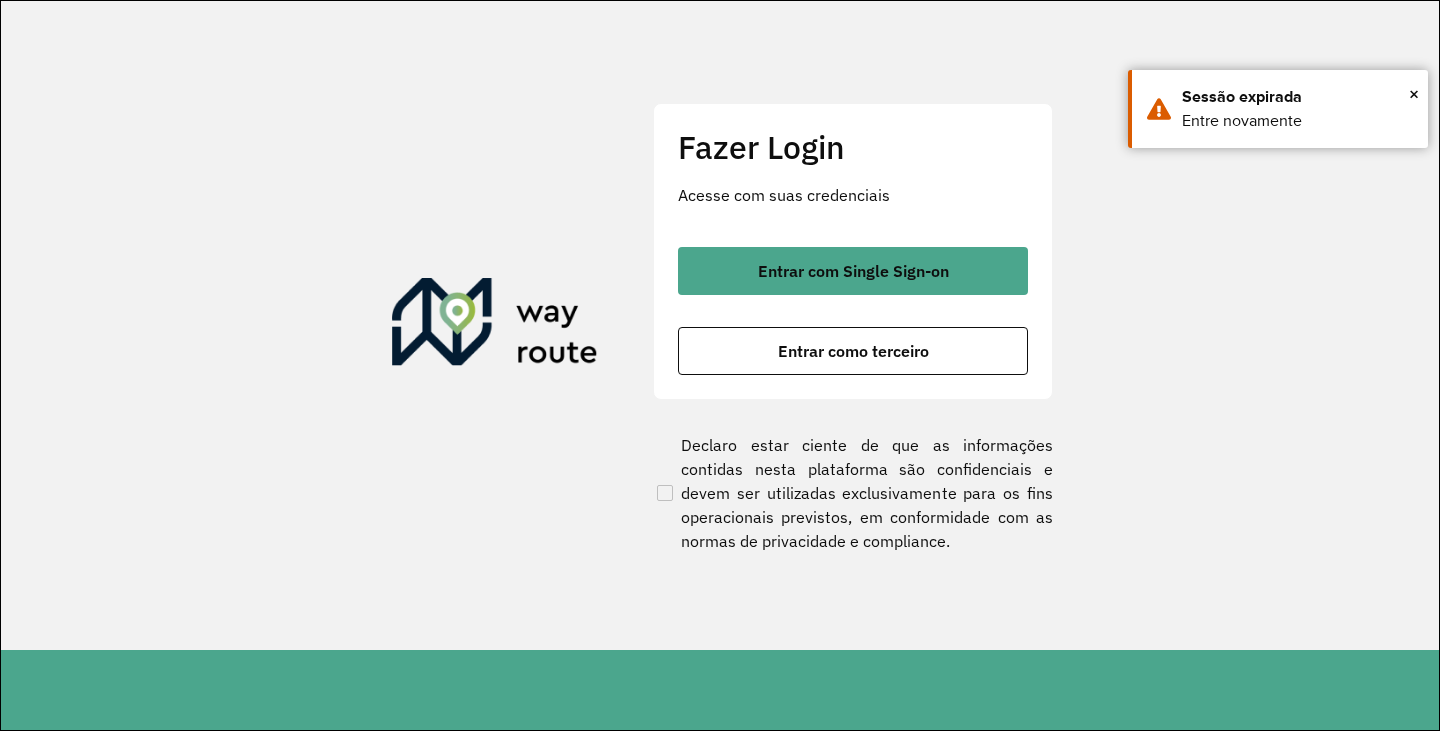 scroll, scrollTop: 0, scrollLeft: 0, axis: both 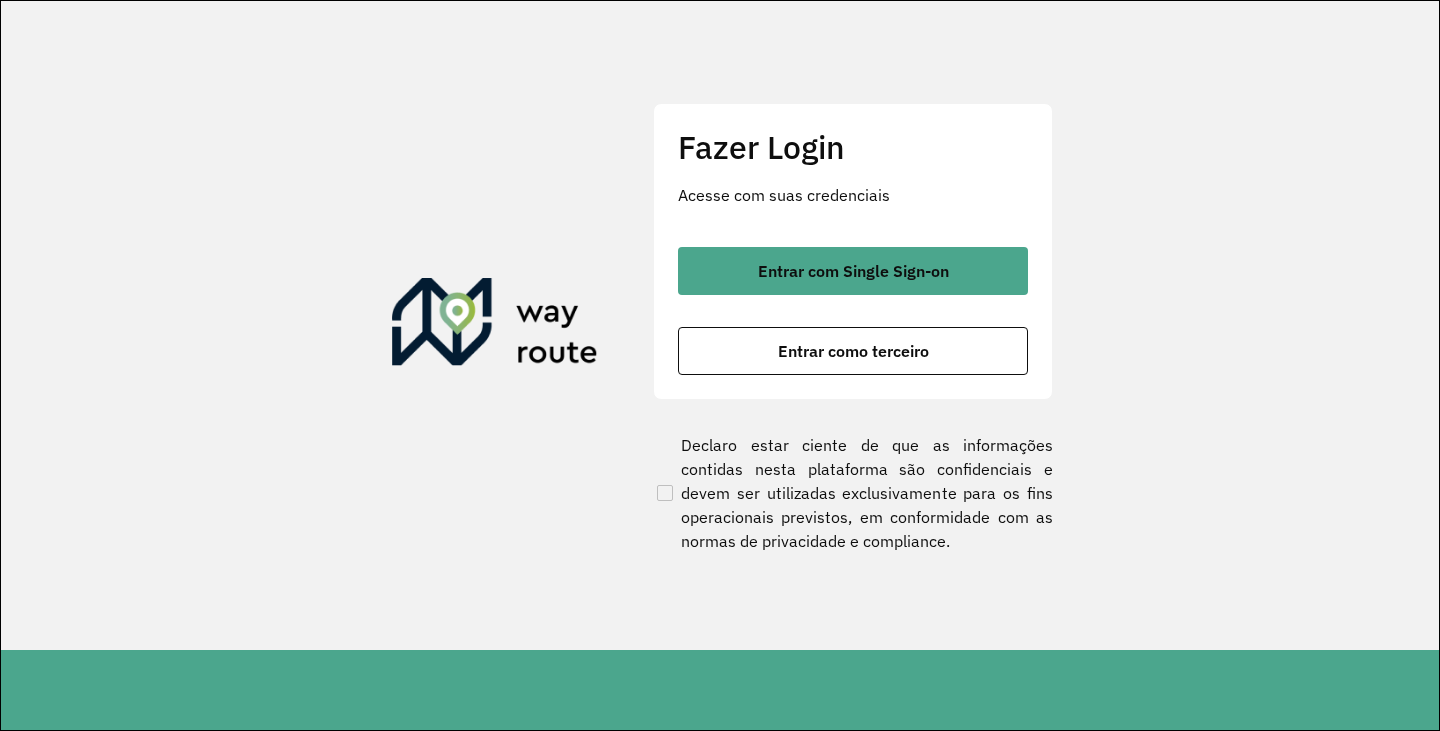 click on "Fazer Login Acesse com suas credenciais    Entrar com Single Sign-on    Entrar como terceiro  Declaro estar ciente de que as informações contidas nesta plataforma são confidenciais e devem ser utilizadas exclusivamente para os fins operacionais previstos, em conformidade com as normas de privacidade e compliance." 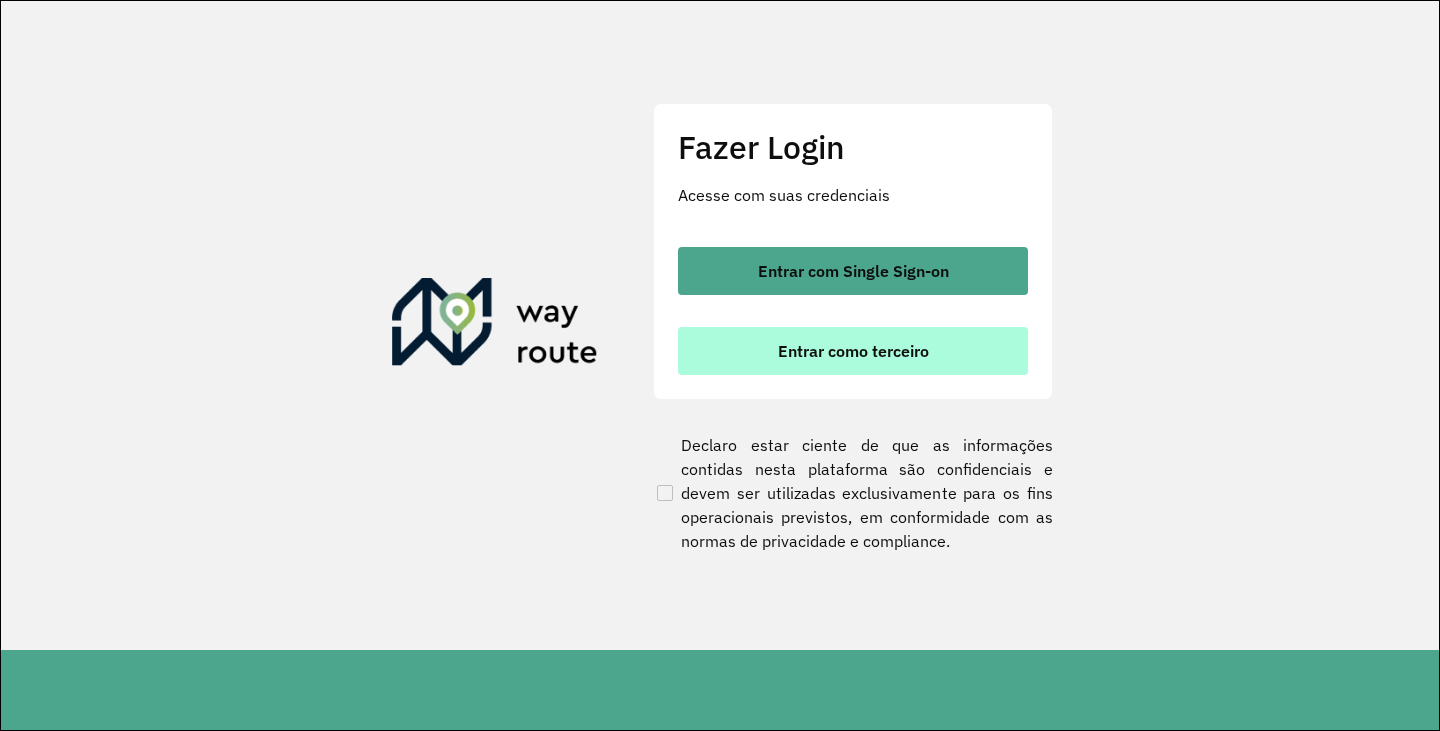 click on "Entrar como terceiro" at bounding box center [853, 351] 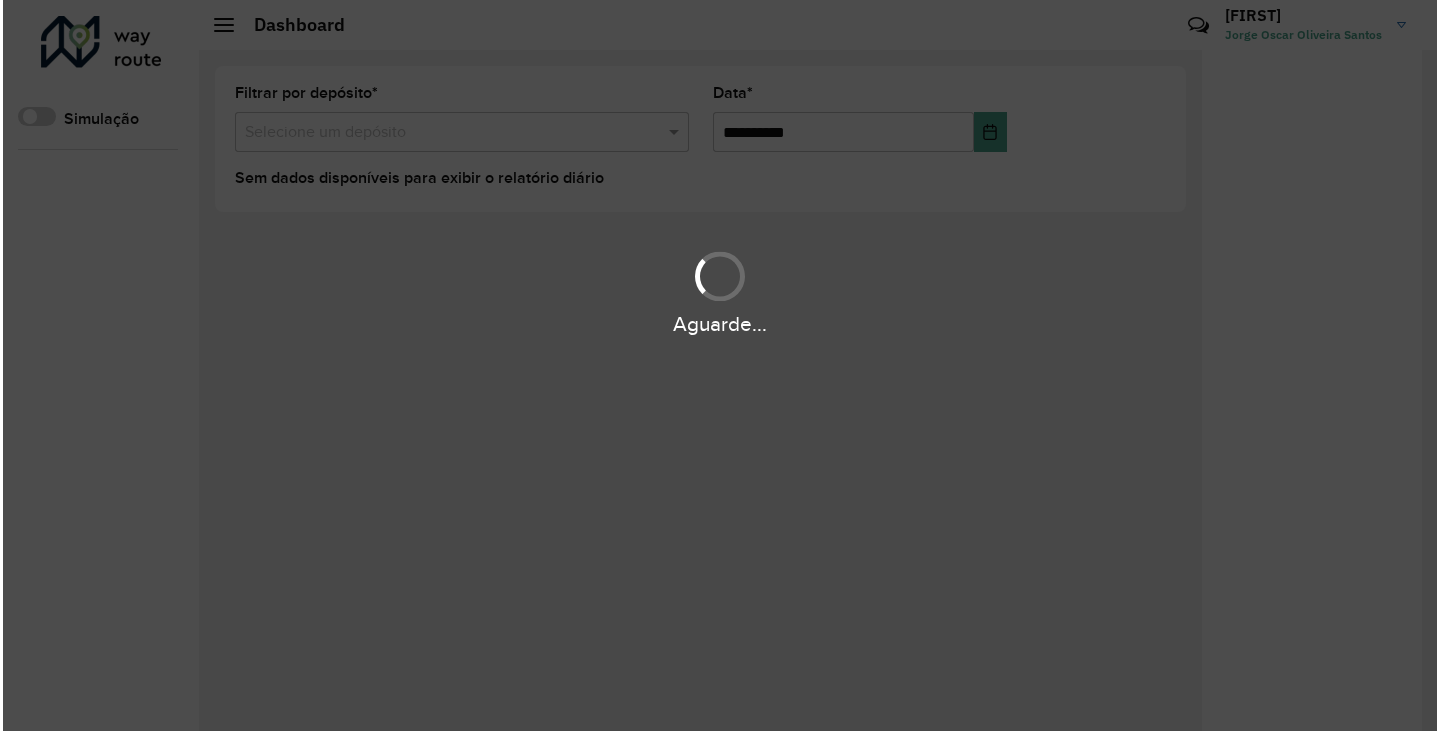 scroll, scrollTop: 0, scrollLeft: 0, axis: both 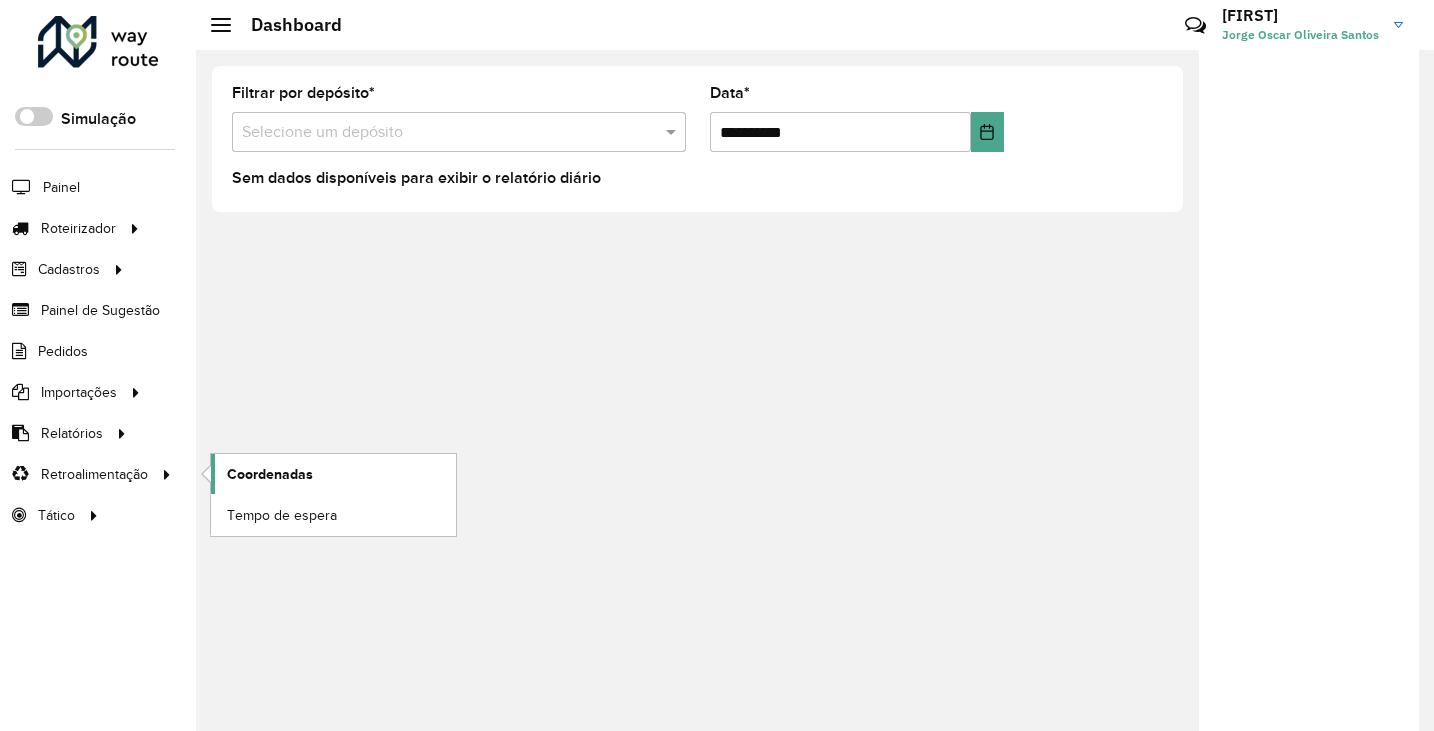 click on "Coordenadas" 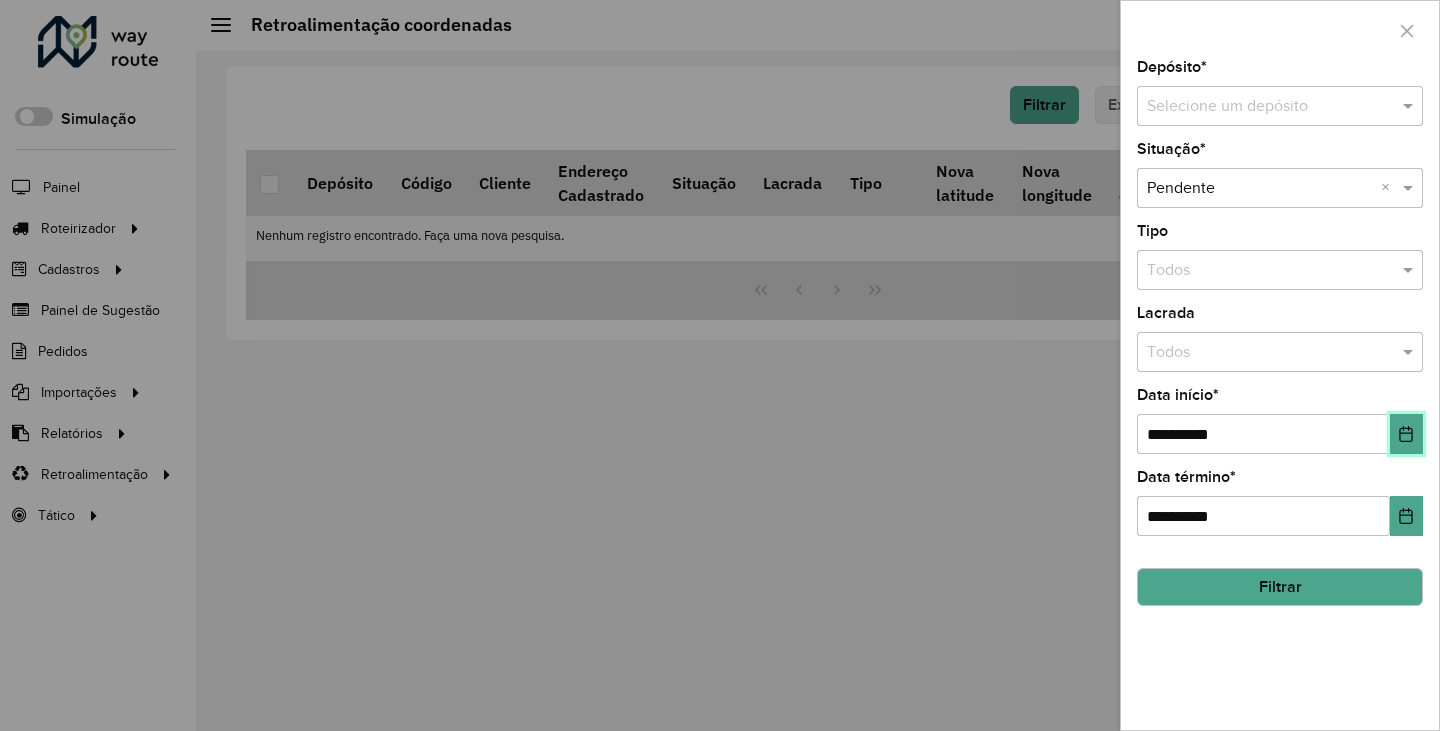 click 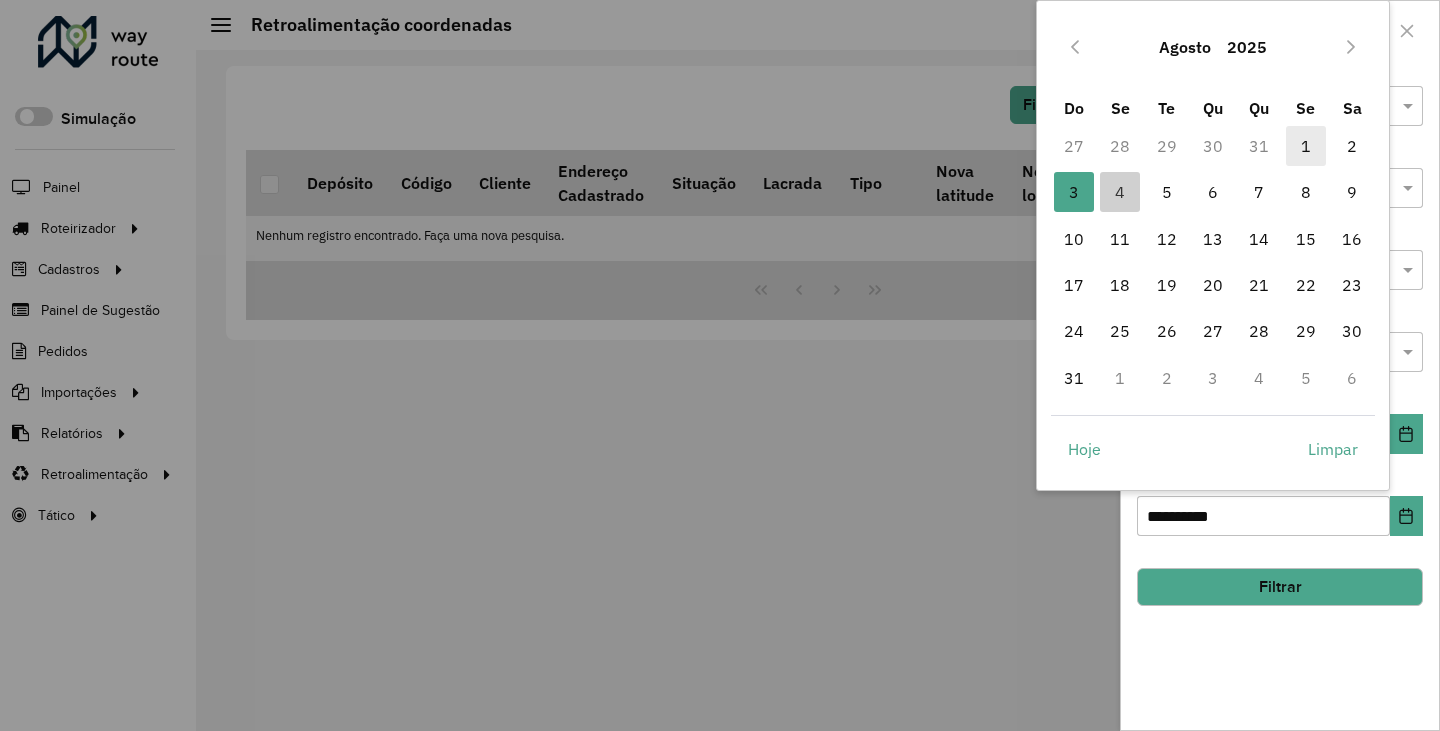 click on "1" at bounding box center [1306, 146] 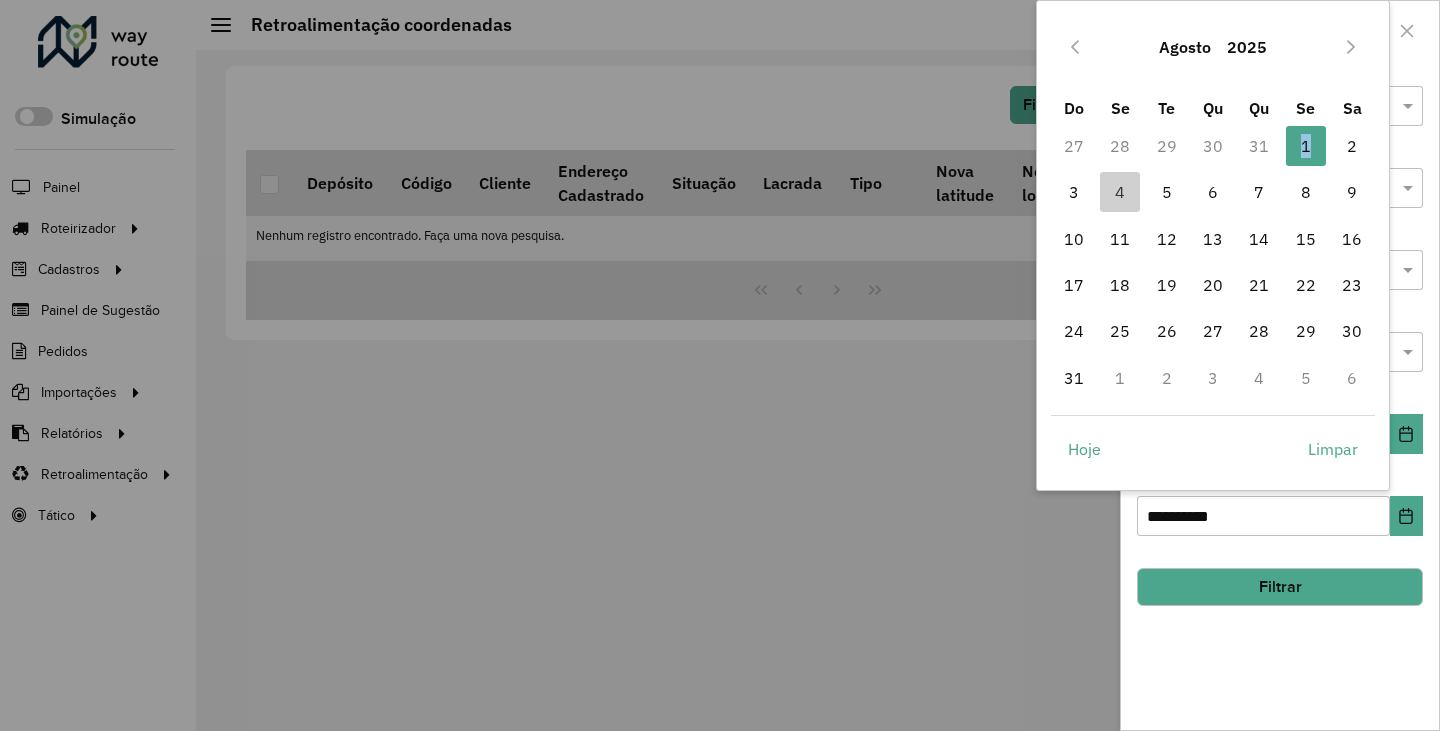 click on "1" at bounding box center [1306, 146] 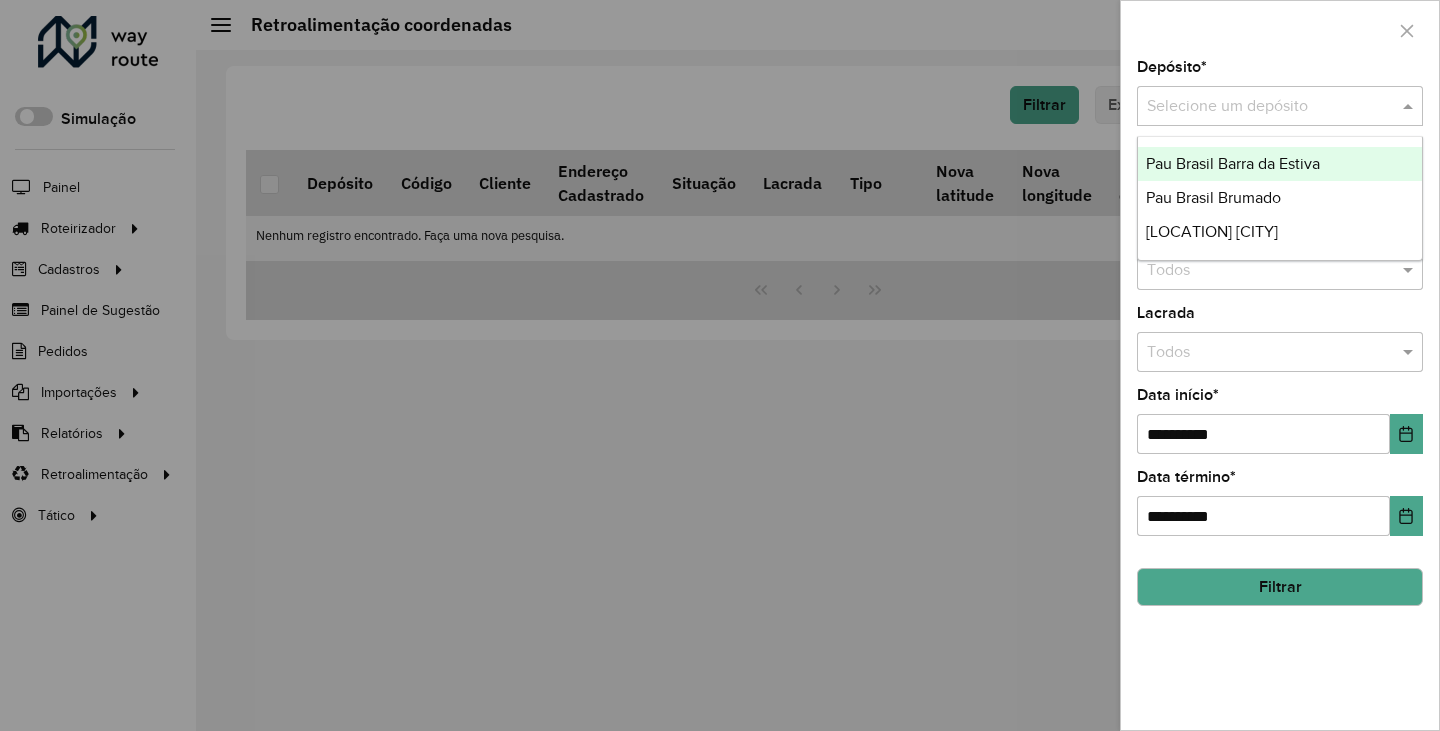 click at bounding box center [1260, 107] 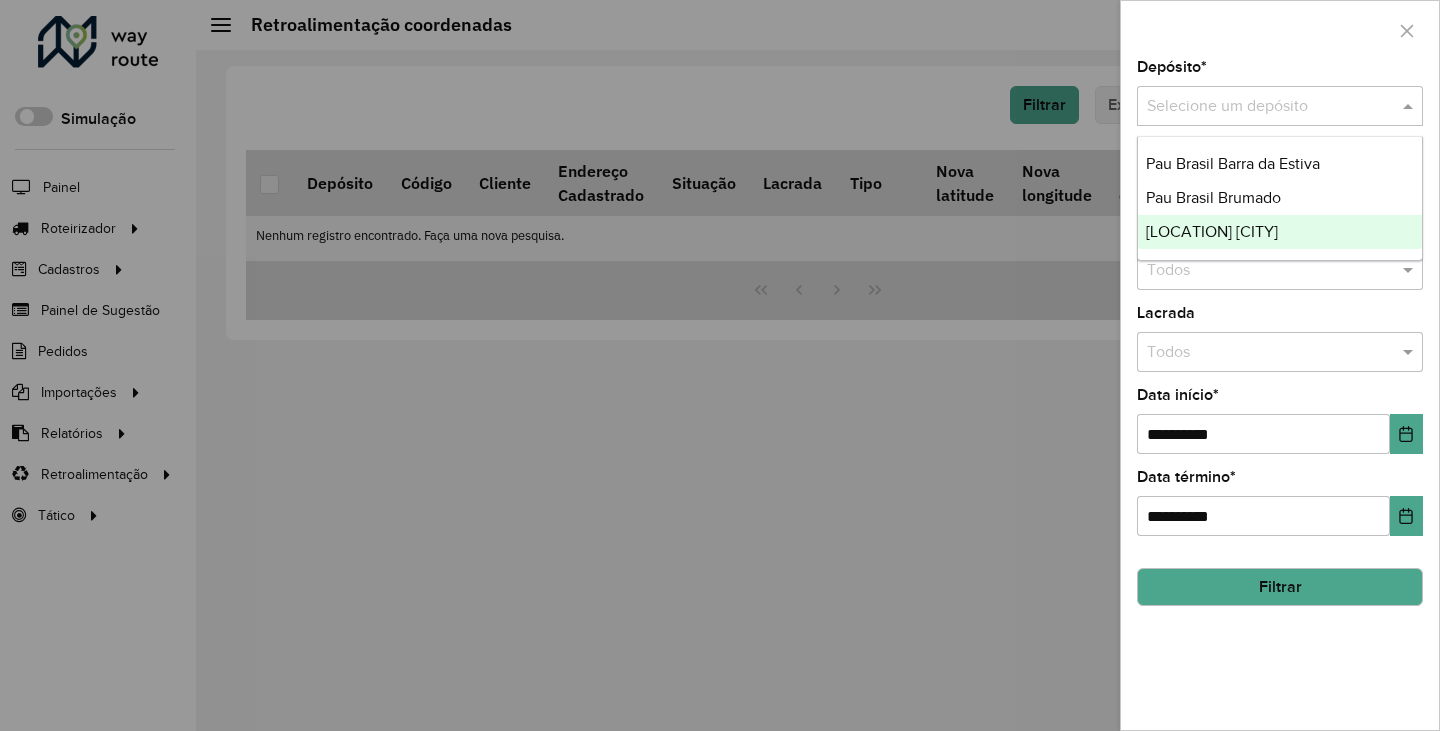 click on "Pau Brasil [CITY]" at bounding box center [1280, 232] 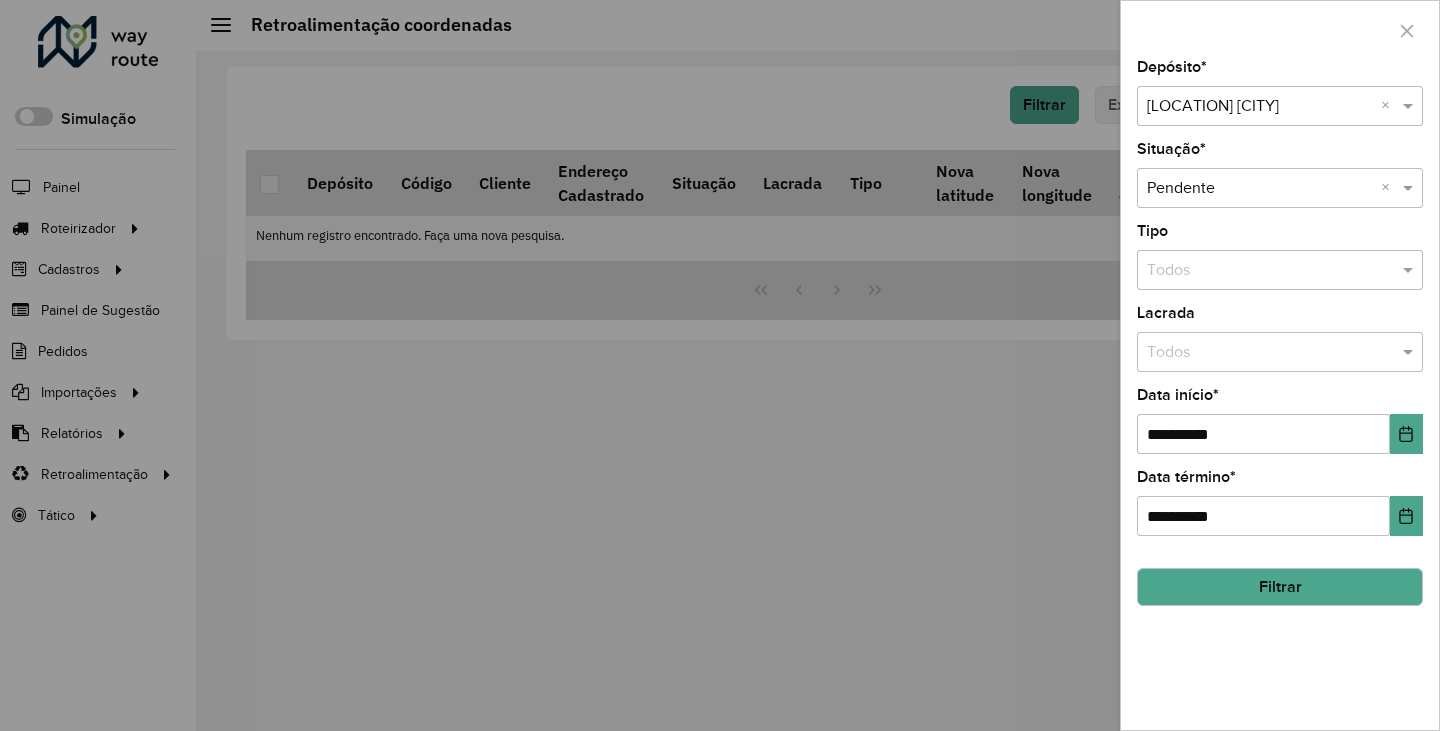 click on "Filtrar" 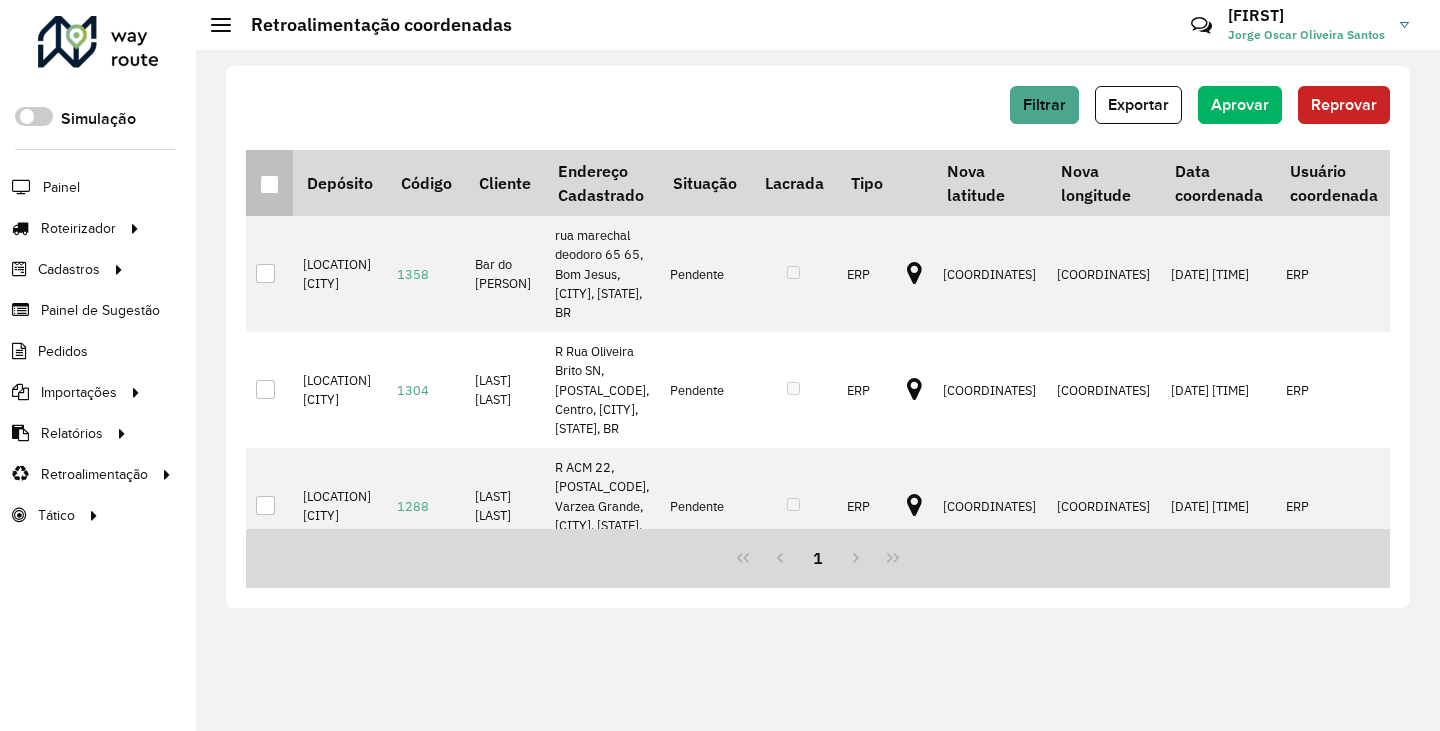 click at bounding box center (269, 184) 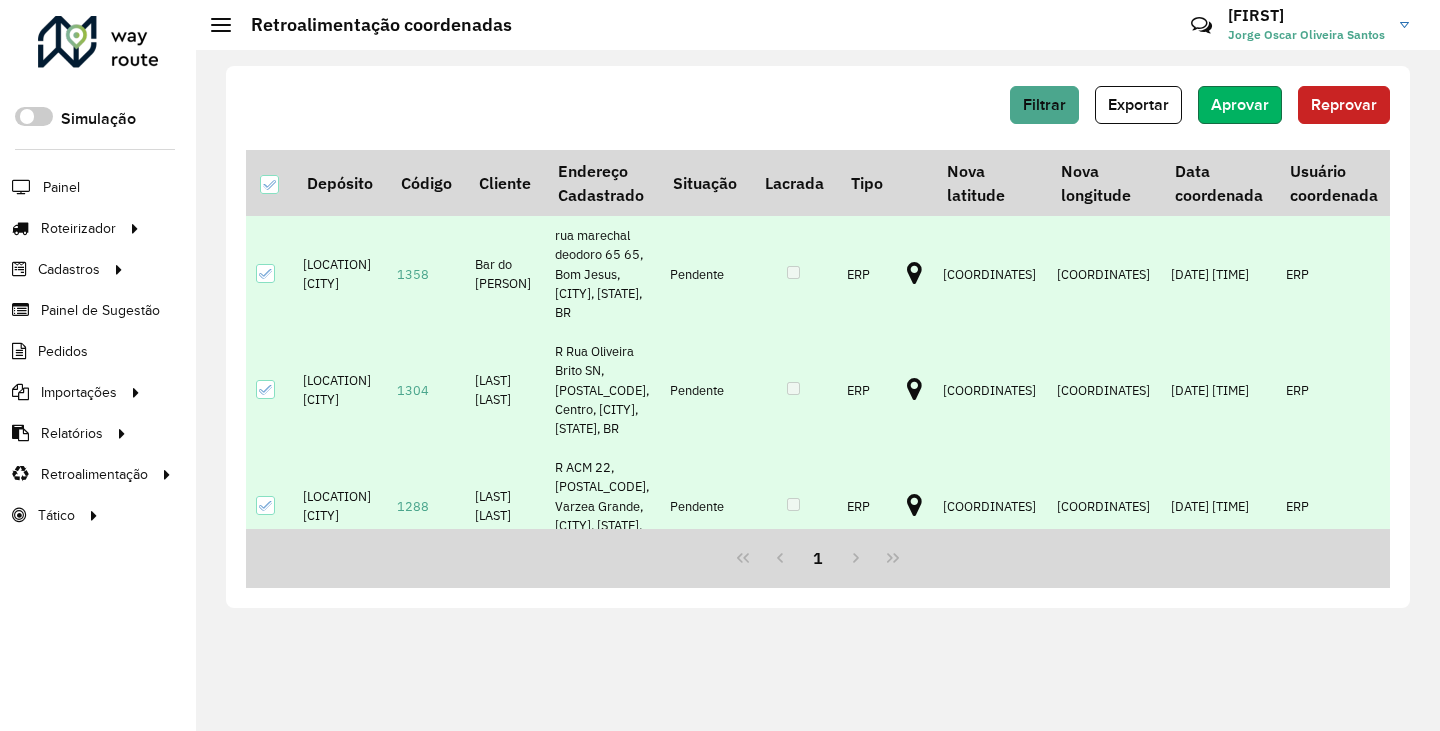 click on "Aprovar" 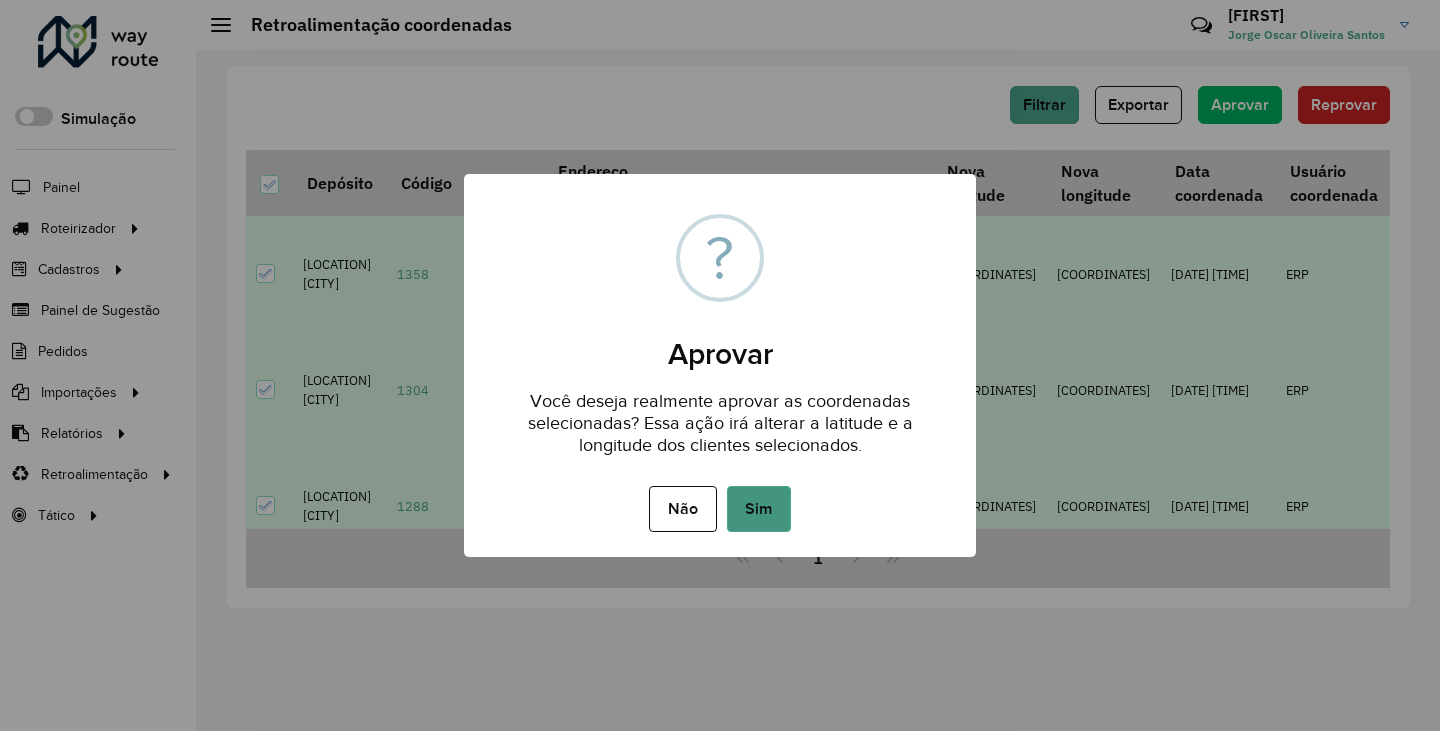 click on "Sim" at bounding box center [759, 509] 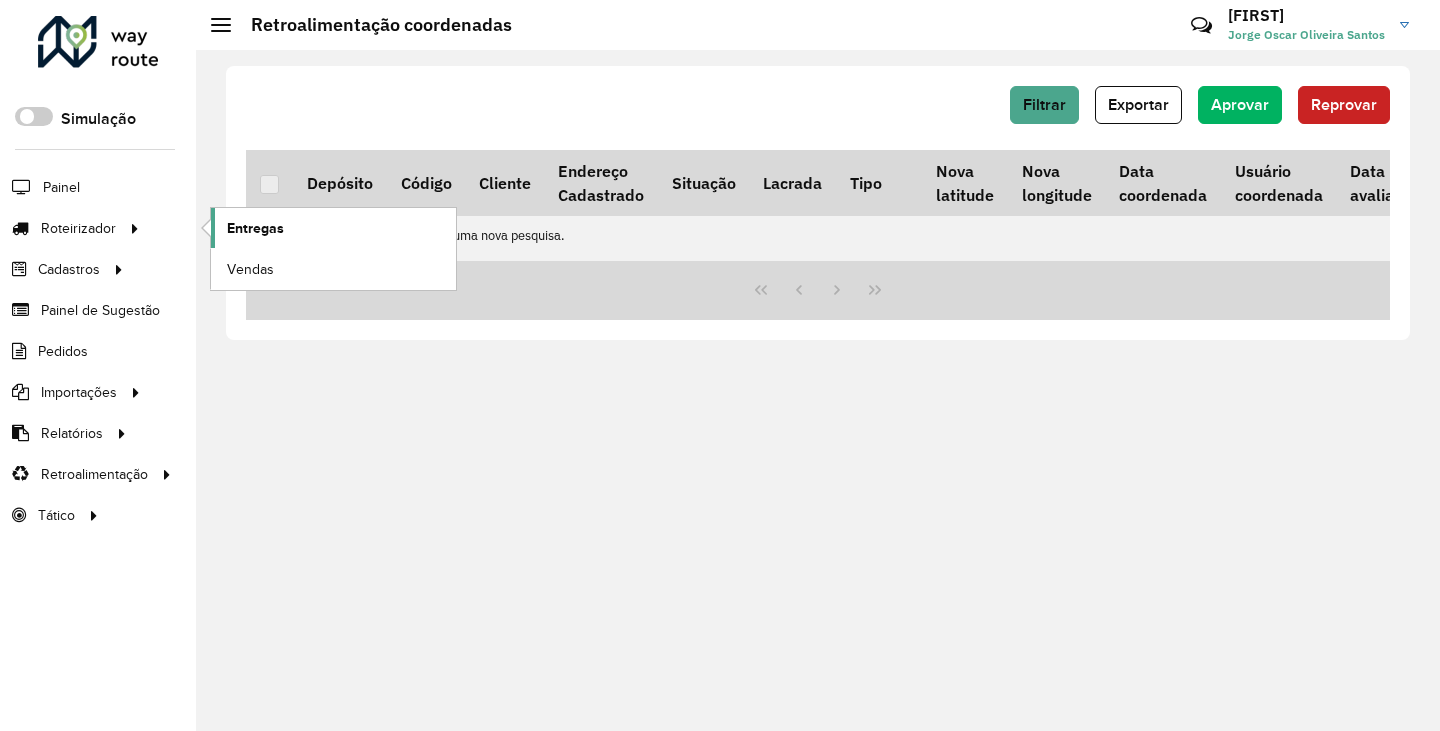 click on "Entregas" 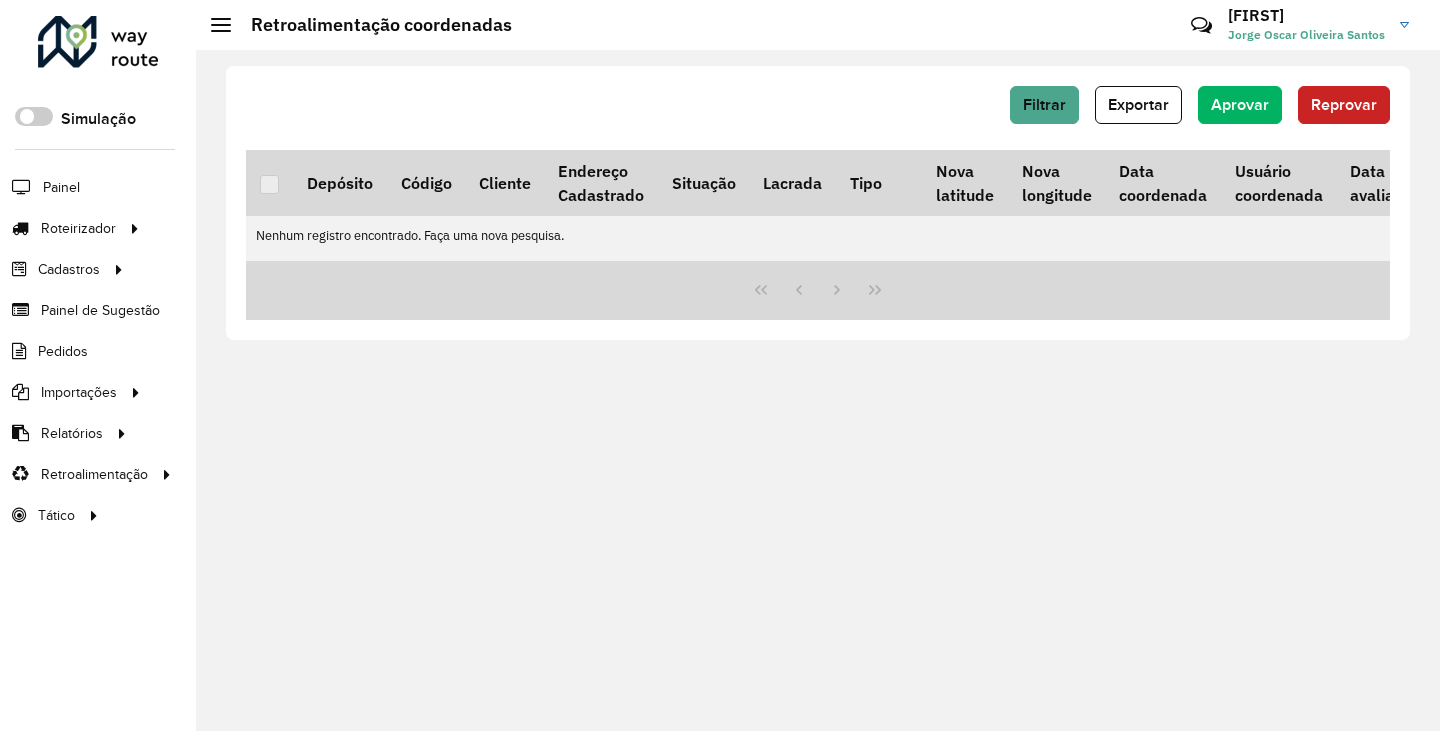 click on "Filtrar   Exportar   Aprovar   Reprovar  Depósito Código Cliente Endereço Cadastrado Situação  Lacrada   Tipo   Nova latitude   Nova longitude   Data coordenada   Usuário coordenada  Data avaliação  Usuário avaliação   Nenhum registro encontrado. Faça uma nova pesquisa." 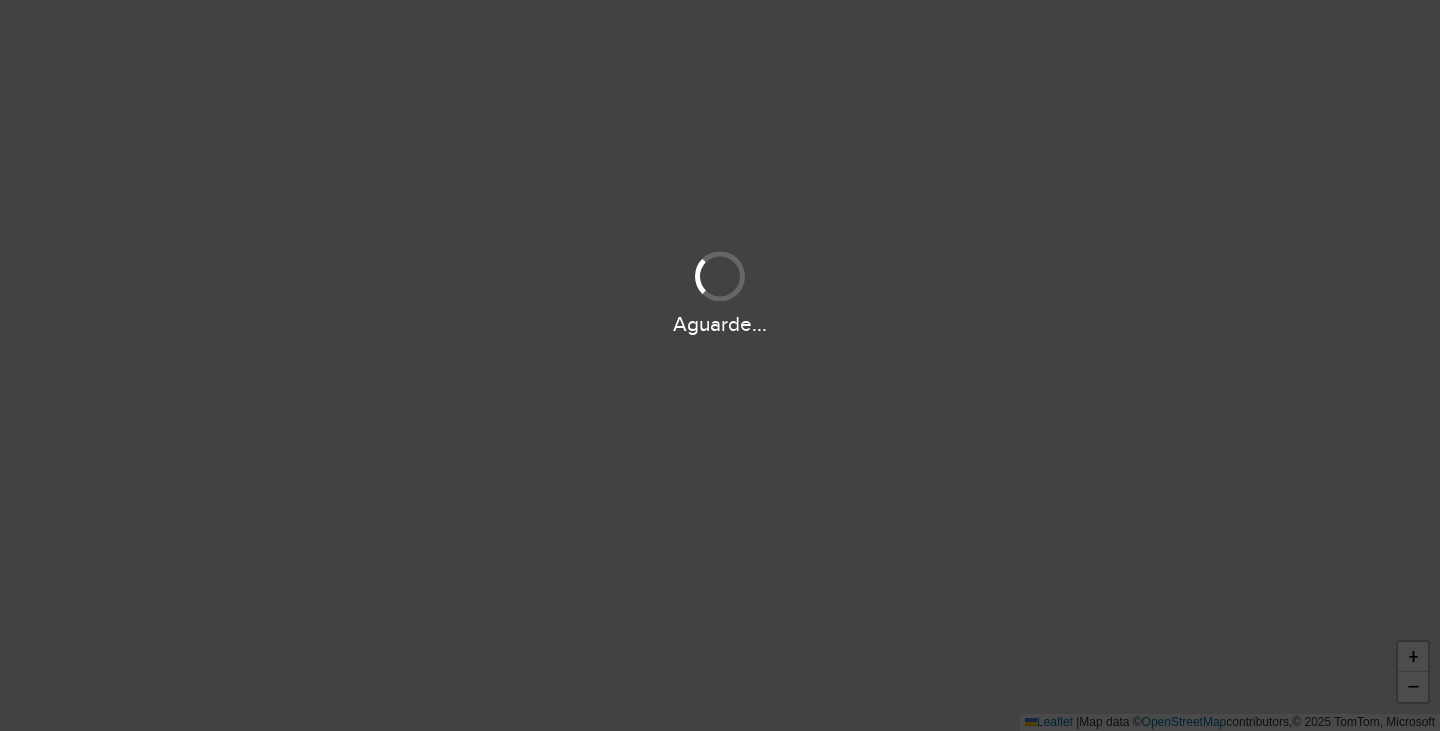 scroll, scrollTop: 0, scrollLeft: 0, axis: both 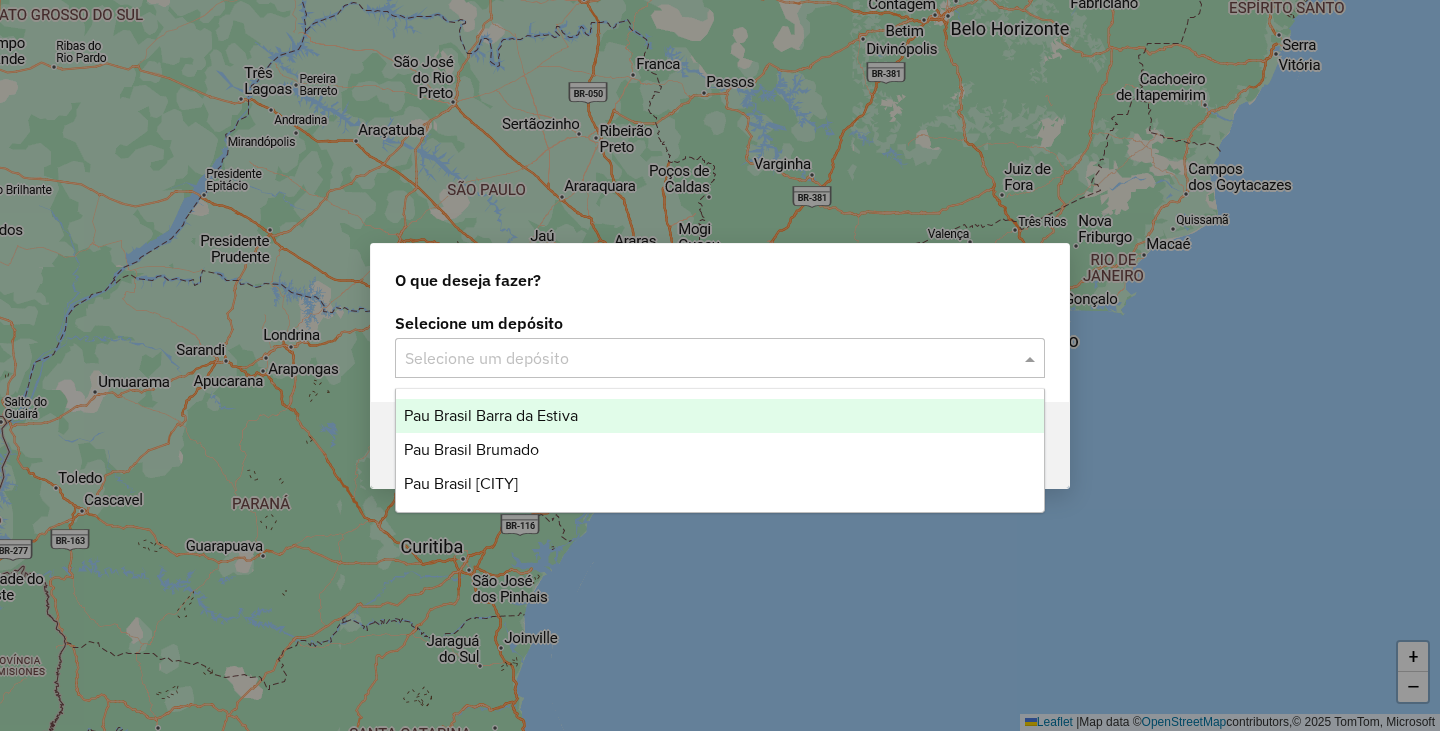 click 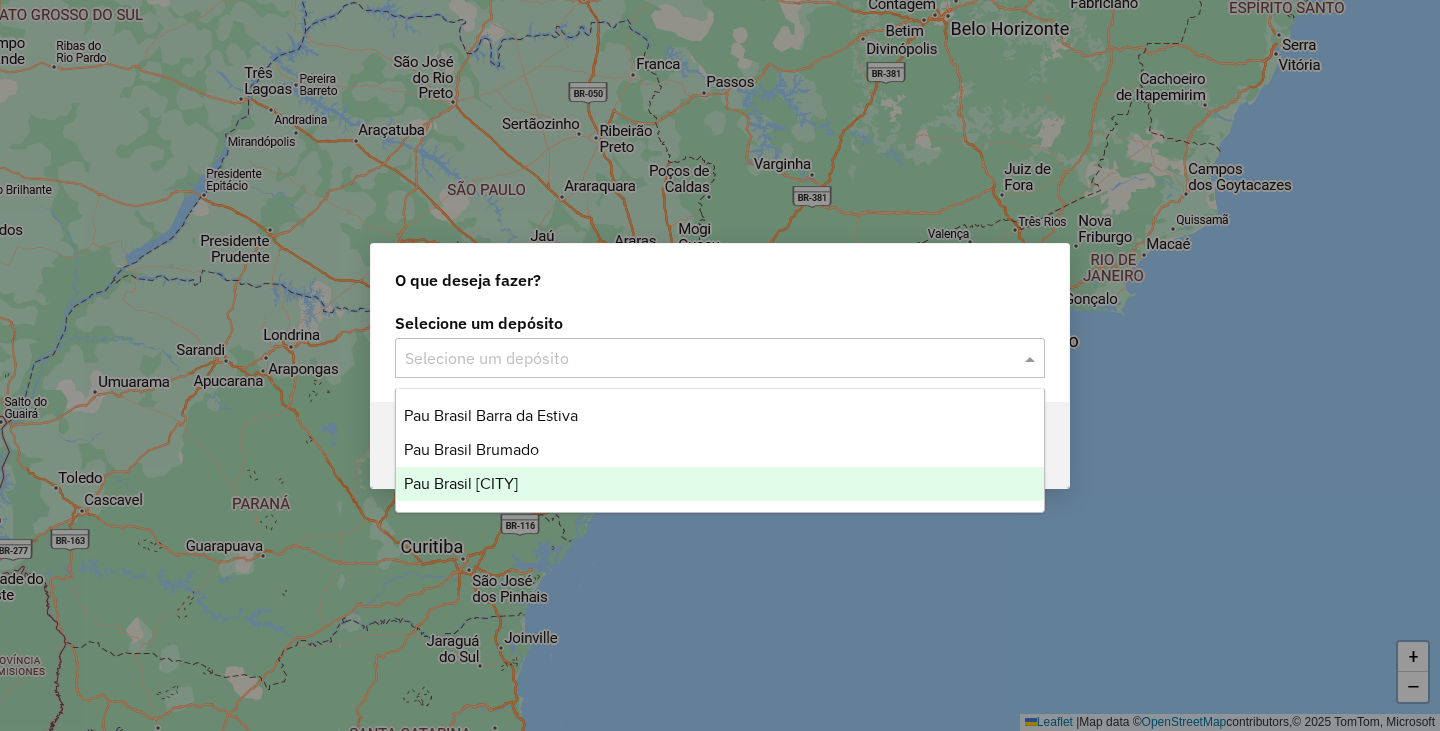 click on "[PERSON] [PERSON]" at bounding box center [461, 483] 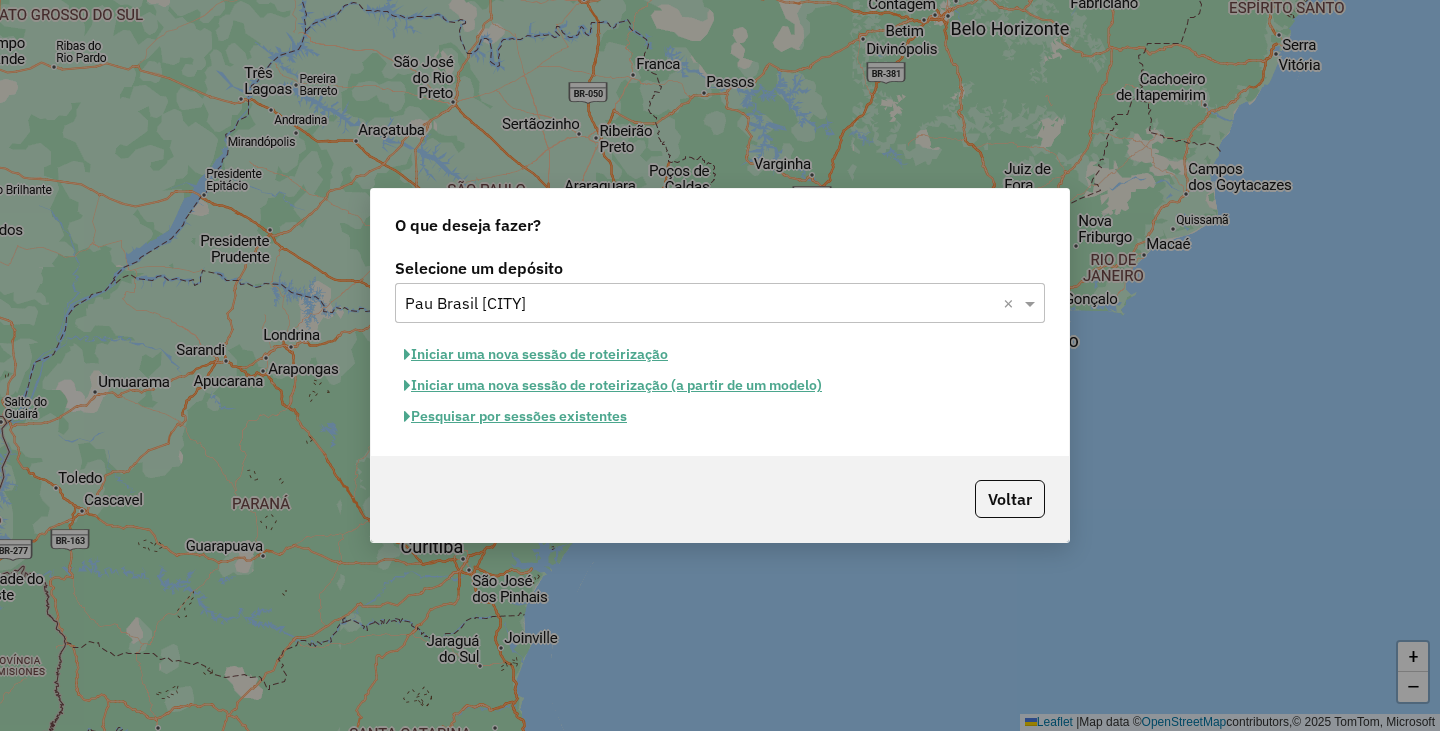 click on "Iniciar uma nova sessão de roteirização" 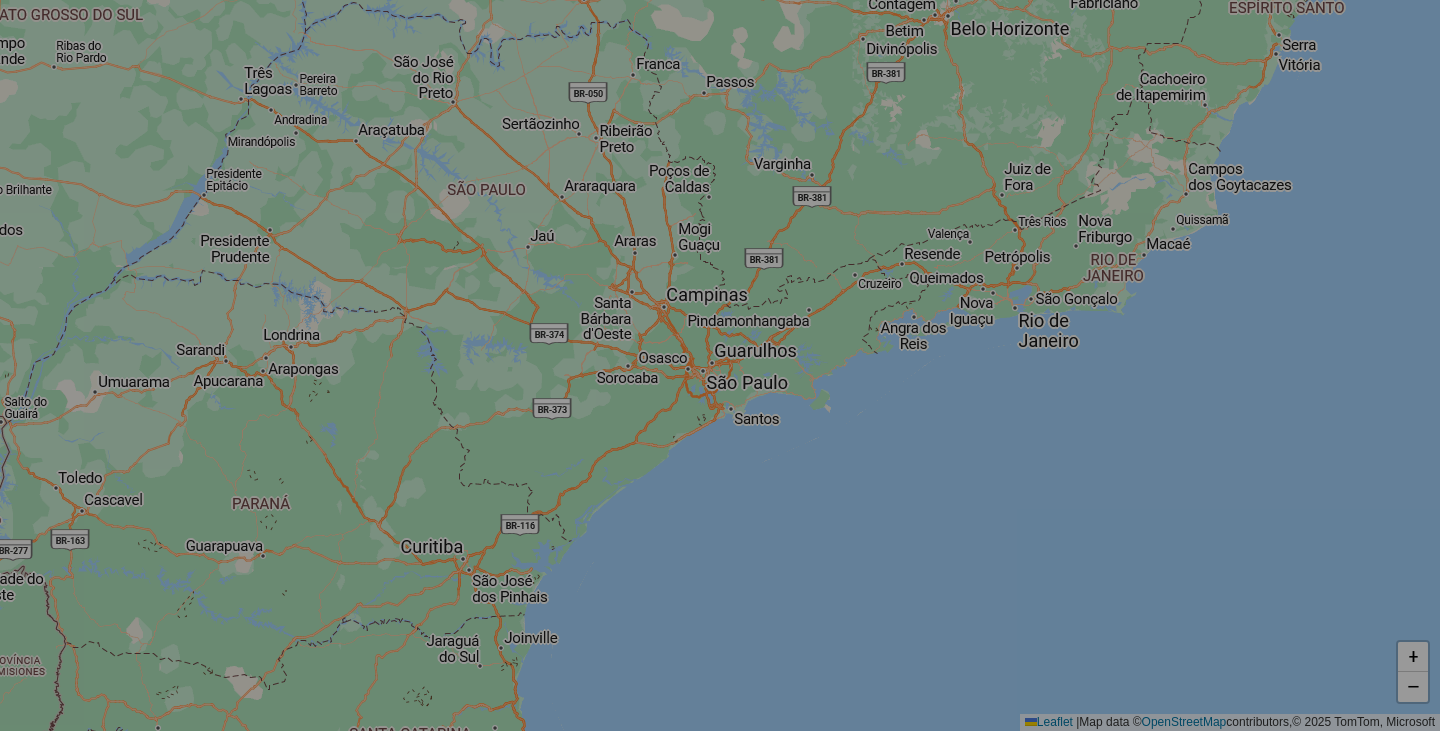 select on "*" 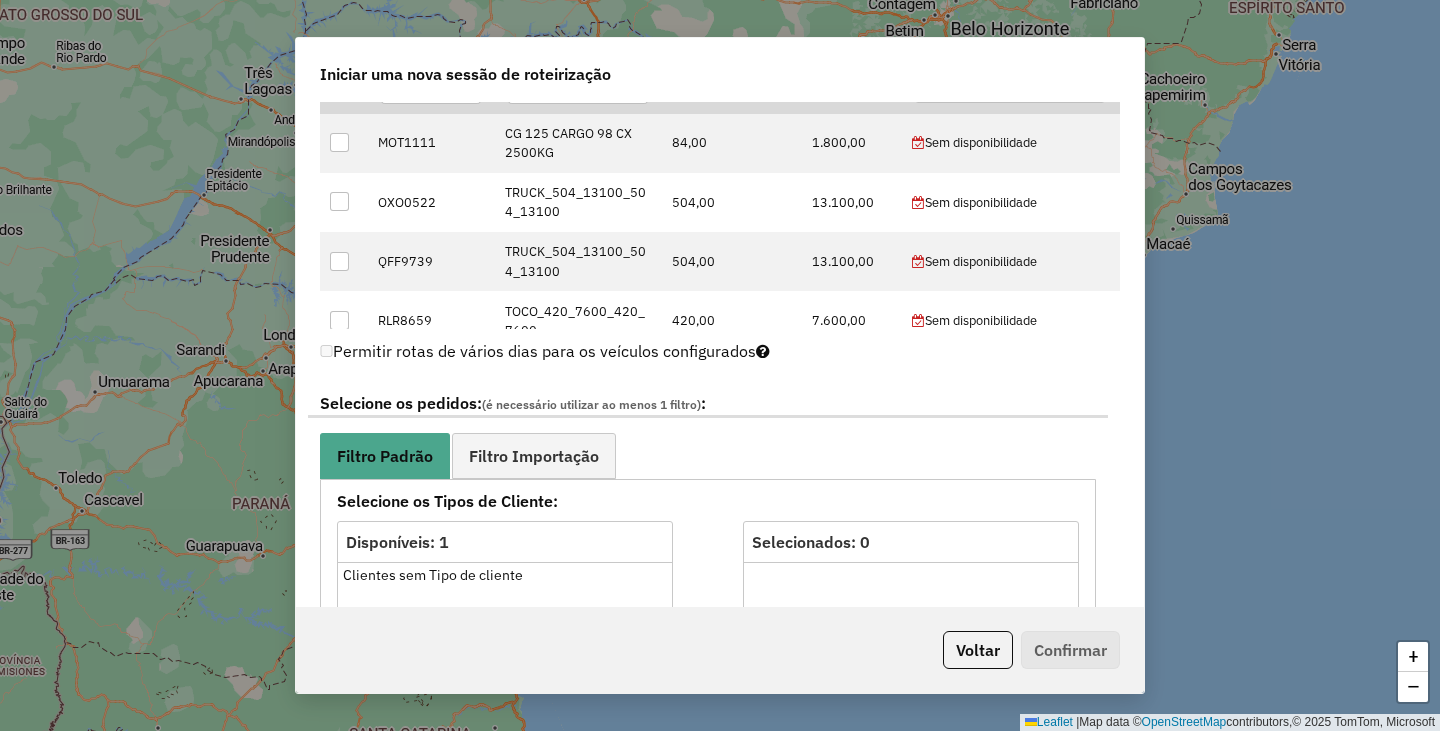 scroll, scrollTop: 1200, scrollLeft: 0, axis: vertical 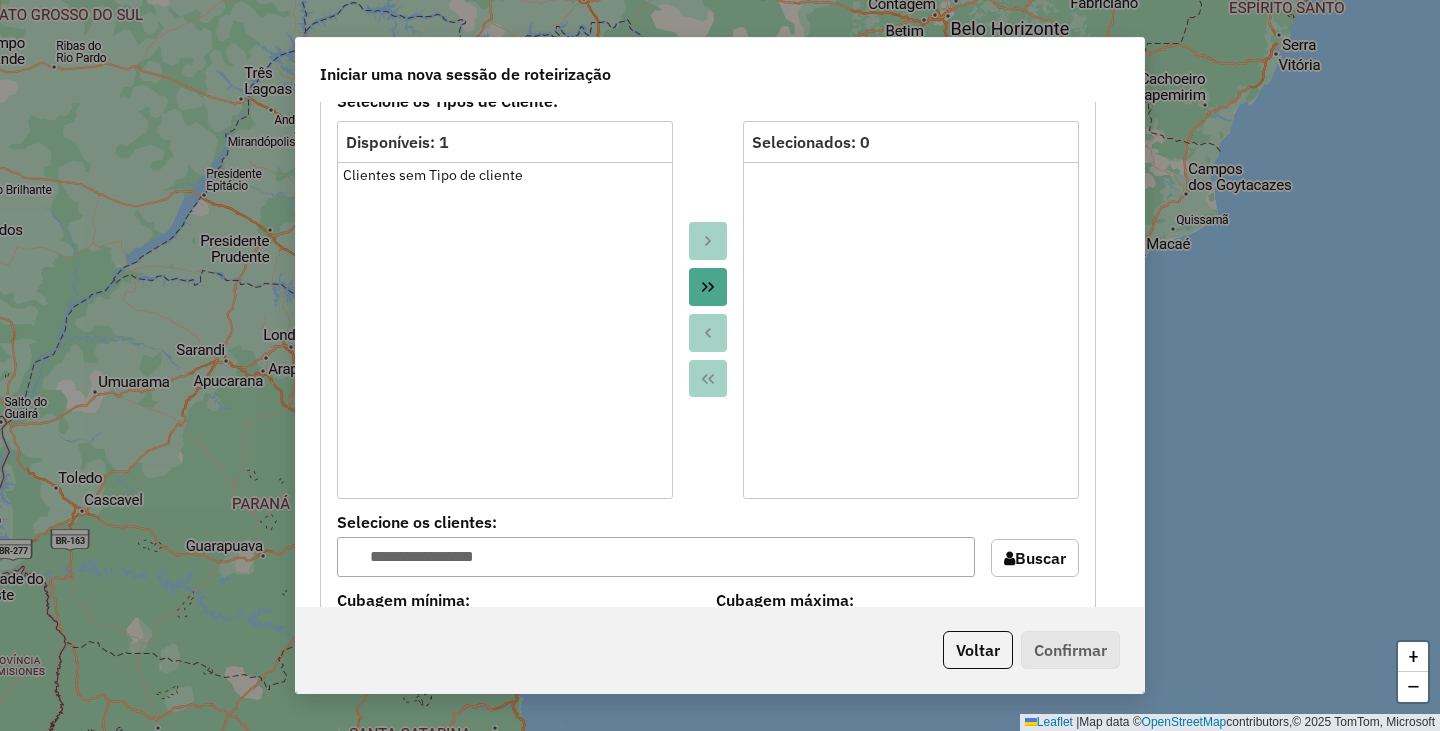 click at bounding box center [708, 287] 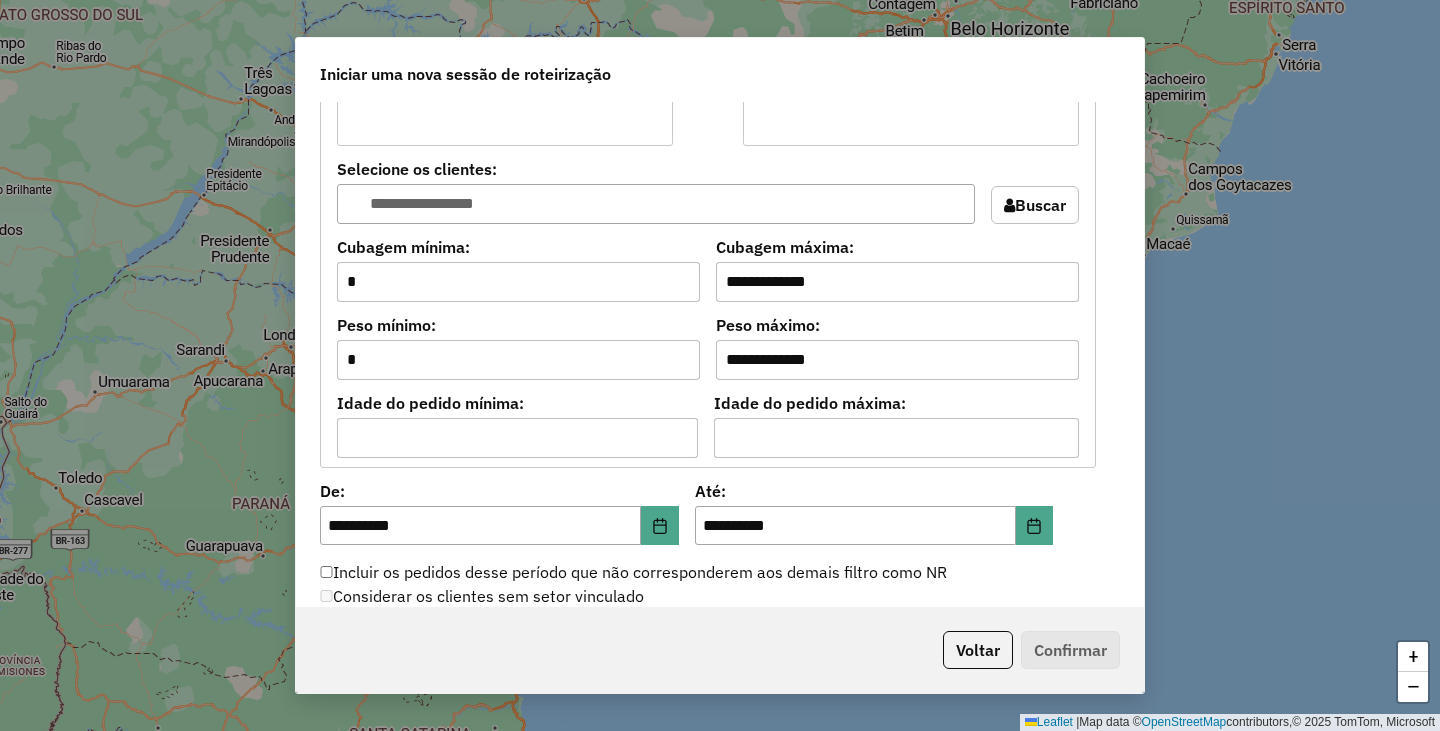 scroll, scrollTop: 1800, scrollLeft: 0, axis: vertical 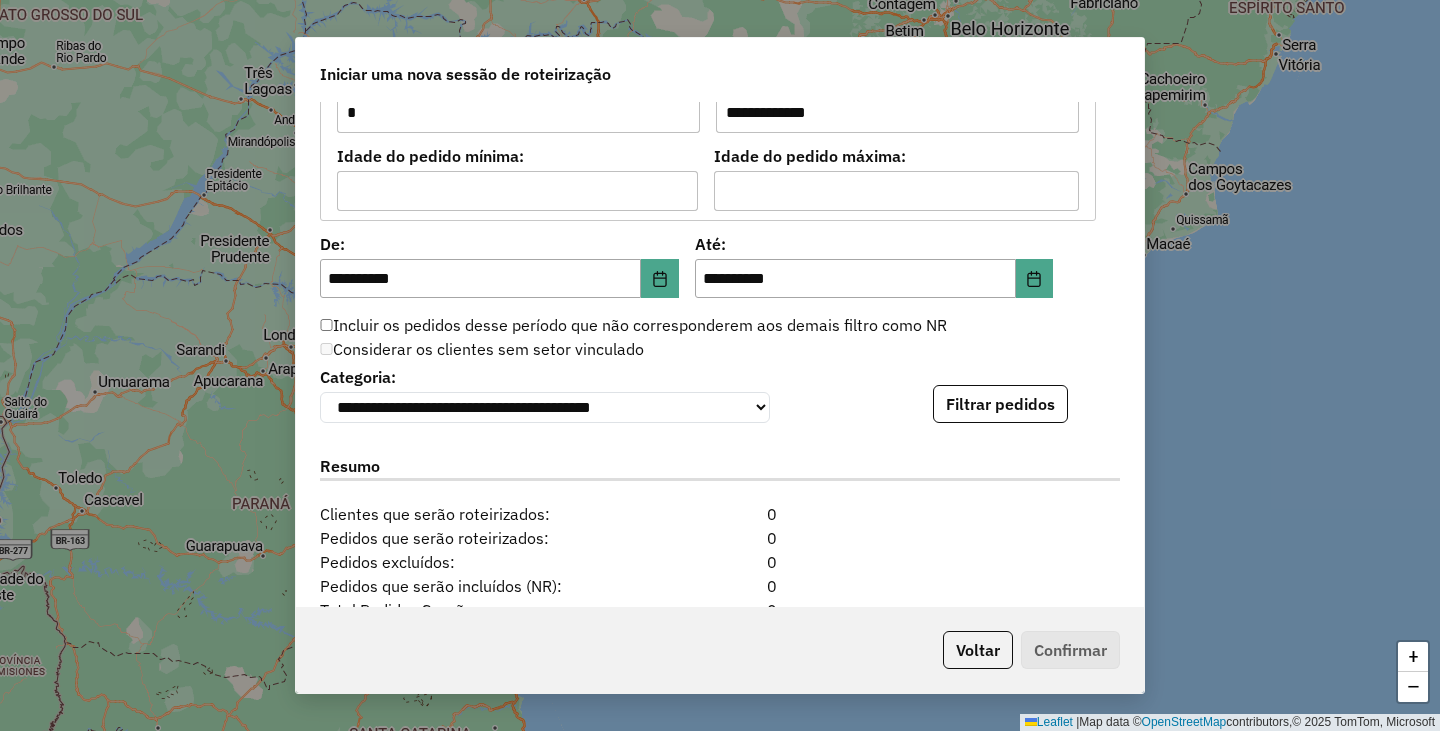 click on "**********" 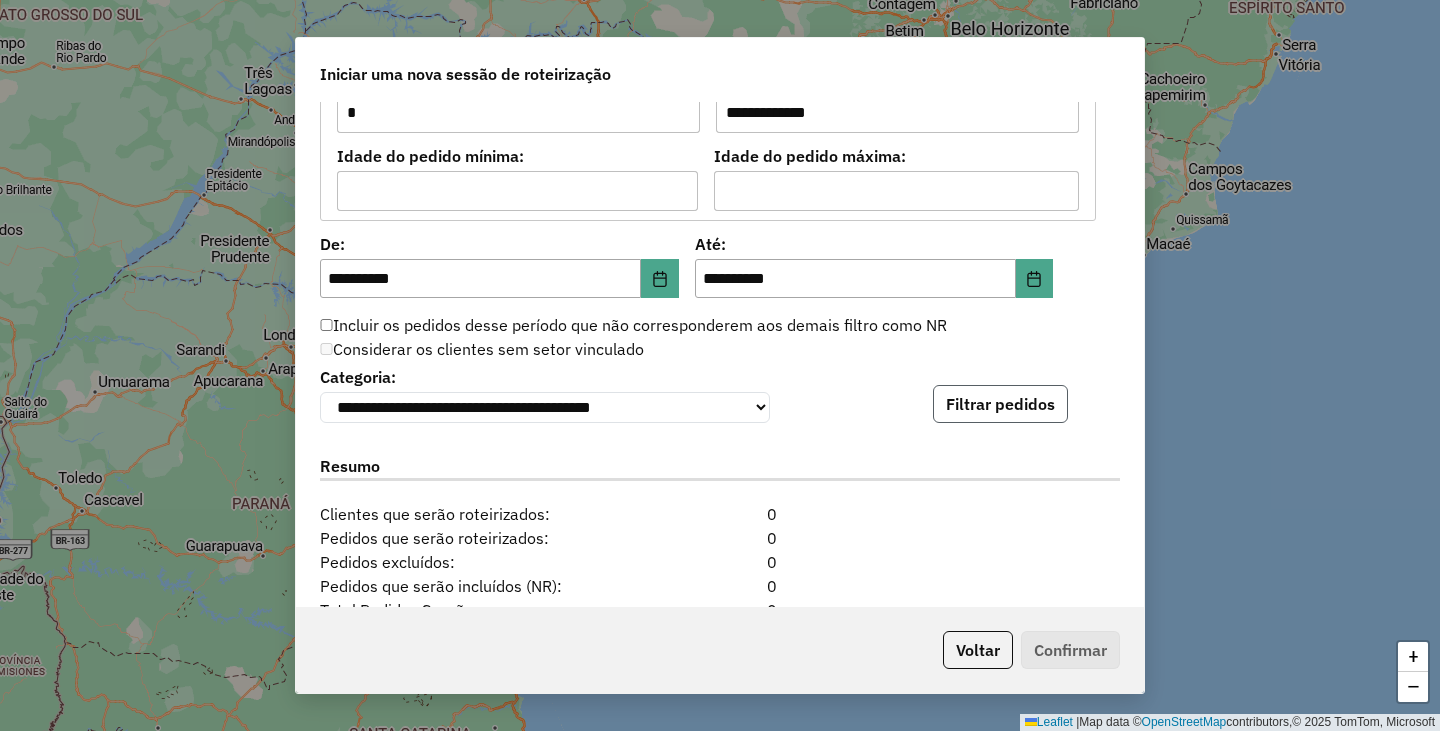 click on "Filtrar pedidos" 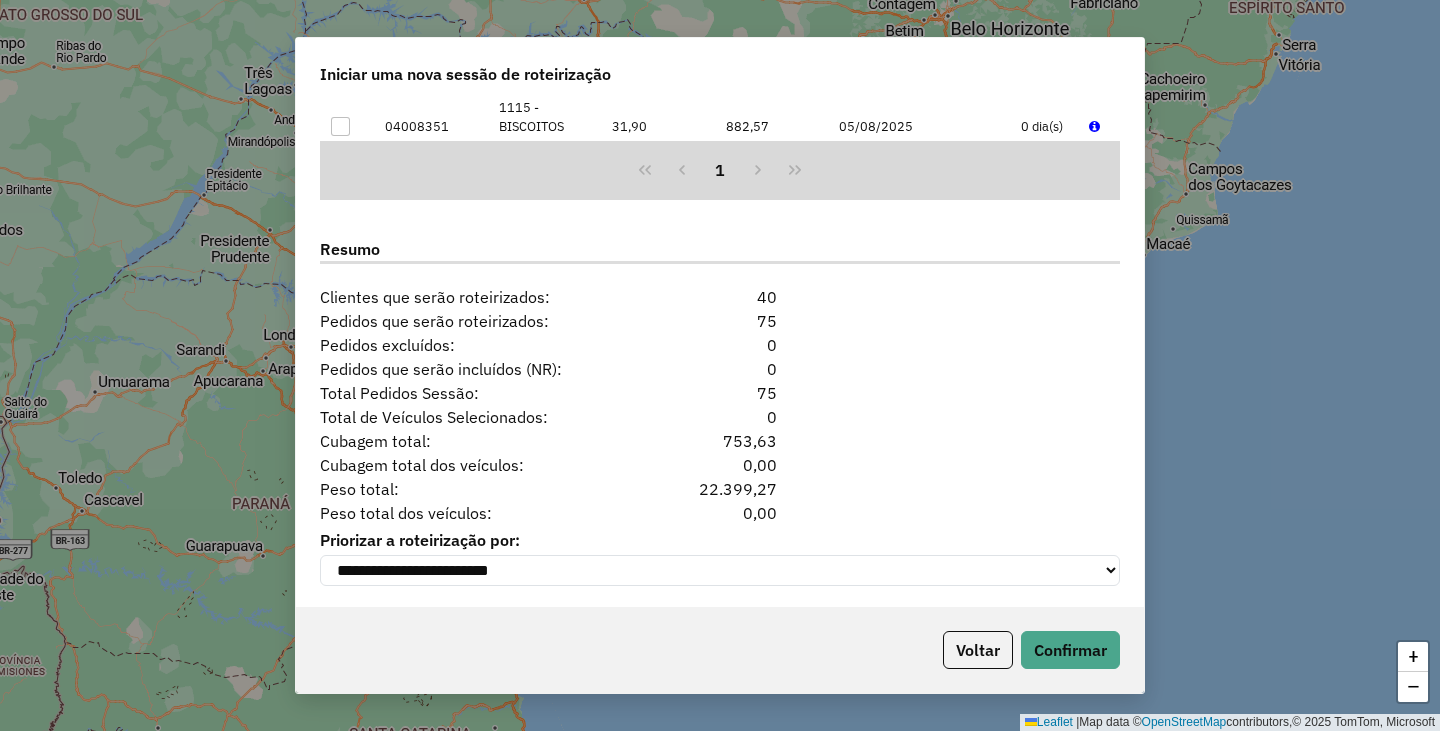 scroll, scrollTop: 2443, scrollLeft: 0, axis: vertical 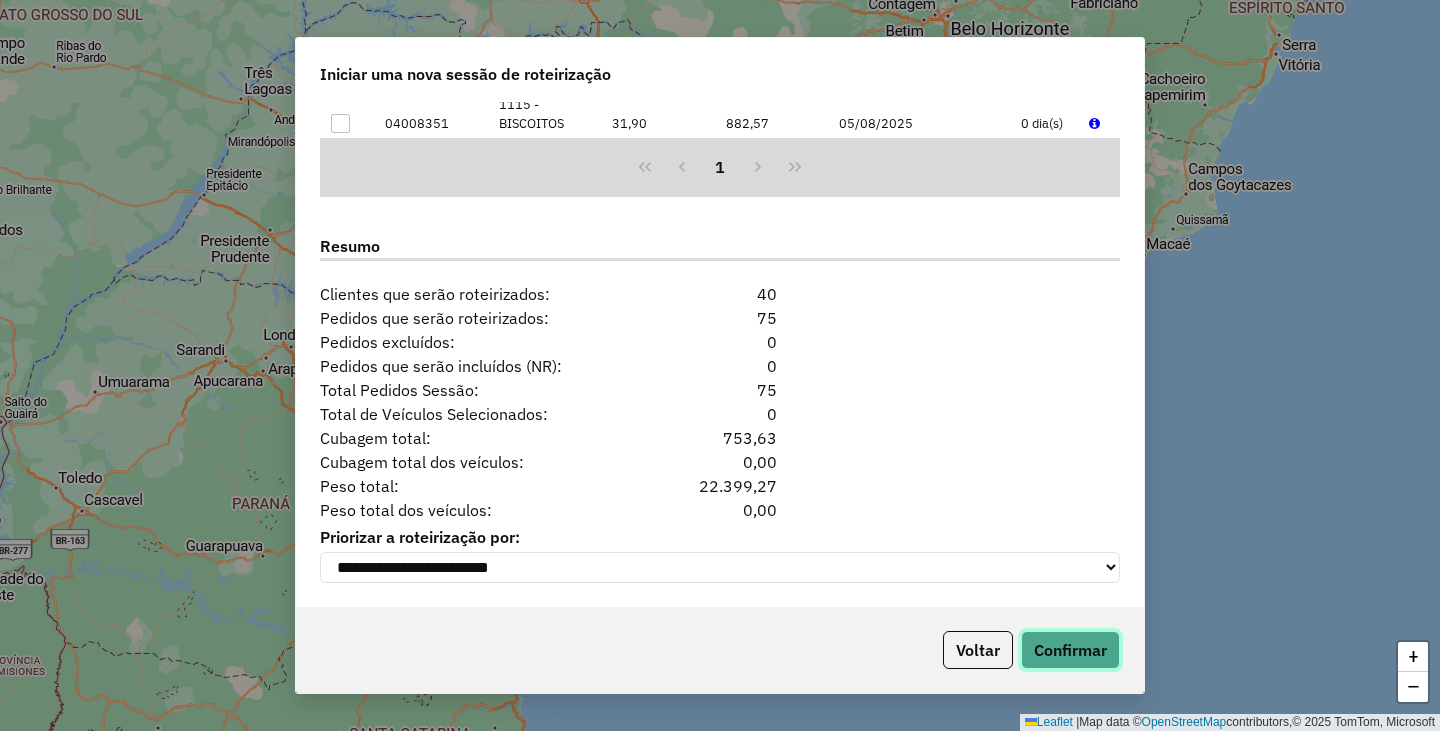 click on "Confirmar" 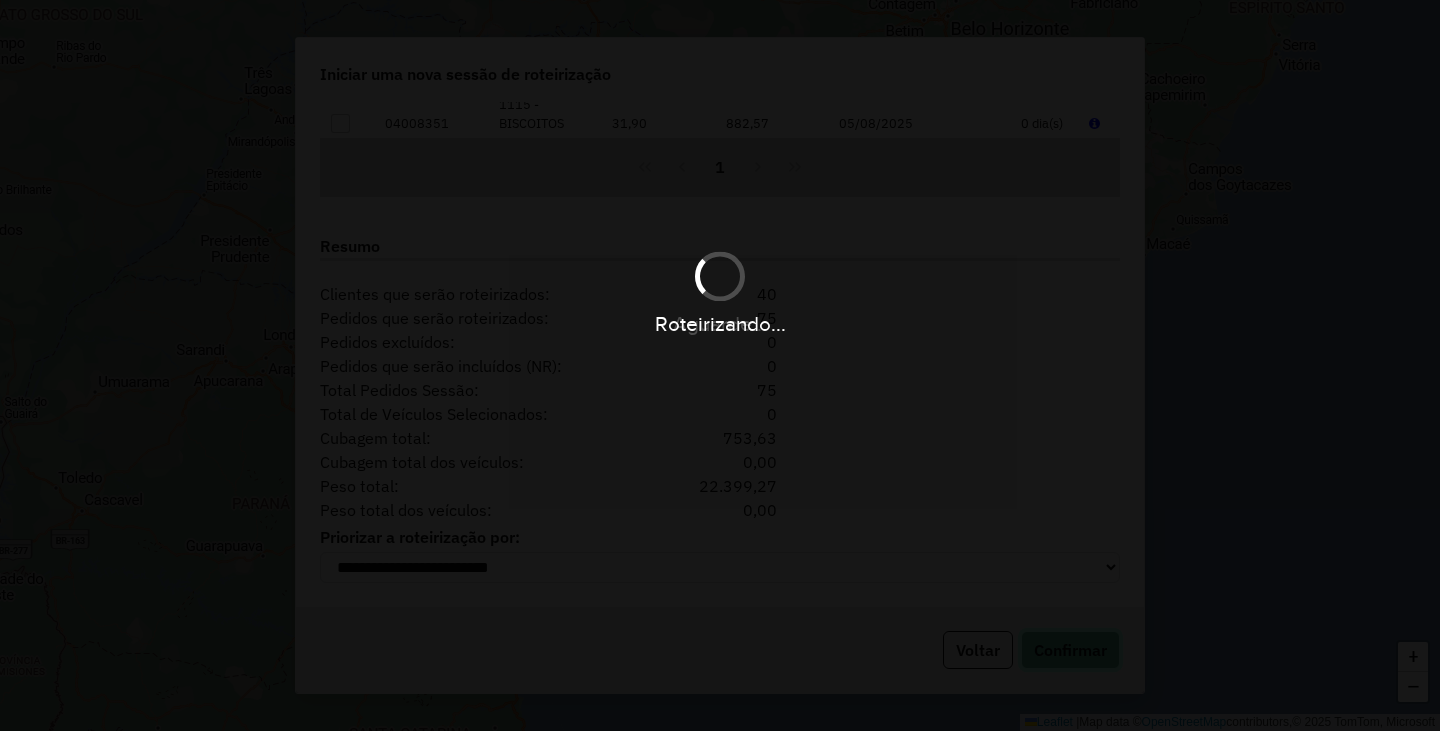 type 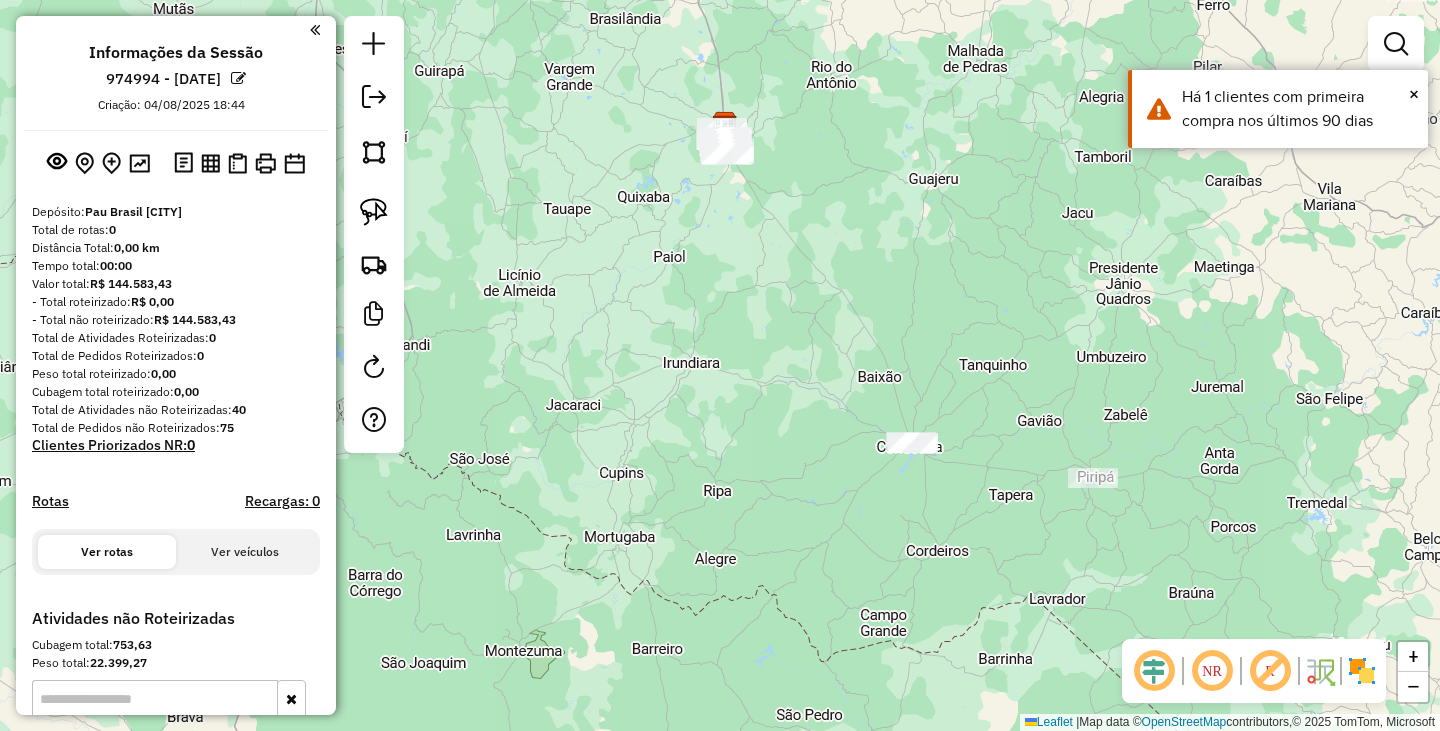 drag, startPoint x: 940, startPoint y: 350, endPoint x: 940, endPoint y: 177, distance: 173 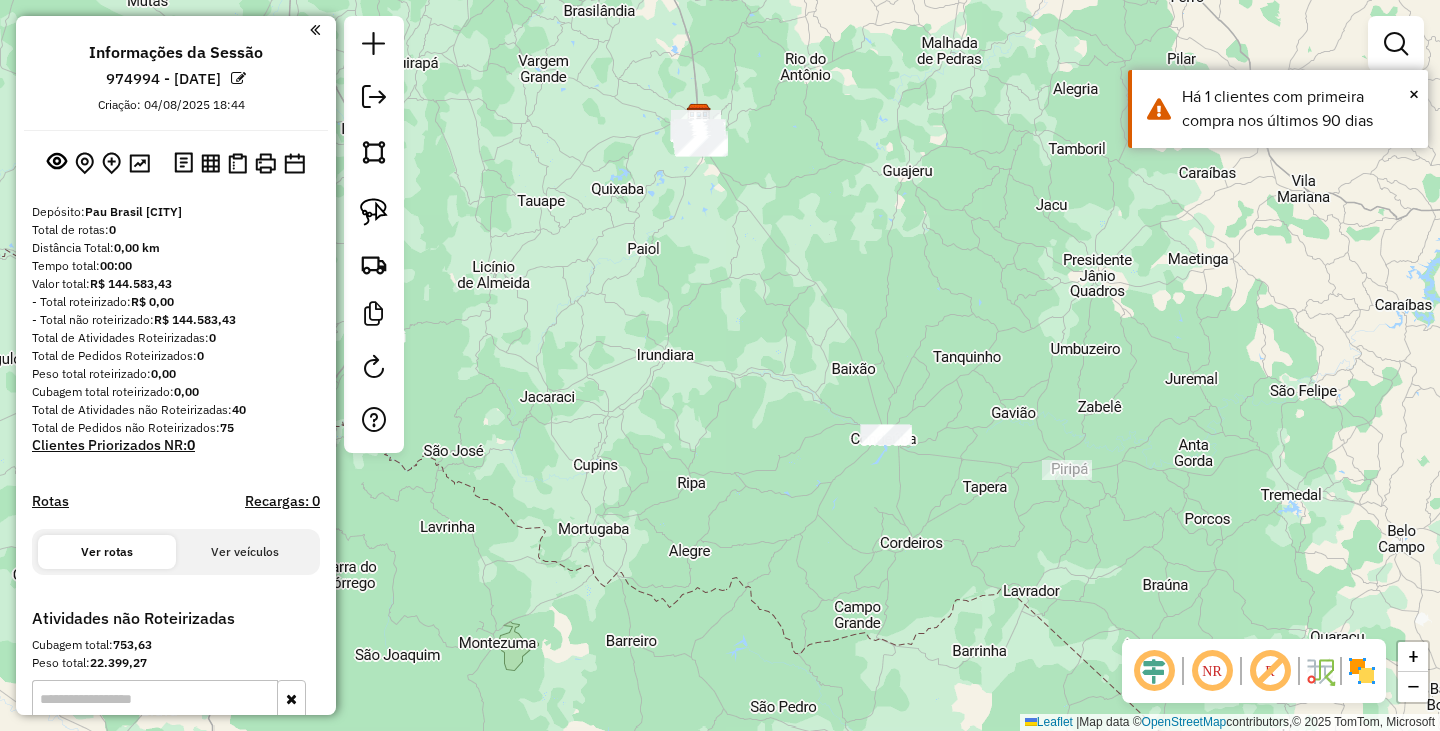 drag, startPoint x: 967, startPoint y: 266, endPoint x: 791, endPoint y: 494, distance: 288.02777 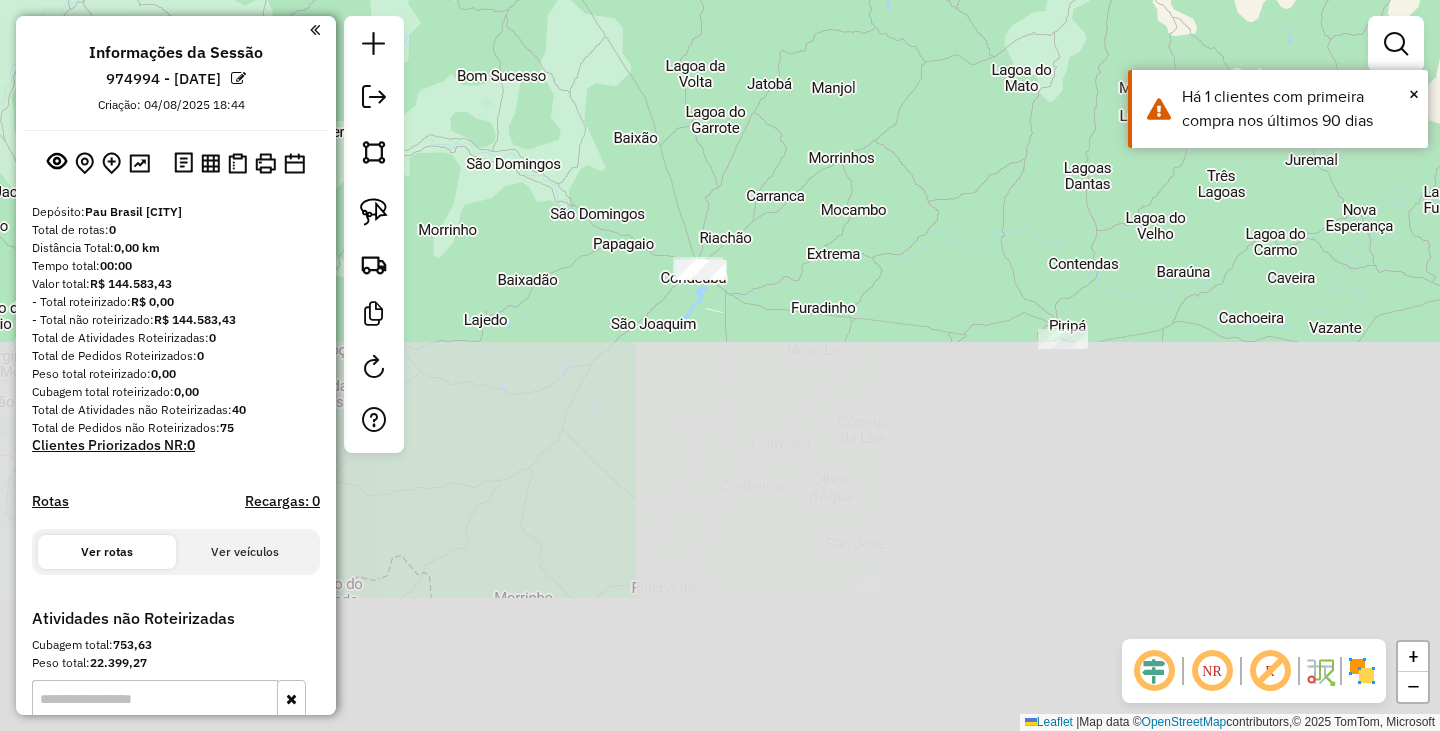 drag, startPoint x: 875, startPoint y: 528, endPoint x: 962, endPoint y: 115, distance: 422.06396 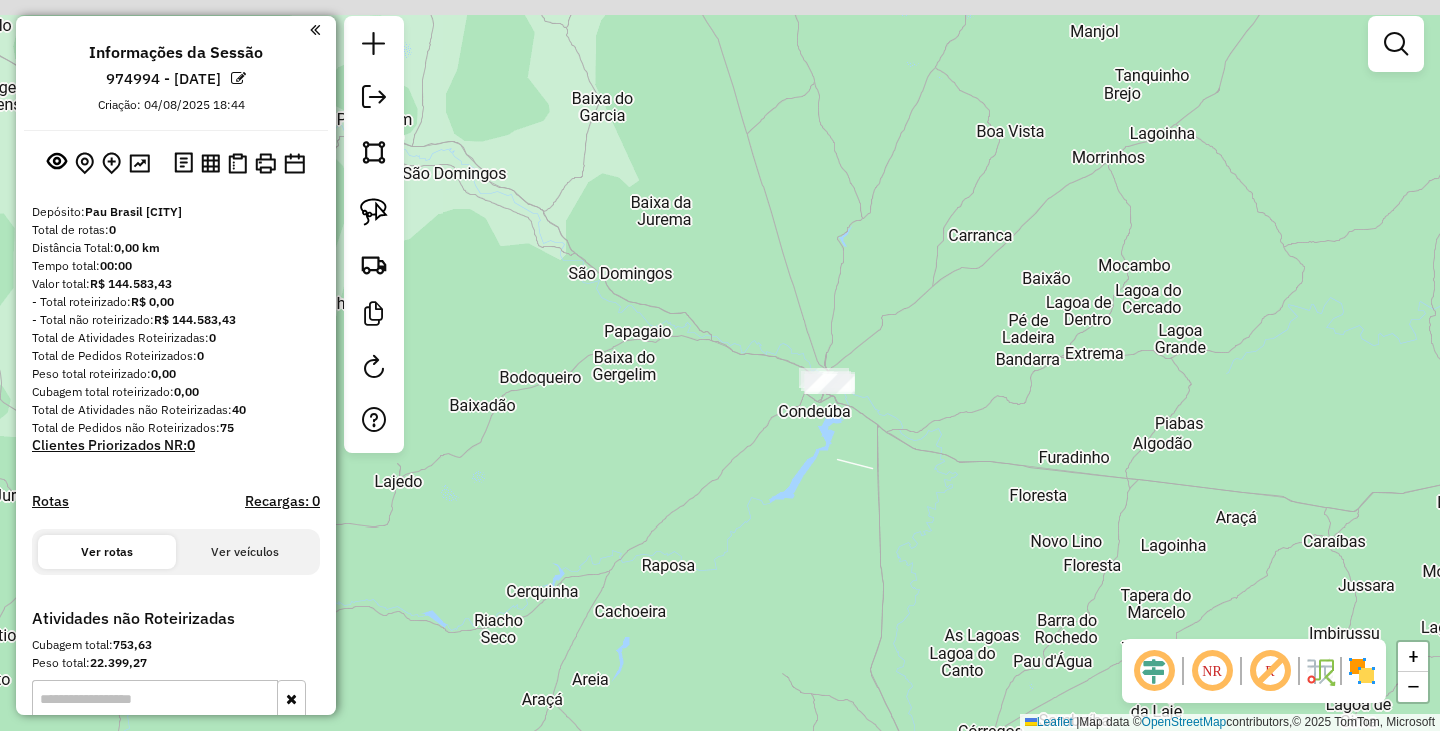 drag, startPoint x: 877, startPoint y: 163, endPoint x: 907, endPoint y: 431, distance: 269.6739 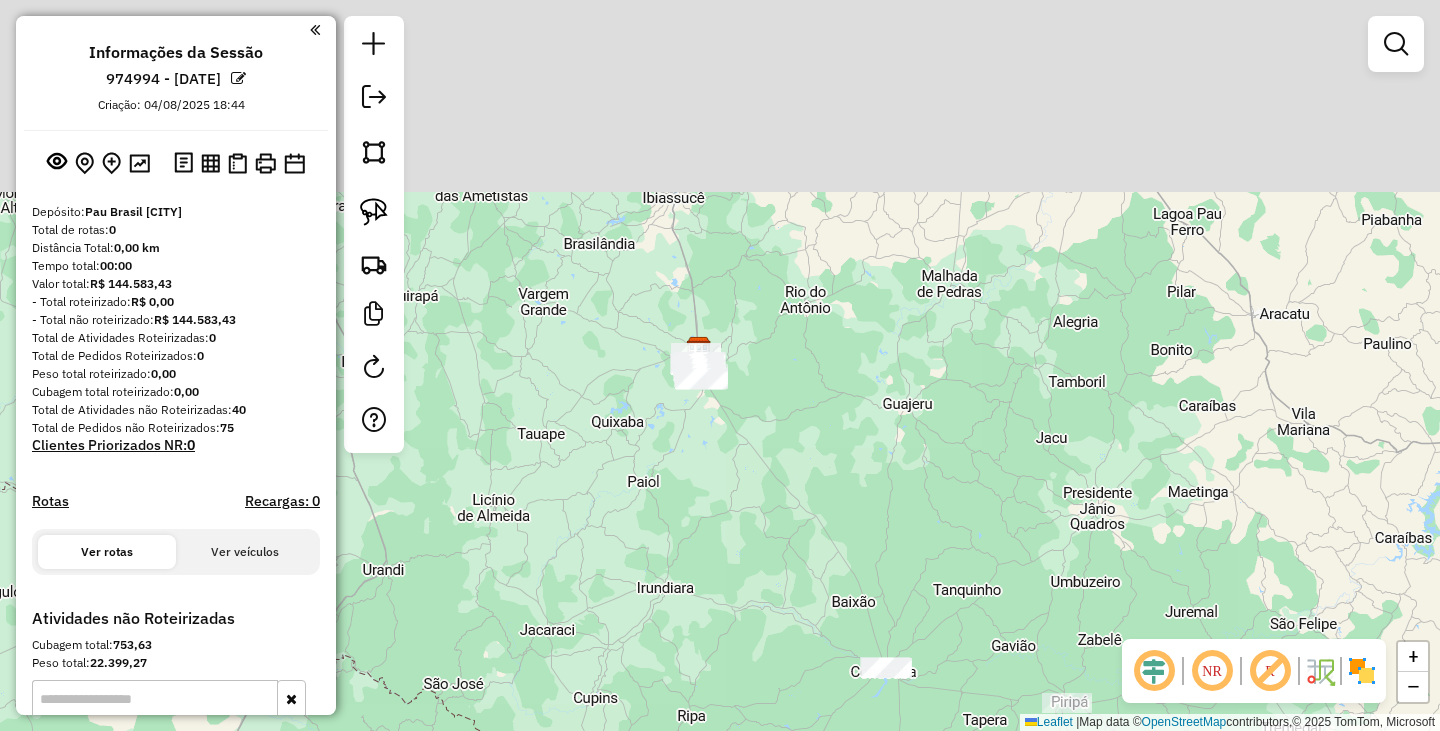 drag, startPoint x: 885, startPoint y: 221, endPoint x: 858, endPoint y: 505, distance: 285.28058 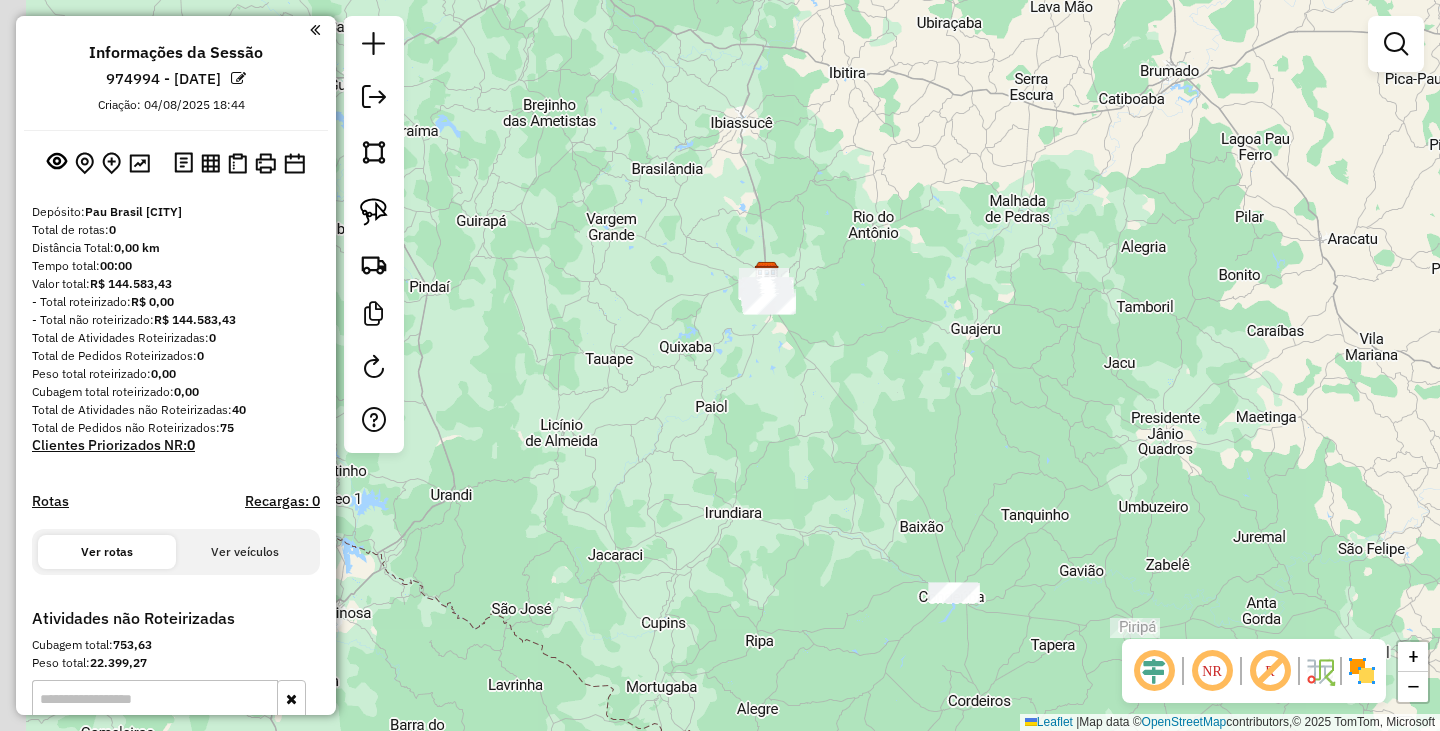 drag, startPoint x: 787, startPoint y: 340, endPoint x: 1007, endPoint y: 343, distance: 220.02045 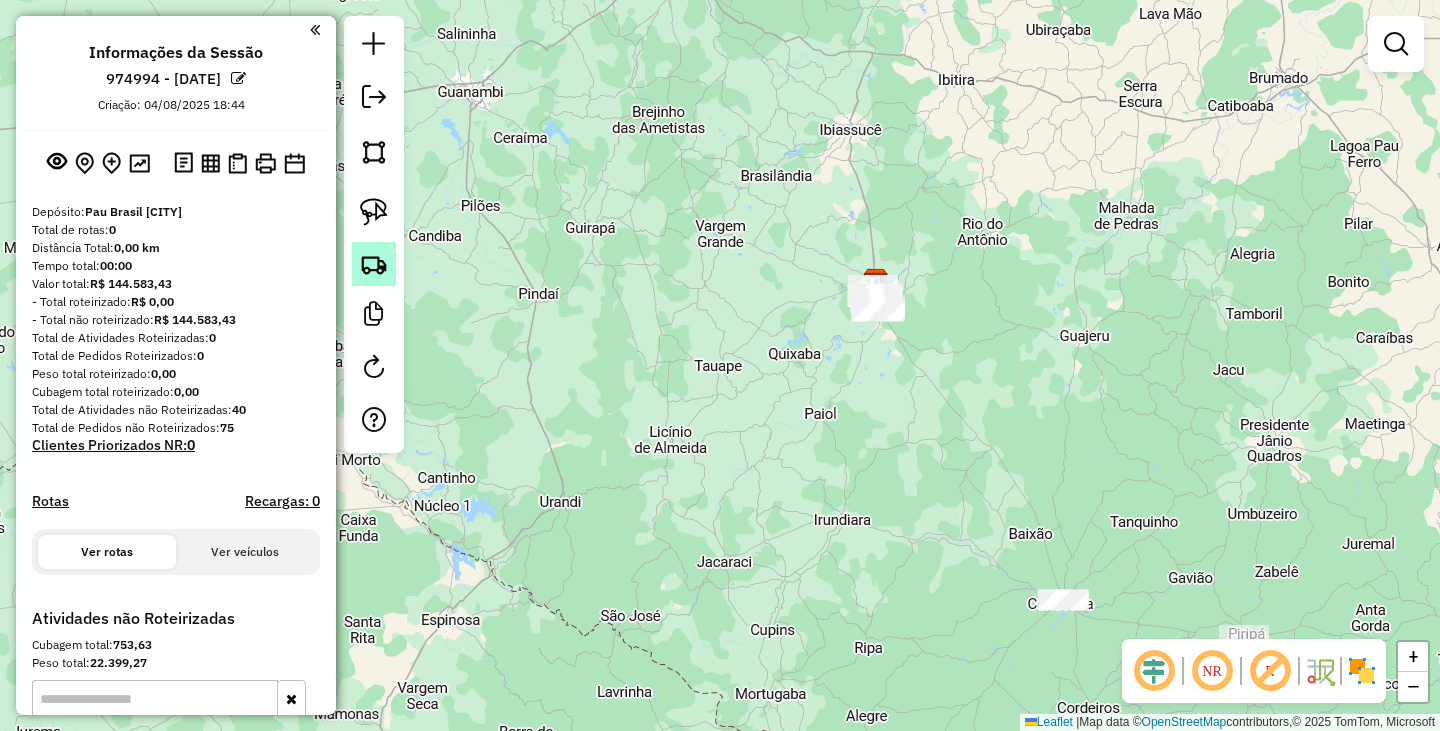 click 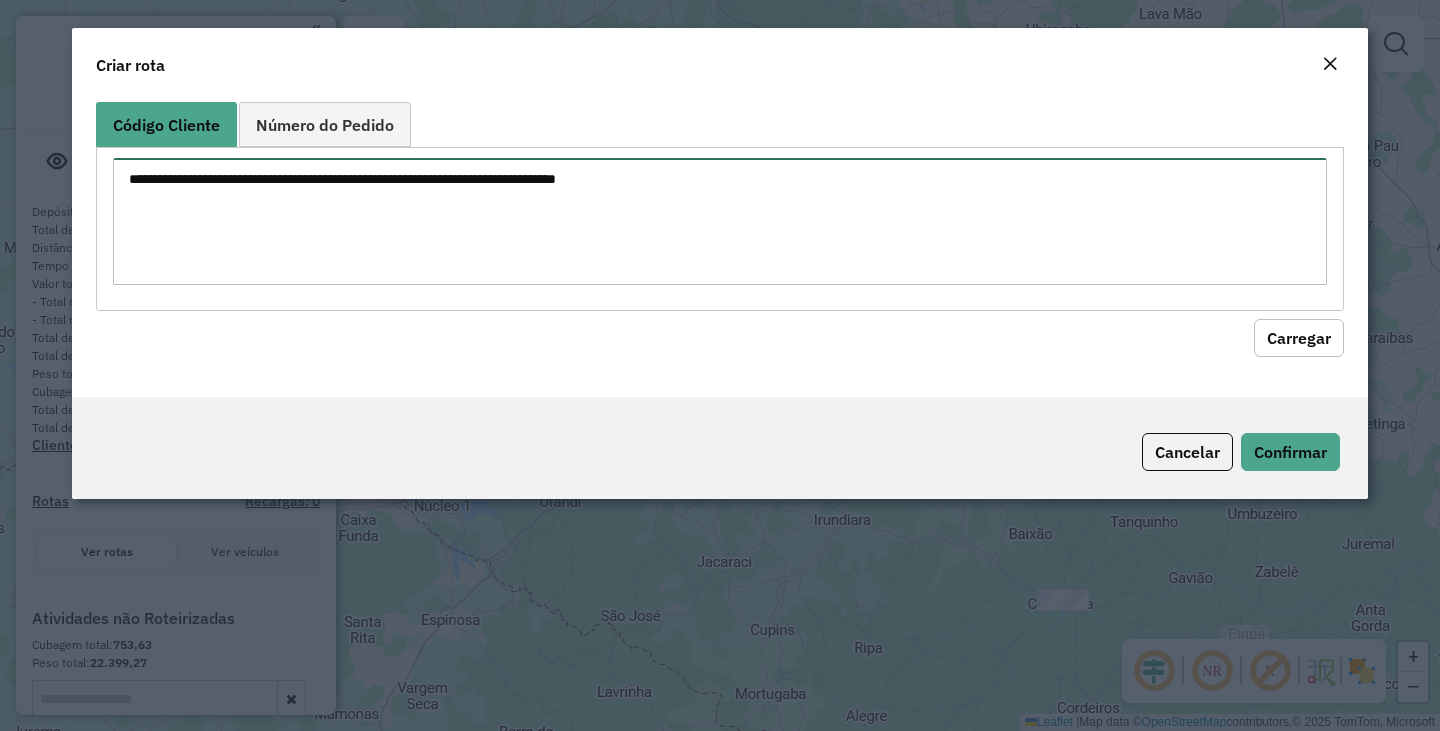 click at bounding box center [720, 221] 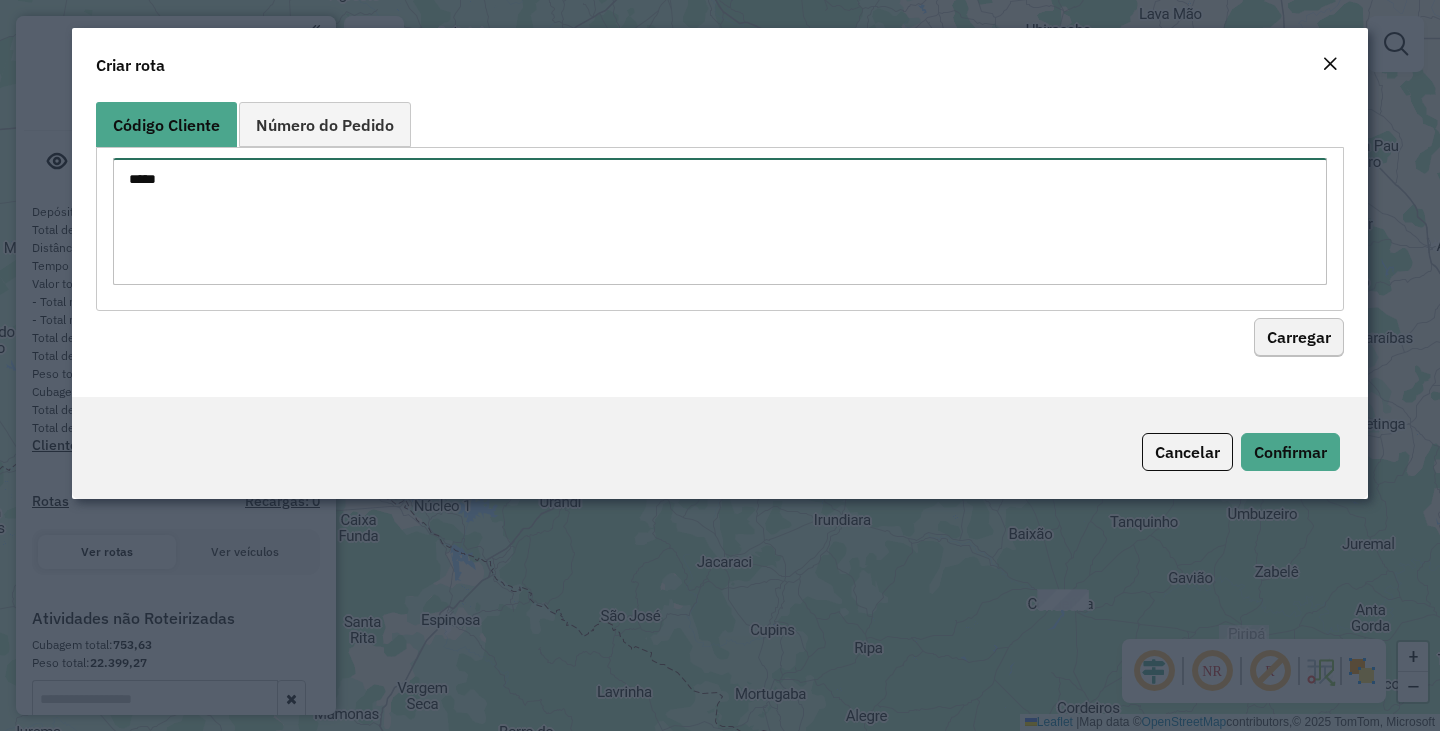 type on "*****" 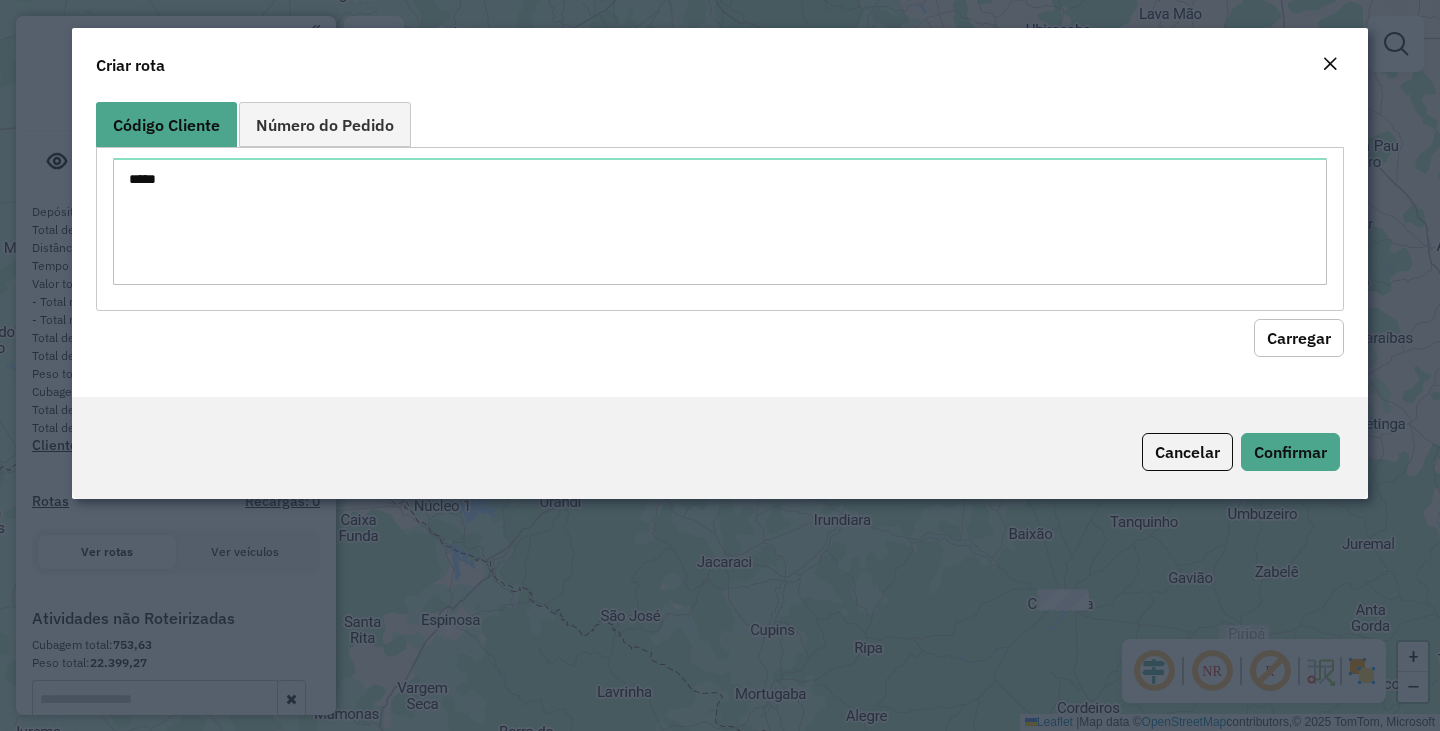 click on "Carregar" 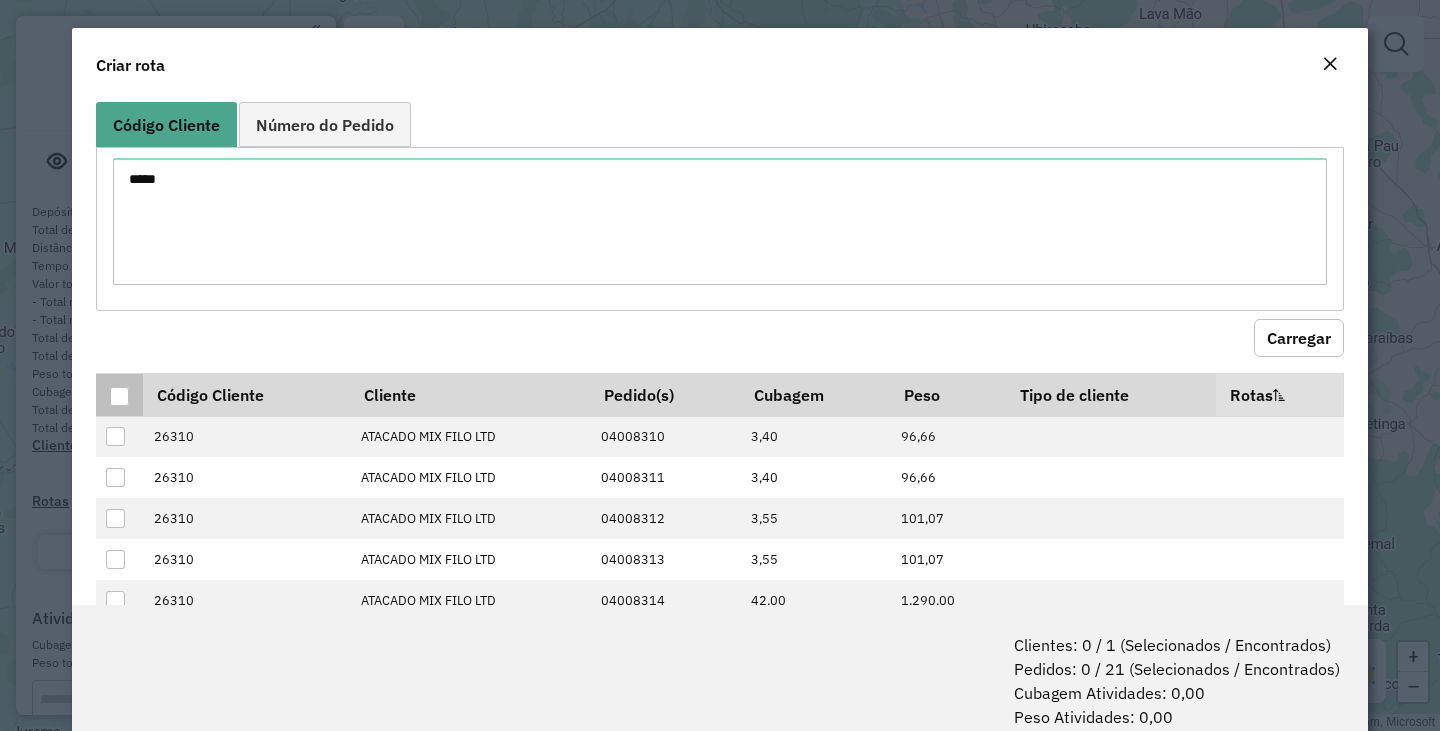 click at bounding box center [119, 396] 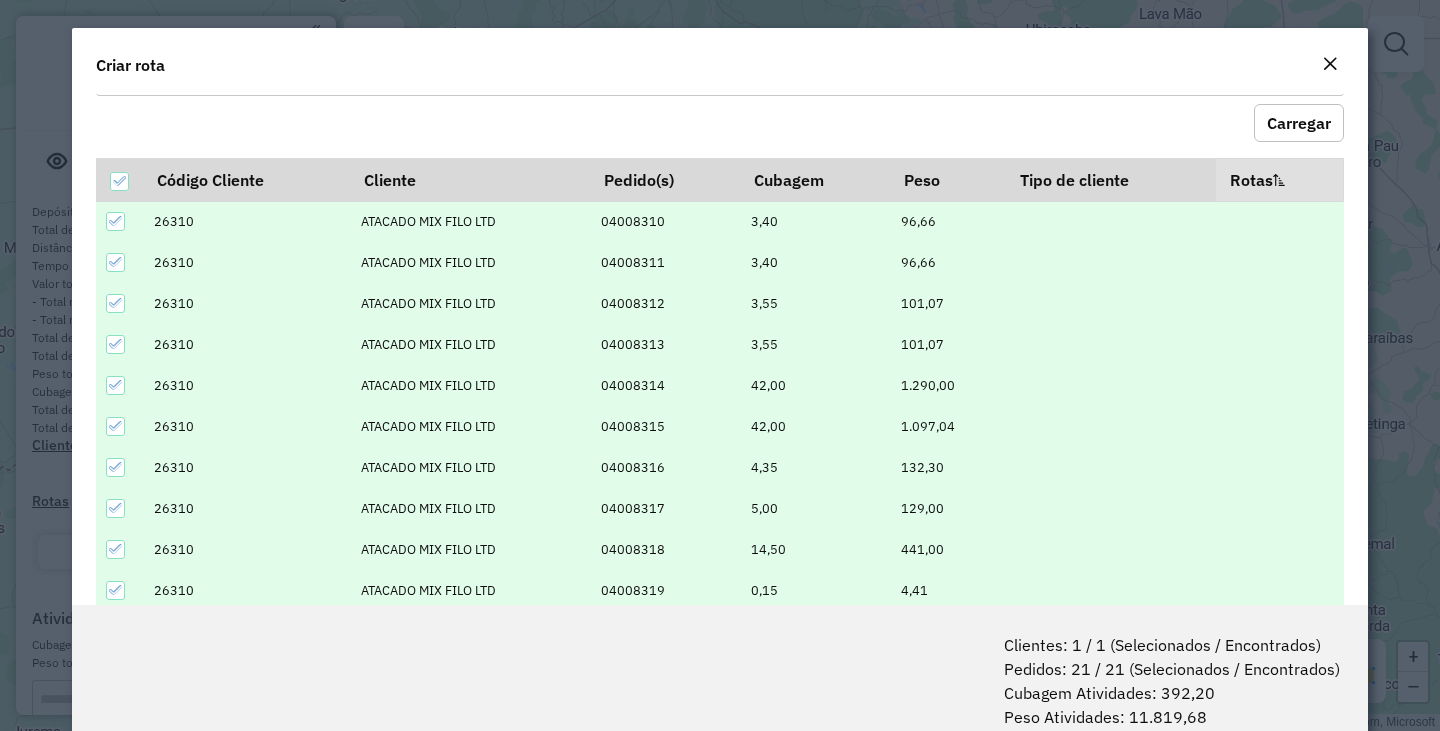 scroll, scrollTop: 319, scrollLeft: 0, axis: vertical 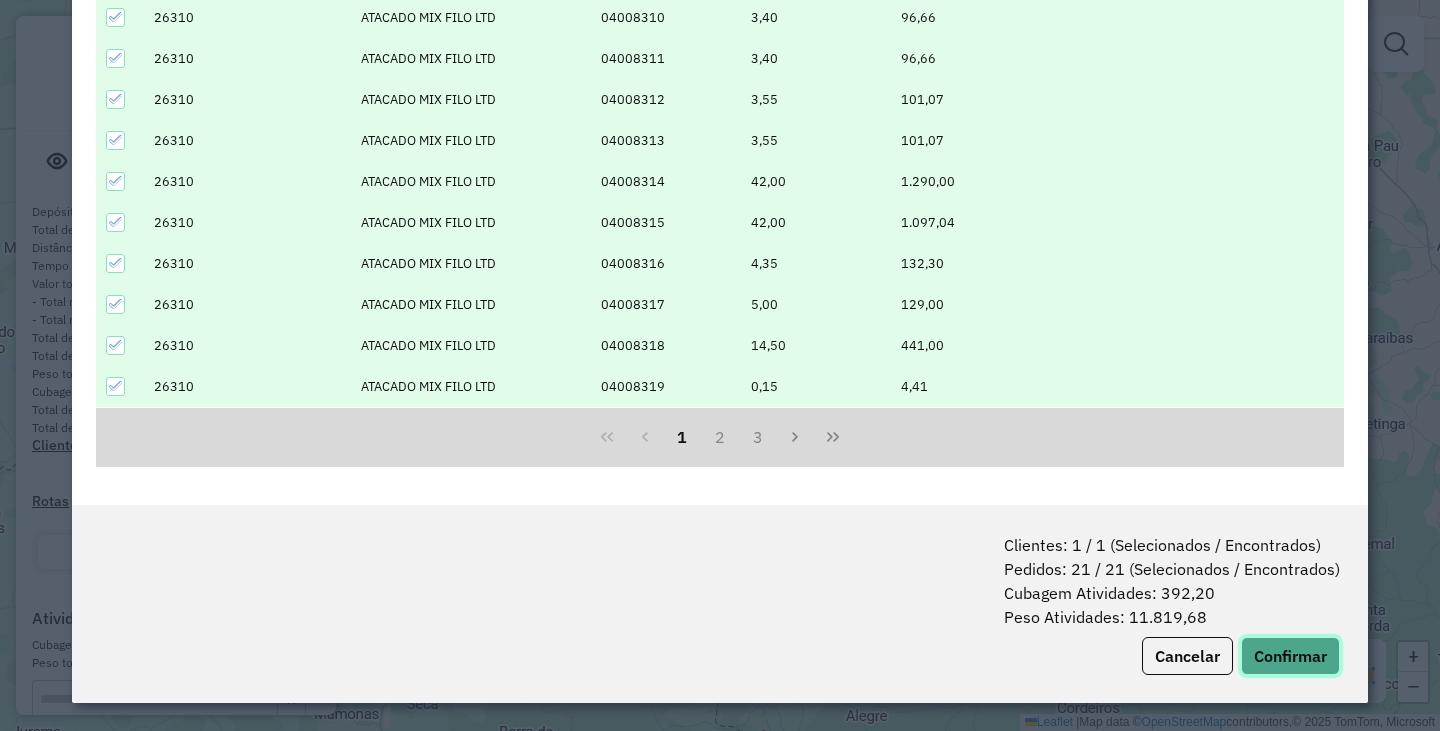 click on "Confirmar" 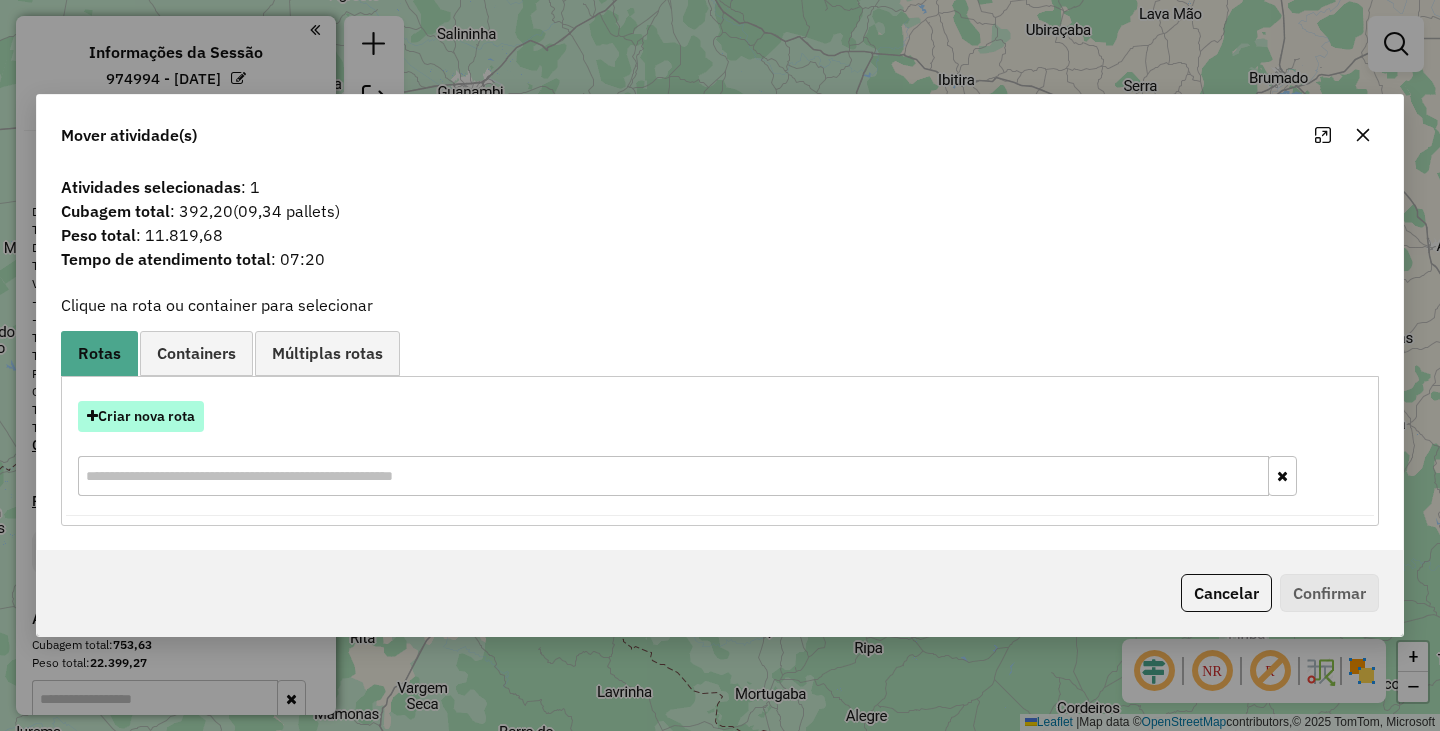 click on "Criar nova rota" at bounding box center [141, 416] 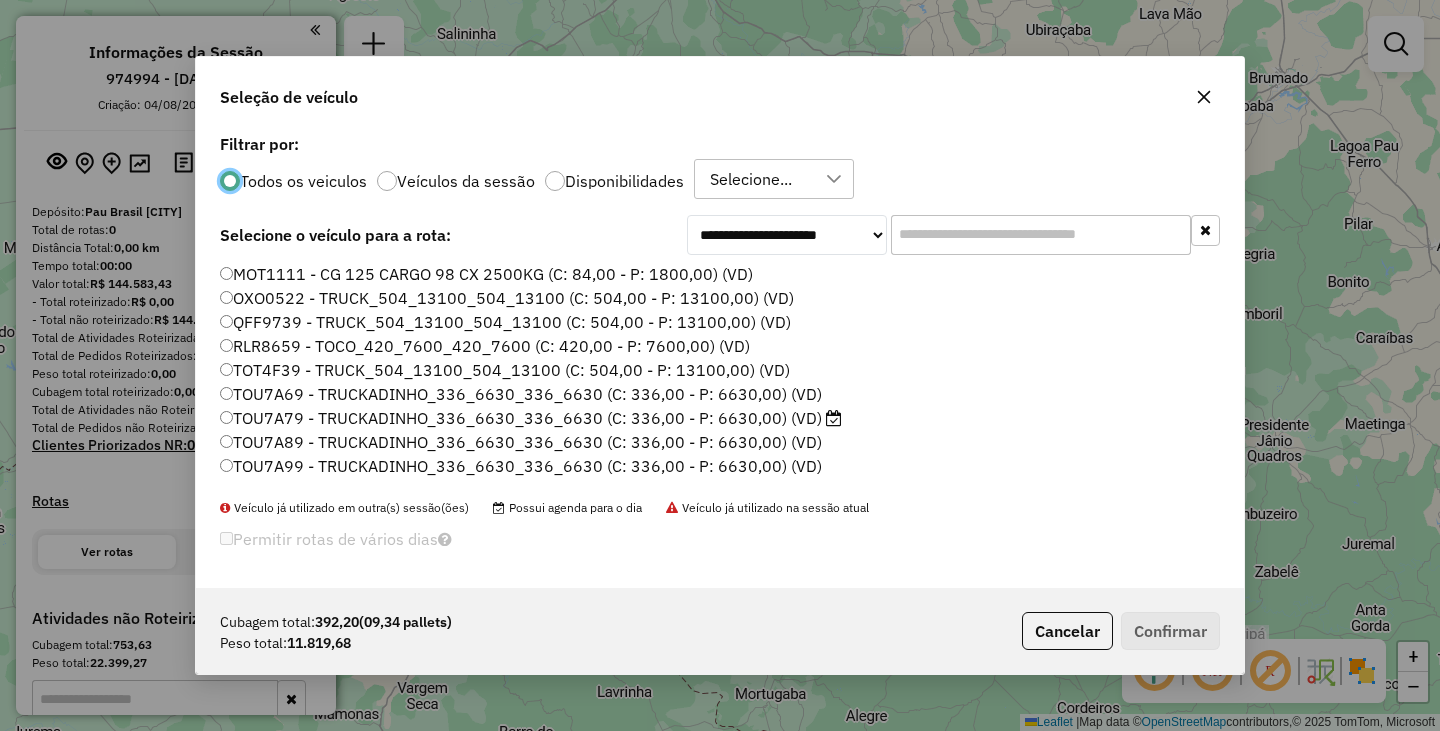 scroll, scrollTop: 11, scrollLeft: 6, axis: both 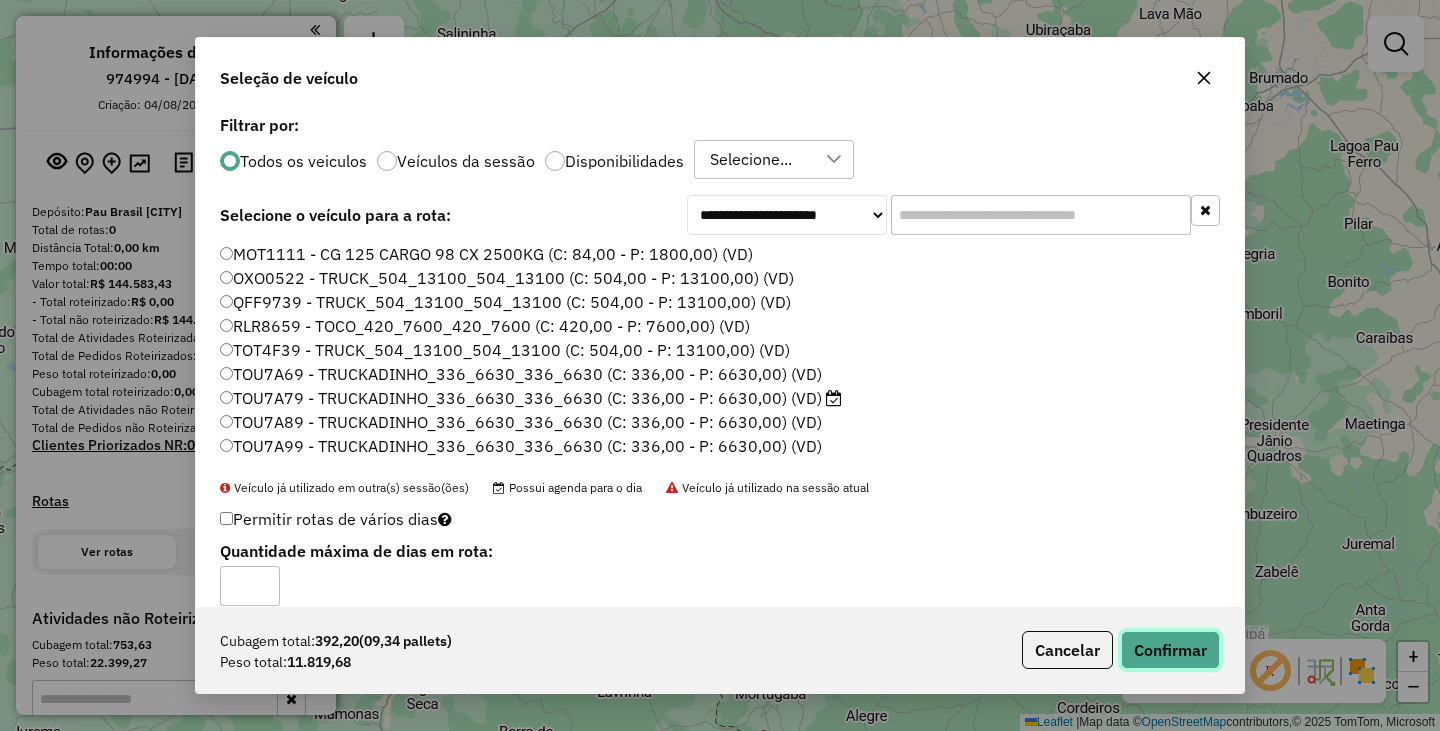 click on "Confirmar" 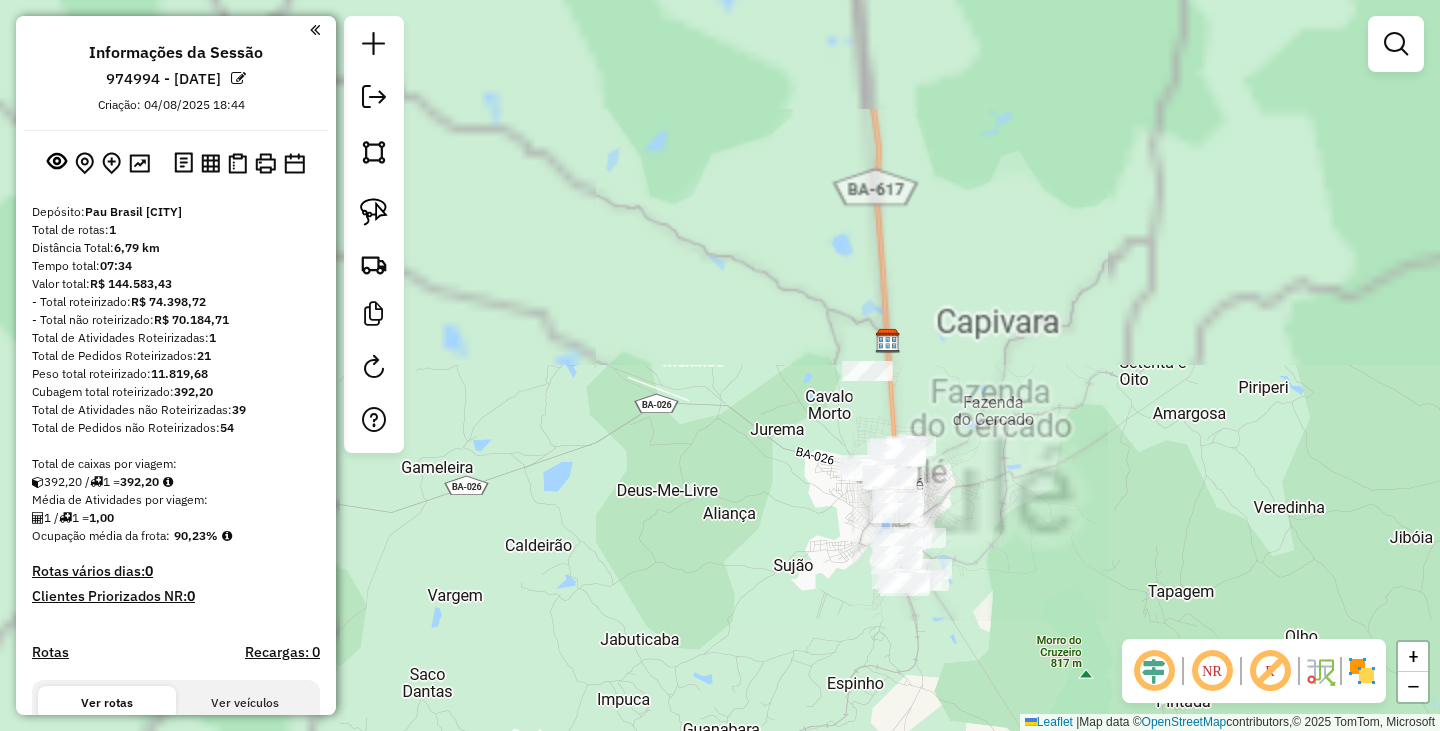 drag, startPoint x: 759, startPoint y: 157, endPoint x: 1247, endPoint y: 778, distance: 789.8006 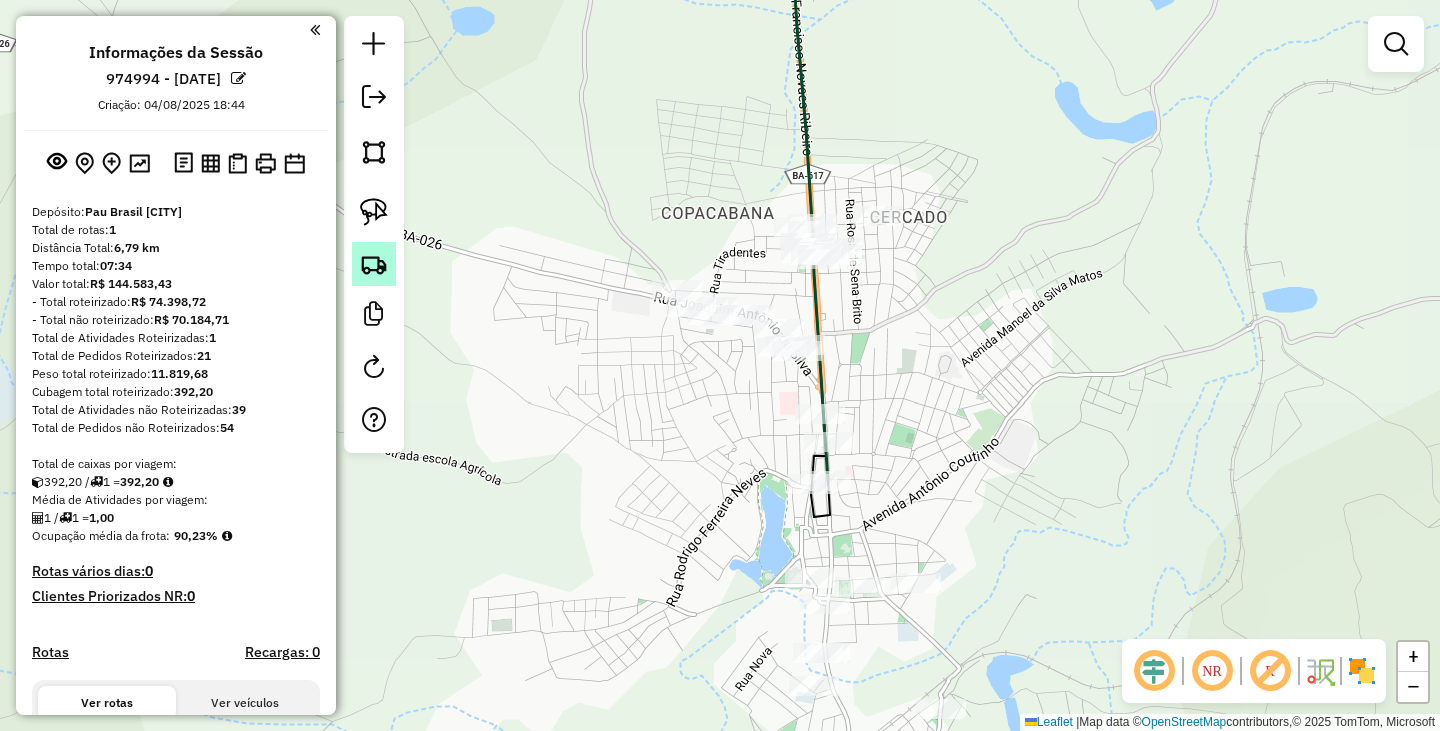 click 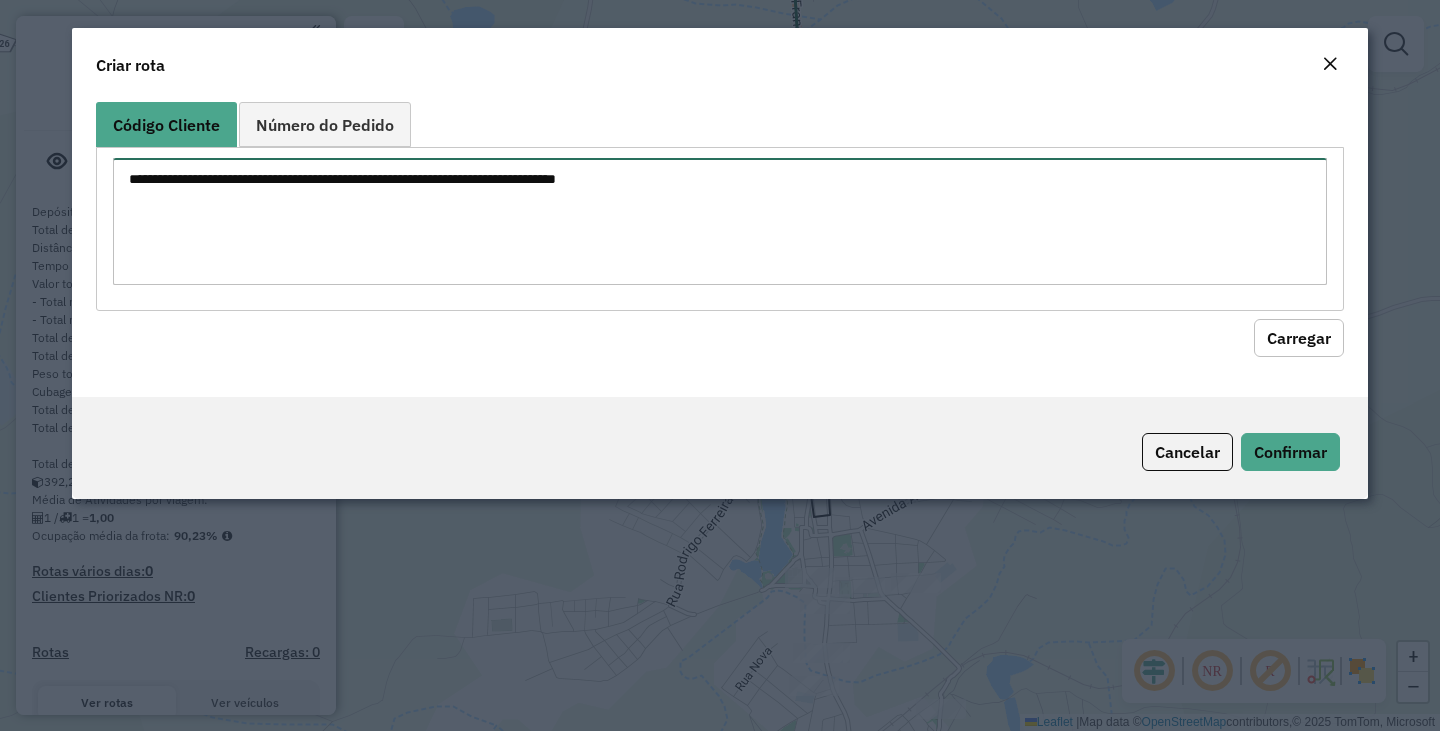 click at bounding box center [720, 221] 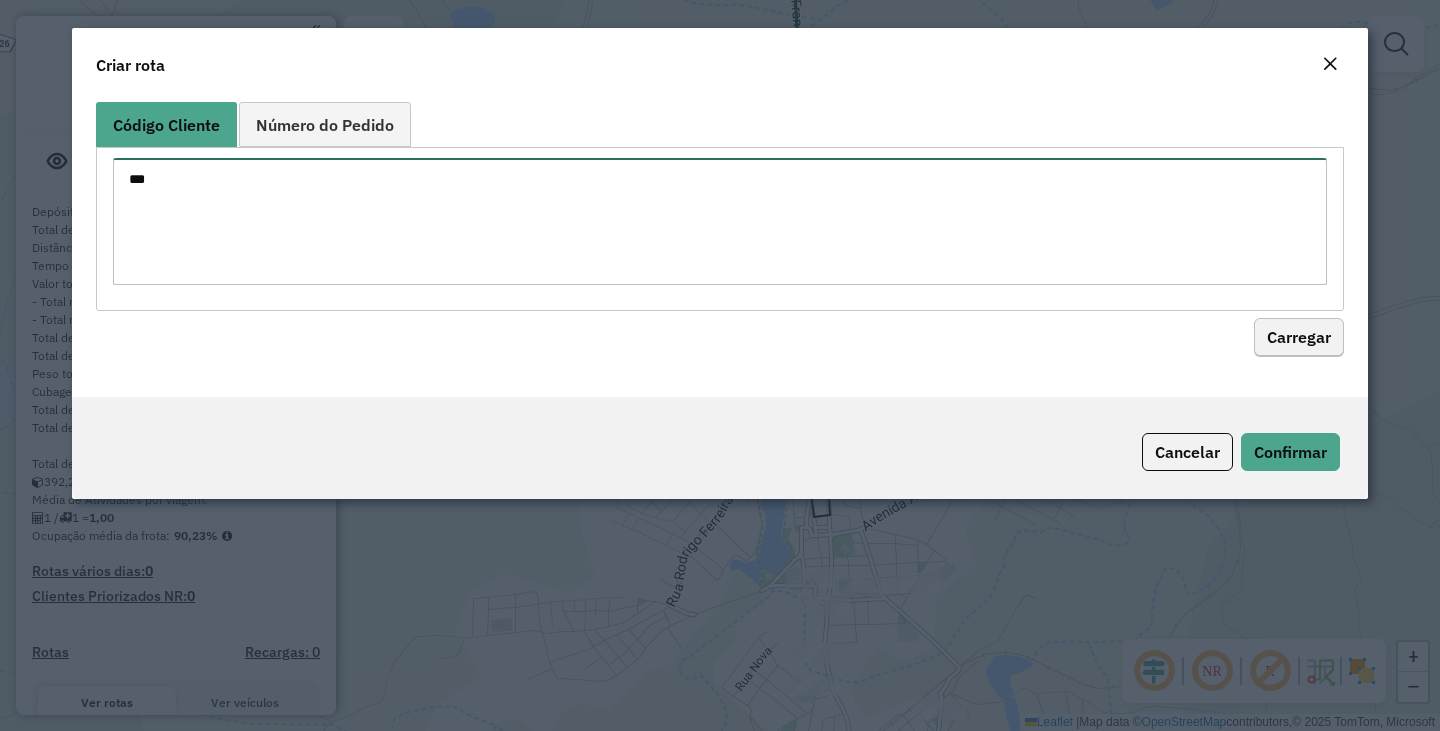 type on "***" 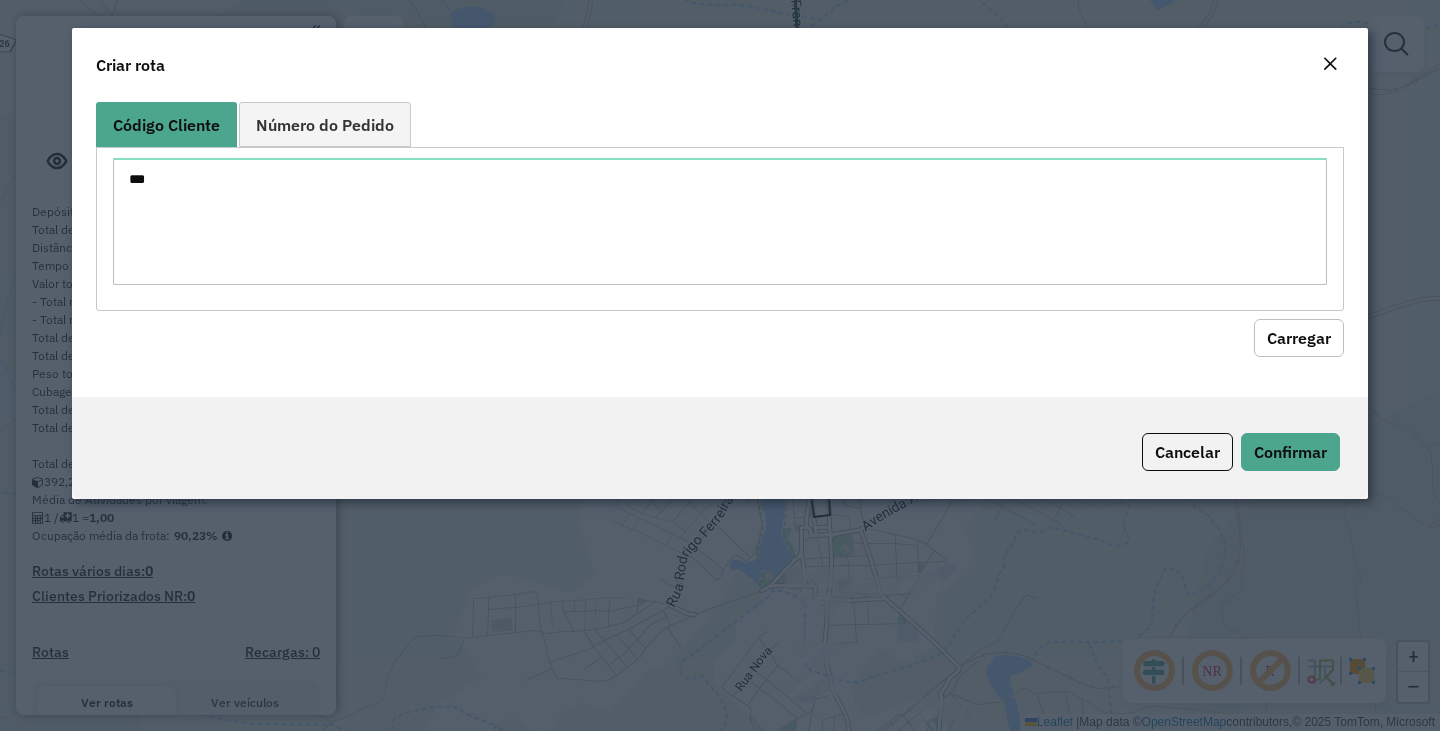 click on "Carregar" 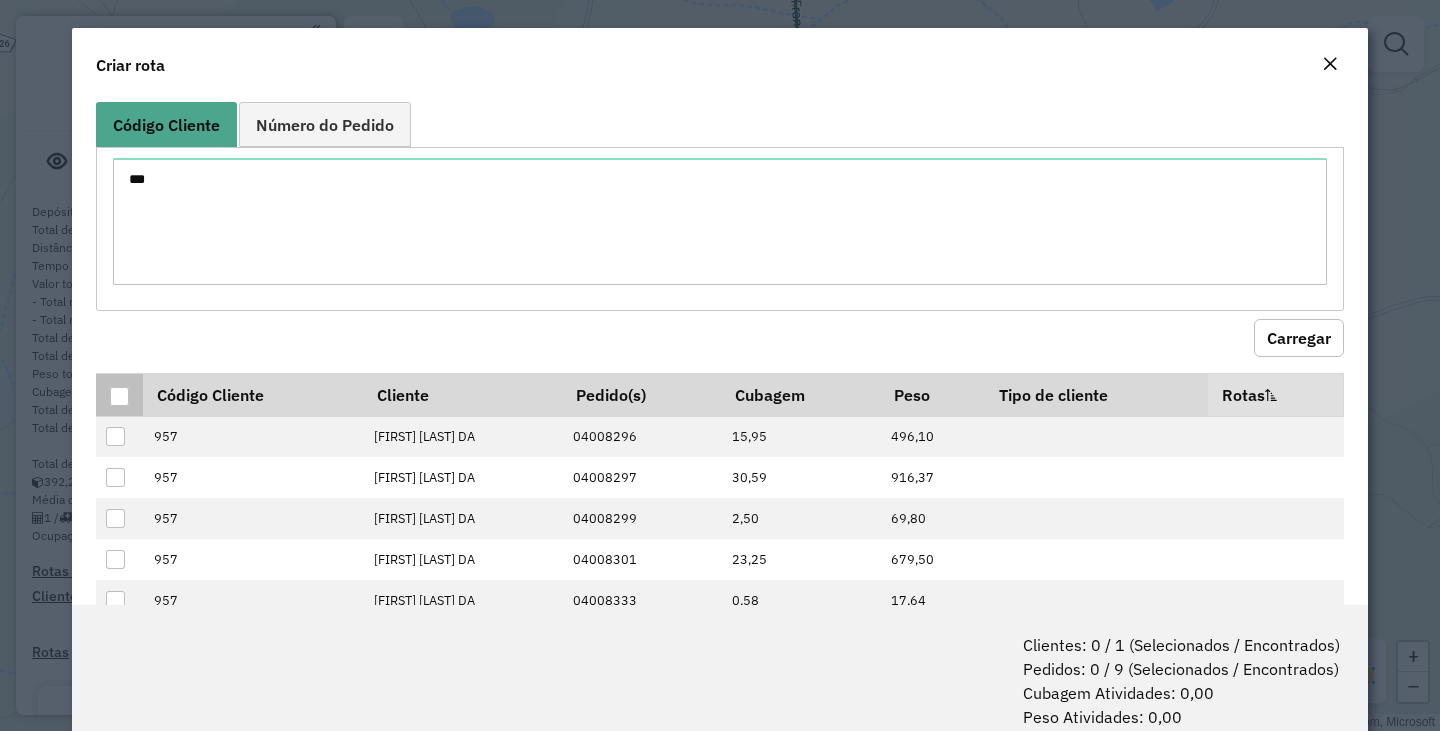 click at bounding box center [119, 396] 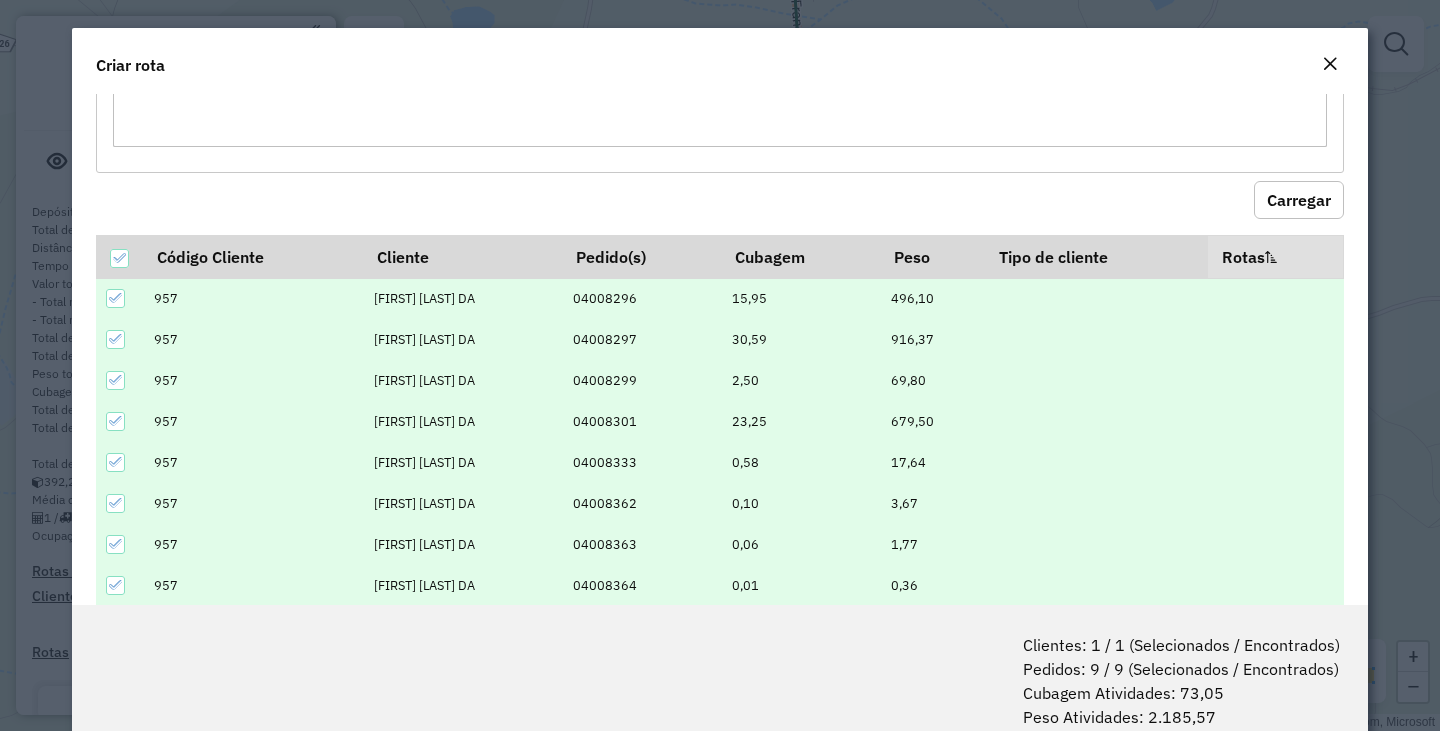scroll, scrollTop: 219, scrollLeft: 0, axis: vertical 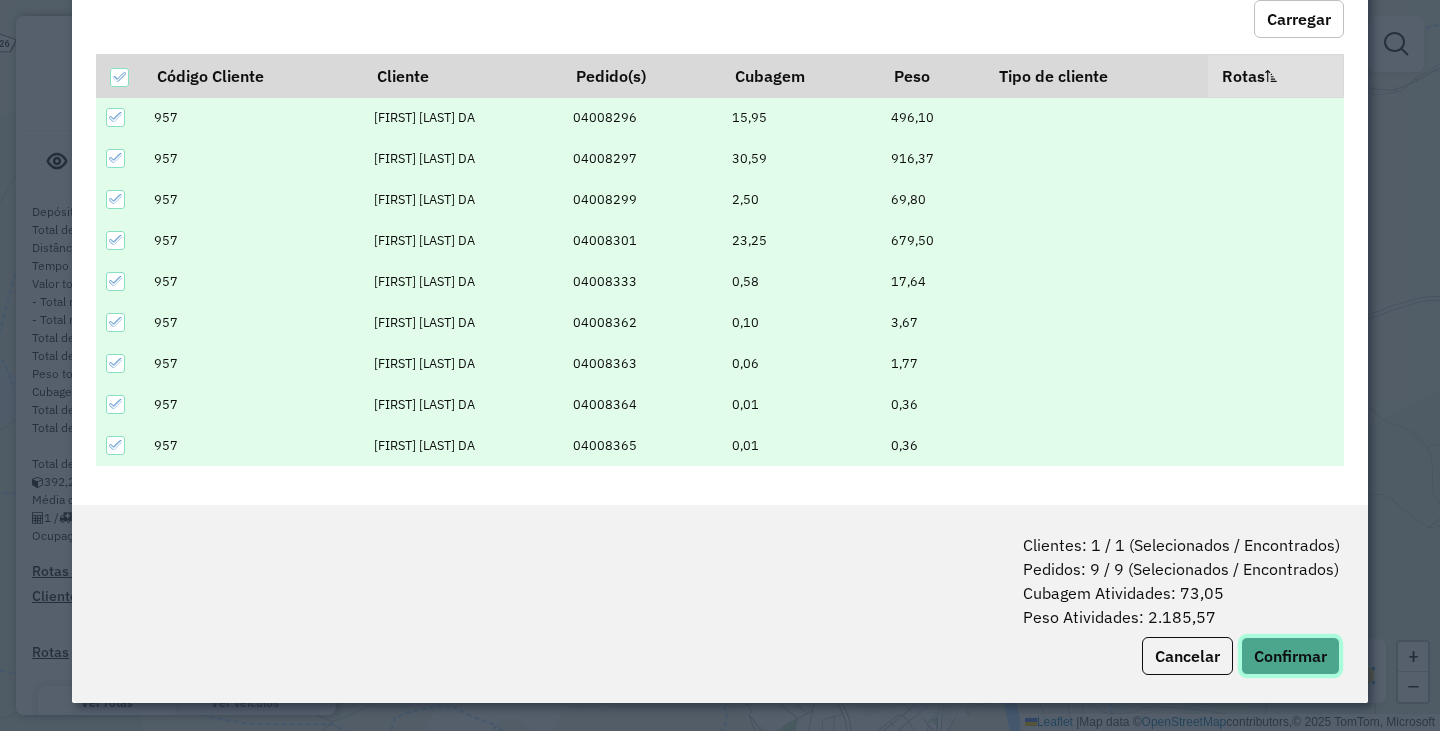click on "Confirmar" 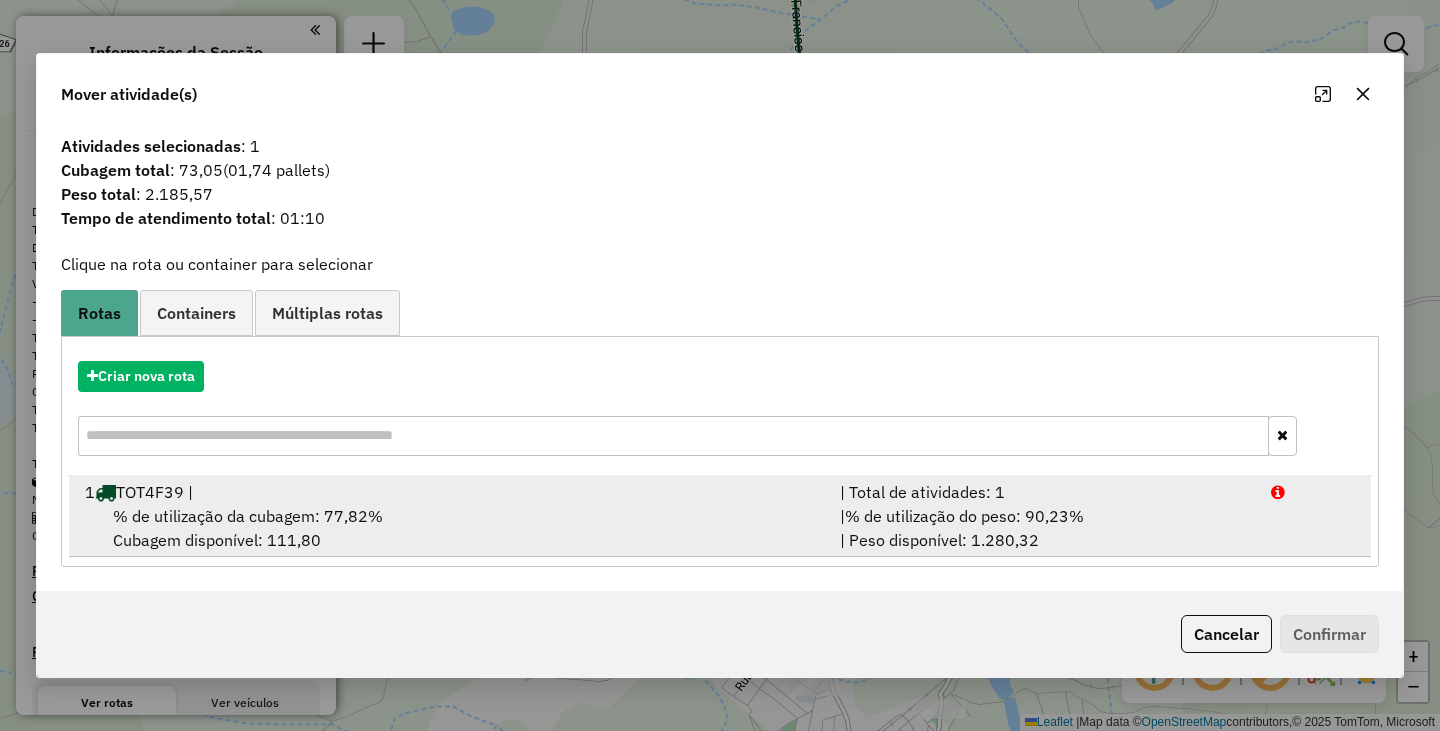 click on "% de utilização da cubagem: 77,82%  Cubagem disponível: 111,80" at bounding box center (450, 528) 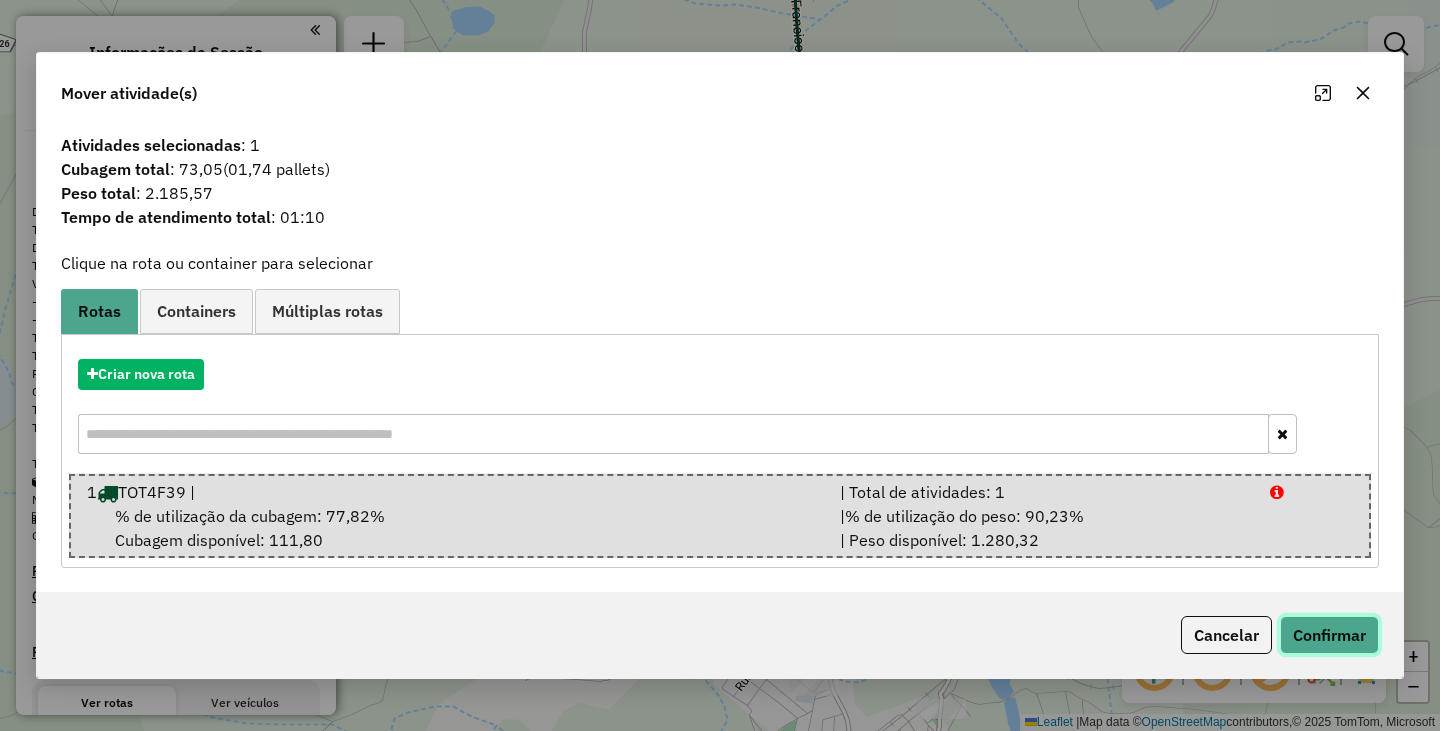 click on "Confirmar" 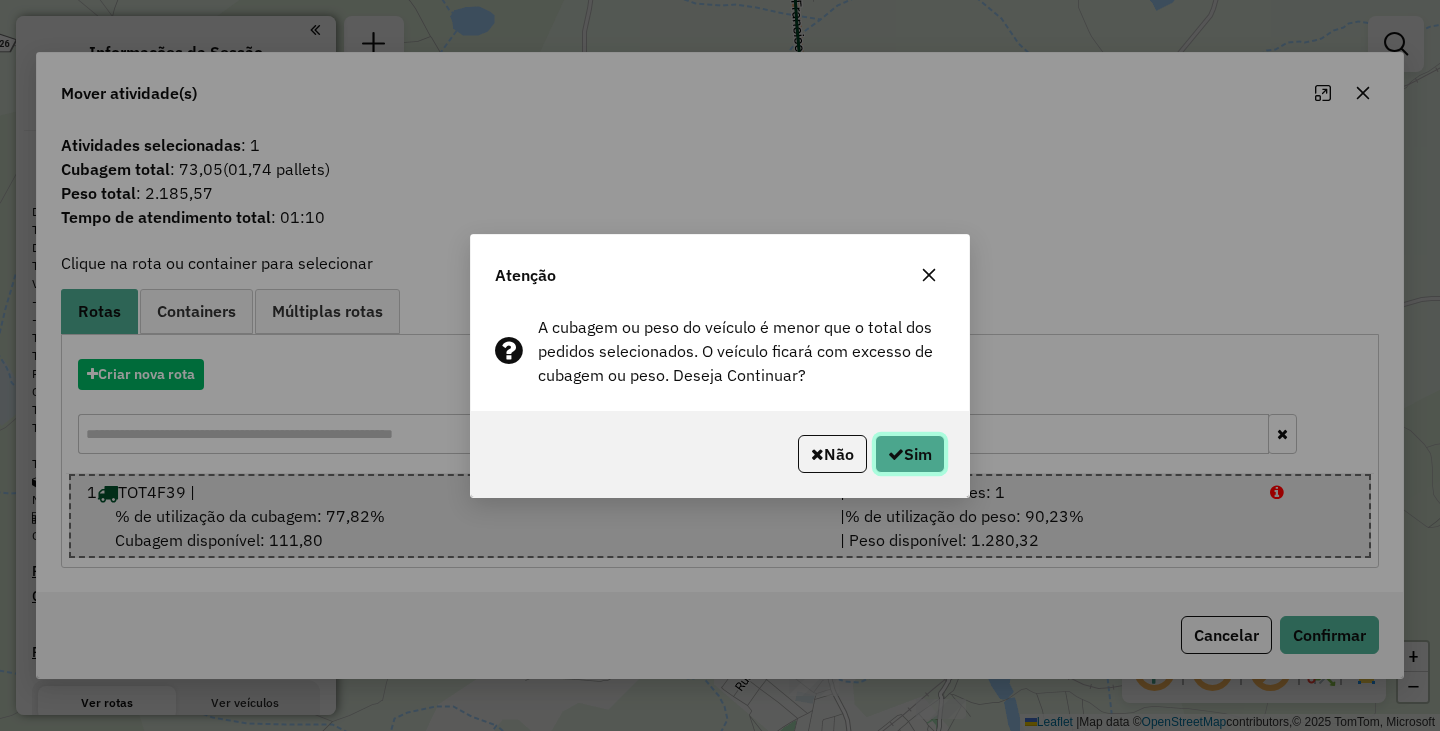 click on "Sim" 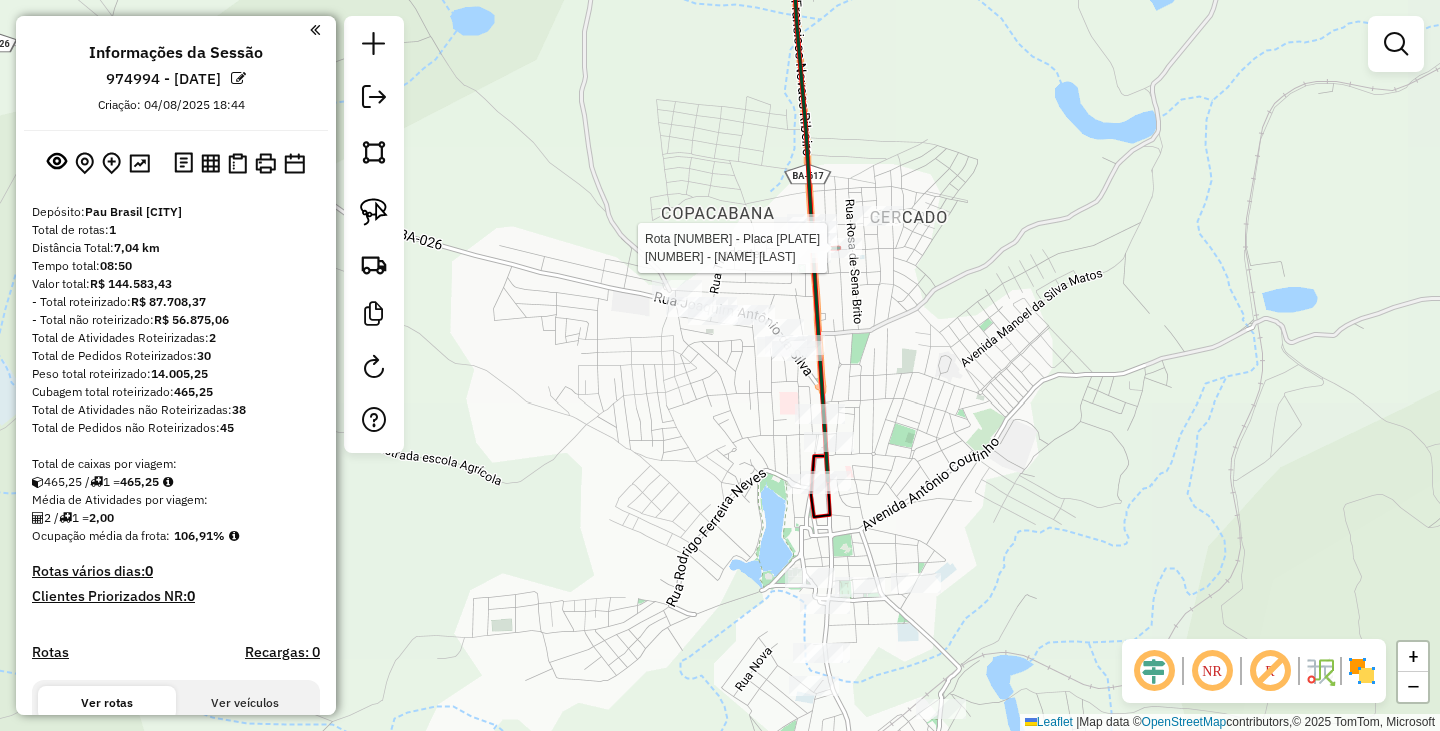 select on "**********" 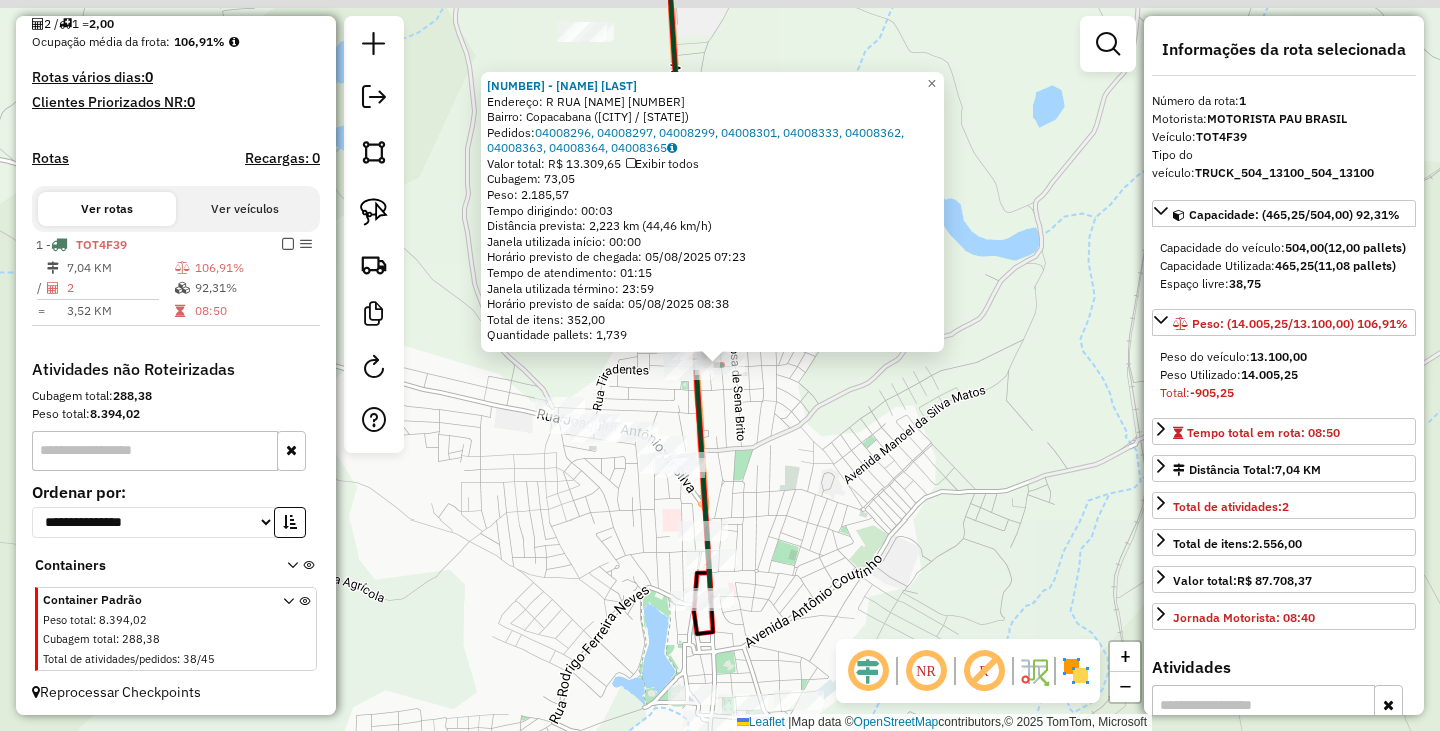 scroll, scrollTop: 498, scrollLeft: 0, axis: vertical 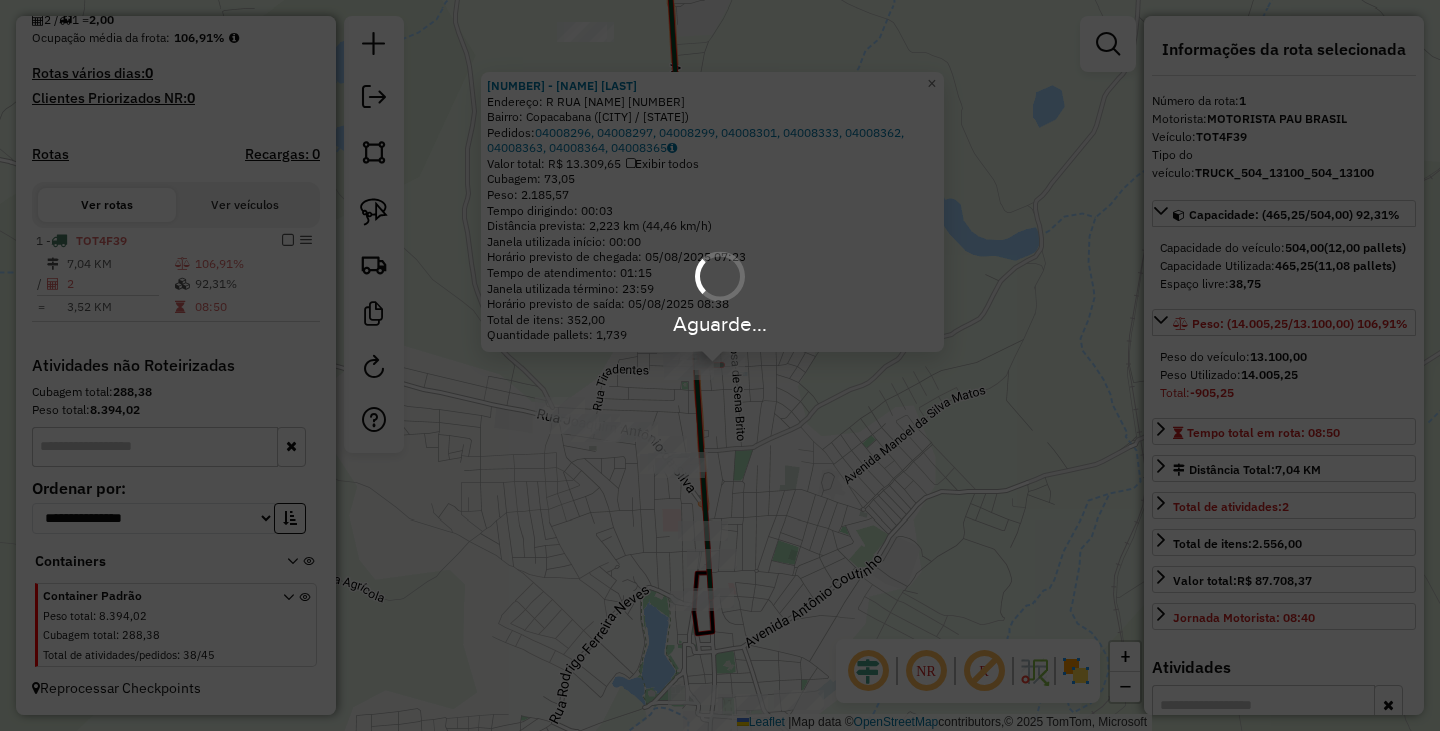 click on "Aguarde..." at bounding box center (720, 365) 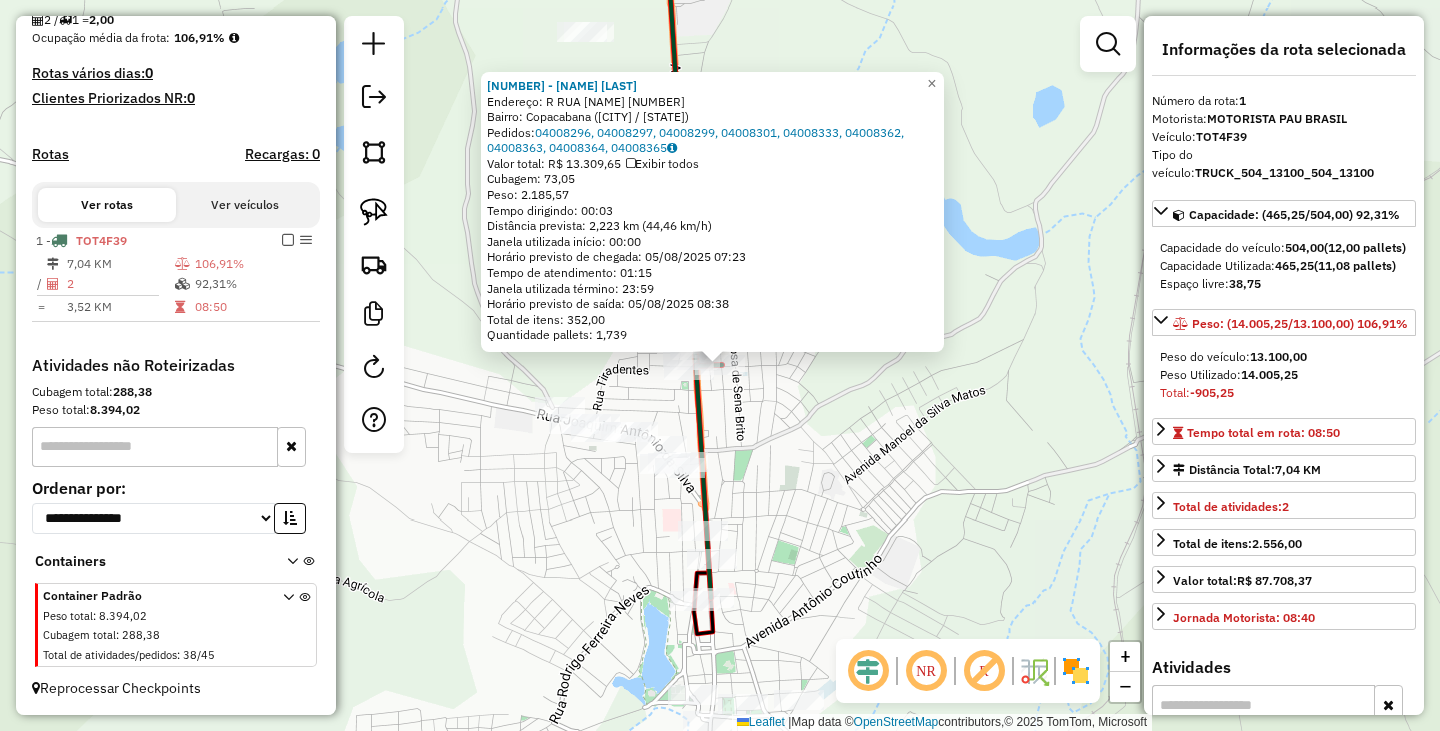 click on "957 - EDIVALDO CARVALHO DA  Endereço: R   RUA EDITE BAHIANA NERY        22   Bairro: Copacabana (CACULE / BA)   Pedidos:  04008296, 04008297, 04008299, 04008301, 04008333, 04008362, 04008363, 04008364, 04008365   Valor total: R$ 13.309,65   Exibir todos   Cubagem: 73,05  Peso: 2.185,57  Tempo dirigindo: 00:03   Distância prevista: 2,223 km (44,46 km/h)   Janela utilizada início: 00:00   Horário previsto de chegada: 05/08/2025 07:23   Tempo de atendimento: 01:15   Janela utilizada término: 23:59   Horário previsto de saída: 05/08/2025 08:38   Total de itens: 352,00   Quantidade pallets: 1,739  × Janela de atendimento Grade de atendimento Capacidade Transportadoras Veículos Cliente Pedidos  Rotas Selecione os dias de semana para filtrar as janelas de atendimento  Seg   Ter   Qua   Qui   Sex   Sáb   Dom  Informe o período da janela de atendimento: De: Até:  Filtrar exatamente a janela do cliente  Considerar janela de atendimento padrão   Seg   Ter   Qua   Qui   Sex   Sáb   Dom   Peso mínimo:  De:" 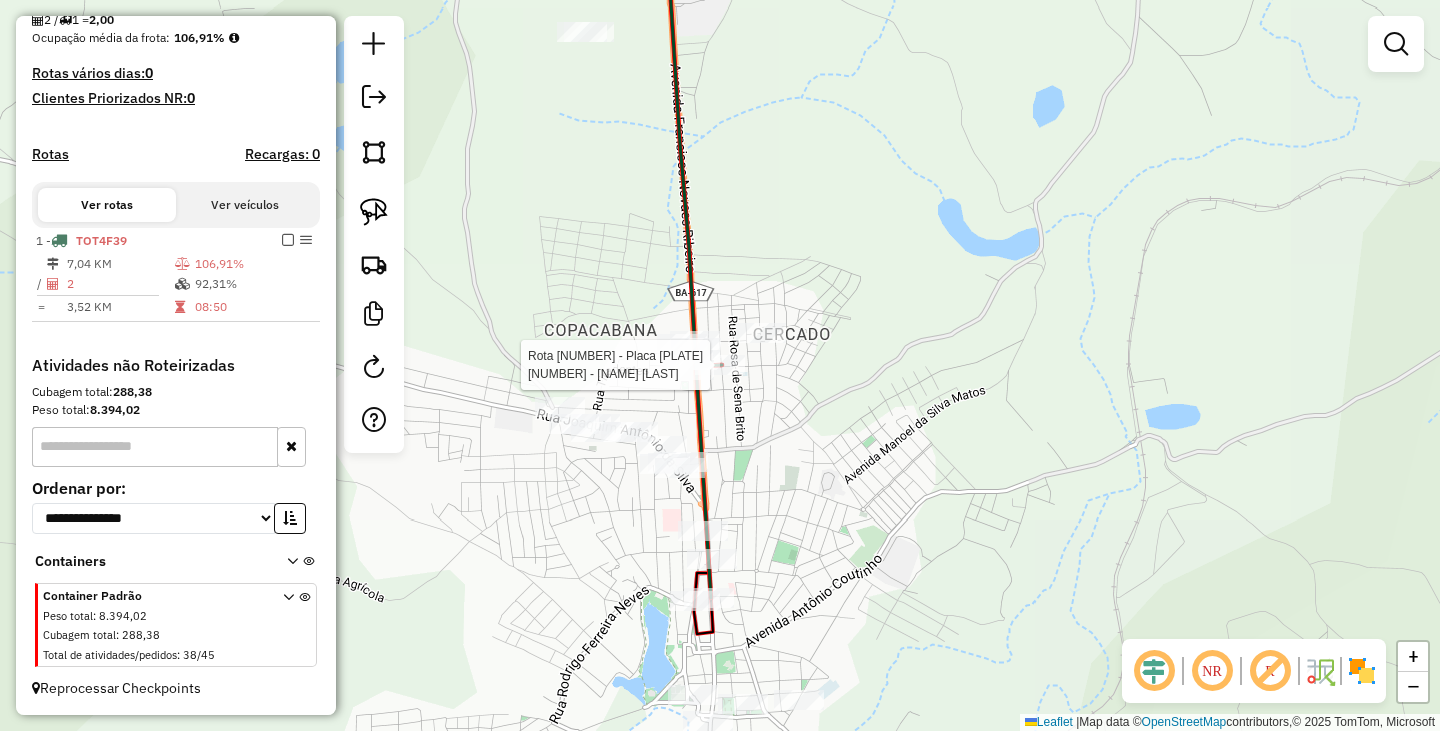 select on "**********" 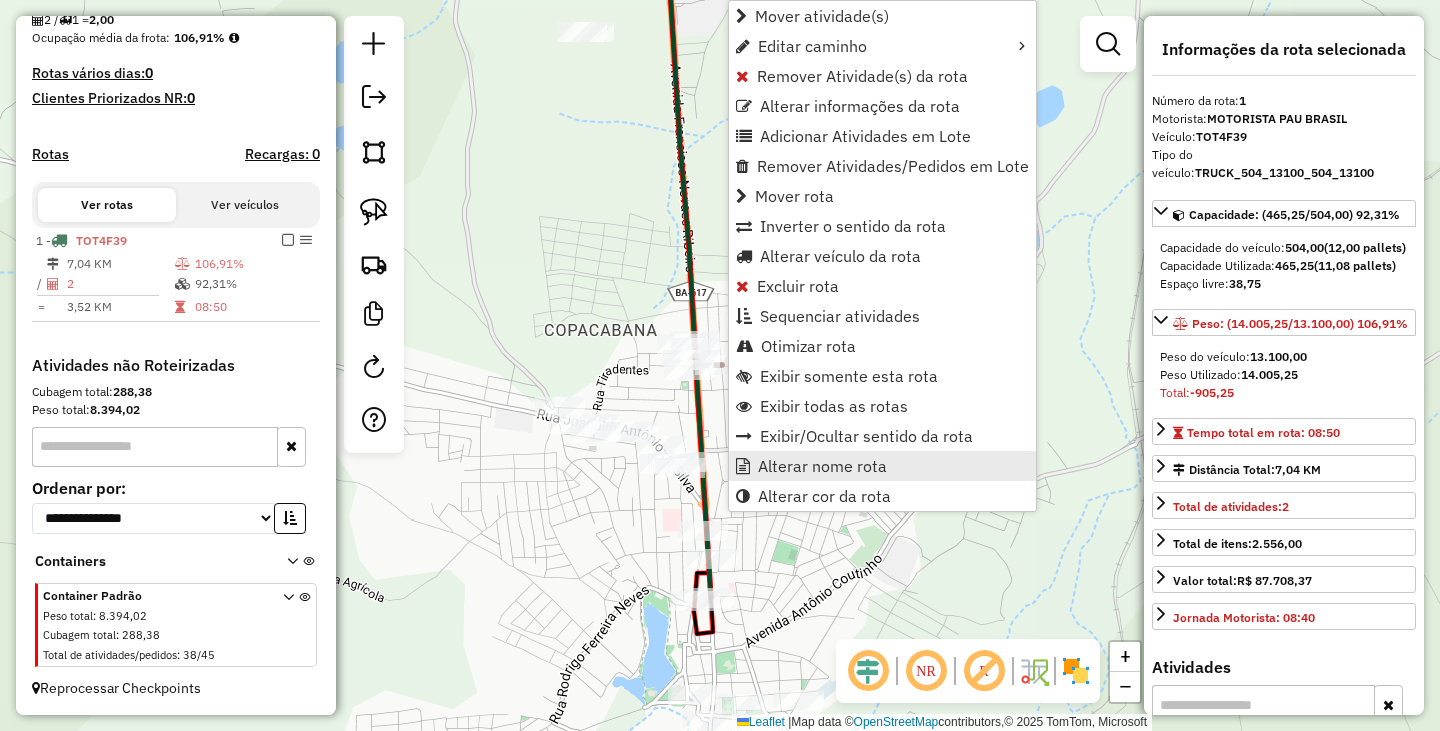 click on "Alterar nome rota" at bounding box center (822, 466) 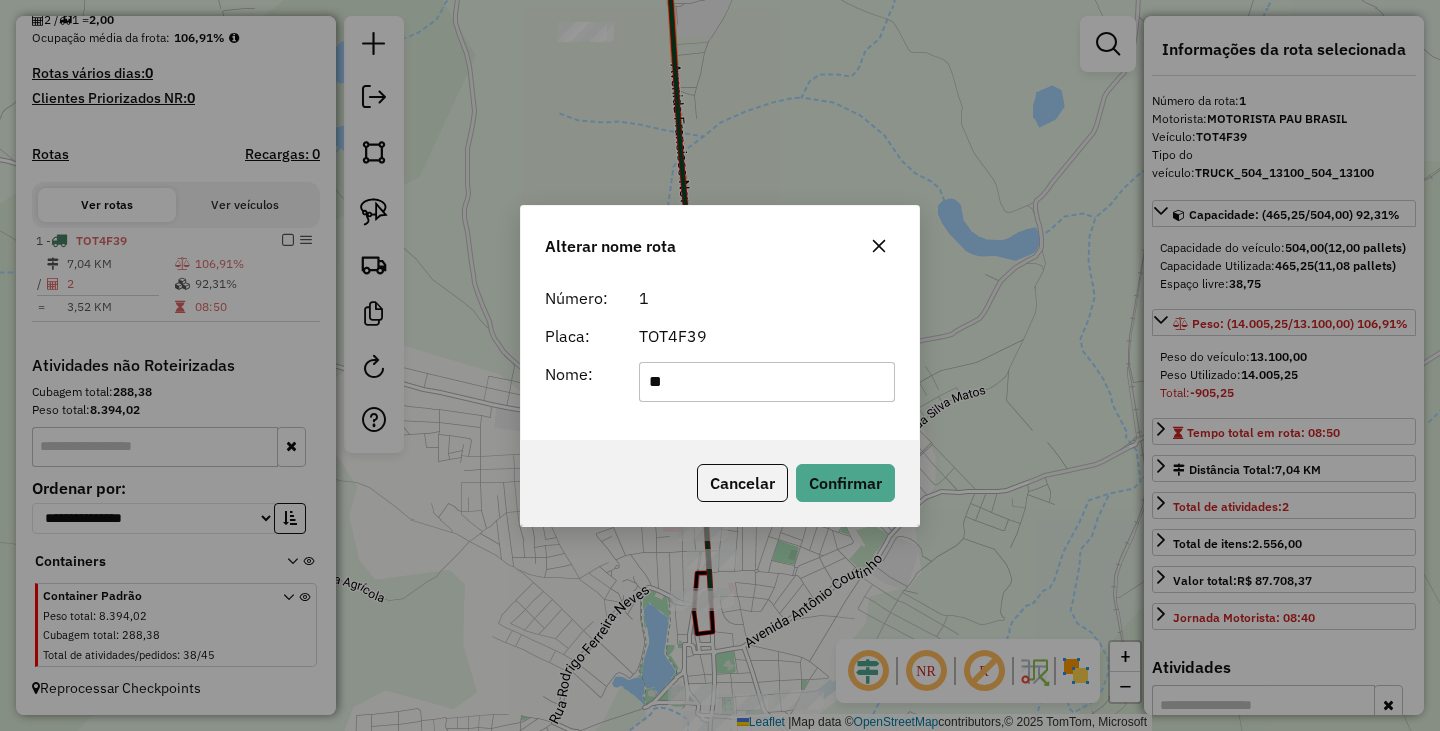 type on "*" 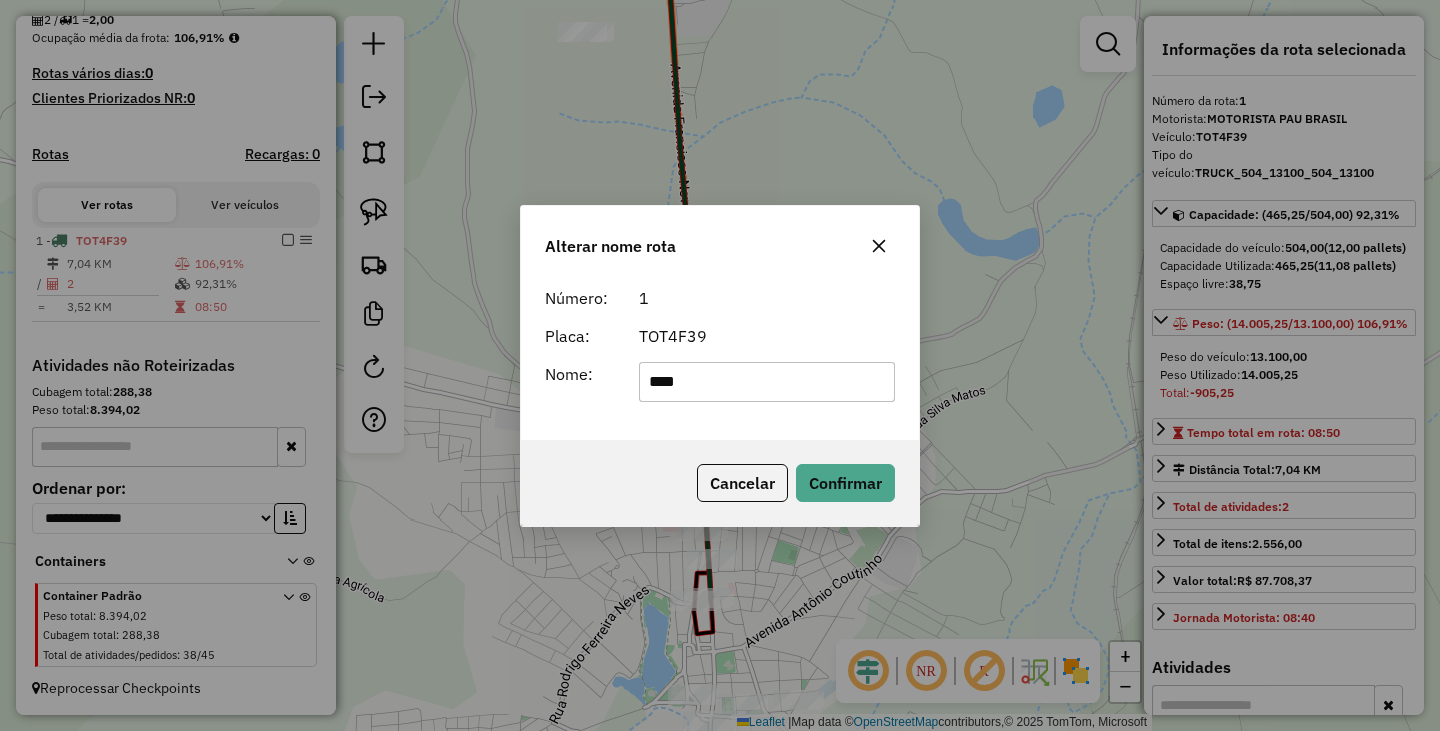 type on "********" 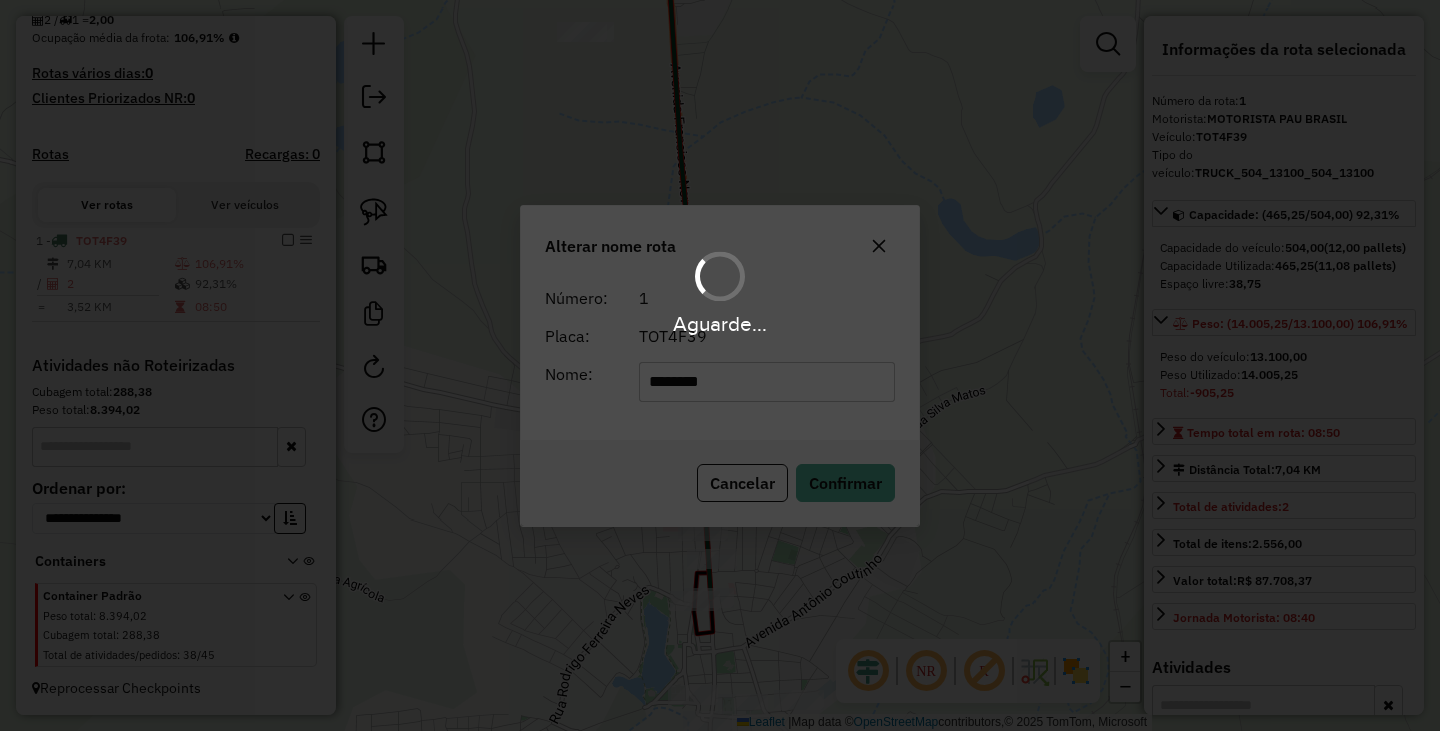 type 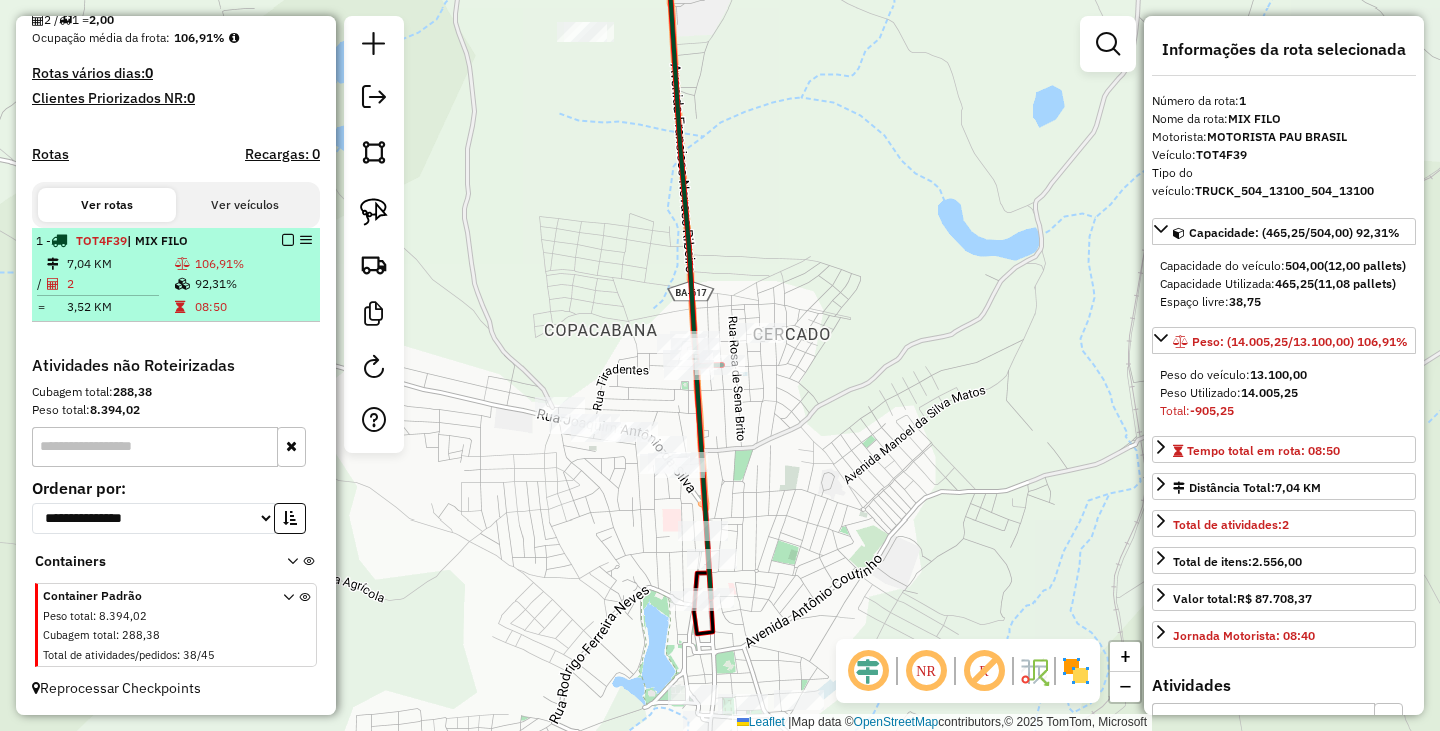 click at bounding box center [288, 240] 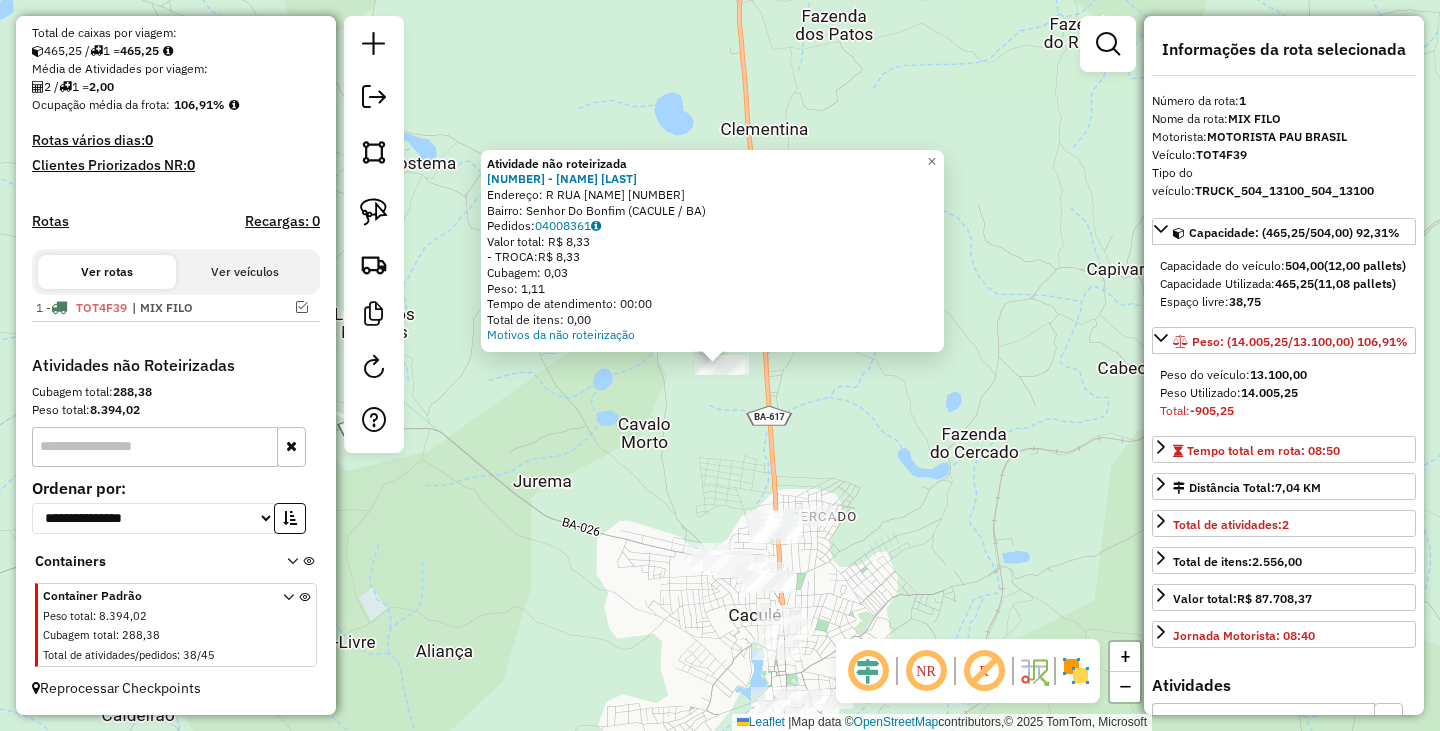 click on "Atividade não roteirizada 913 - ANTONIO PAULO NUNES  Endereço: R   RUA JOAQUIM ANTONIO SILVA     200   Bairro: Senhor Do Bonfim (CACULE / BA)   Pedidos:  04008361   Valor total: R$ 8,33   - TROCA:  R$ 8,33   Cubagem: 0,03   Peso: 1,11   Tempo de atendimento: 00:00   Total de itens: 0,00  Motivos da não roteirização × Janela de atendimento Grade de atendimento Capacidade Transportadoras Veículos Cliente Pedidos  Rotas Selecione os dias de semana para filtrar as janelas de atendimento  Seg   Ter   Qua   Qui   Sex   Sáb   Dom  Informe o período da janela de atendimento: De: Até:  Filtrar exatamente a janela do cliente  Considerar janela de atendimento padrão  Selecione os dias de semana para filtrar as grades de atendimento  Seg   Ter   Qua   Qui   Sex   Sáb   Dom   Considerar clientes sem dia de atendimento cadastrado  Clientes fora do dia de atendimento selecionado Filtrar as atividades entre os valores definidos abaixo:  Peso mínimo:   Peso máximo:   Cubagem mínima:   Cubagem máxima:   De:  +" 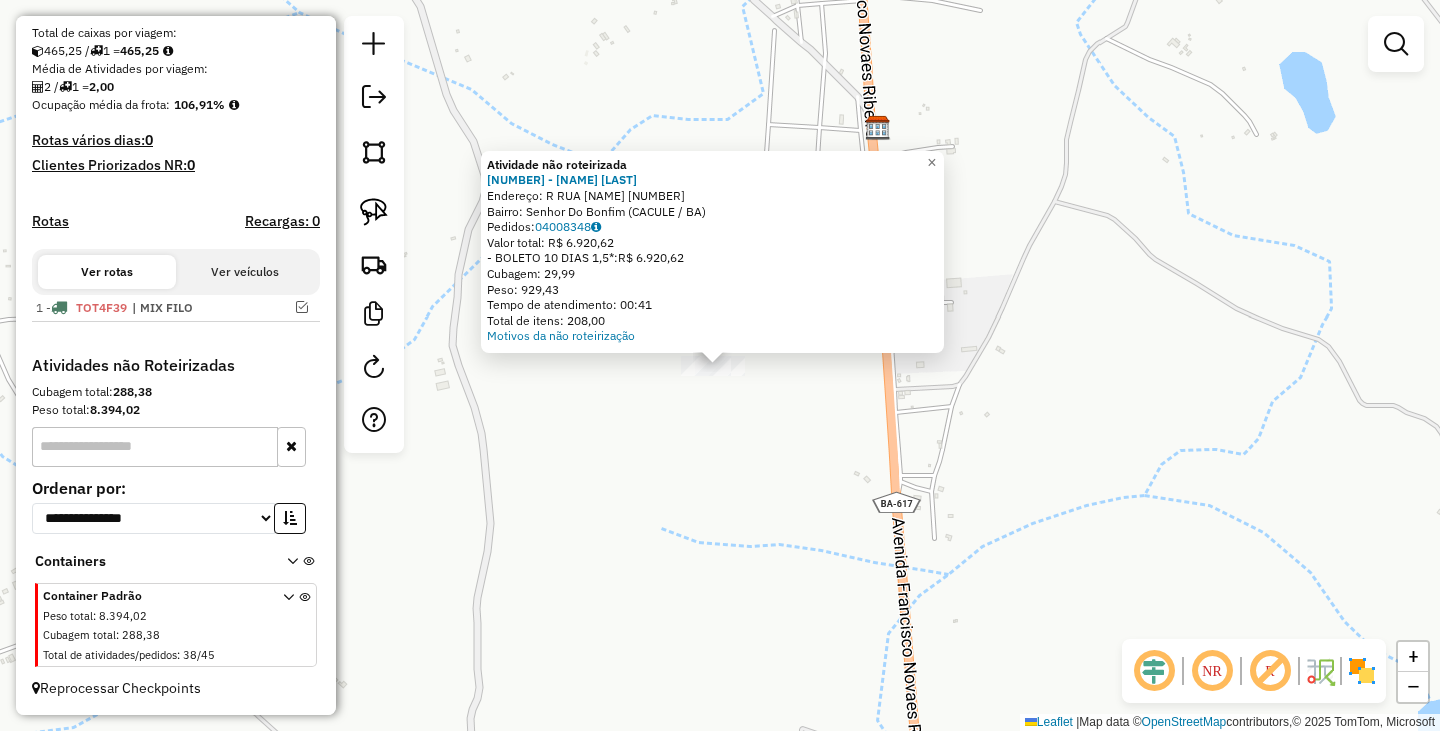 click on "Atividade não roteirizada 913 - ANTONIO PAULO NUNES  Endereço: R   RUA JOAQUIM ANTONIO SILVA     200   Bairro: Senhor Do Bonfim (CACULE / BA)   Pedidos:  04008348   Valor total: R$ 6.920,62   - BOLETO 10 DIAS 1,5*:  R$ 6.920,62   Cubagem: 29,99   Peso: 929,43   Tempo de atendimento: 00:41   Total de itens: 208,00  Motivos da não roteirização × Janela de atendimento Grade de atendimento Capacidade Transportadoras Veículos Cliente Pedidos  Rotas Selecione os dias de semana para filtrar as janelas de atendimento  Seg   Ter   Qua   Qui   Sex   Sáb   Dom  Informe o período da janela de atendimento: De: Até:  Filtrar exatamente a janela do cliente  Considerar janela de atendimento padrão  Selecione os dias de semana para filtrar as grades de atendimento  Seg   Ter   Qua   Qui   Sex   Sáb   Dom   Considerar clientes sem dia de atendimento cadastrado  Clientes fora do dia de atendimento selecionado Filtrar as atividades entre os valores definidos abaixo:  Peso mínimo:   Peso máximo:   Cubagem mínima:" 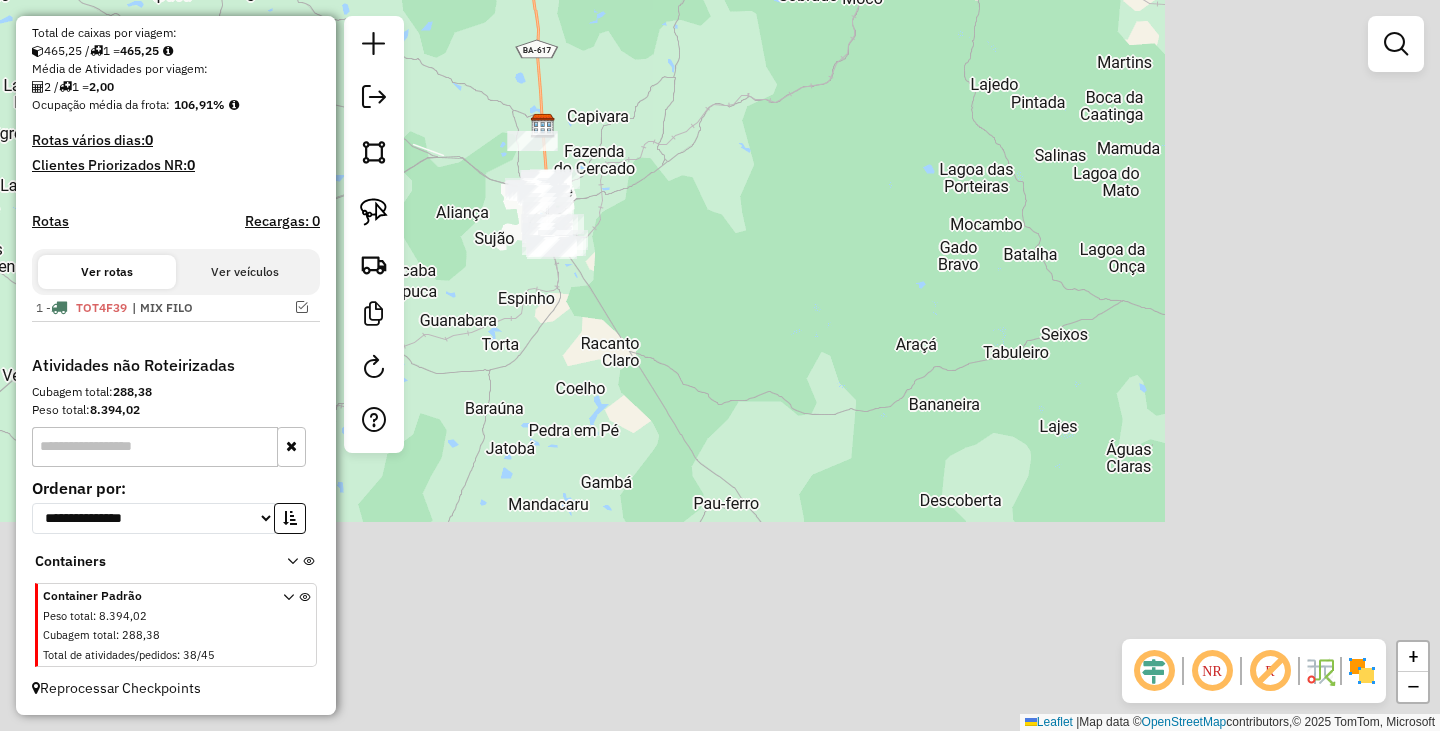 drag, startPoint x: 935, startPoint y: 250, endPoint x: 855, endPoint y: 173, distance: 111.03603 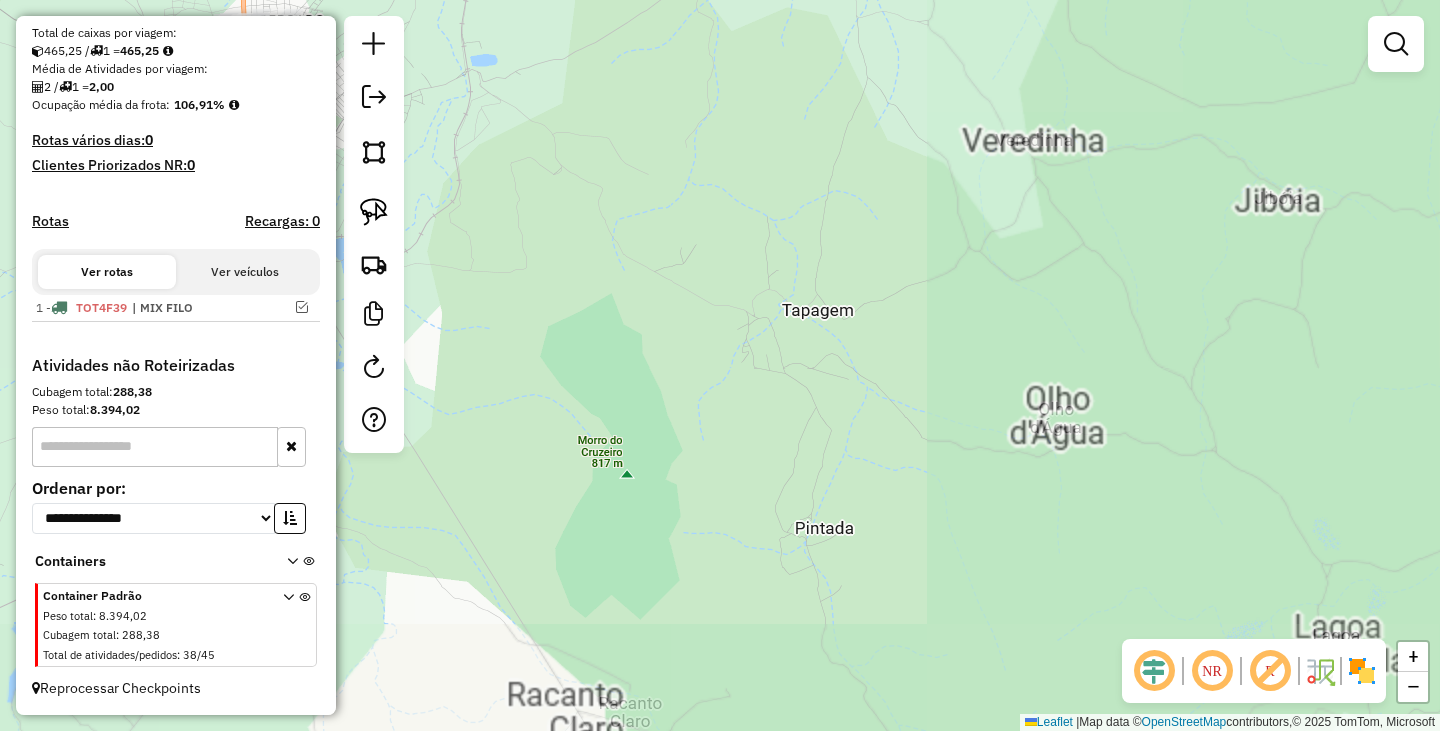 drag, startPoint x: 792, startPoint y: 253, endPoint x: 1172, endPoint y: 374, distance: 398.79944 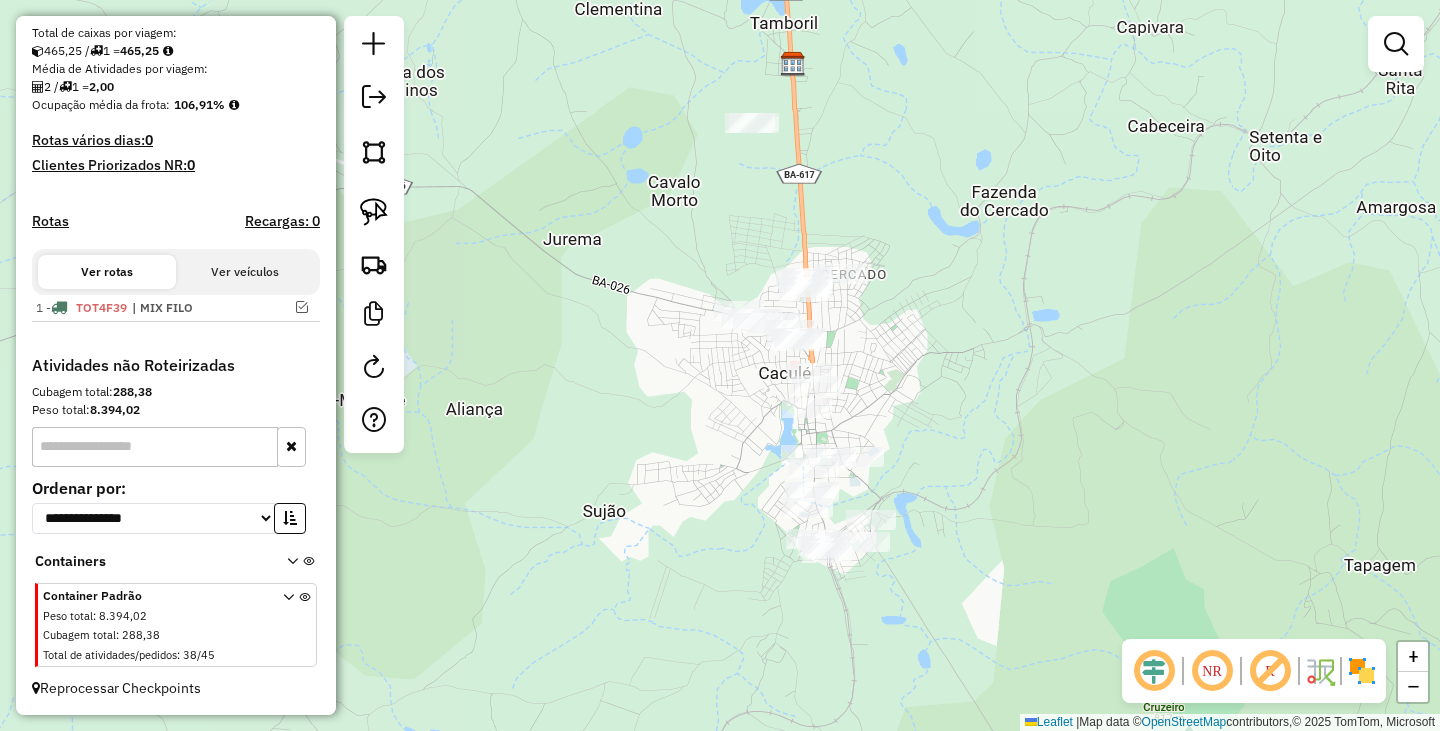 drag, startPoint x: 794, startPoint y: 218, endPoint x: 1286, endPoint y: 428, distance: 534.943 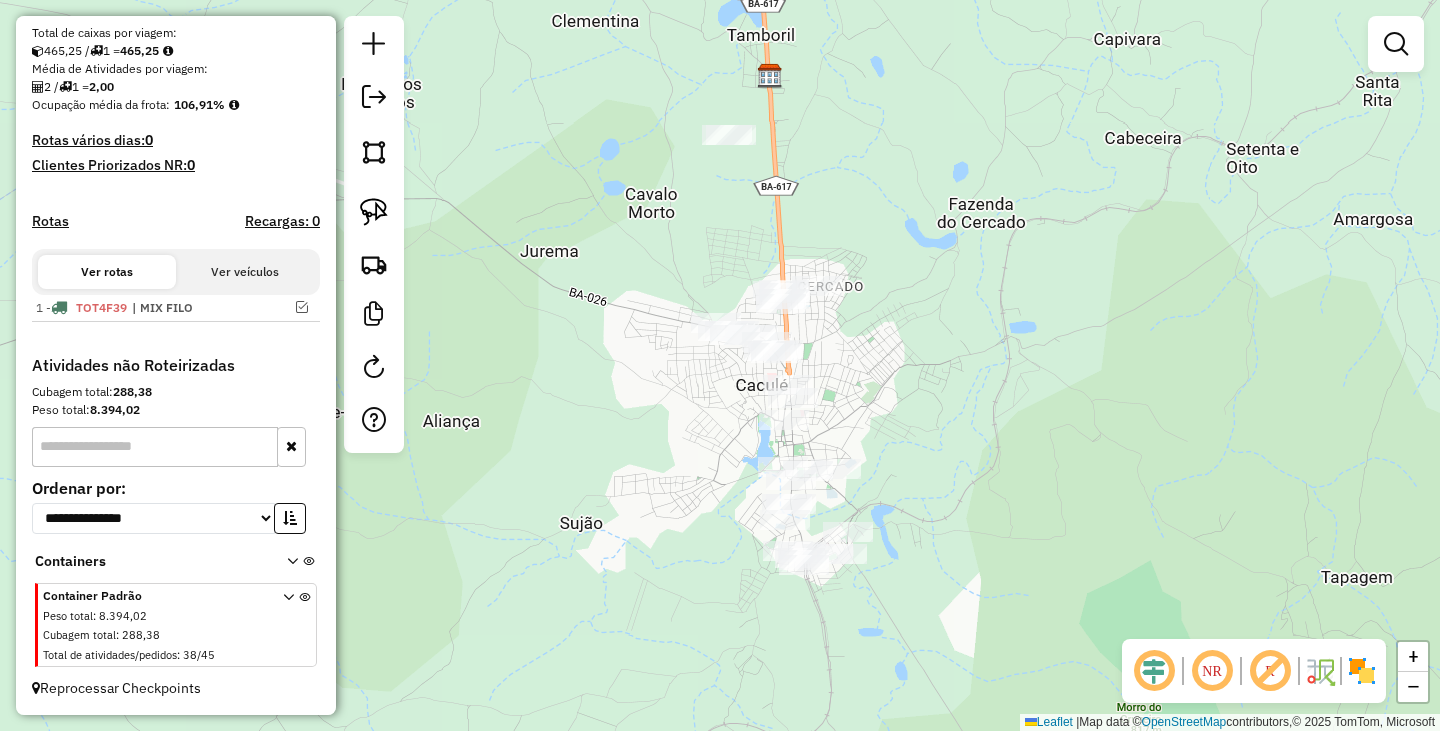 drag, startPoint x: 1214, startPoint y: 358, endPoint x: 1194, endPoint y: 372, distance: 24.41311 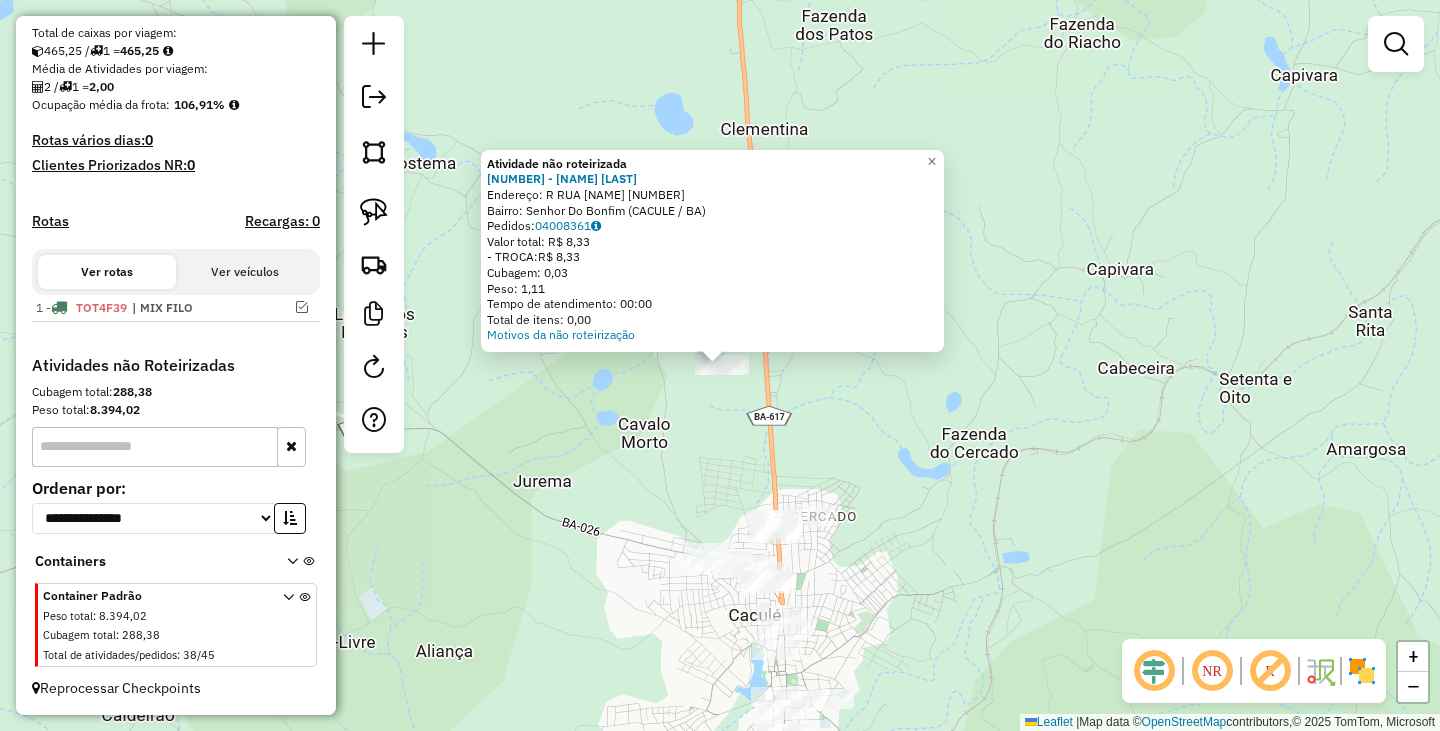 click on "Aguarde...  Pop-up bloqueado!  Seu navegador bloqueou automáticamente a abertura de uma nova janela.   Acesse as configurações e adicione o endereço do sistema a lista de permissão.   Fechar  Informações da Sessão 974994 - 05/08/2025     Criação: 04/08/2025 18:44   Depósito:  Pau Brasil Cacule  Total de rotas:  1  Distância Total:  7,04 km  Tempo total:  08:50  Valor total:  R$ 144.583,43  - Total roteirizado:  R$ 87.708,37  - Total não roteirizado:  R$ 56.875,06  Total de Atividades Roteirizadas:  2  Total de Pedidos Roteirizados:  30  Peso total roteirizado:  14.005,25  Cubagem total roteirizado:  465,25  Total de Atividades não Roteirizadas:  38  Total de Pedidos não Roteirizados:  45 Total de caixas por viagem:  465,25 /   1 =  465,25 Média de Atividades por viagem:  2 /   1 =  2,00 Ocupação média da frota:  106,91%   Rotas vários dias:  0  Clientes Priorizados NR:  0 Rotas  Recargas: 0   Ver rotas   Ver veículos   1 -       TOT4F39   | MIX FILO  Atividades não Roteirizadas 288,38" at bounding box center (720, 365) 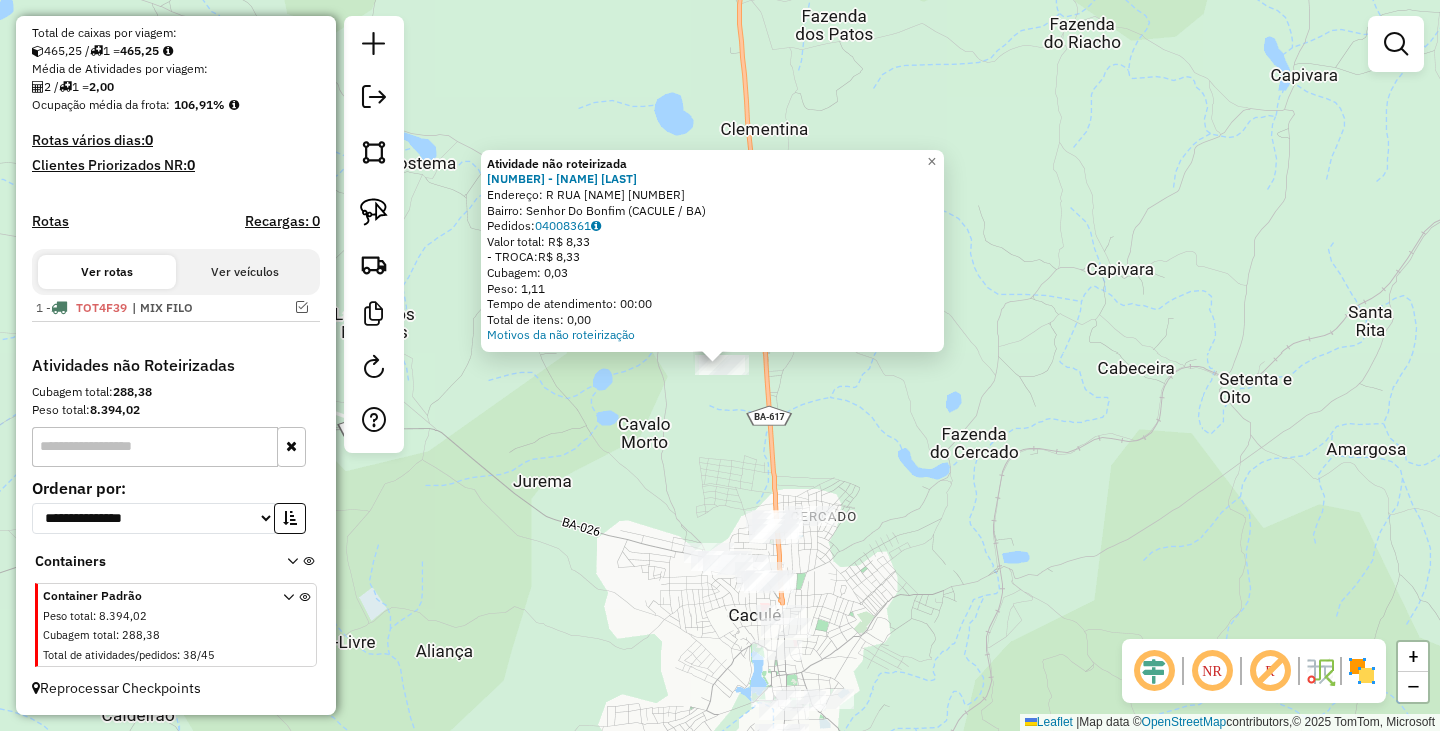 click on "Atividade não roteirizada 913 - ANTONIO PAULO NUNES  Endereço: R   RUA JOAQUIM ANTONIO SILVA     200   Bairro: Senhor Do Bonfim (CACULE / BA)   Pedidos:  04008361   Valor total: R$ 8,33   - TROCA:  R$ 8,33   Cubagem: 0,03   Peso: 1,11   Tempo de atendimento: 00:00   Total de itens: 0,00  Motivos da não roteirização × Janela de atendimento Grade de atendimento Capacidade Transportadoras Veículos Cliente Pedidos  Rotas Selecione os dias de semana para filtrar as janelas de atendimento  Seg   Ter   Qua   Qui   Sex   Sáb   Dom  Informe o período da janela de atendimento: De: Até:  Filtrar exatamente a janela do cliente  Considerar janela de atendimento padrão  Selecione os dias de semana para filtrar as grades de atendimento  Seg   Ter   Qua   Qui   Sex   Sáb   Dom   Considerar clientes sem dia de atendimento cadastrado  Clientes fora do dia de atendimento selecionado Filtrar as atividades entre os valores definidos abaixo:  Peso mínimo:   Peso máximo:   Cubagem mínima:   Cubagem máxima:   De:  +" 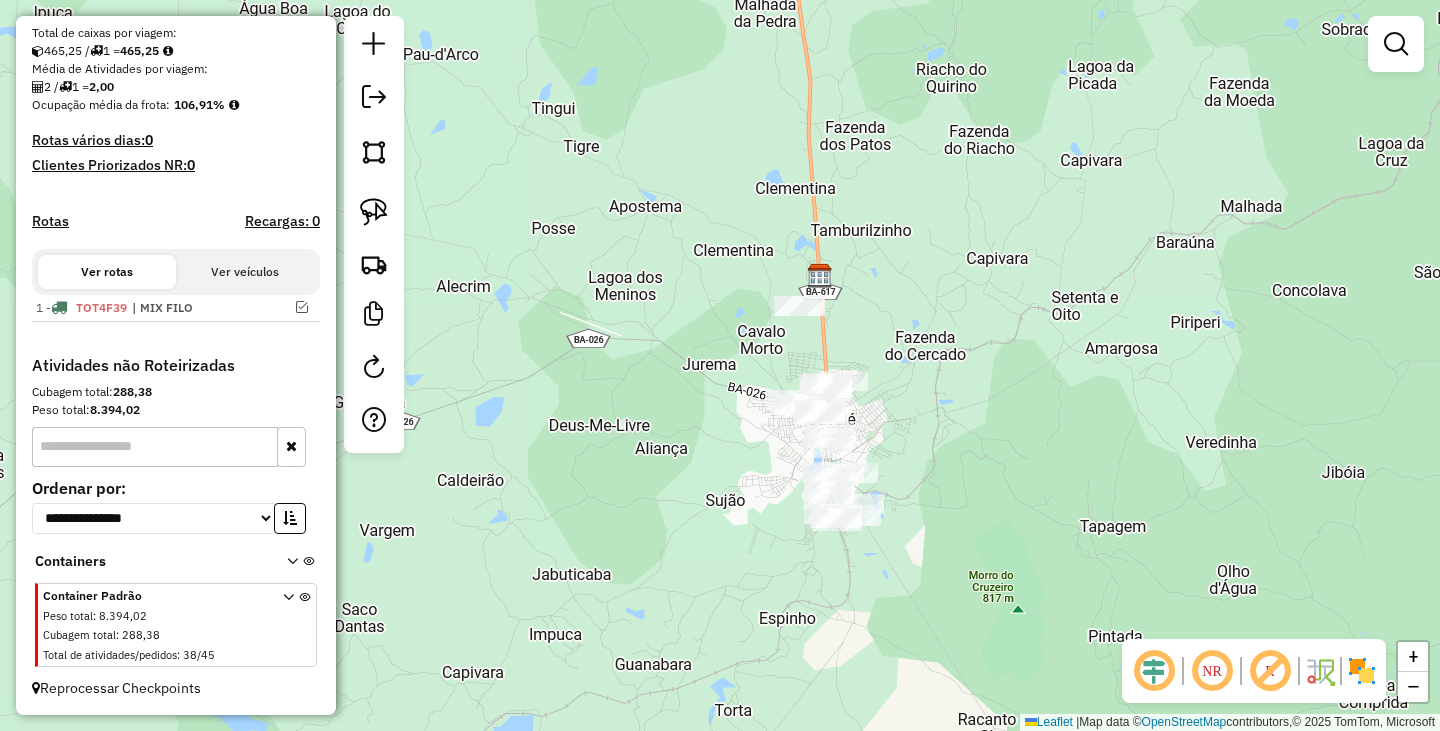 drag, startPoint x: 963, startPoint y: 377, endPoint x: 872, endPoint y: 216, distance: 184.93782 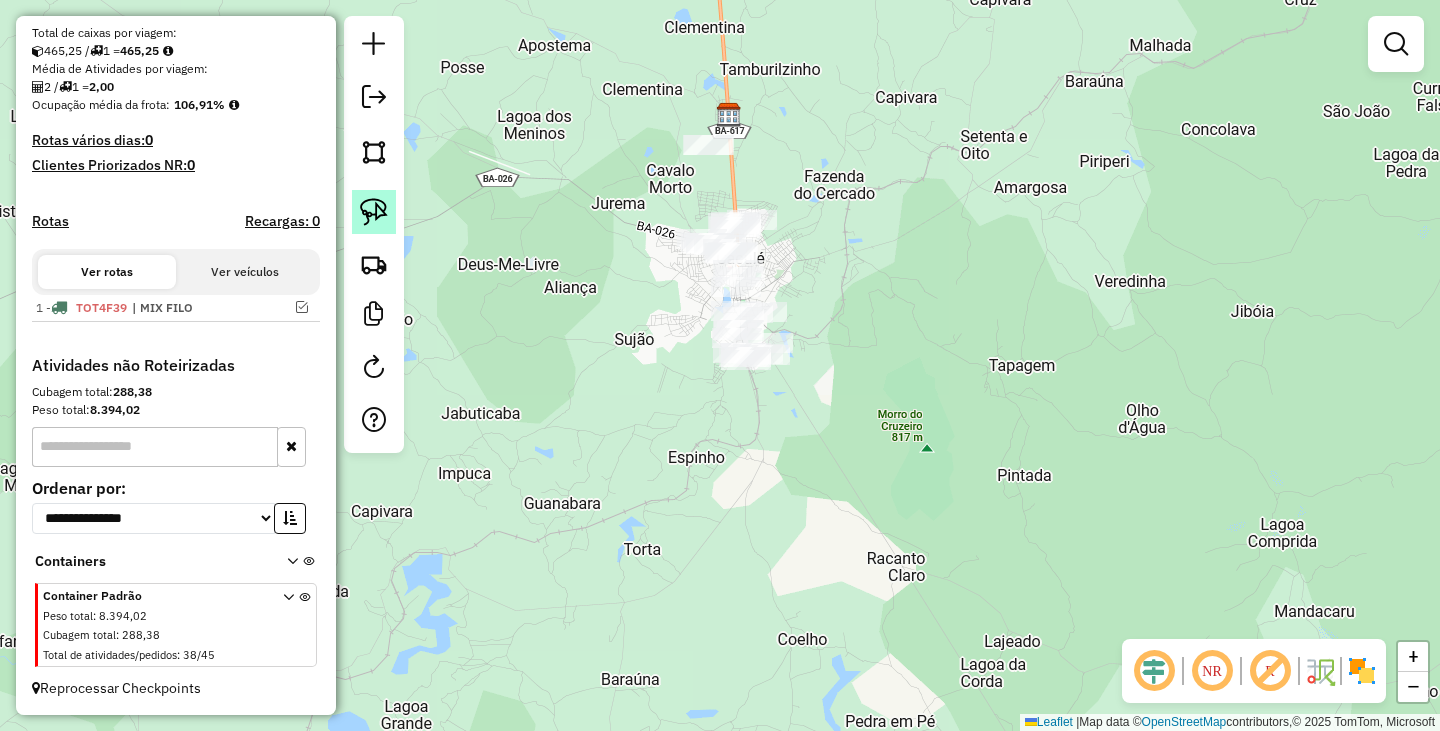 click 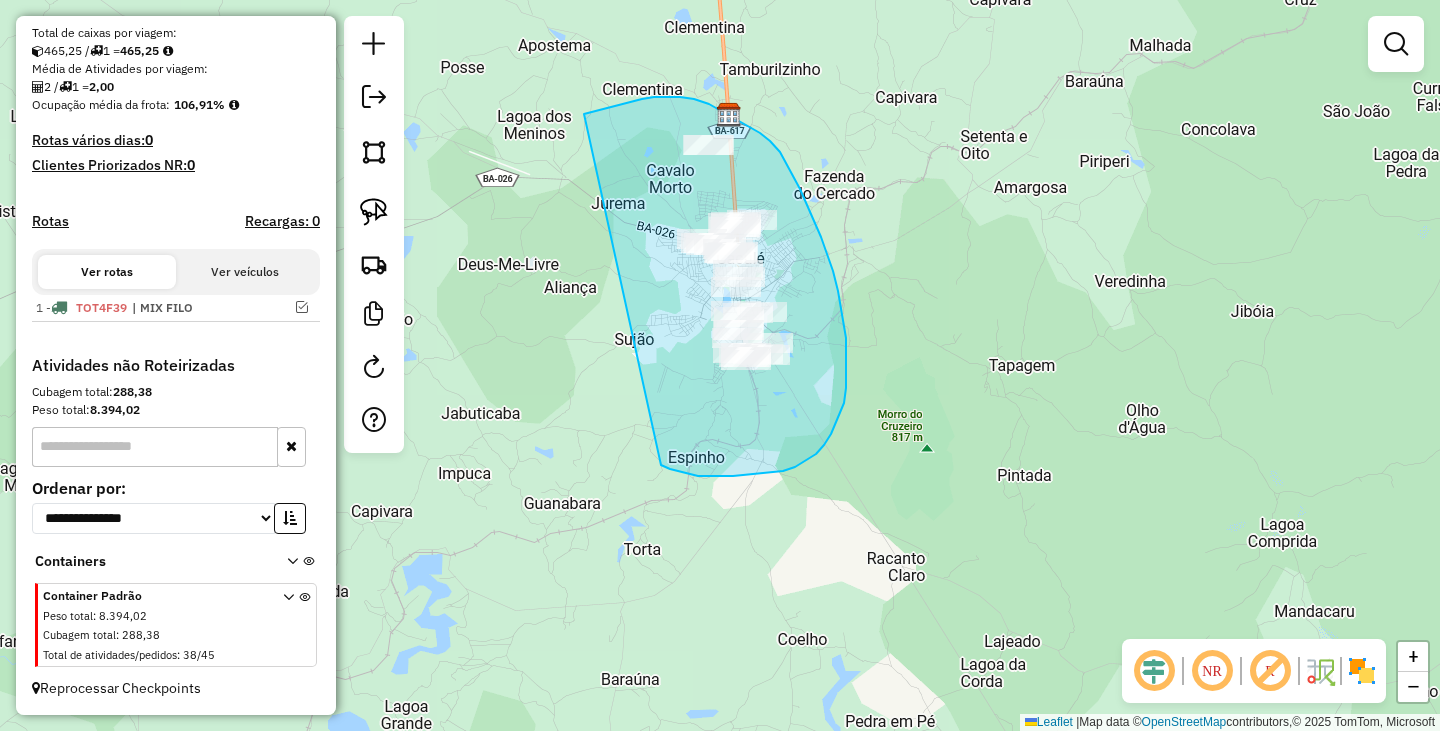 drag, startPoint x: 586, startPoint y: 114, endPoint x: 653, endPoint y: 458, distance: 350.464 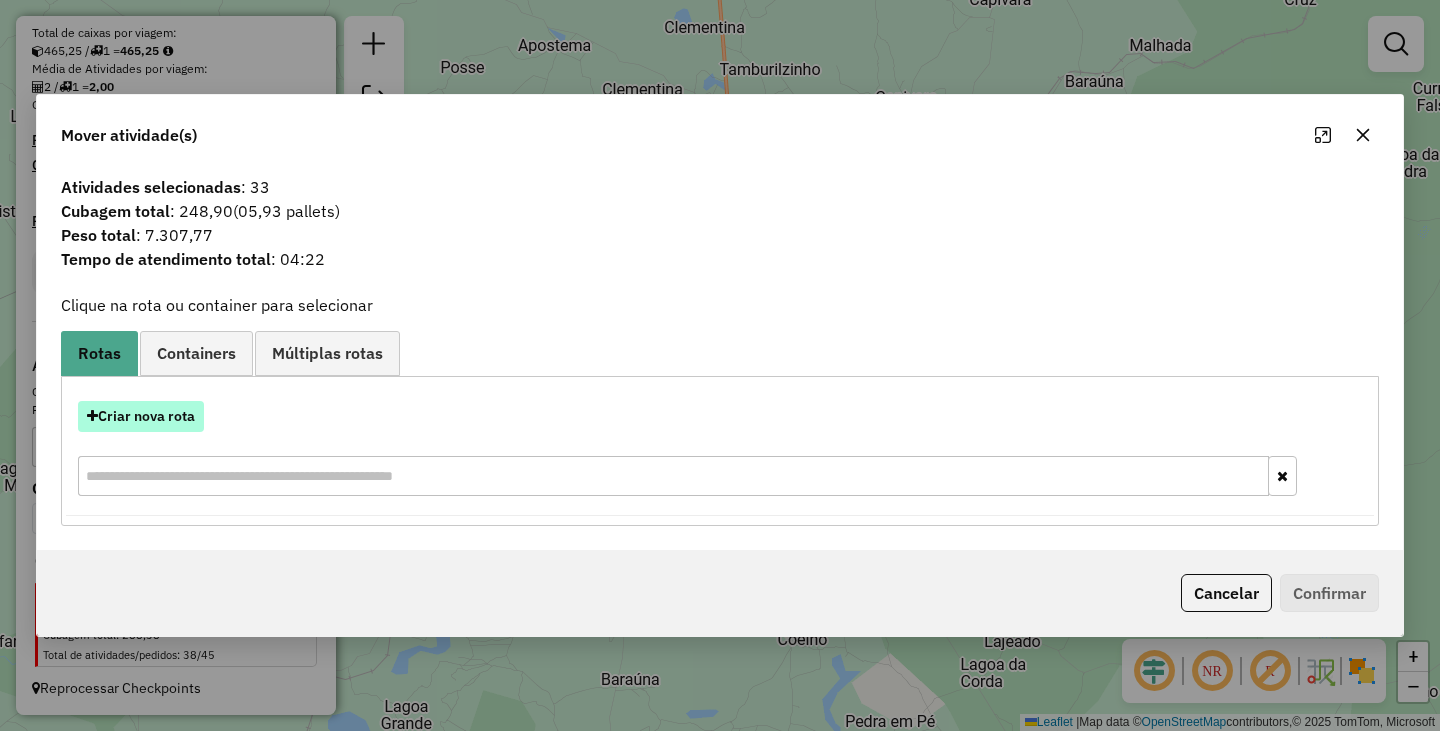 click on "Criar nova rota" at bounding box center [141, 416] 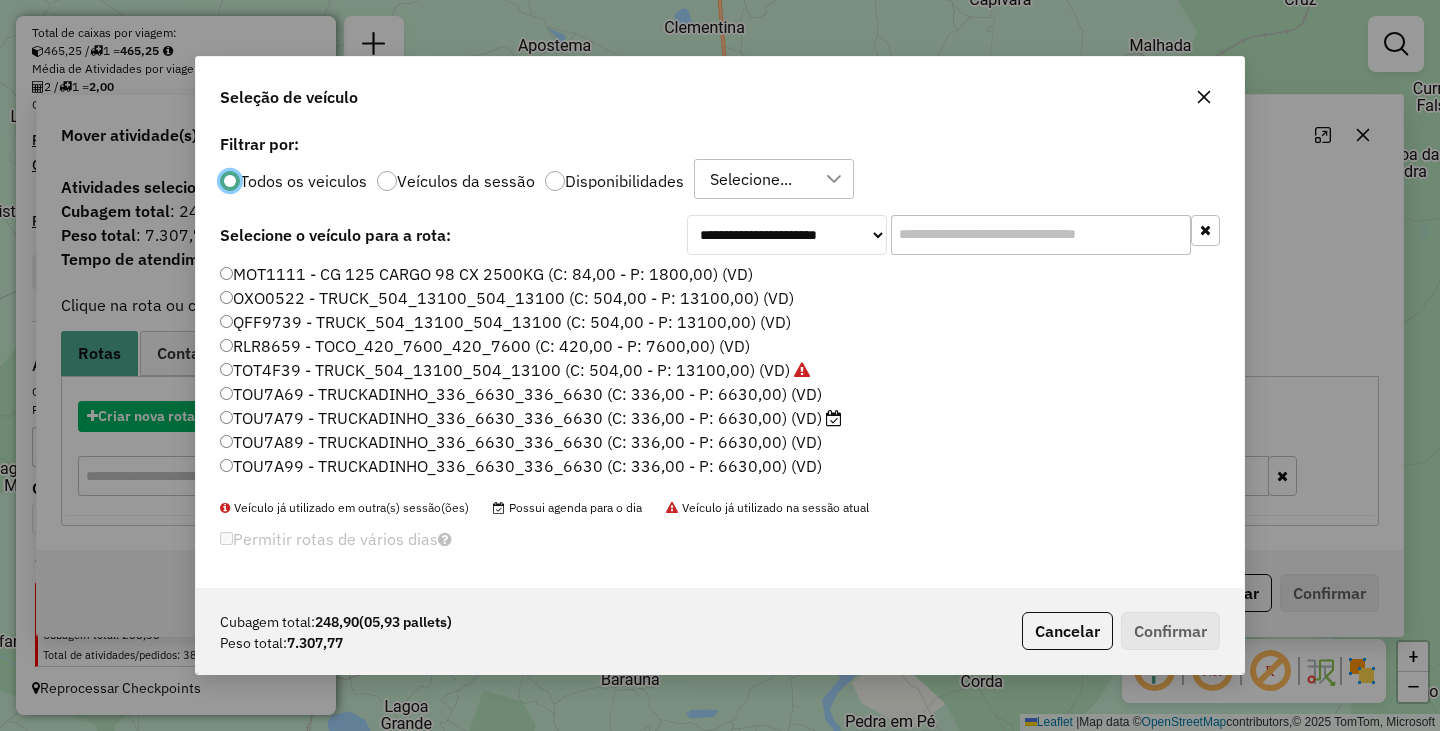 scroll, scrollTop: 11, scrollLeft: 6, axis: both 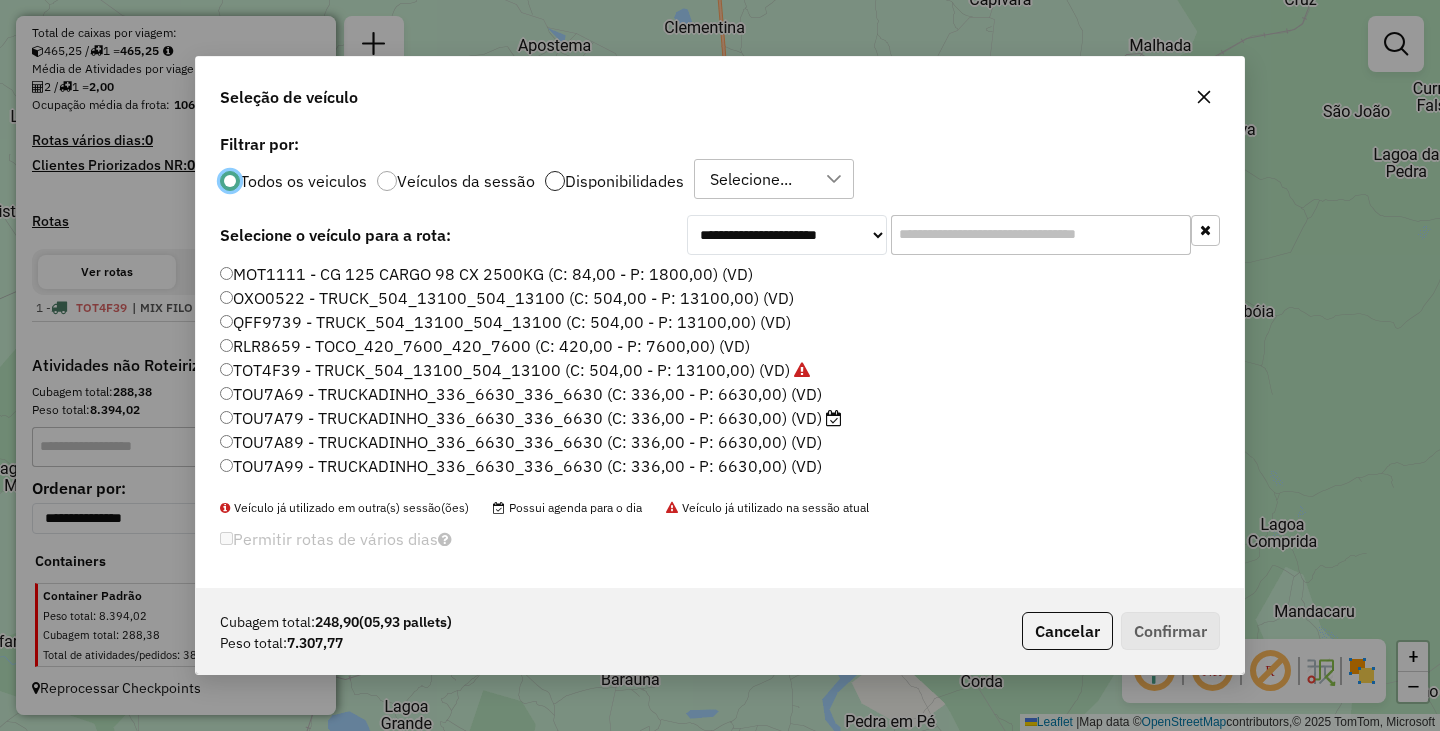 click 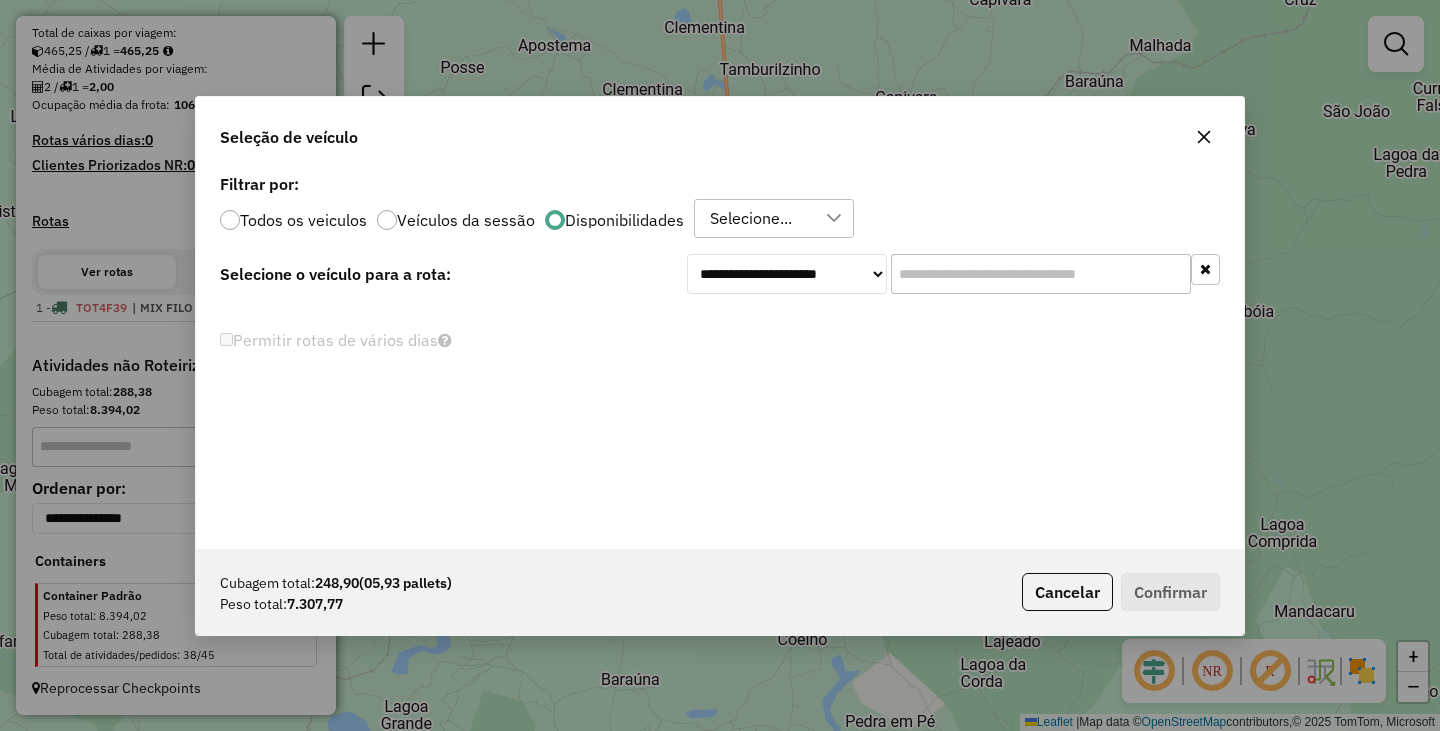 click on "Selecione..." at bounding box center [751, 219] 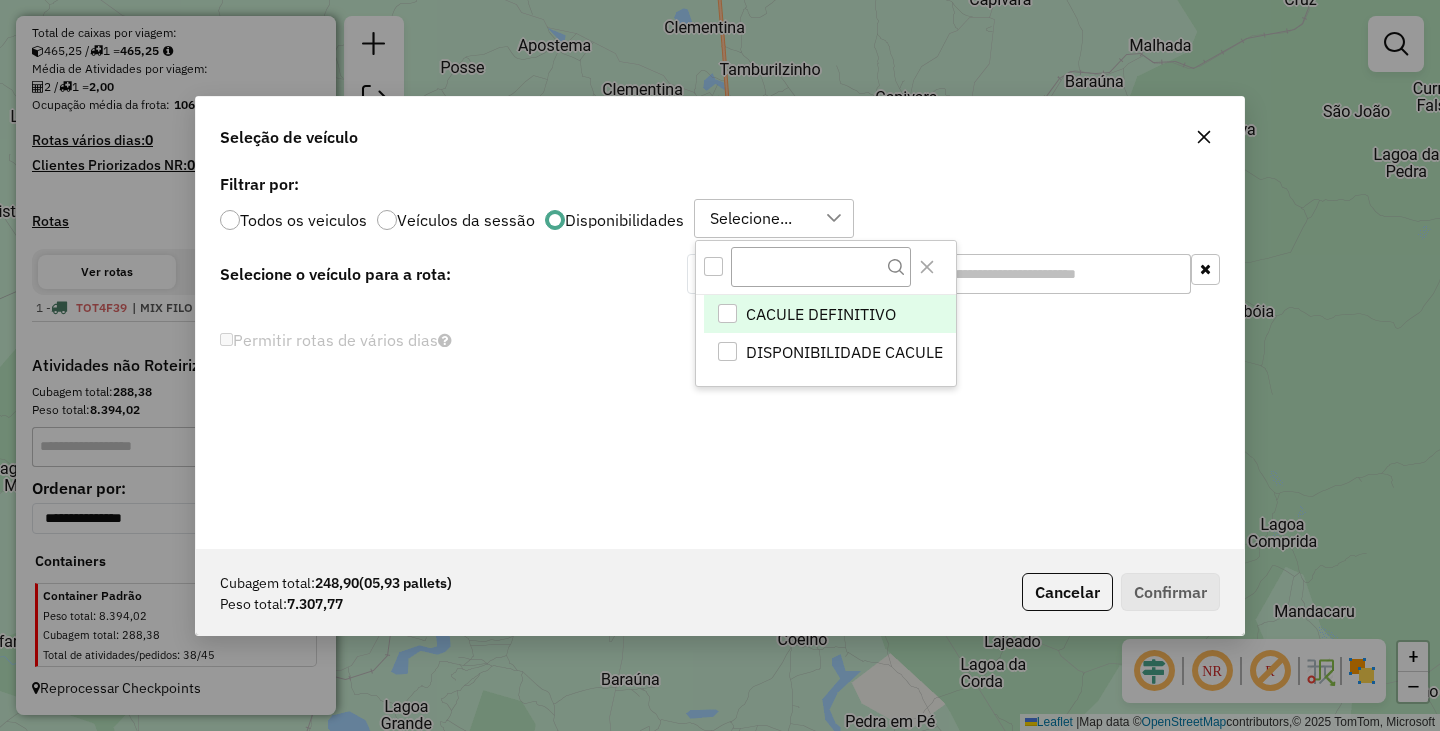 click at bounding box center [727, 313] 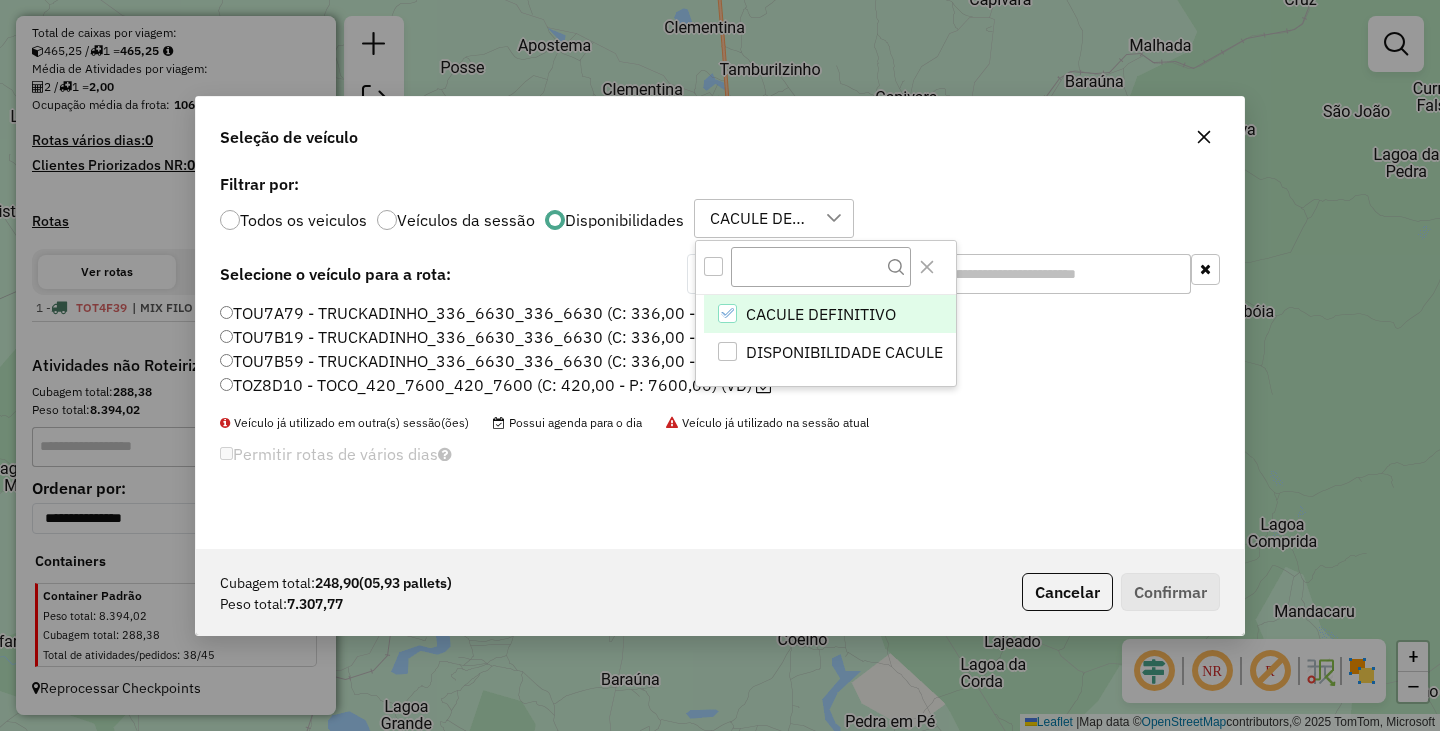 click at bounding box center [713, 266] 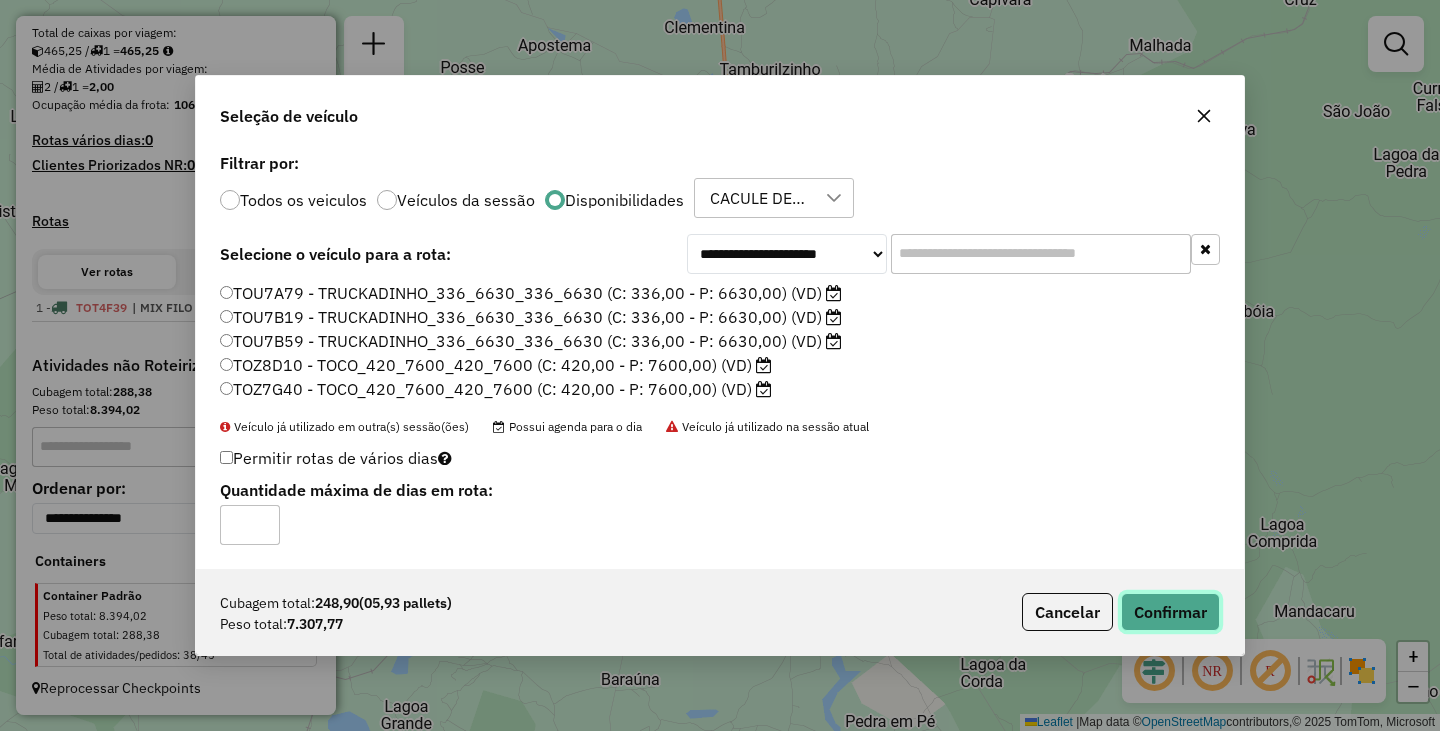 click on "Confirmar" 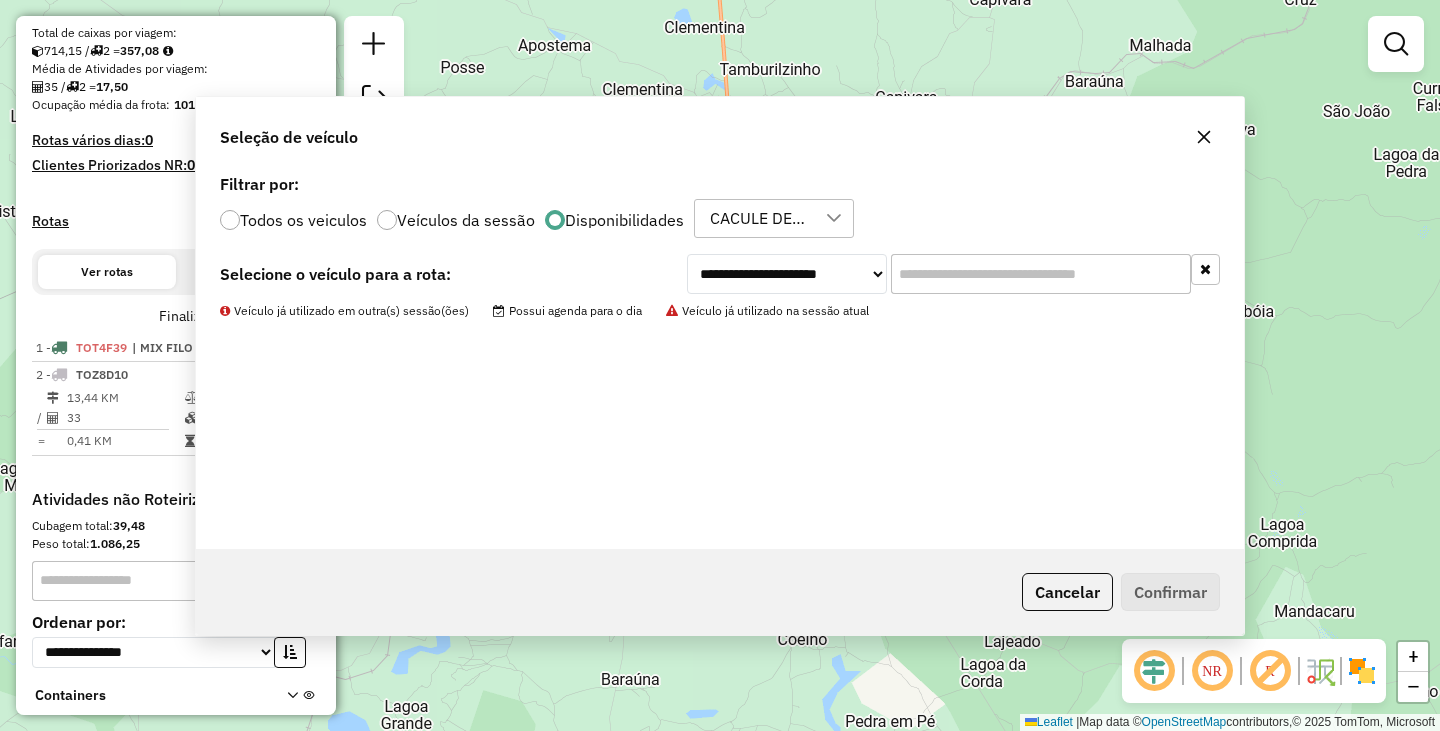 scroll, scrollTop: 498, scrollLeft: 0, axis: vertical 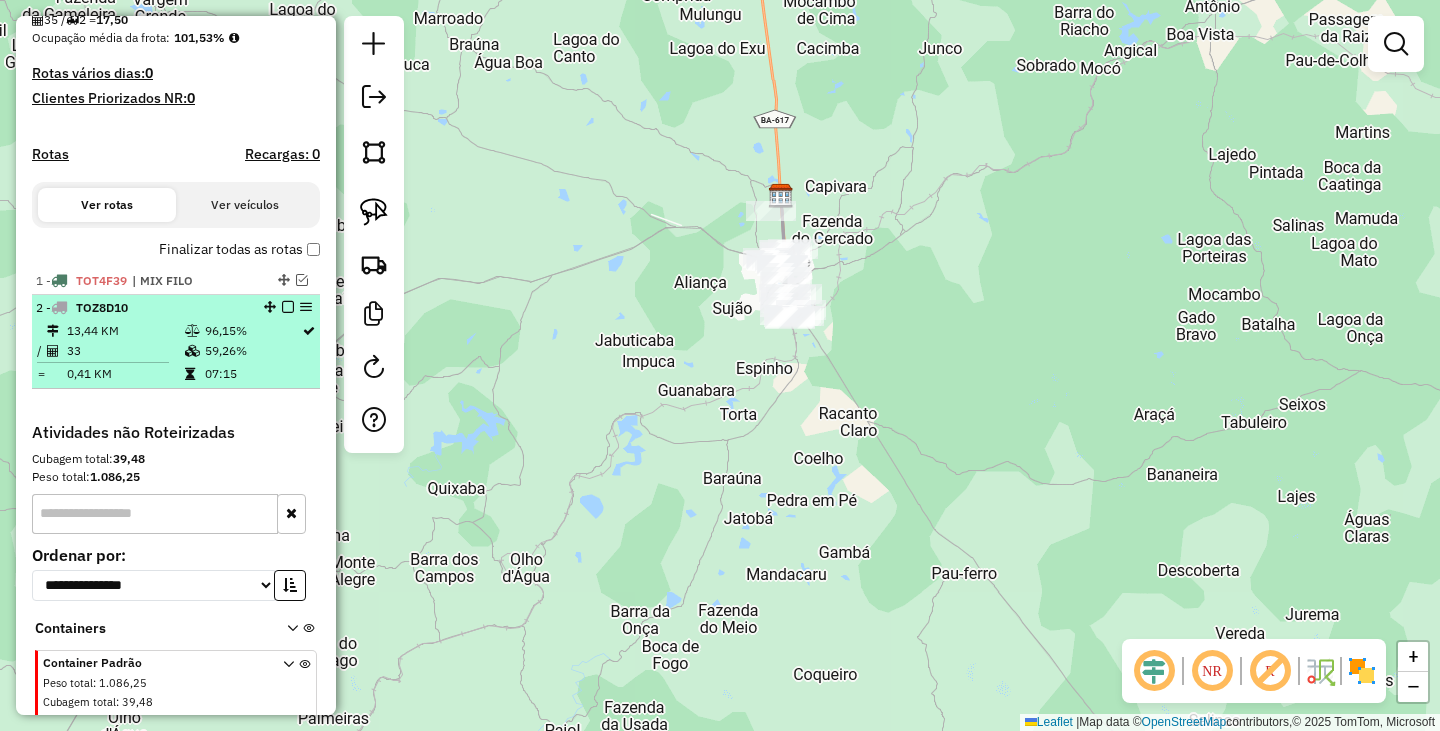 click at bounding box center [288, 307] 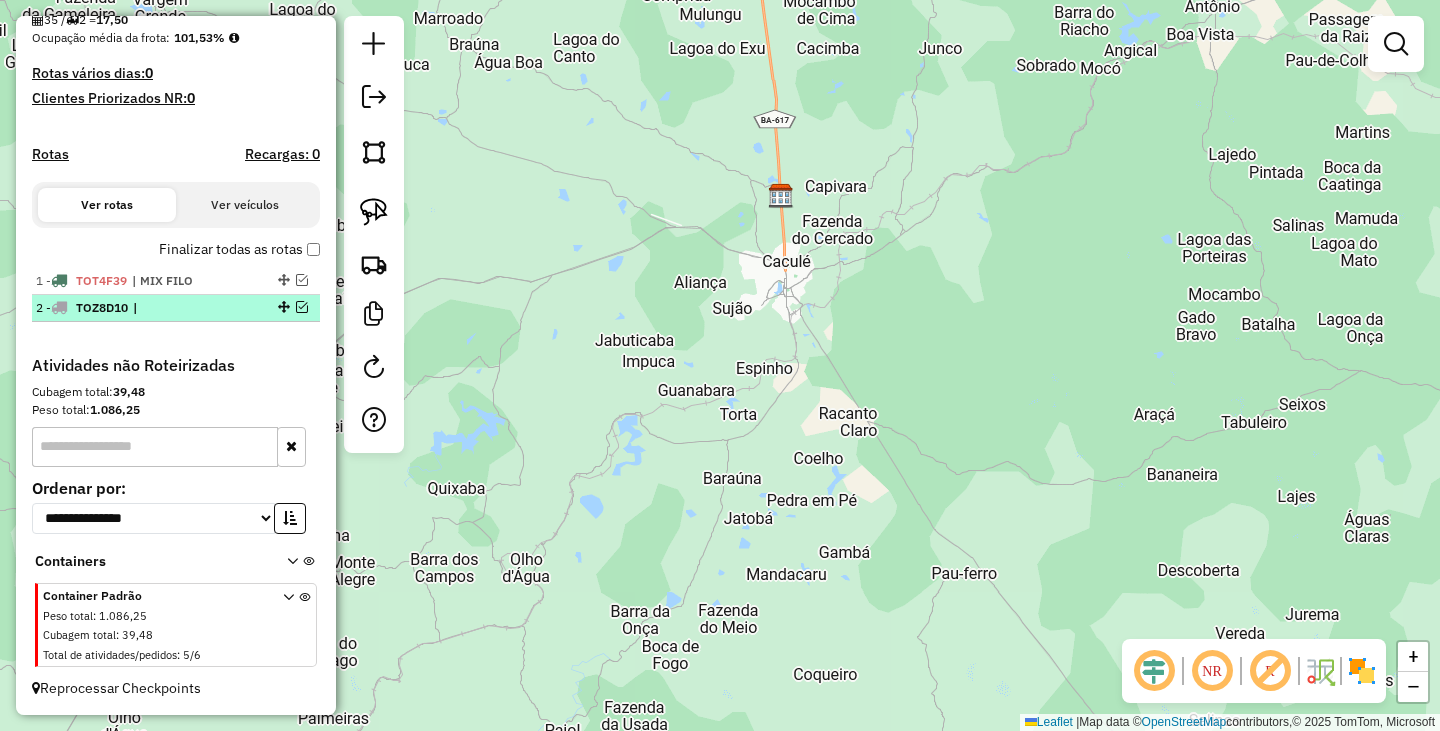 click at bounding box center [302, 307] 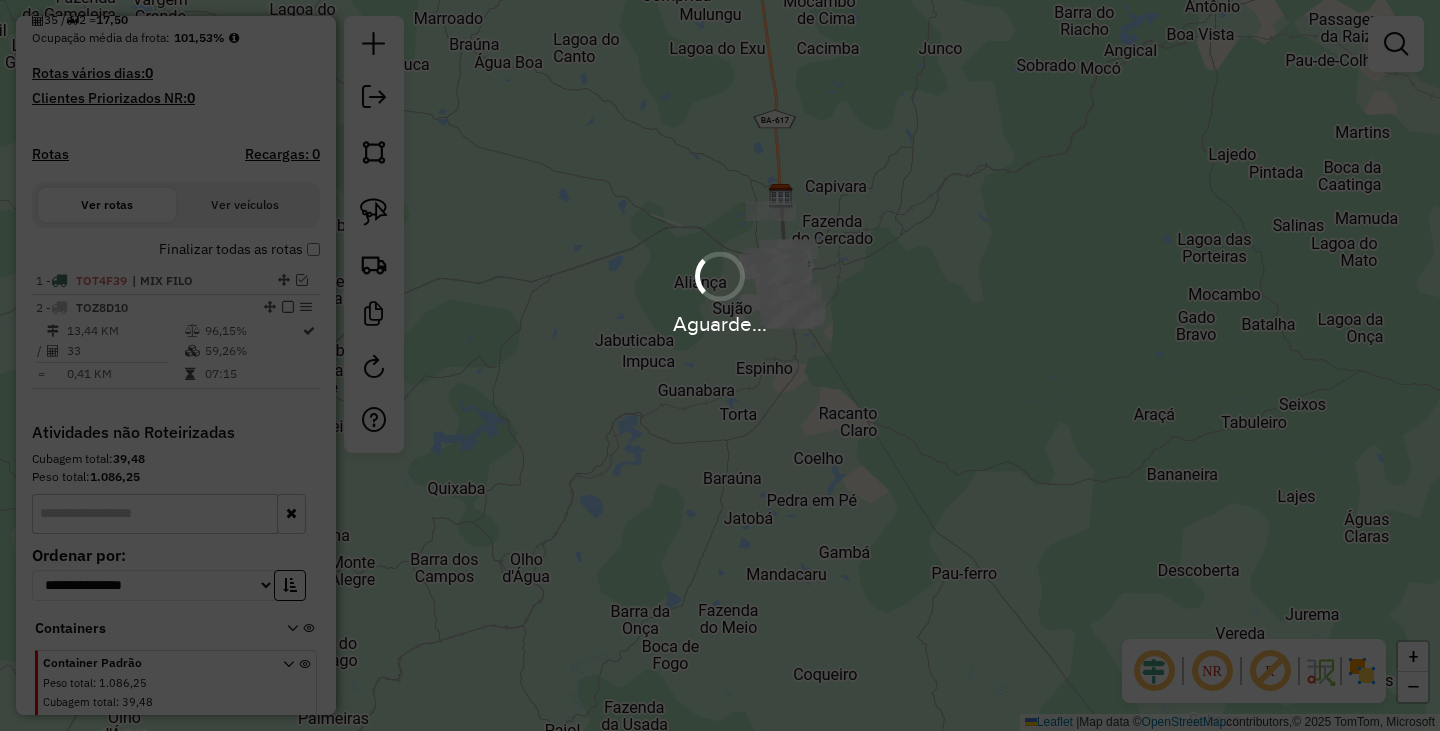 drag, startPoint x: 778, startPoint y: 329, endPoint x: 882, endPoint y: 413, distance: 133.6862 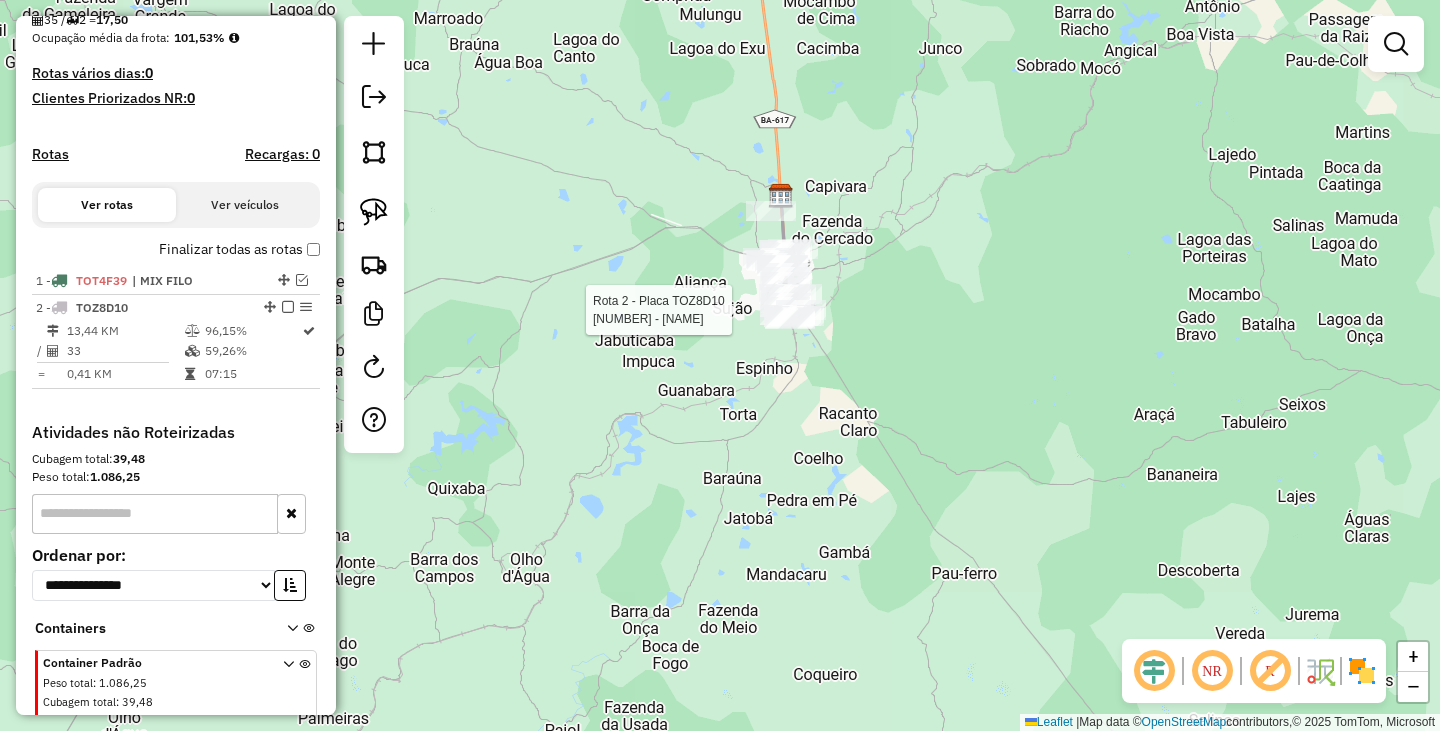 select on "**********" 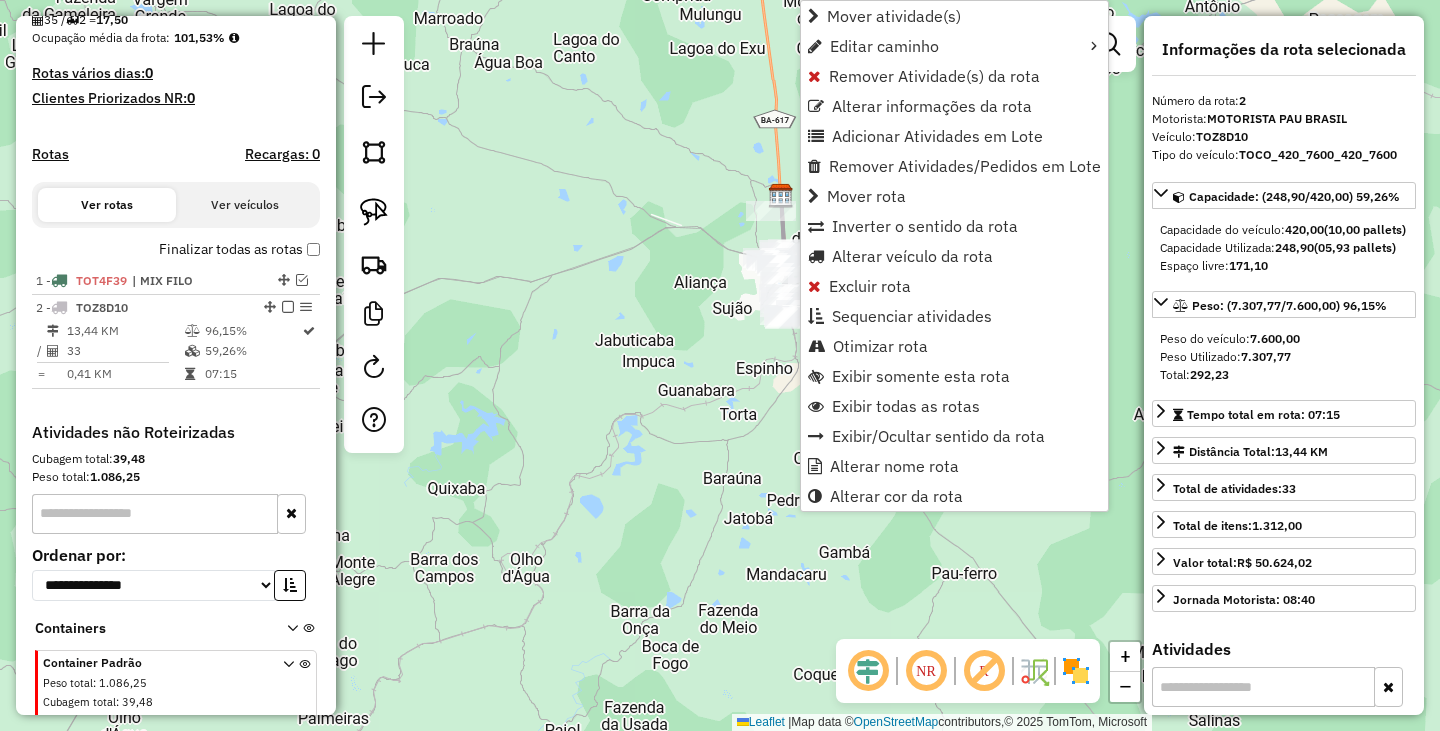 scroll, scrollTop: 565, scrollLeft: 0, axis: vertical 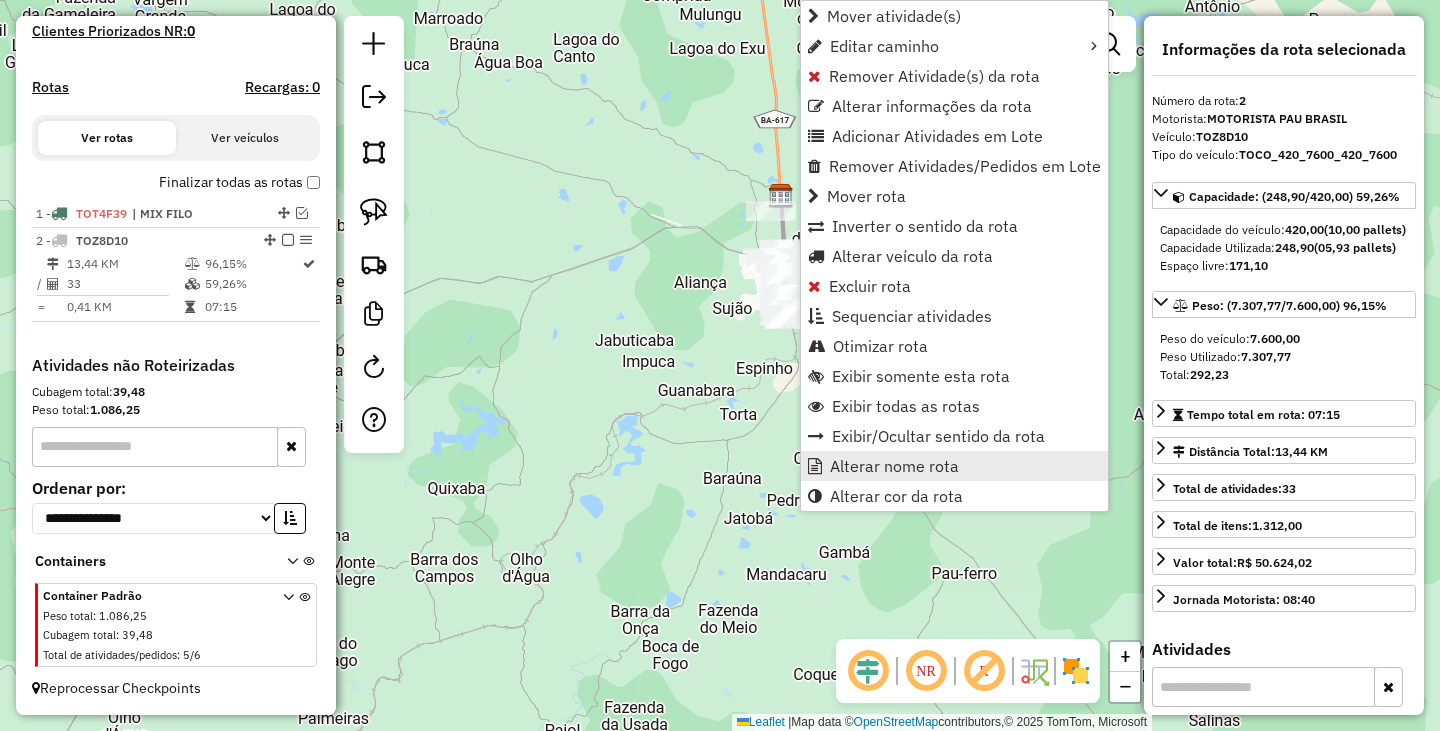 click on "Alterar nome rota" at bounding box center (894, 466) 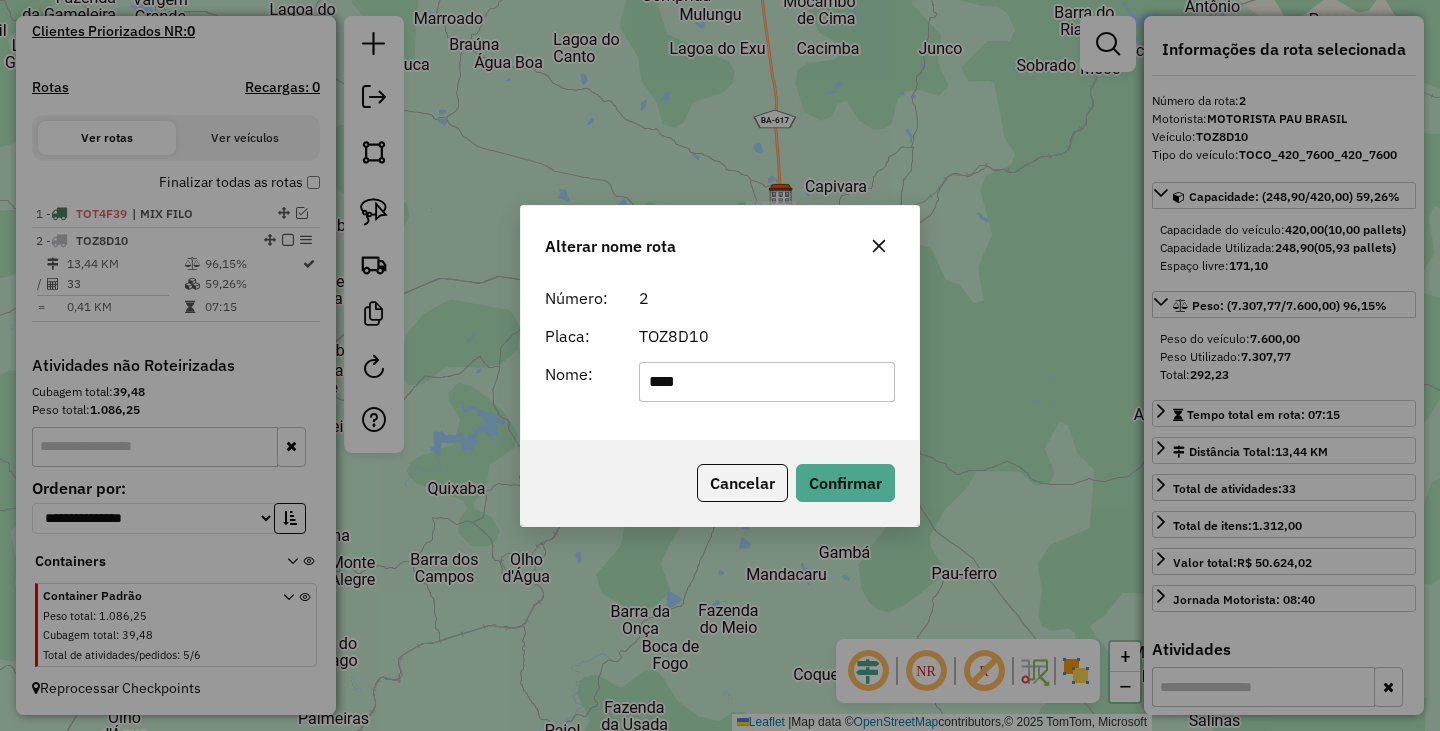 type on "******" 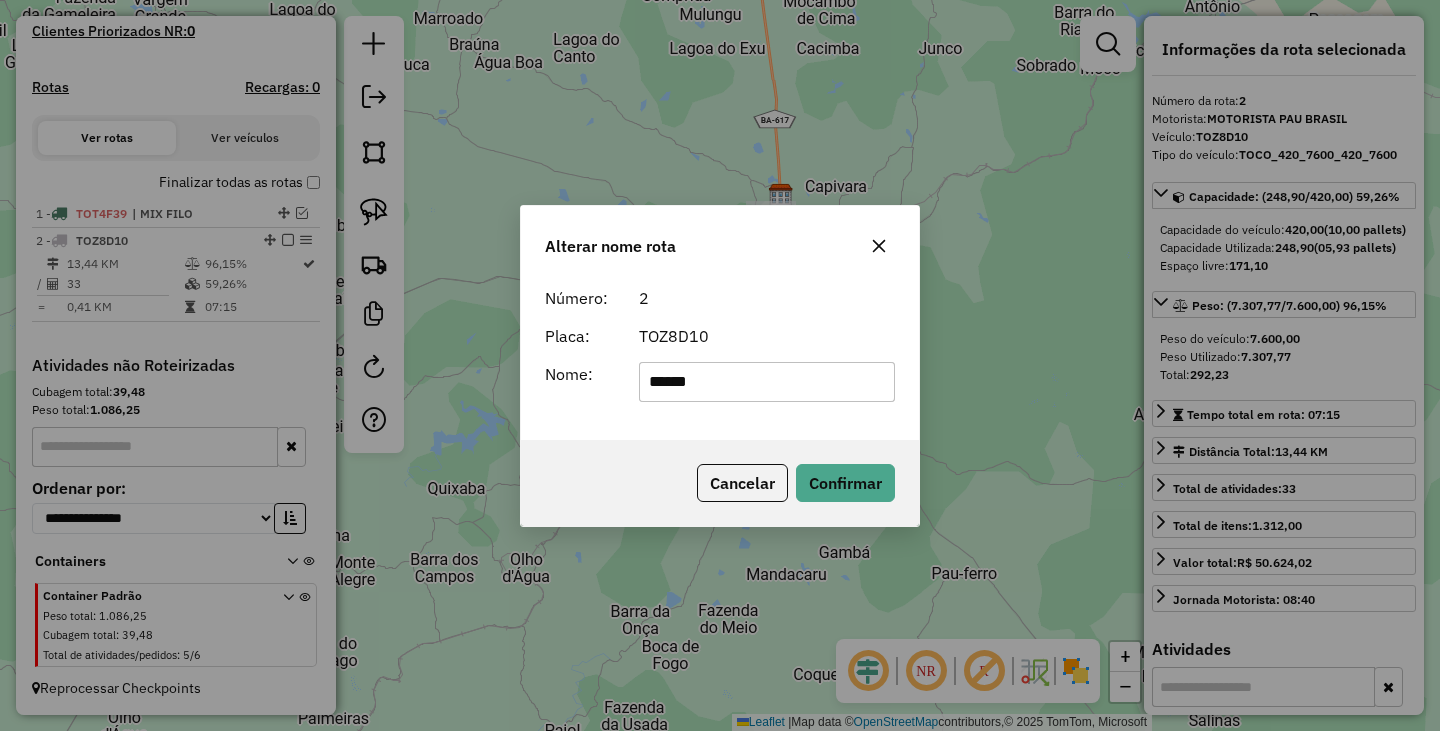 click 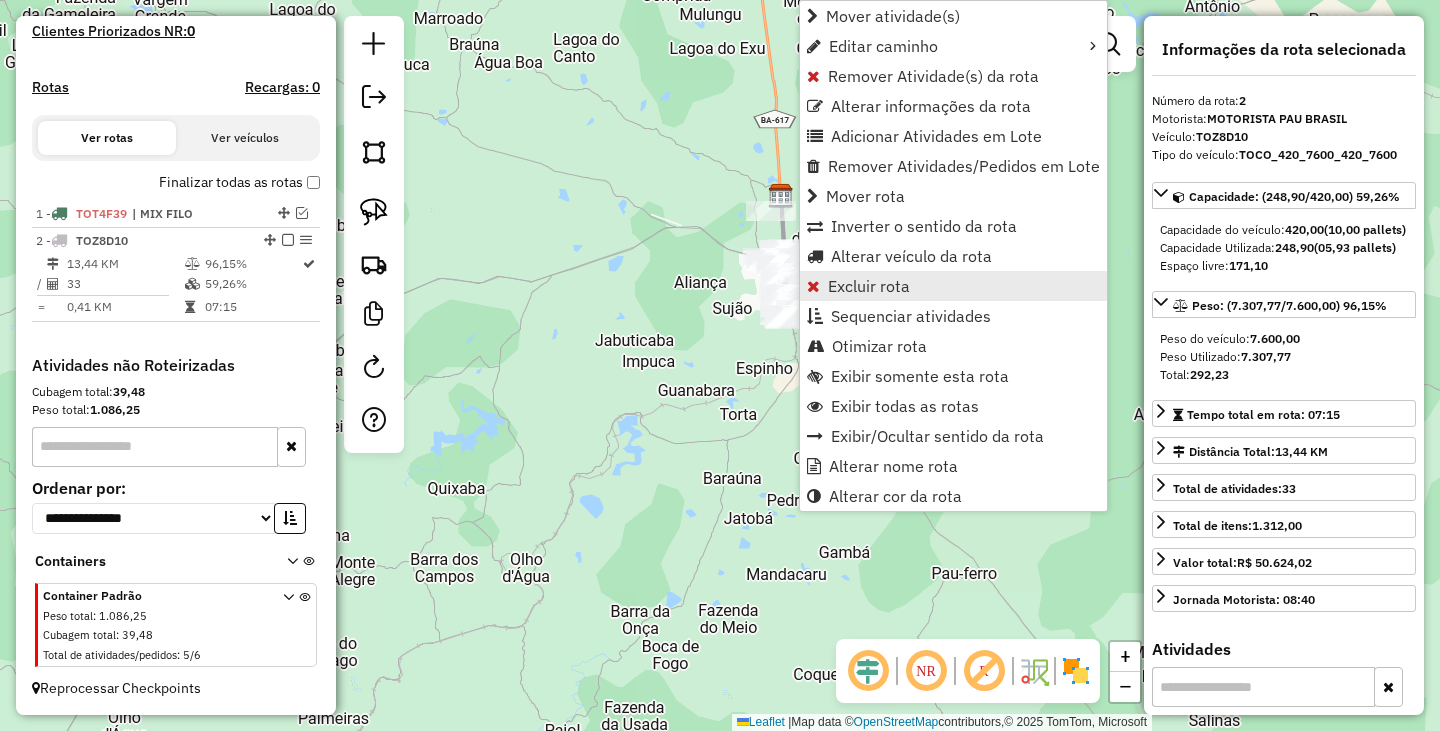 click on "Excluir rota" at bounding box center [953, 286] 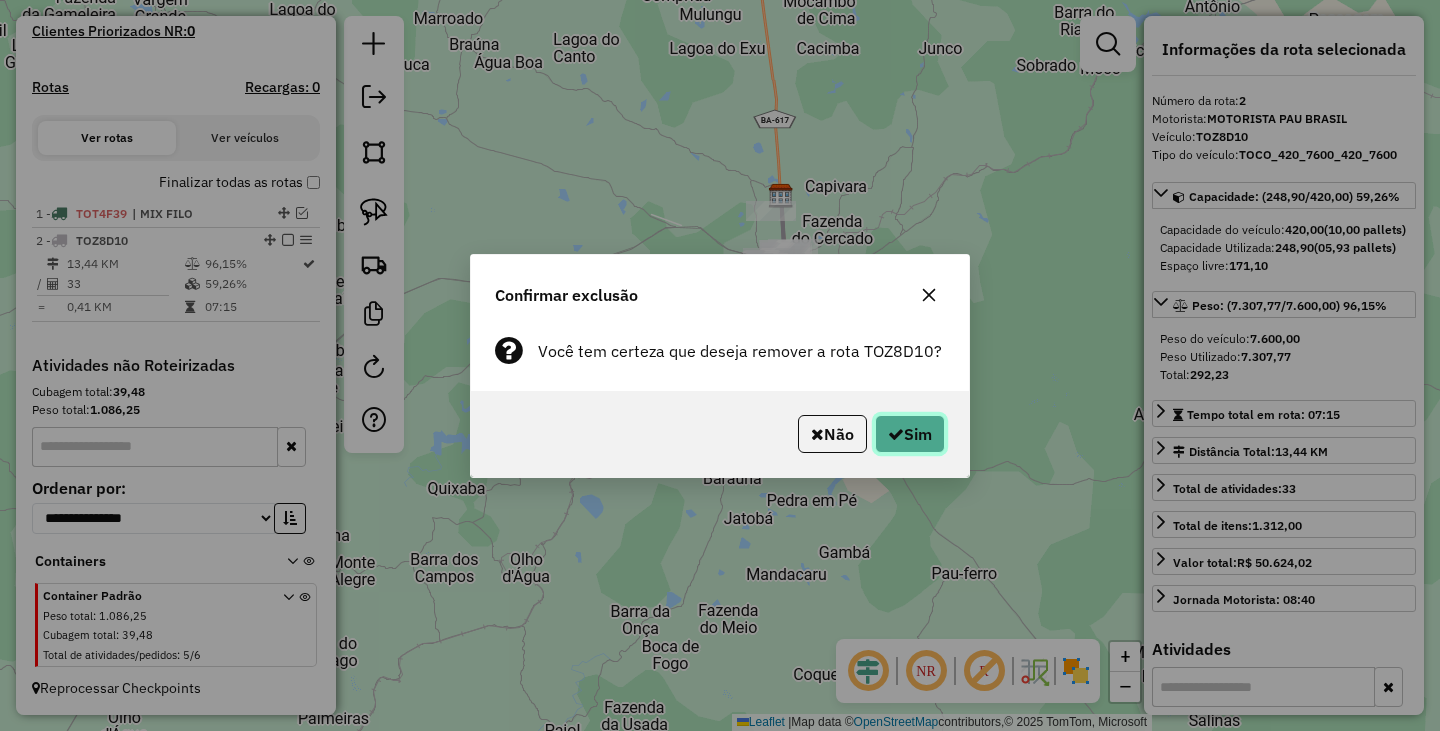click on "Sim" 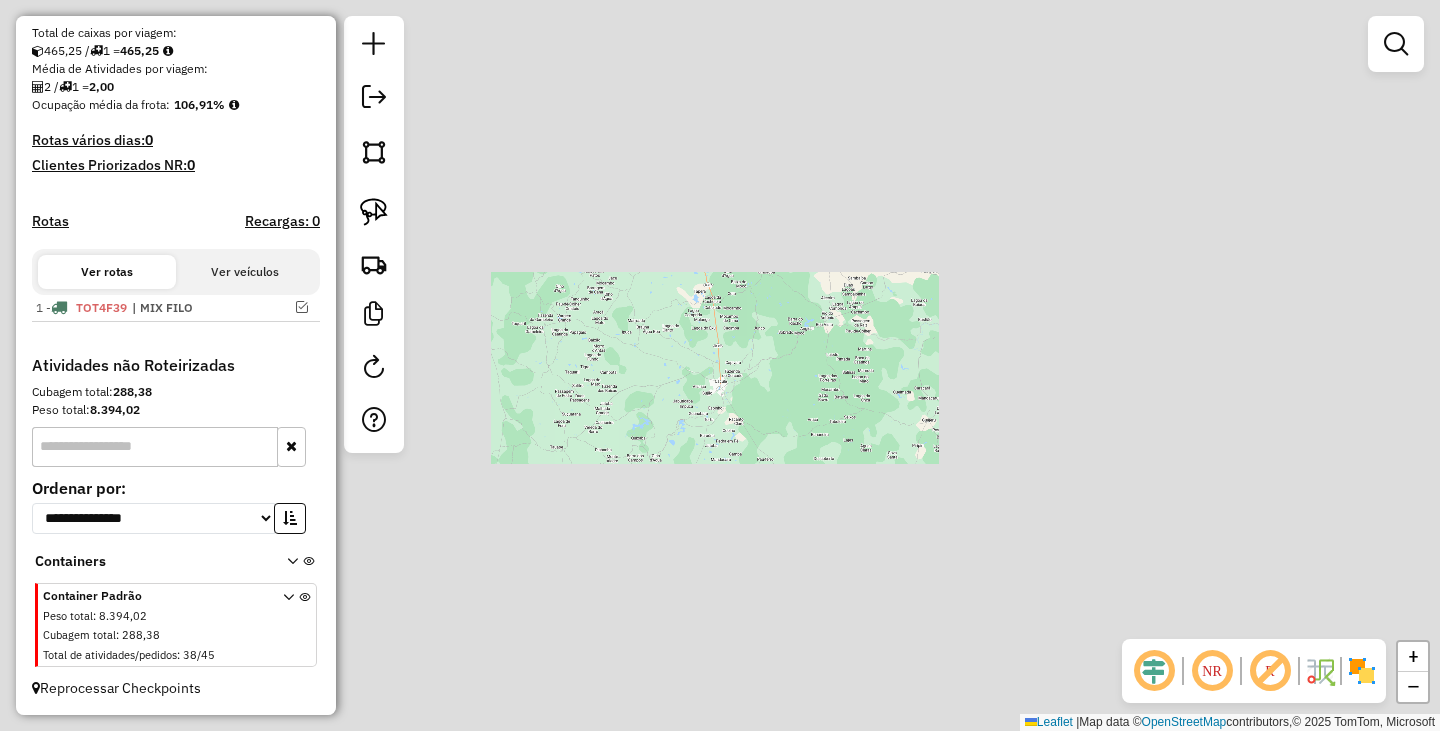 scroll, scrollTop: 431, scrollLeft: 0, axis: vertical 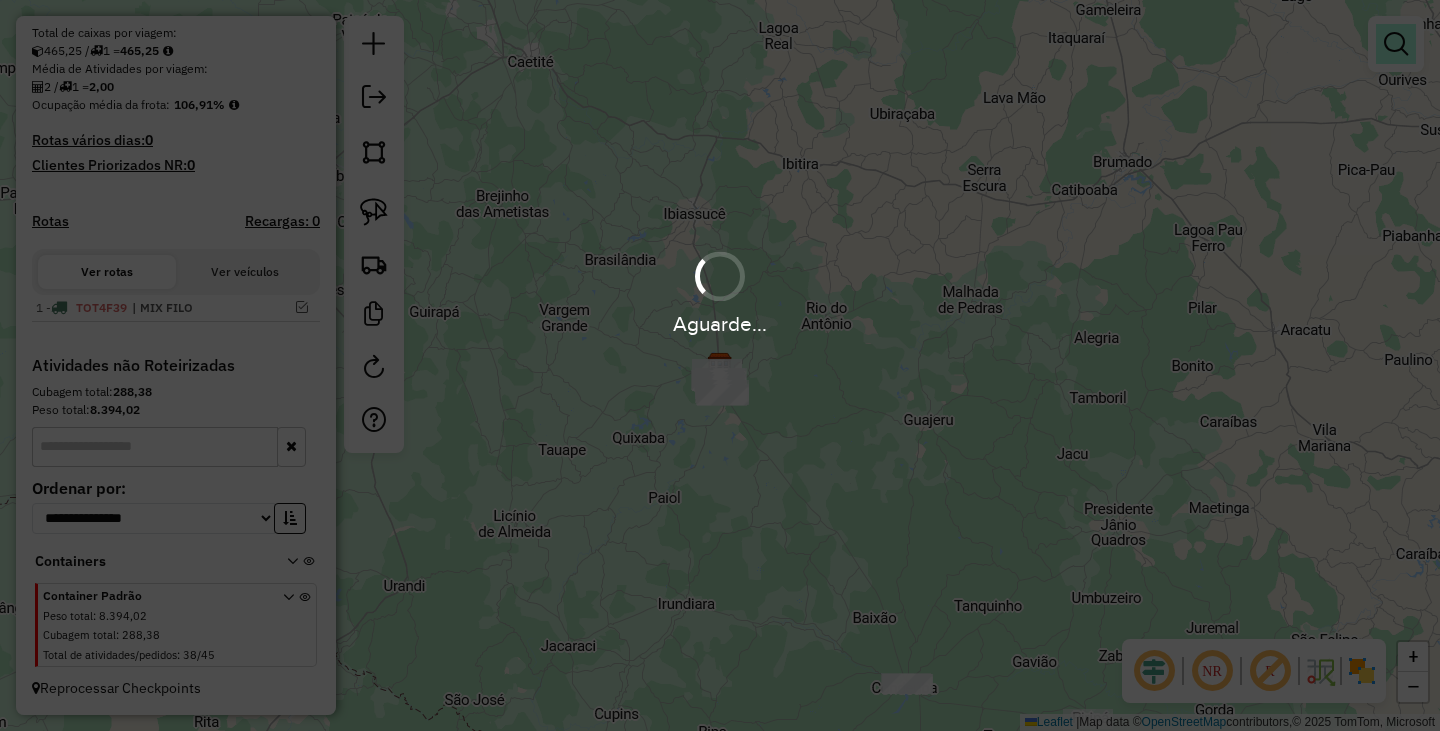 click on "Aguarde..." at bounding box center (720, 365) 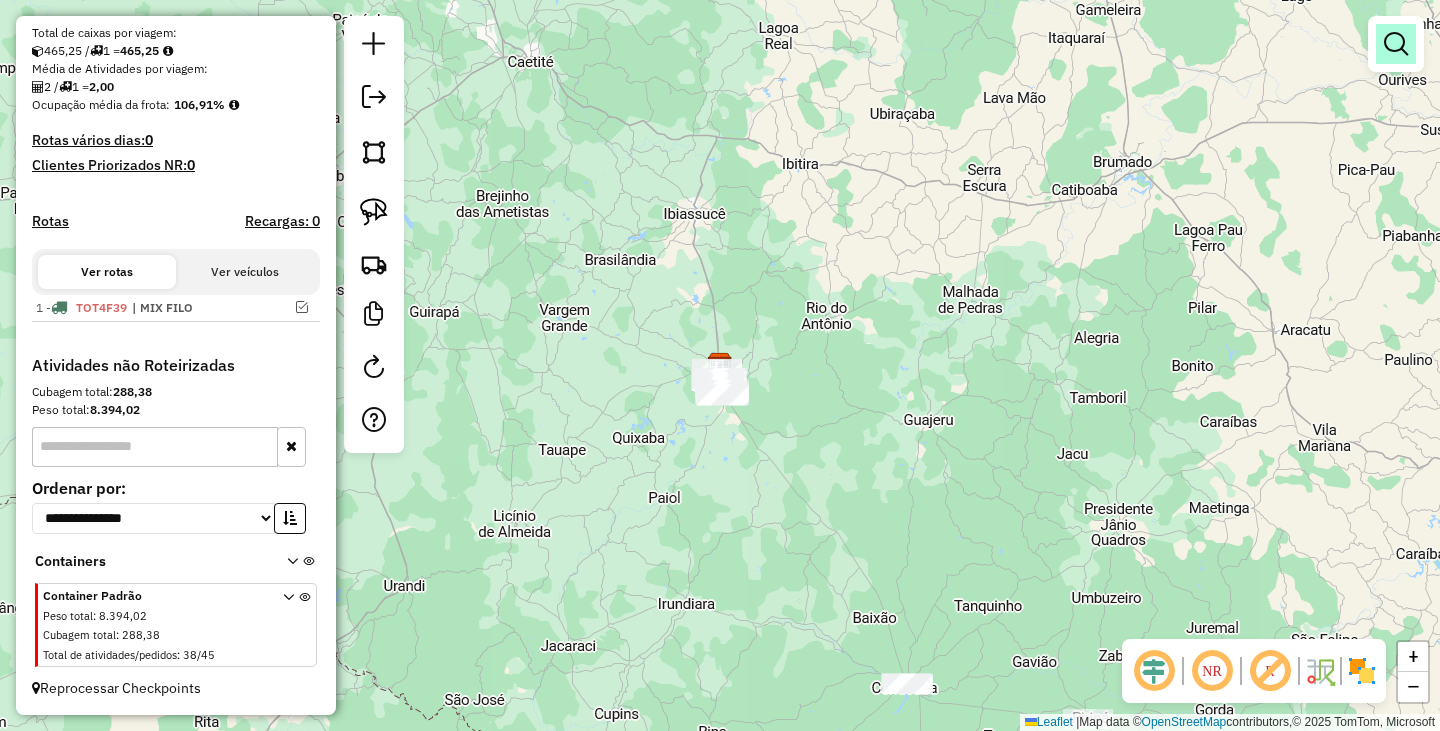 click at bounding box center [1396, 44] 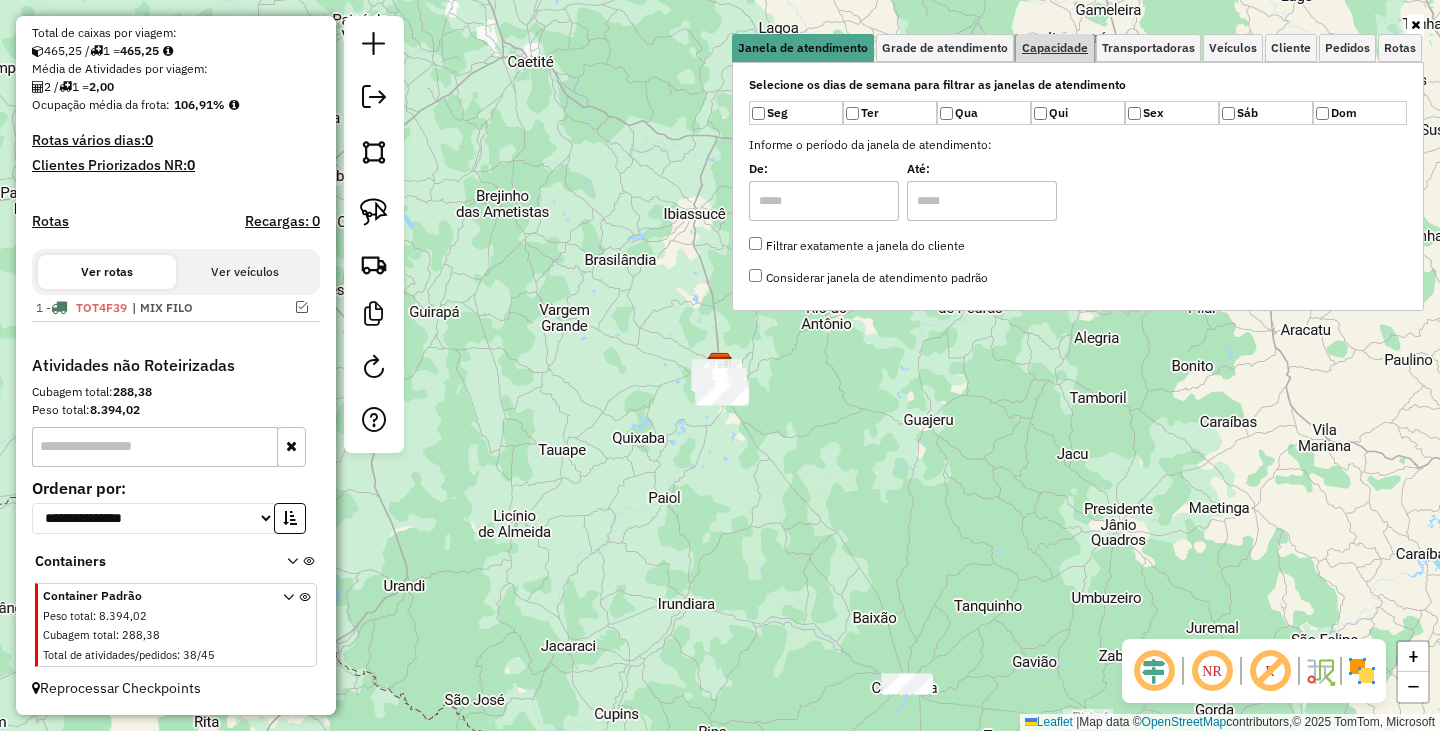 click on "Capacidade" at bounding box center [1055, 48] 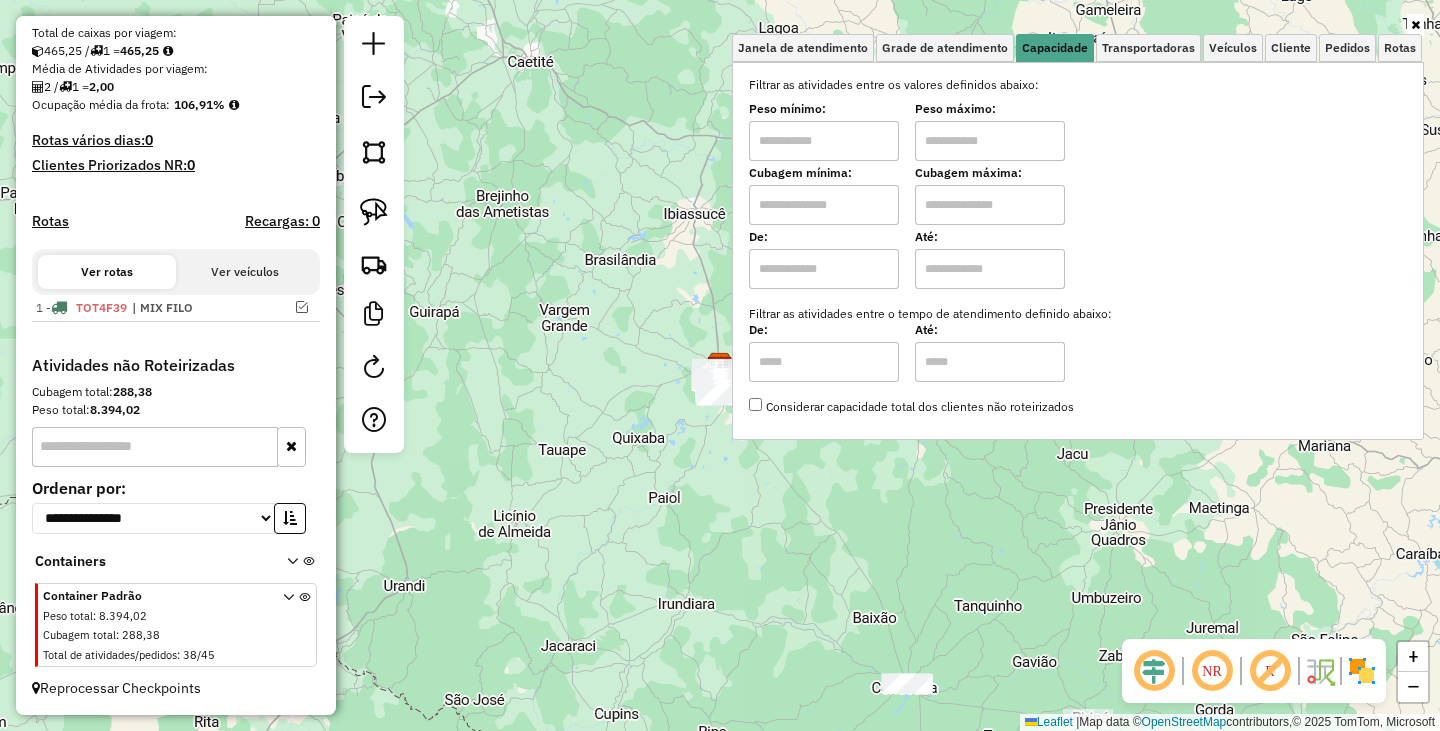 click at bounding box center [824, 141] 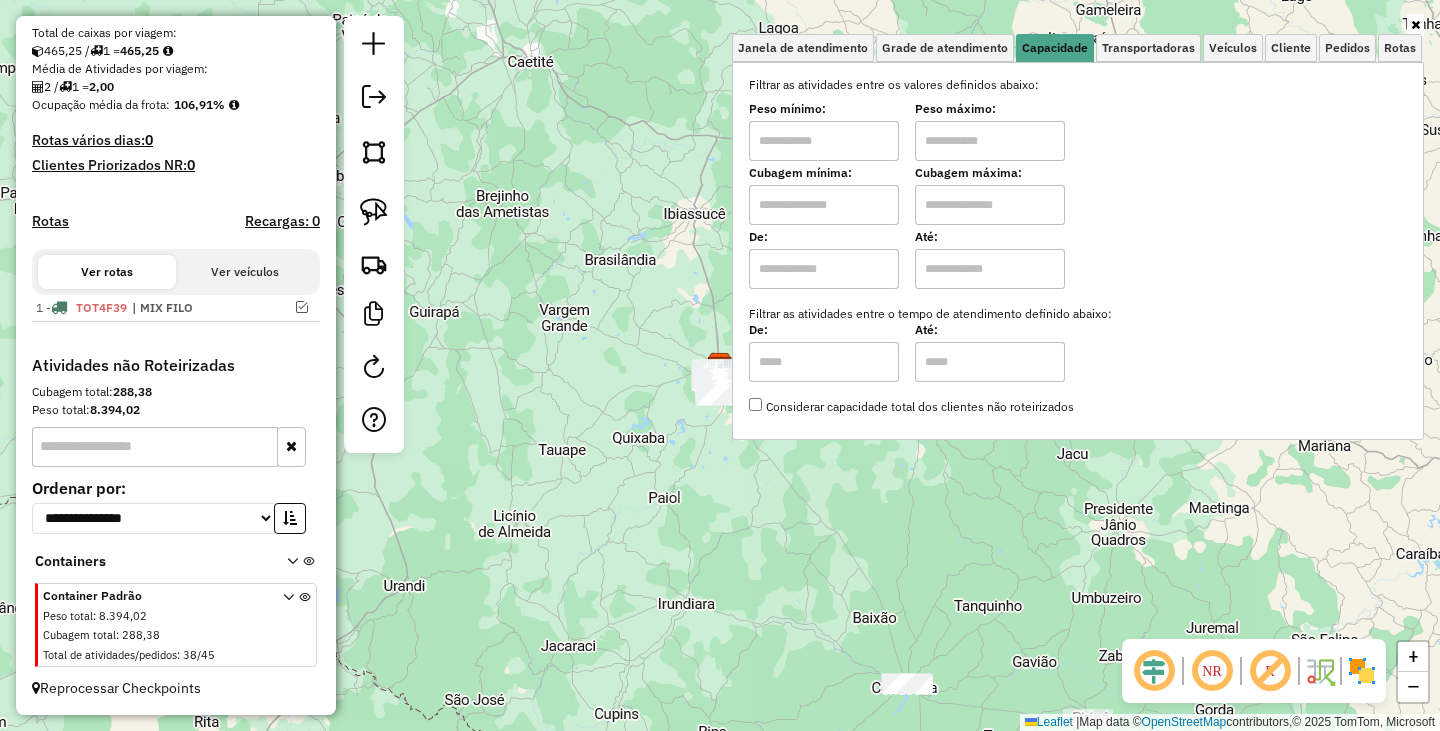 type on "****" 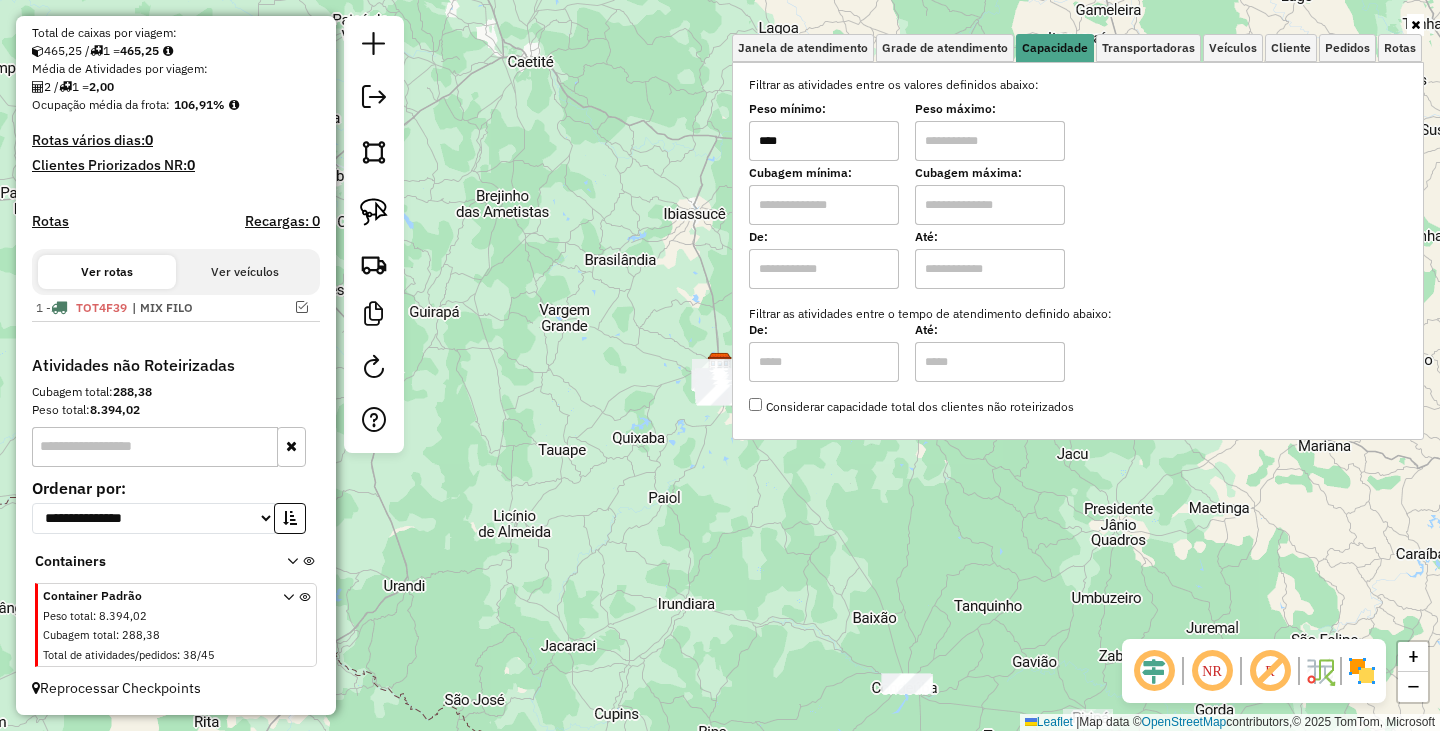 click at bounding box center [990, 141] 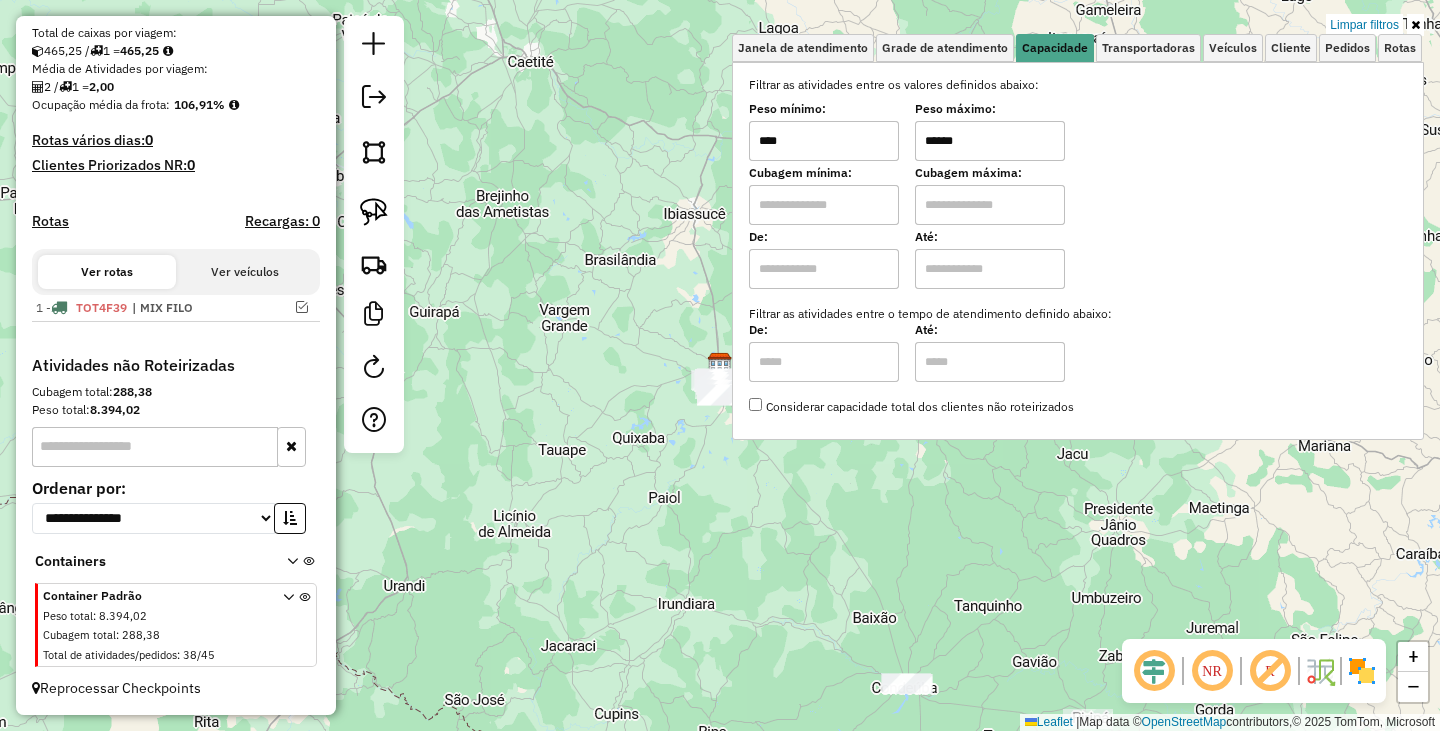 click on "Limpar filtros Janela de atendimento Grade de atendimento Capacidade Transportadoras Veículos Cliente Pedidos  Rotas Selecione os dias de semana para filtrar as janelas de atendimento  Seg   Ter   Qua   Qui   Sex   Sáb   Dom  Informe o período da janela de atendimento: De: Até:  Filtrar exatamente a janela do cliente  Considerar janela de atendimento padrão  Selecione os dias de semana para filtrar as grades de atendimento  Seg   Ter   Qua   Qui   Sex   Sáb   Dom   Considerar clientes sem dia de atendimento cadastrado  Clientes fora do dia de atendimento selecionado Filtrar as atividades entre os valores definidos abaixo:  Peso mínimo:  ****  Peso máximo:  ******  Cubagem mínima:   Cubagem máxima:   De:   Até:  Filtrar as atividades entre o tempo de atendimento definido abaixo:  De:   Até:   Considerar capacidade total dos clientes não roteirizados Transportadora: Selecione um ou mais itens Tipo de veículo: Selecione um ou mais itens Veículo: Selecione um ou mais itens Motorista: Nome: Rótulo:" 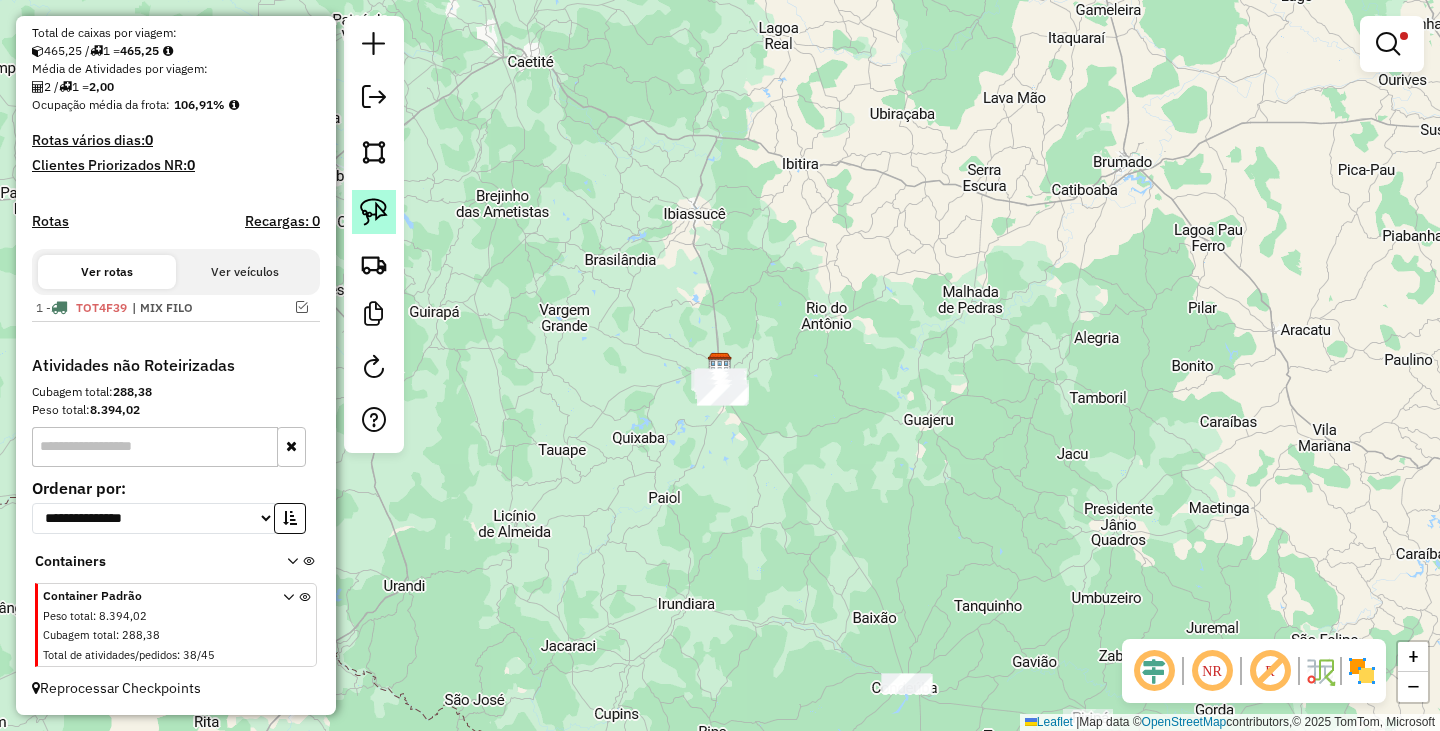 click 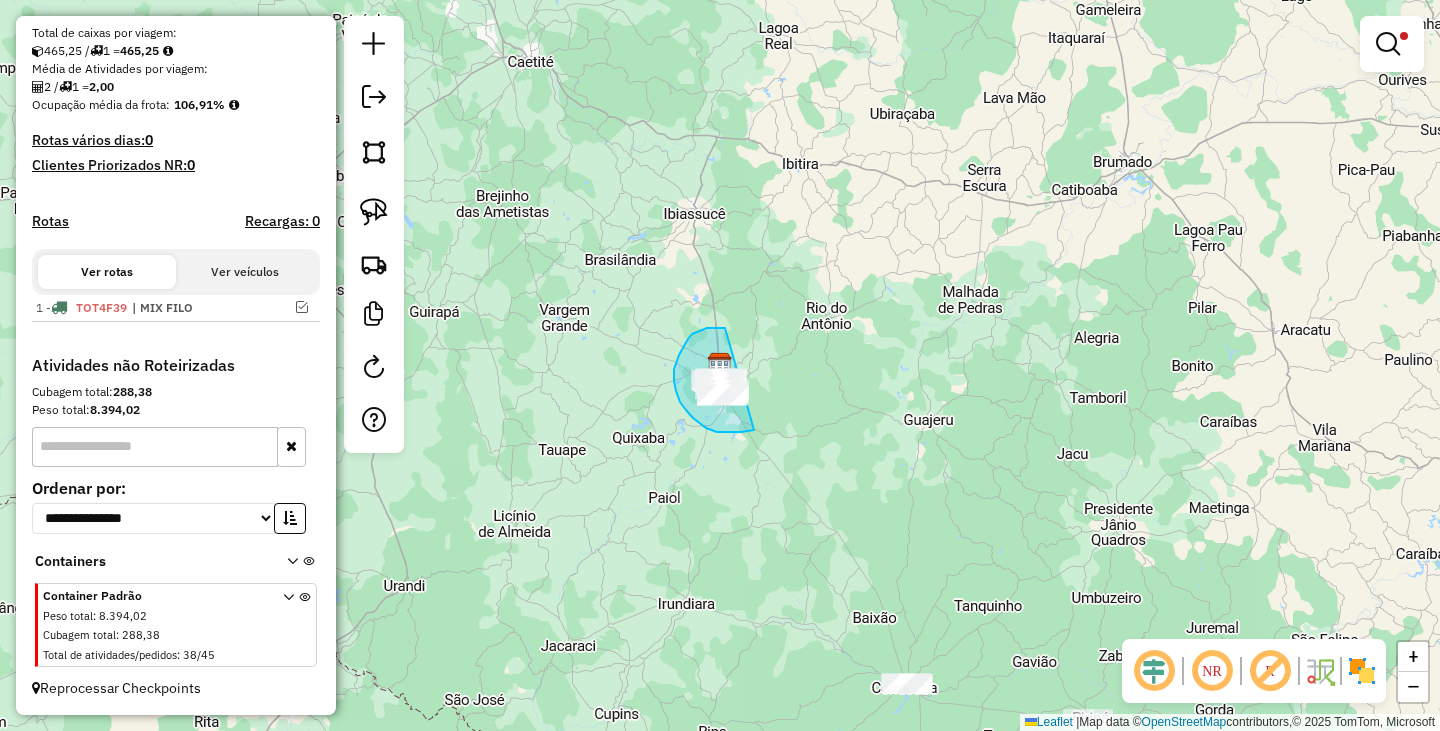 drag, startPoint x: 725, startPoint y: 328, endPoint x: 790, endPoint y: 390, distance: 89.827614 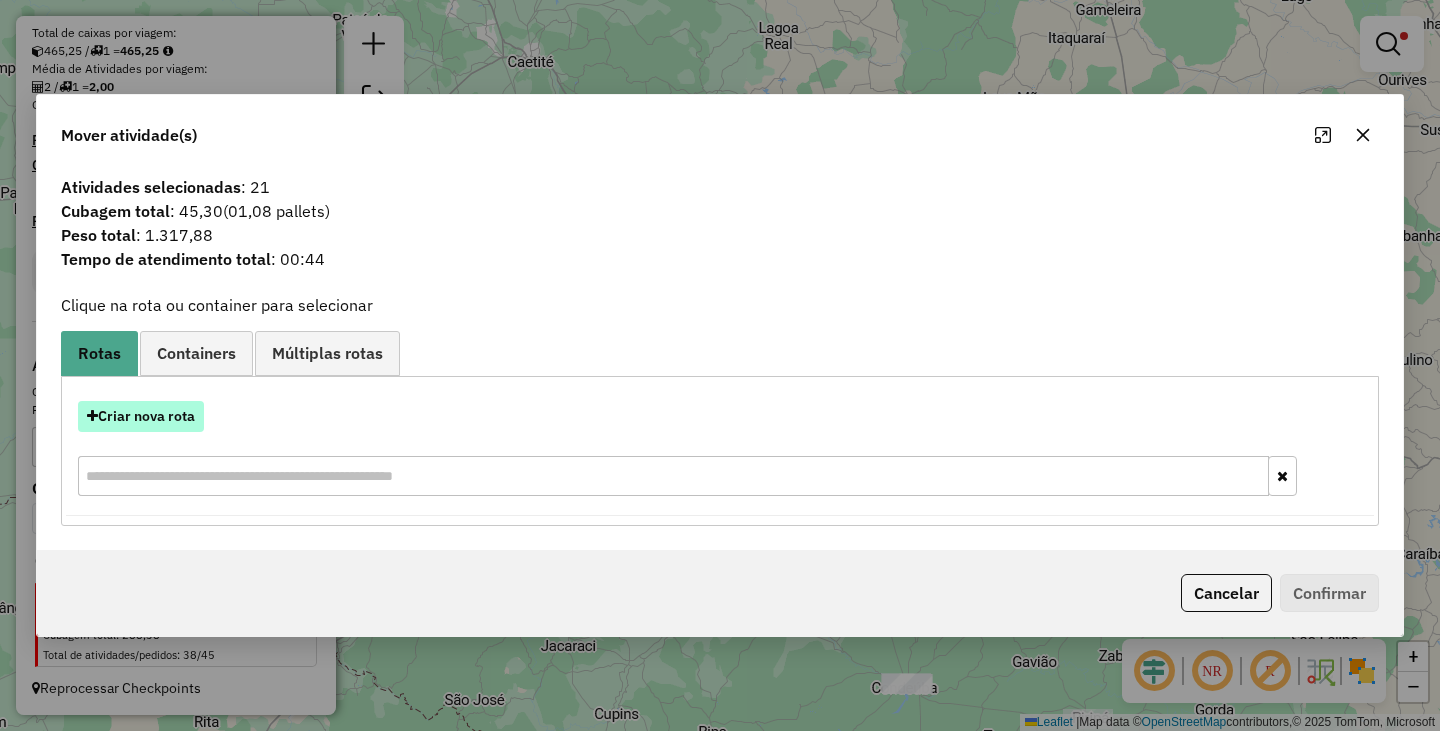 click on "Criar nova rota" at bounding box center (141, 416) 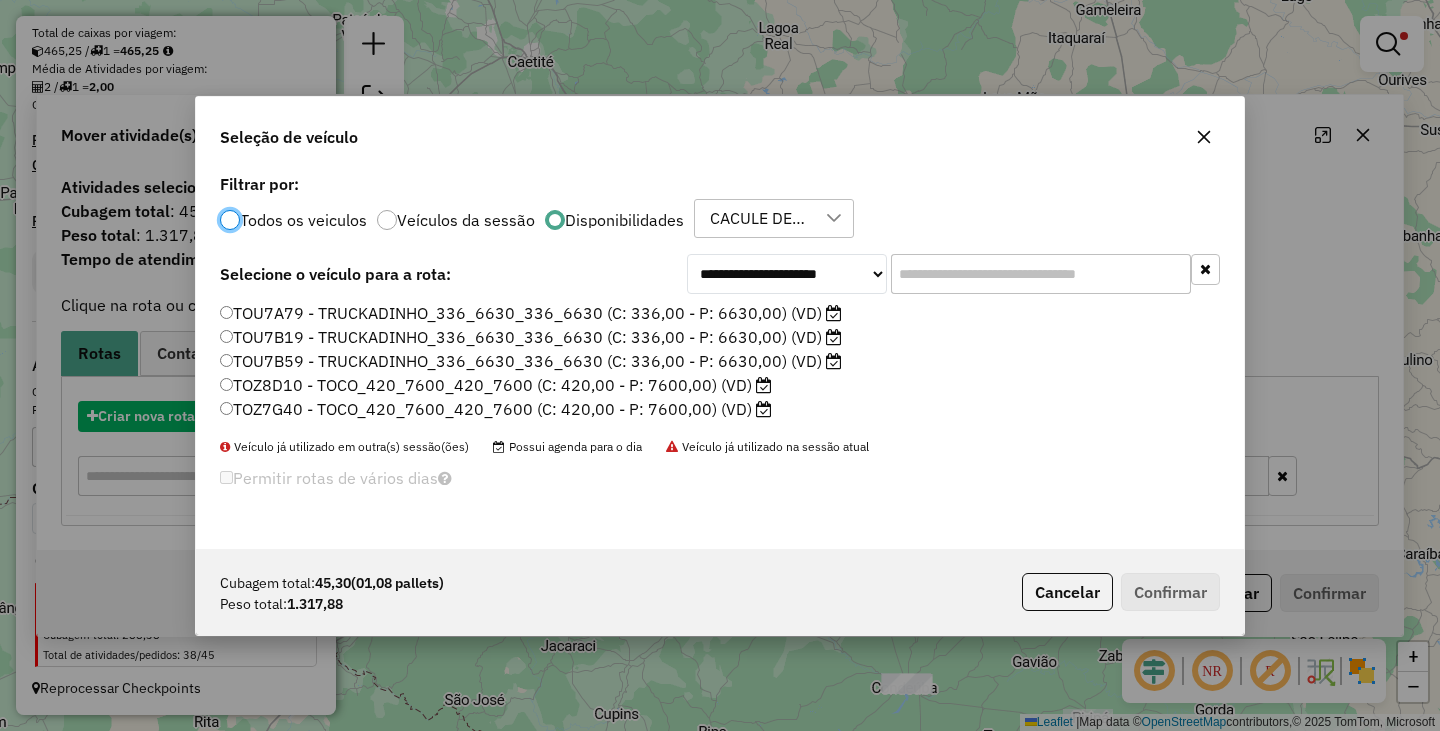 scroll, scrollTop: 11, scrollLeft: 6, axis: both 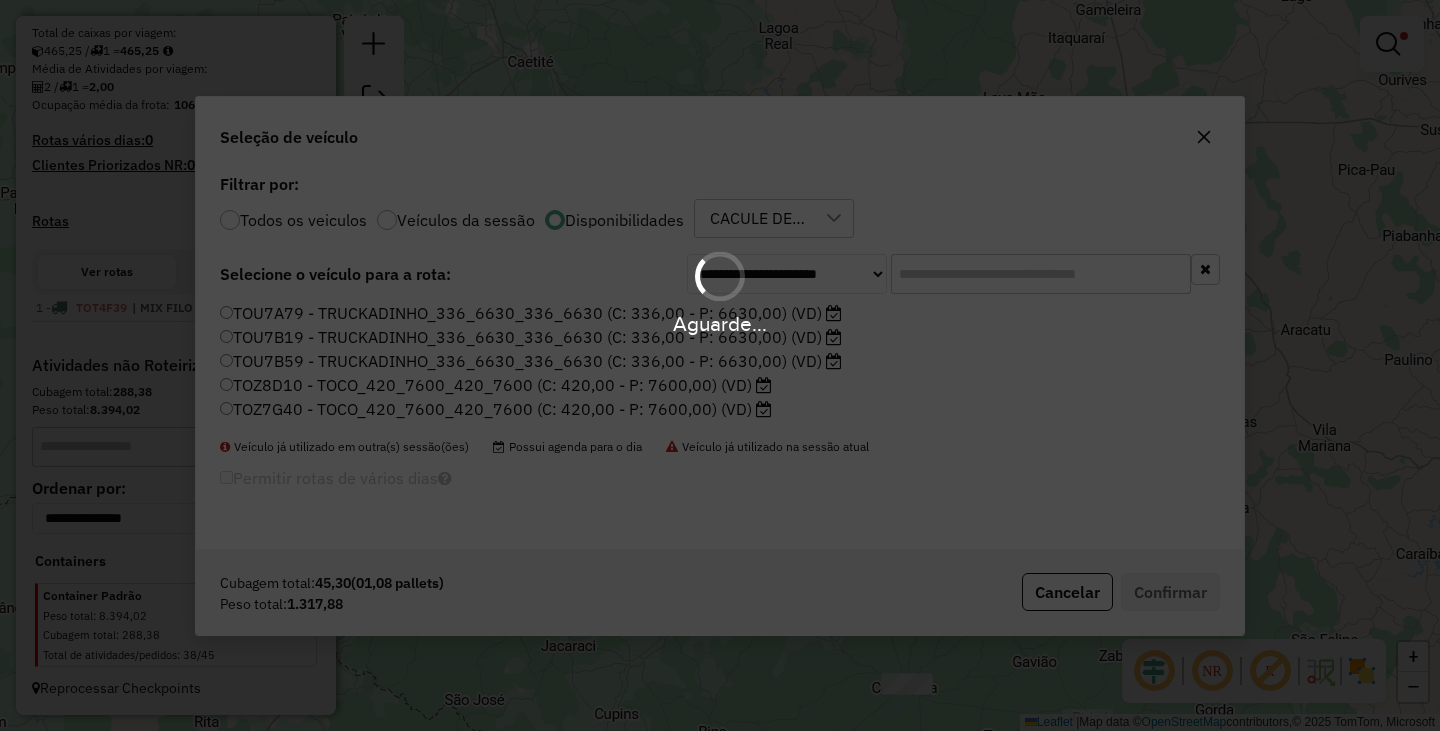 click on "Aguarde..." at bounding box center [720, 365] 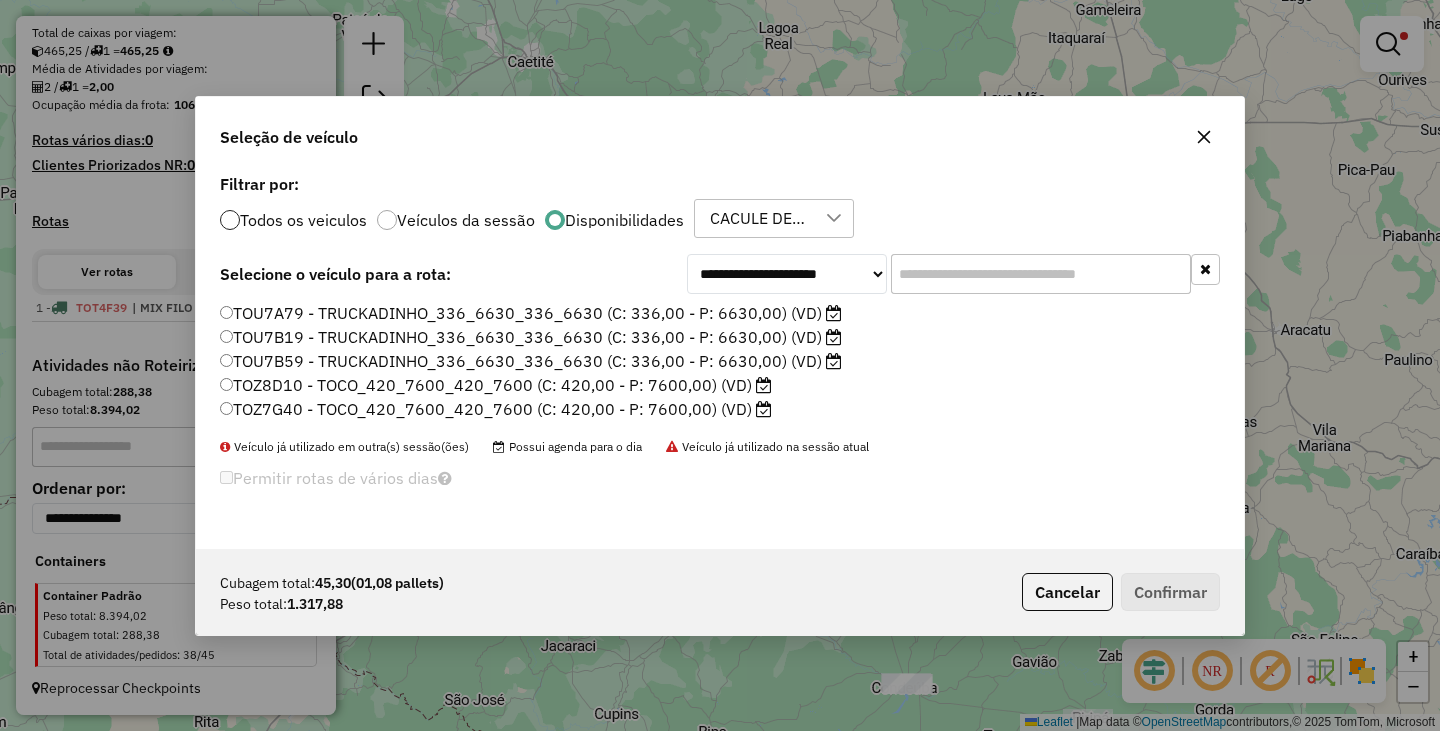 click 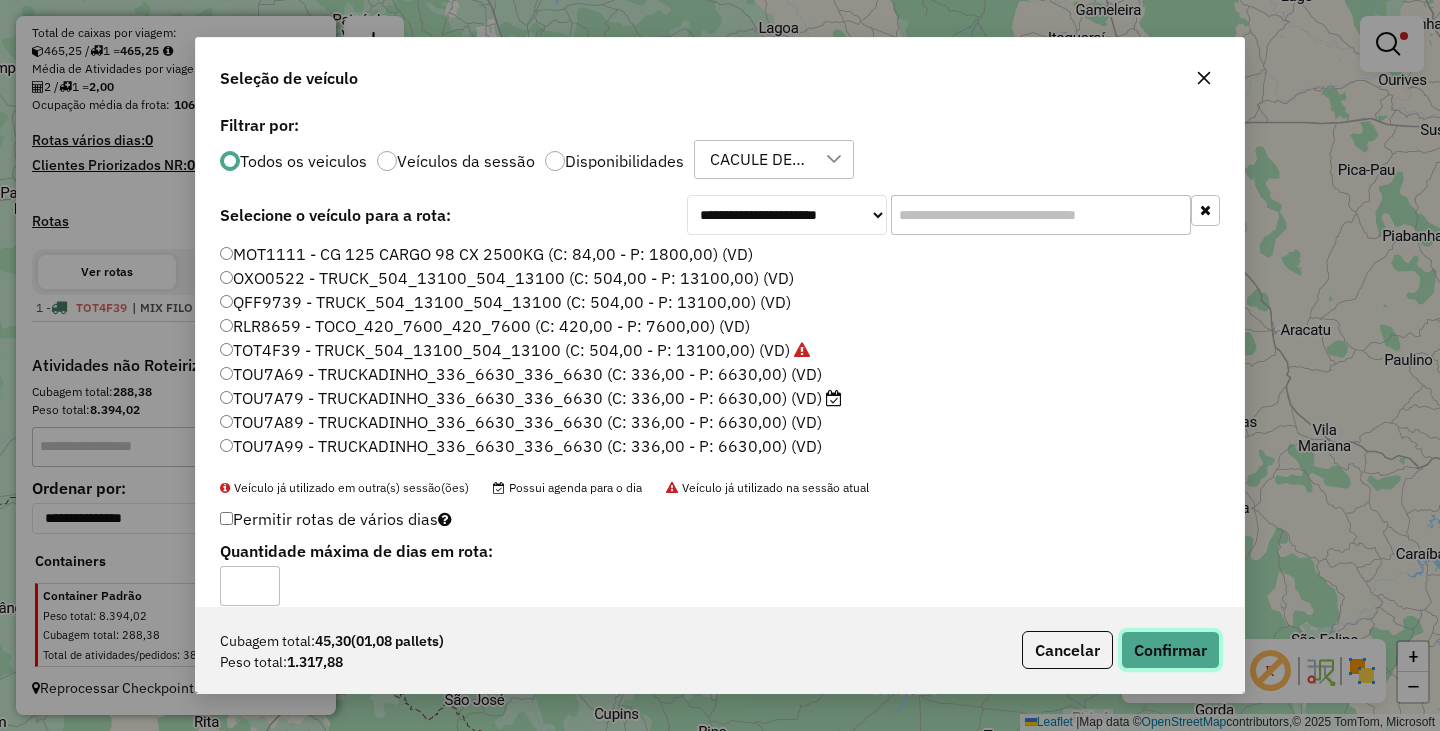 click on "Confirmar" 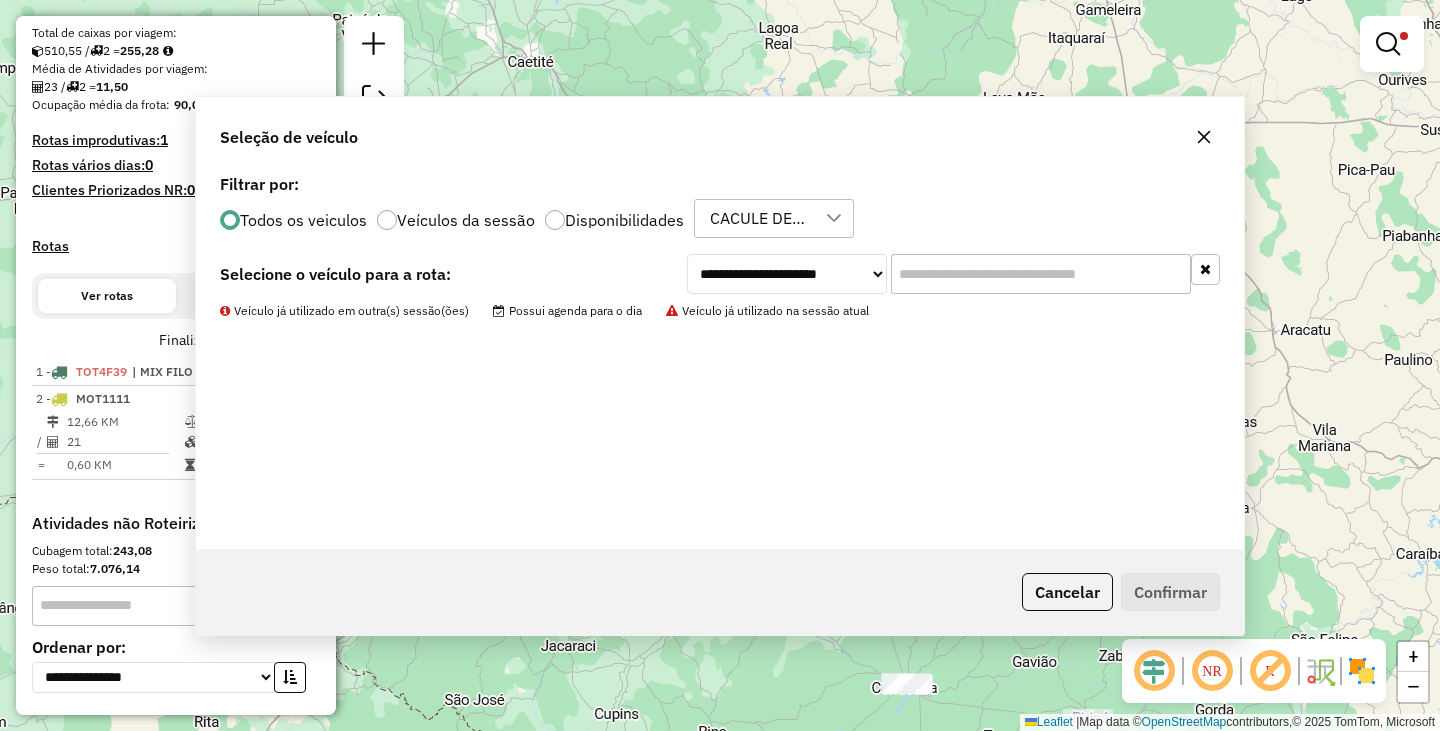 scroll, scrollTop: 590, scrollLeft: 0, axis: vertical 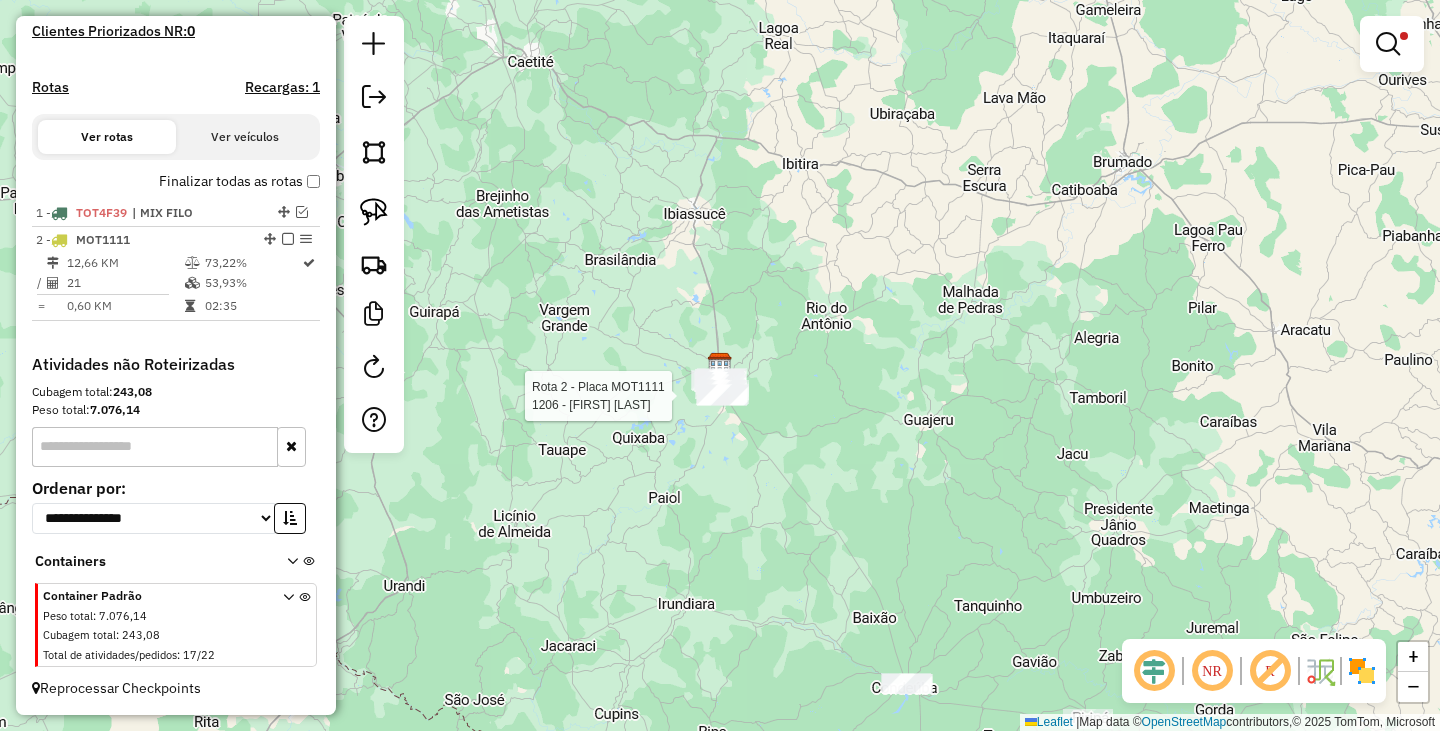 select on "**********" 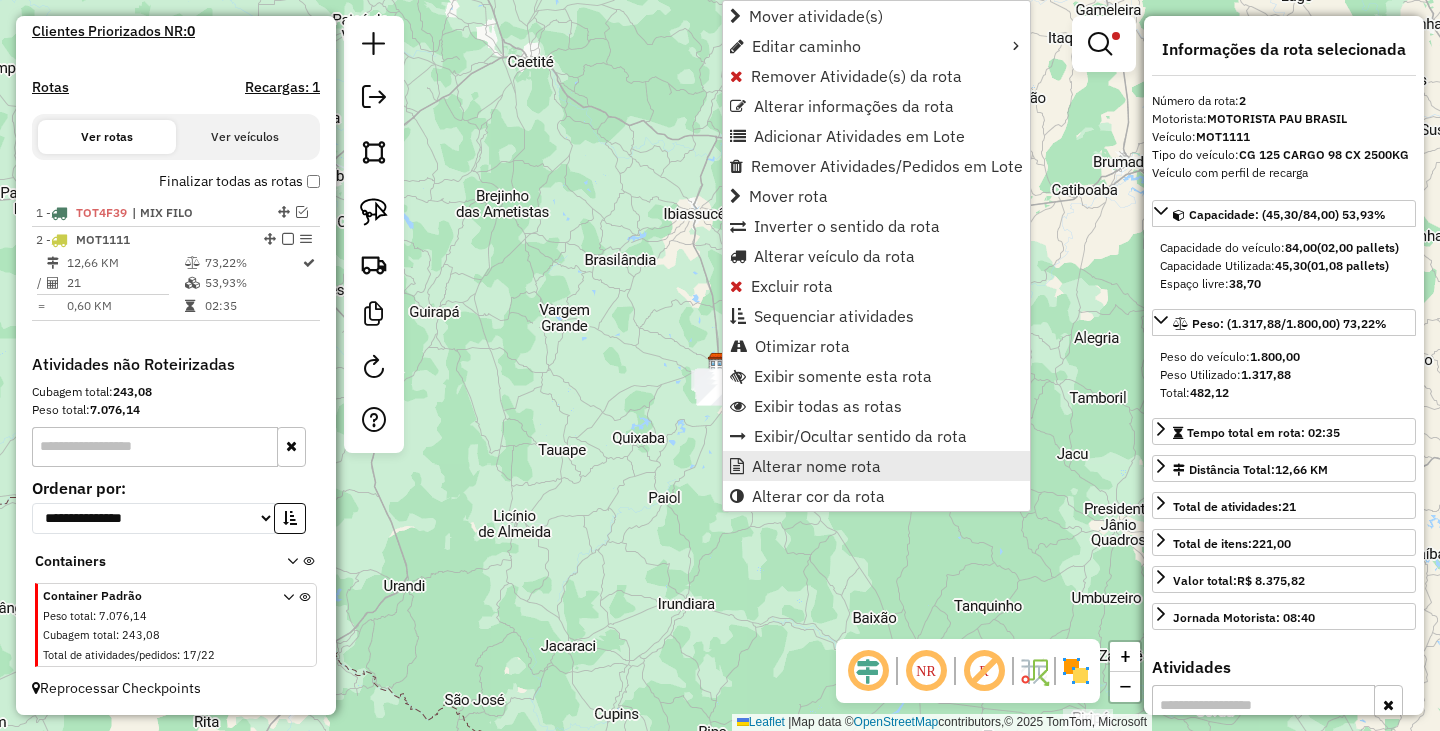 click on "Alterar nome rota" at bounding box center [816, 466] 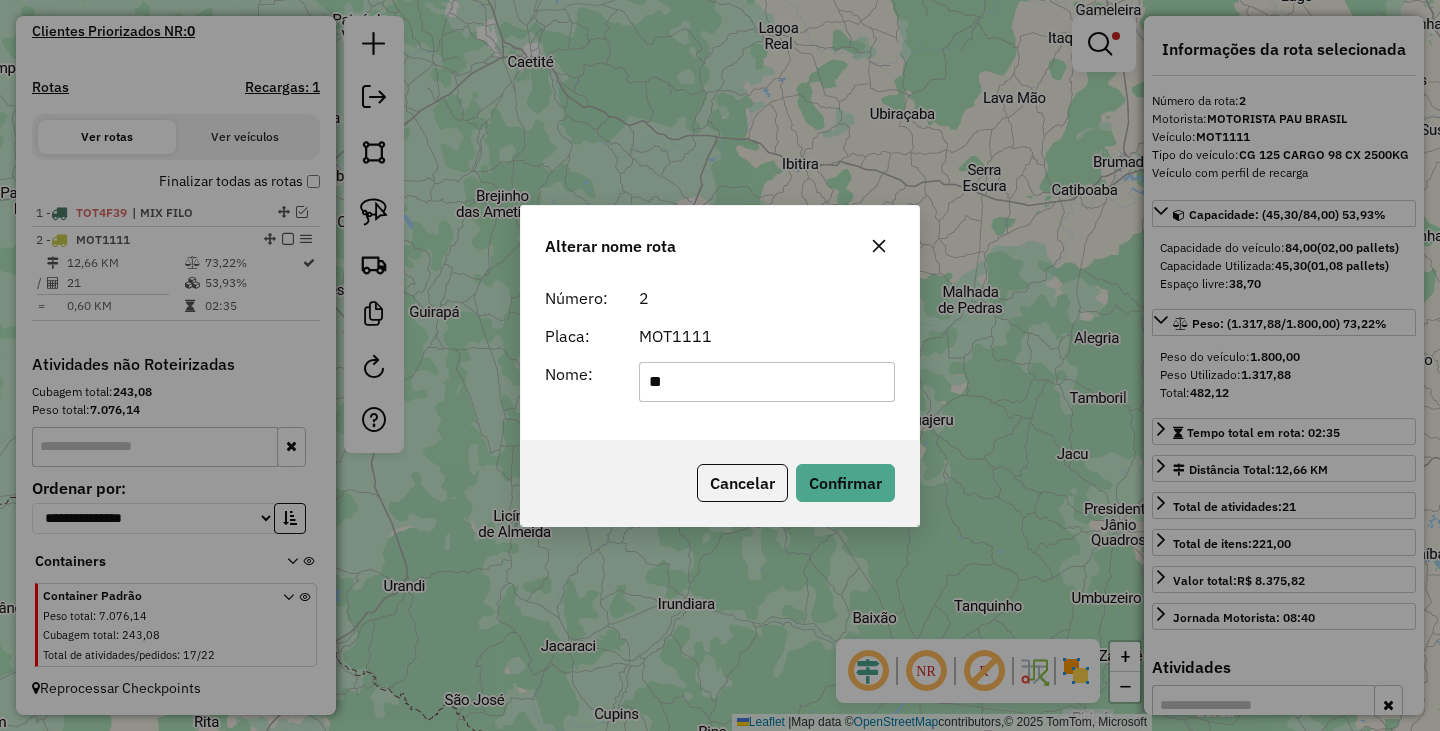 type on "*" 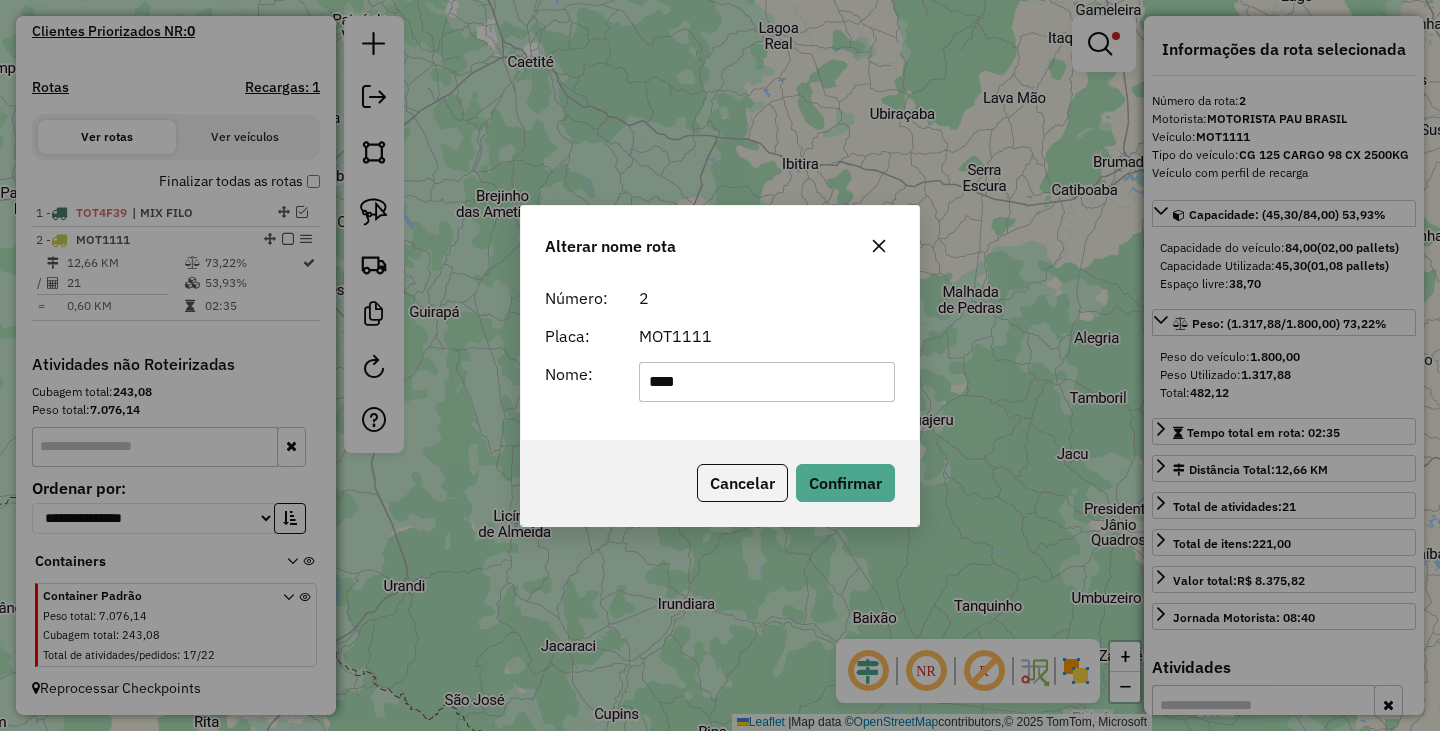type on "****" 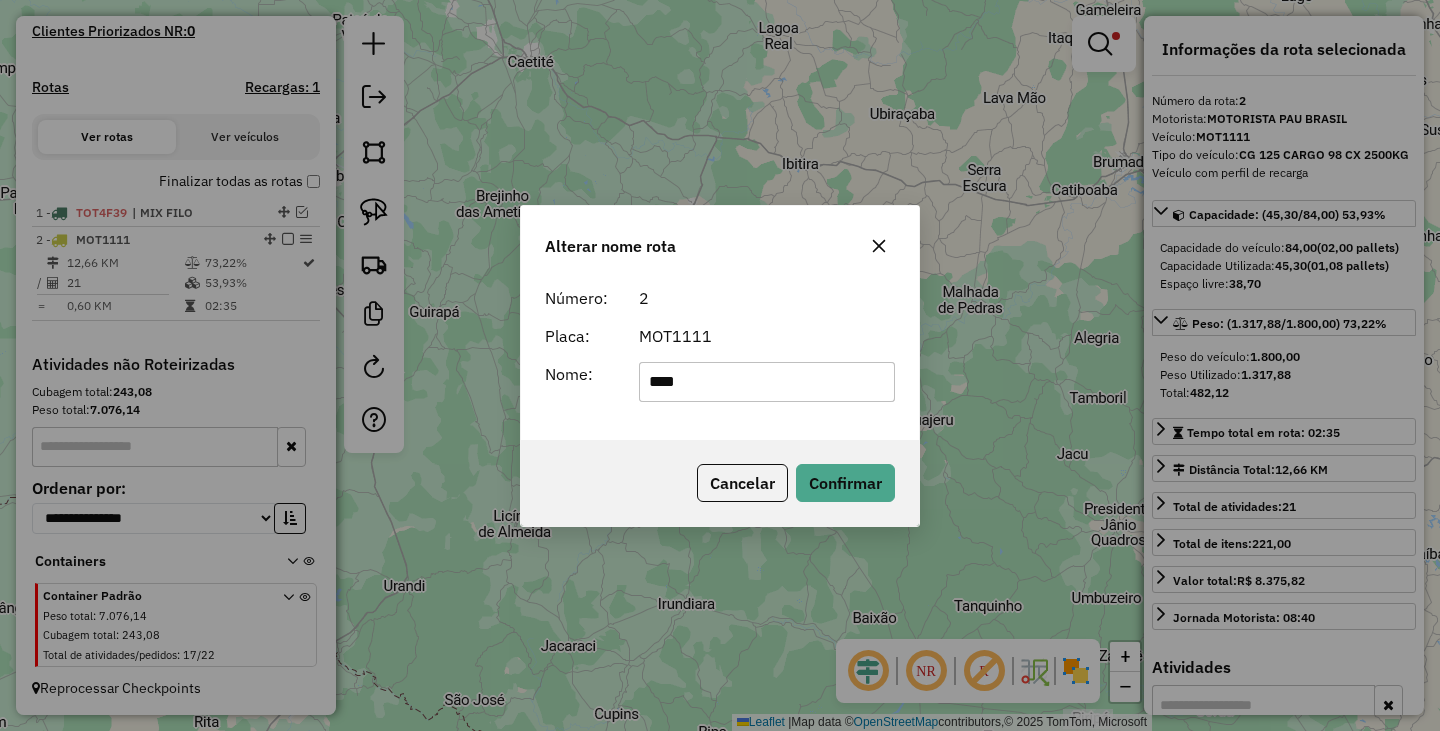 click on "Número: 2 Placa: MOT1111 Nome: ****" 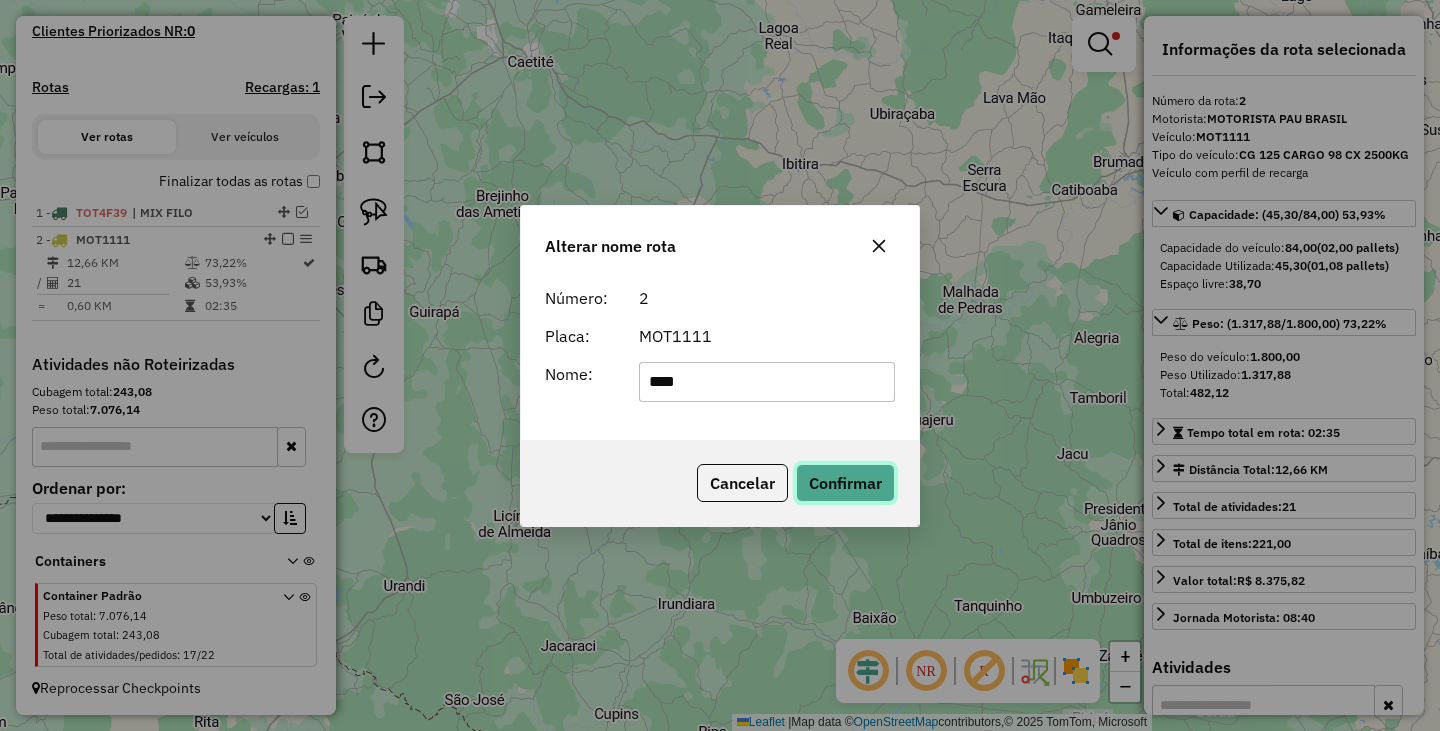 click on "Confirmar" 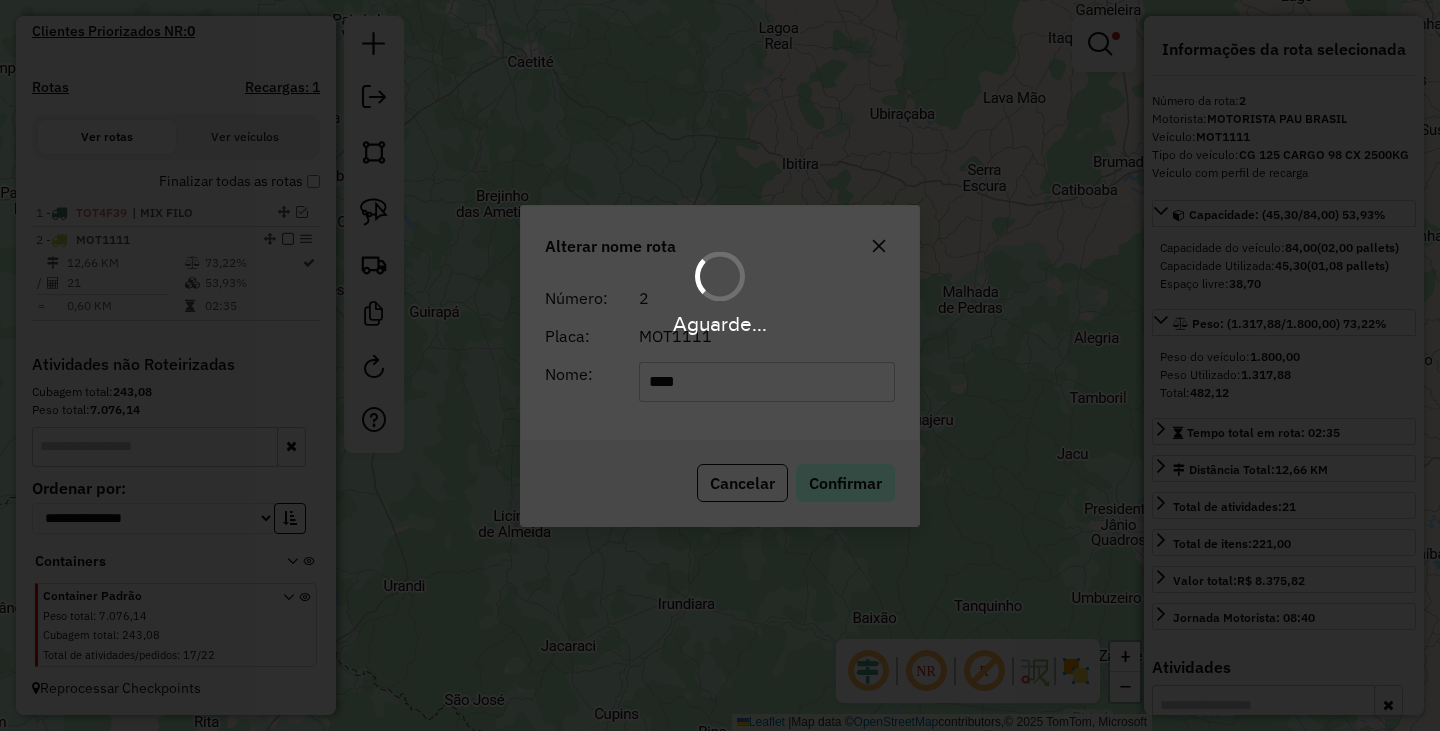 type 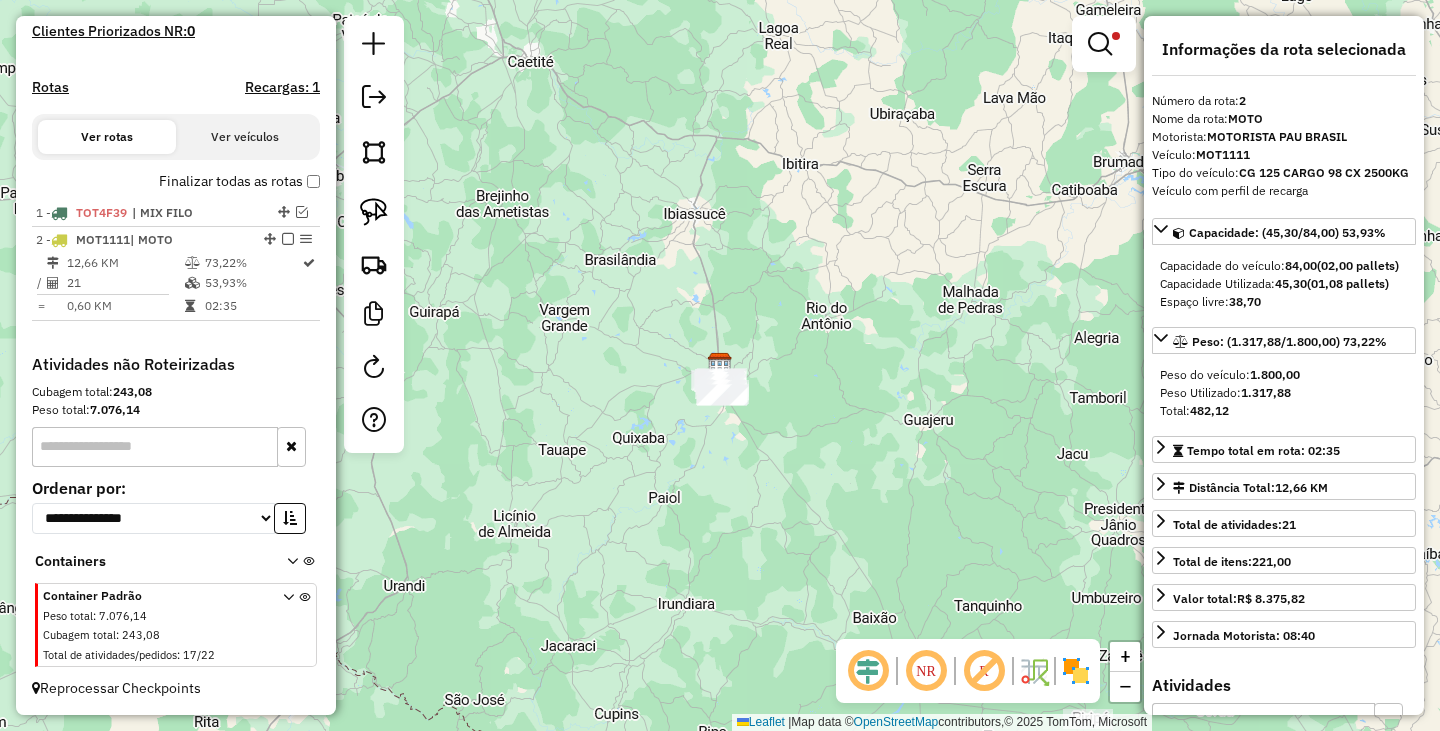 scroll, scrollTop: 523, scrollLeft: 0, axis: vertical 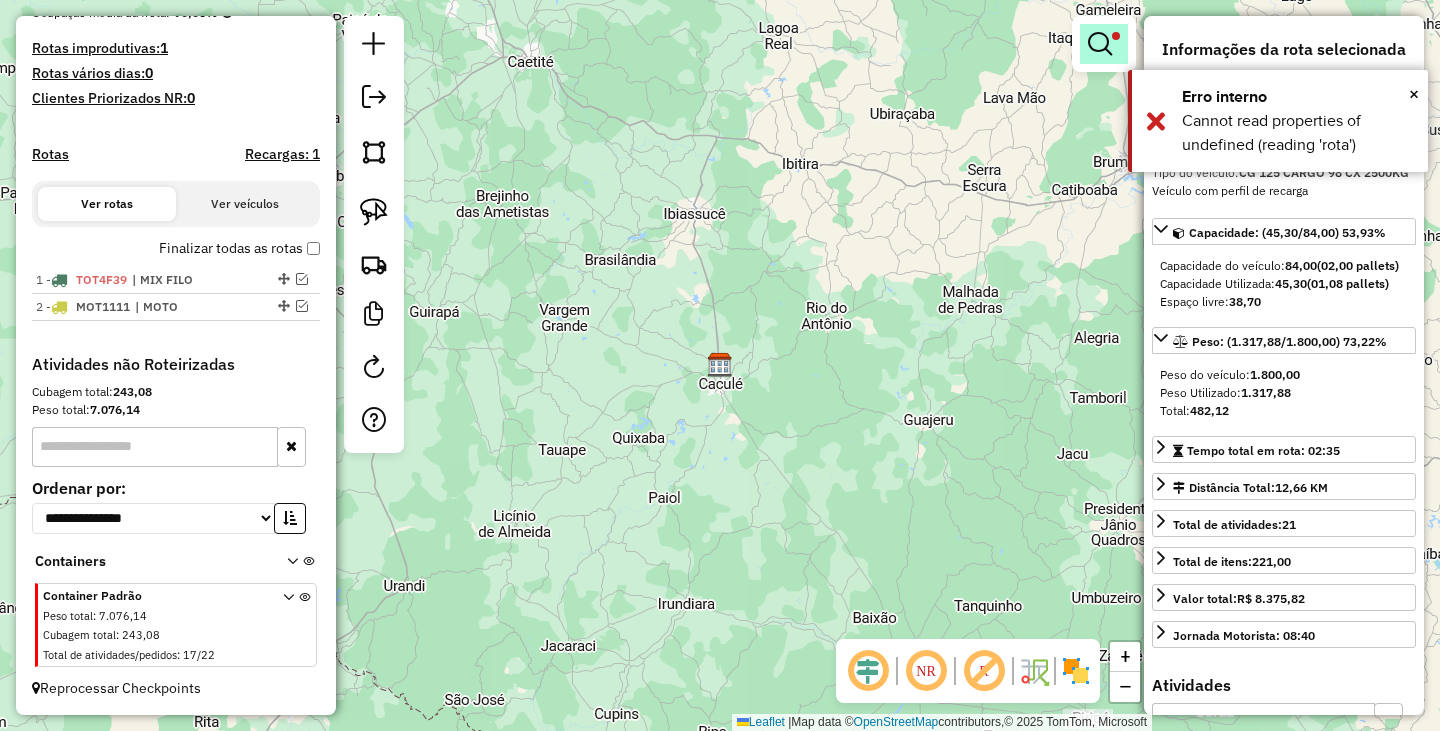 click at bounding box center (1100, 44) 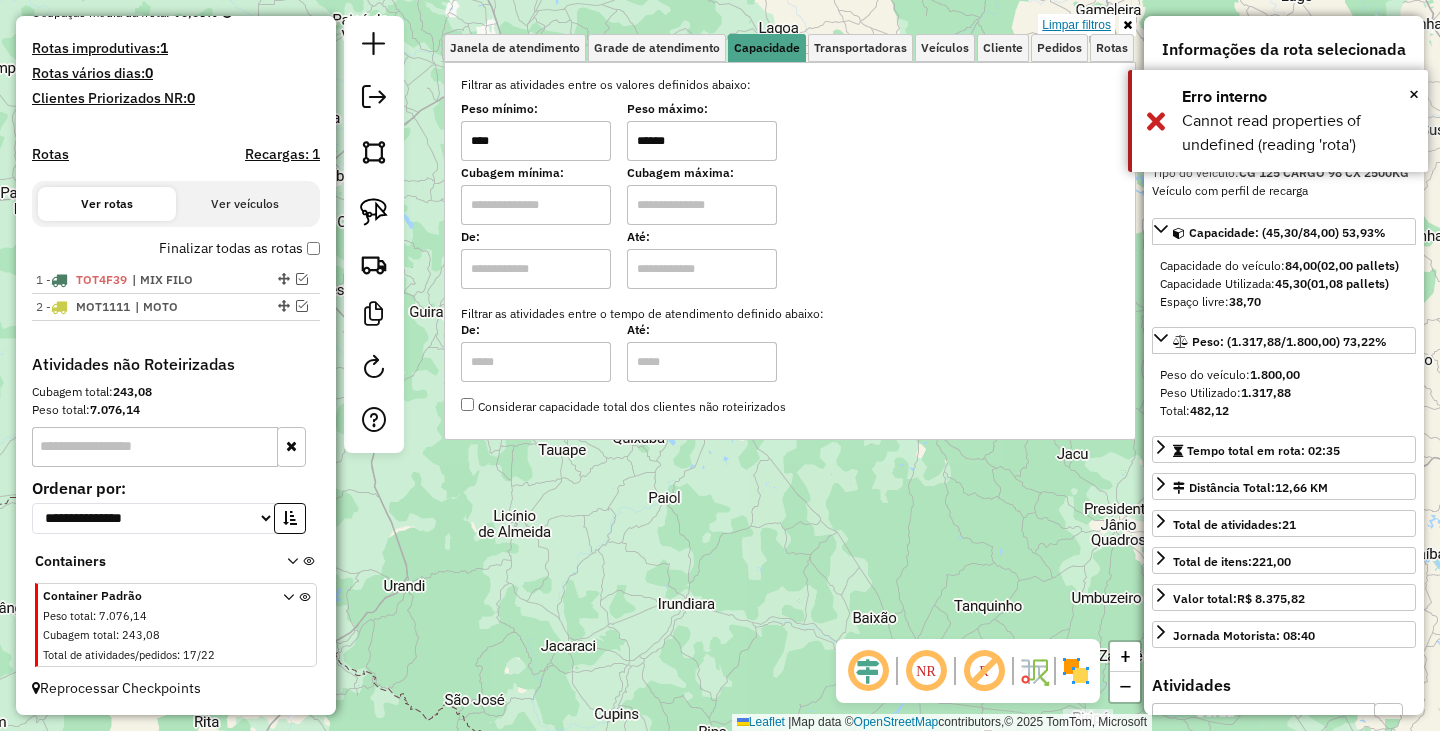 click on "Limpar filtros" at bounding box center [1076, 25] 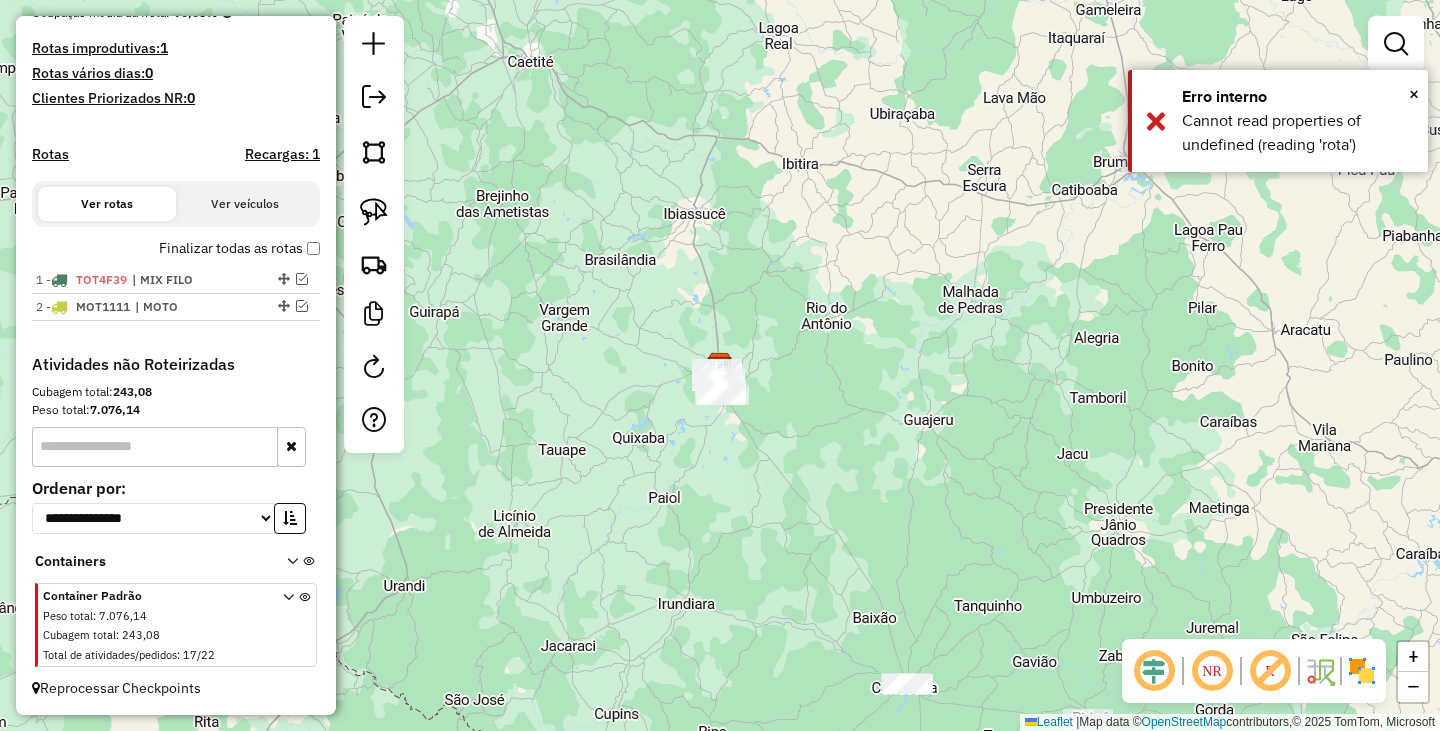 click on "Janela de atendimento Grade de atendimento Capacidade Transportadoras Veículos Cliente Pedidos  Rotas Selecione os dias de semana para filtrar as janelas de atendimento  Seg   Ter   Qua   Qui   Sex   Sáb   Dom  Informe o período da janela de atendimento: De: Até:  Filtrar exatamente a janela do cliente  Considerar janela de atendimento padrão  Selecione os dias de semana para filtrar as grades de atendimento  Seg   Ter   Qua   Qui   Sex   Sáb   Dom   Considerar clientes sem dia de atendimento cadastrado  Clientes fora do dia de atendimento selecionado Filtrar as atividades entre os valores definidos abaixo:  Peso mínimo:   Peso máximo:   Cubagem mínima:   Cubagem máxima:   De:   Até:  Filtrar as atividades entre o tempo de atendimento definido abaixo:  De:   Até:   Considerar capacidade total dos clientes não roteirizados Transportadora: Selecione um ou mais itens Tipo de veículo: Selecione um ou mais itens Veículo: Selecione um ou mais itens Motorista: Selecione um ou mais itens Nome: Rótulo:" 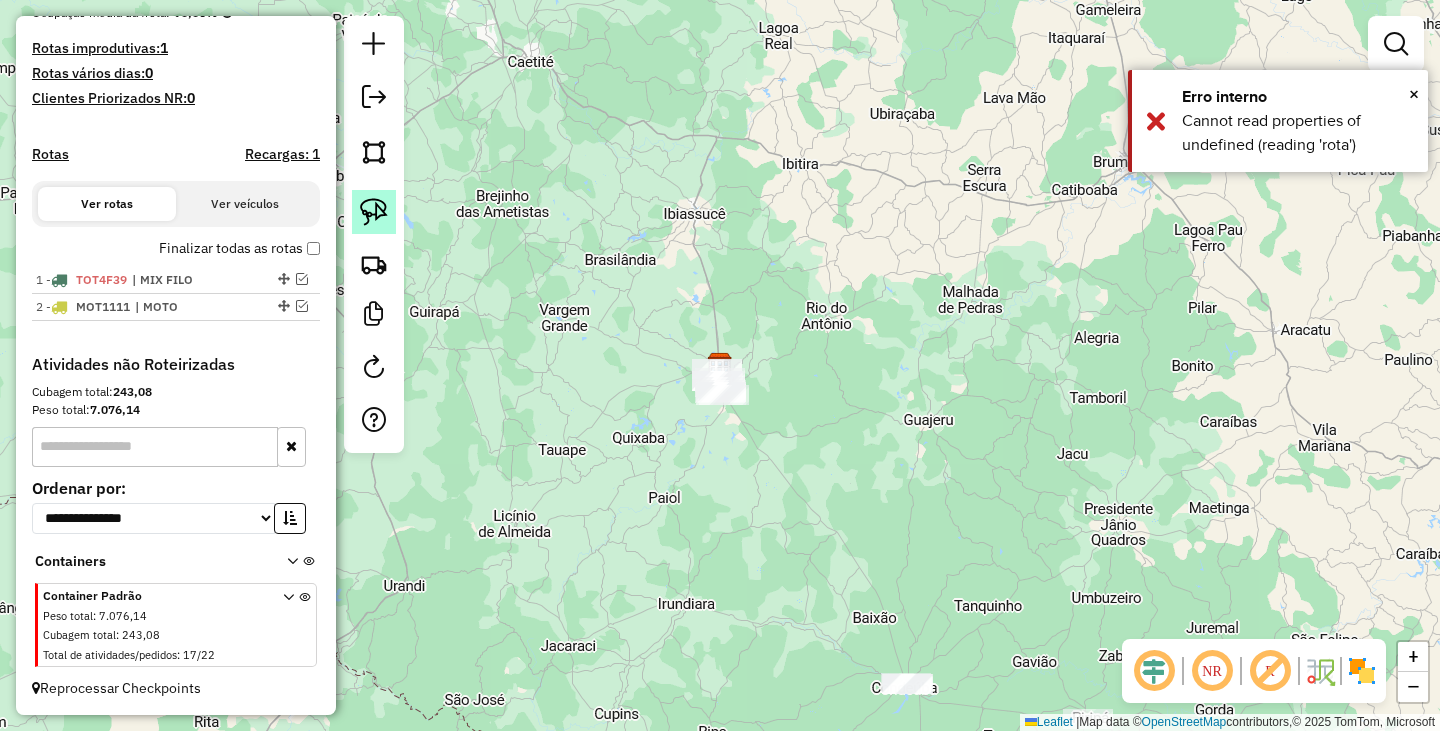 click 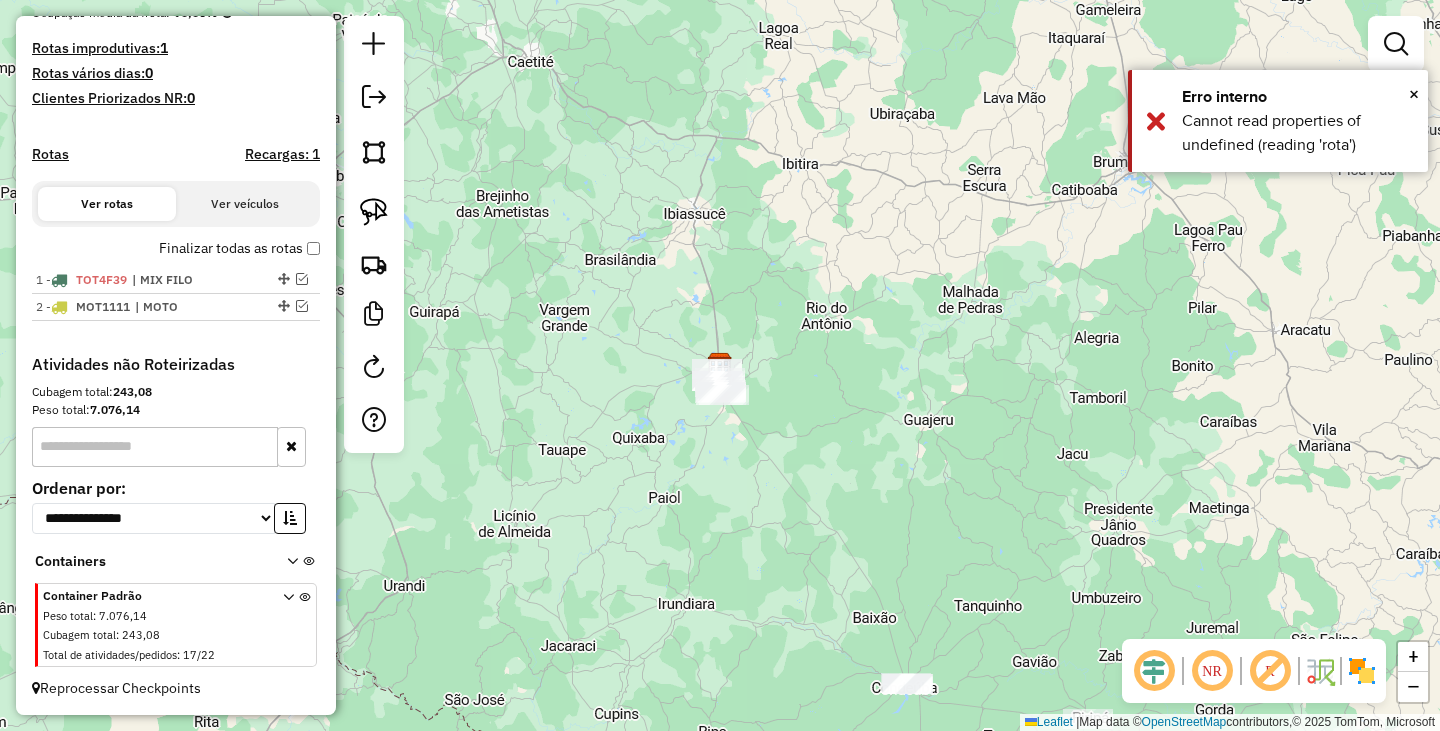 drag, startPoint x: 721, startPoint y: 309, endPoint x: 842, endPoint y: 393, distance: 147.29901 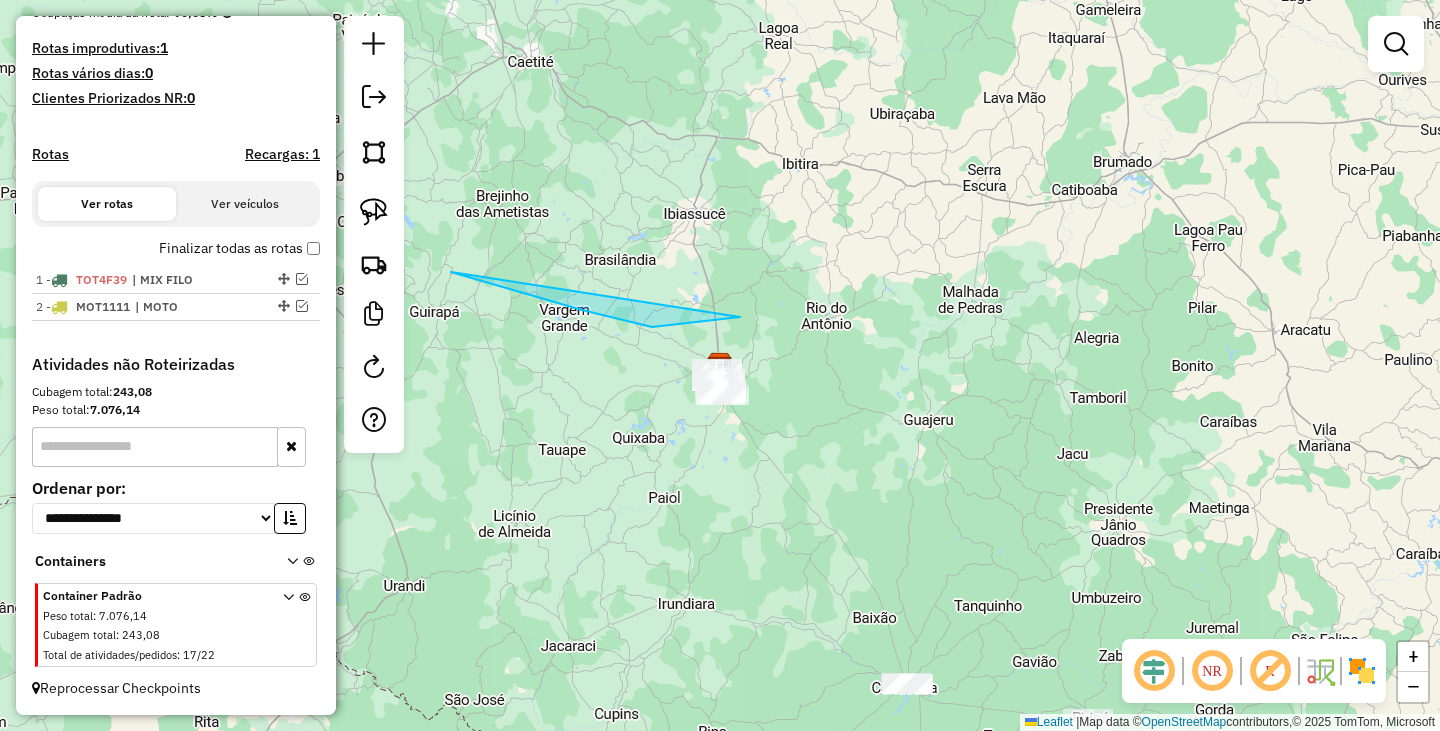 click 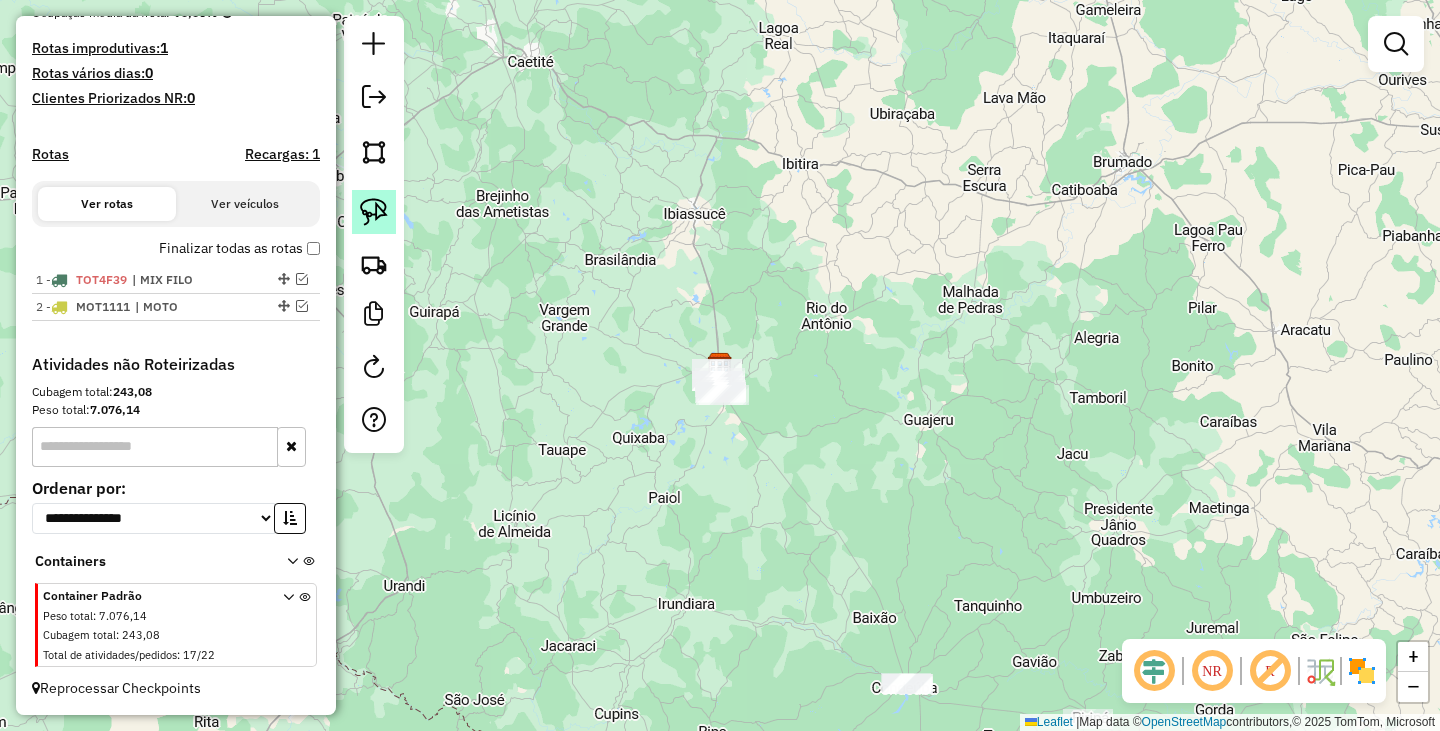 click 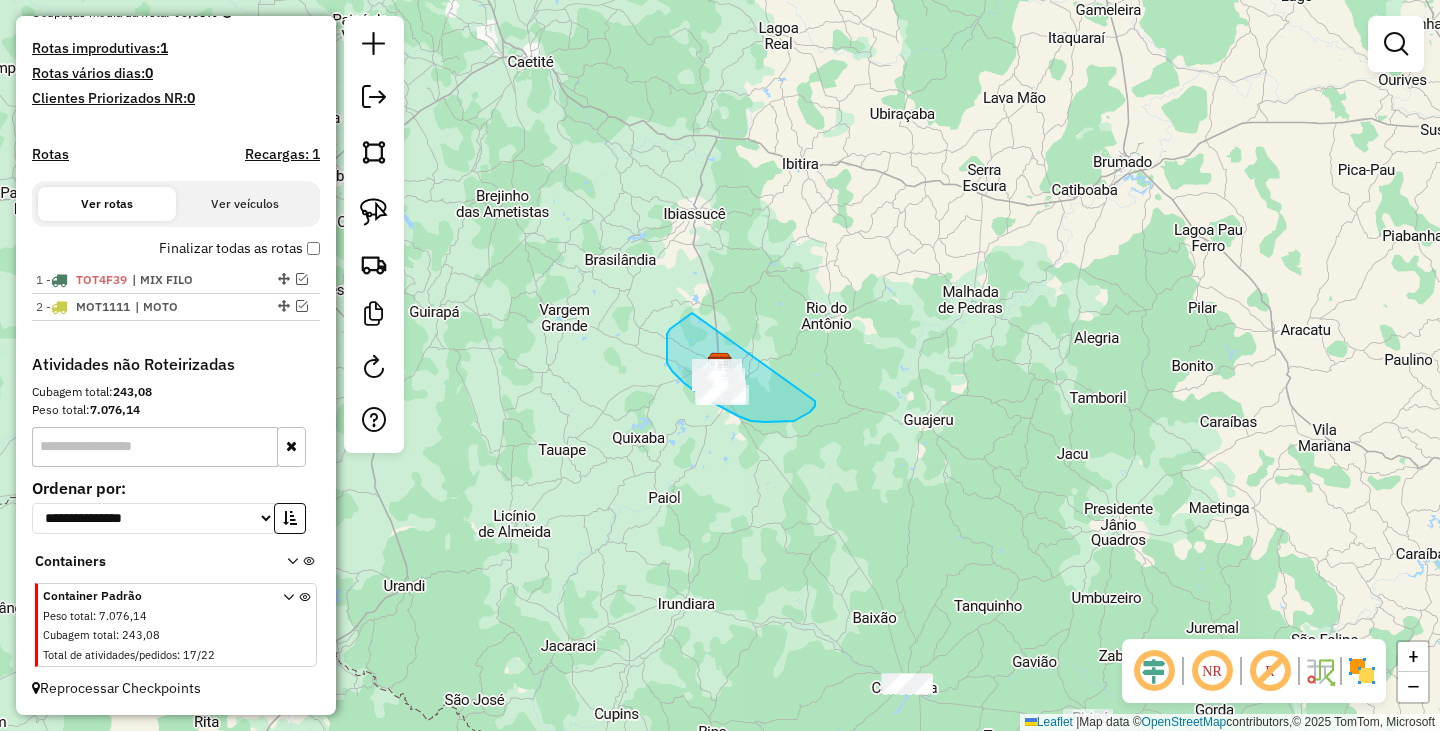 drag, startPoint x: 692, startPoint y: 313, endPoint x: 815, endPoint y: 401, distance: 151.23822 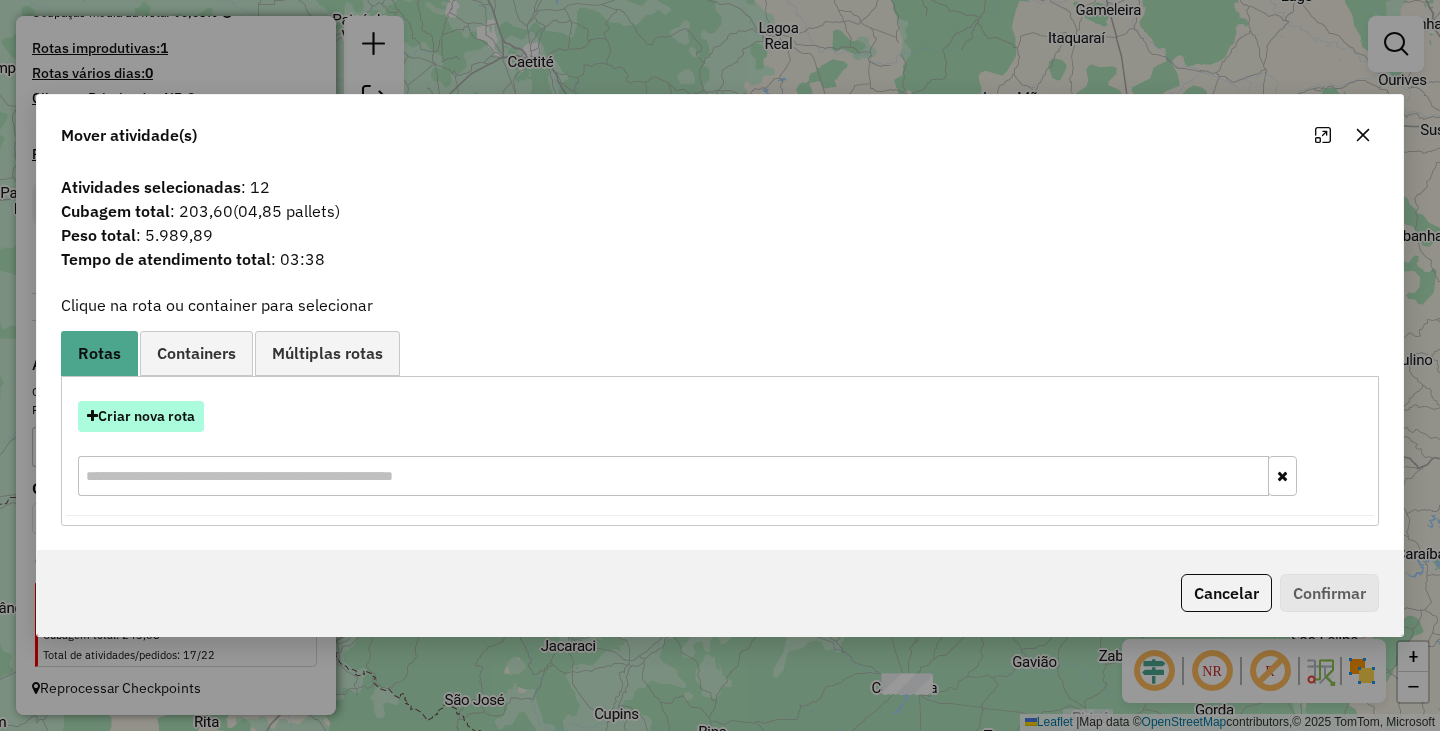 click on "Criar nova rota" at bounding box center [141, 416] 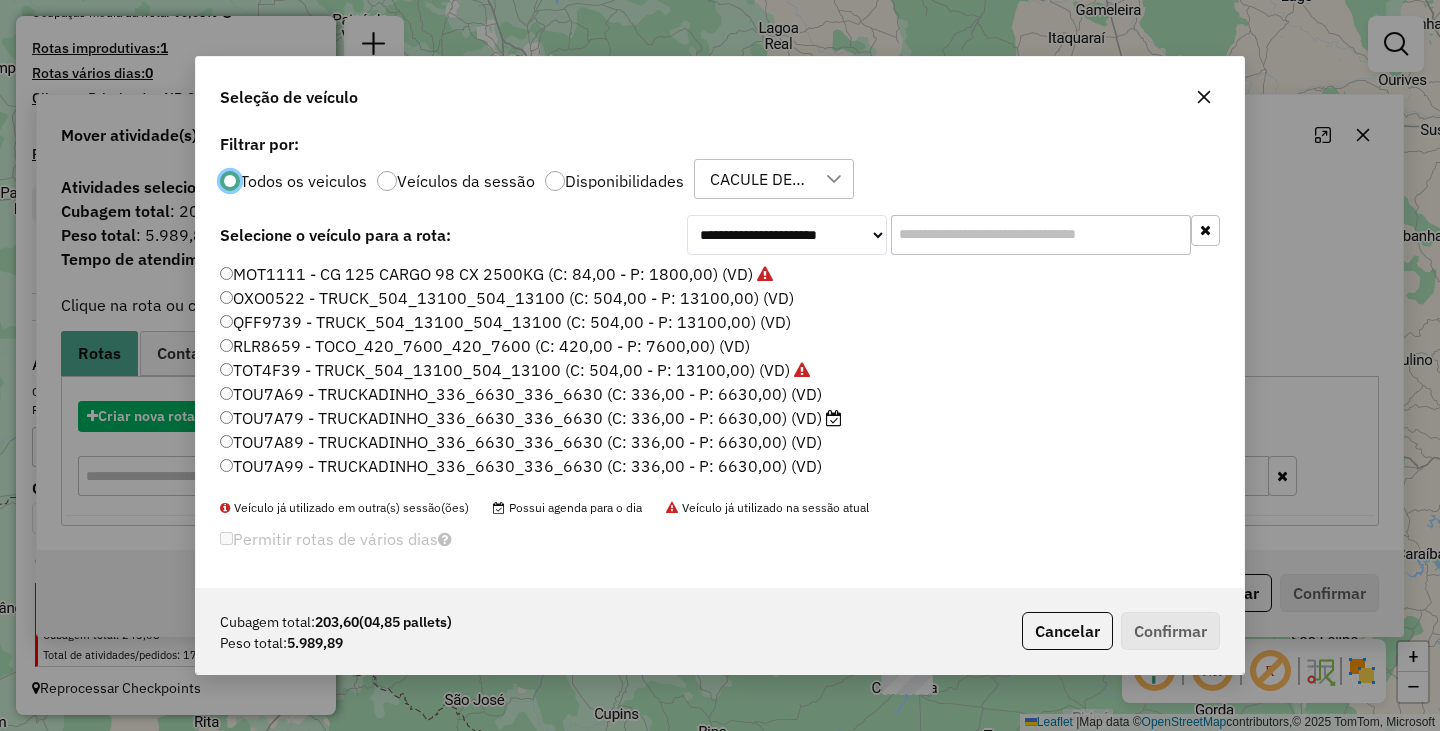 scroll, scrollTop: 11, scrollLeft: 6, axis: both 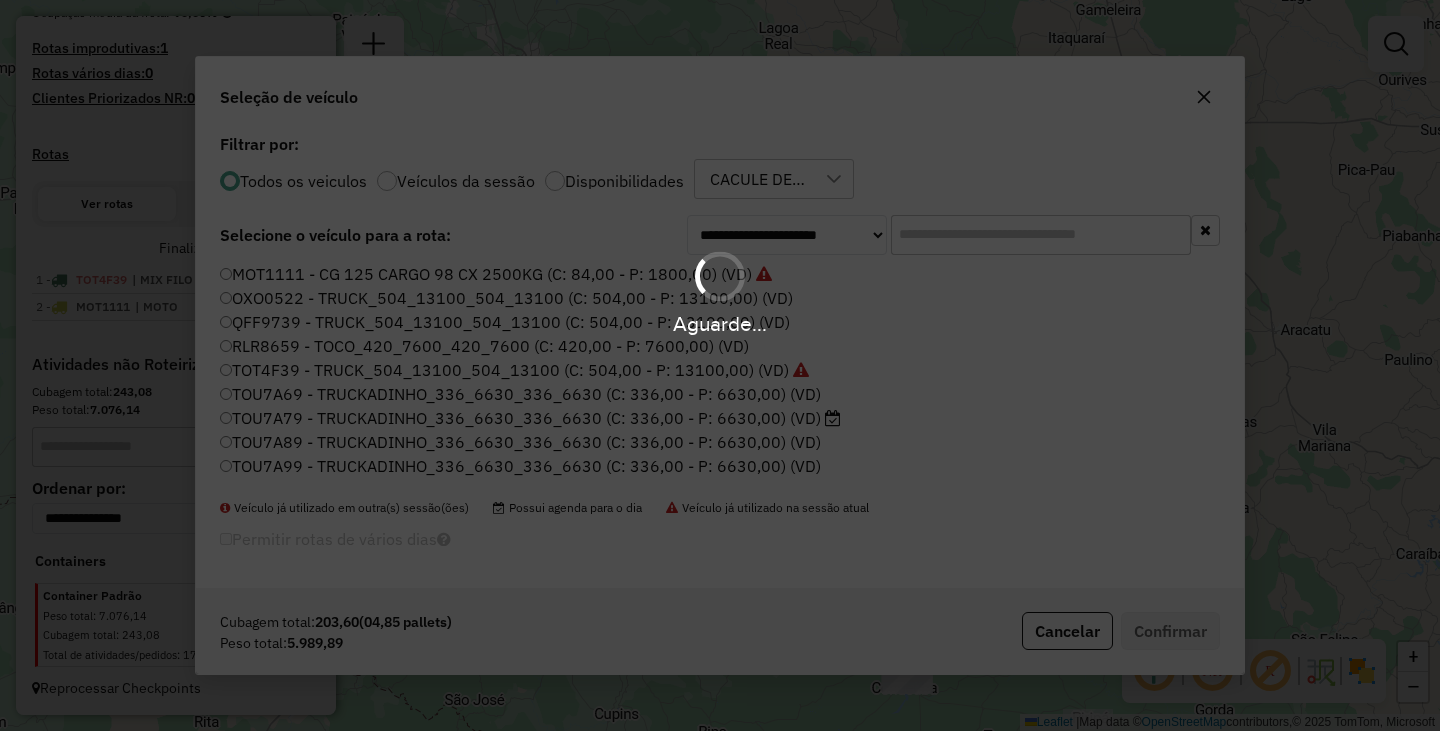 click on "Aguarde..." at bounding box center (720, 365) 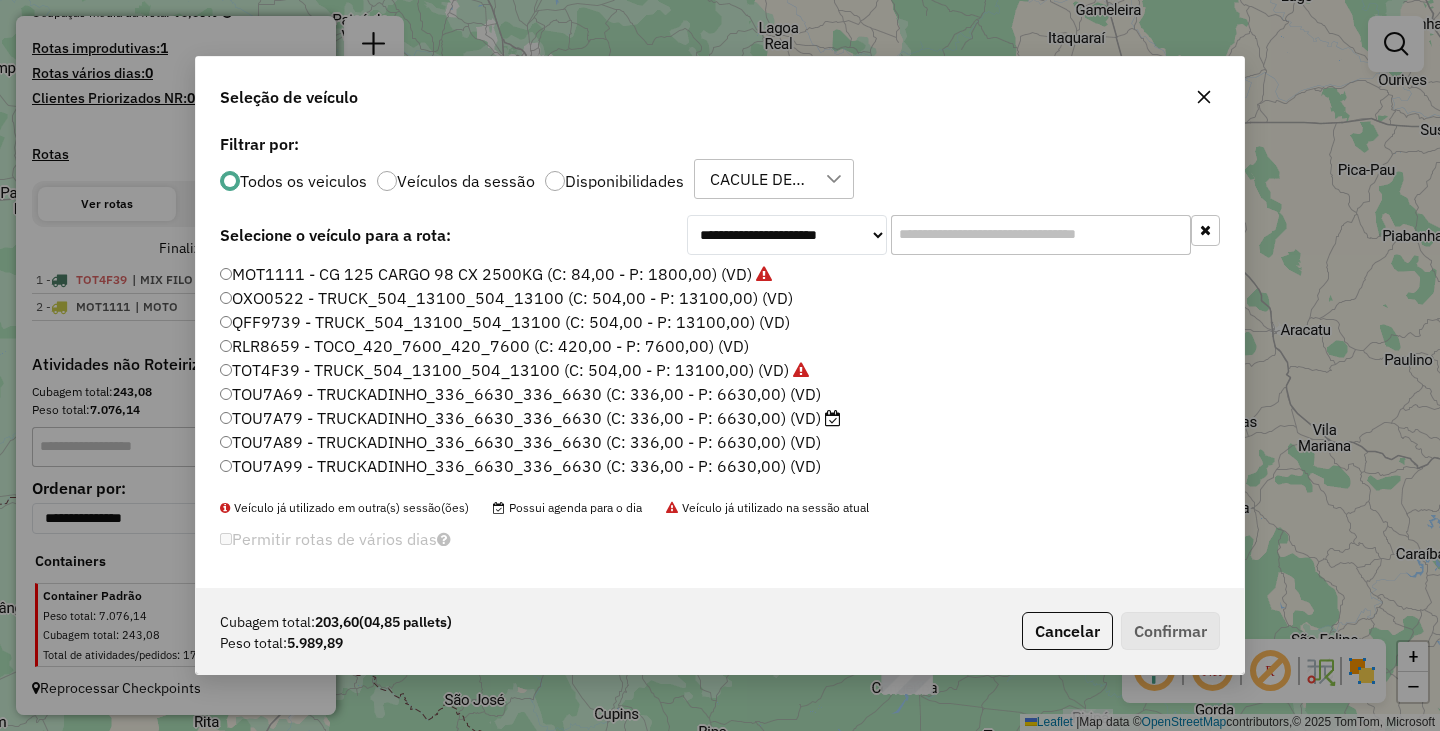 click 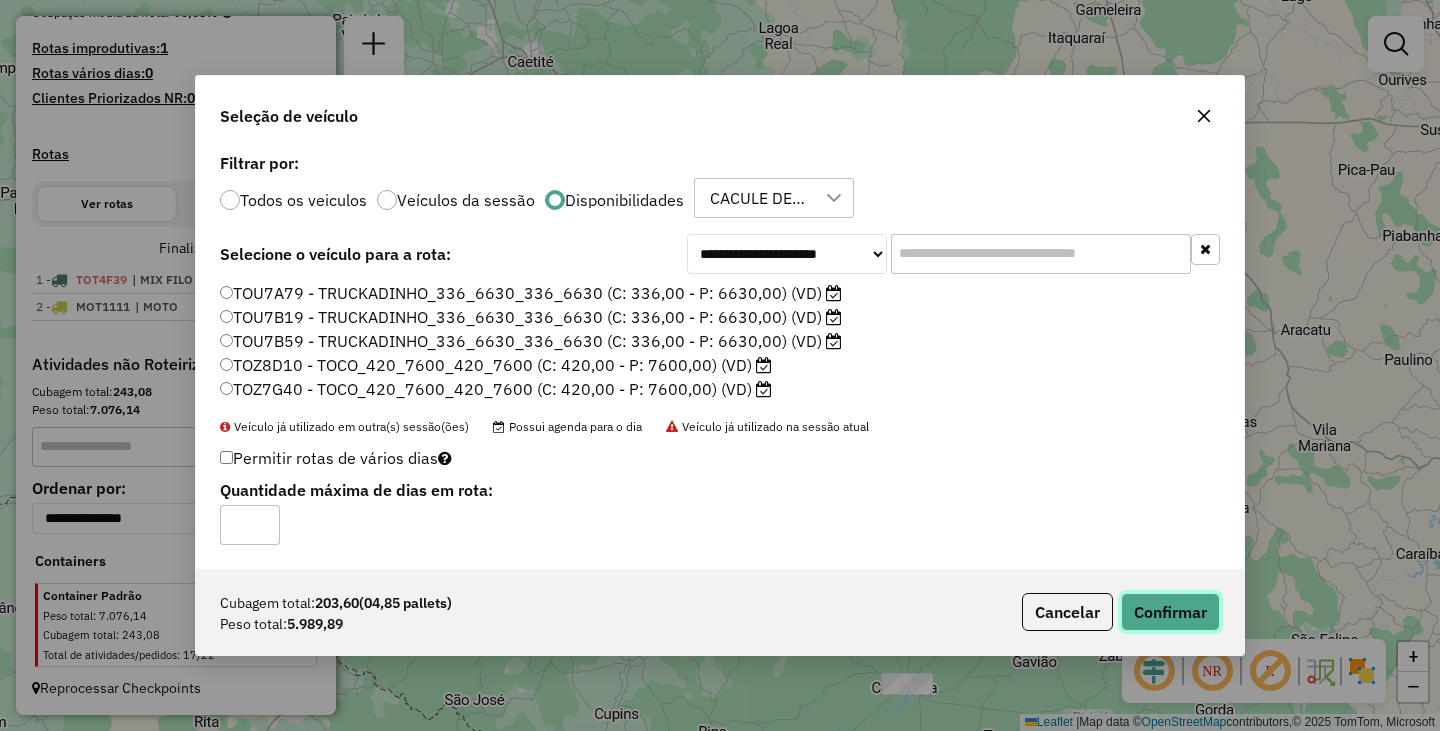 click on "Confirmar" 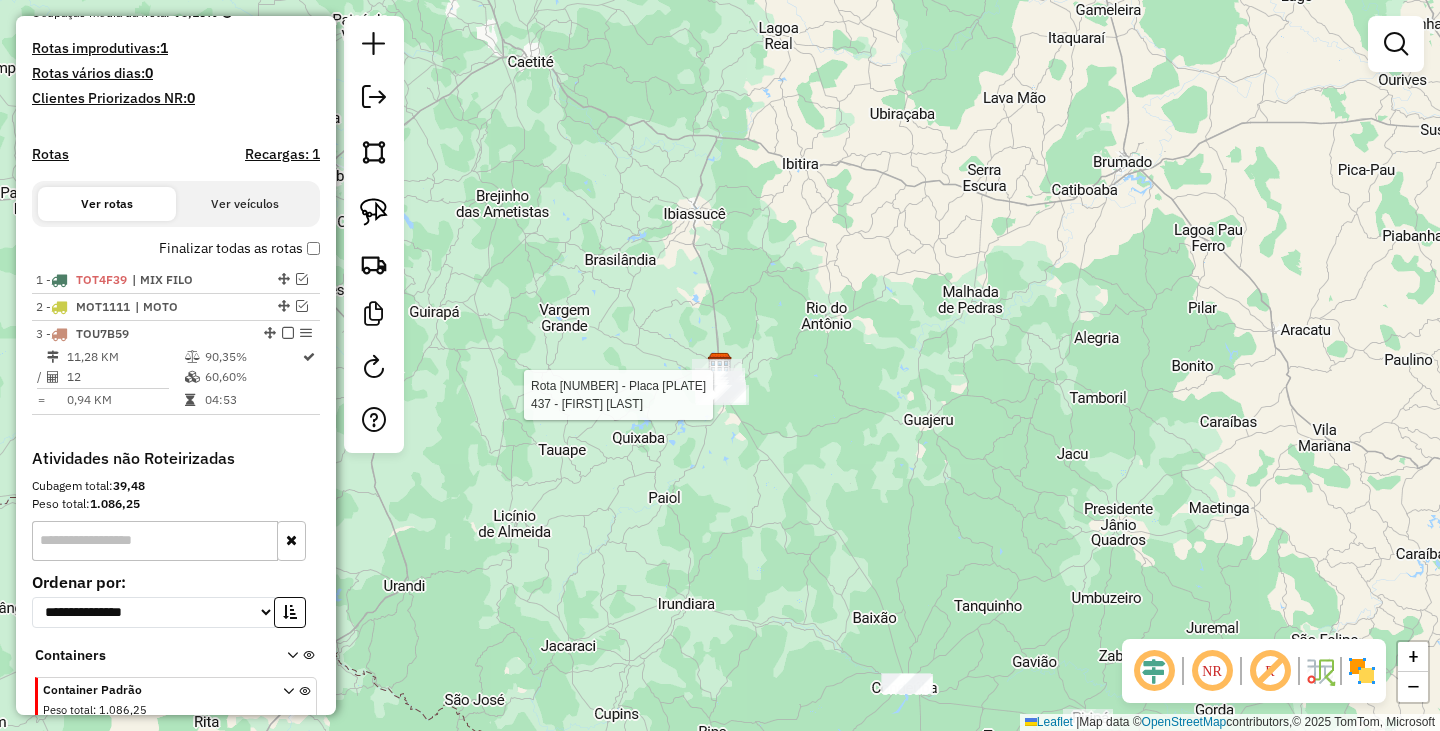 select on "**********" 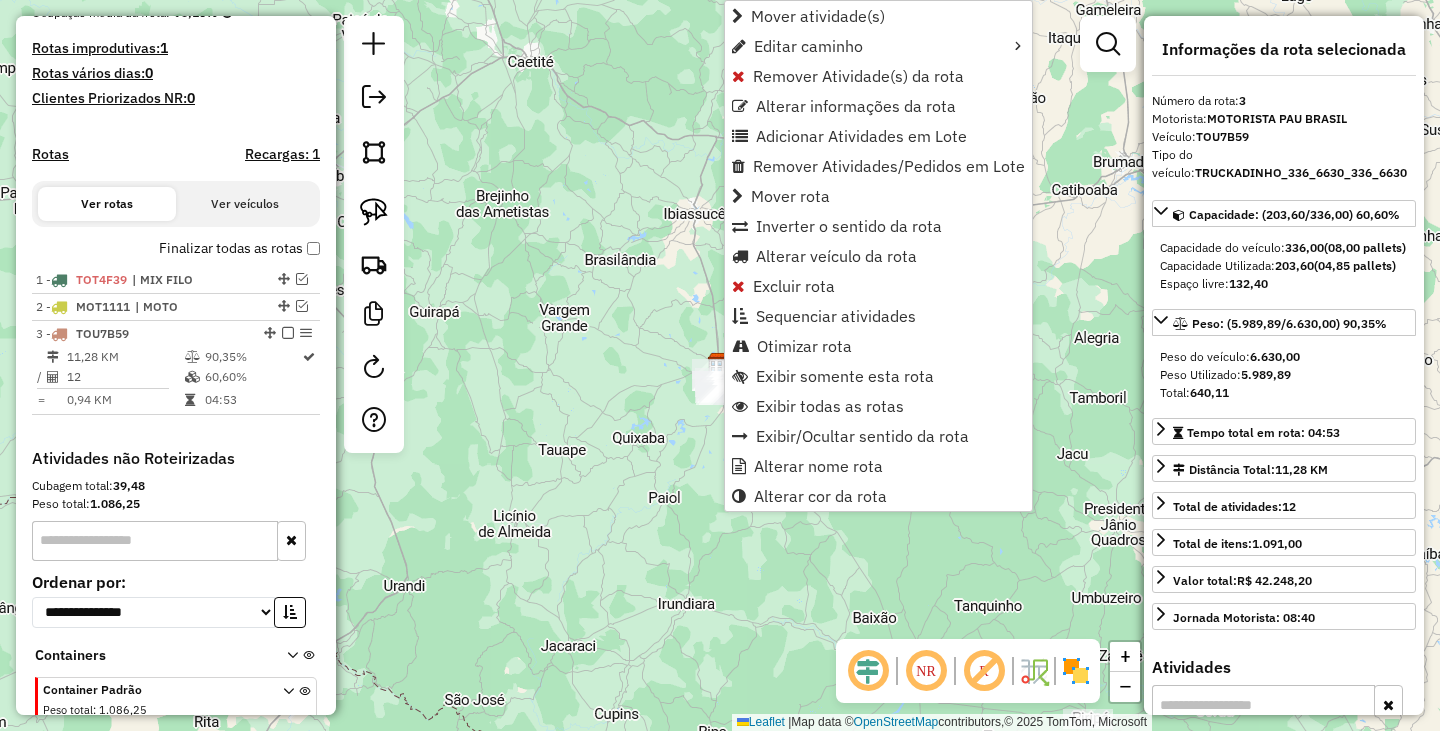 scroll, scrollTop: 617, scrollLeft: 0, axis: vertical 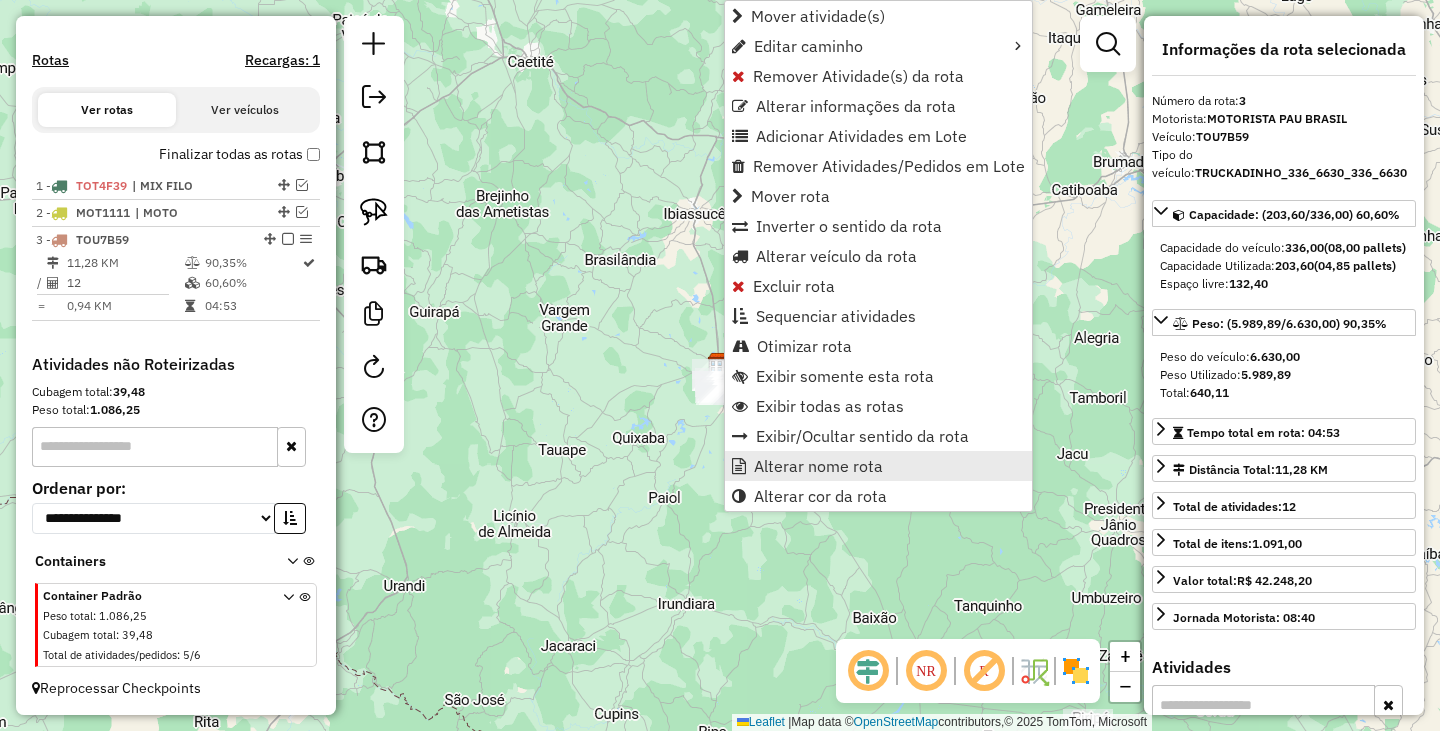 click on "Alterar nome rota" at bounding box center [818, 466] 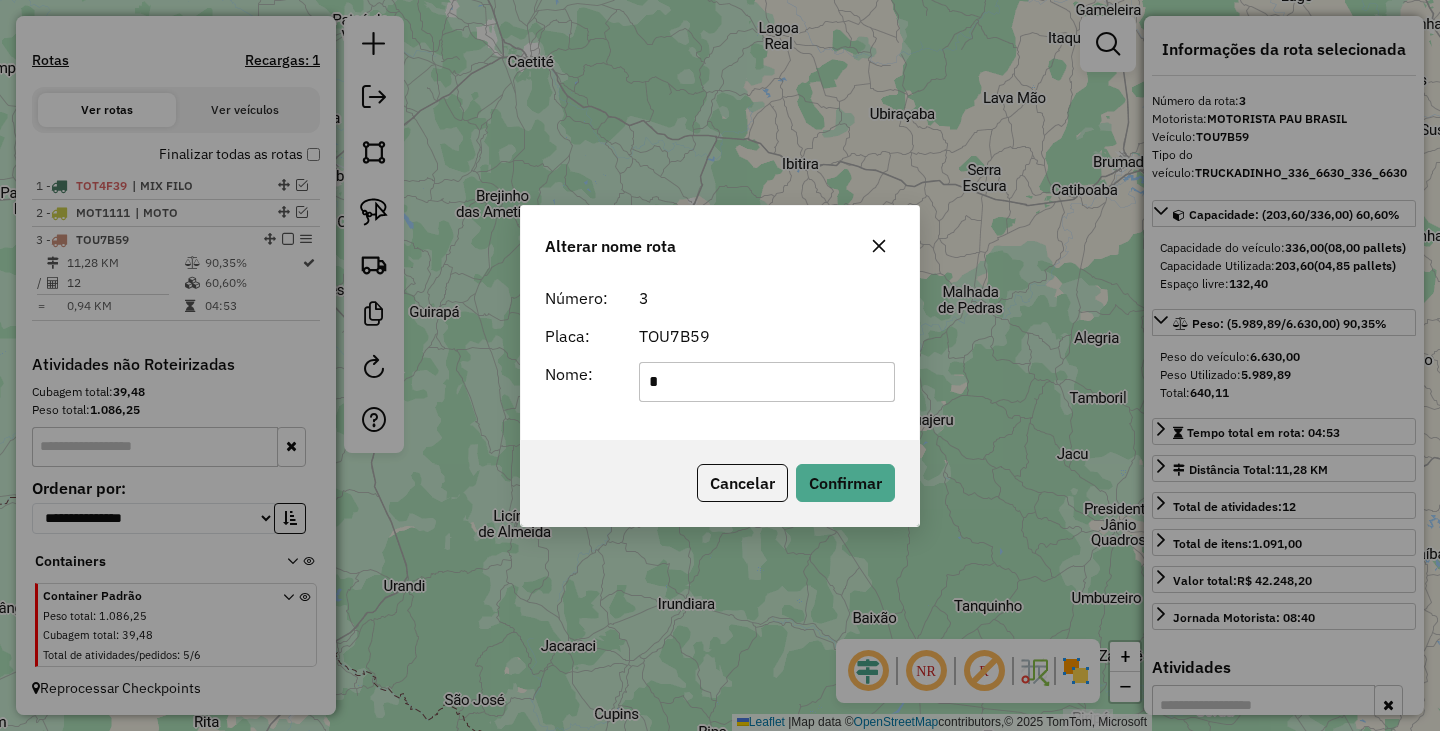 type on "******" 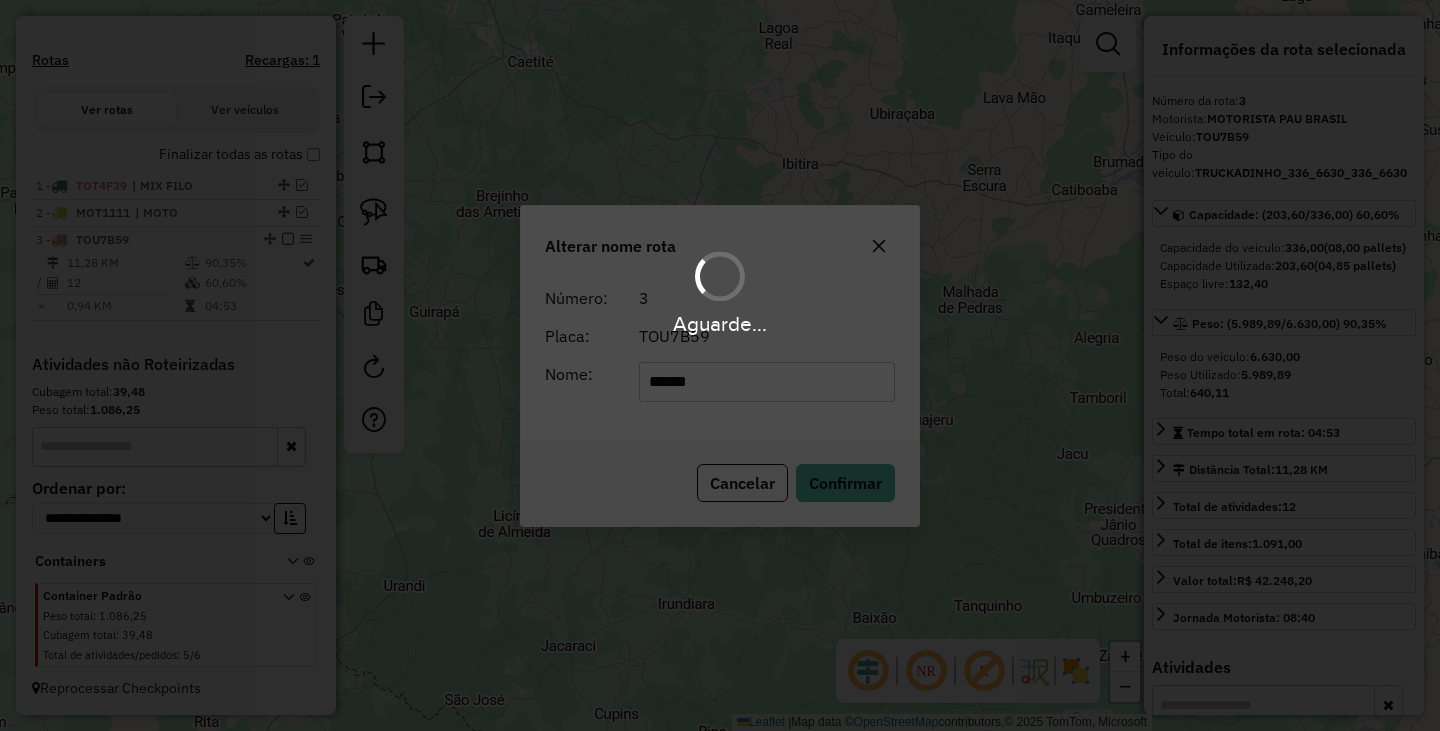 type 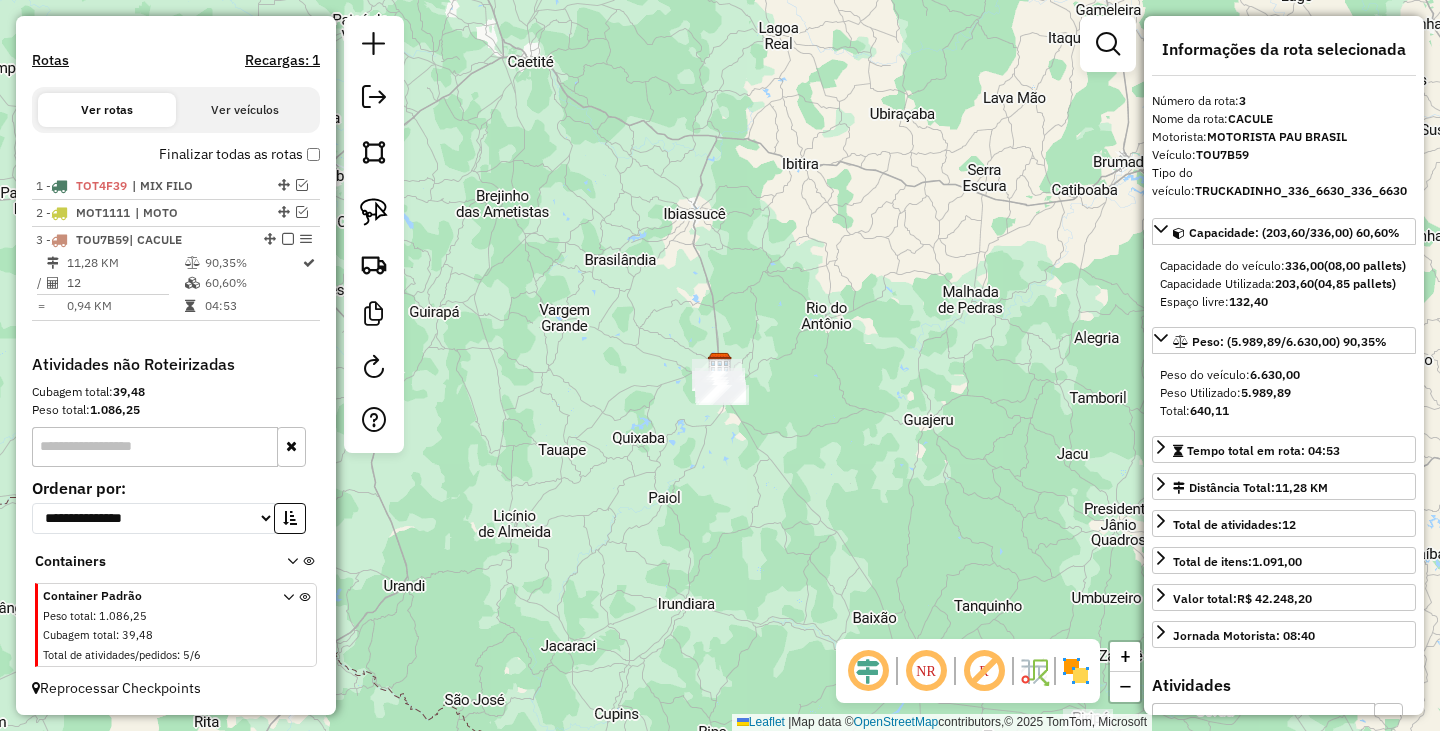 scroll, scrollTop: 550, scrollLeft: 0, axis: vertical 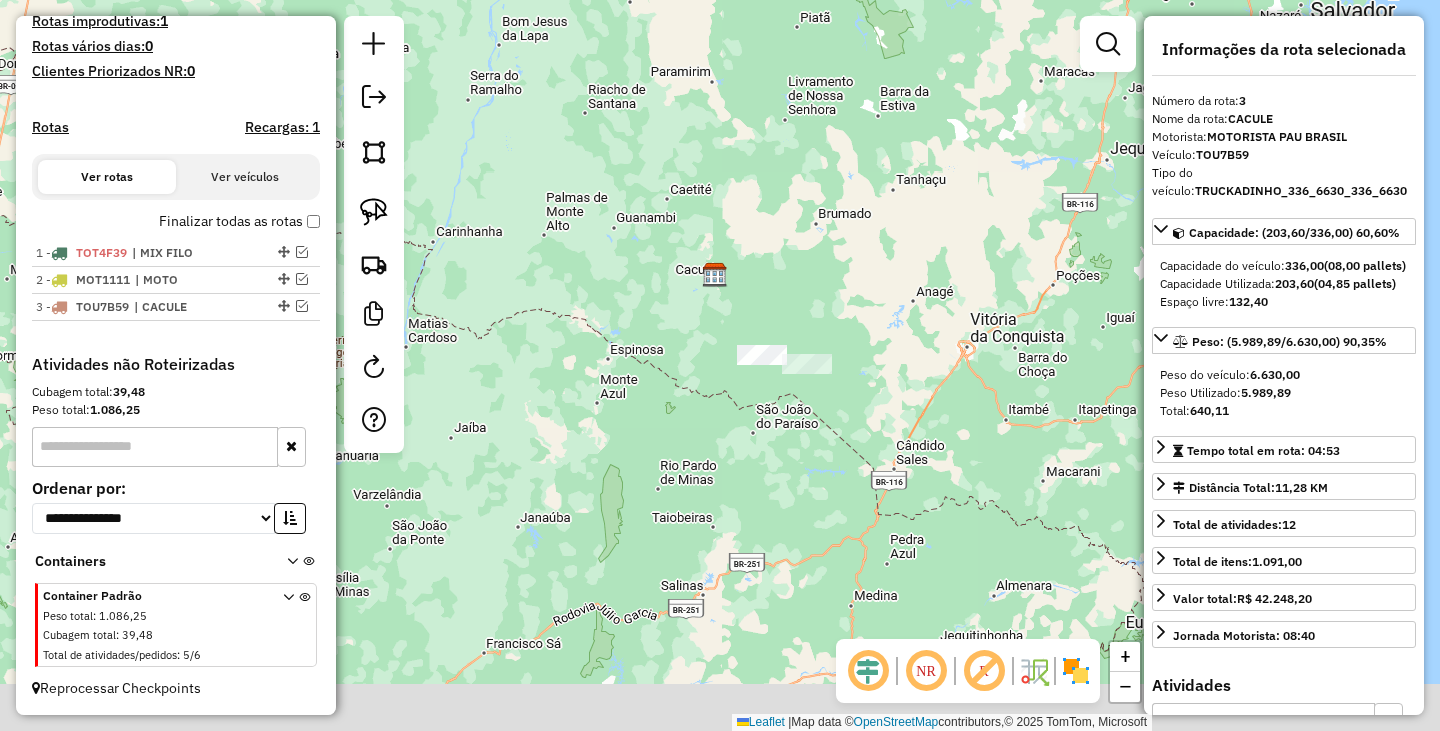 drag, startPoint x: 868, startPoint y: 472, endPoint x: 658, endPoint y: 255, distance: 301.97516 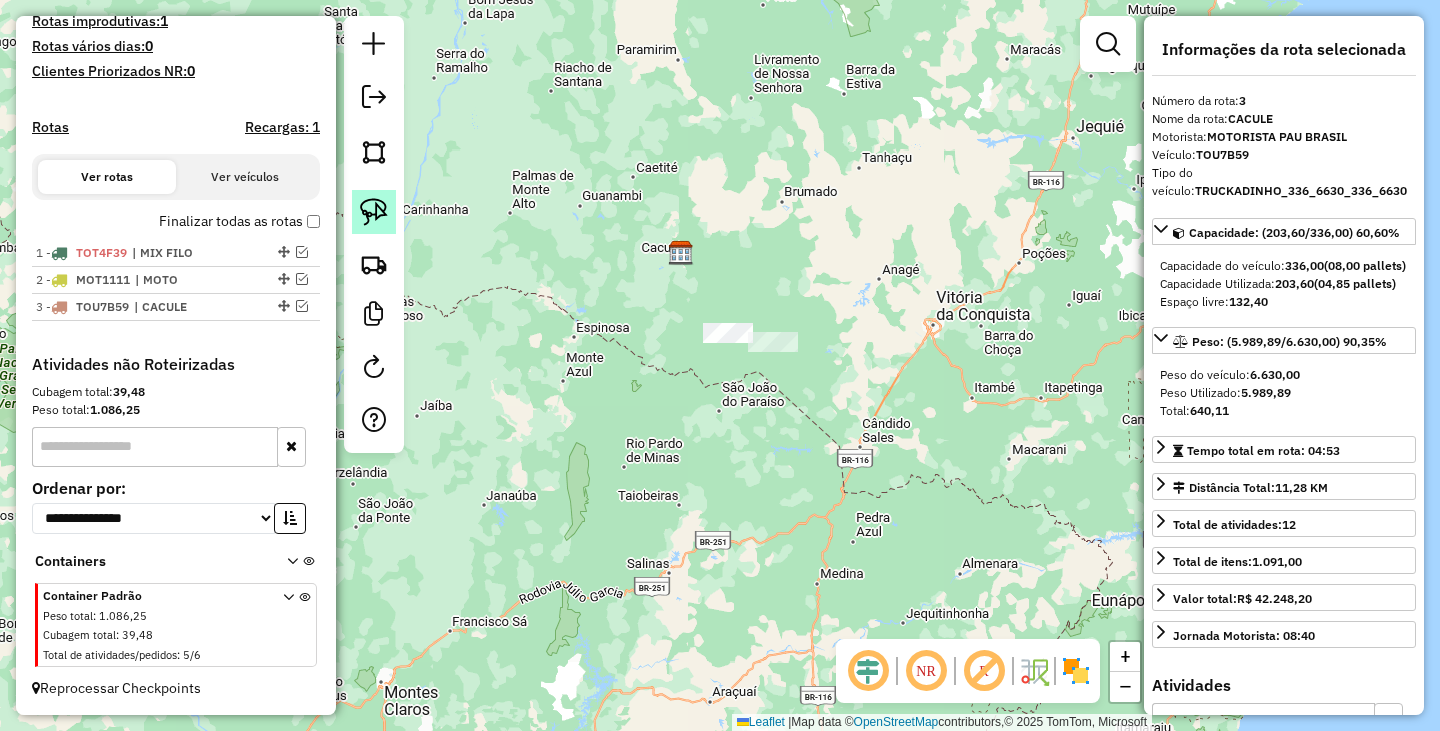 click 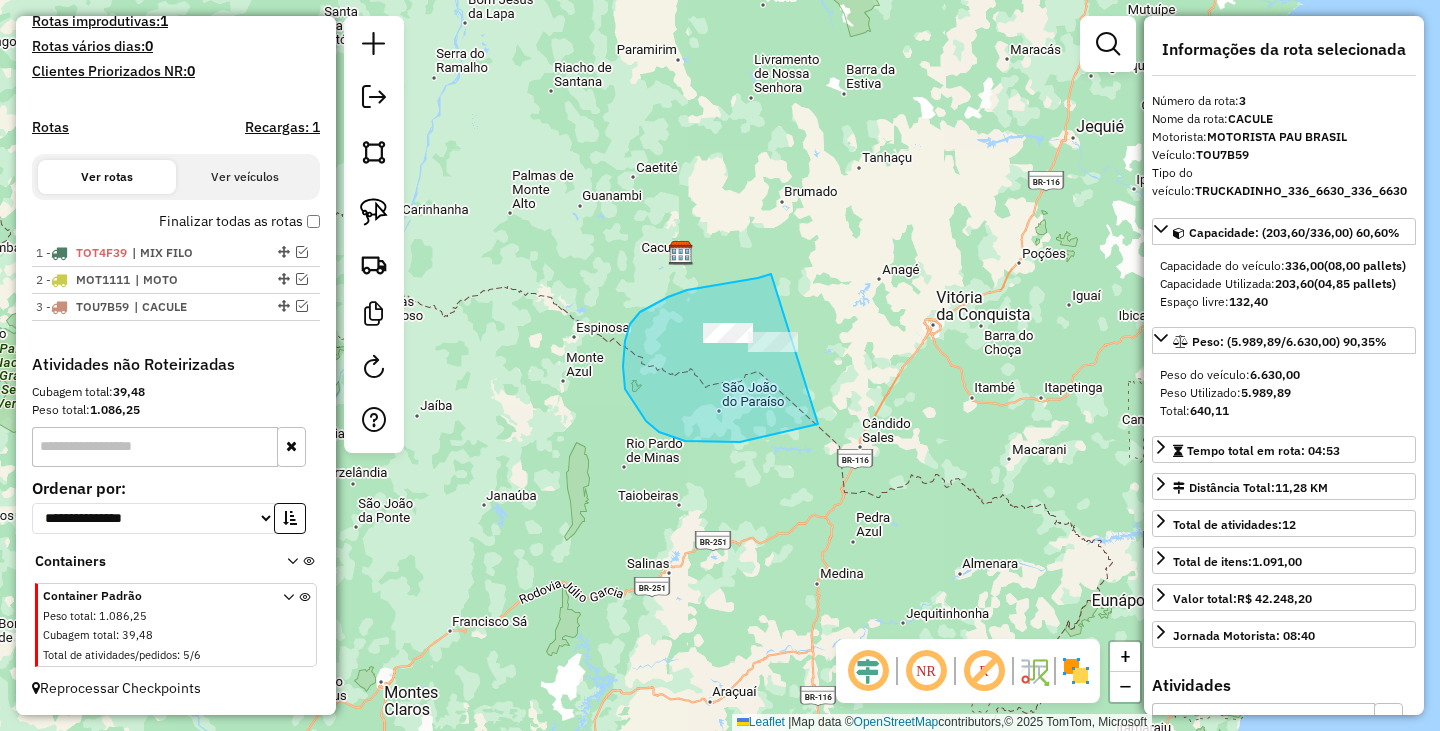 drag, startPoint x: 687, startPoint y: 290, endPoint x: 912, endPoint y: 319, distance: 226.86119 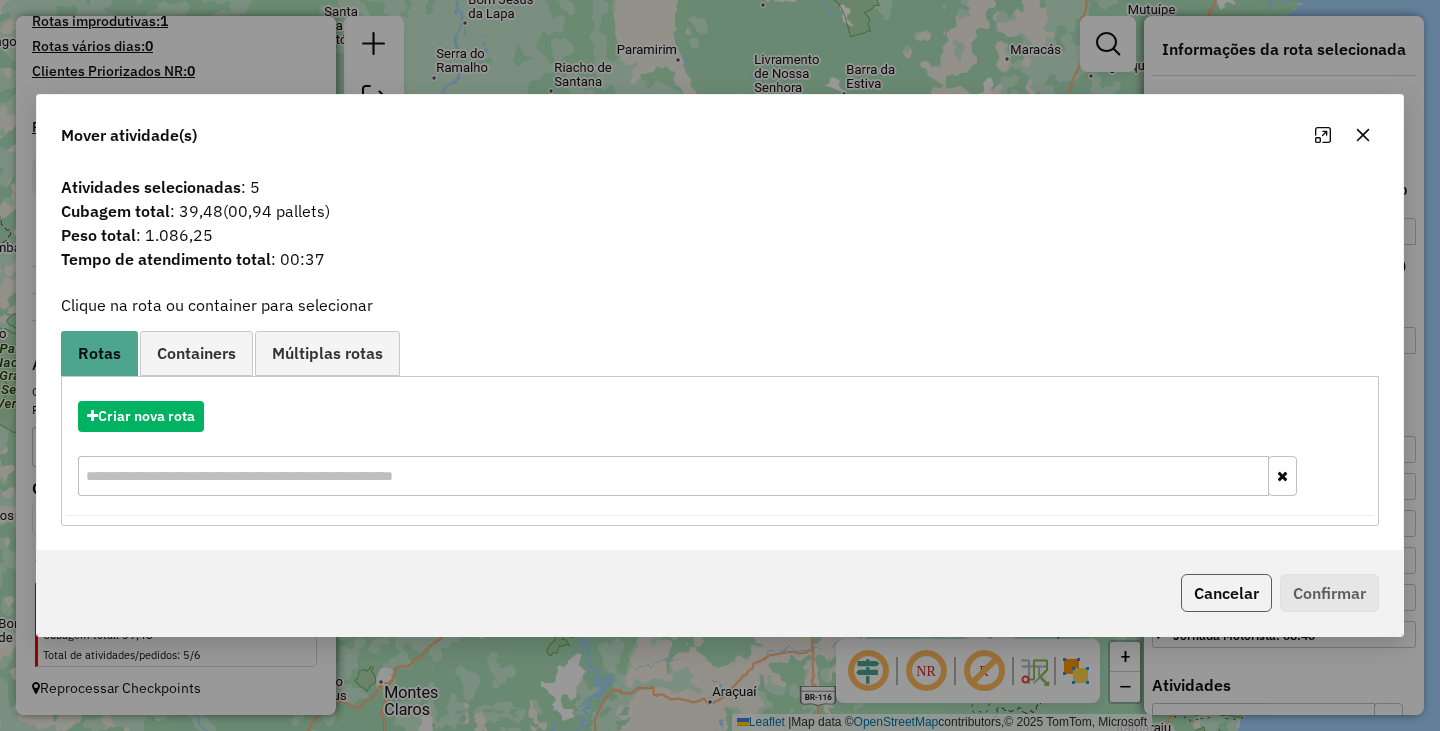 click on "Cancelar" 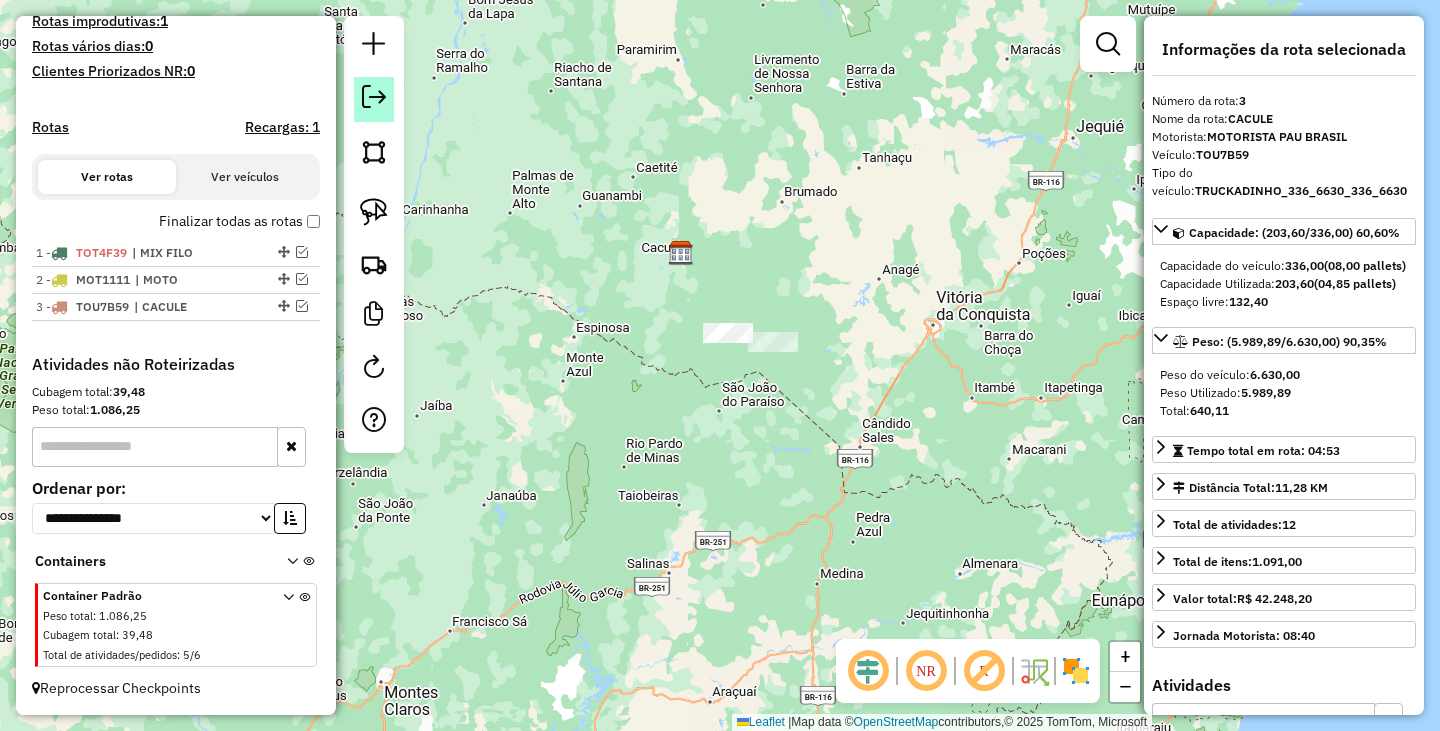 click 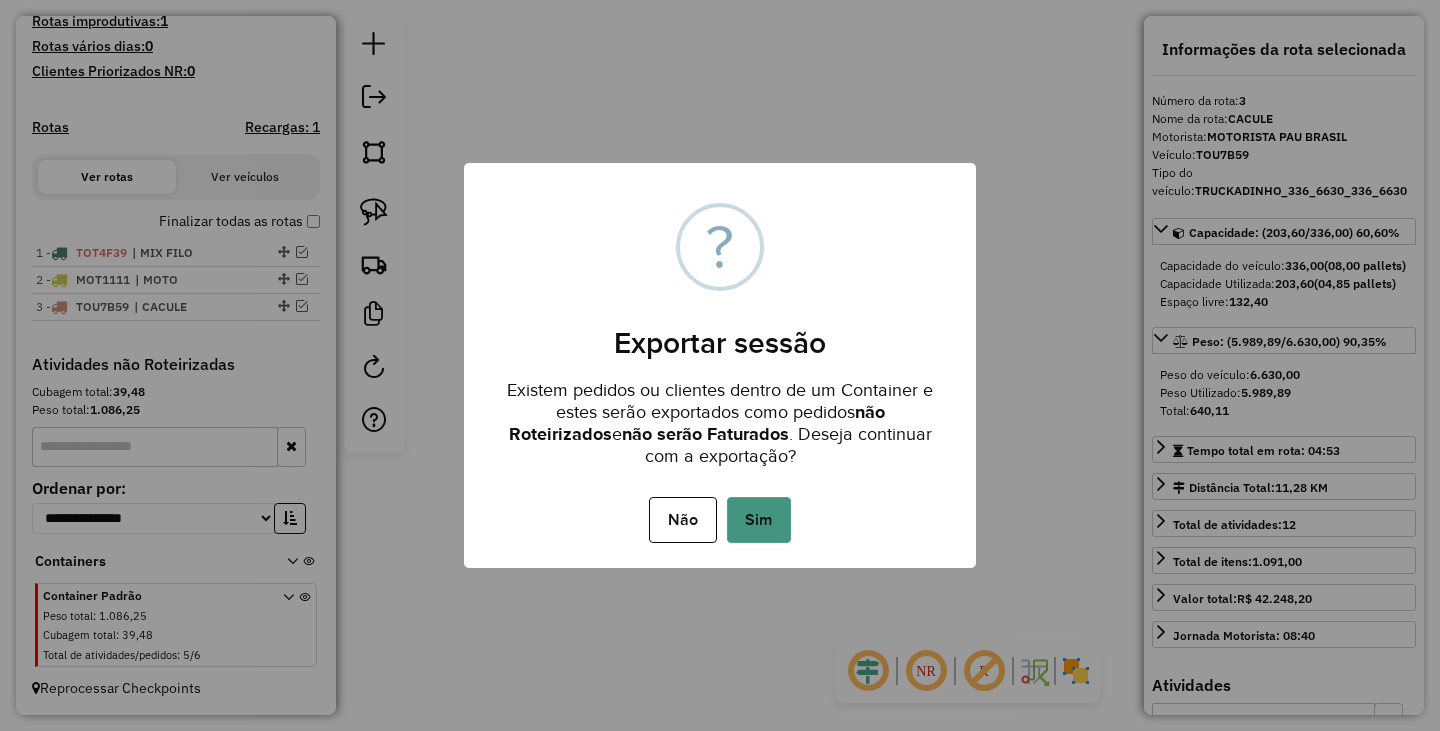 click on "Sim" at bounding box center (759, 520) 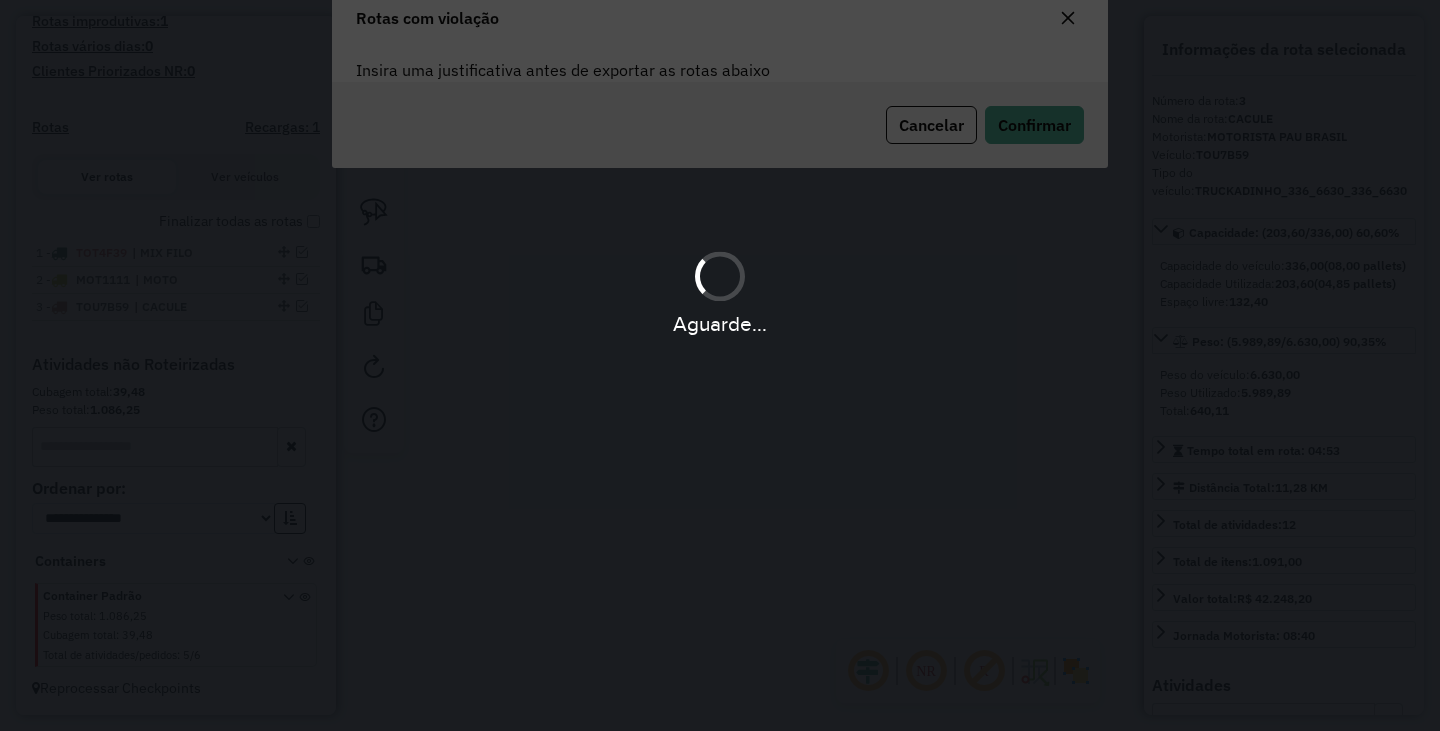 scroll, scrollTop: 108, scrollLeft: 0, axis: vertical 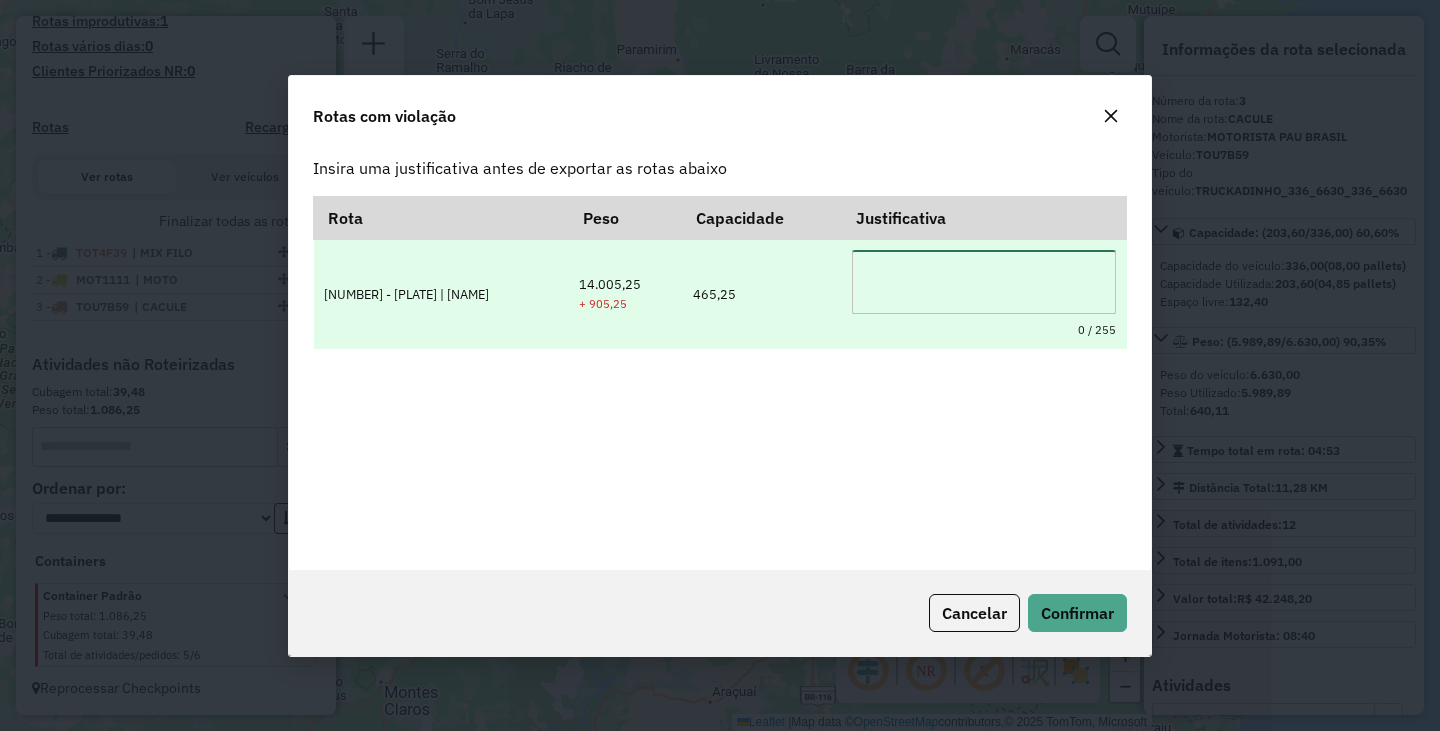 click at bounding box center (984, 282) 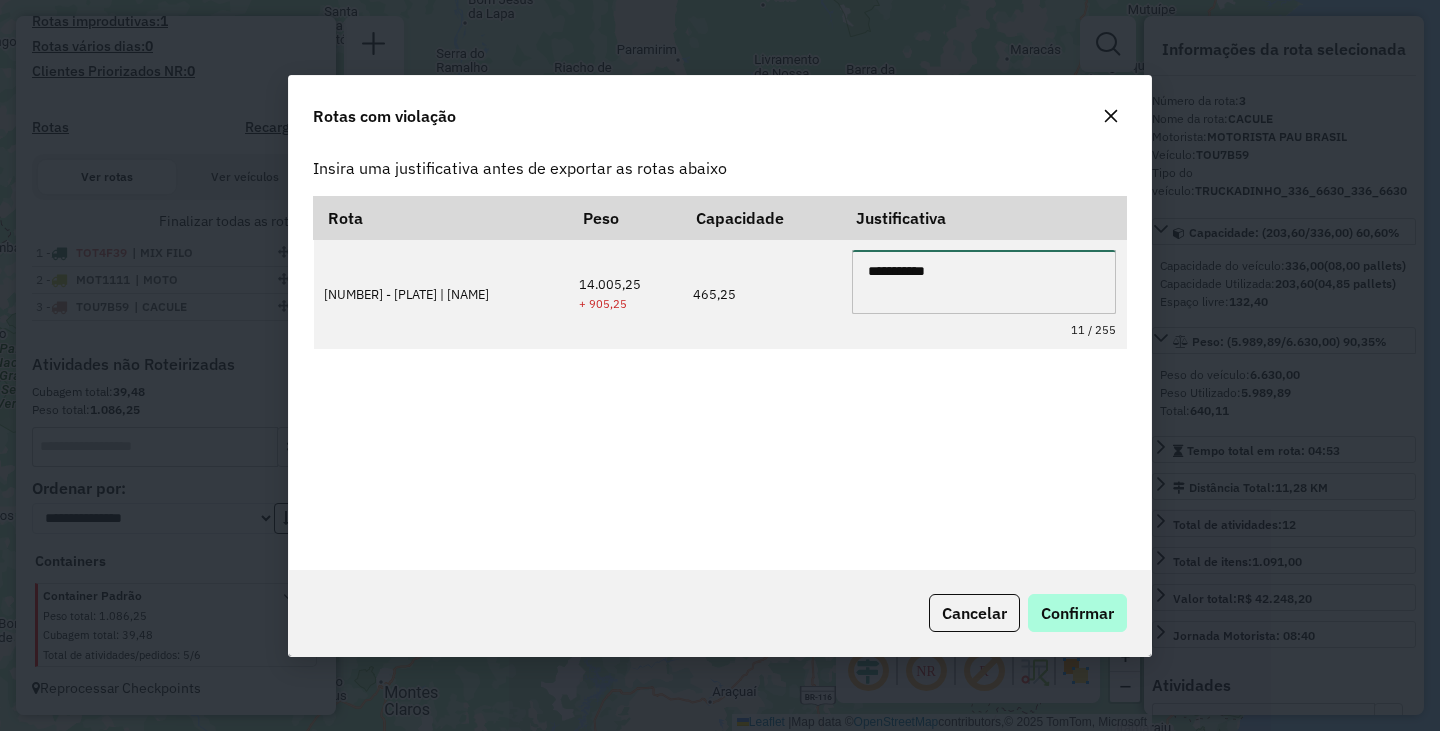 type on "**********" 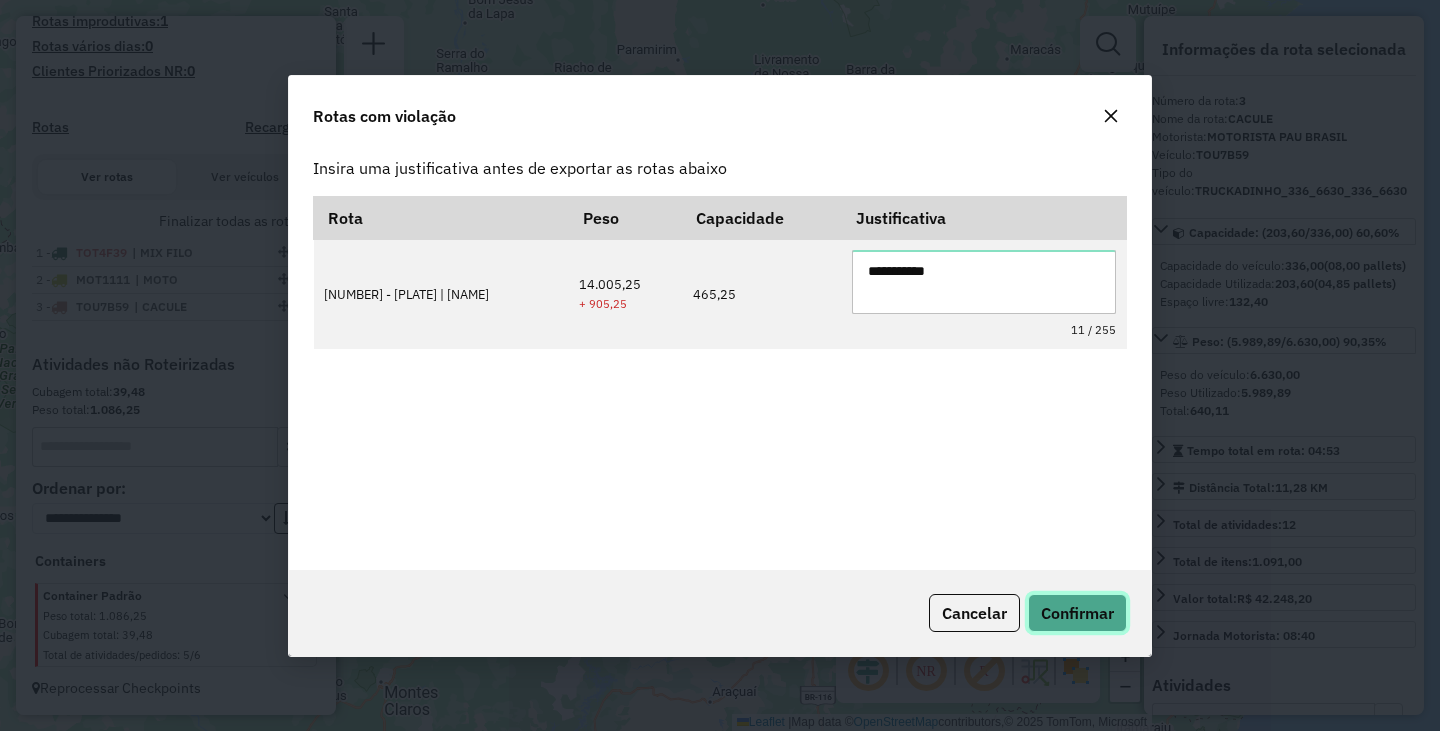 click on "Confirmar" 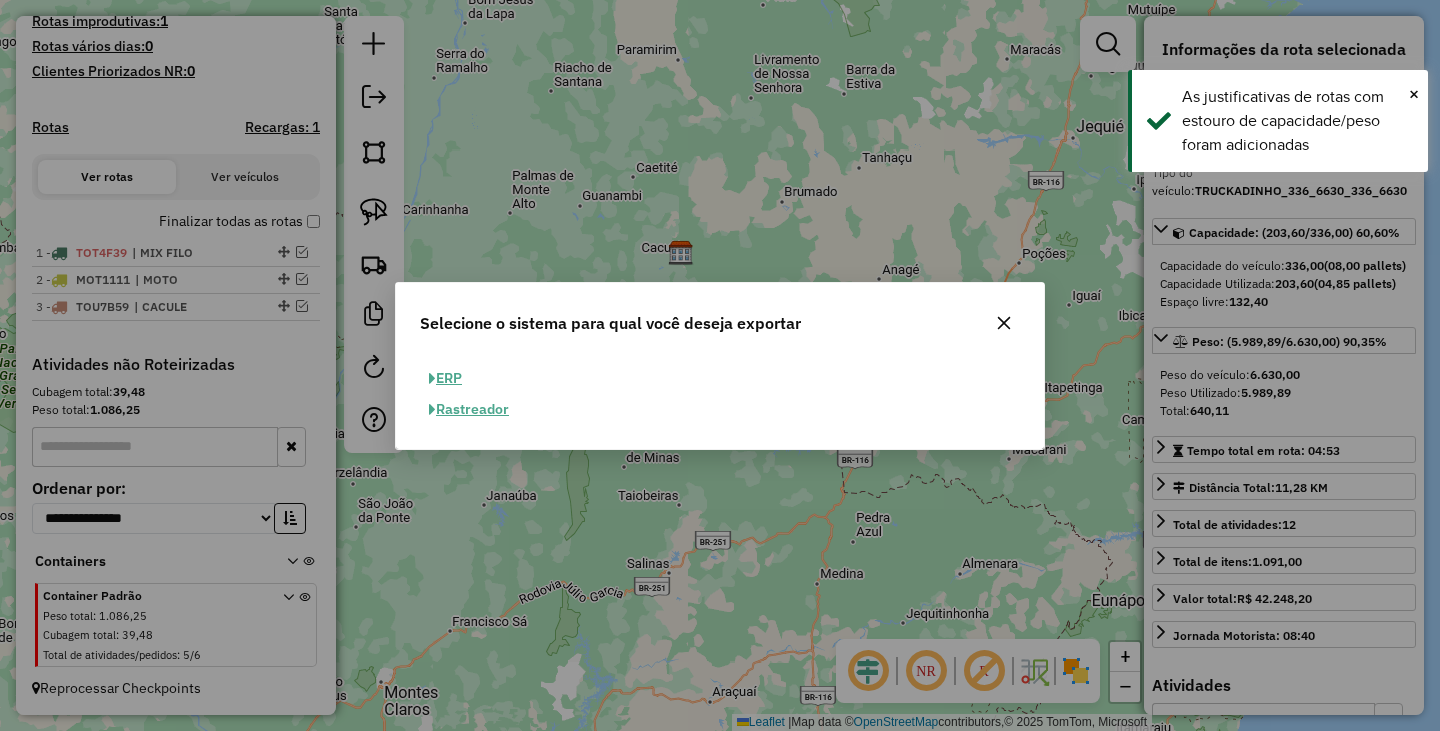 click on "ERP" 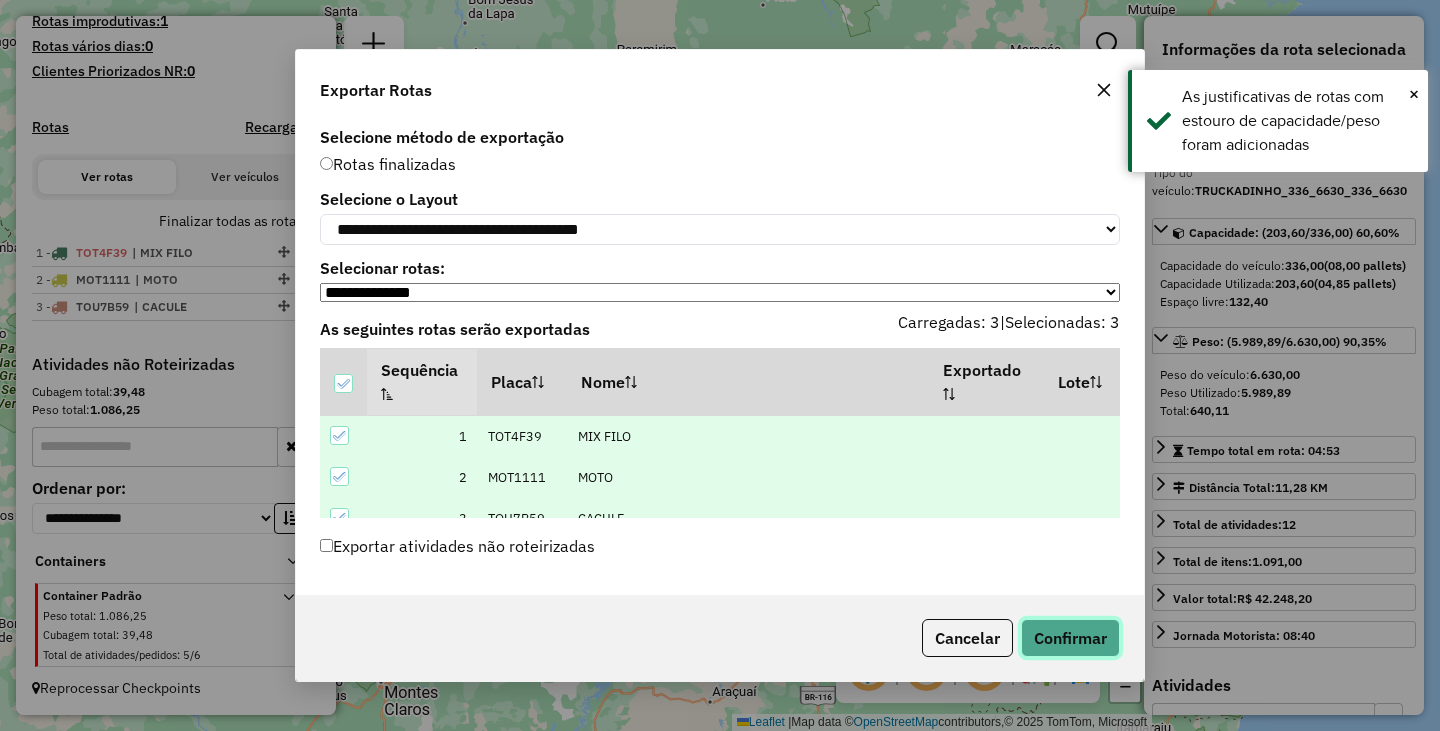 click on "Confirmar" 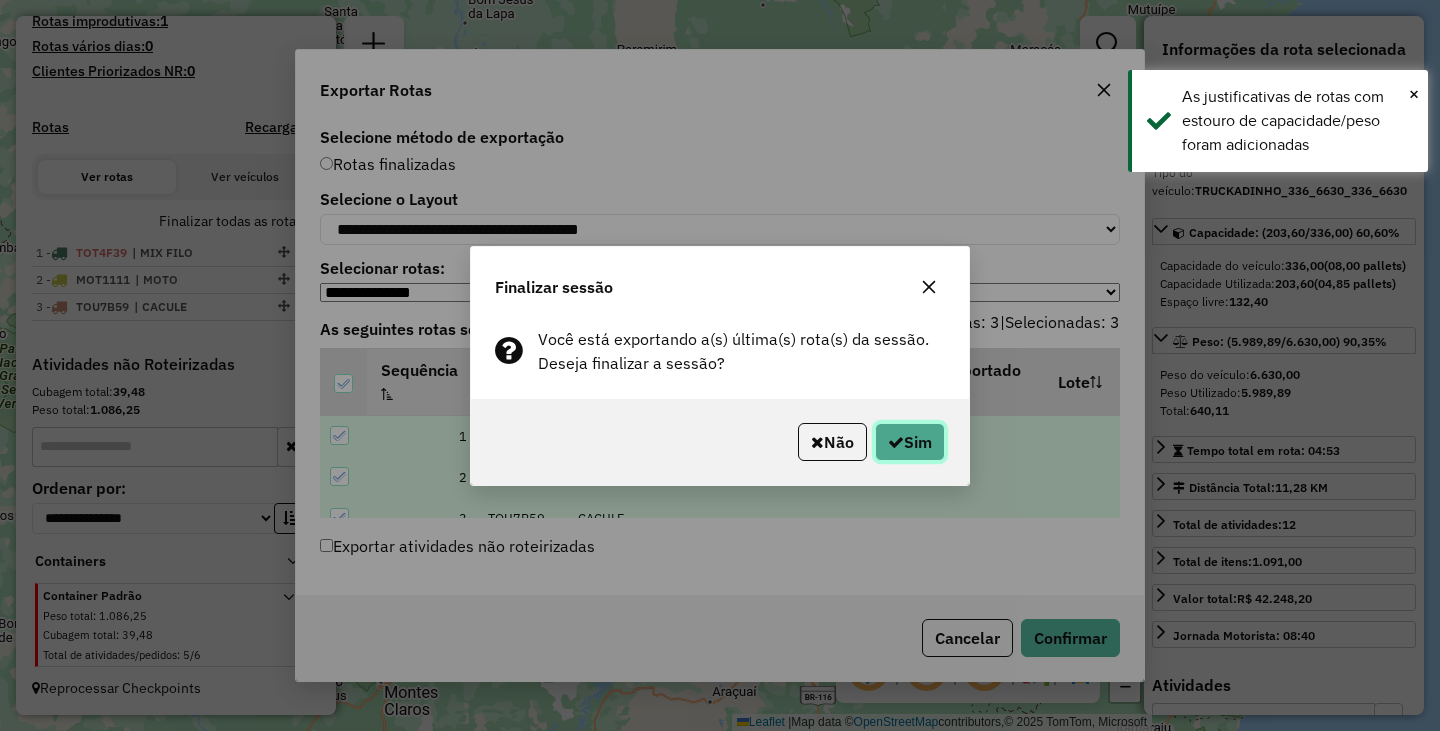 click 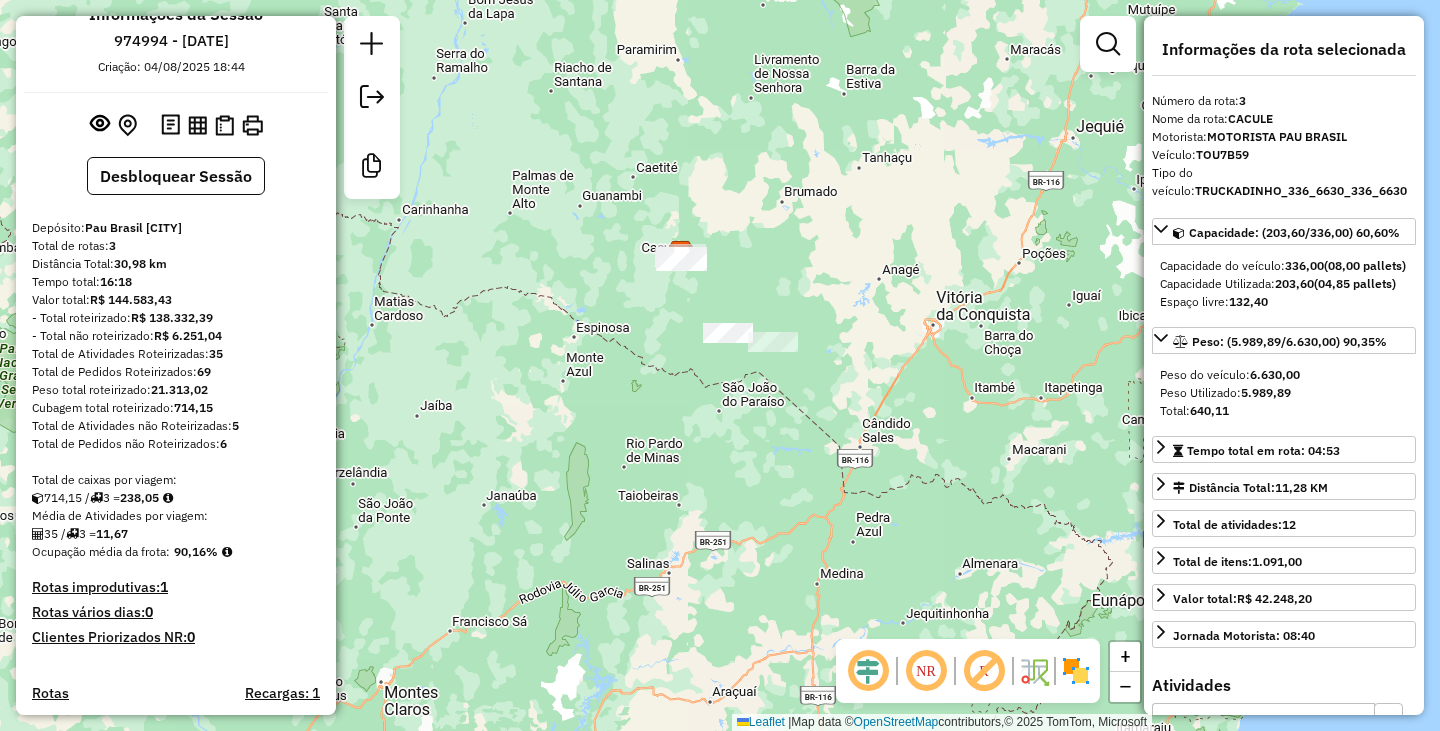 scroll, scrollTop: 0, scrollLeft: 0, axis: both 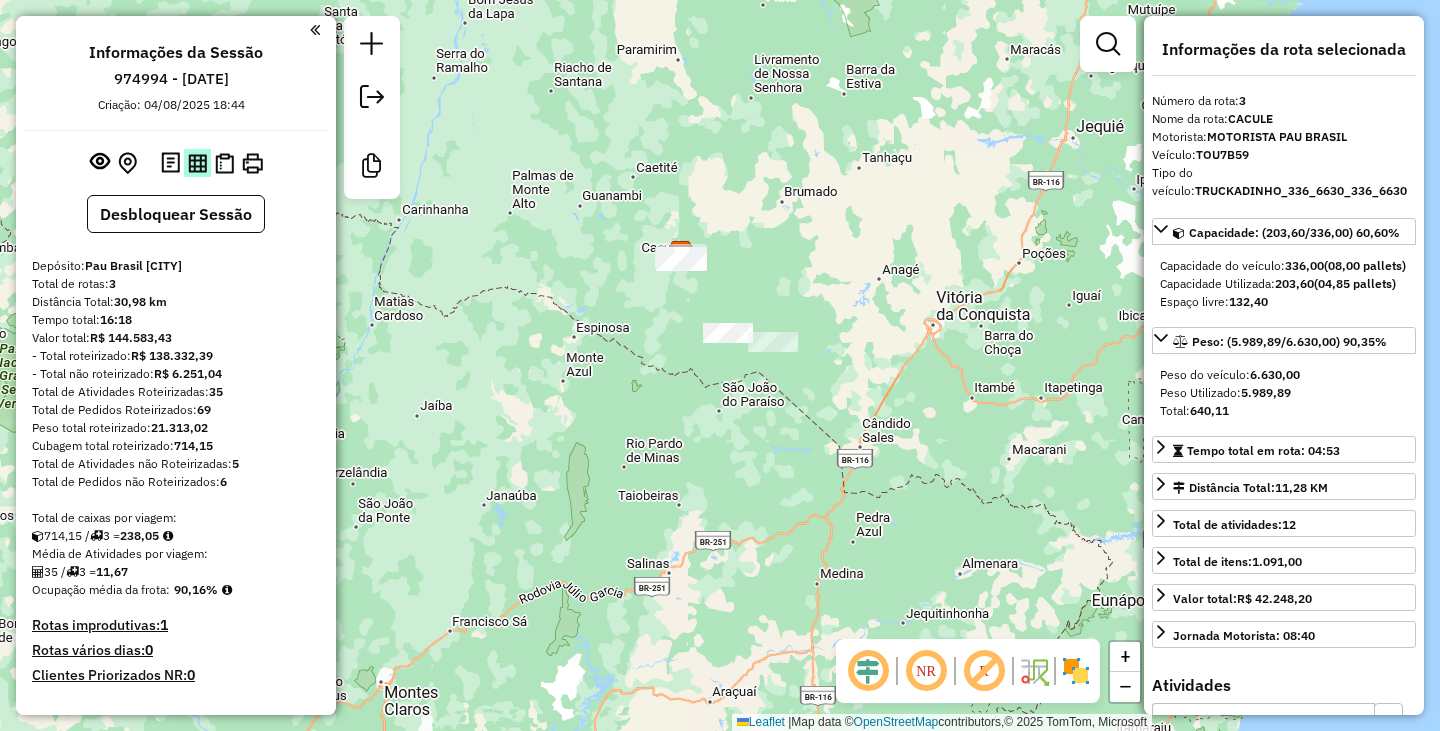 click at bounding box center (197, 163) 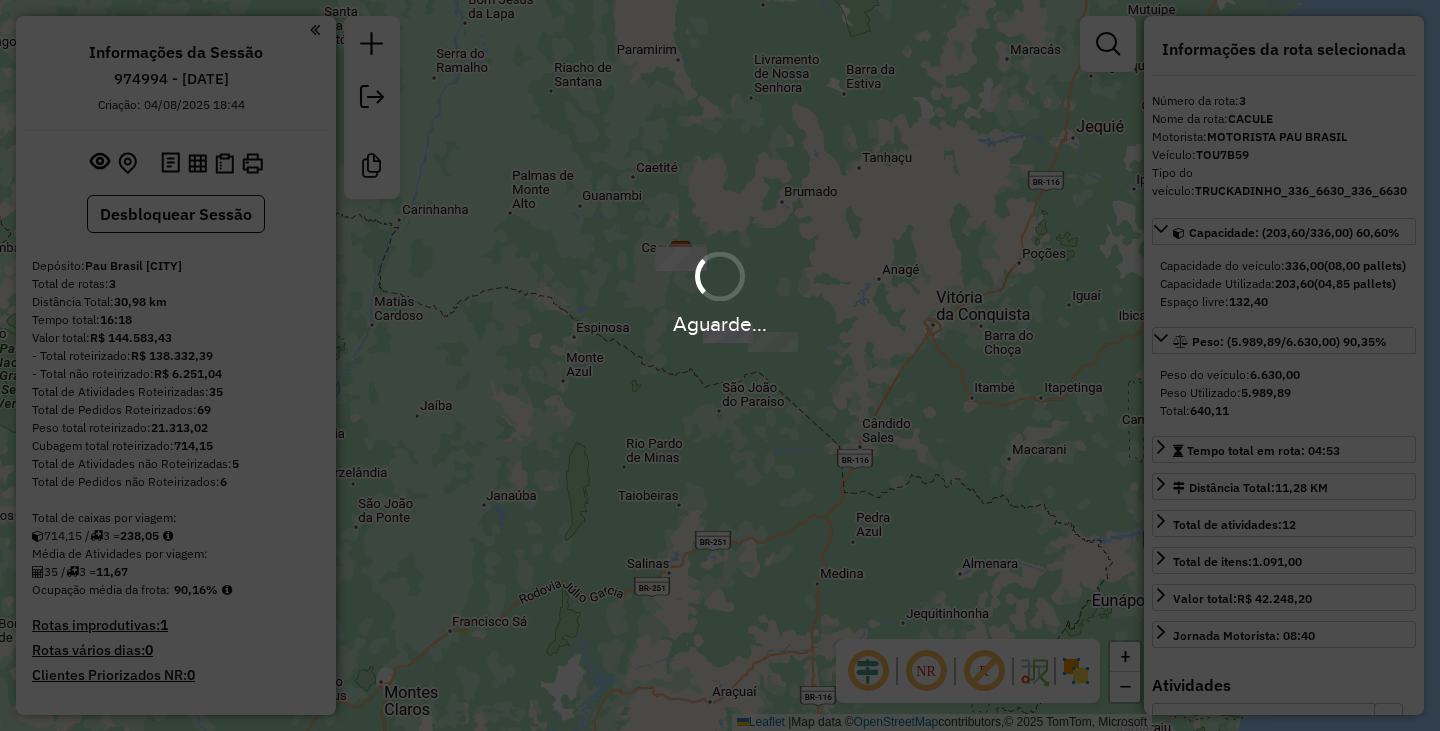 click on "Aguarde..." at bounding box center (720, 324) 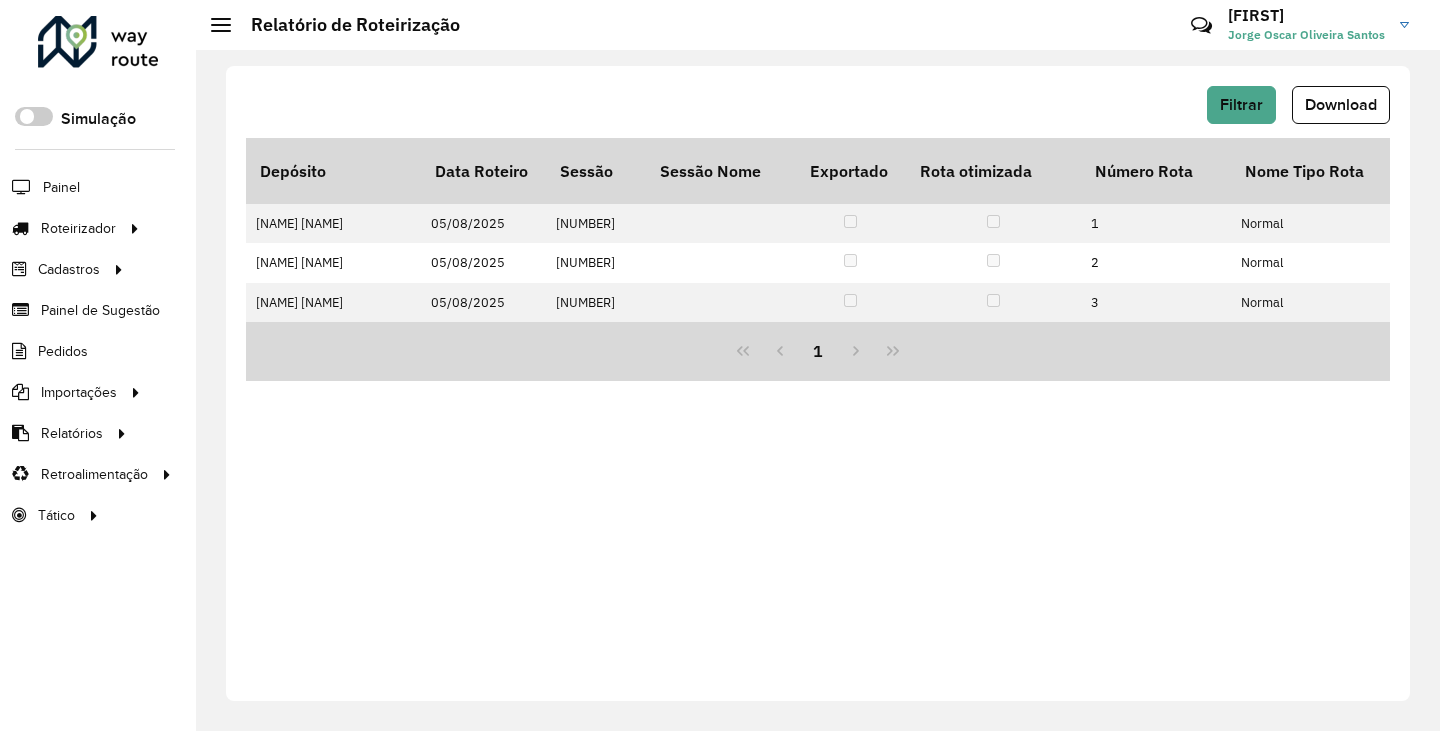 scroll, scrollTop: 0, scrollLeft: 0, axis: both 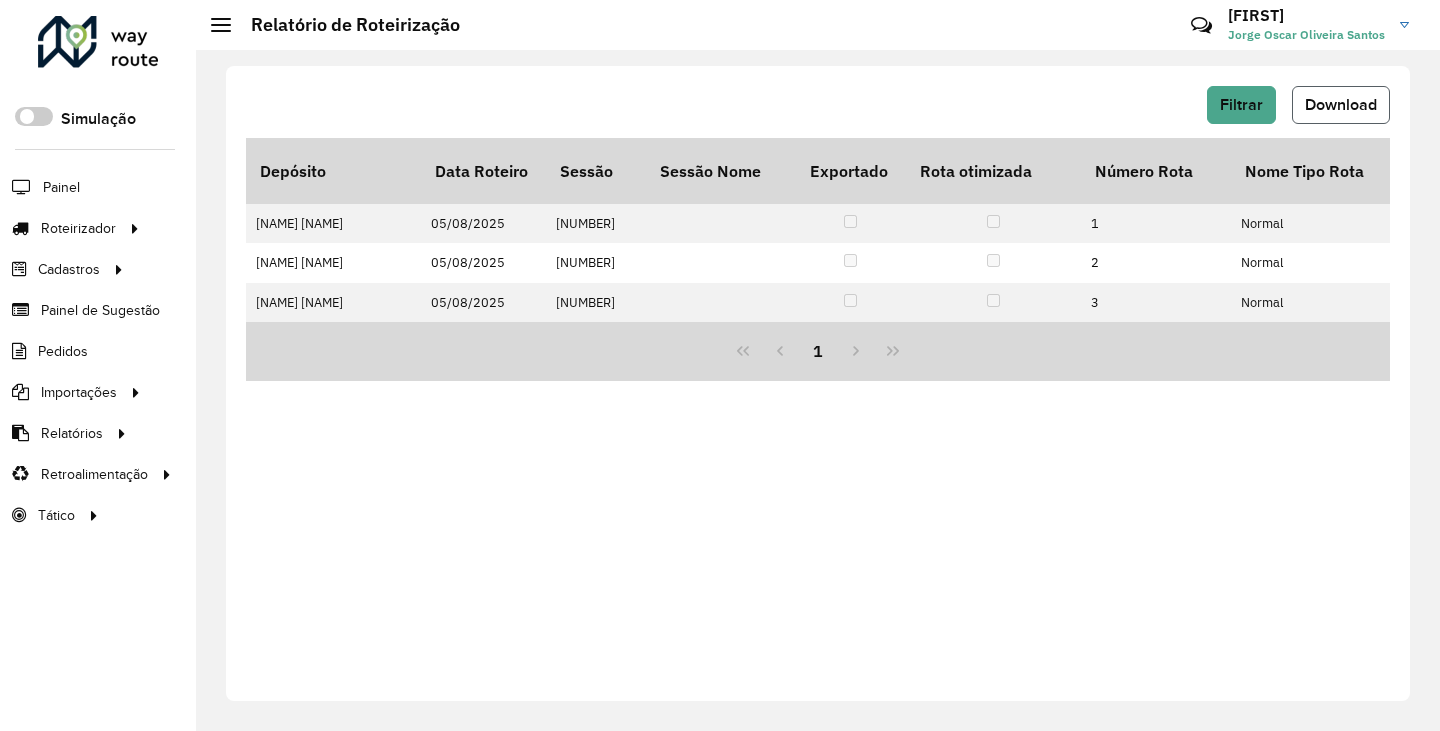 click on "Download" 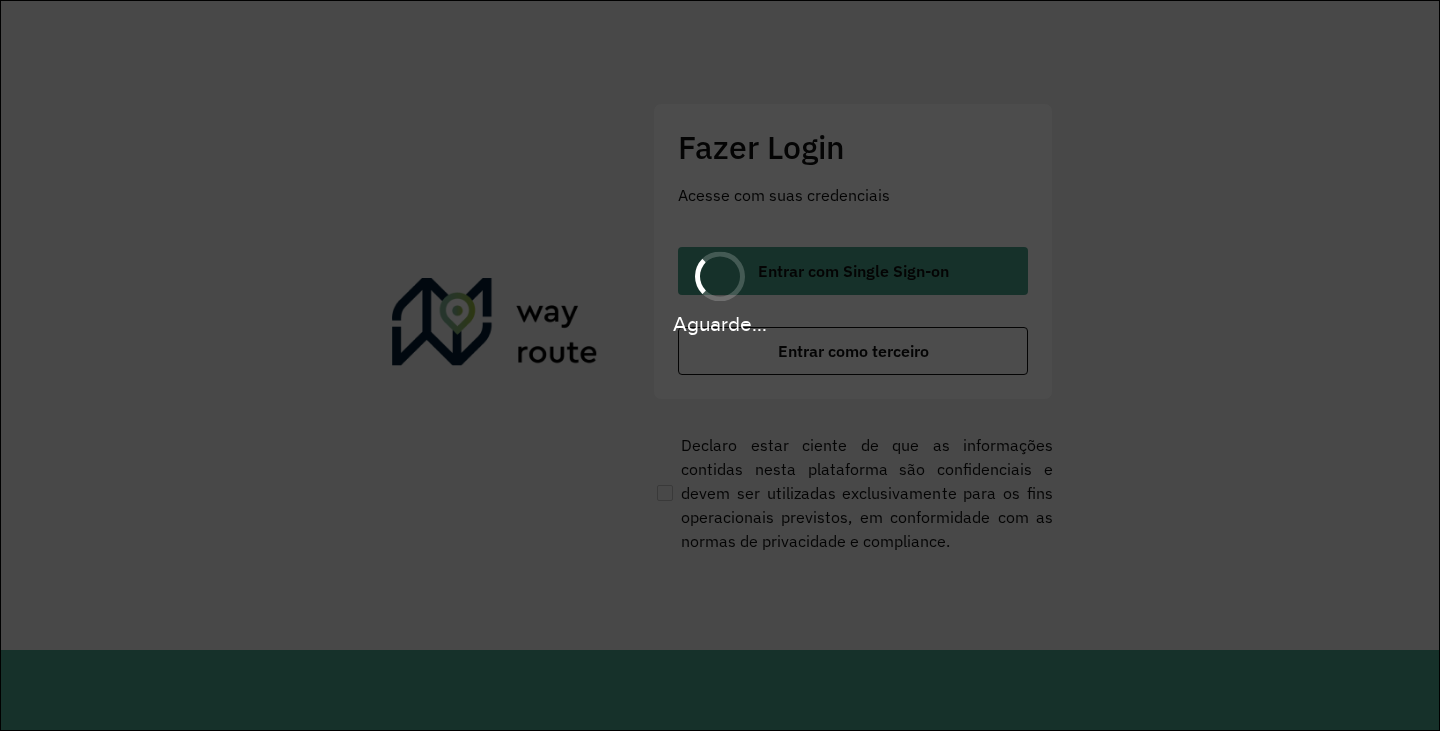 scroll, scrollTop: 0, scrollLeft: 0, axis: both 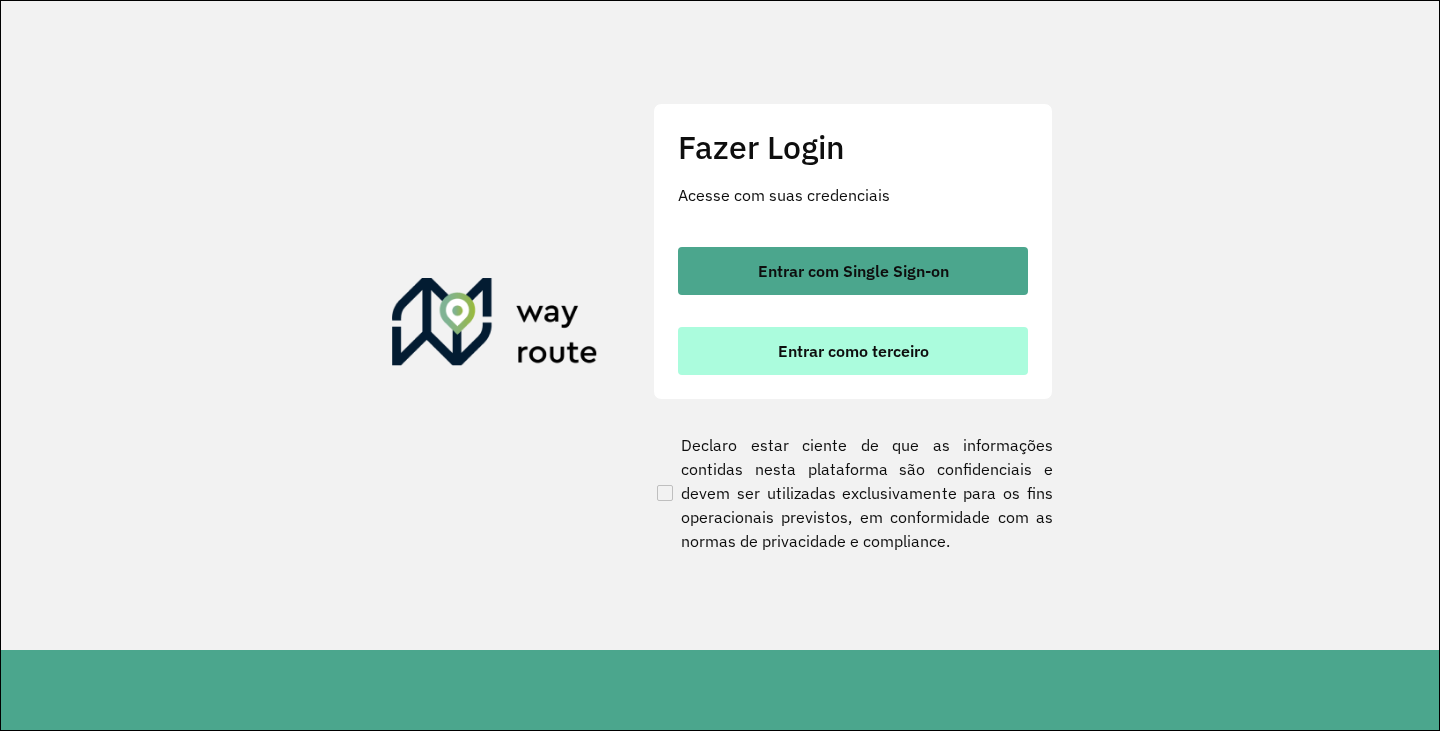 click on "Entrar como terceiro" at bounding box center [853, 351] 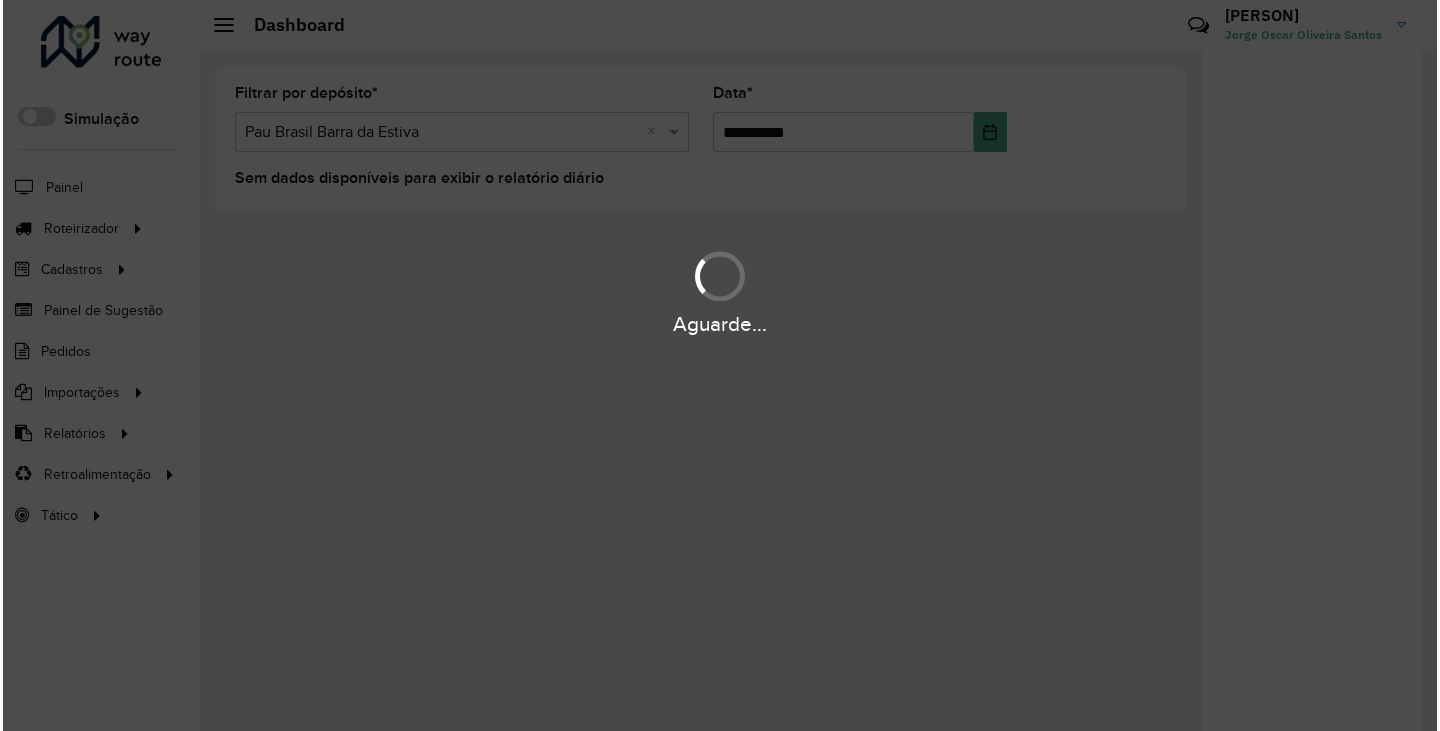 scroll, scrollTop: 0, scrollLeft: 0, axis: both 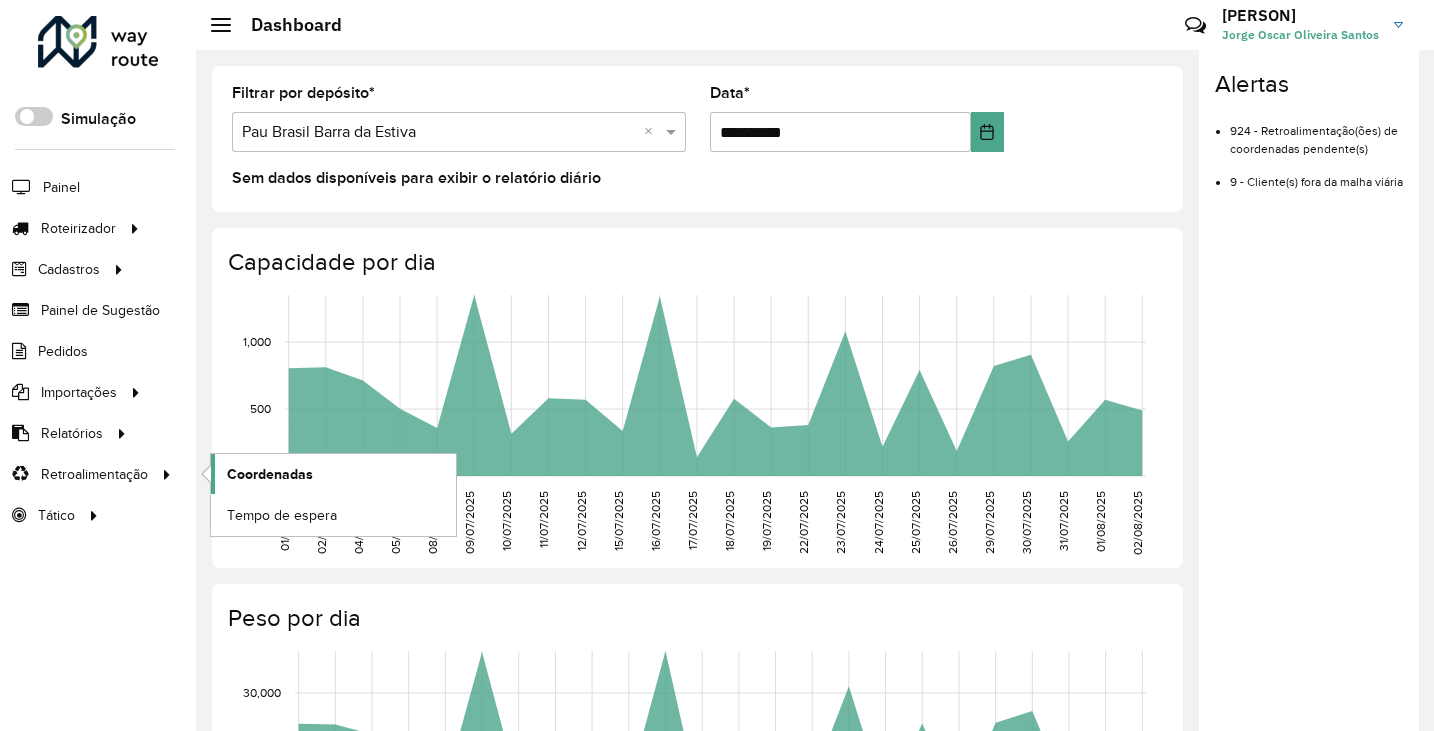 click on "Coordenadas" 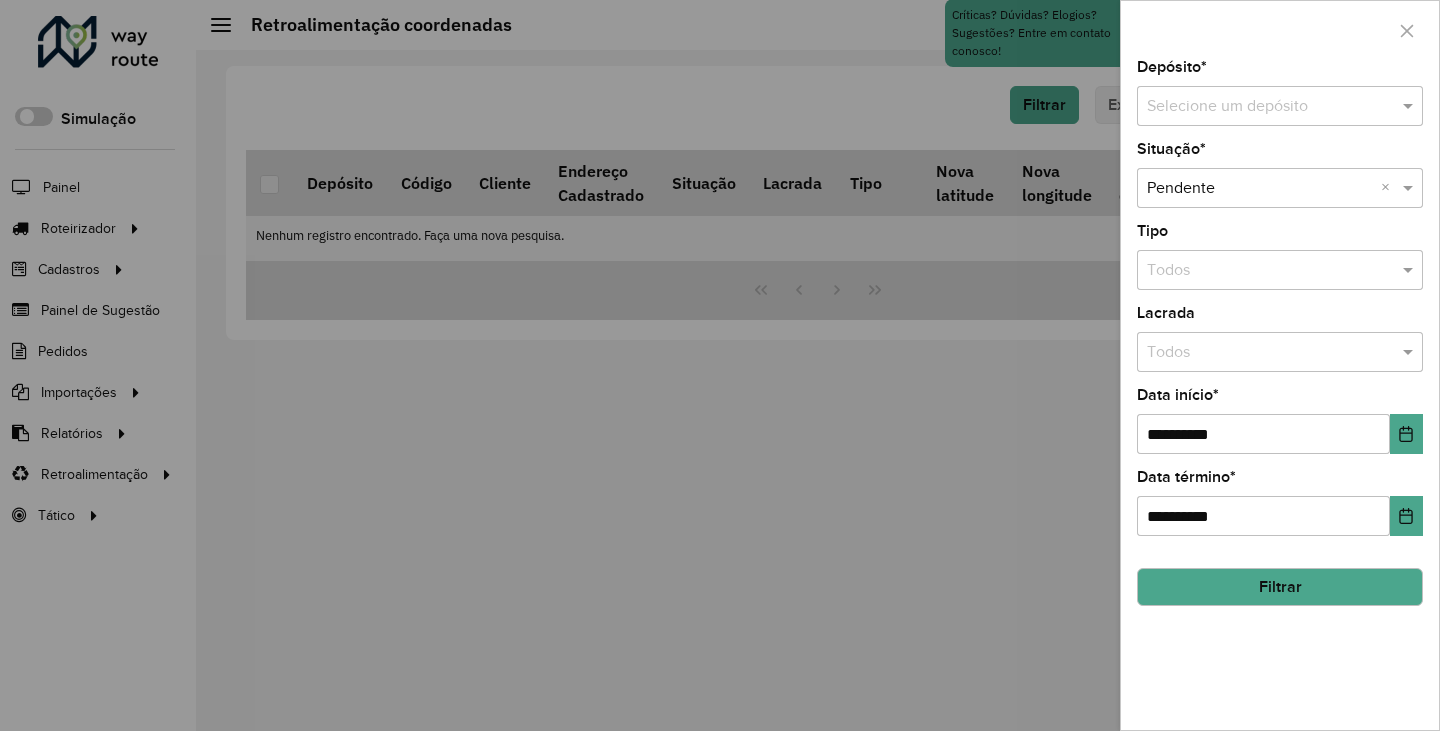 click at bounding box center [1260, 107] 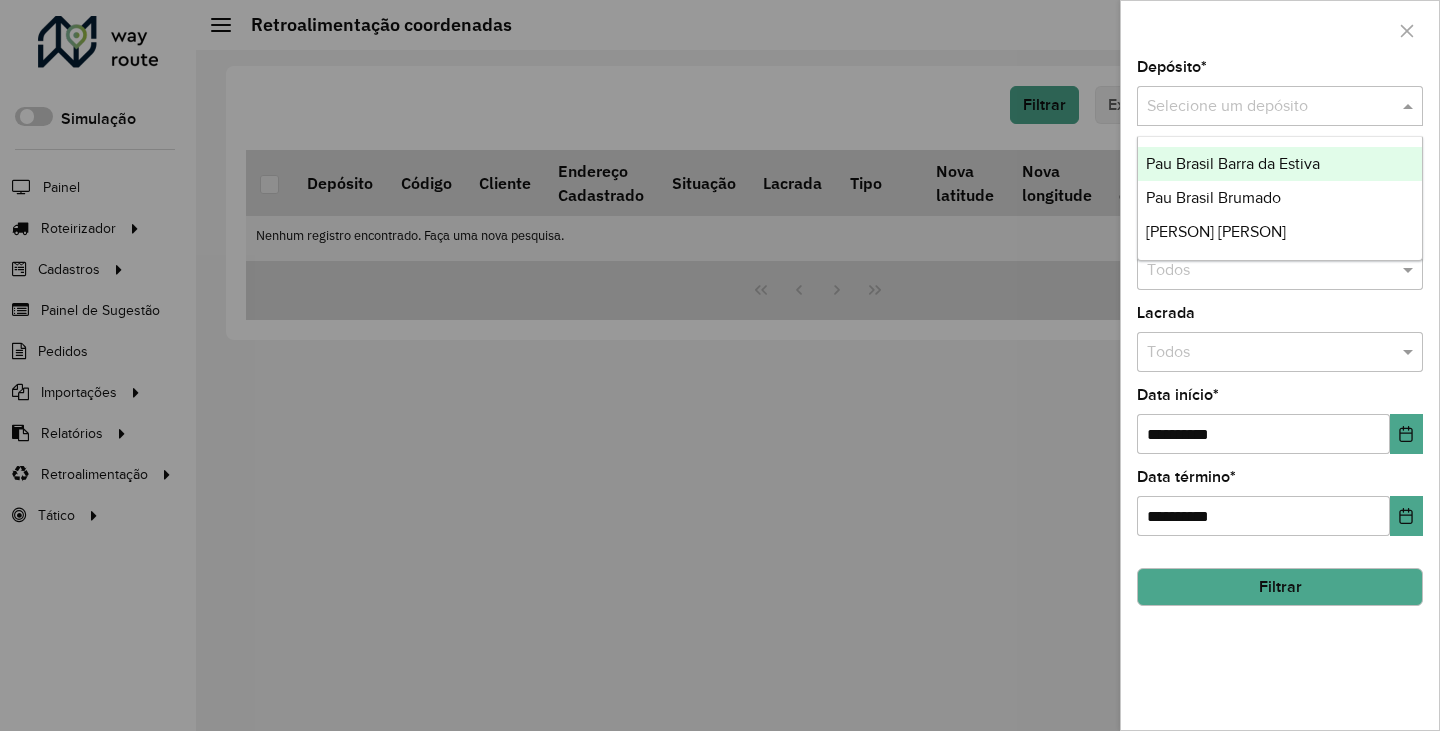 click on "Pau Brasil Barra da Estiva" at bounding box center [1233, 163] 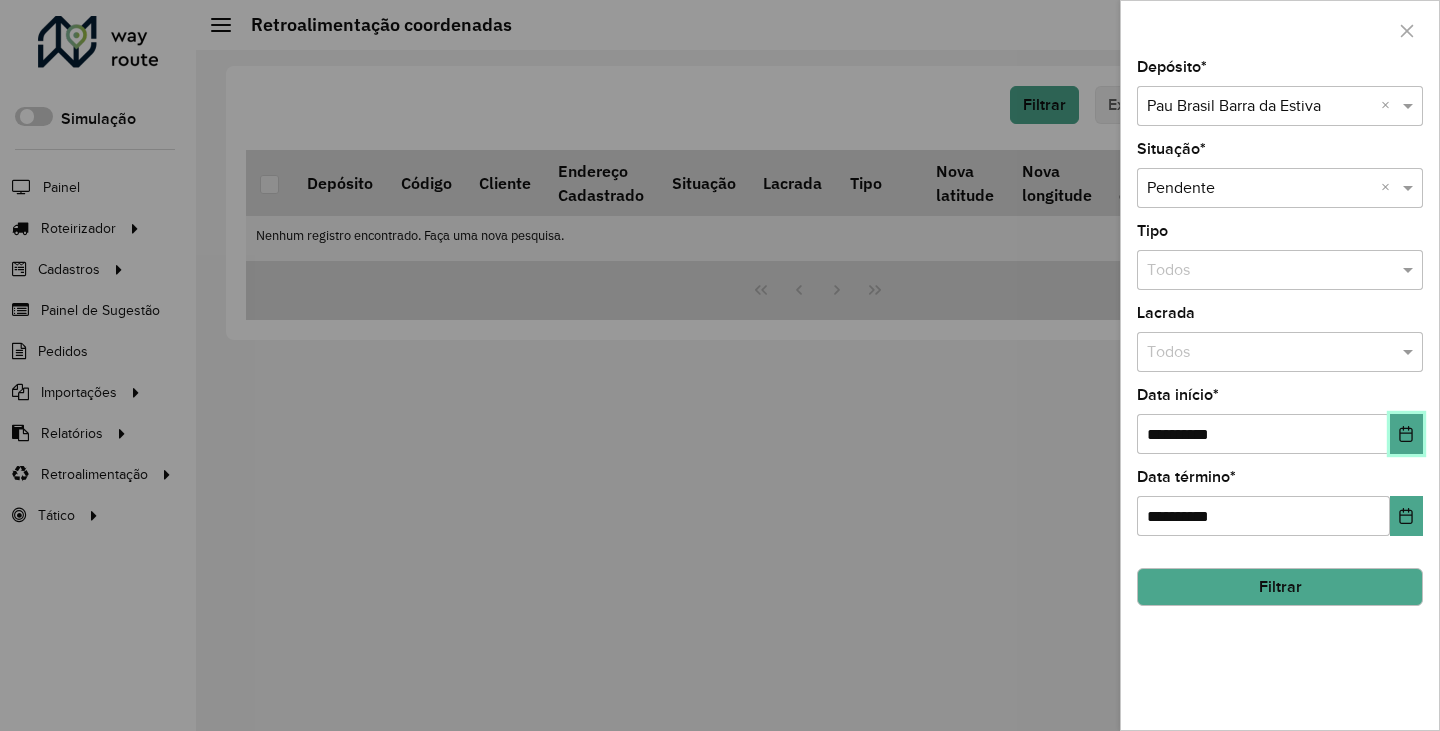 click at bounding box center (1406, 434) 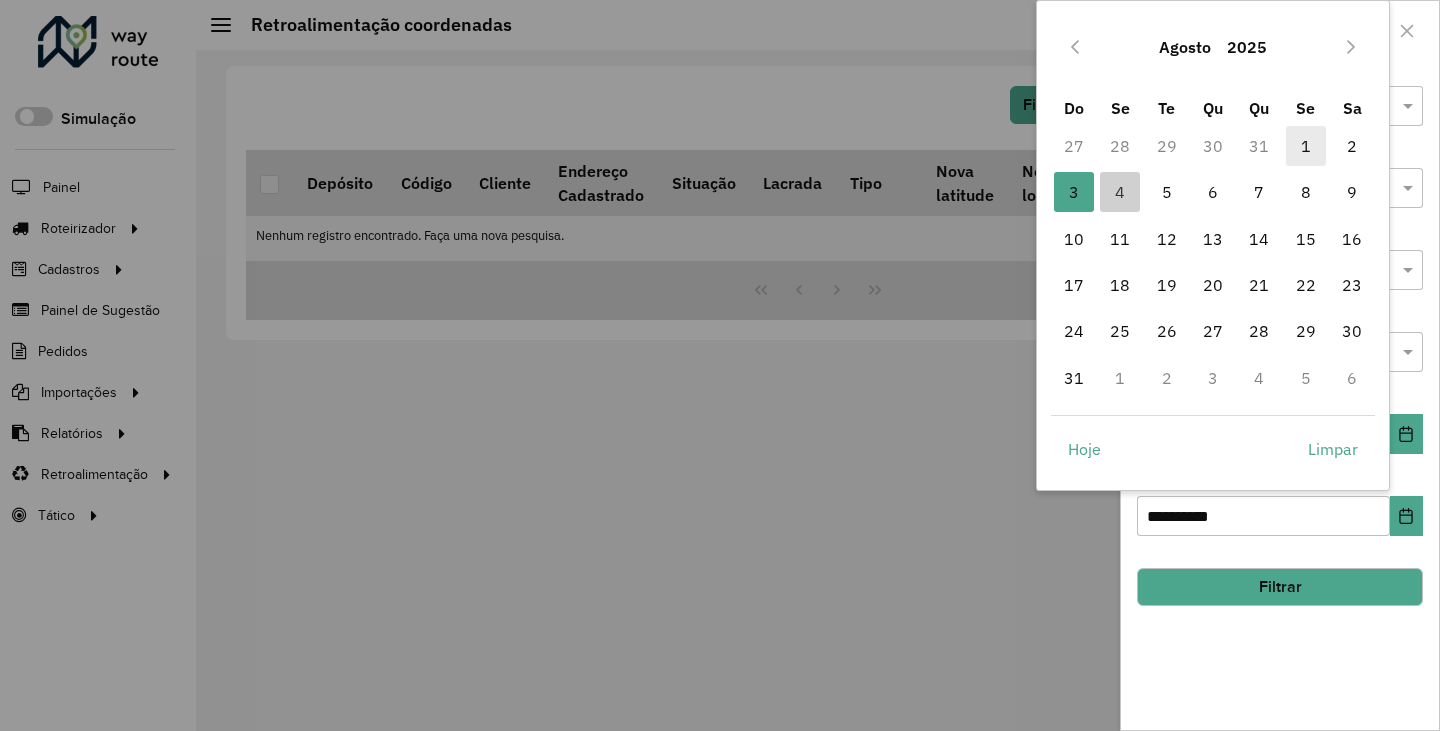 click on "1" at bounding box center [1306, 146] 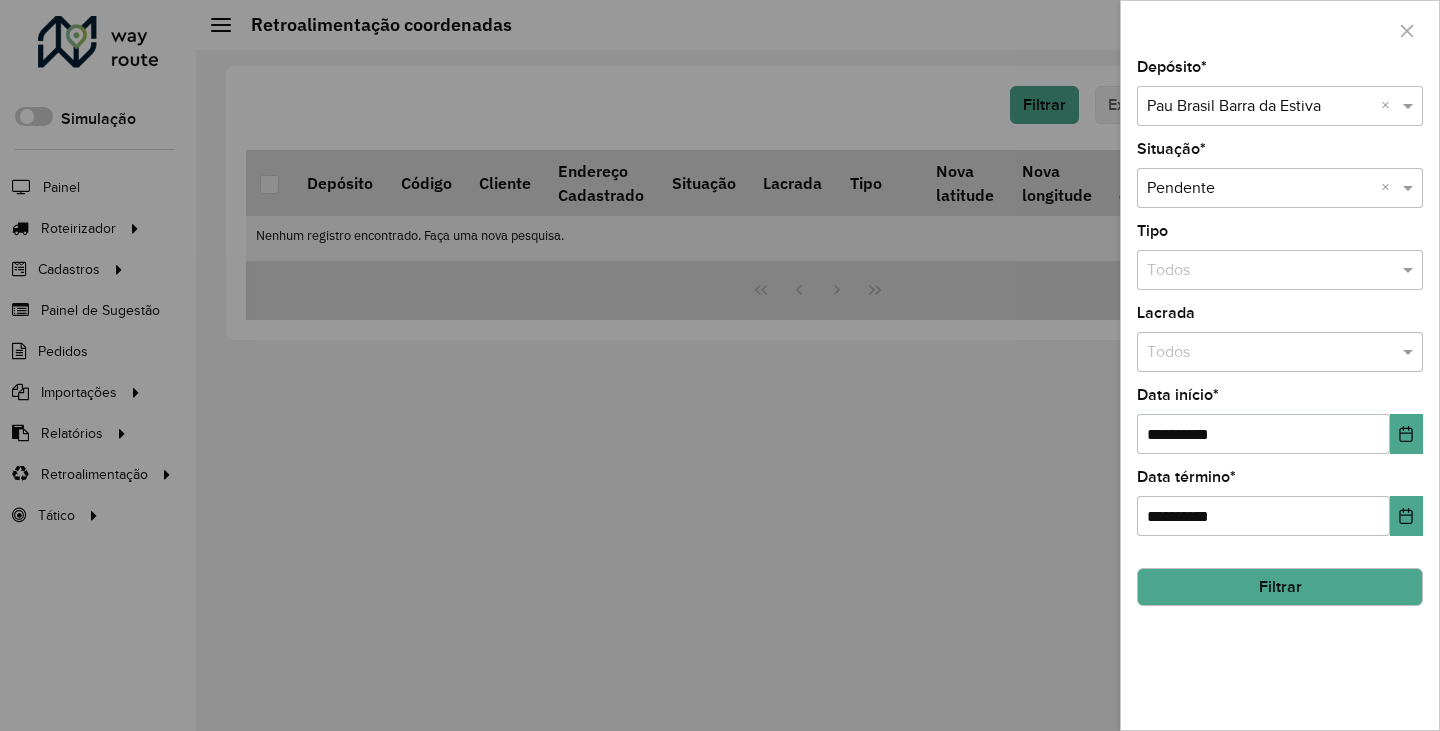 click on "Filtrar" 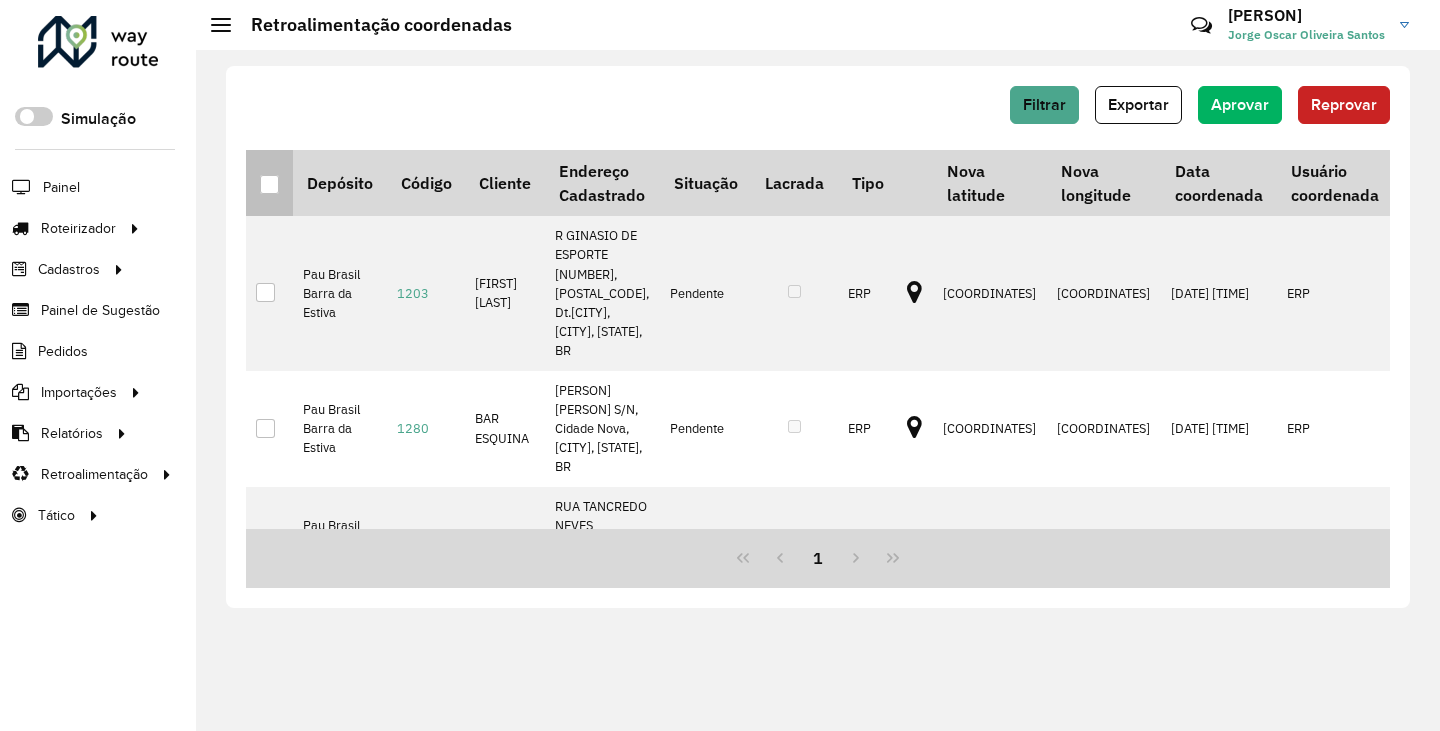 click at bounding box center (269, 184) 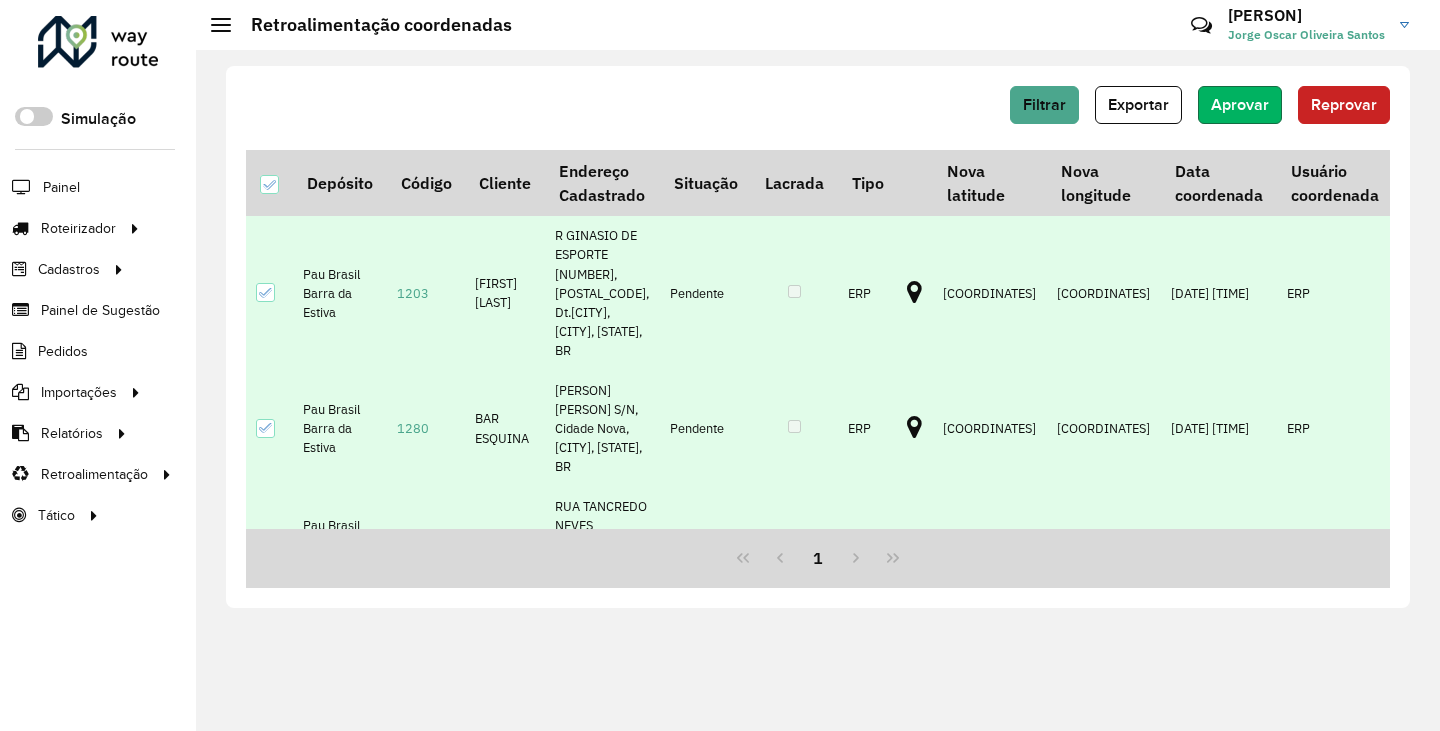 click on "Aprovar" 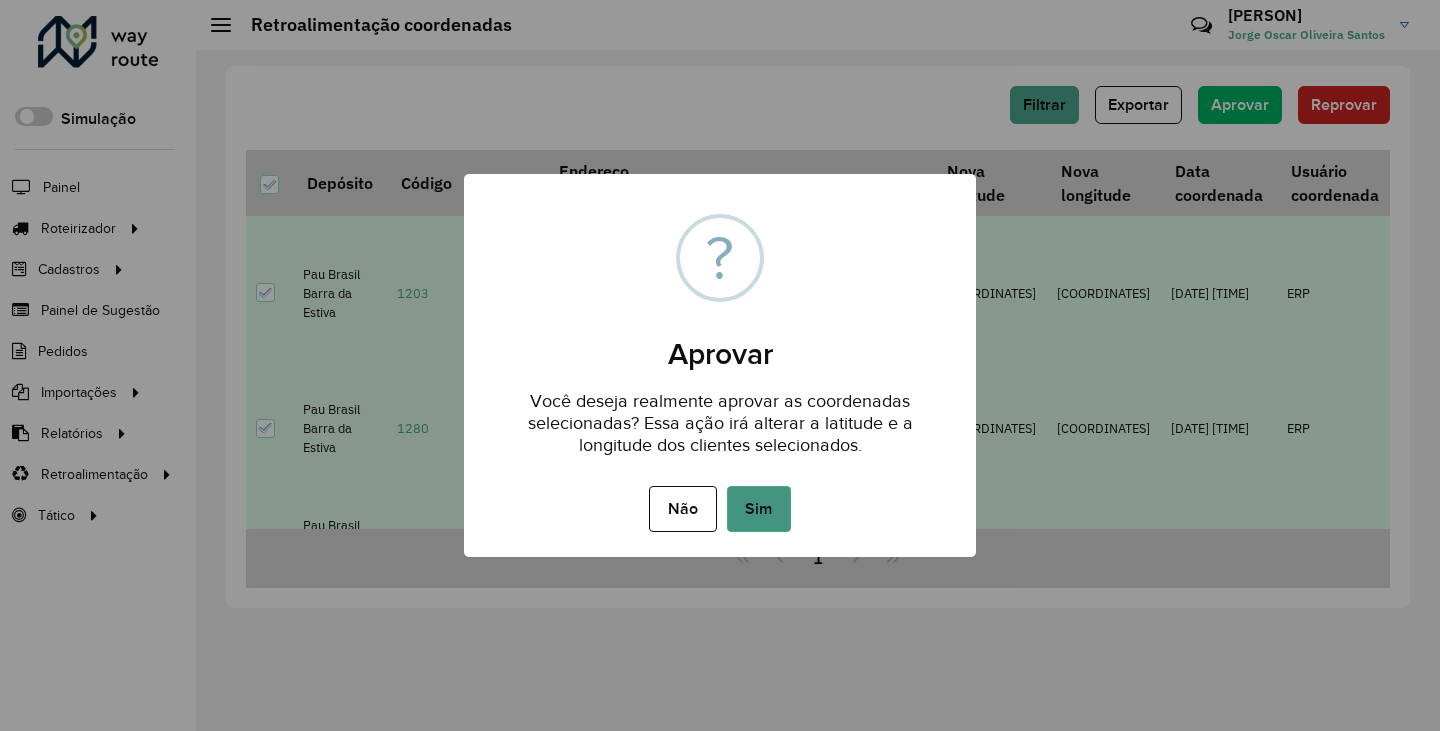 click on "Sim" at bounding box center (759, 509) 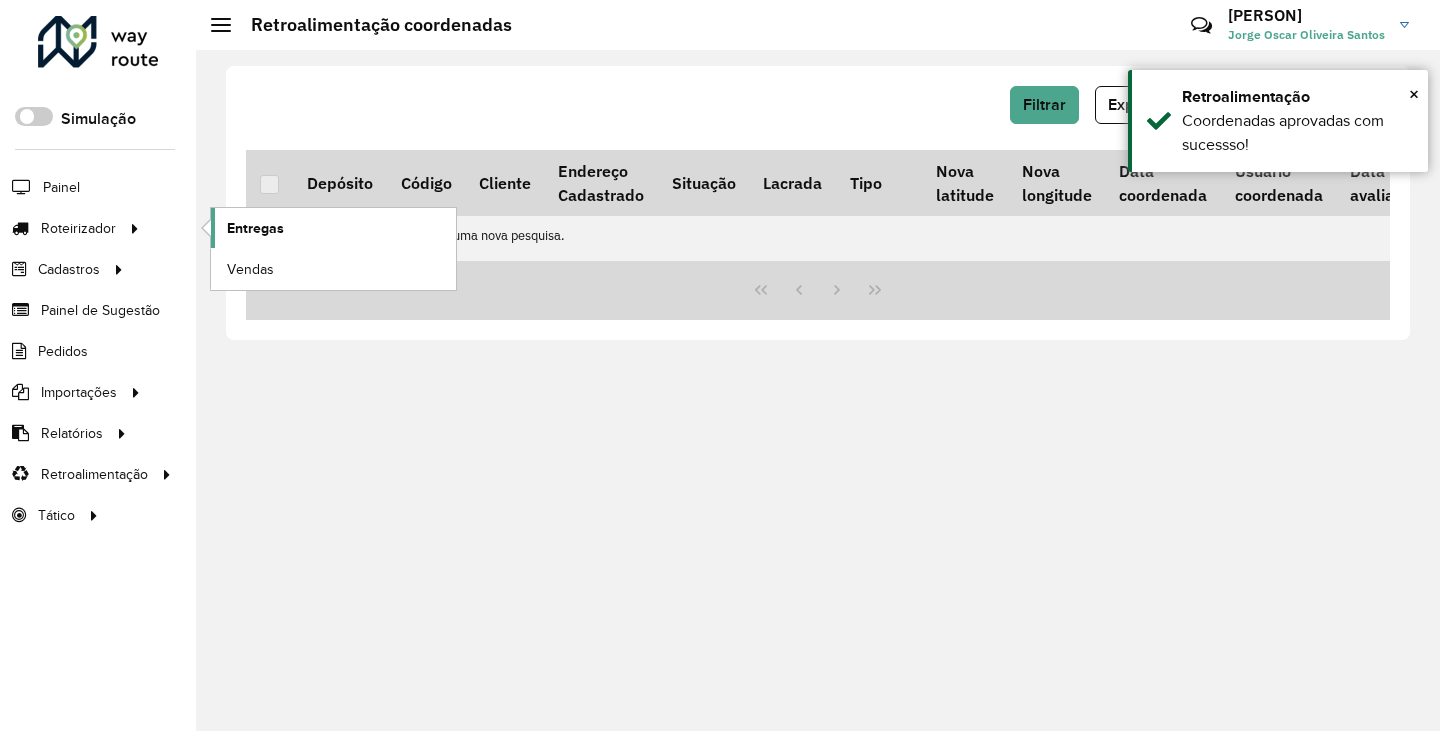click on "Entregas" 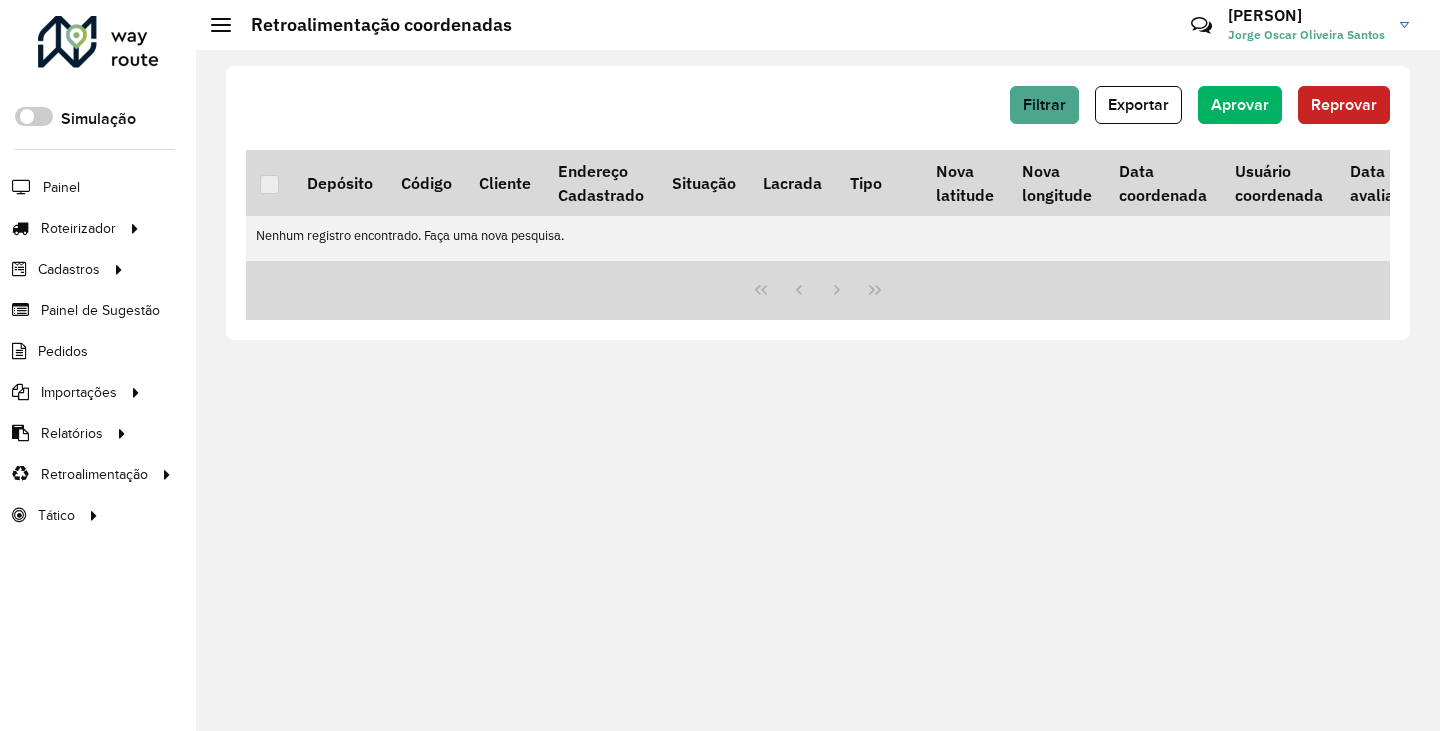 click on "Filtrar   Exportar   Aprovar   Reprovar" 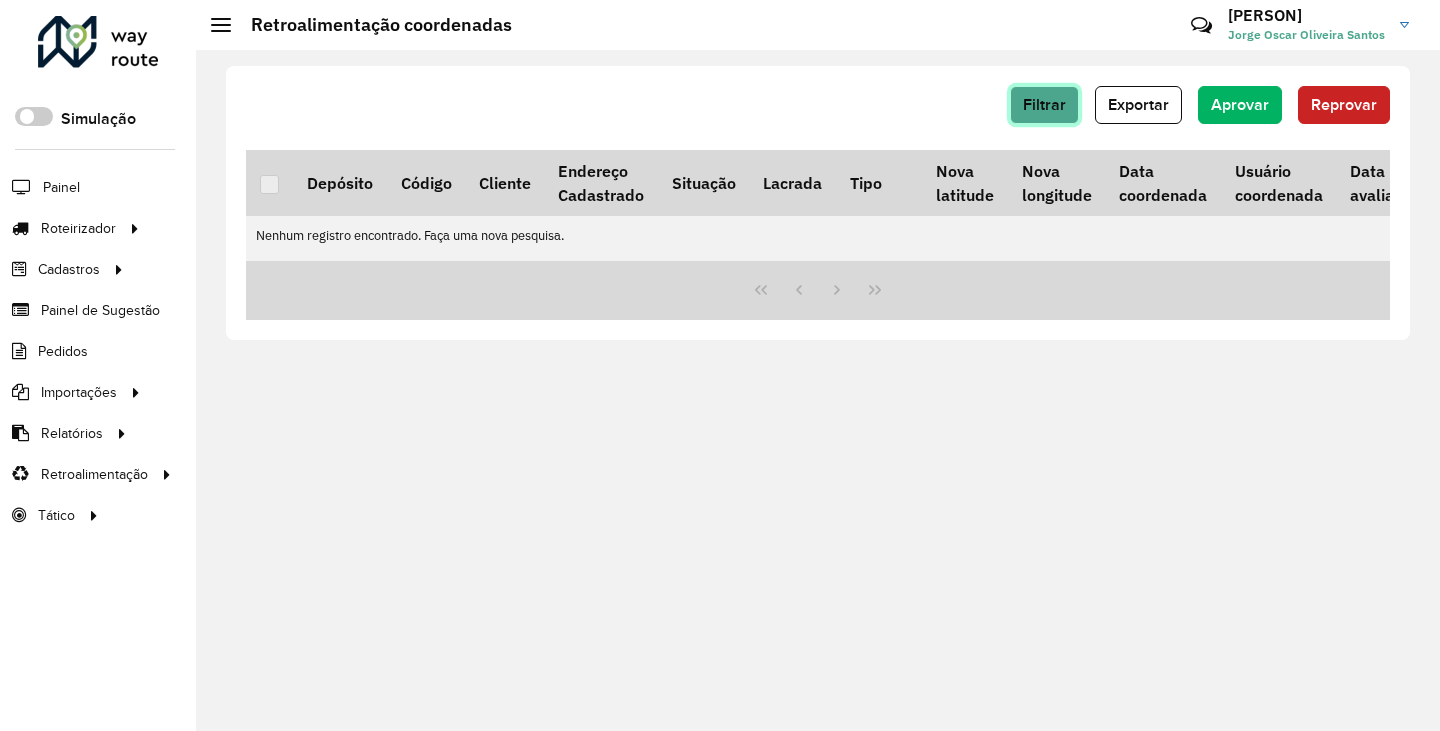 click on "Filtrar" 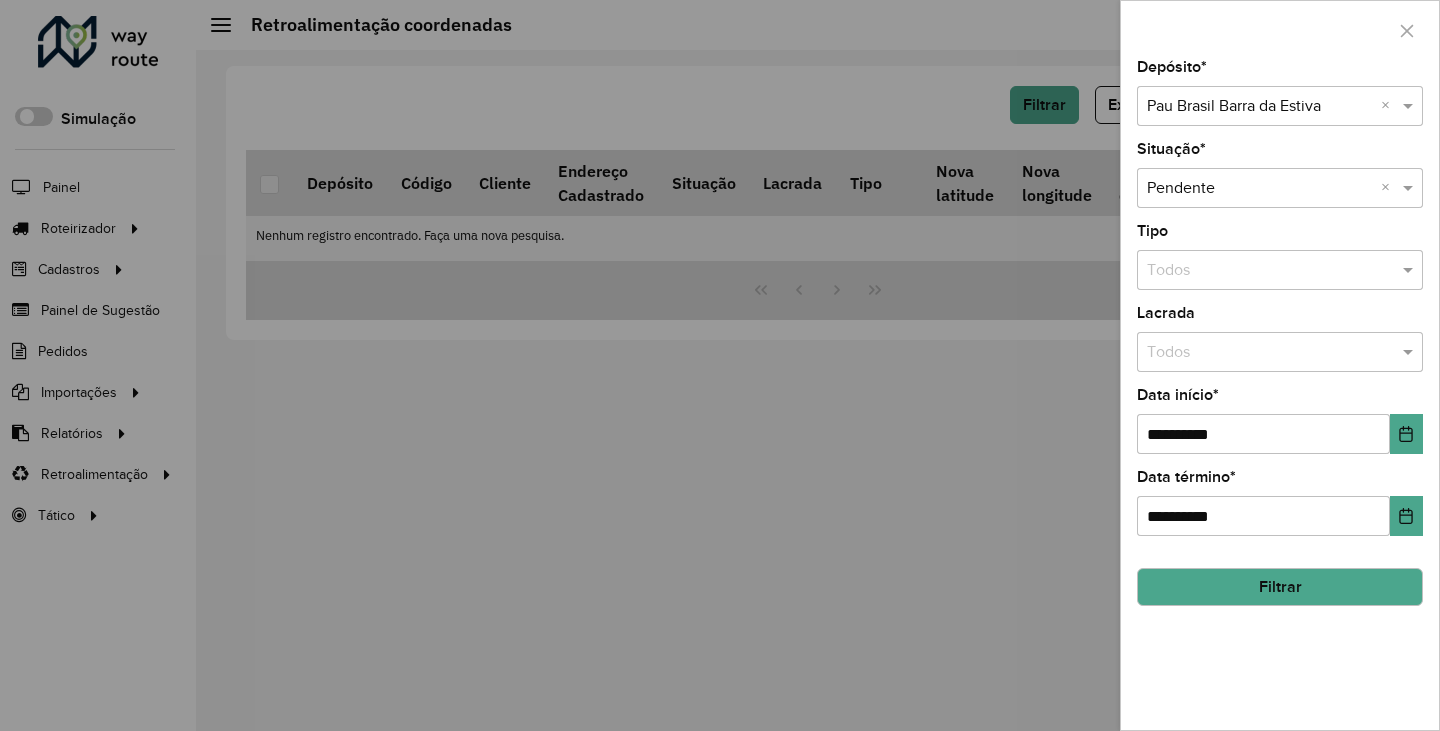 click on "Filtrar" 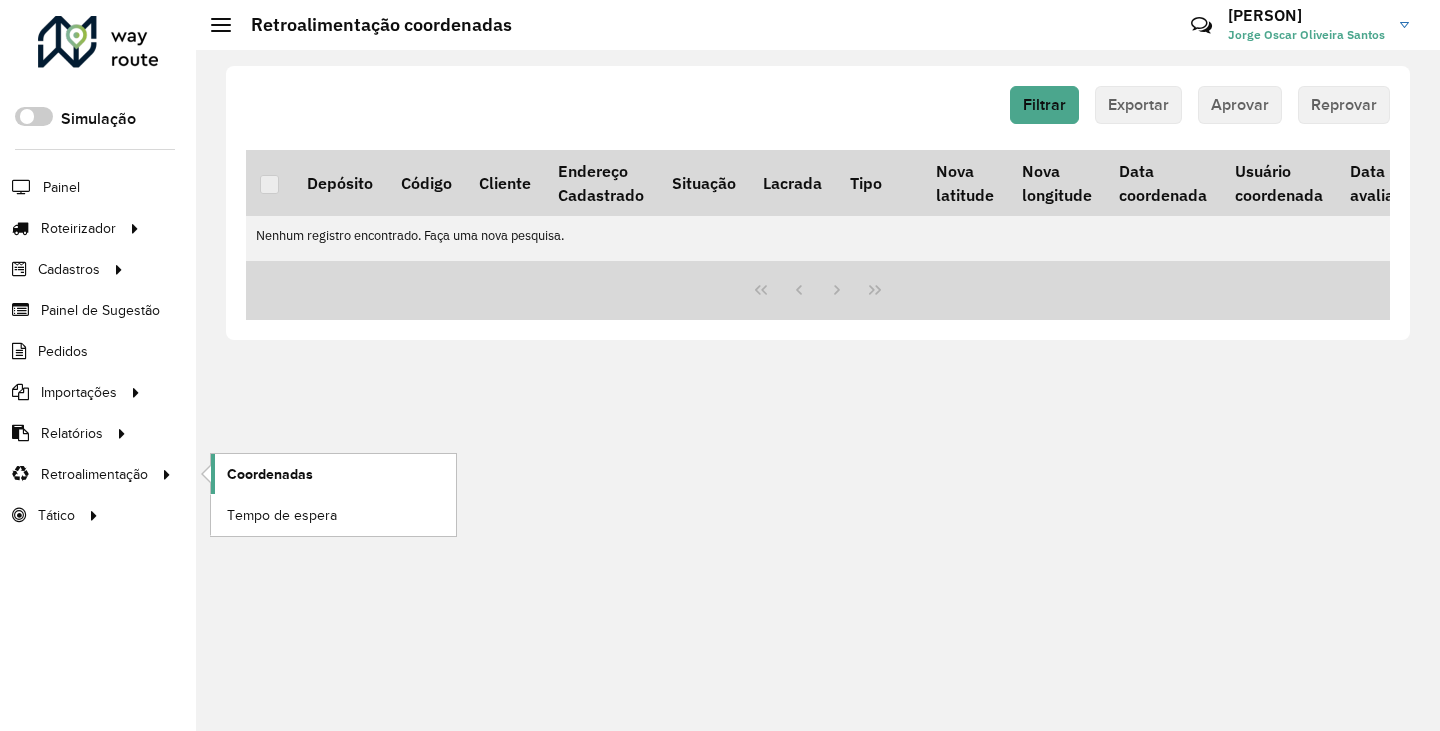 click on "Coordenadas" 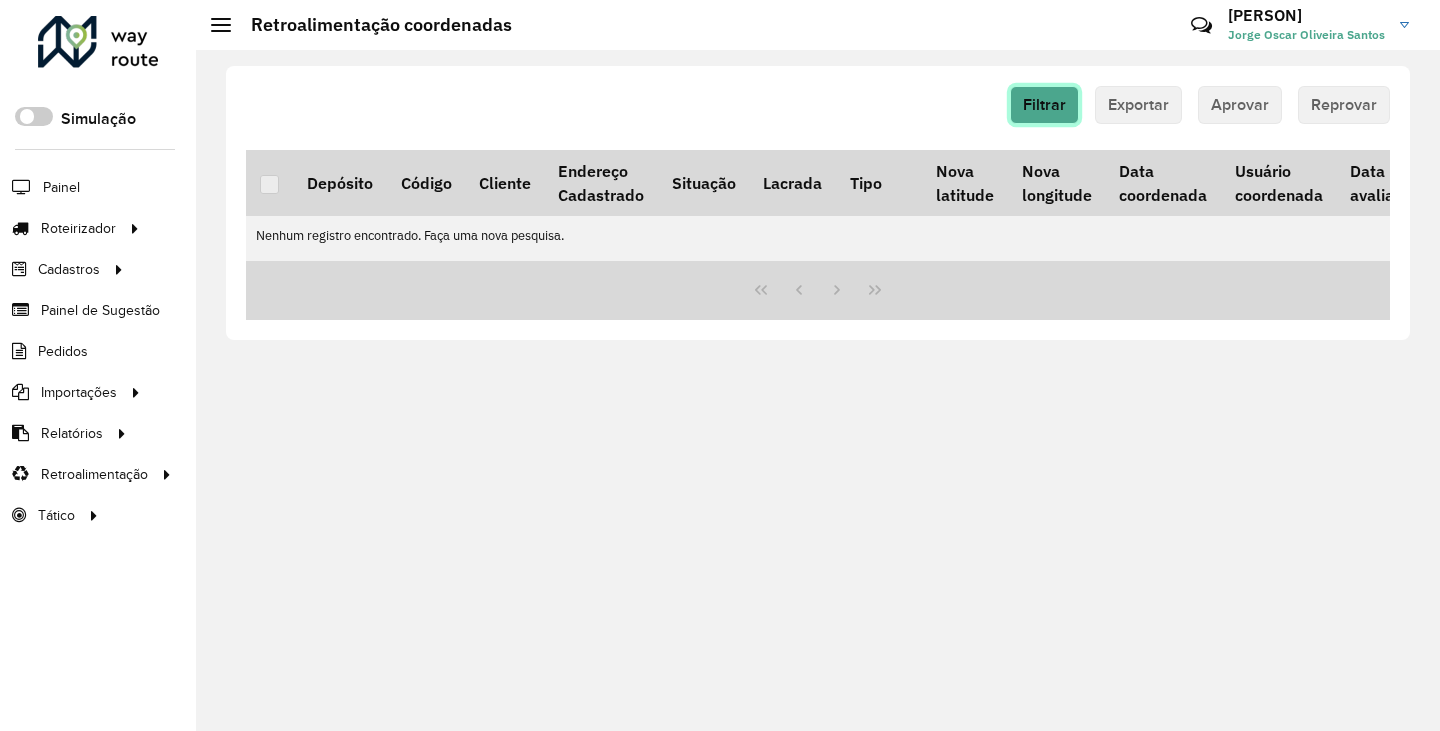 click on "Filtrar" 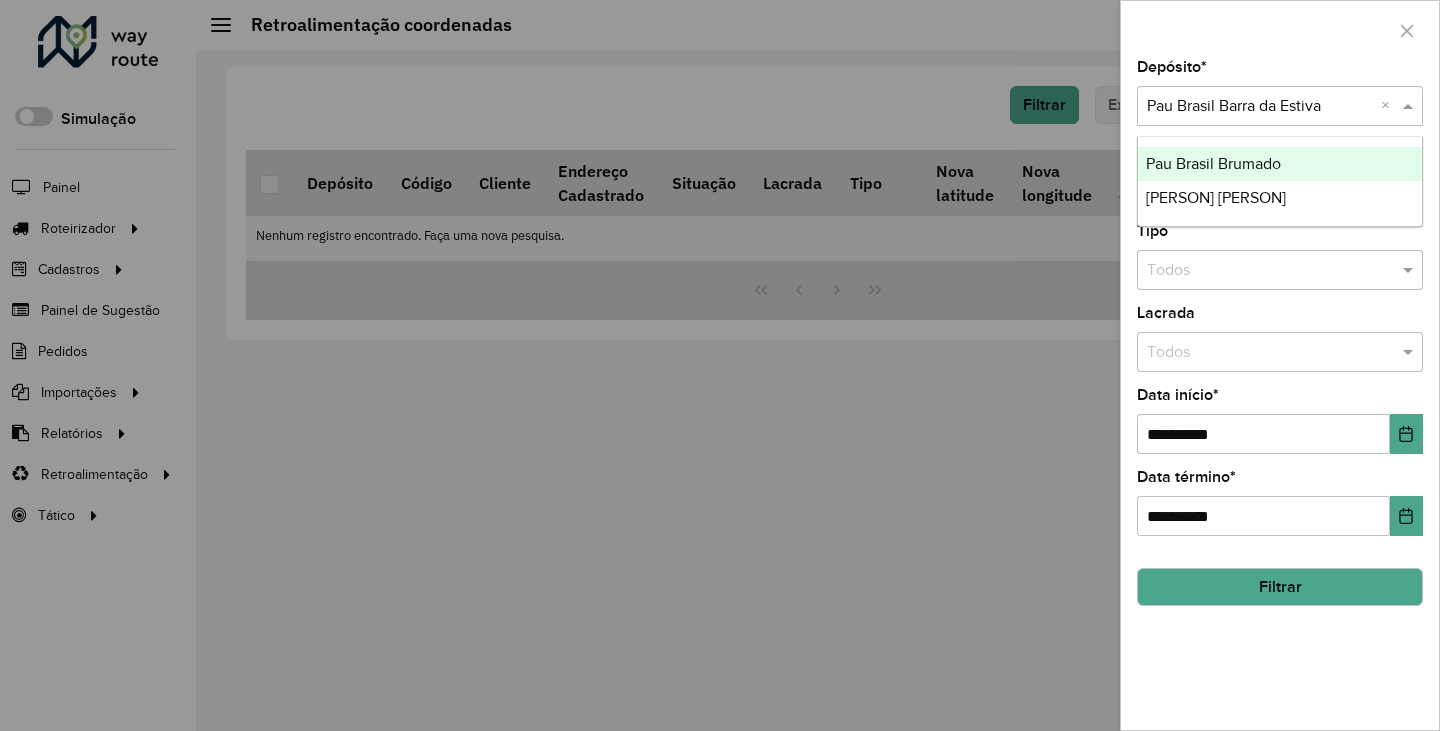 click at bounding box center [1260, 107] 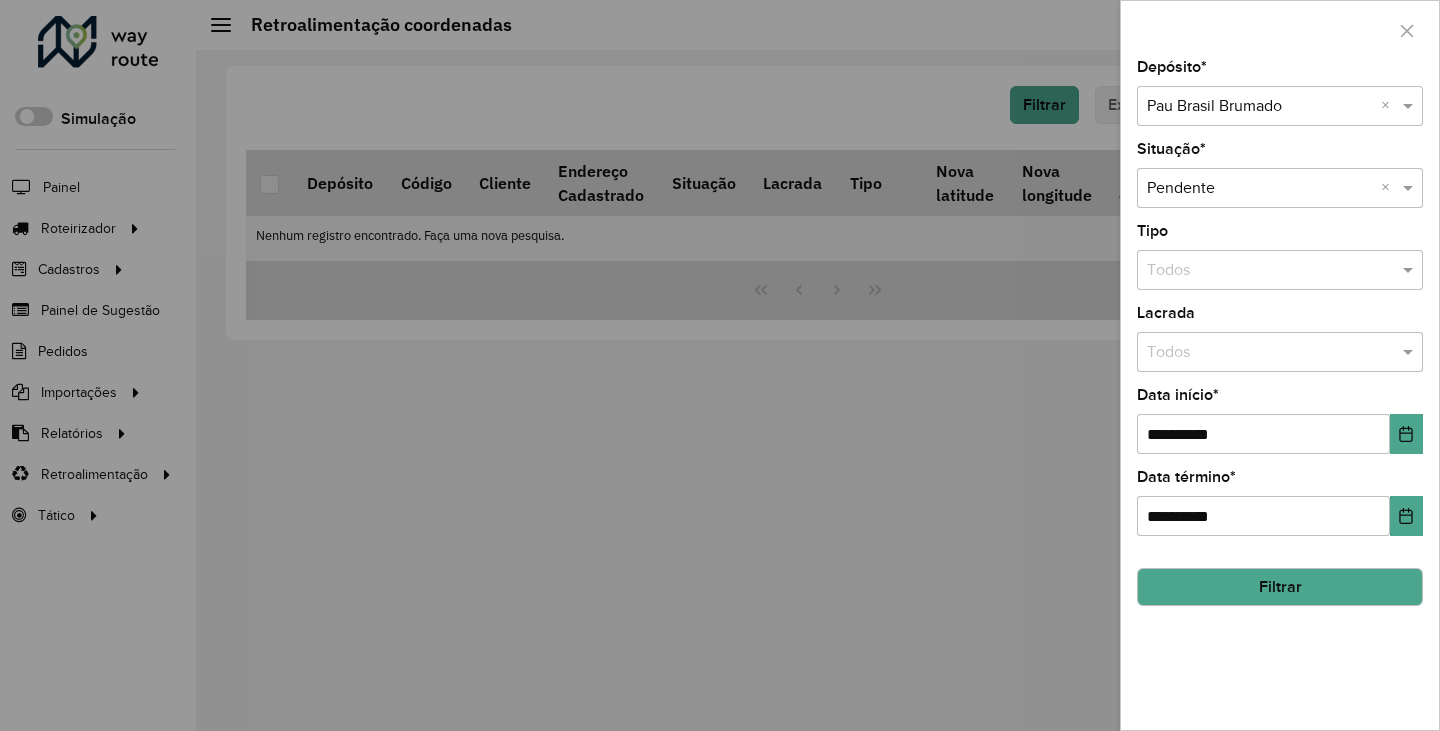 click on "Filtrar" 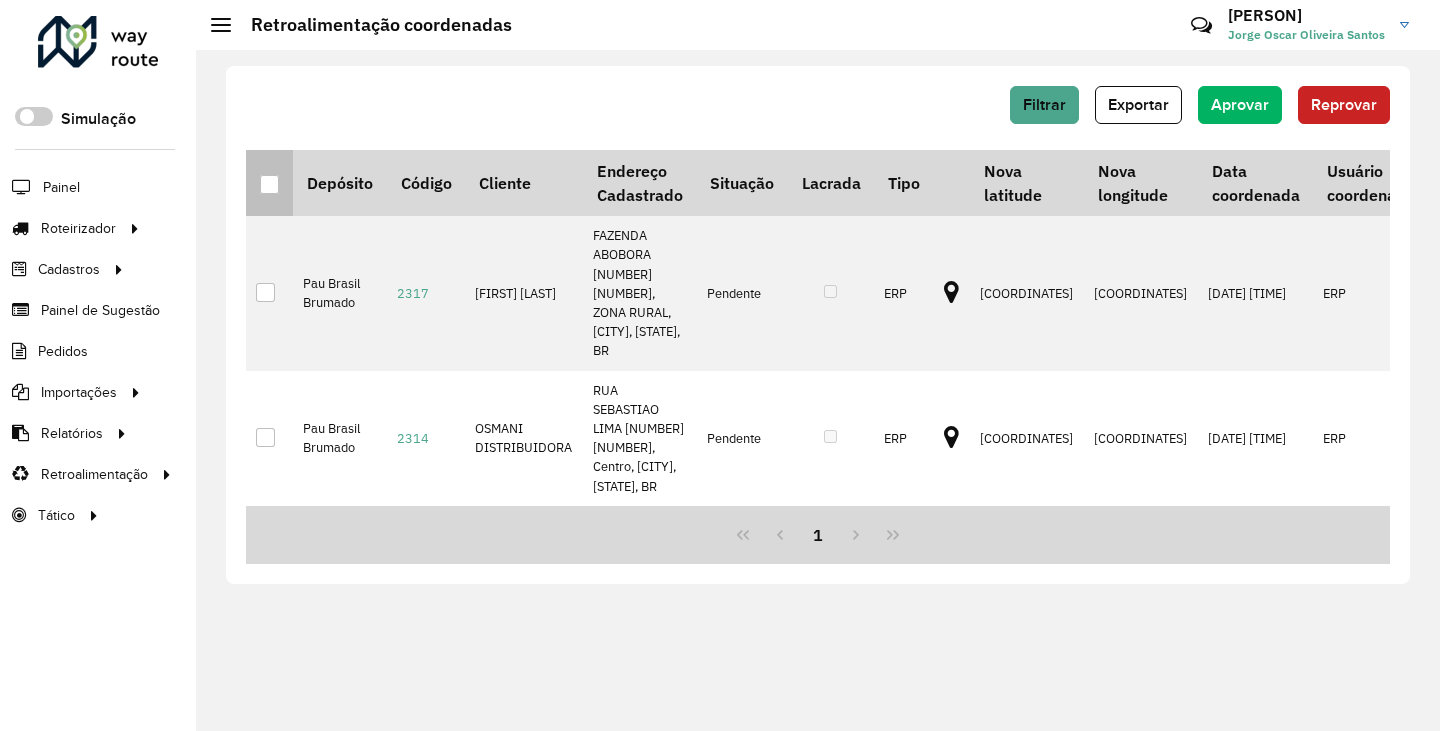 click at bounding box center (269, 184) 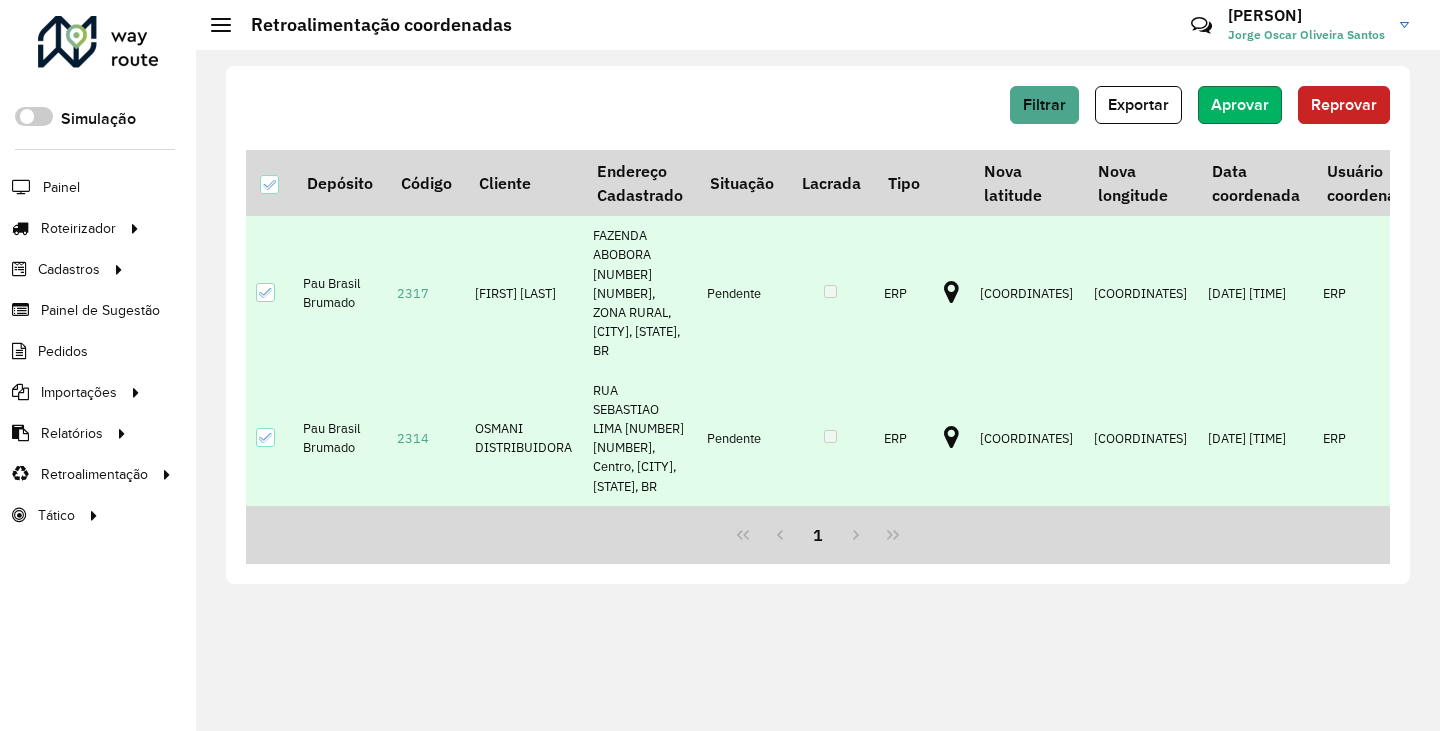 click on "Aprovar" 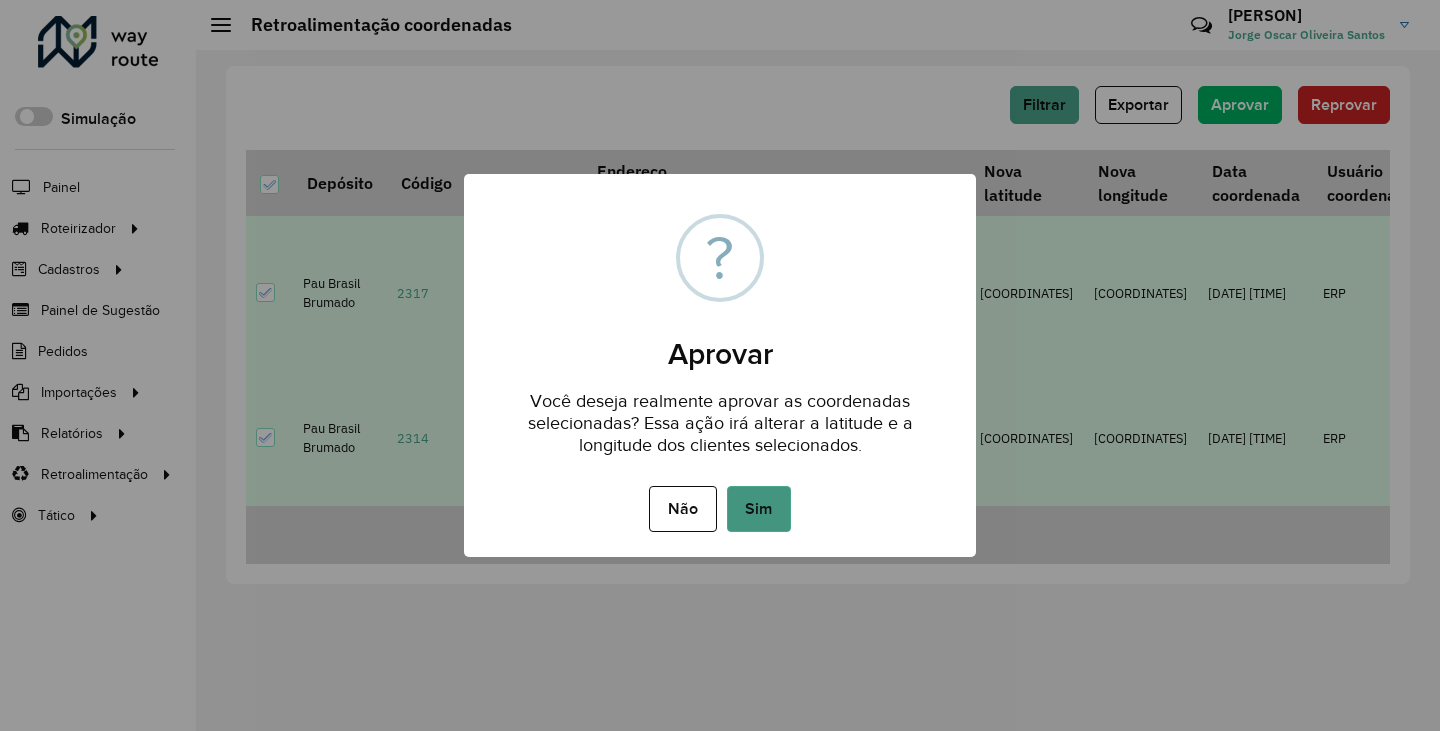 click on "Sim" at bounding box center (759, 509) 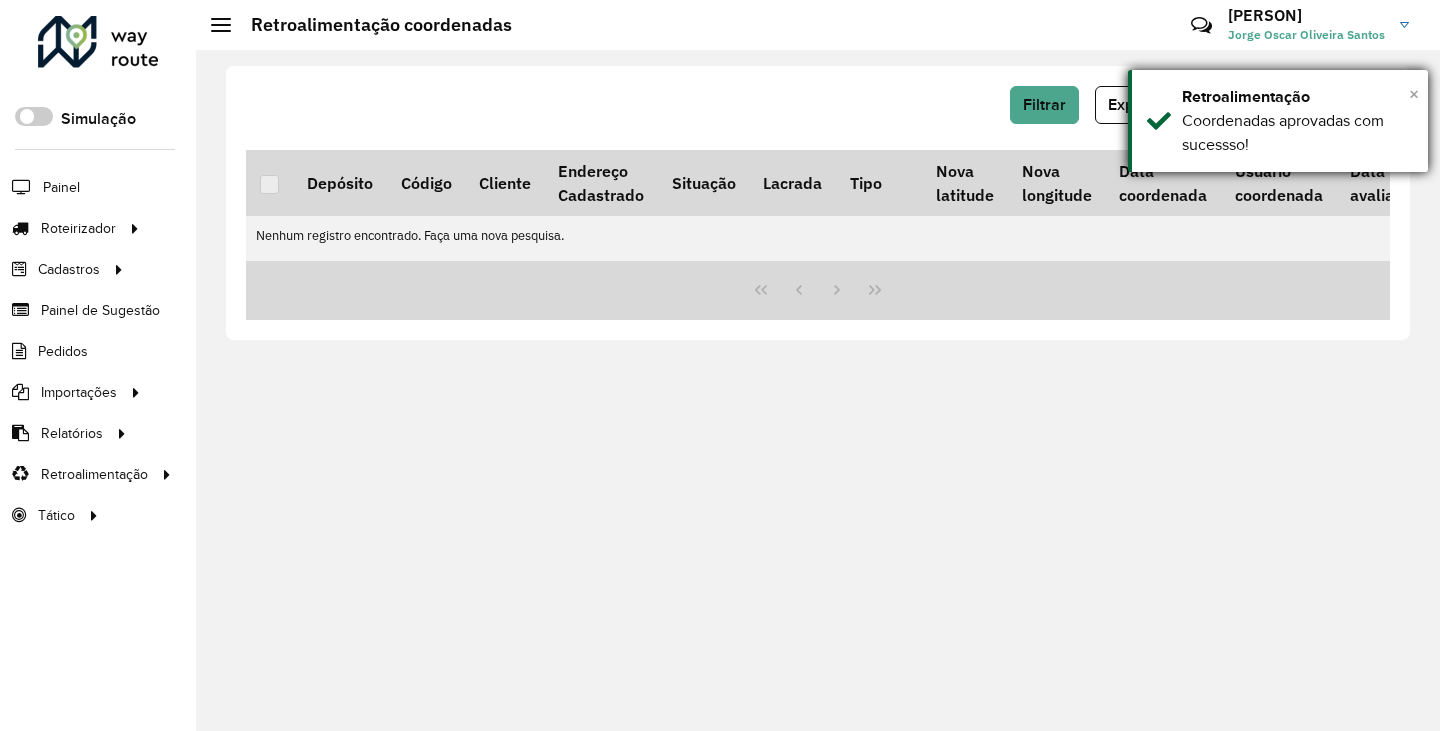 click on "×" at bounding box center (1414, 94) 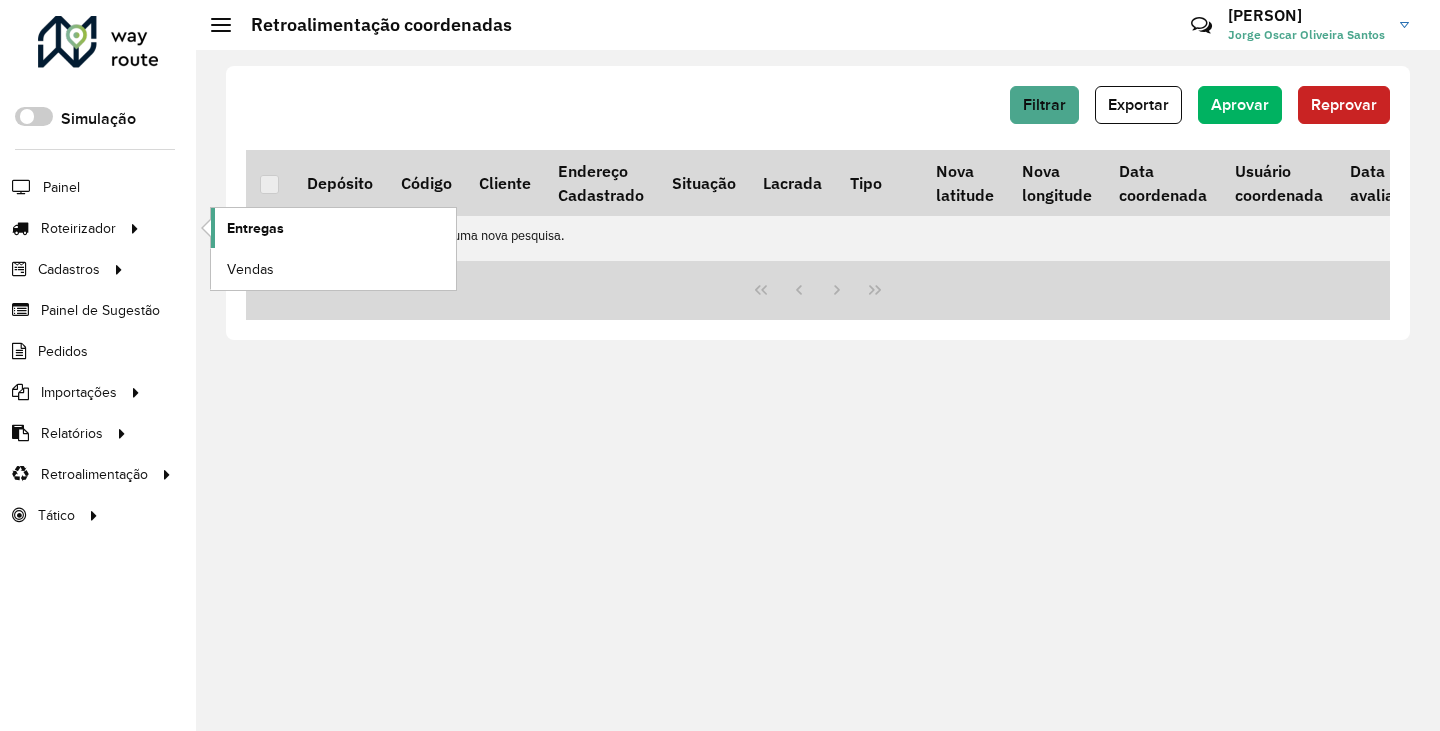 click on "Entregas" 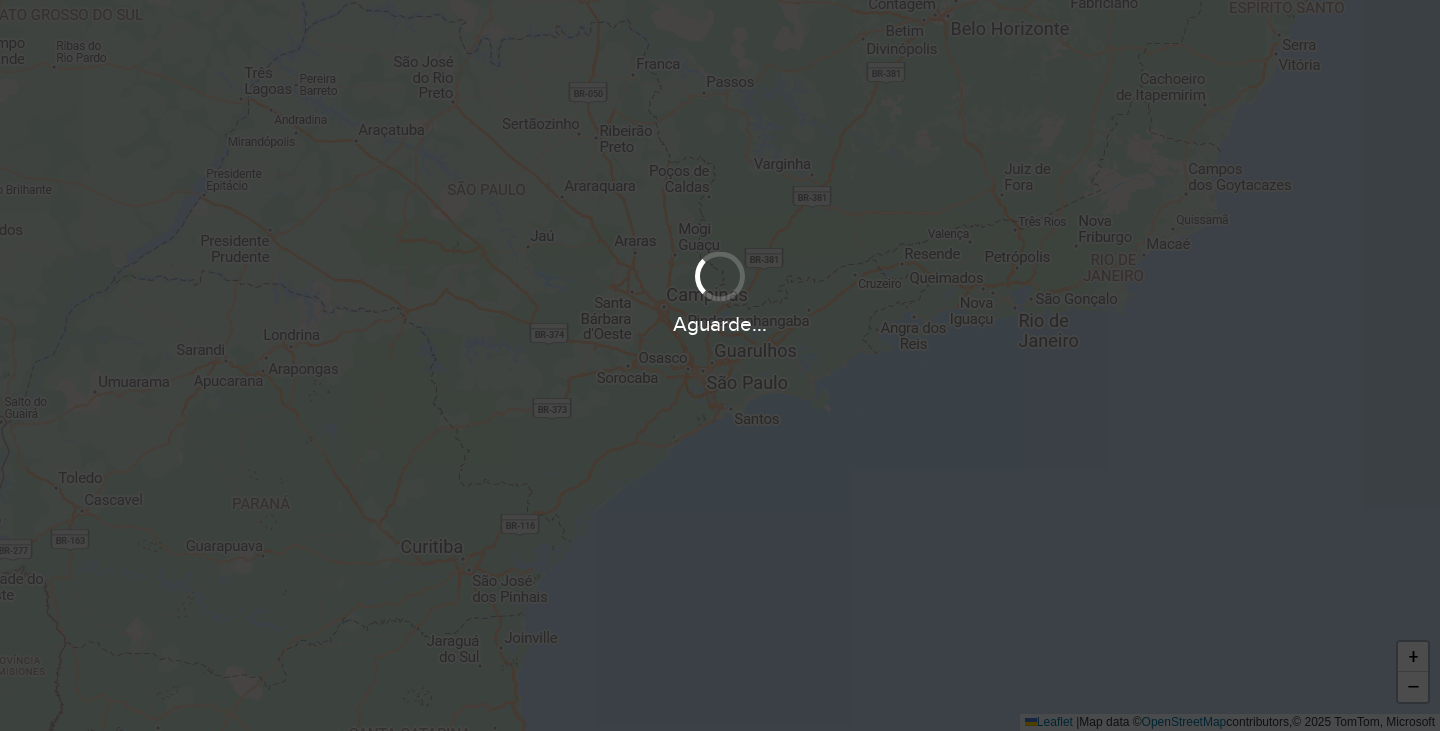 scroll, scrollTop: 0, scrollLeft: 0, axis: both 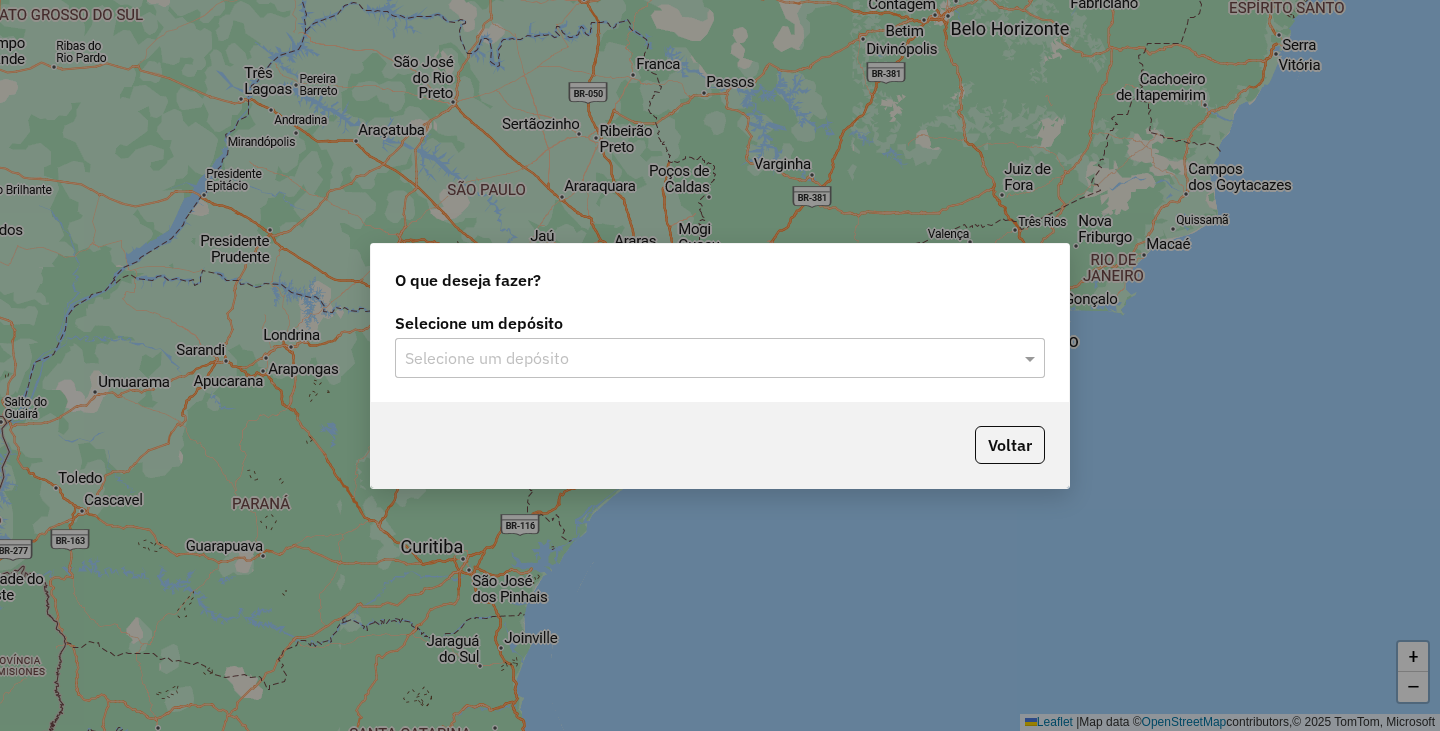 click 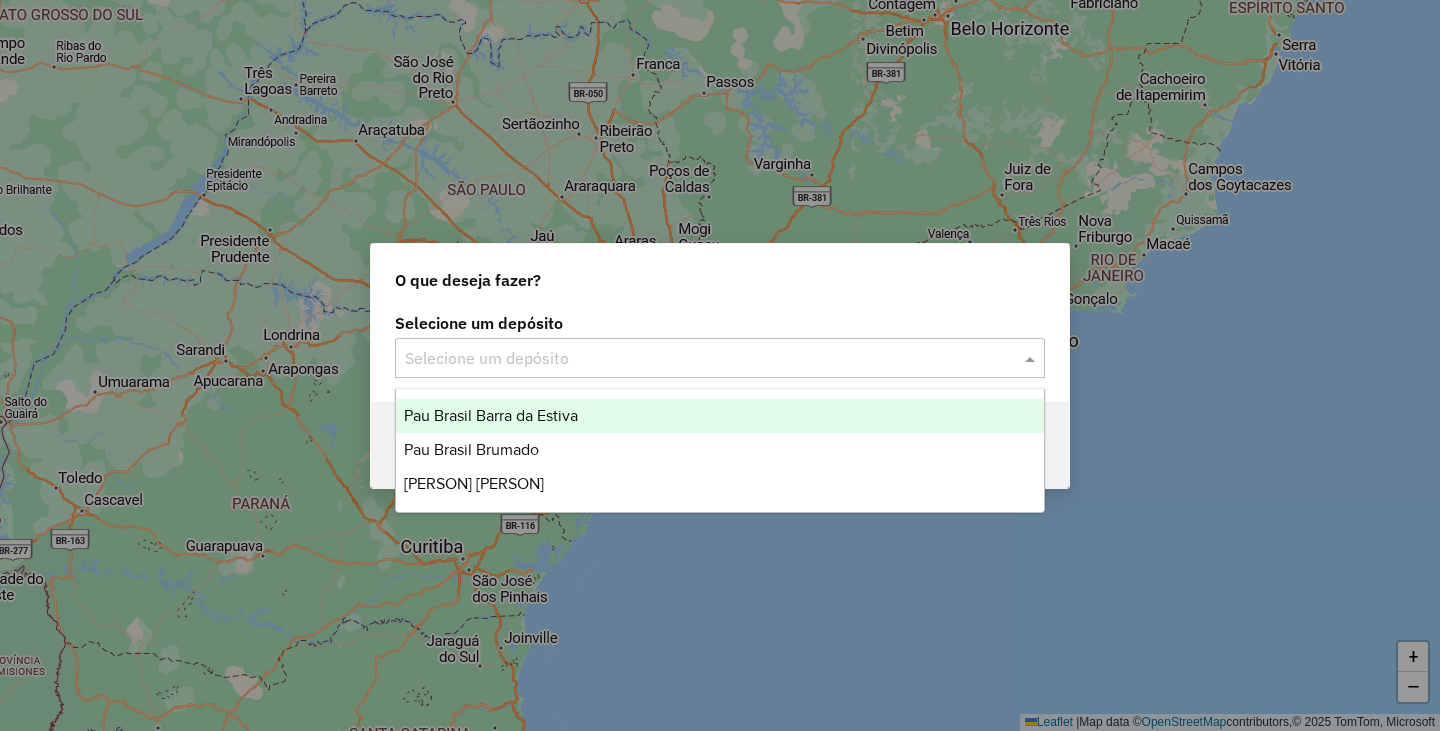 click on "Pau Brasil Barra da Estiva" at bounding box center [491, 415] 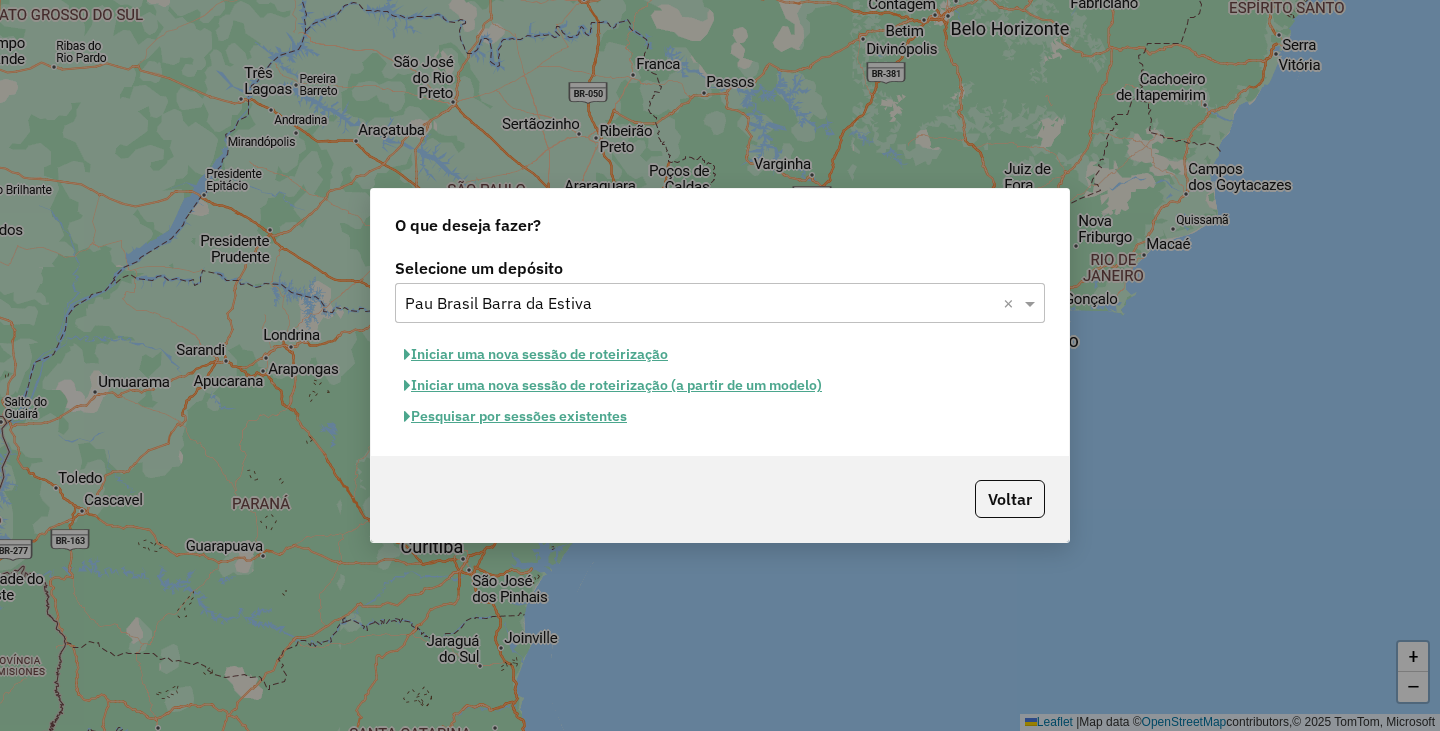 click on "Iniciar uma nova sessão de roteirização" 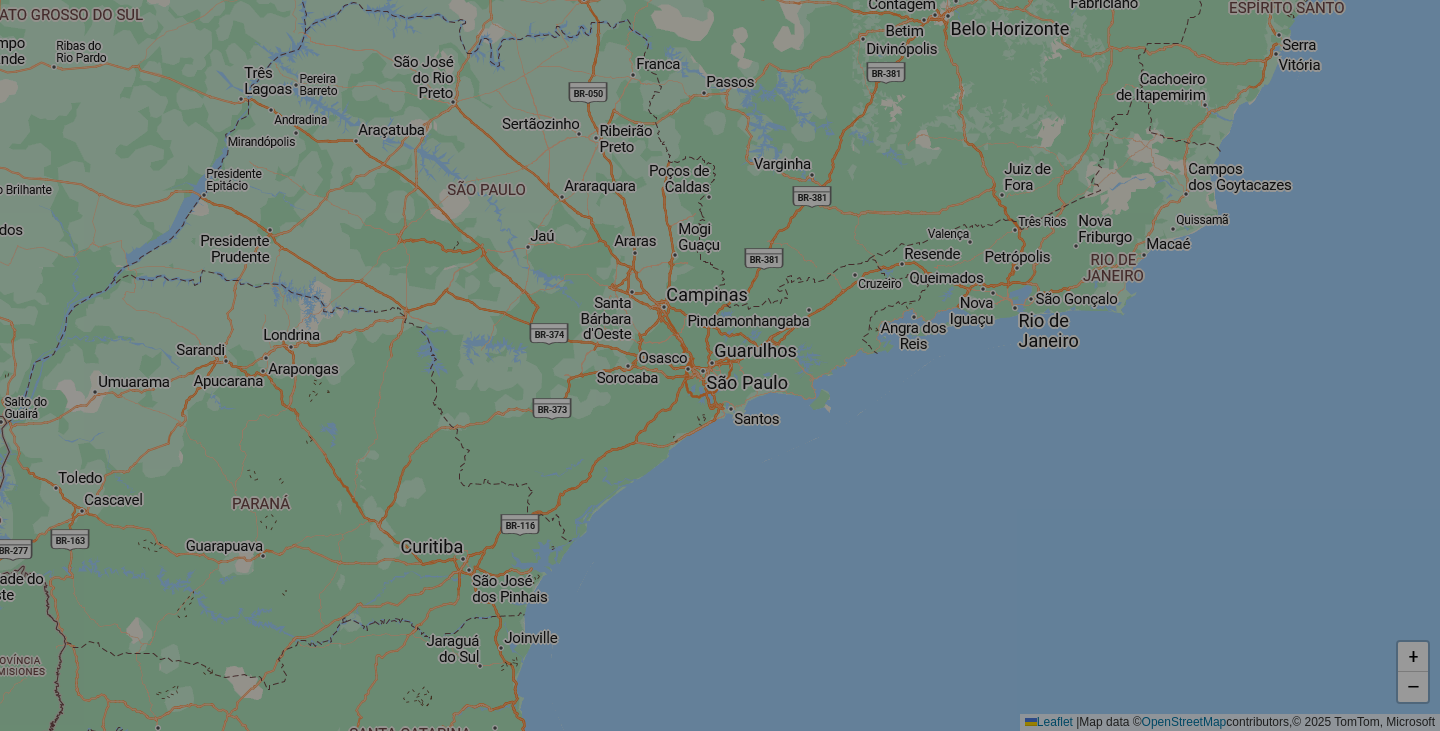 select on "*" 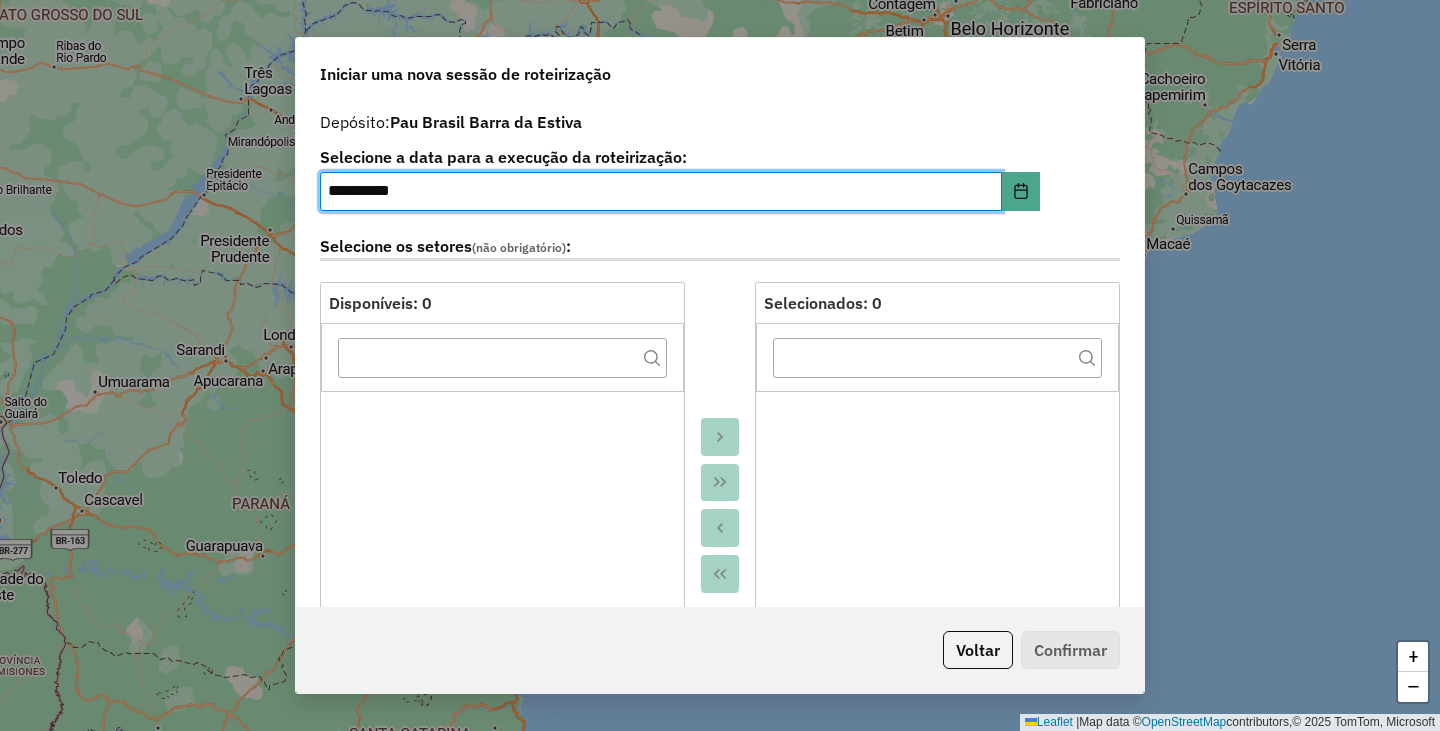 scroll, scrollTop: 500, scrollLeft: 0, axis: vertical 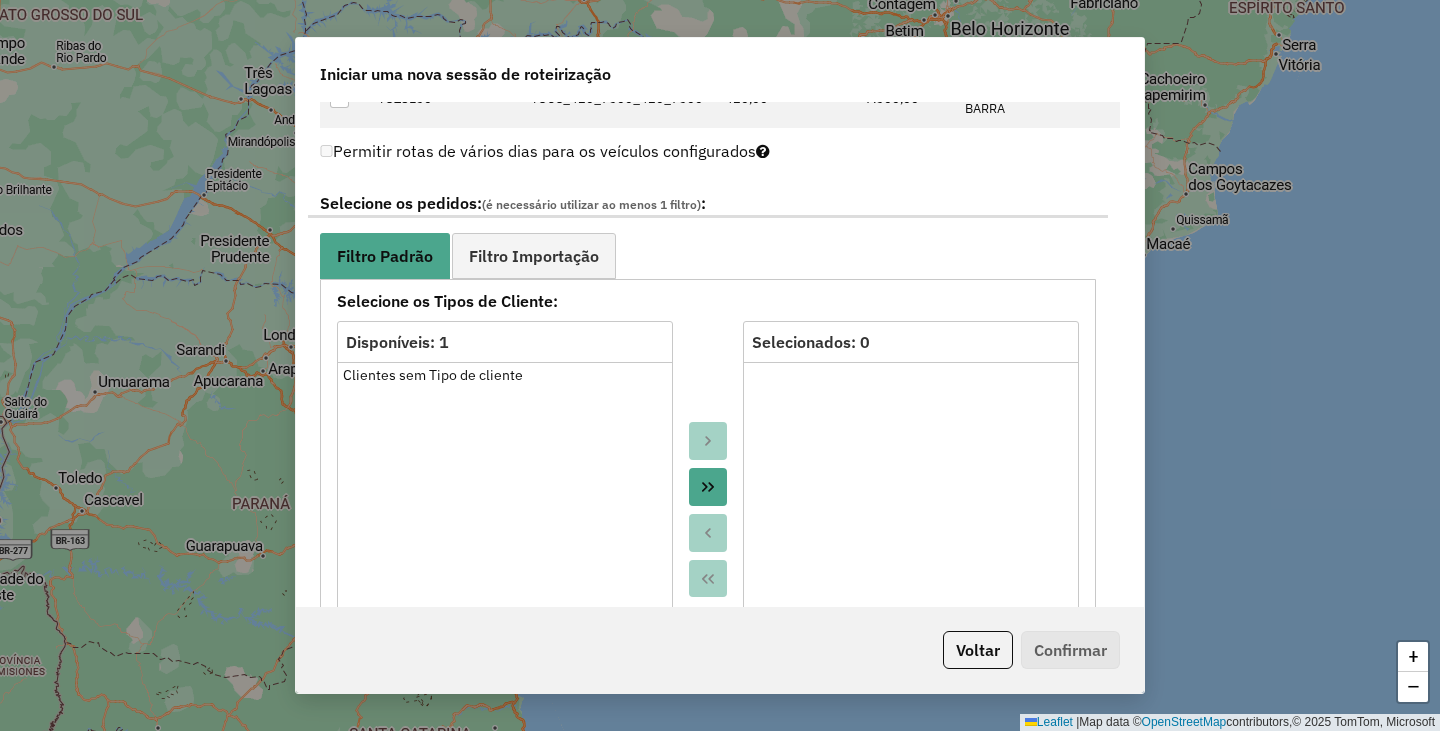 click at bounding box center (708, 510) 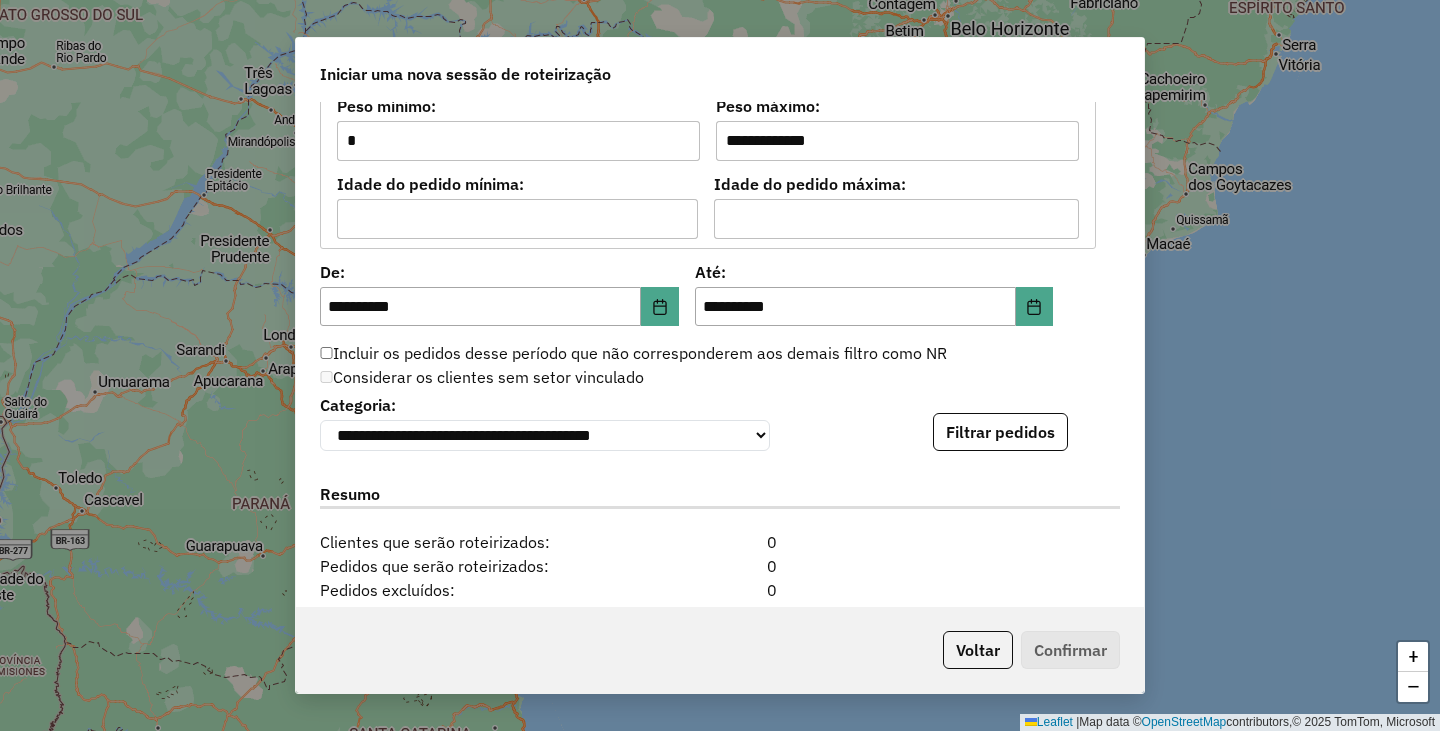 scroll, scrollTop: 1900, scrollLeft: 0, axis: vertical 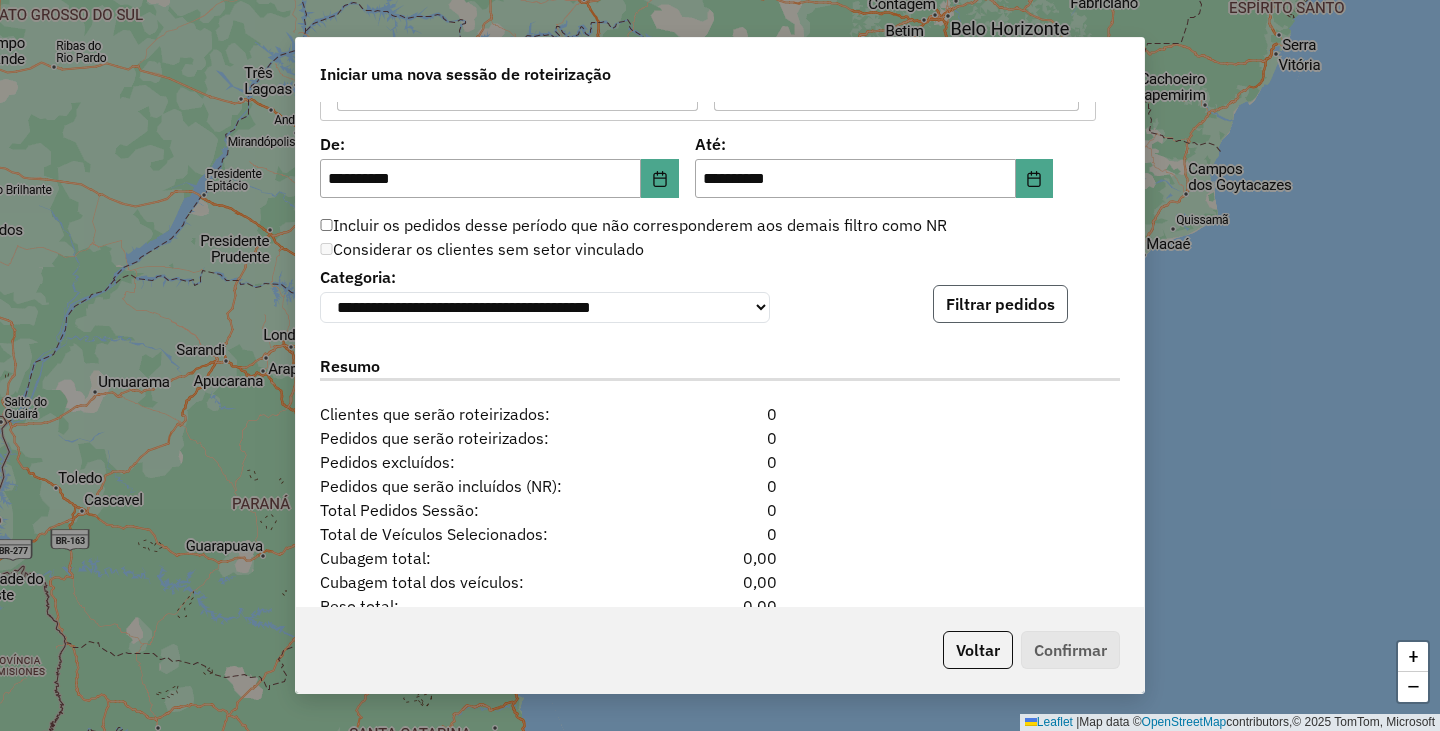 click on "Filtrar pedidos" 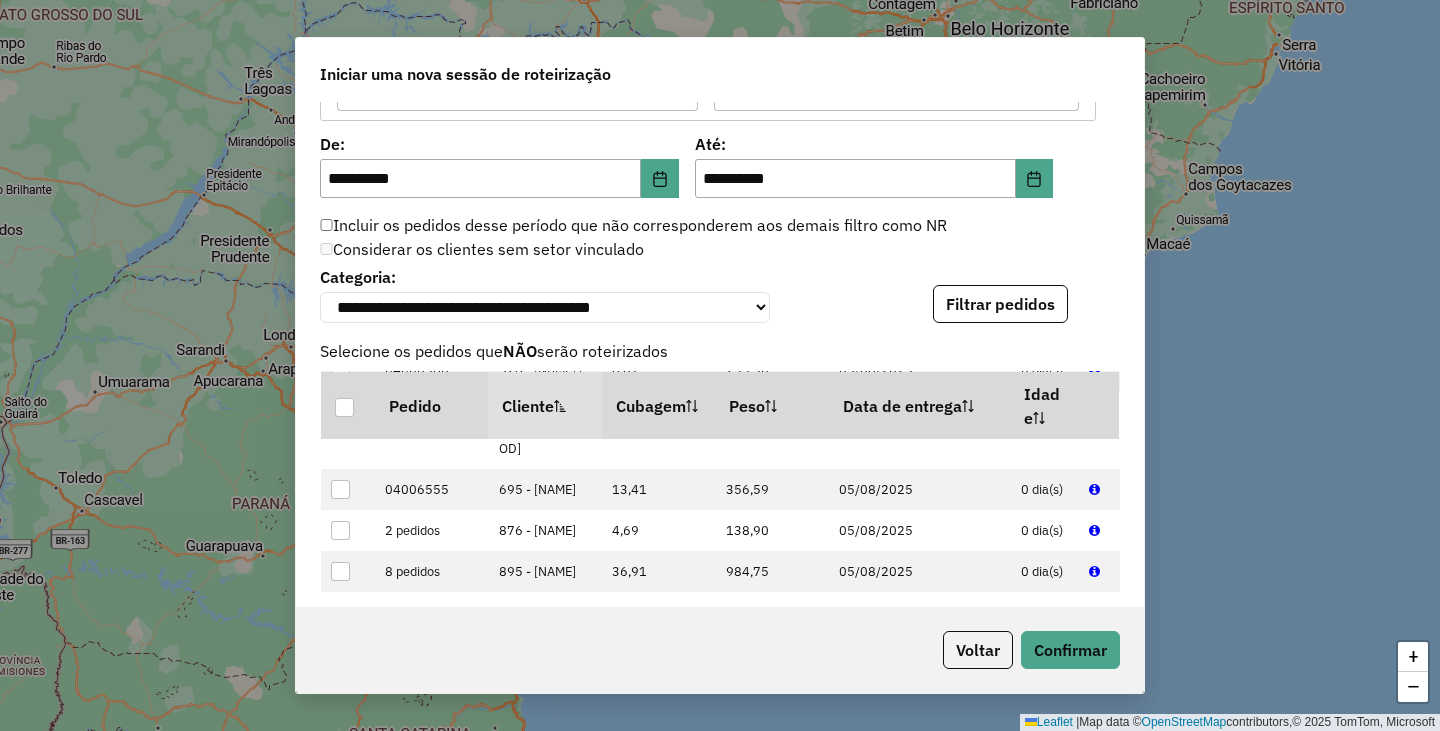 scroll, scrollTop: 2110, scrollLeft: 0, axis: vertical 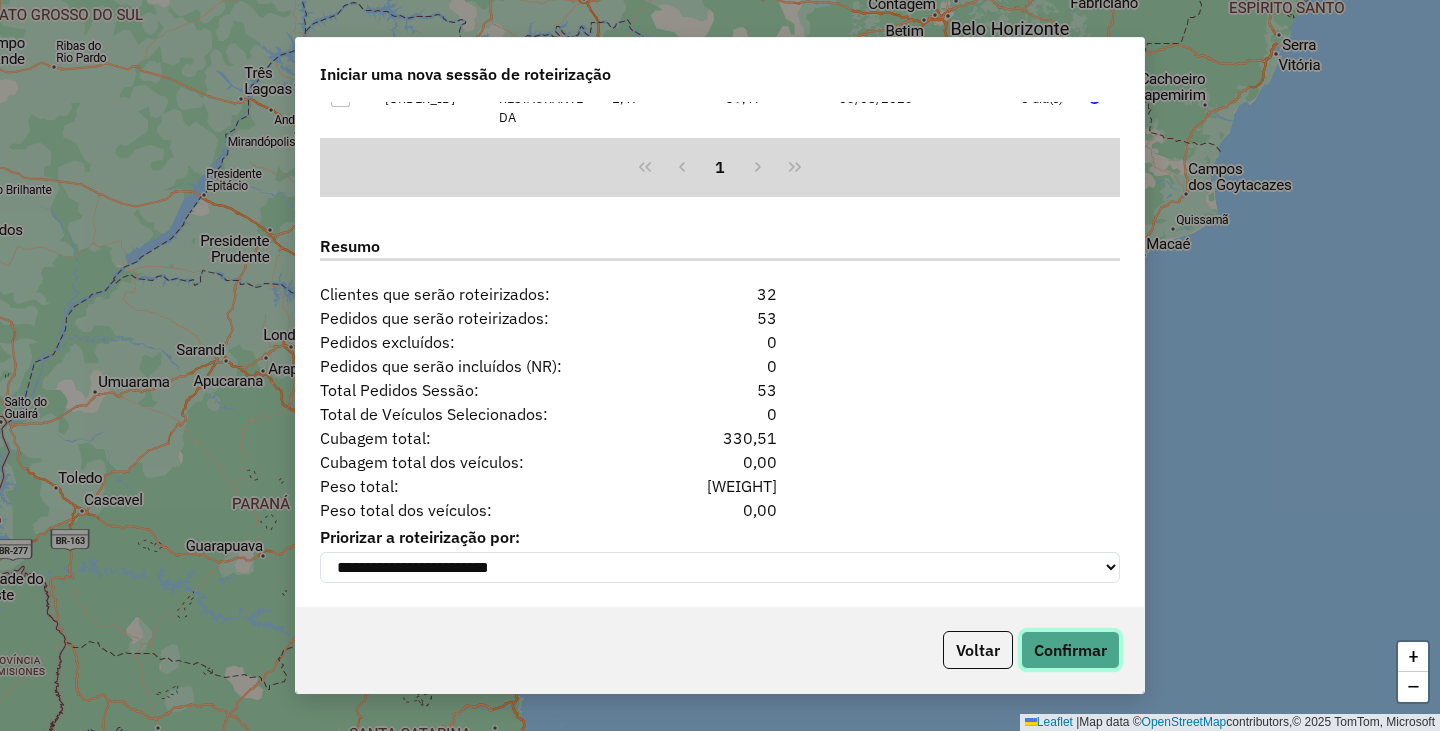 click on "Confirmar" 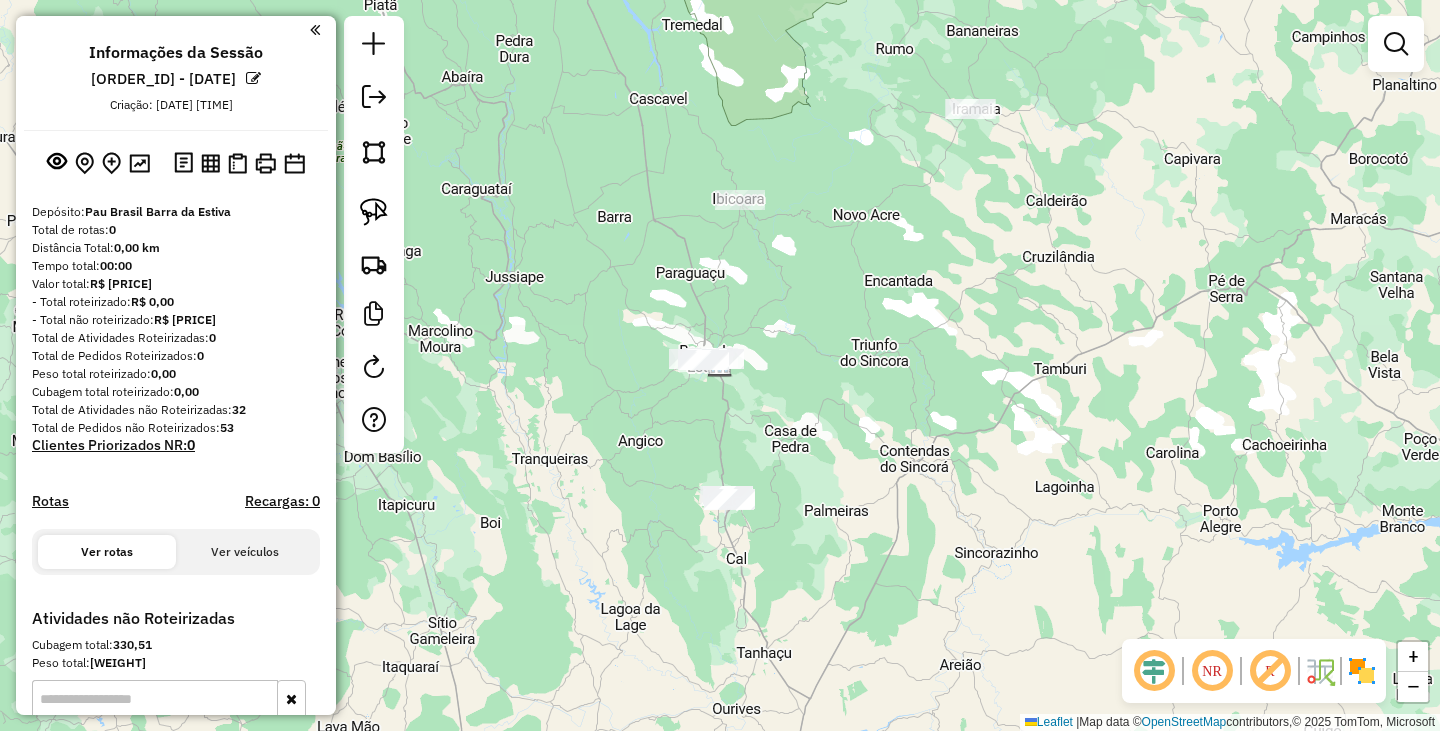 click on "Janela de atendimento Grade de atendimento Capacidade Transportadoras Veículos Cliente Pedidos  Rotas Selecione os dias de semana para filtrar as janelas de atendimento  Seg   Ter   Qua   Qui   Sex   Sáb   Dom  Informe o período da janela de atendimento: De: Até:  Filtrar exatamente a janela do cliente  Considerar janela de atendimento padrão  Selecione os dias de semana para filtrar as grades de atendimento  Seg   Ter   Qua   Qui   Sex   Sáb   Dom   Considerar clientes sem dia de atendimento cadastrado  Clientes fora do dia de atendimento selecionado Filtrar as atividades entre os valores definidos abaixo:  Peso mínimo:   Peso máximo:   Cubagem mínima:   Cubagem máxima:   De:   Até:  Filtrar as atividades entre o tempo de atendimento definido abaixo:  De:   Até:   Considerar capacidade total dos clientes não roteirizados Transportadora: Selecione um ou mais itens Tipo de veículo: Selecione um ou mais itens Veículo: Selecione um ou mais itens Motorista: Selecione um ou mais itens Nome: Rótulo:" 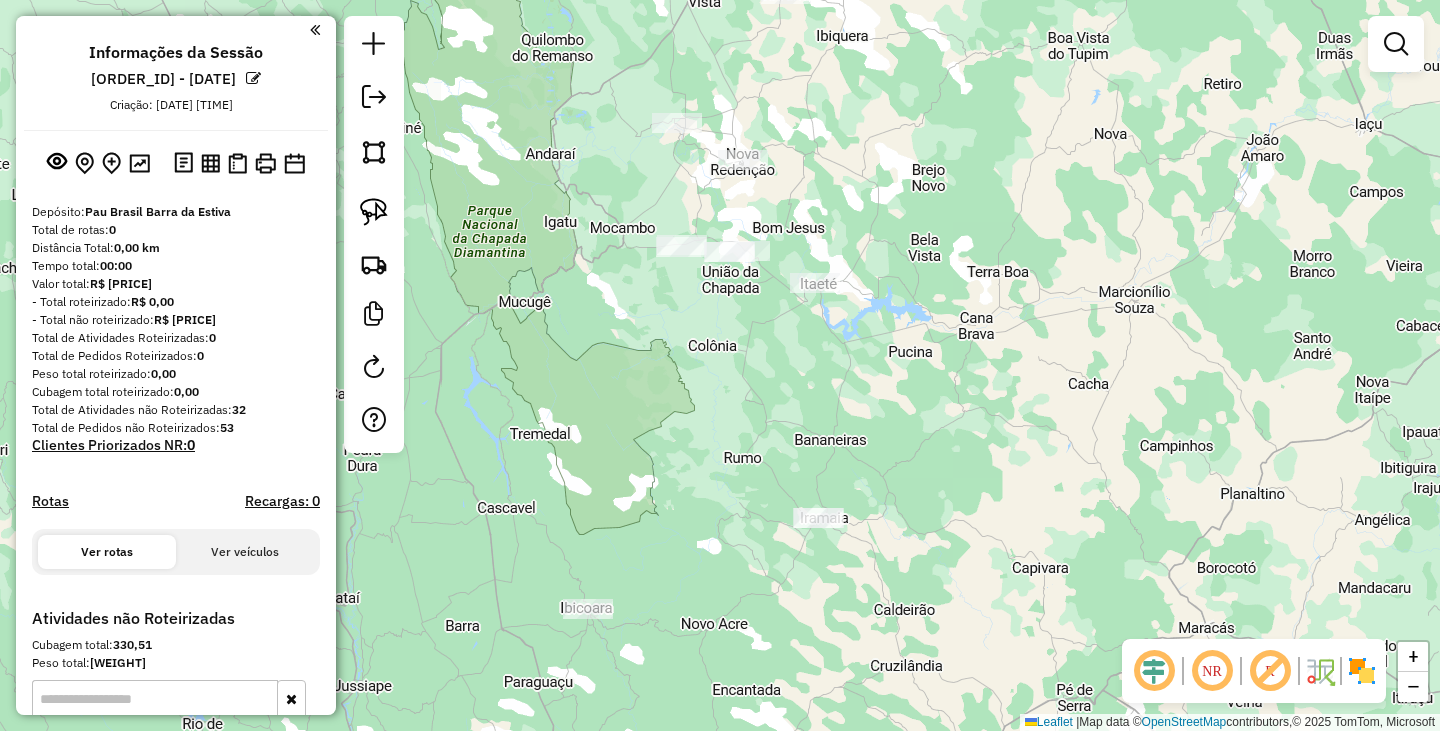 drag, startPoint x: 947, startPoint y: 251, endPoint x: 790, endPoint y: 491, distance: 286.79086 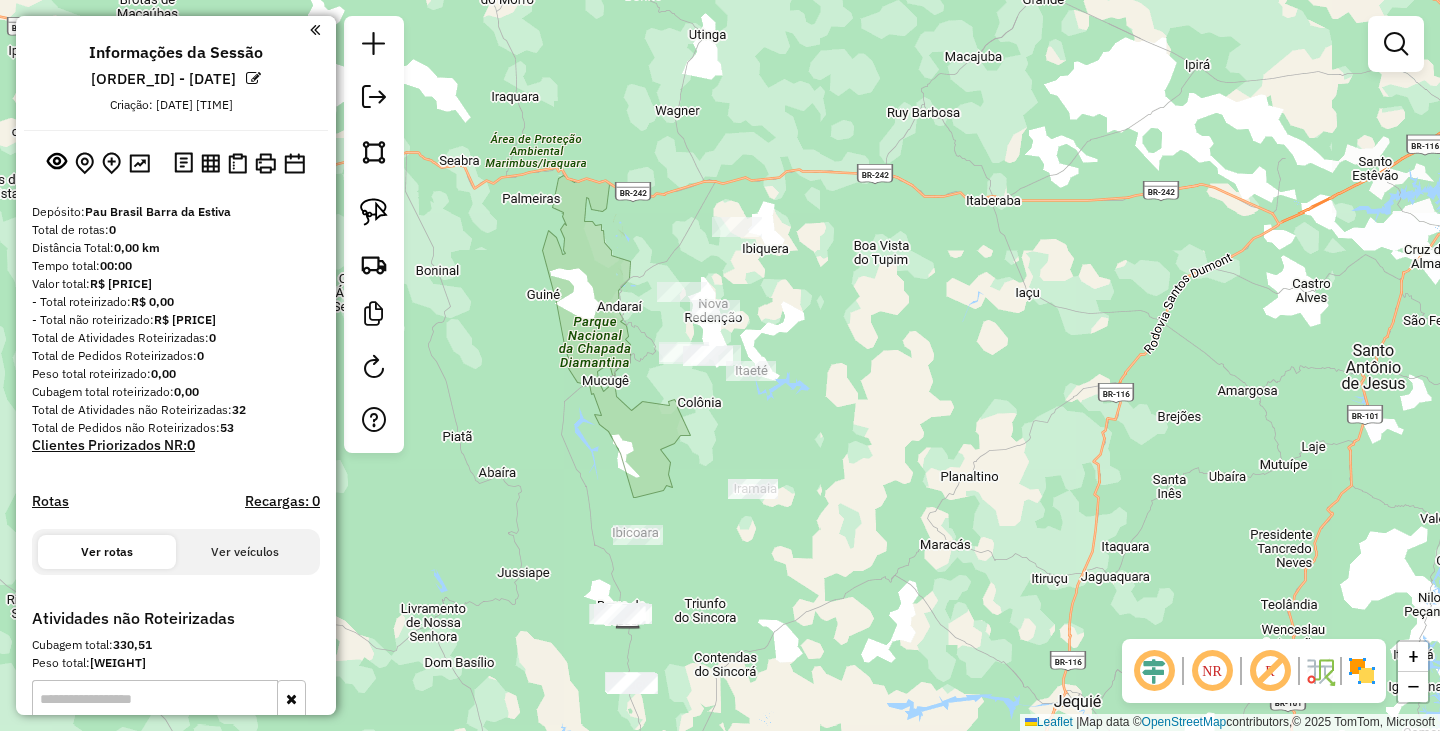 drag, startPoint x: 861, startPoint y: 413, endPoint x: 913, endPoint y: 512, distance: 111.82576 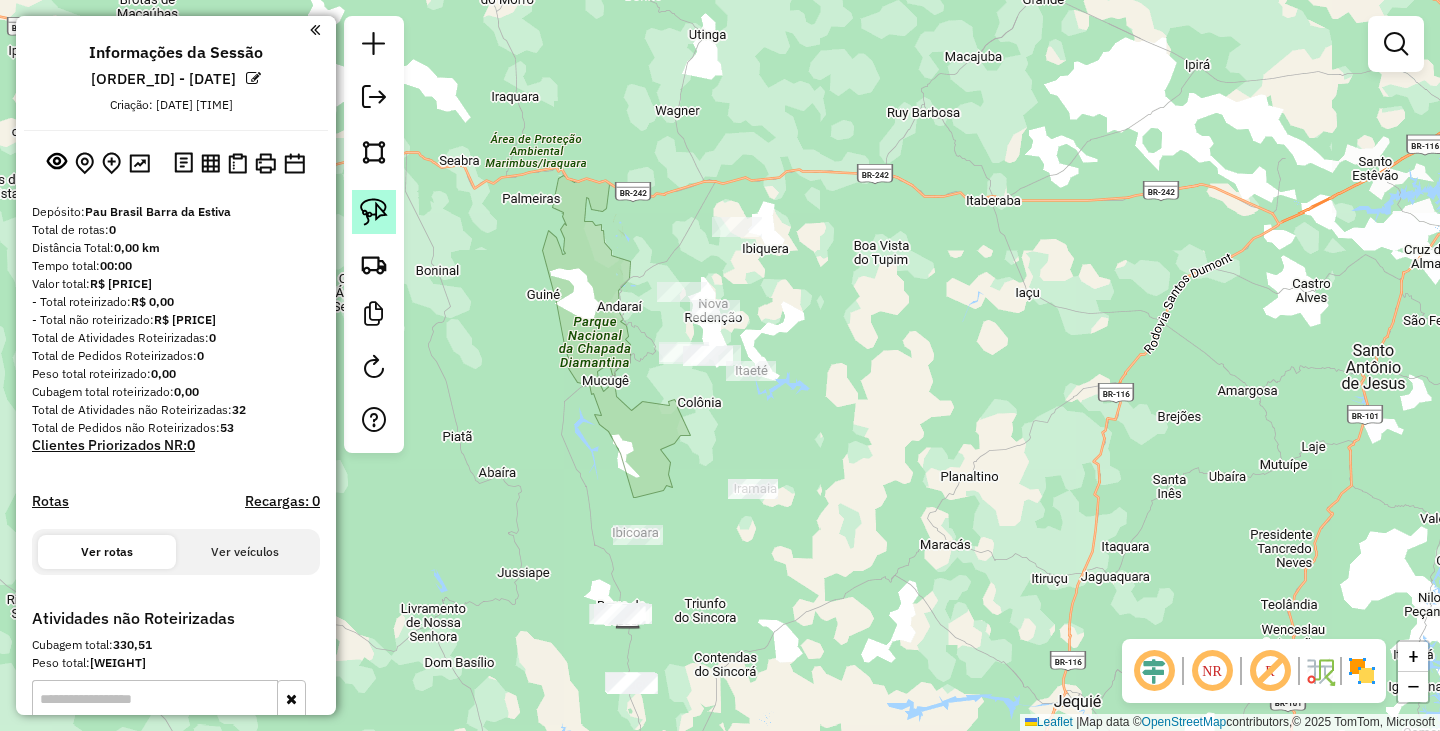 click 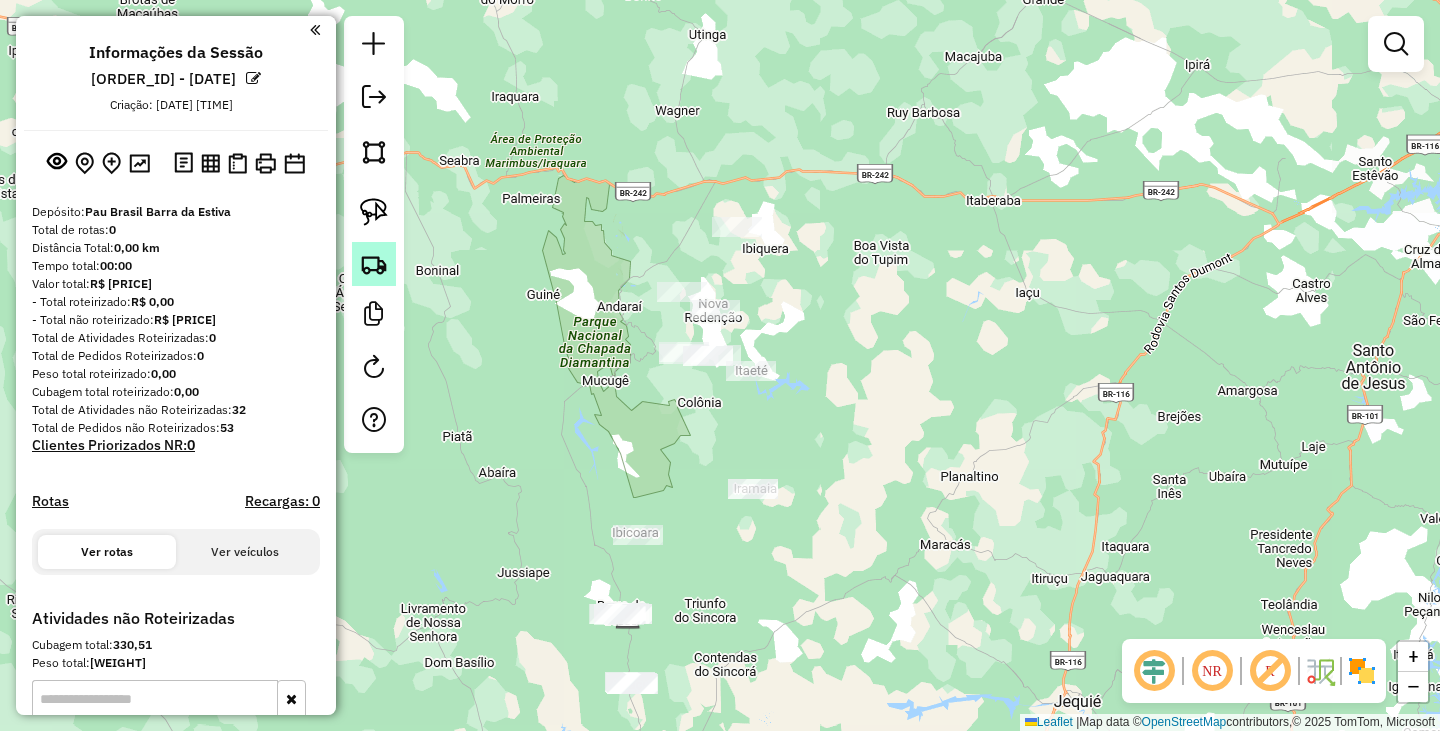 click 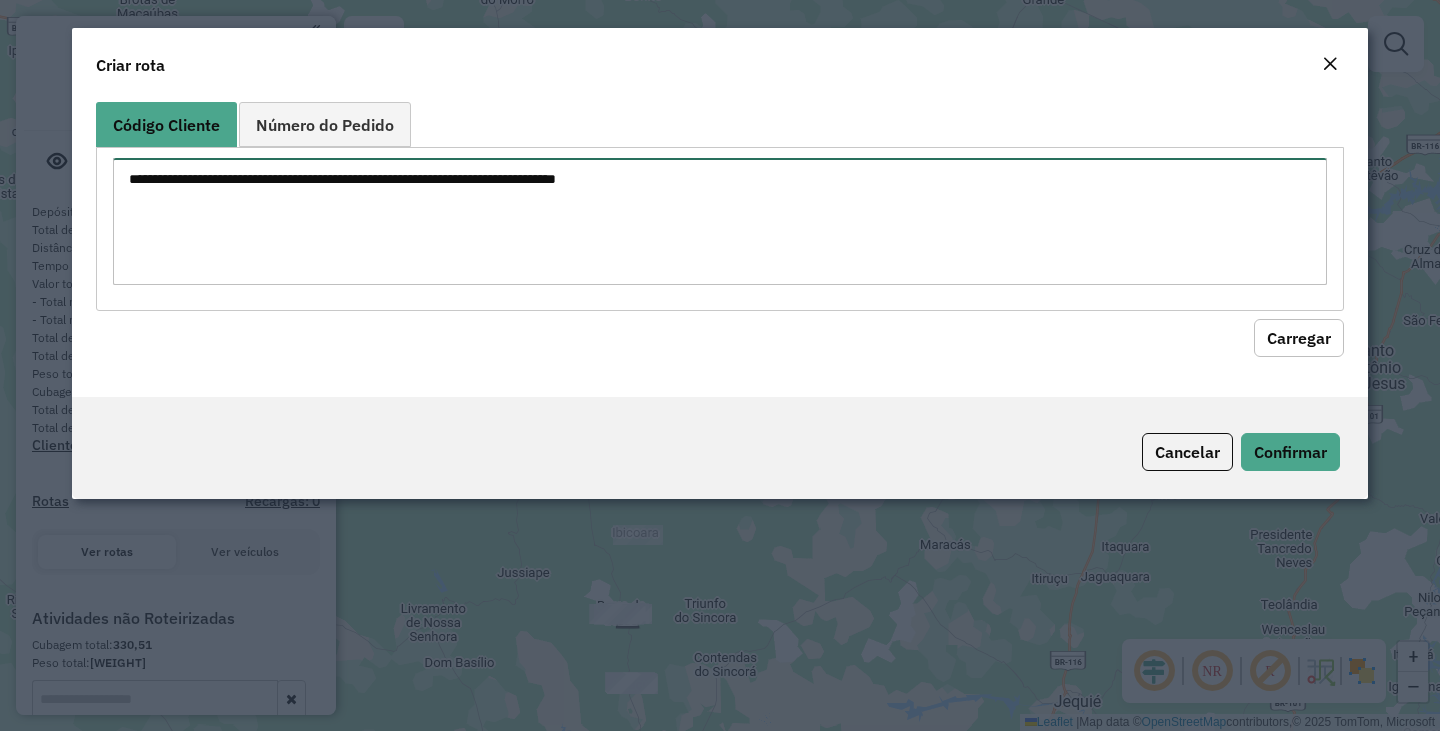 click at bounding box center [720, 221] 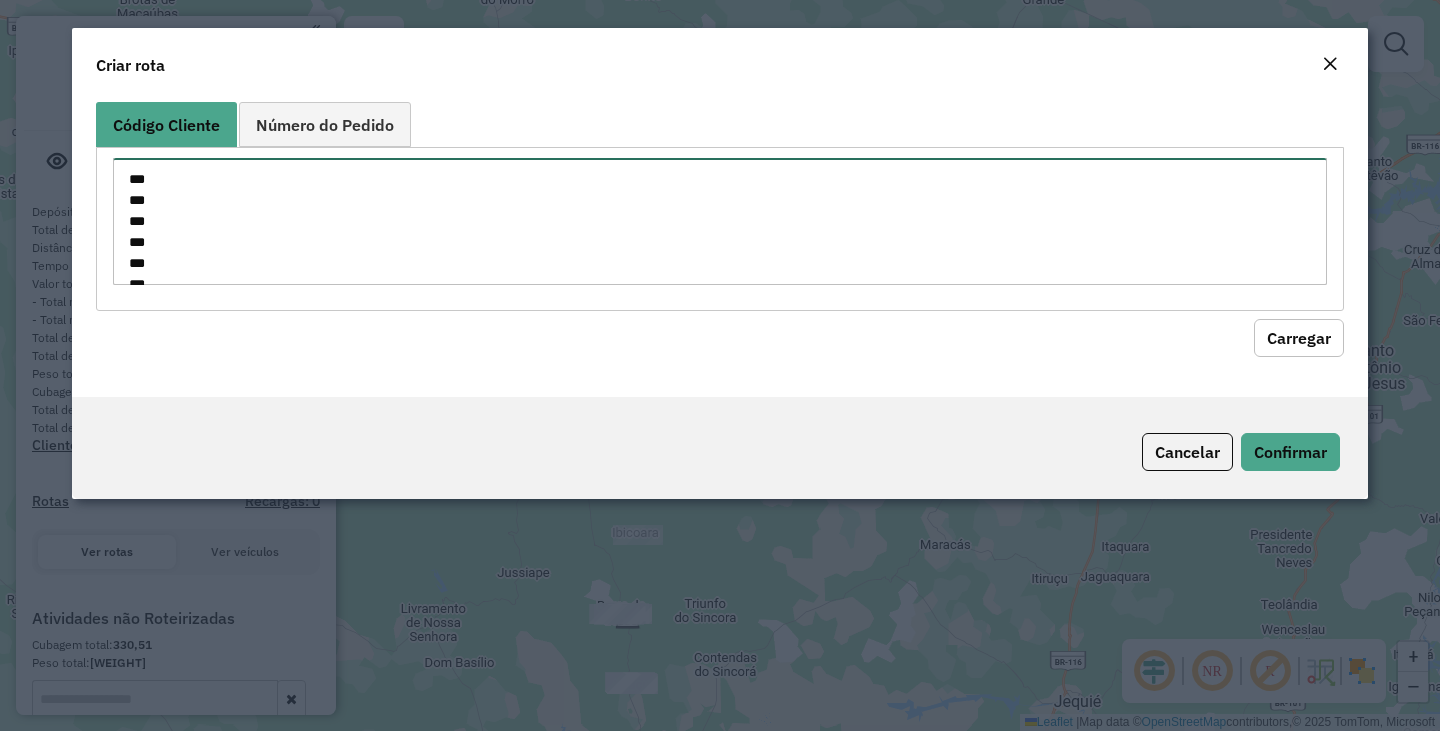 scroll, scrollTop: 365, scrollLeft: 0, axis: vertical 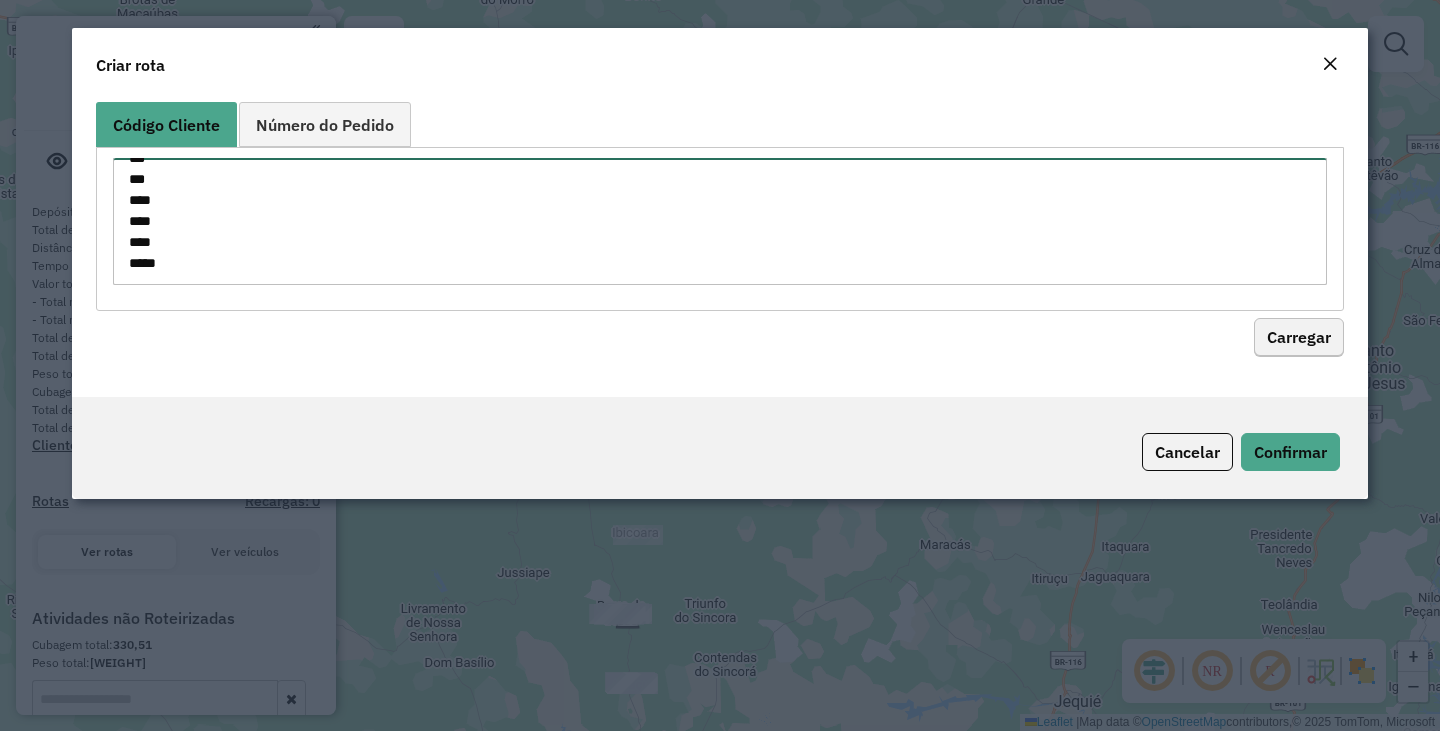 type on "***
***
***
***
***
***
***
***
***
***
***
***
***
***
***
***
***
***
****
****
****
****" 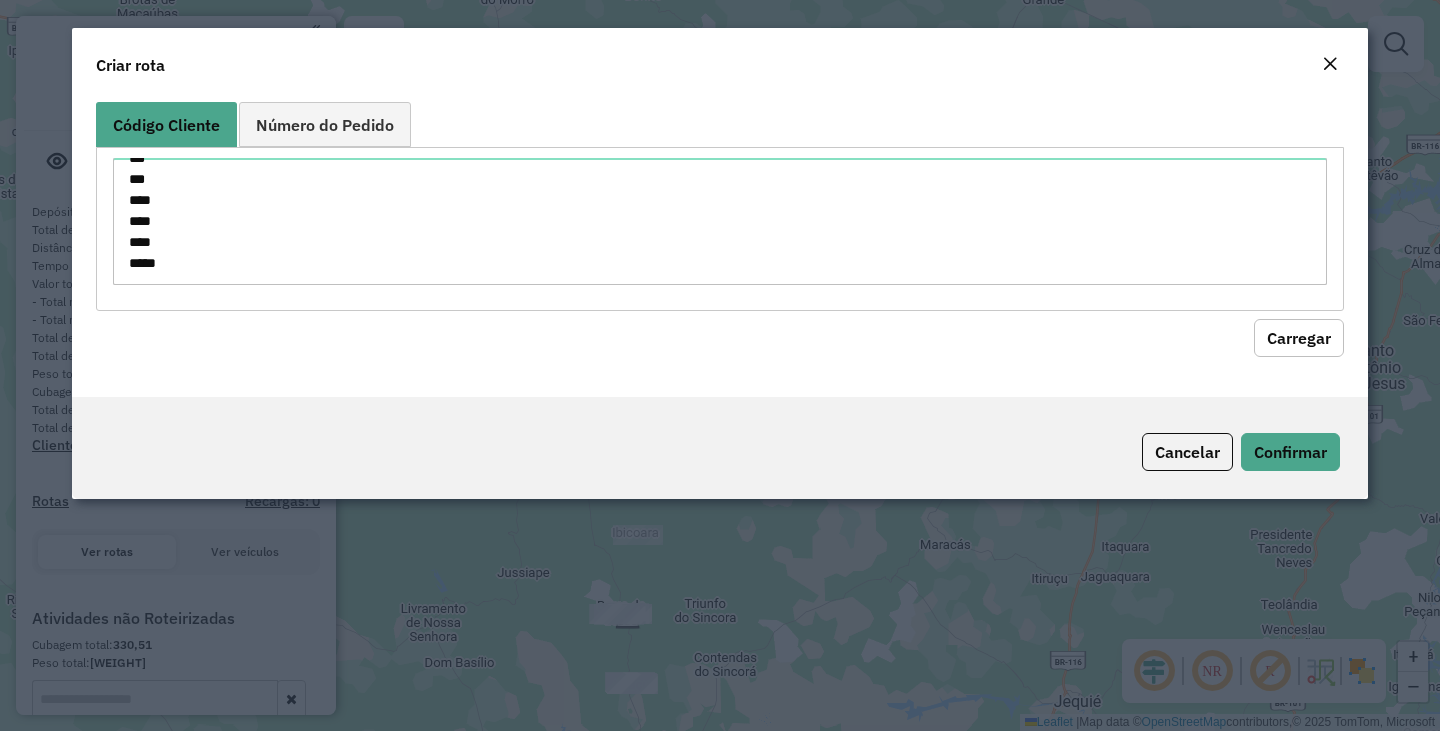 click on "Carregar" 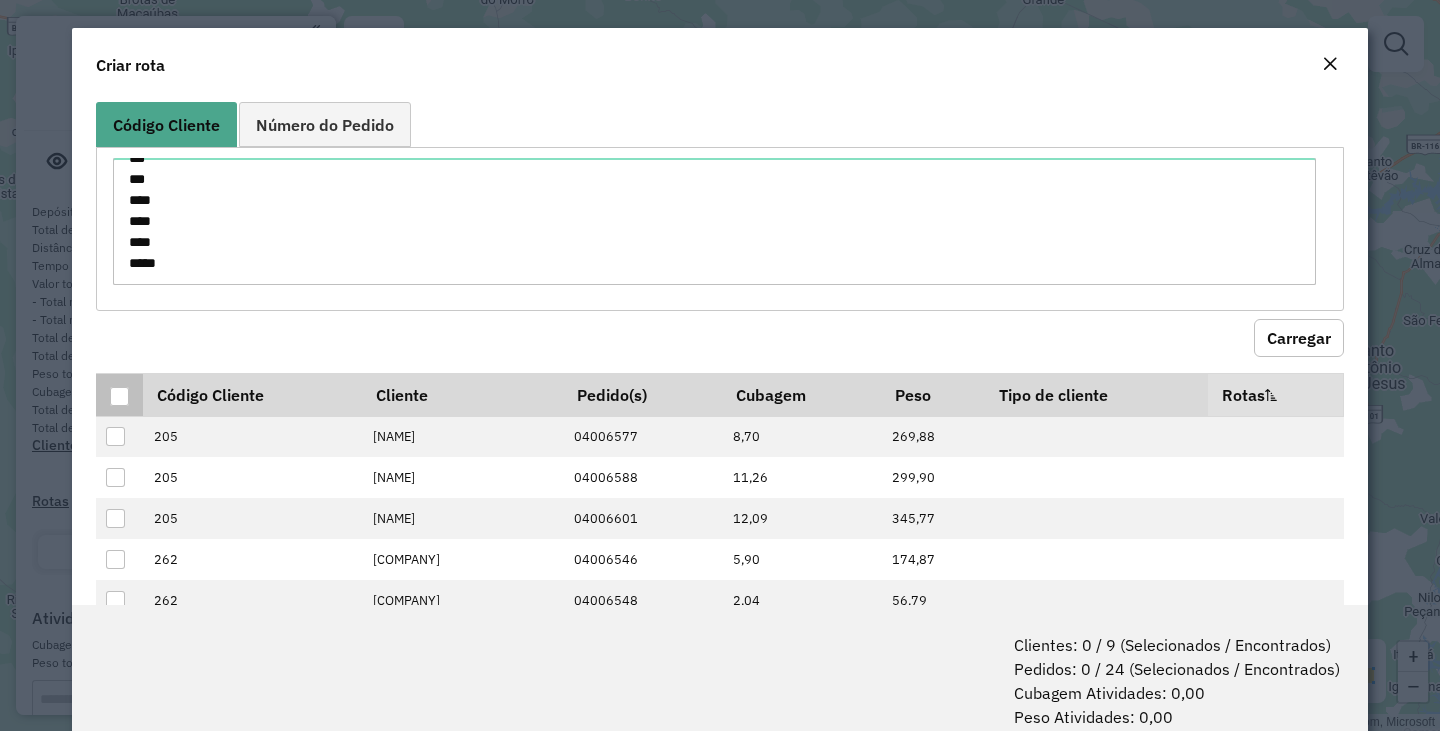 click at bounding box center (119, 396) 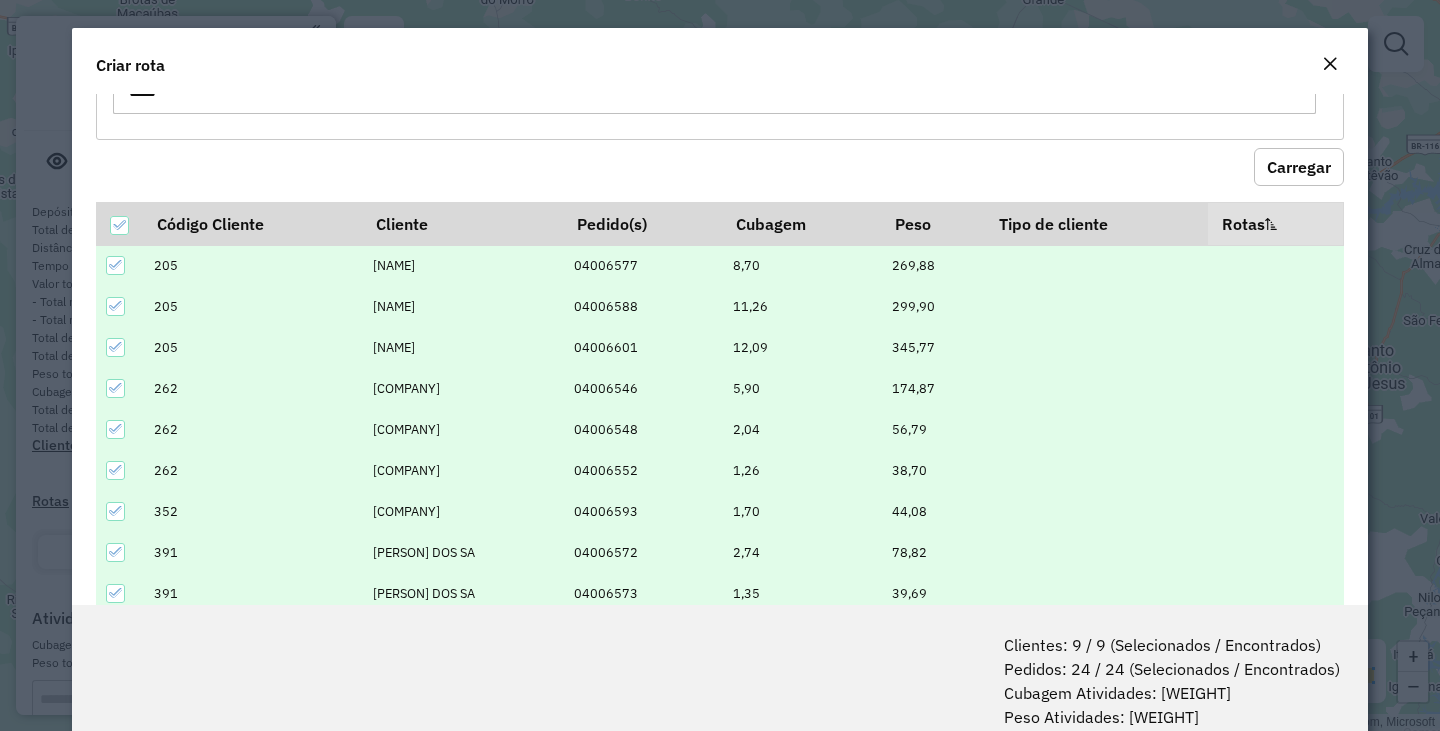 scroll, scrollTop: 319, scrollLeft: 0, axis: vertical 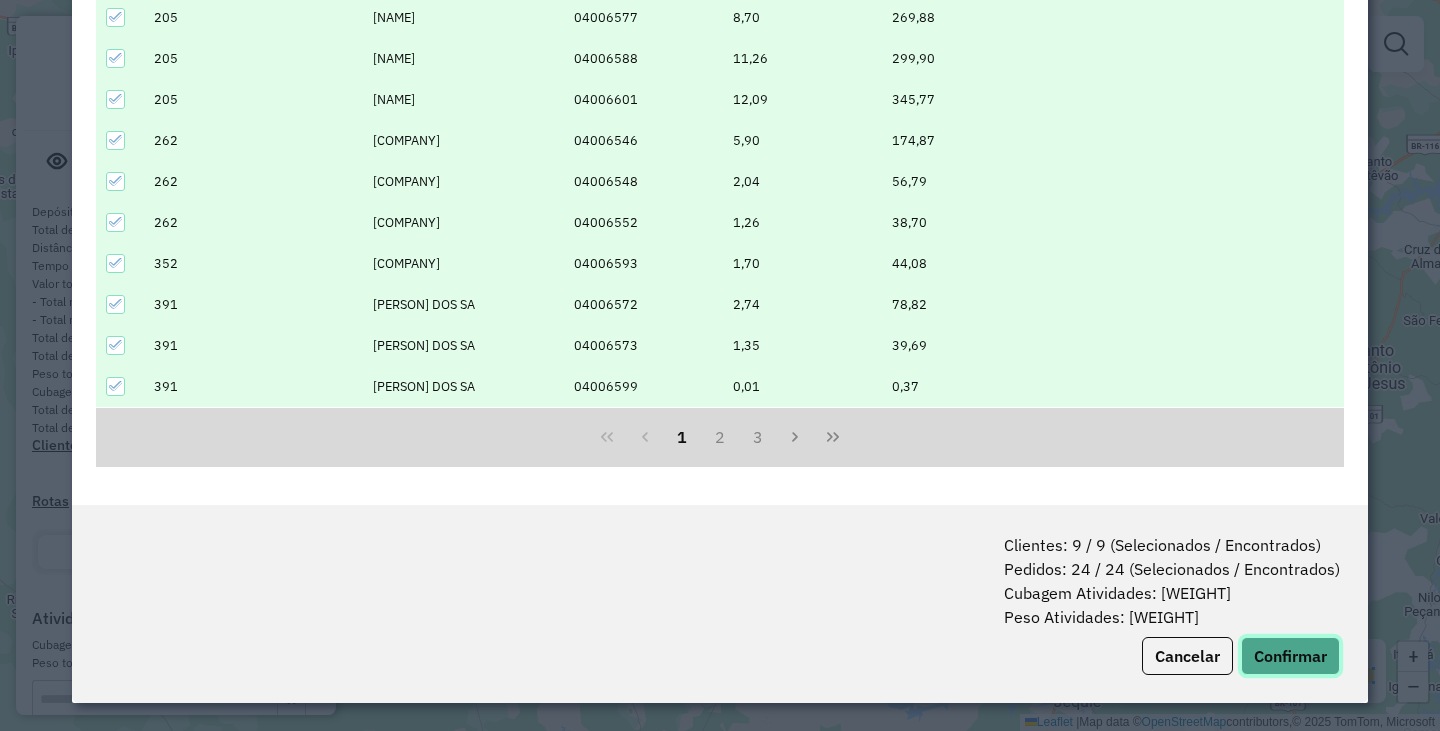 click on "Confirmar" 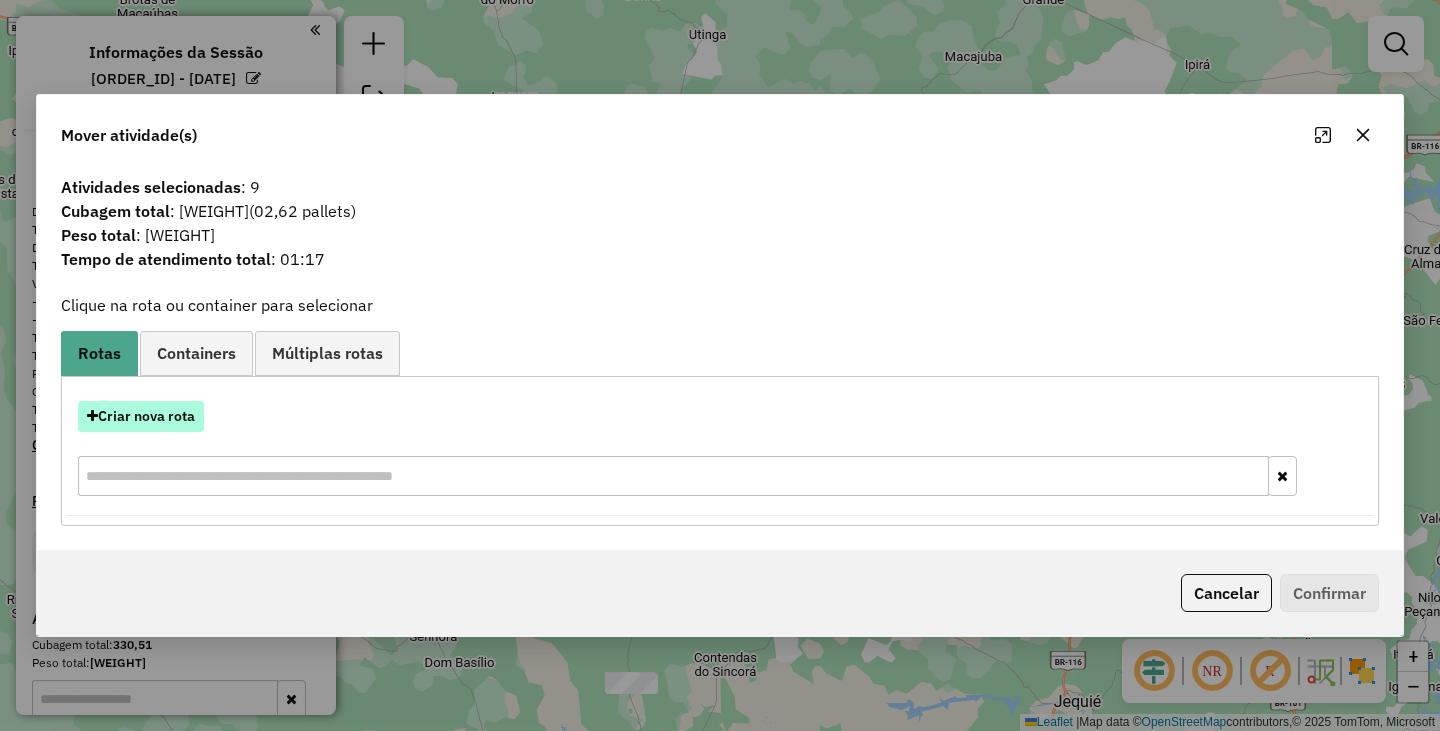 click on "Criar nova rota" at bounding box center (141, 416) 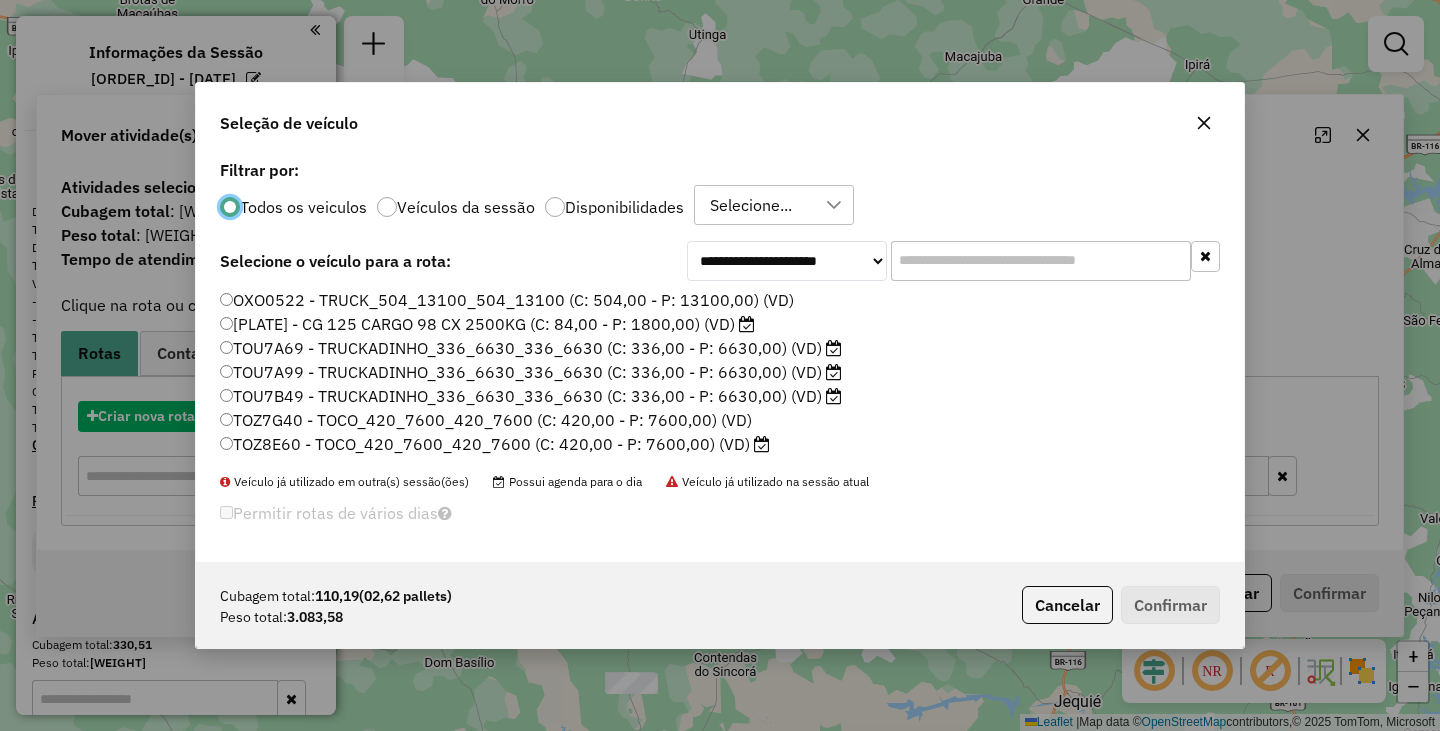 scroll, scrollTop: 12, scrollLeft: 6, axis: both 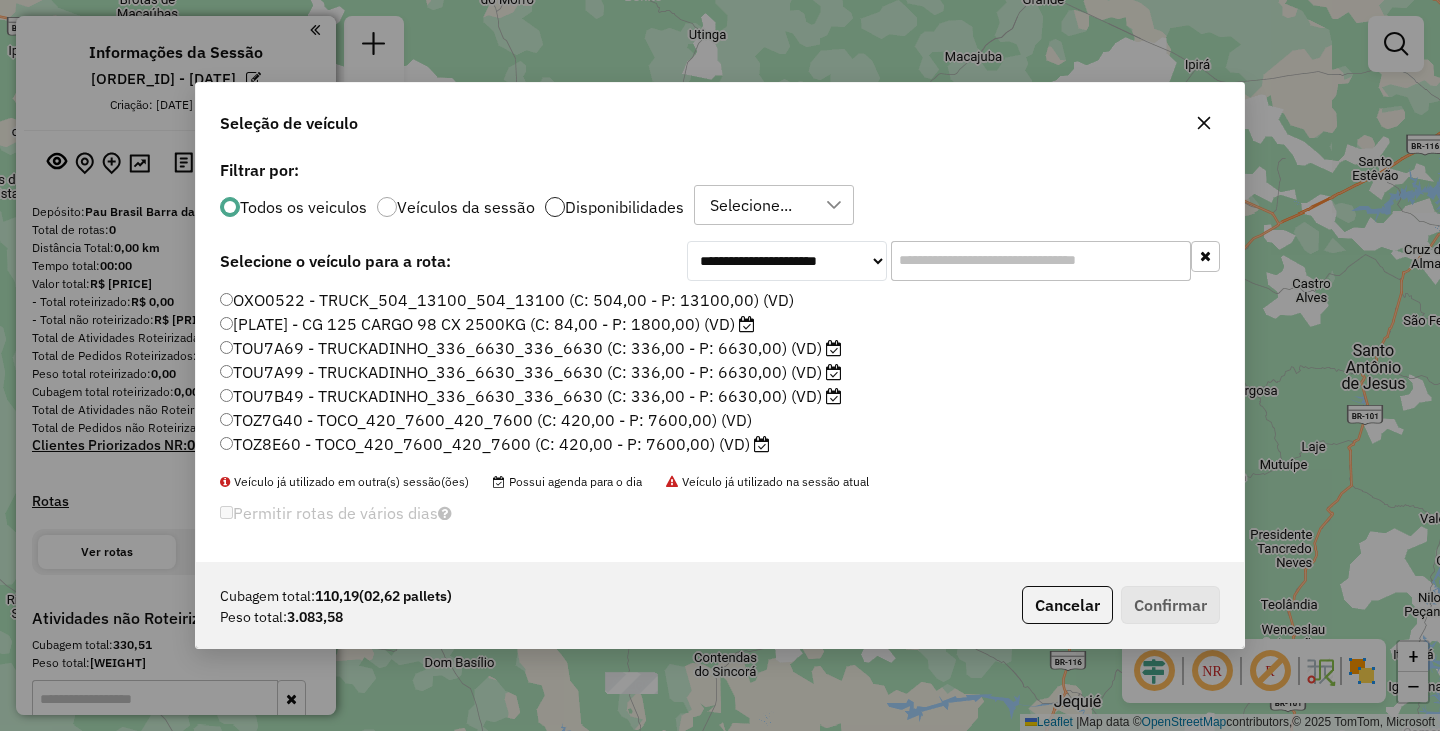 click 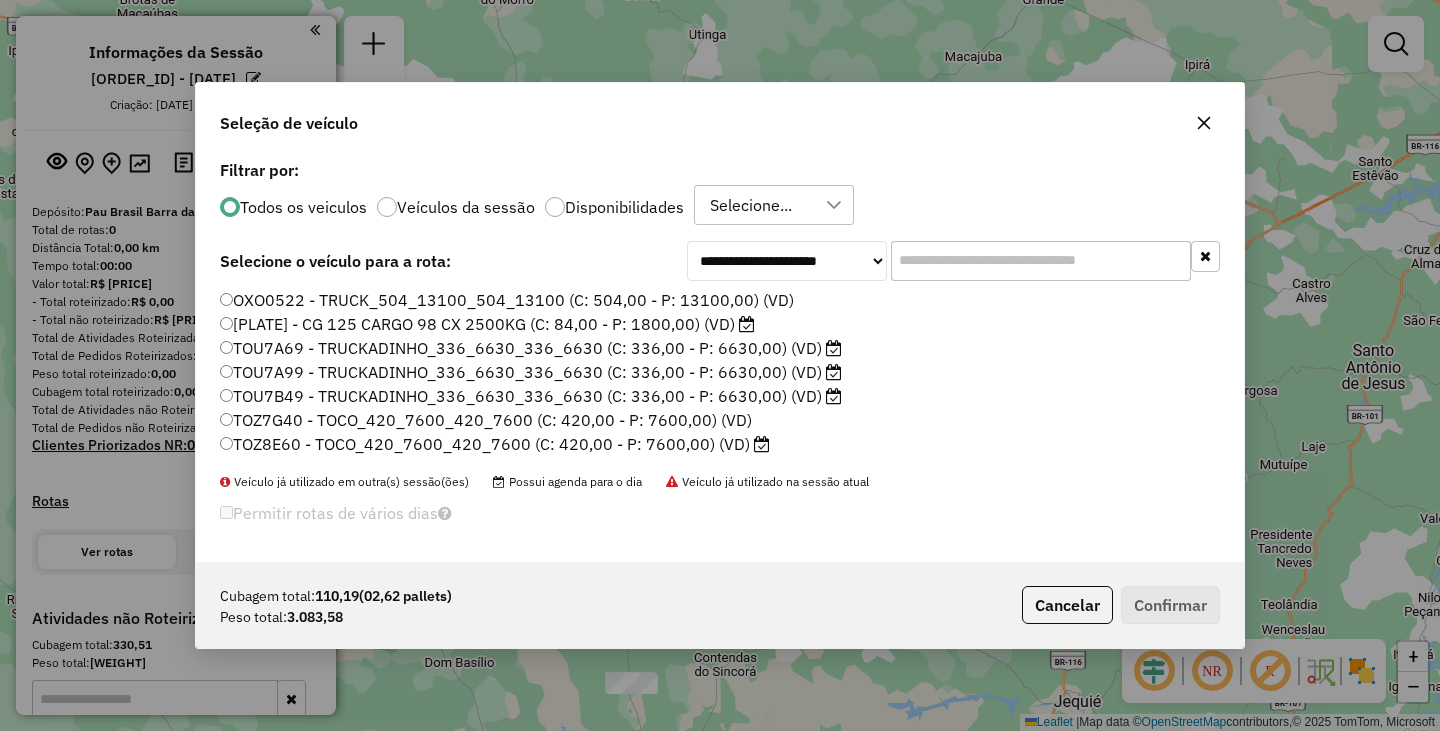 scroll, scrollTop: 12, scrollLeft: 7, axis: both 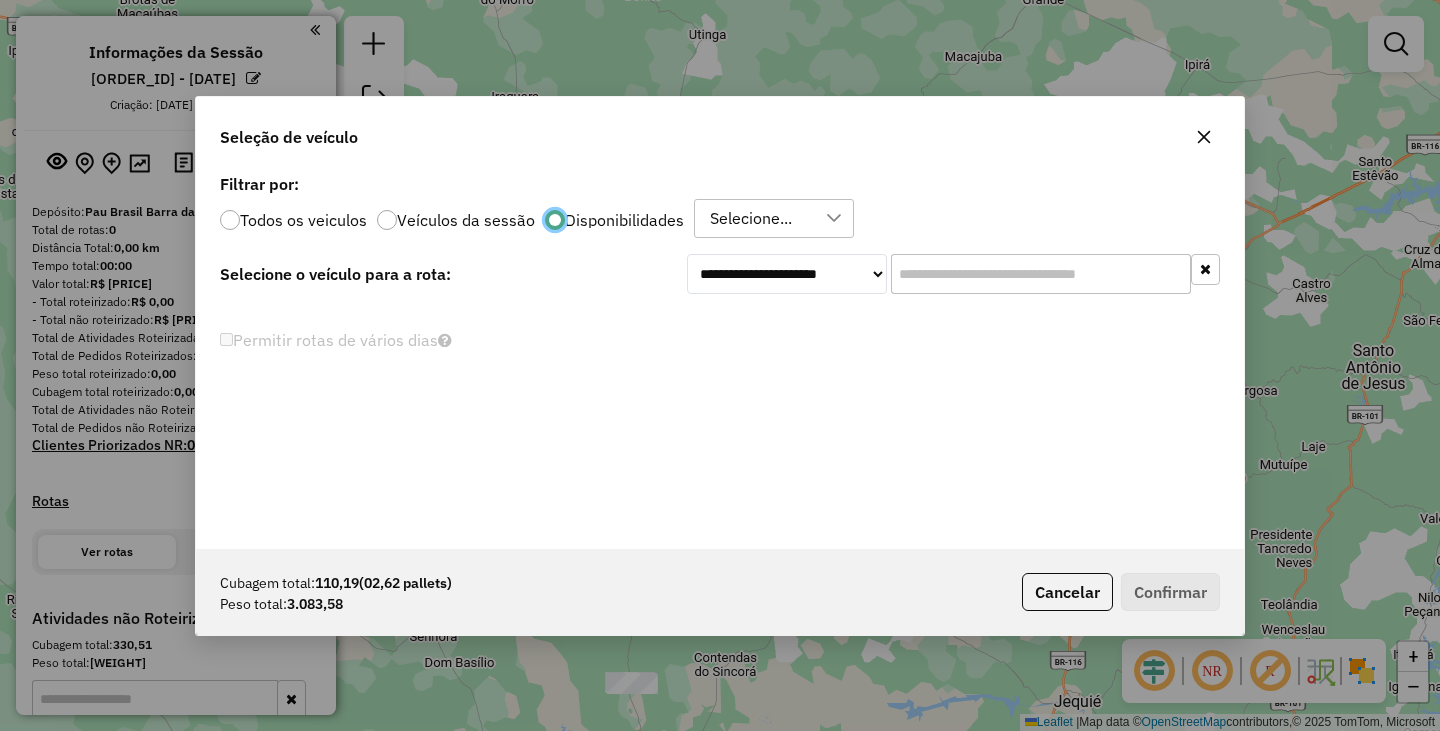 click on "Selecione..." at bounding box center [751, 219] 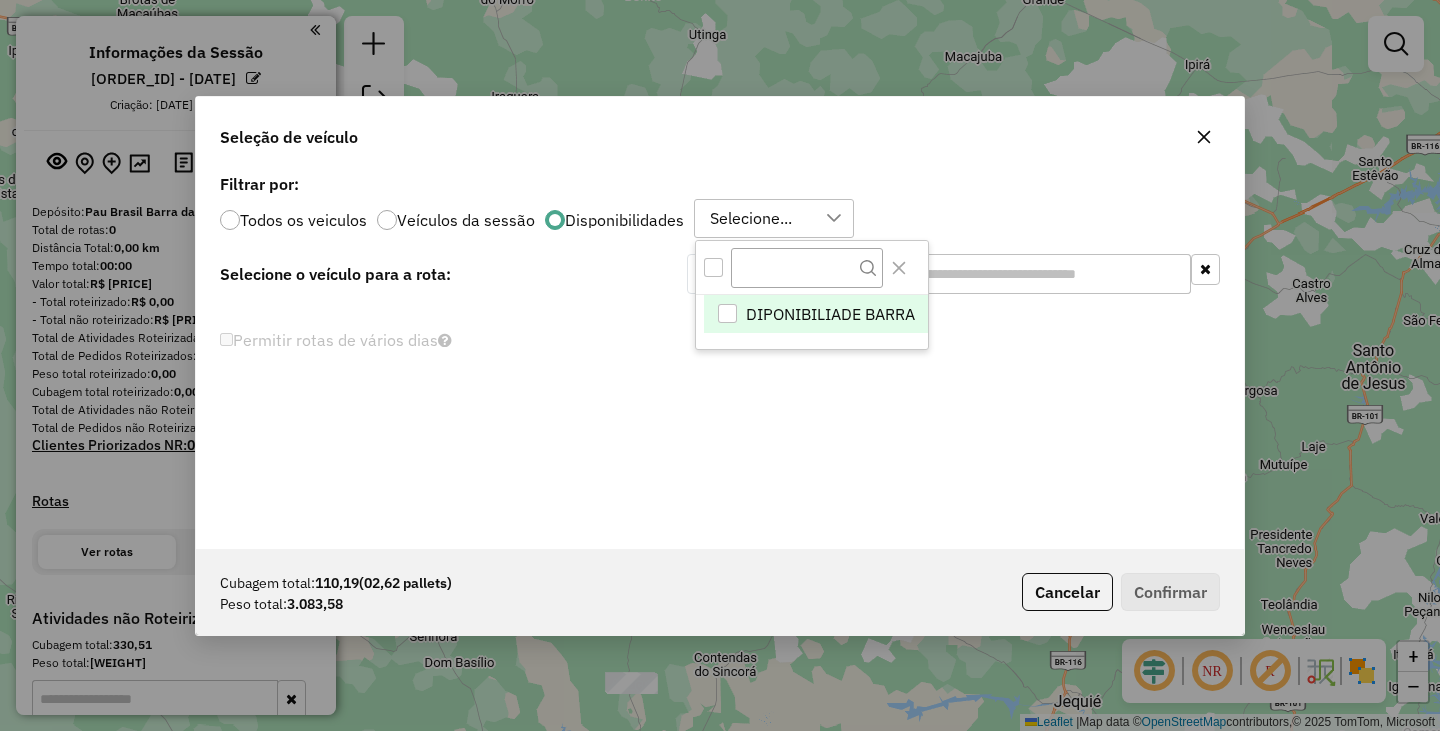 scroll, scrollTop: 15, scrollLeft: 91, axis: both 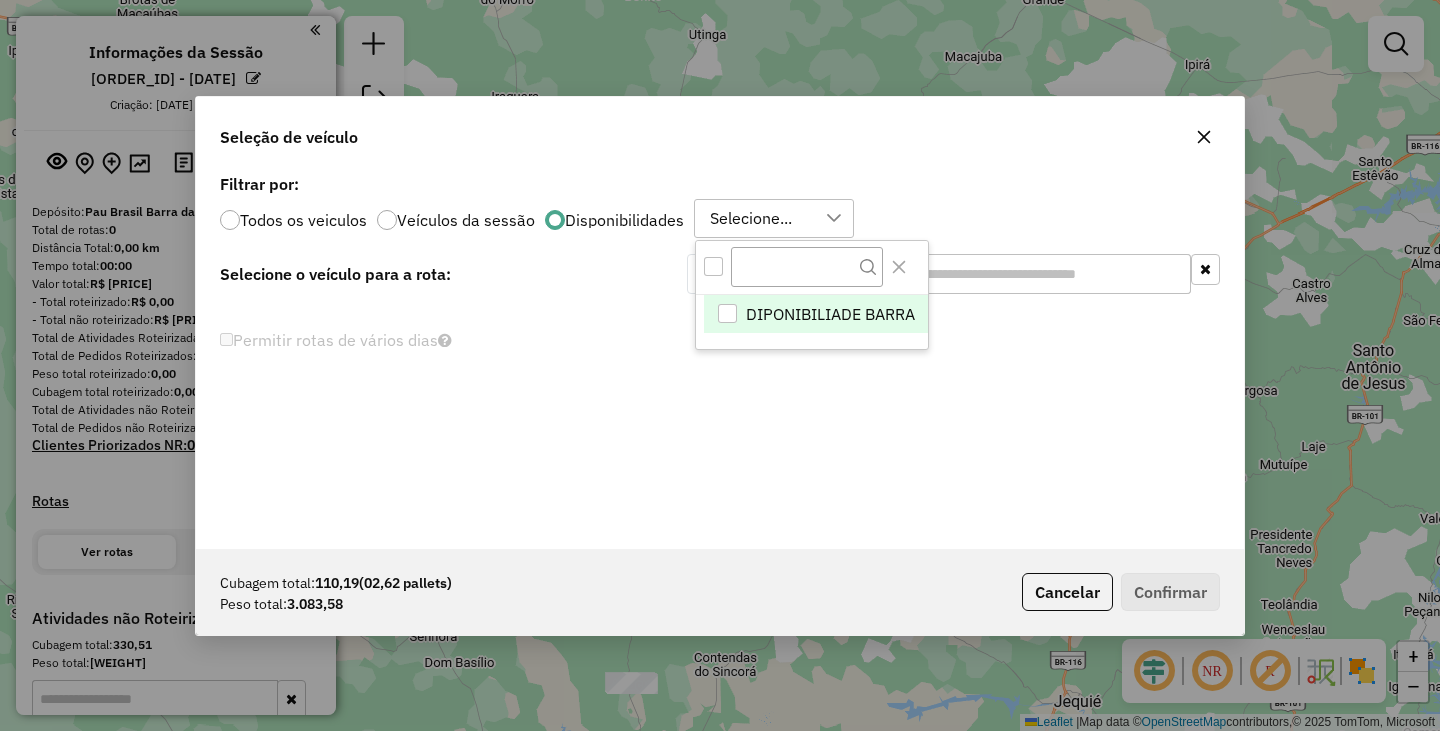 click at bounding box center [713, 266] 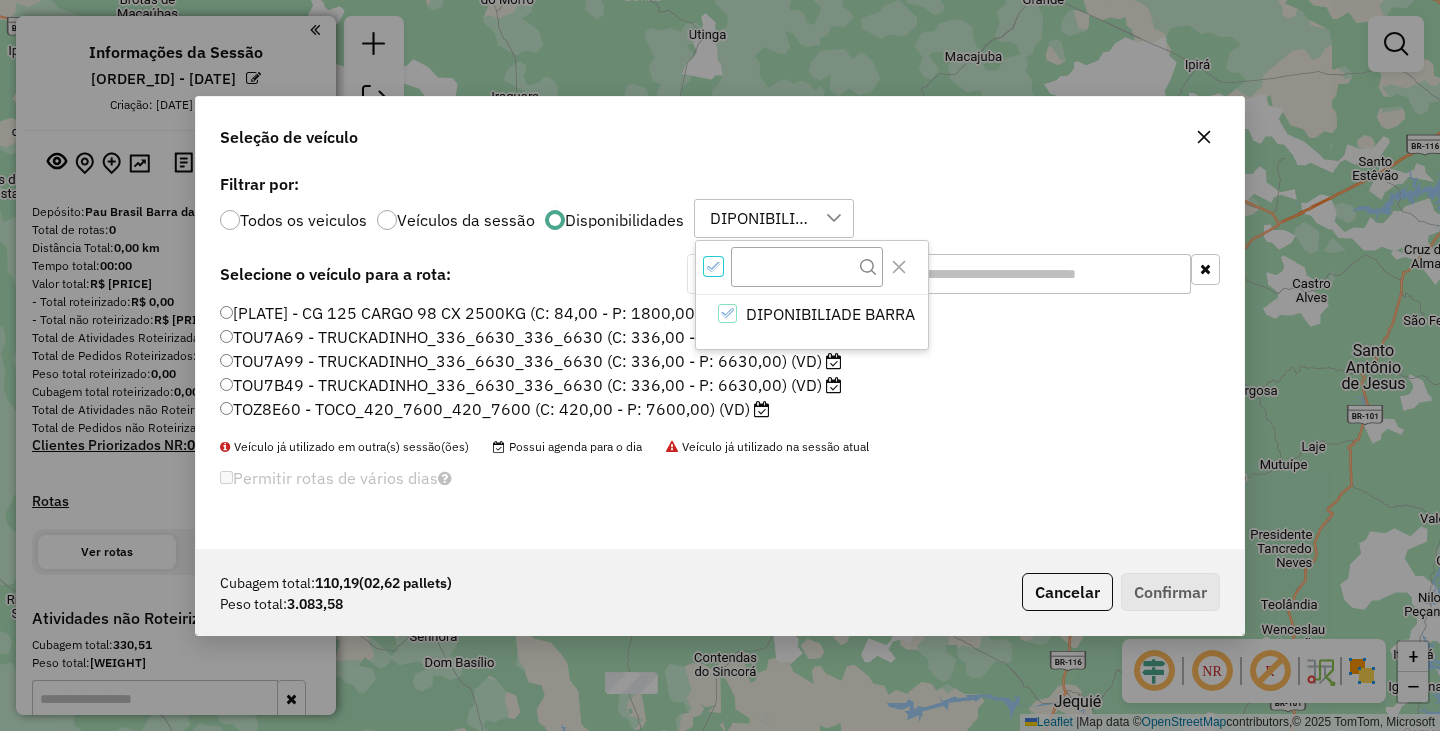 scroll, scrollTop: 12, scrollLeft: 7, axis: both 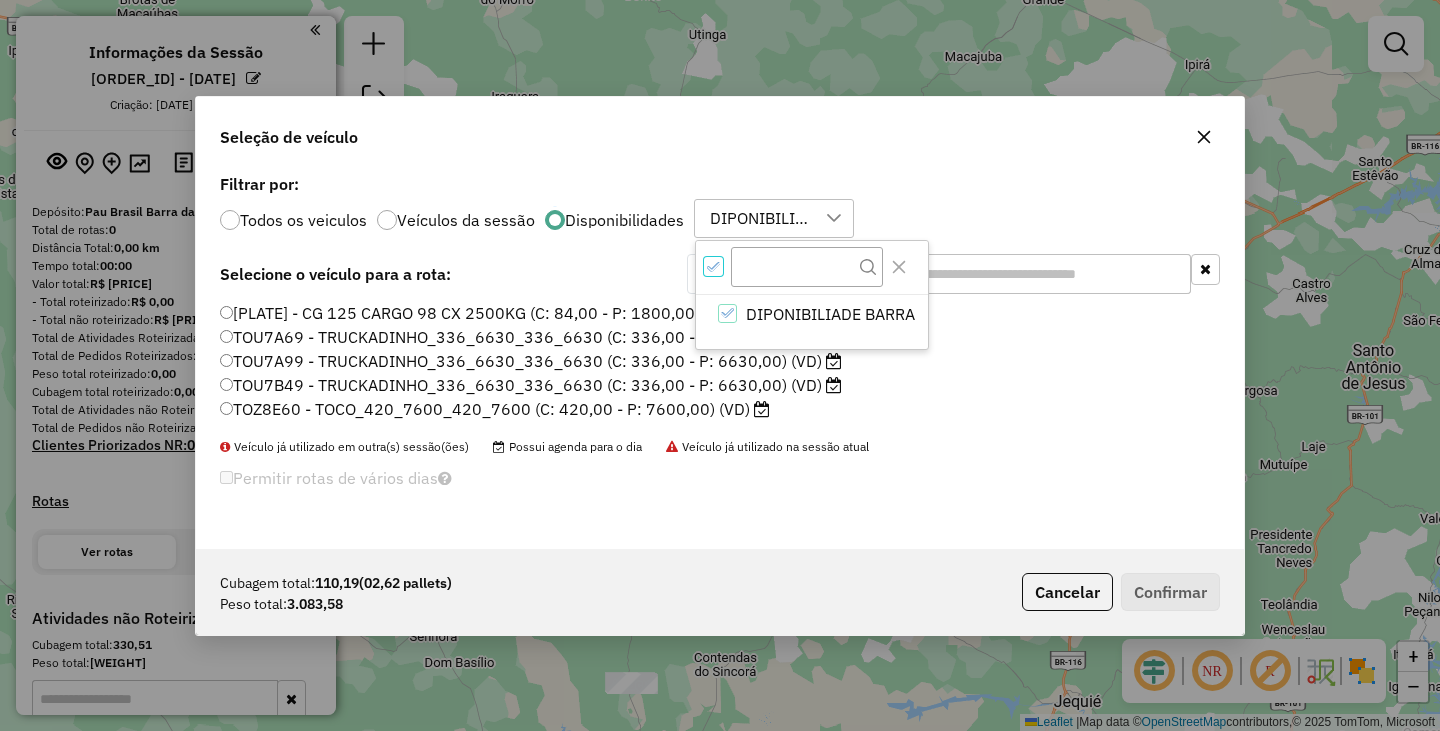 click on "Permitir rotas de vários dias" 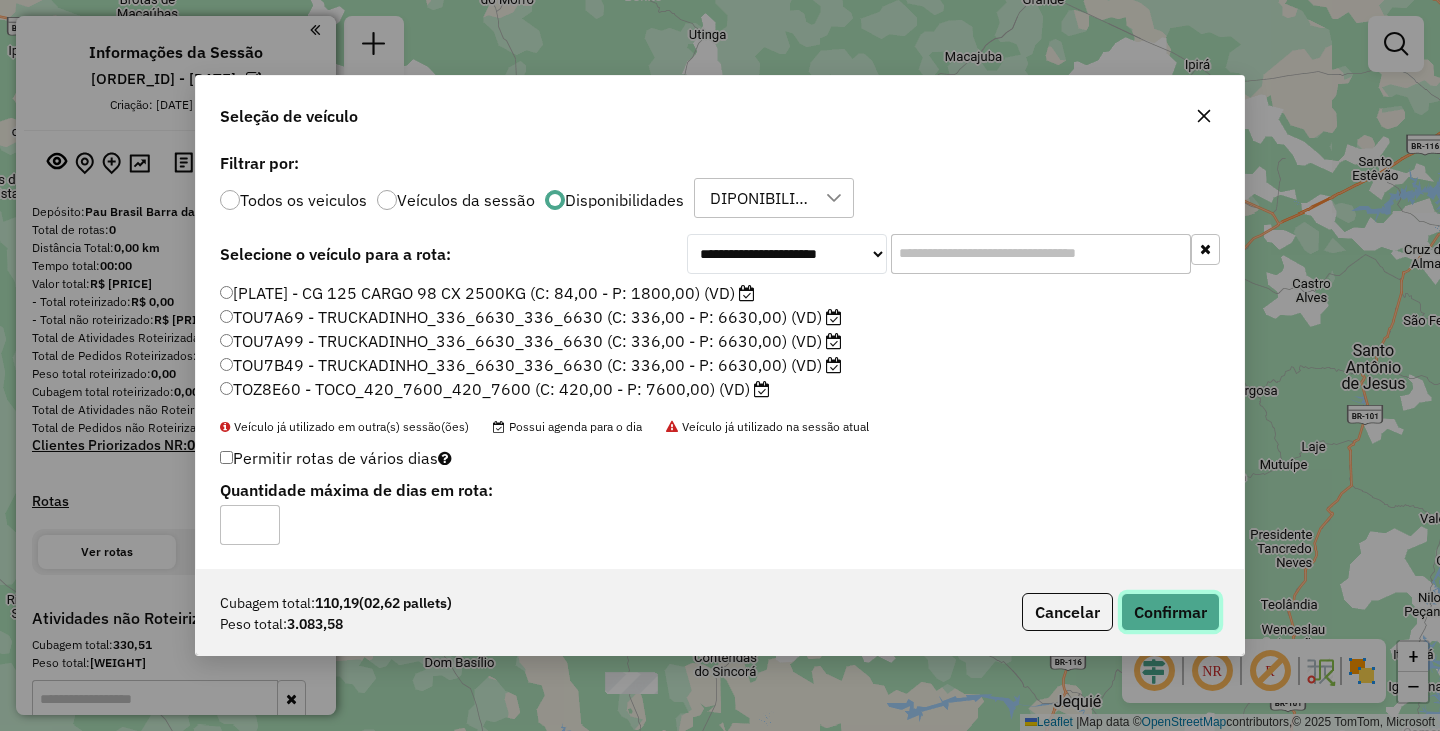 click on "Confirmar" 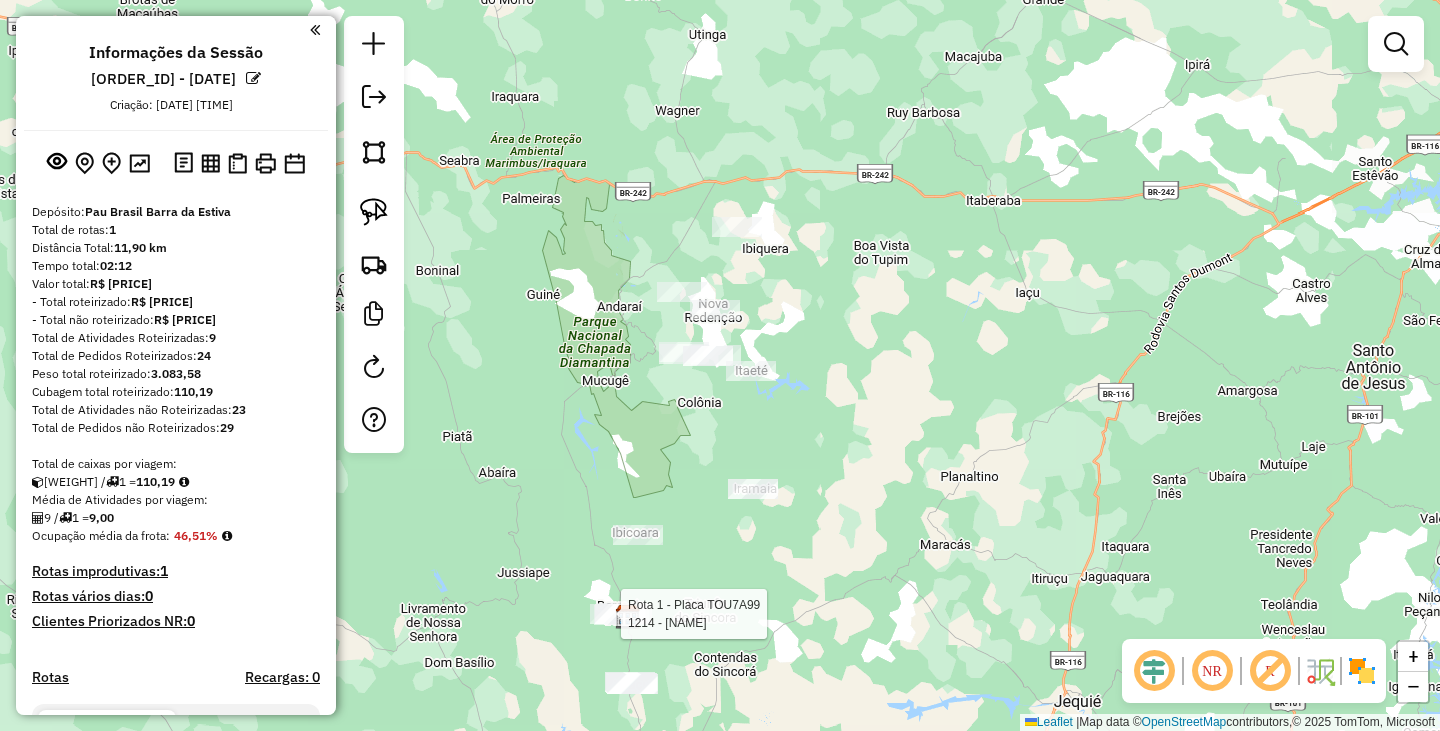 select on "**********" 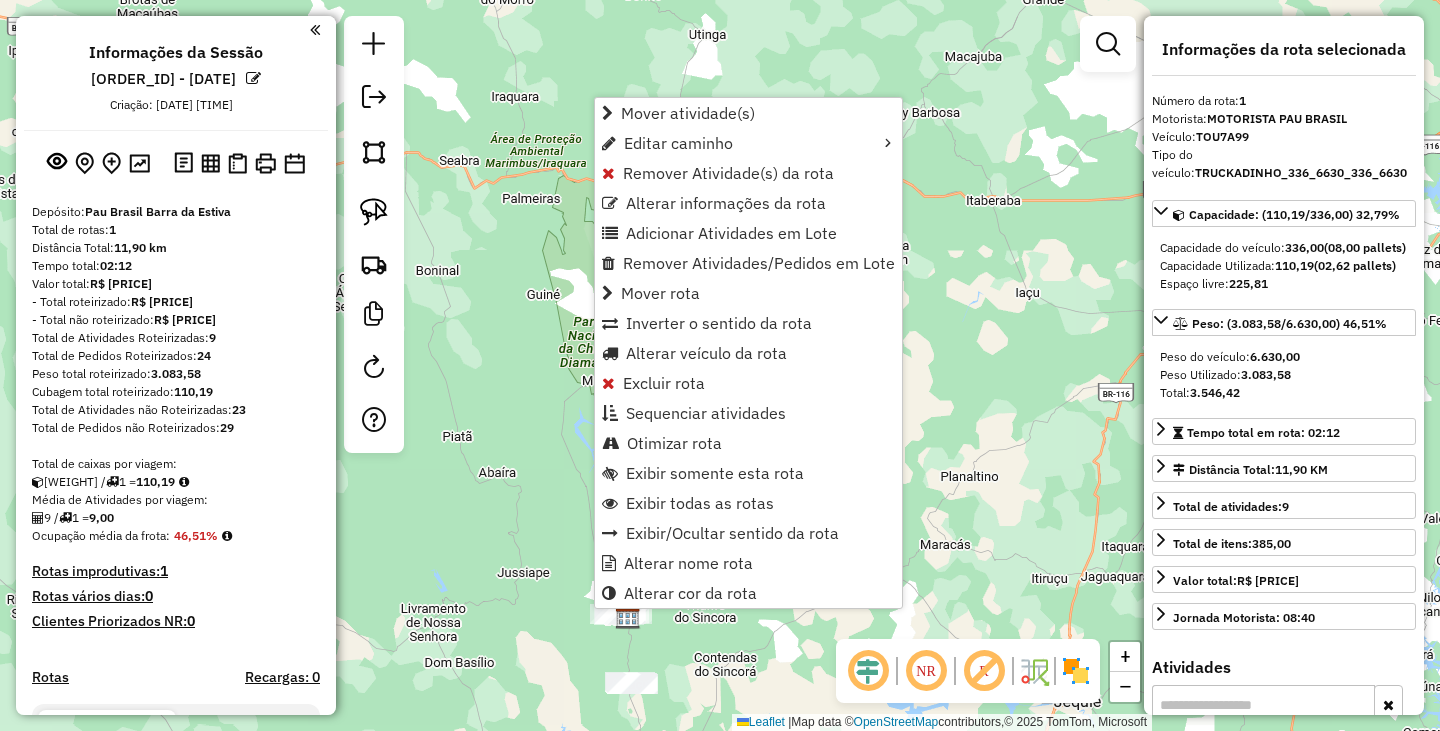 scroll, scrollTop: 523, scrollLeft: 0, axis: vertical 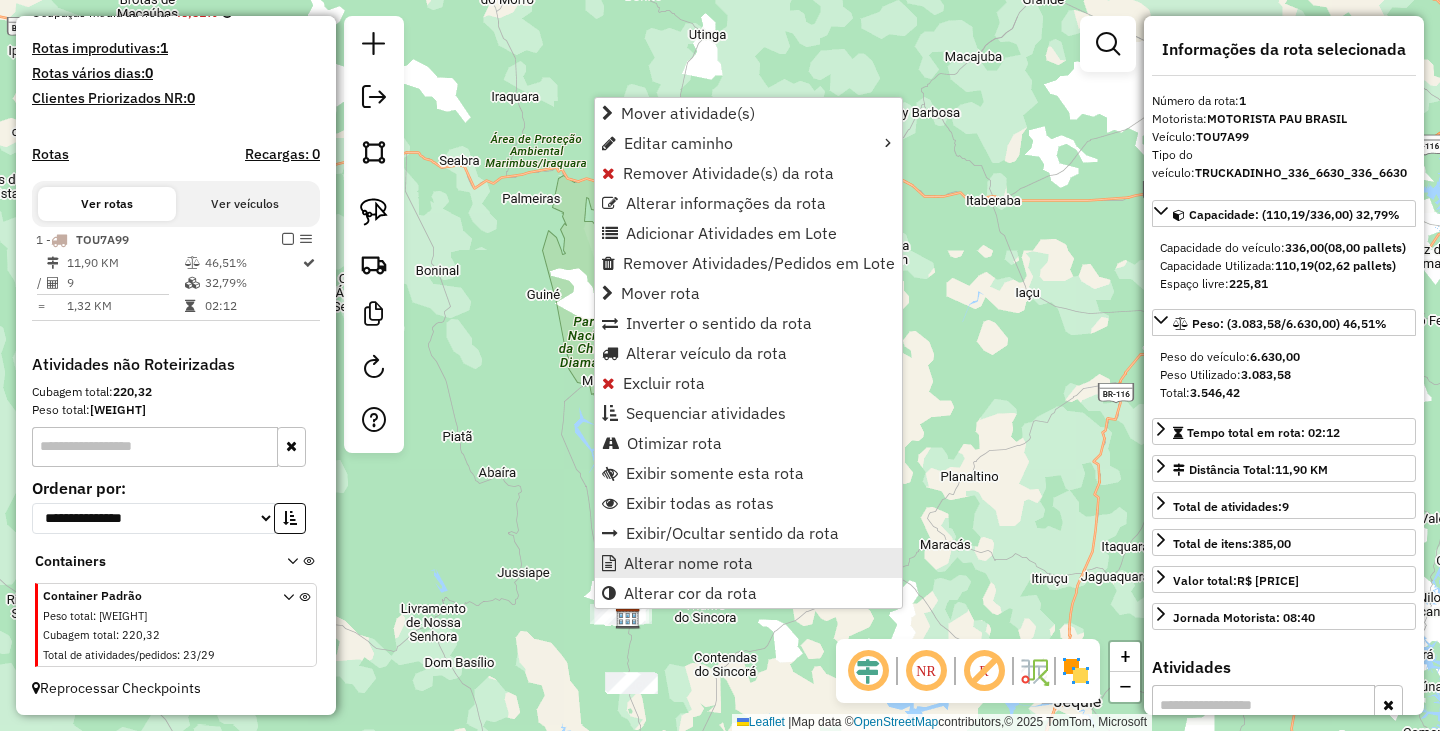 click on "Alterar nome rota" at bounding box center (688, 563) 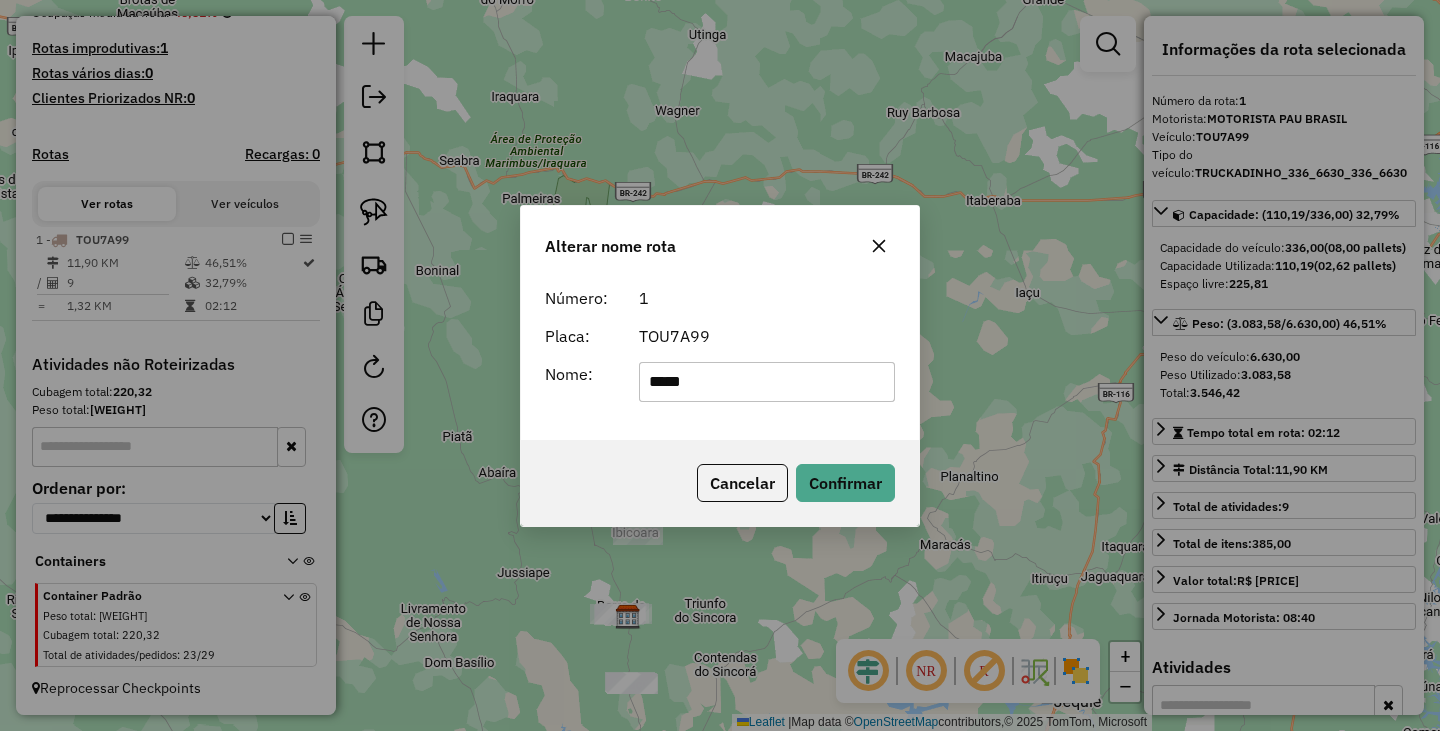 type on "**********" 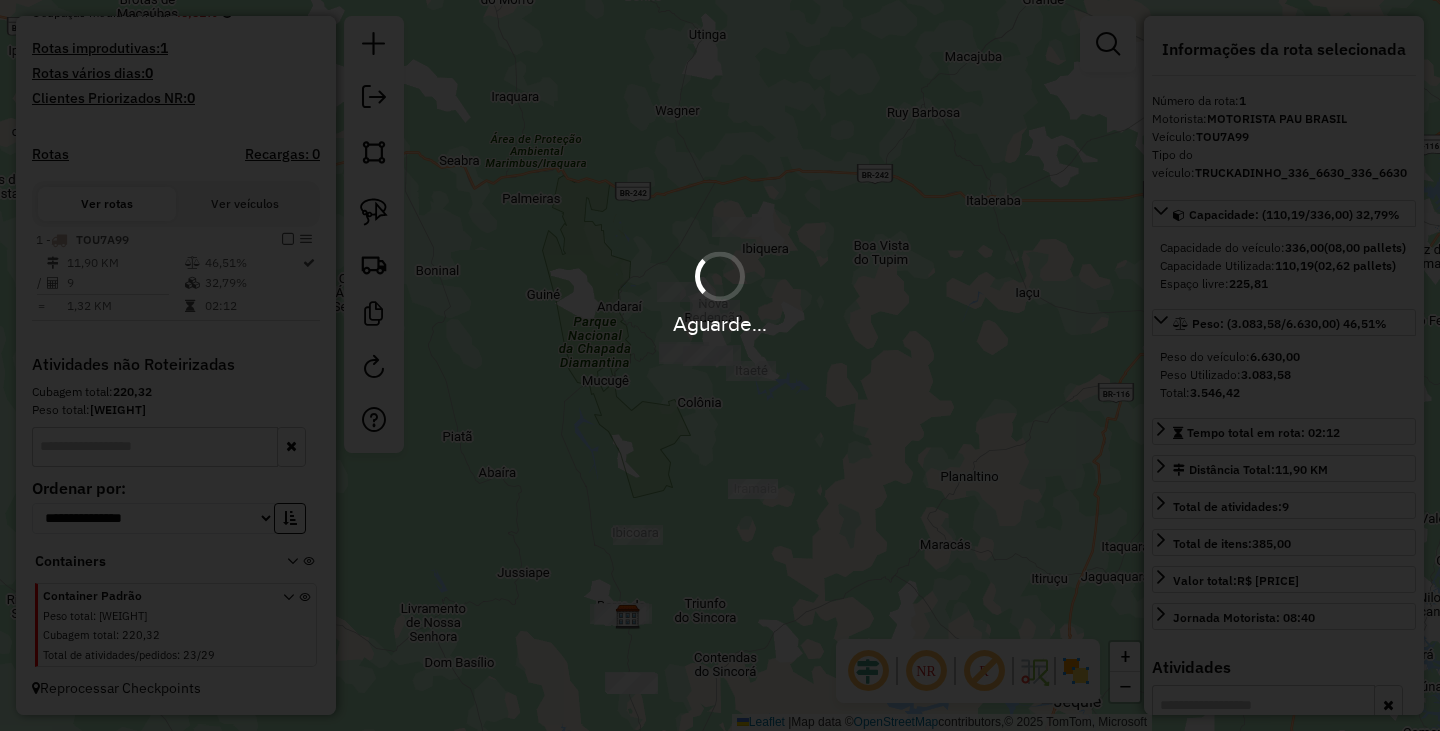 type 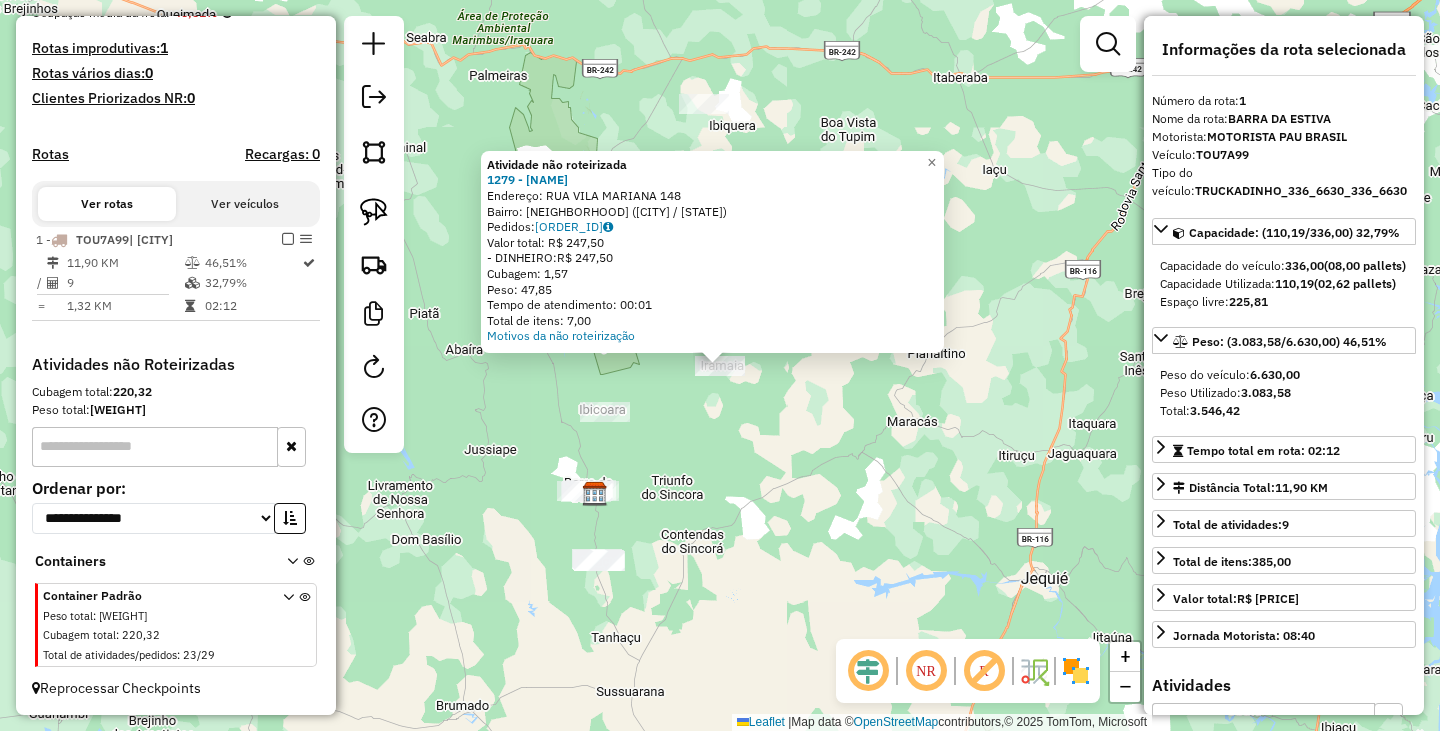 click on "Atividade não roteirizada 1279 - LUIZ DIEGO CRUZ SOBR  Endereço:  RUA VILA MARIANA 148   Bairro: Centro (IRAMAIA / BA)   Pedidos:  04006584   Valor total: R$ 247,50   - DINHEIRO:  R$ 247,50   Cubagem: 1,57   Peso: 47,85   Tempo de atendimento: 00:01   Total de itens: 7,00  Motivos da não roteirização × Janela de atendimento Grade de atendimento Capacidade Transportadoras Veículos Cliente Pedidos  Rotas Selecione os dias de semana para filtrar as janelas de atendimento  Seg   Ter   Qua   Qui   Sex   Sáb   Dom  Informe o período da janela de atendimento: De: Até:  Filtrar exatamente a janela do cliente  Considerar janela de atendimento padrão  Selecione os dias de semana para filtrar as grades de atendimento  Seg   Ter   Qua   Qui   Sex   Sáb   Dom   Considerar clientes sem dia de atendimento cadastrado  Clientes fora do dia de atendimento selecionado Filtrar as atividades entre os valores definidos abaixo:  Peso mínimo:   Peso máximo:   Cubagem mínima:   Cubagem máxima:   De:   Até:   De:  De:" 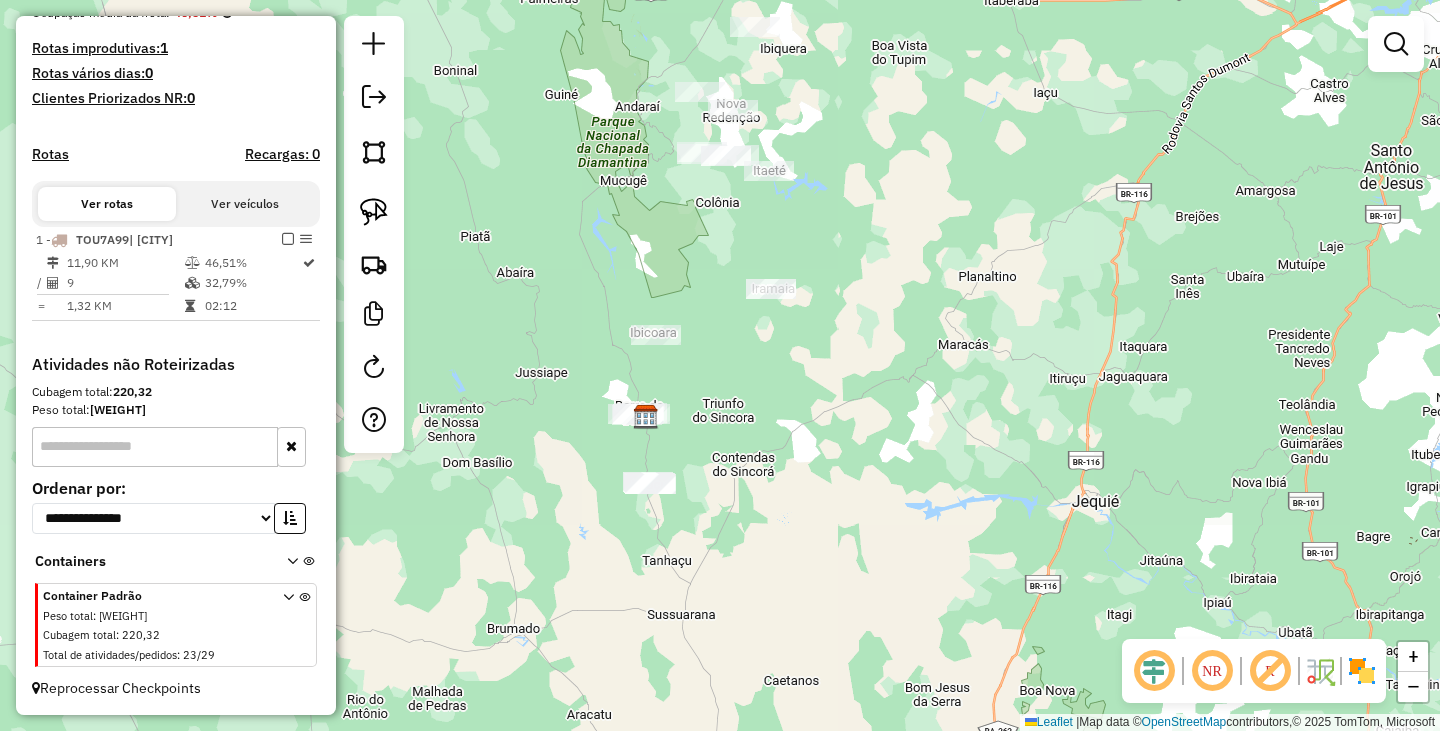 drag, startPoint x: 750, startPoint y: 469, endPoint x: 801, endPoint y: 392, distance: 92.358 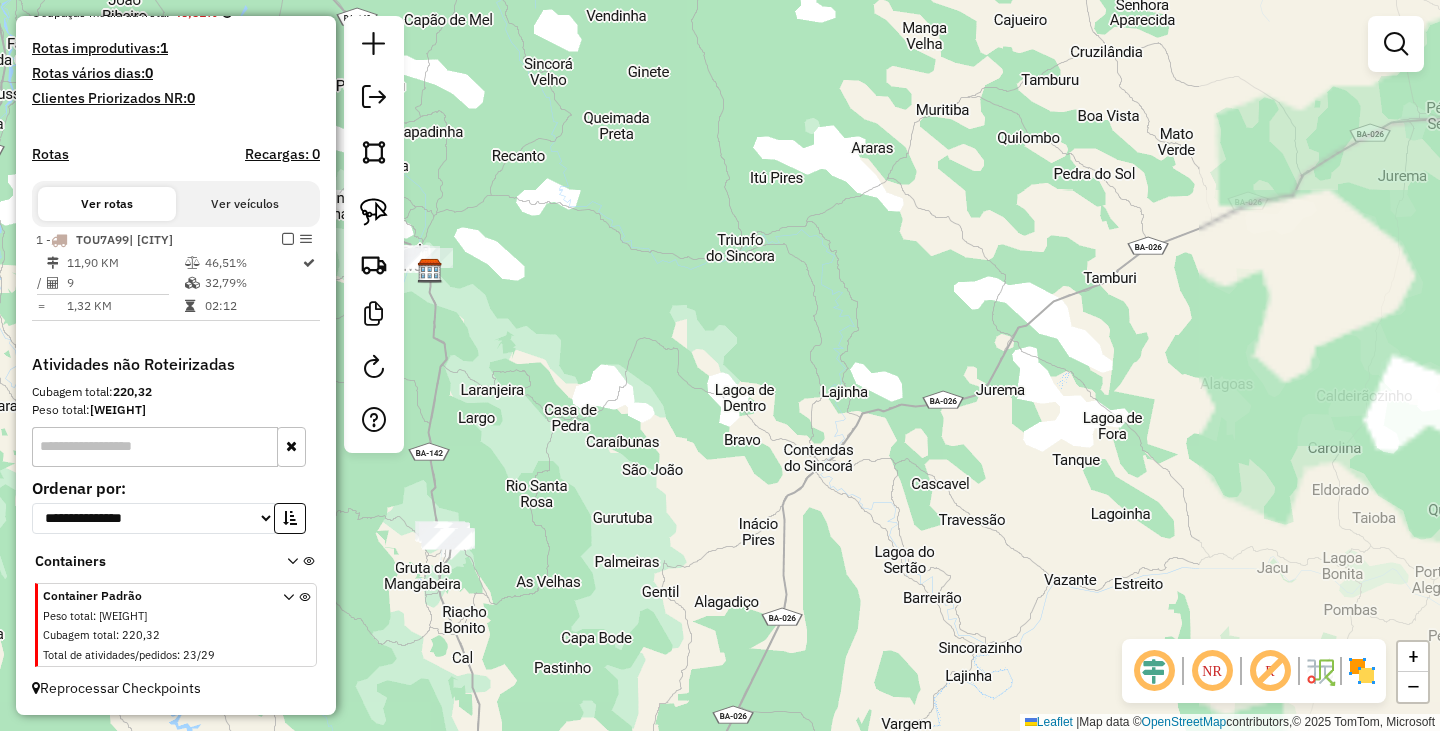 drag, startPoint x: 572, startPoint y: 516, endPoint x: 780, endPoint y: 443, distance: 220.4382 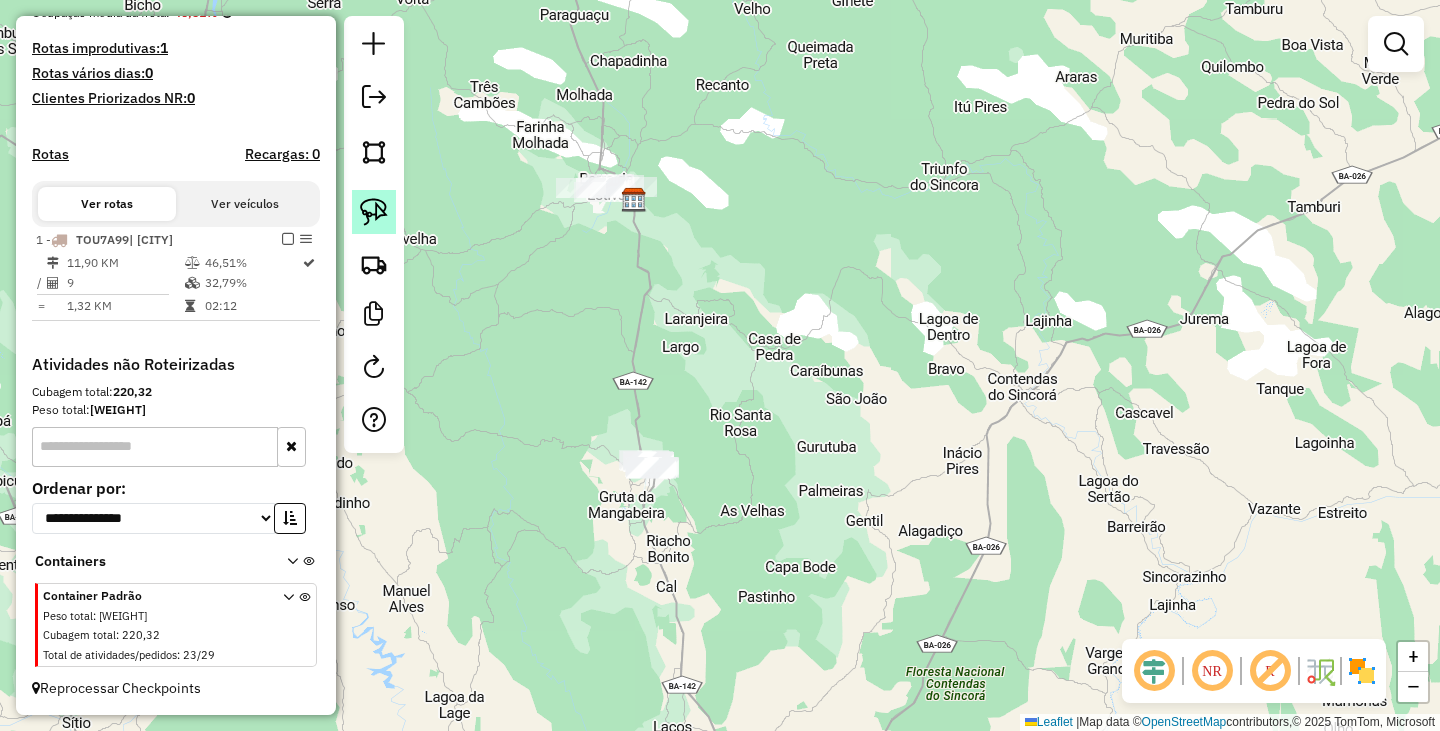 click 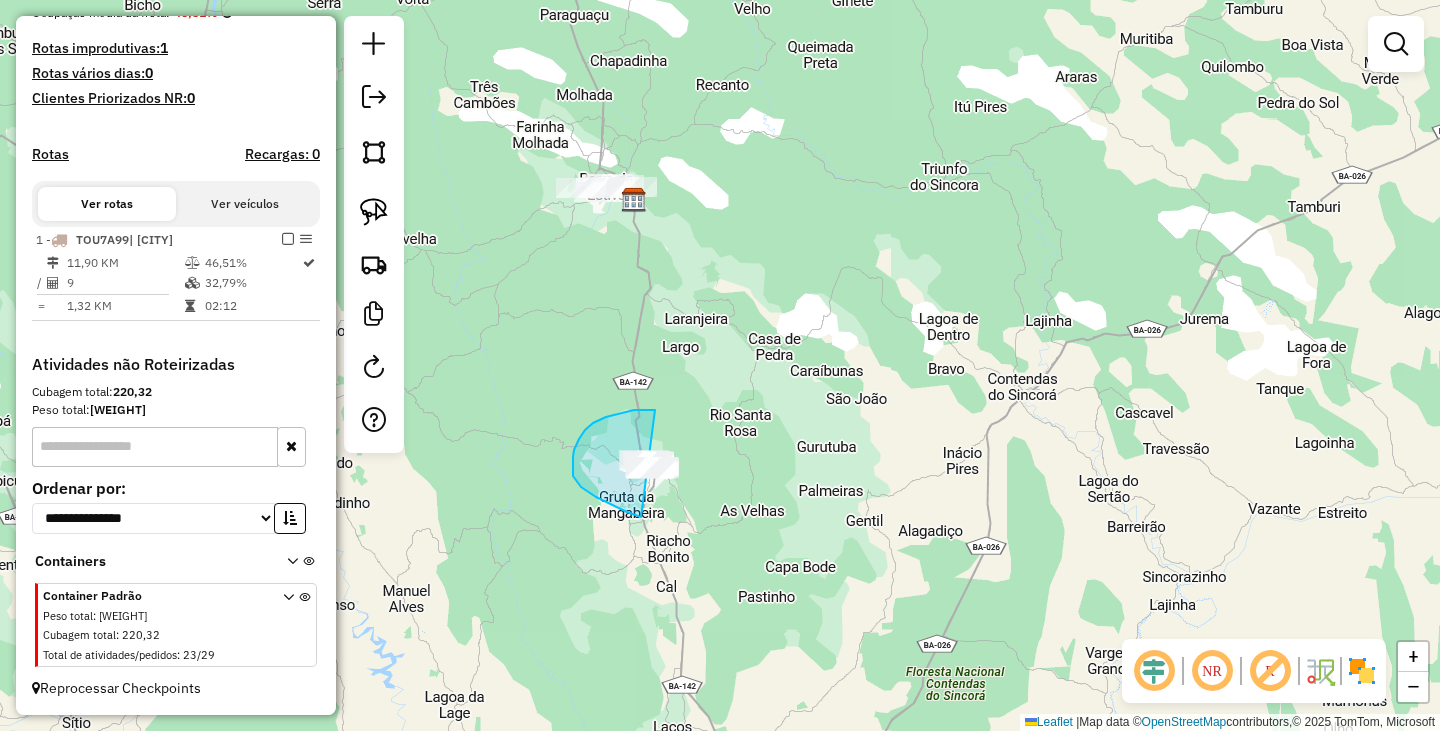 drag, startPoint x: 649, startPoint y: 410, endPoint x: 737, endPoint y: 493, distance: 120.966934 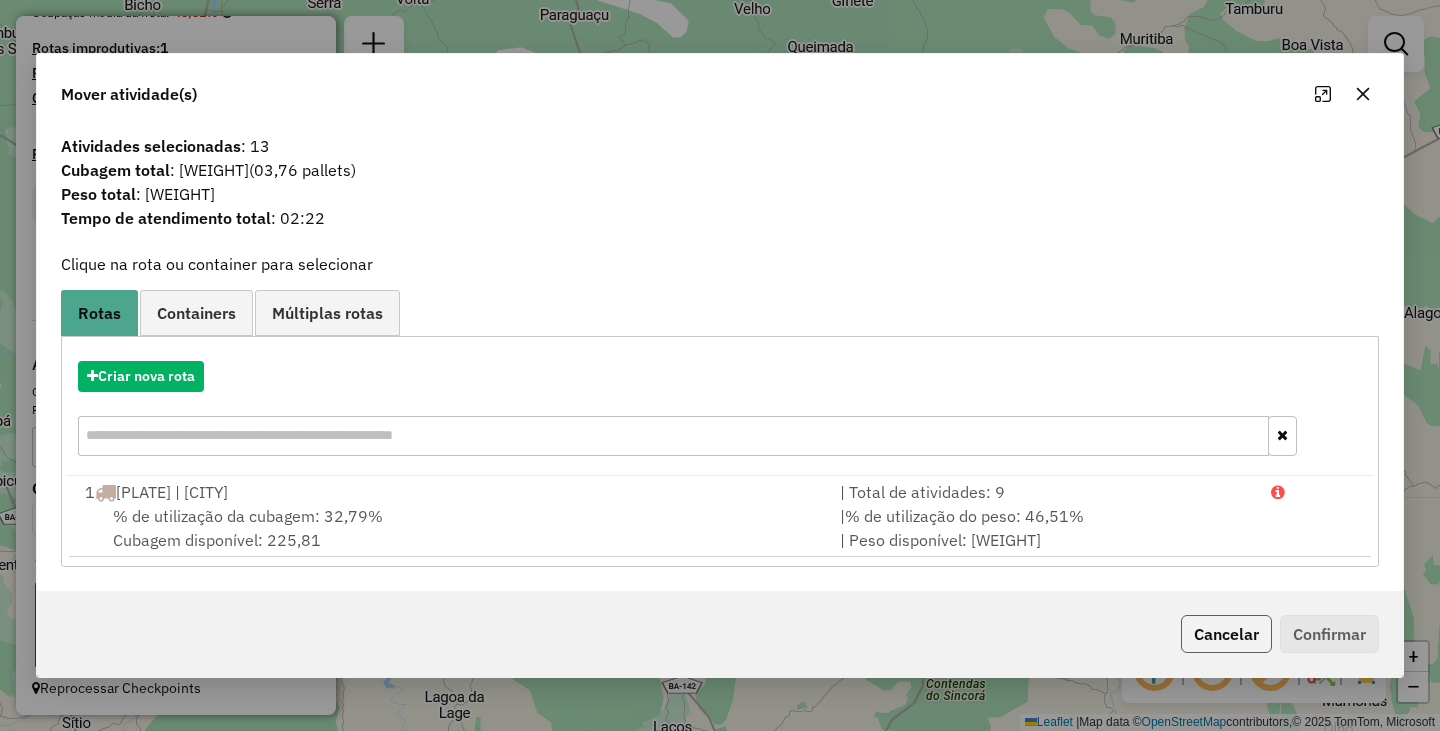 click on "Cancelar" 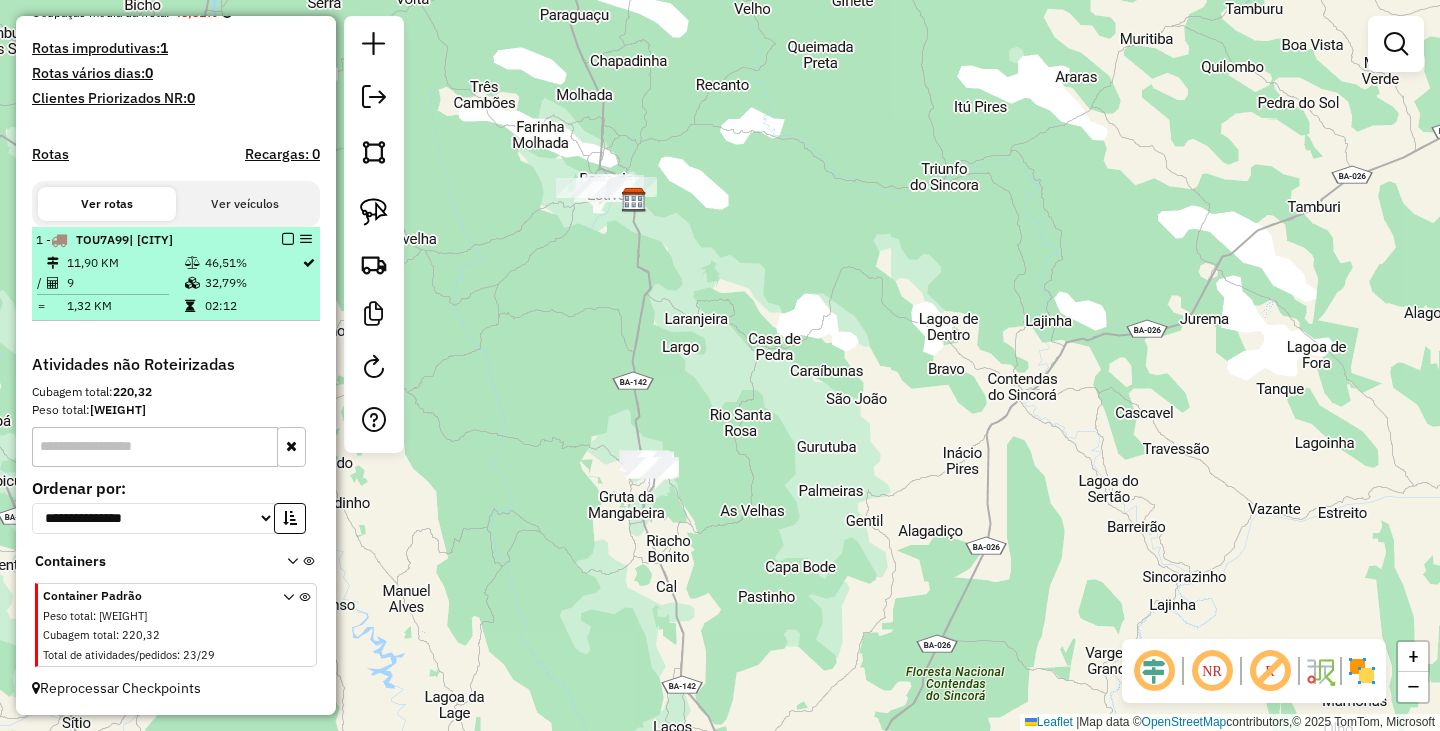 click at bounding box center [288, 239] 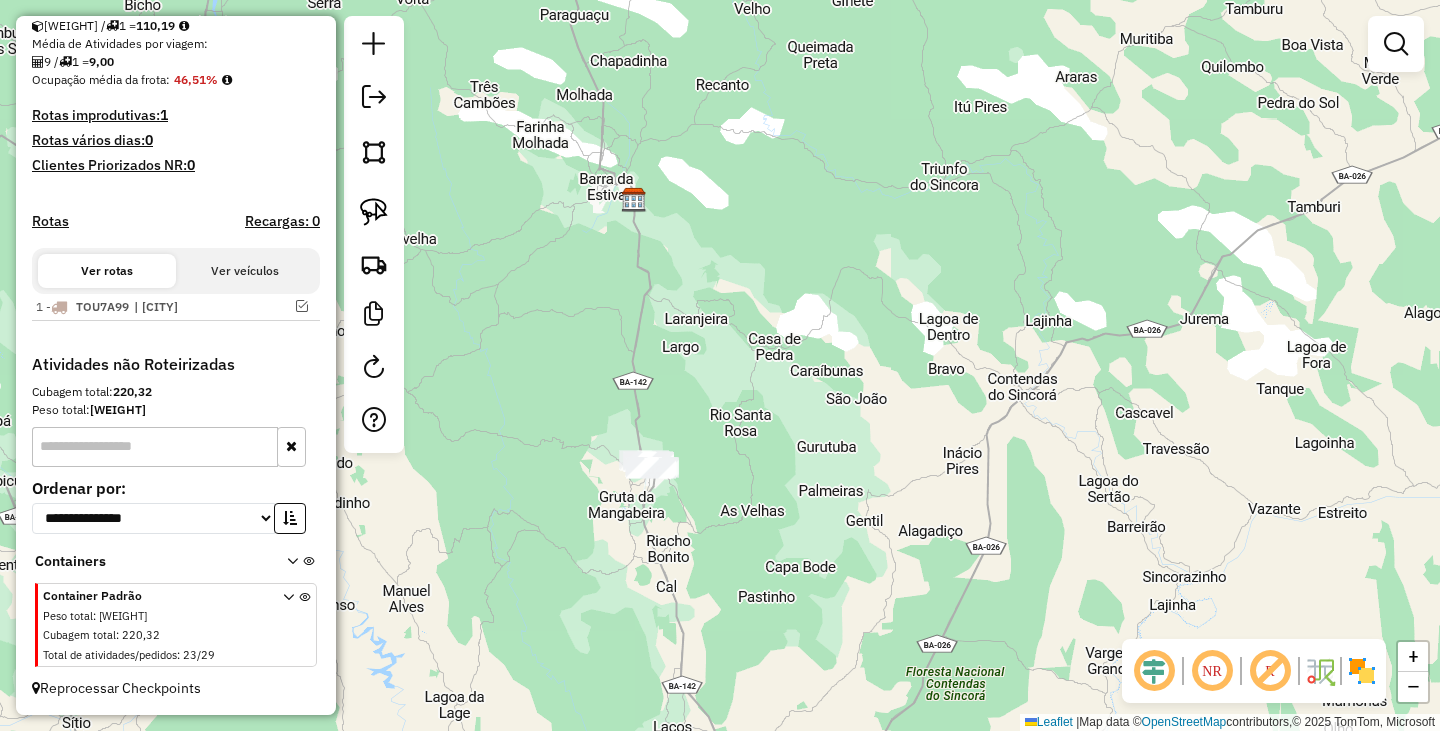 scroll, scrollTop: 456, scrollLeft: 0, axis: vertical 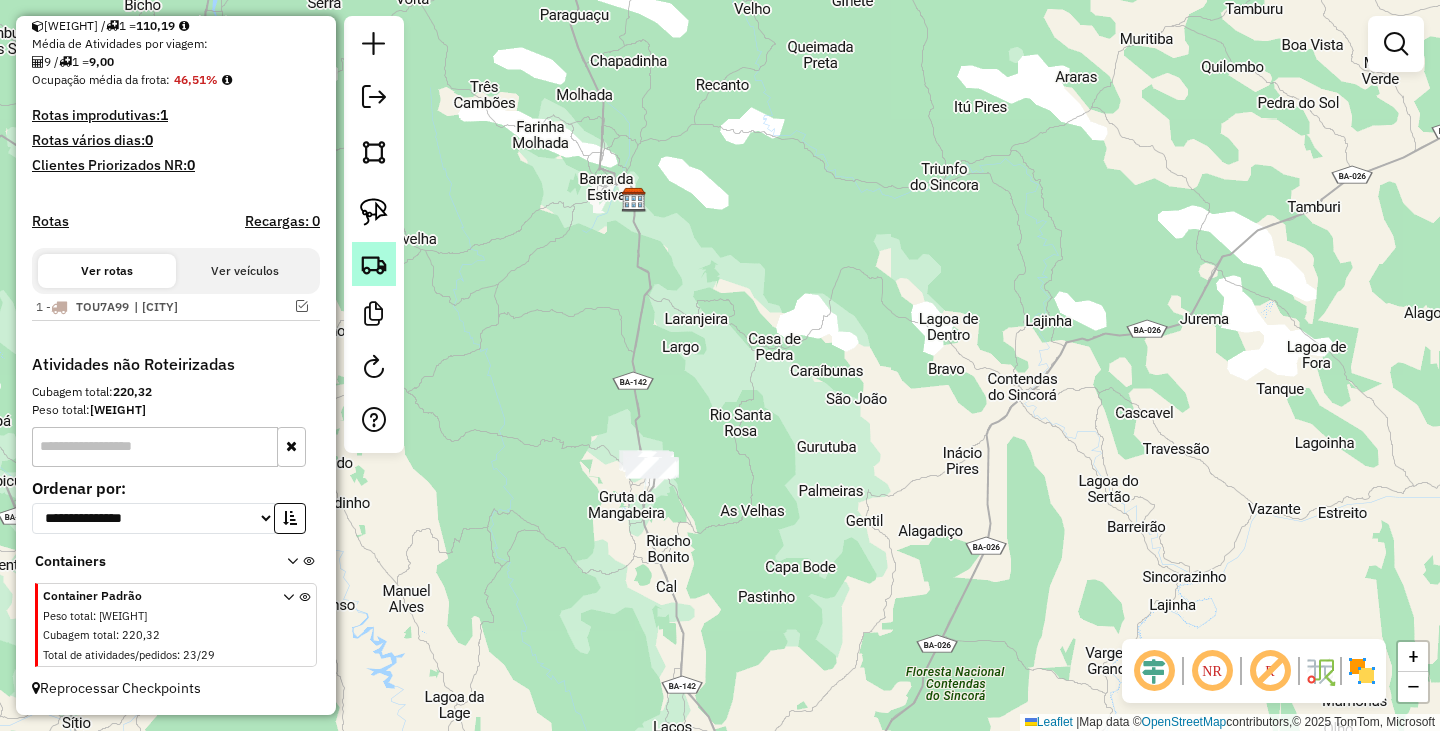 click 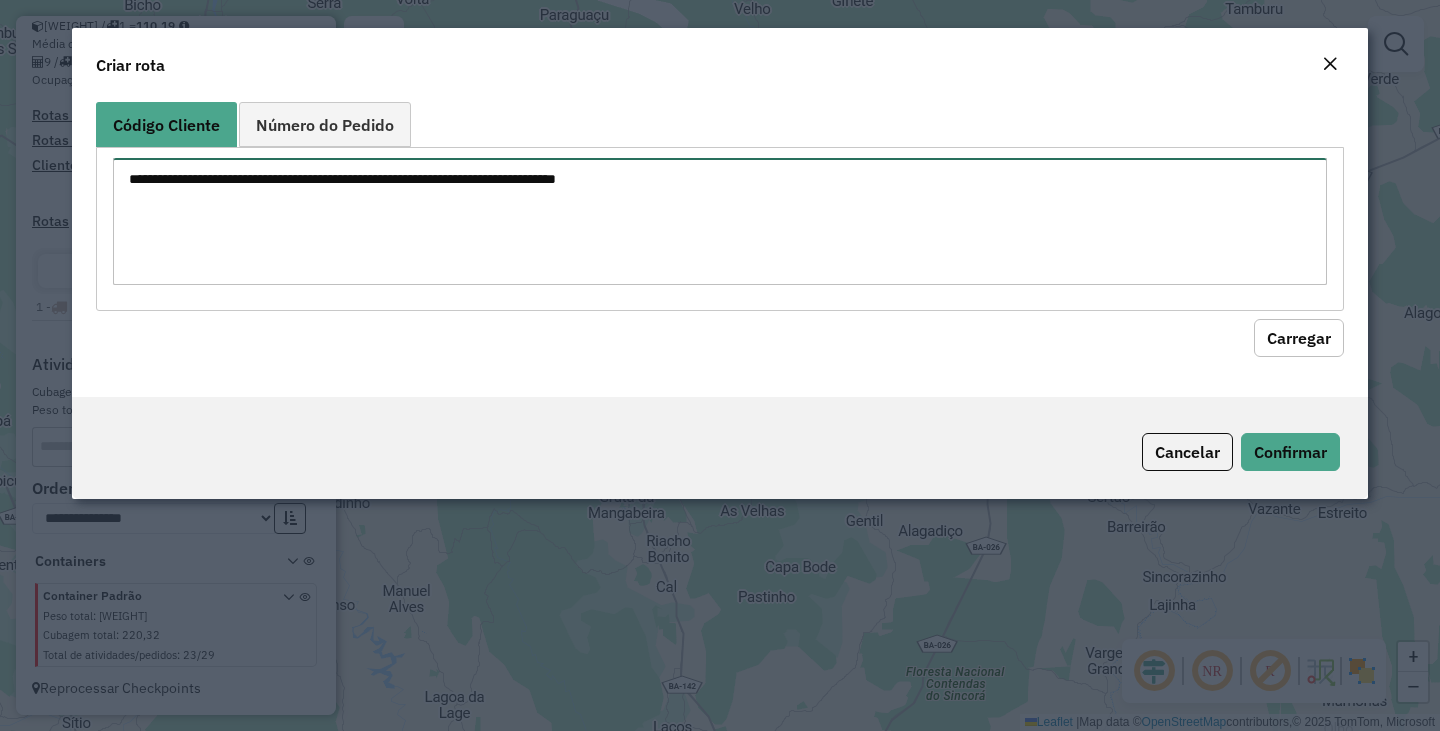 click at bounding box center [720, 221] 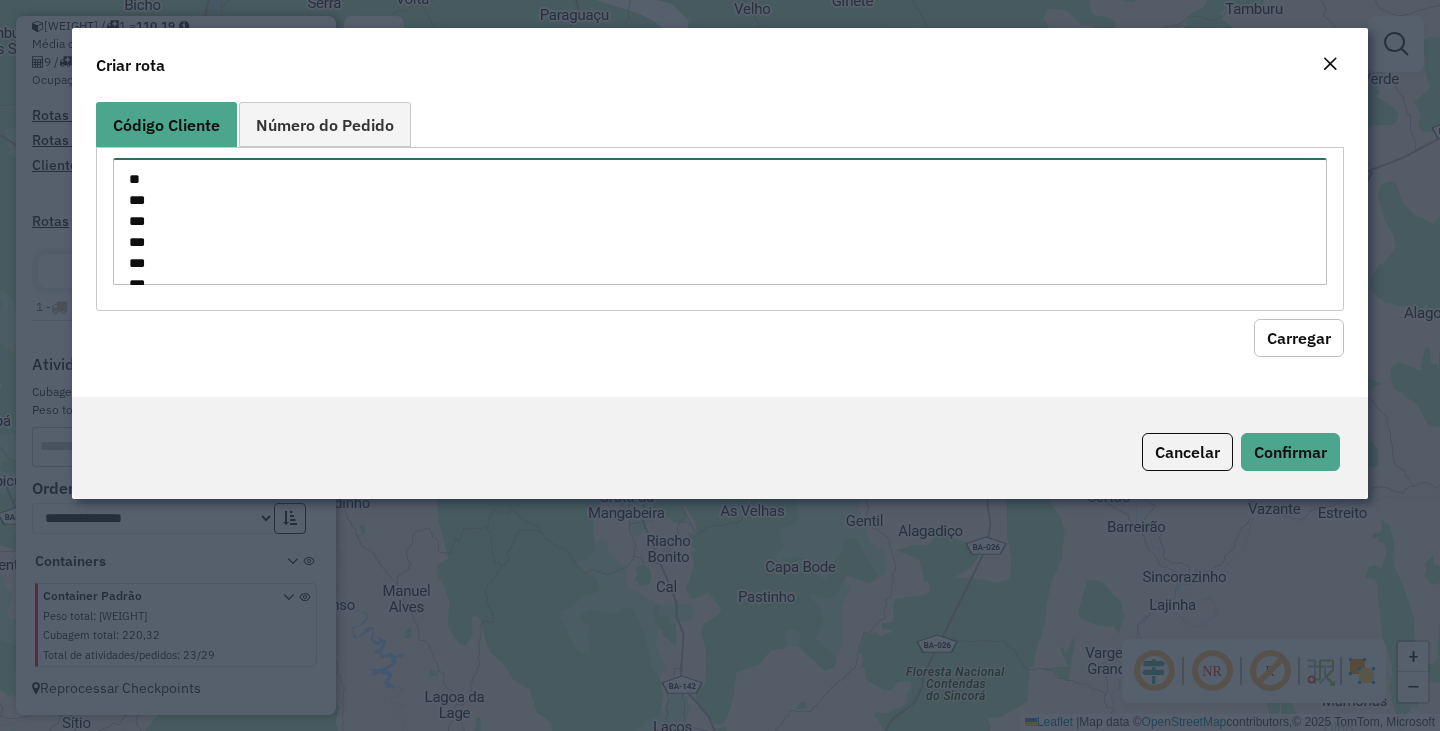 scroll, scrollTop: 239, scrollLeft: 0, axis: vertical 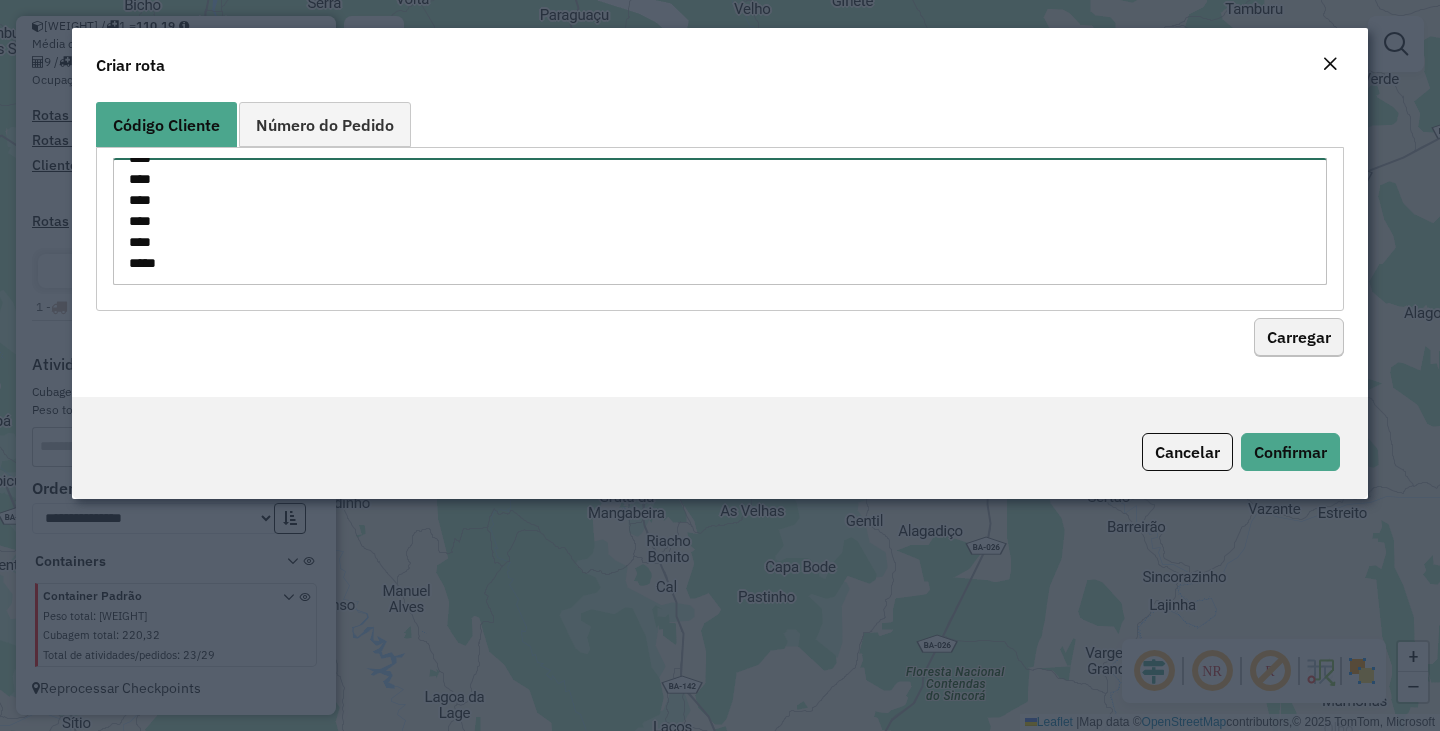 type on "**
***
***
***
***
***
***
***
***
***
****
****
****
****
****
****" 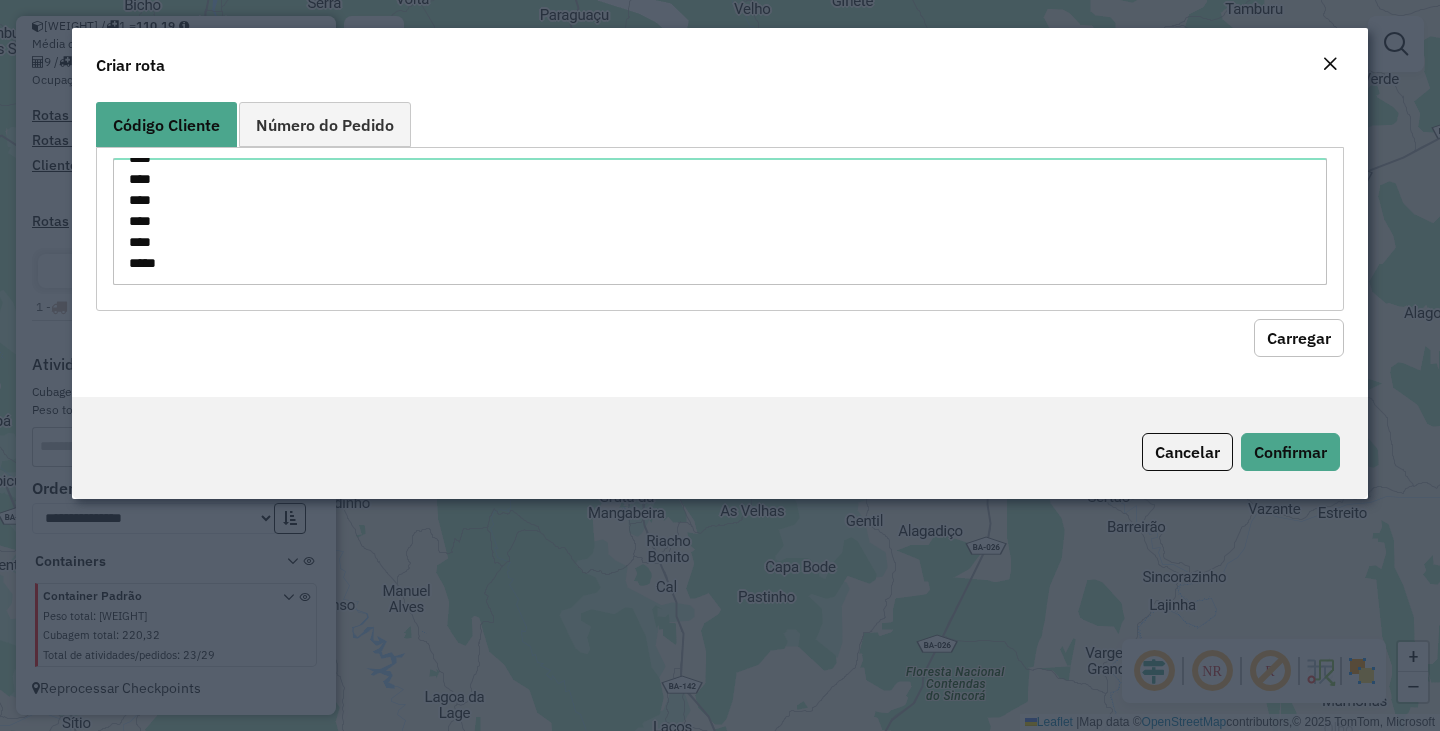 click on "Carregar" 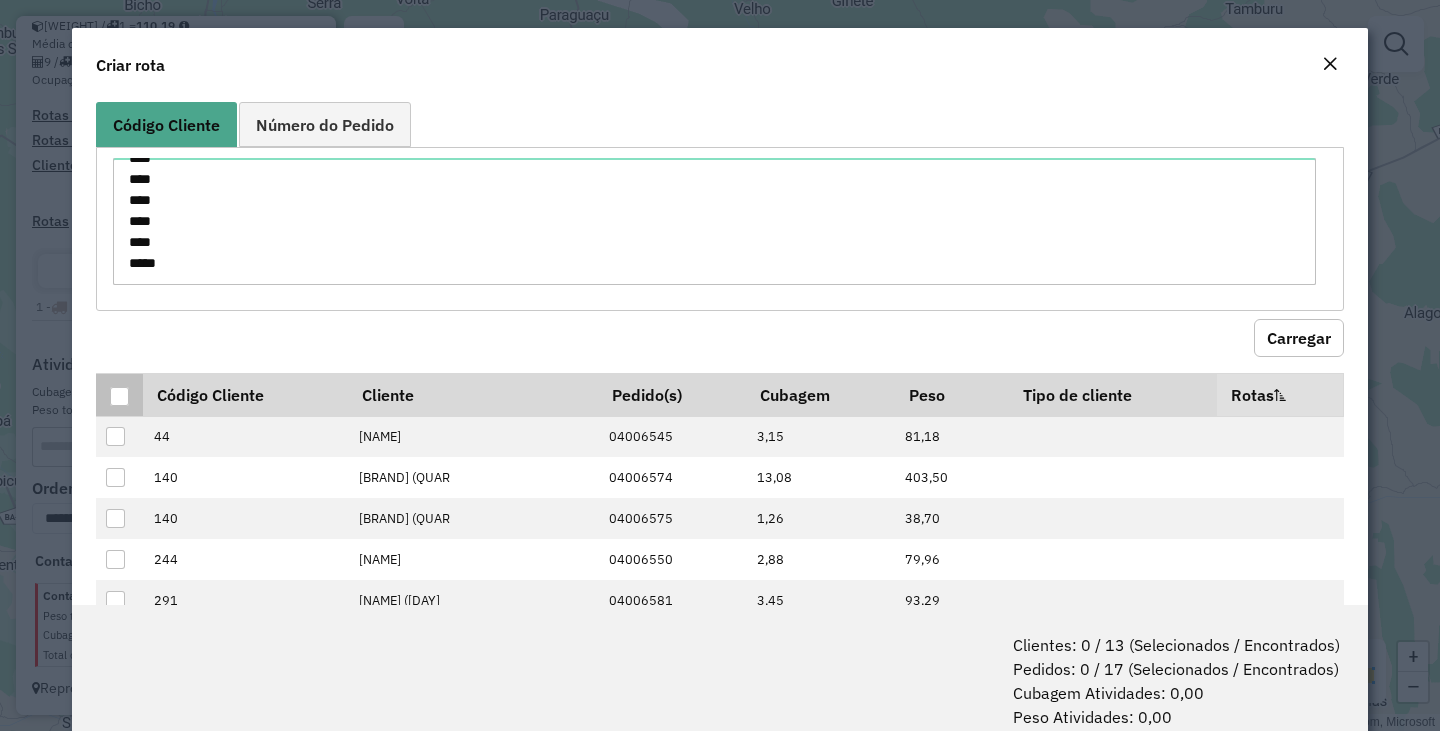 click at bounding box center (119, 396) 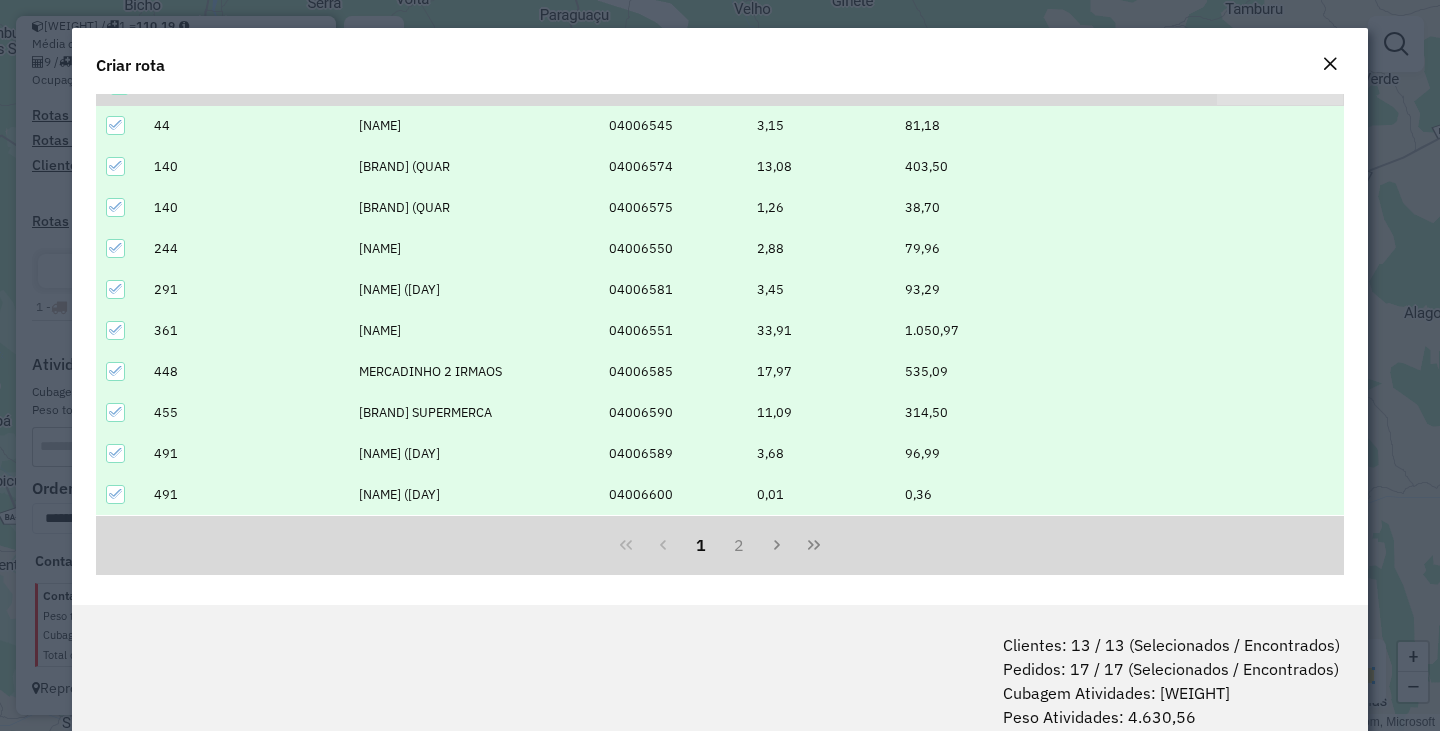 scroll, scrollTop: 319, scrollLeft: 0, axis: vertical 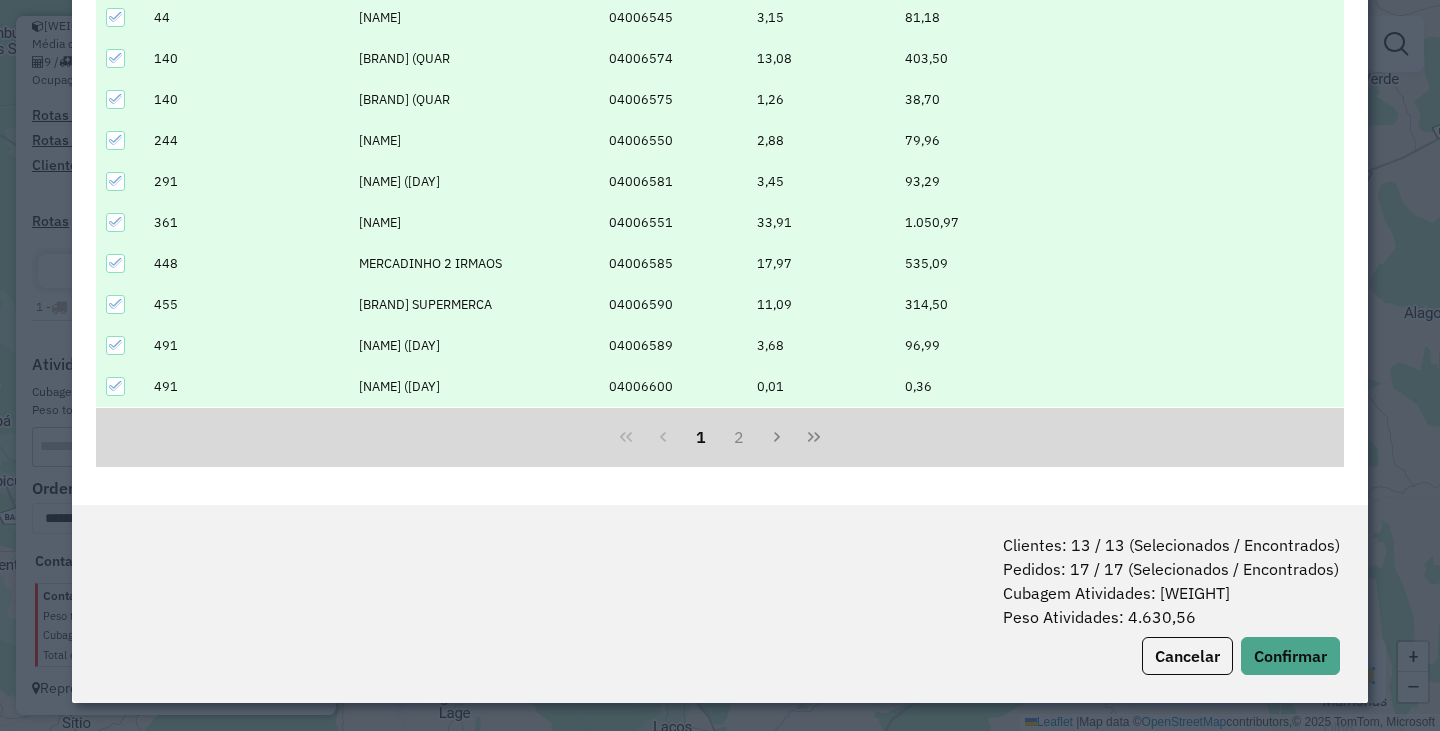 click on "Clientes: 13 / 13 (Selecionados / Encontrados)   Pedidos: 17 / 17 (Selecionados / Encontrados)   Cubagem Atividades: 158,07   Peso Atividades: 4.630,56" 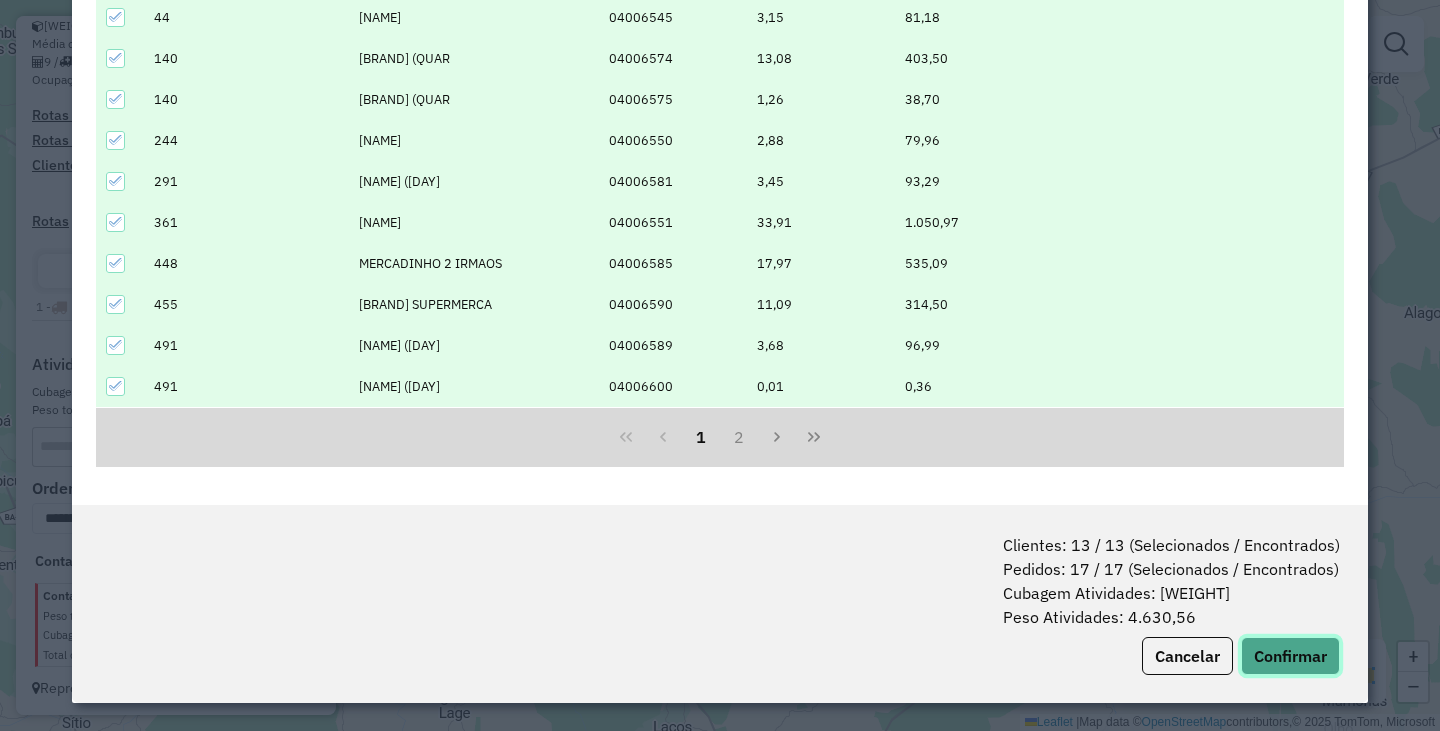 click on "Confirmar" 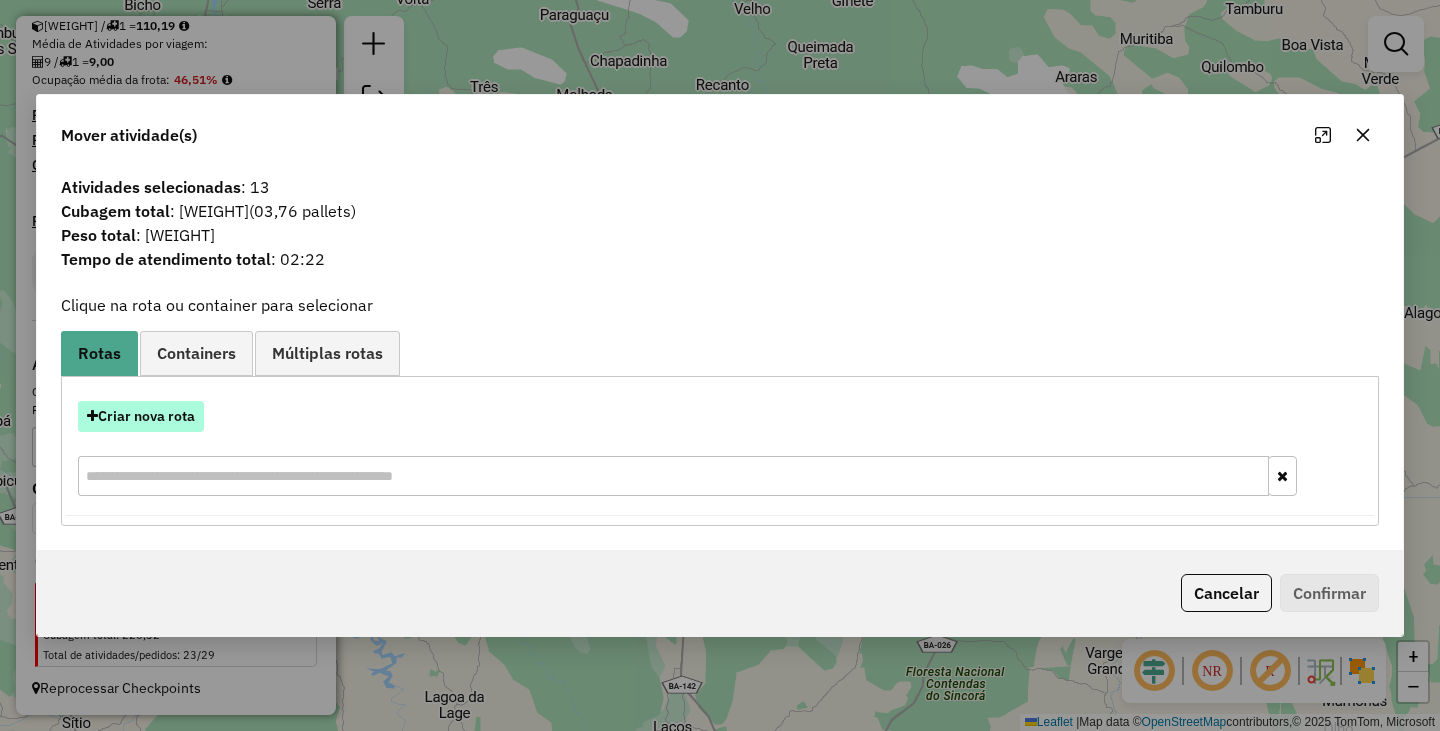 click at bounding box center [92, 416] 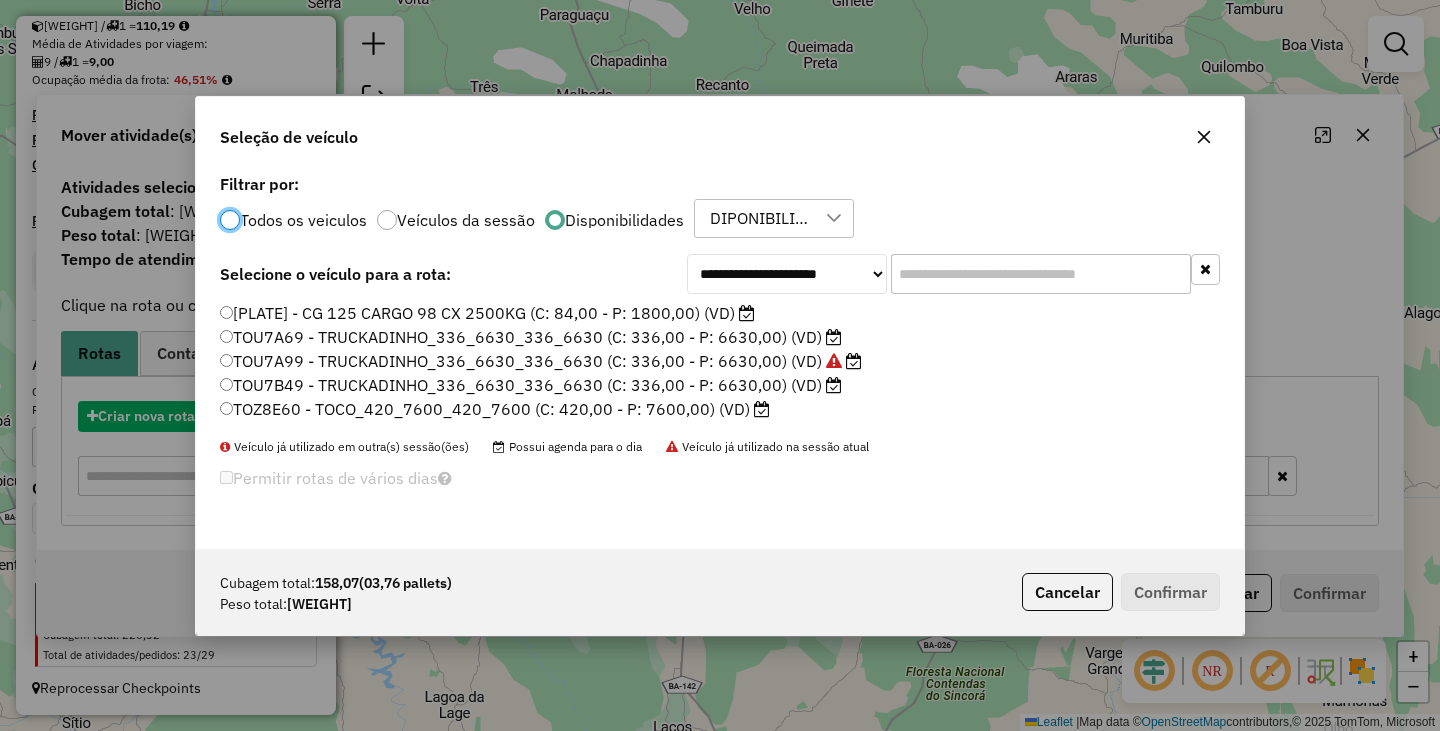 scroll, scrollTop: 11, scrollLeft: 6, axis: both 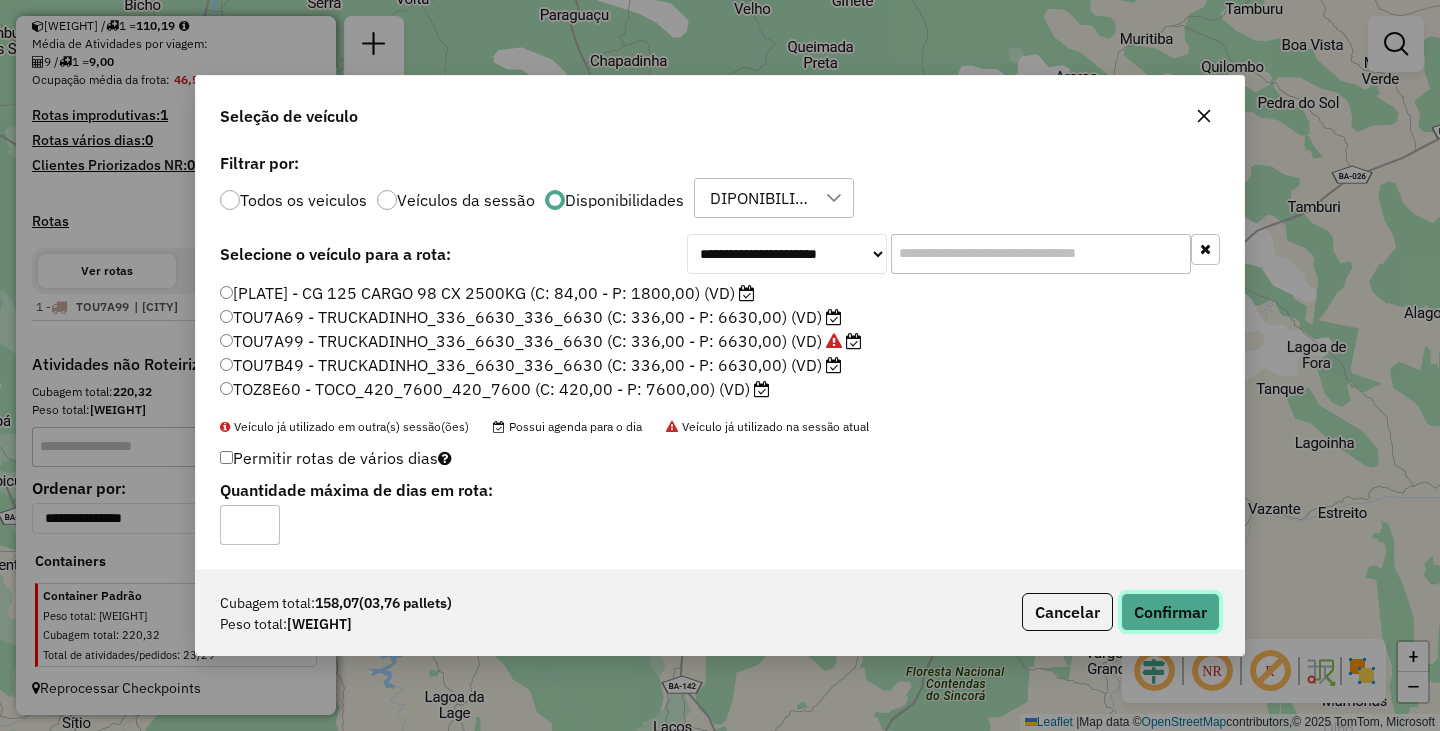 click on "Confirmar" 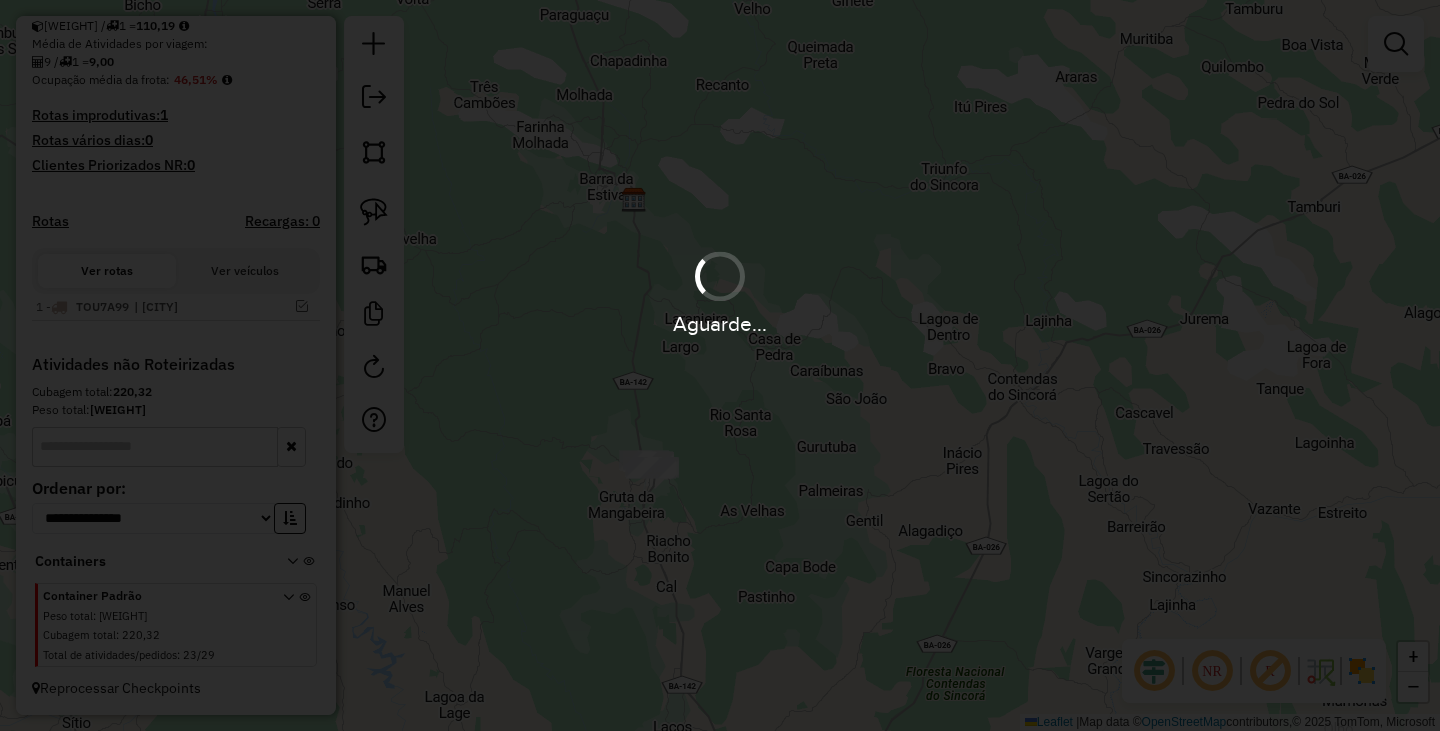 scroll, scrollTop: 523, scrollLeft: 0, axis: vertical 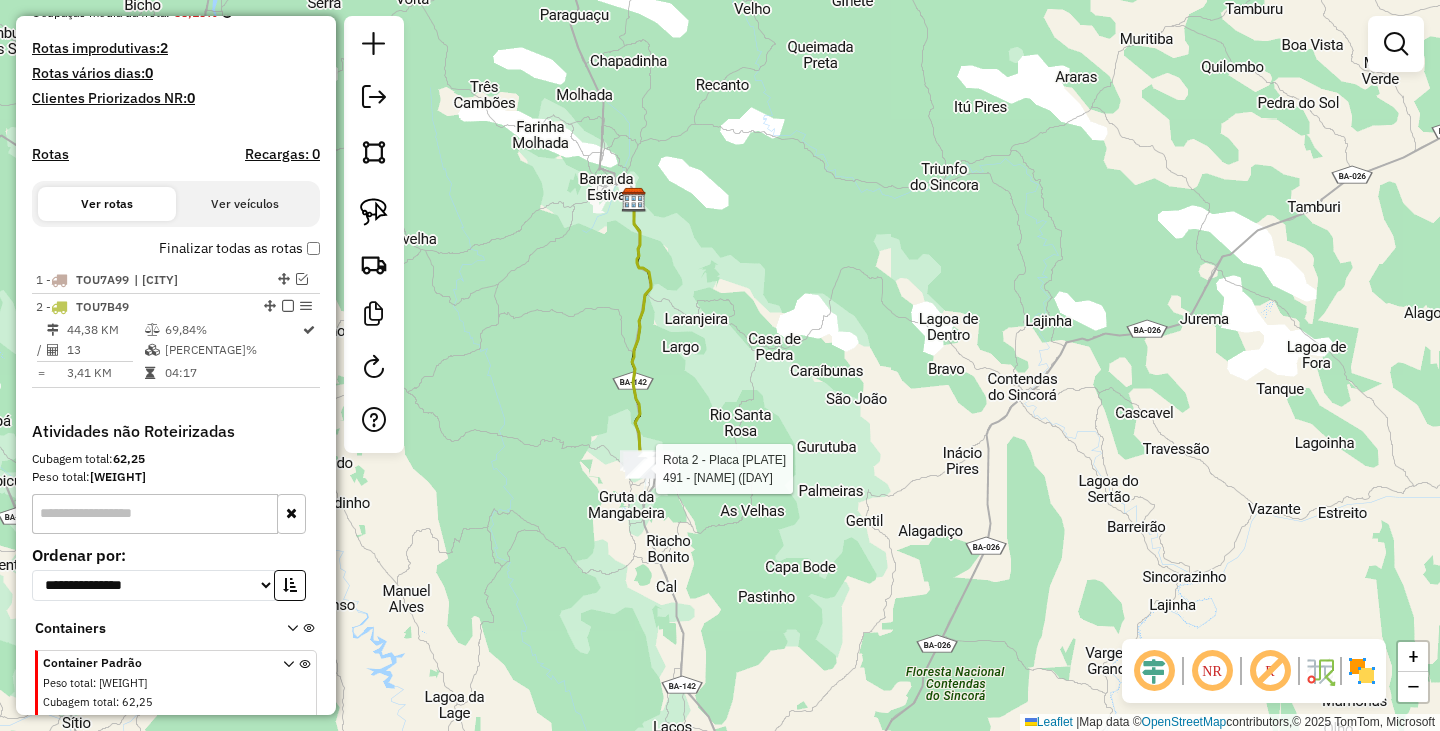select on "**********" 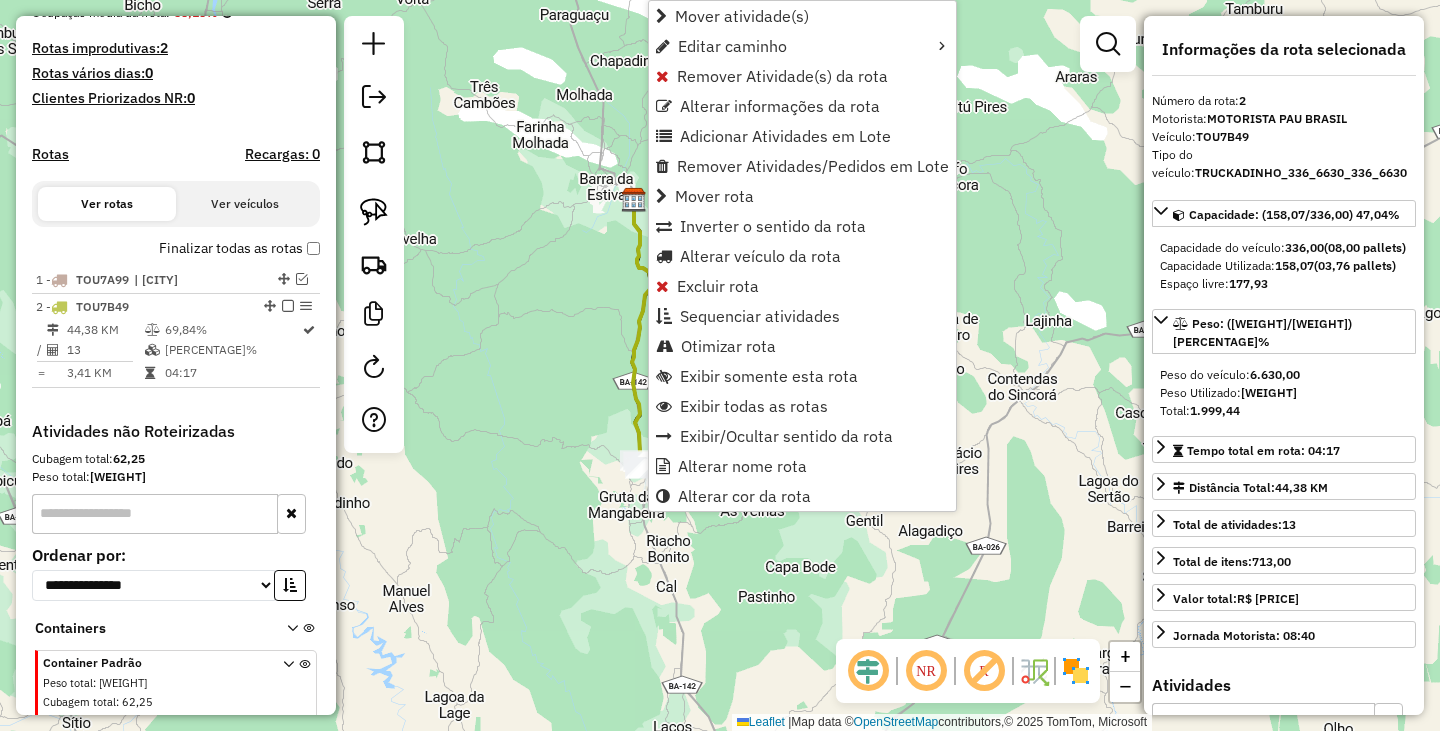 scroll, scrollTop: 590, scrollLeft: 0, axis: vertical 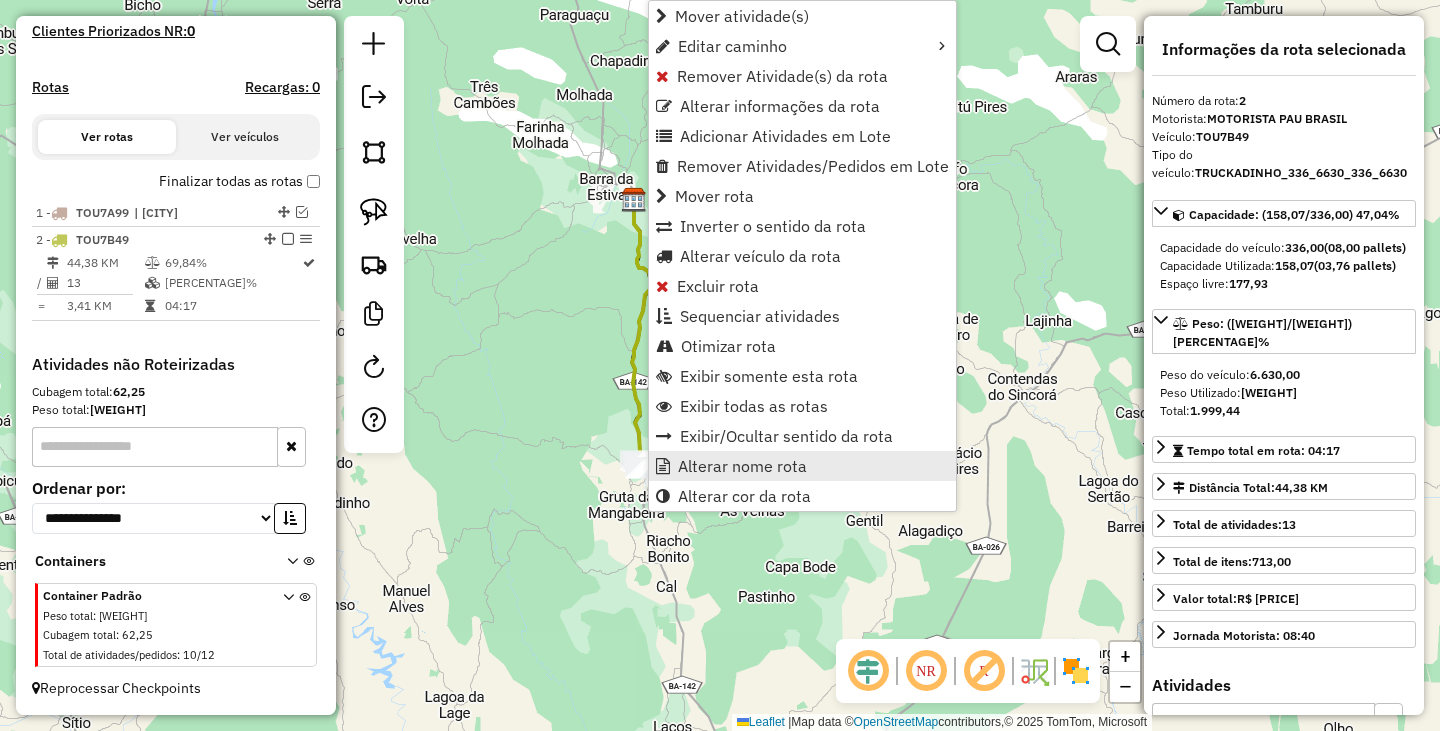 click on "Alterar nome rota" at bounding box center (742, 466) 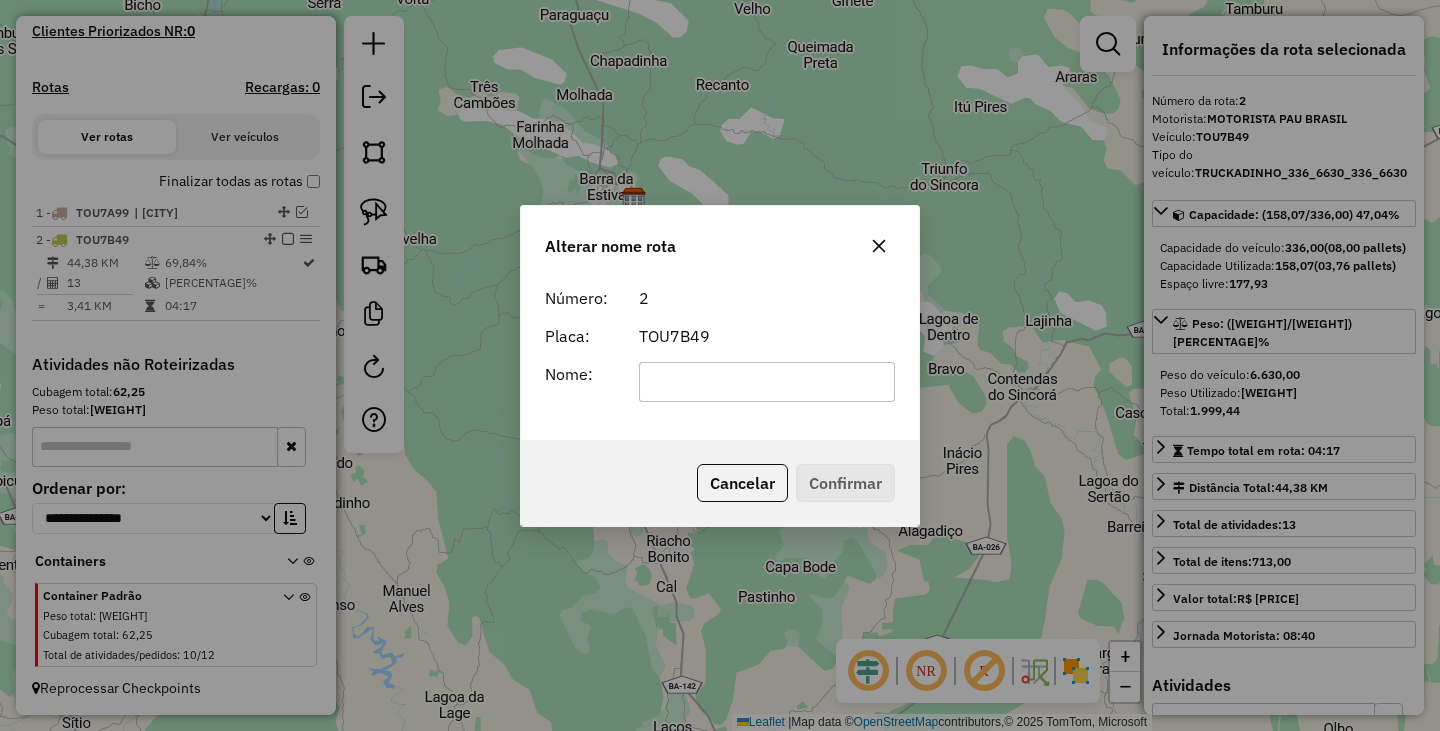 click 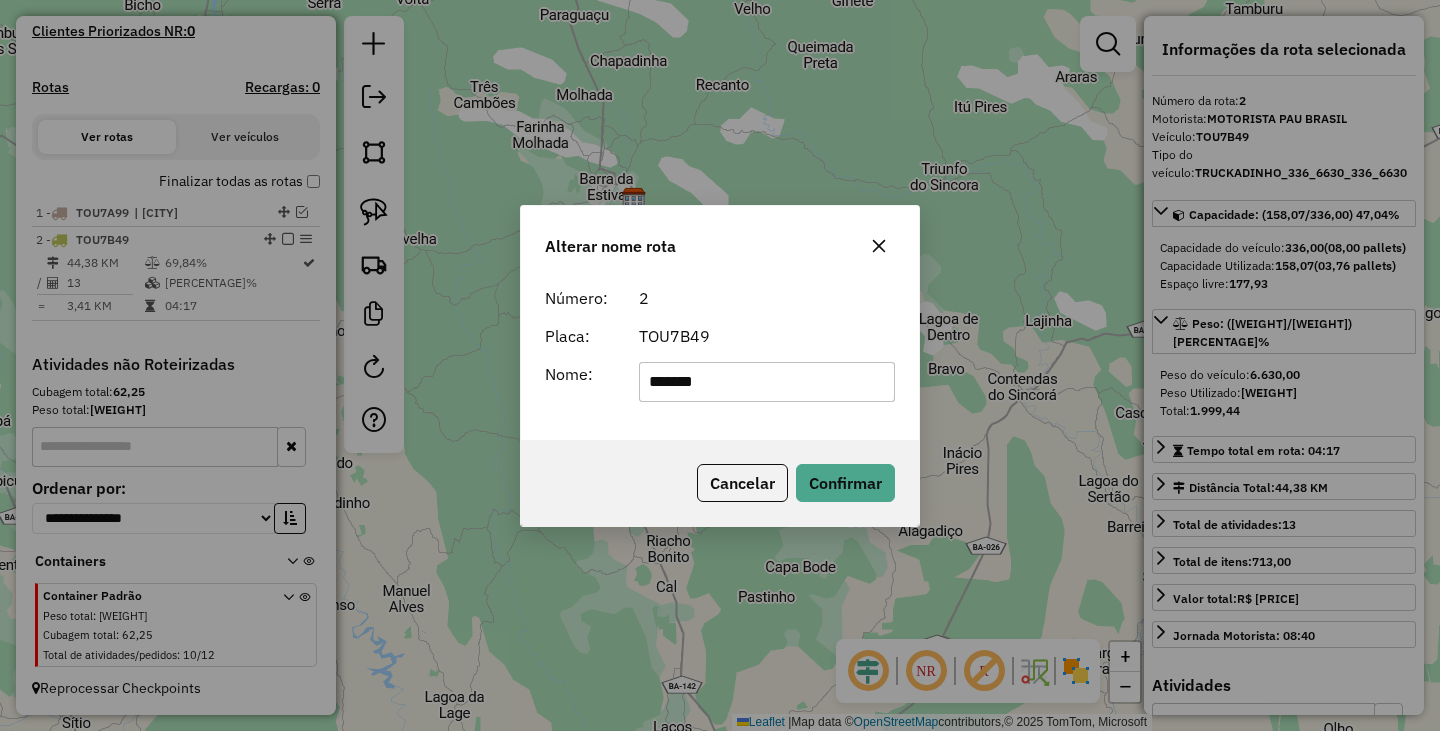 type on "******" 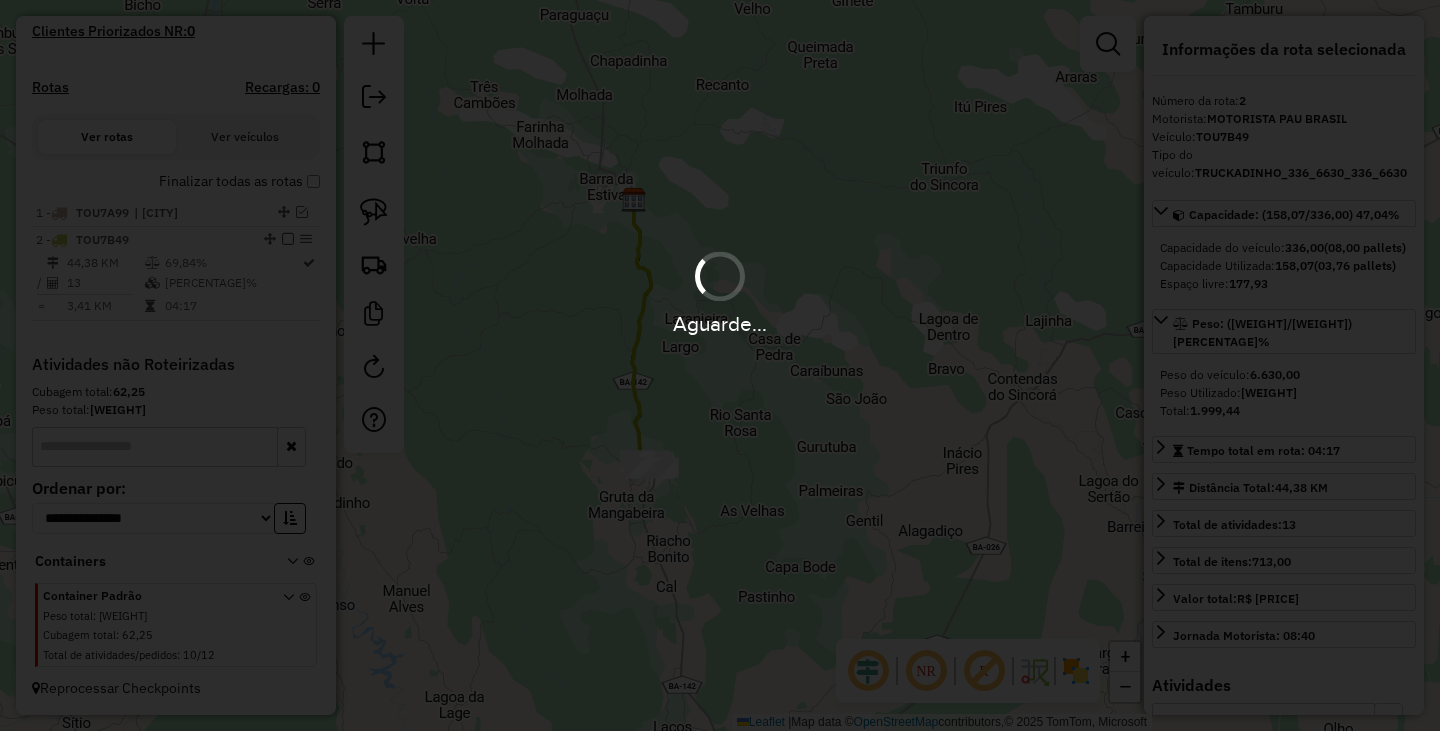 type 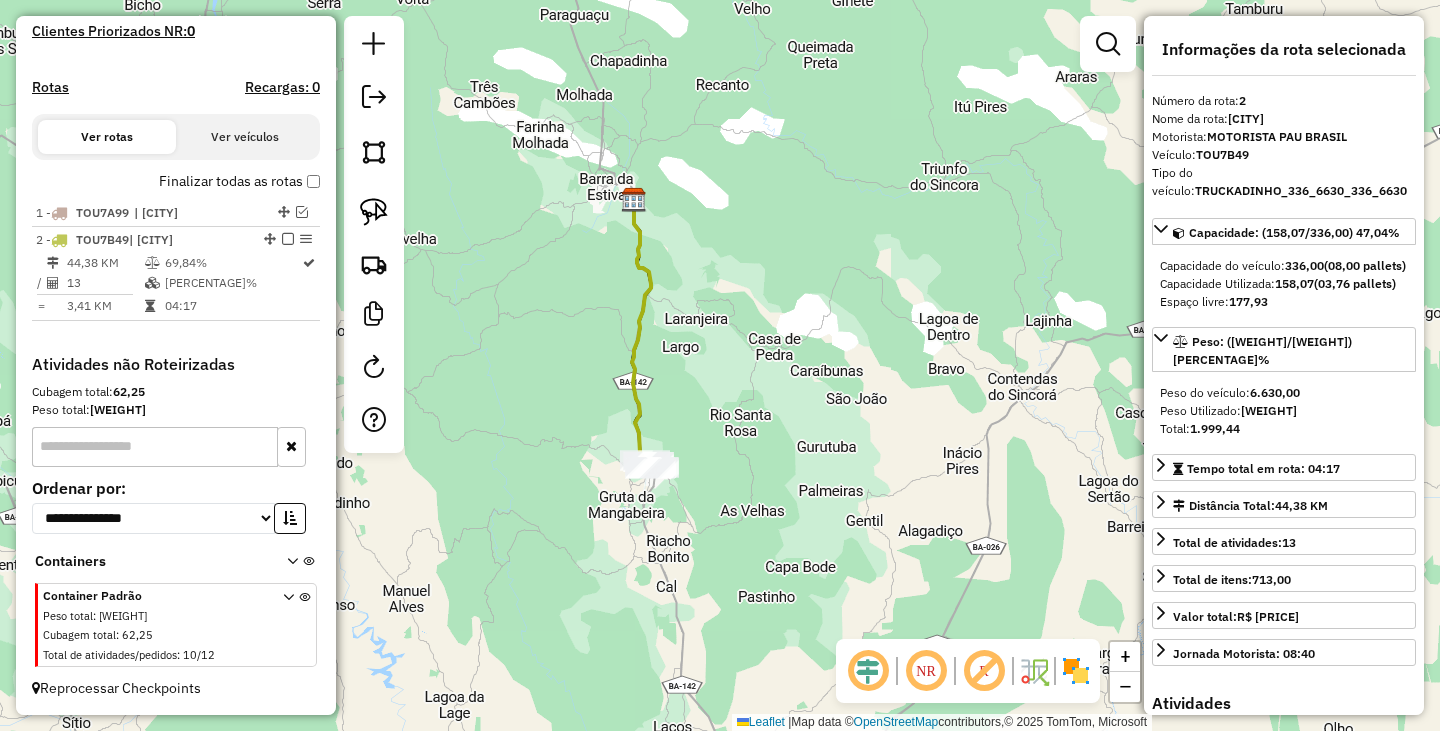 scroll, scrollTop: 523, scrollLeft: 0, axis: vertical 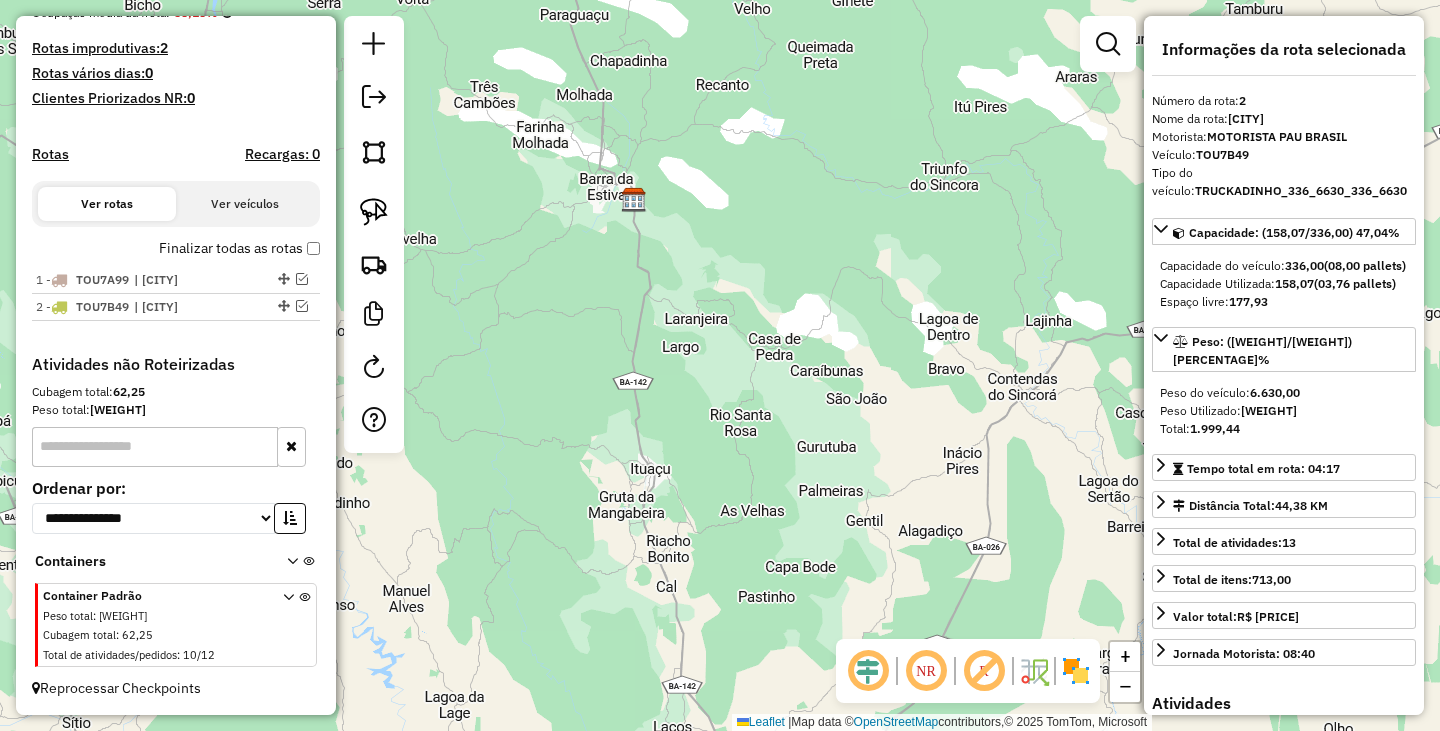 click on "Janela de atendimento Grade de atendimento Capacidade Transportadoras Veículos Cliente Pedidos  Rotas Selecione os dias de semana para filtrar as janelas de atendimento  Seg   Ter   Qua   Qui   Sex   Sáb   Dom  Informe o período da janela de atendimento: De: Até:  Filtrar exatamente a janela do cliente  Considerar janela de atendimento padrão  Selecione os dias de semana para filtrar as grades de atendimento  Seg   Ter   Qua   Qui   Sex   Sáb   Dom   Considerar clientes sem dia de atendimento cadastrado  Clientes fora do dia de atendimento selecionado Filtrar as atividades entre os valores definidos abaixo:  Peso mínimo:   Peso máximo:   Cubagem mínima:   Cubagem máxima:   De:   Até:  Filtrar as atividades entre o tempo de atendimento definido abaixo:  De:   Até:   Considerar capacidade total dos clientes não roteirizados Transportadora: Selecione um ou mais itens Tipo de veículo: Selecione um ou mais itens Veículo: Selecione um ou mais itens Motorista: Selecione um ou mais itens Nome: Rótulo:" 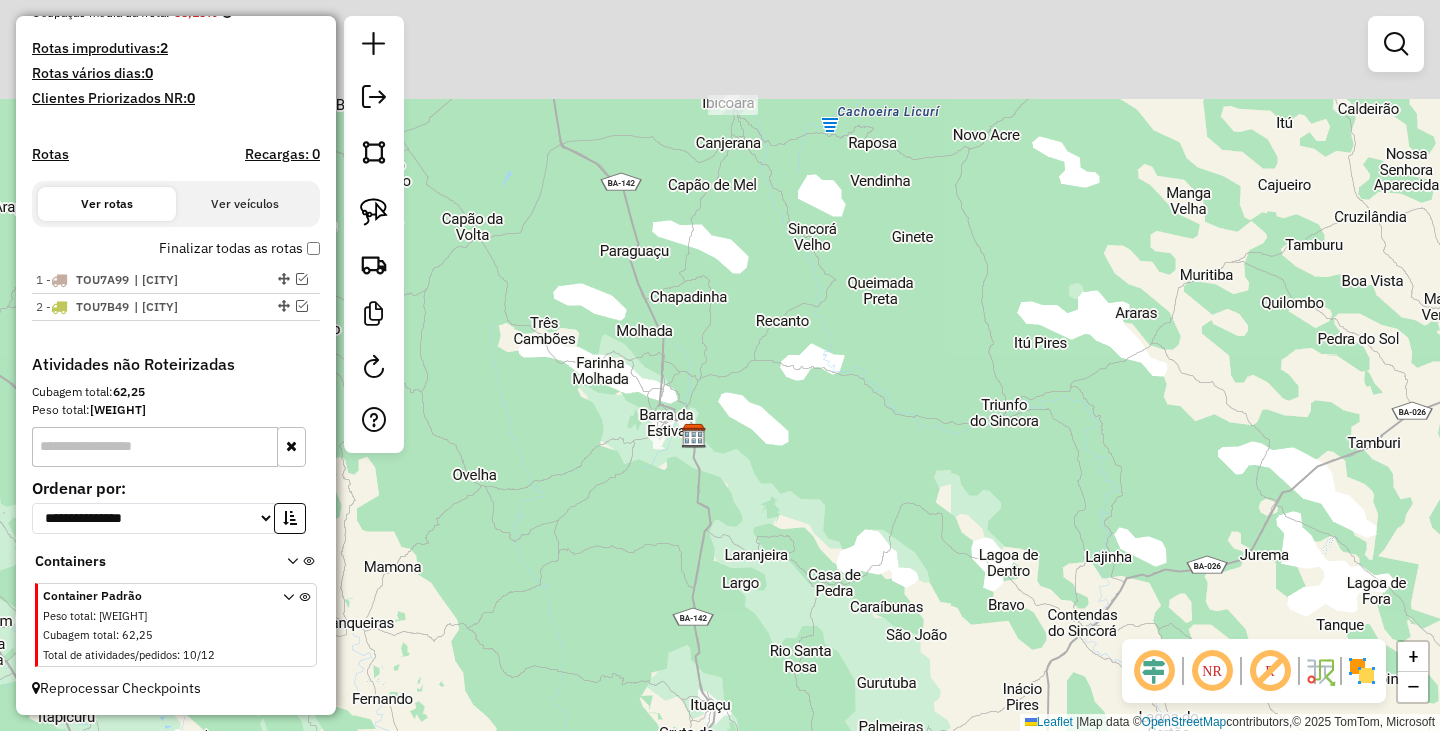 drag, startPoint x: 949, startPoint y: 472, endPoint x: 932, endPoint y: 466, distance: 18.027756 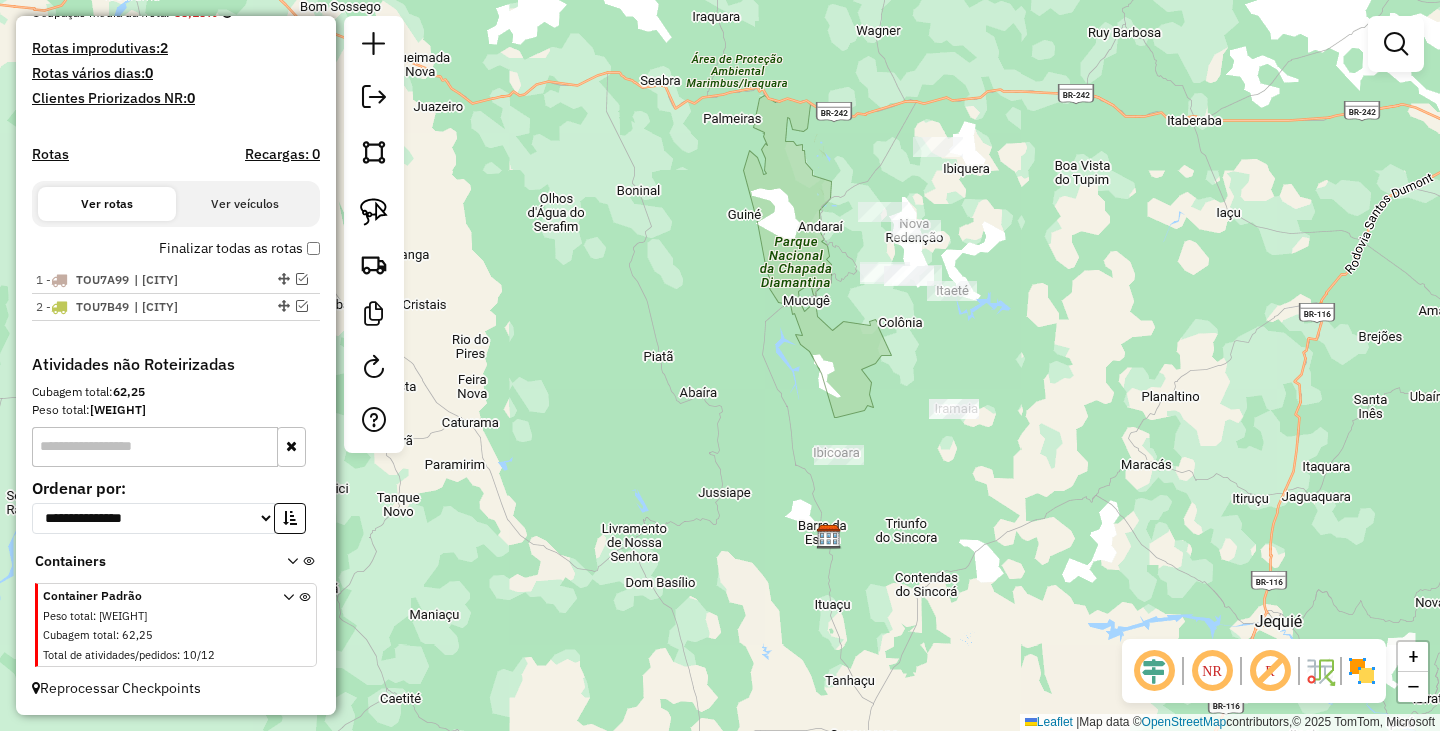 drag, startPoint x: 975, startPoint y: 390, endPoint x: 887, endPoint y: 508, distance: 147.20055 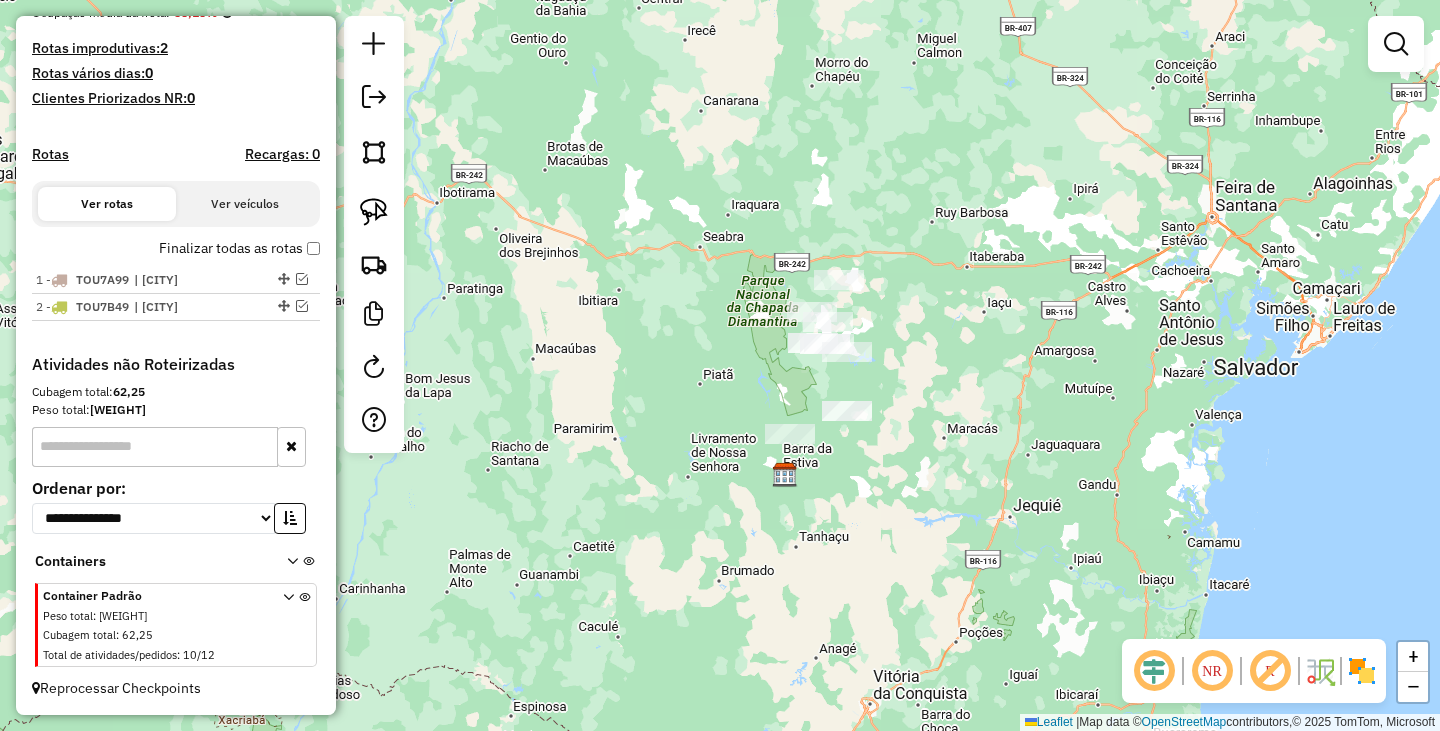 drag, startPoint x: 953, startPoint y: 495, endPoint x: 860, endPoint y: 431, distance: 112.89375 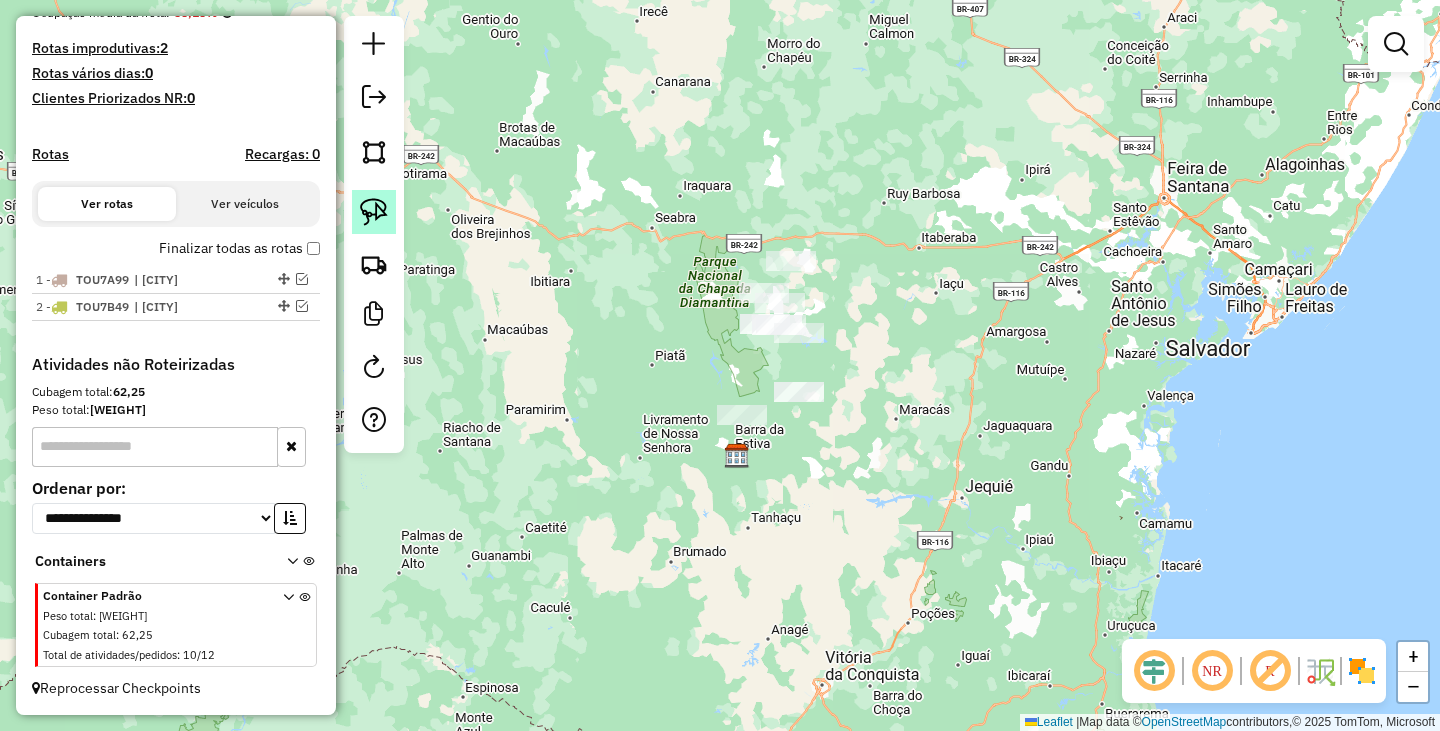 click 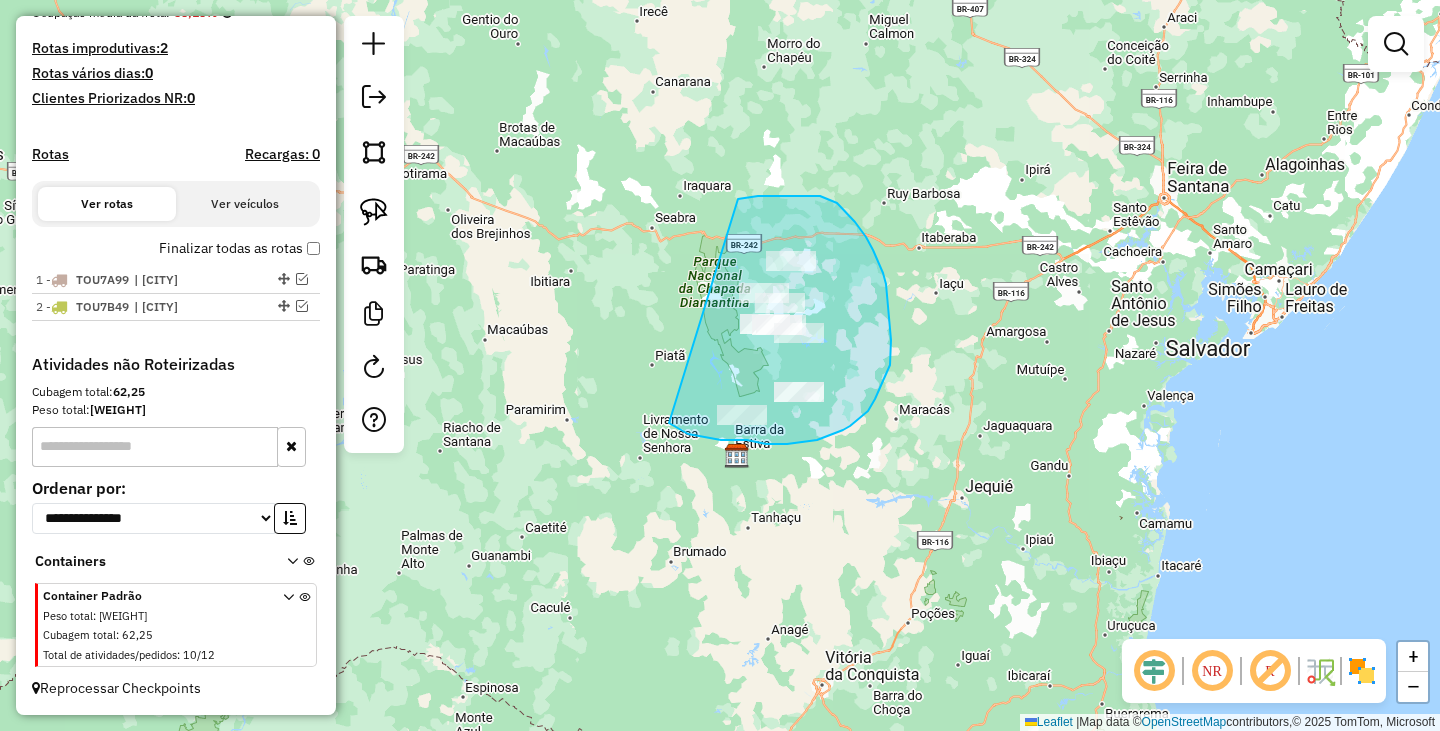 drag, startPoint x: 782, startPoint y: 196, endPoint x: 669, endPoint y: 423, distance: 253.5705 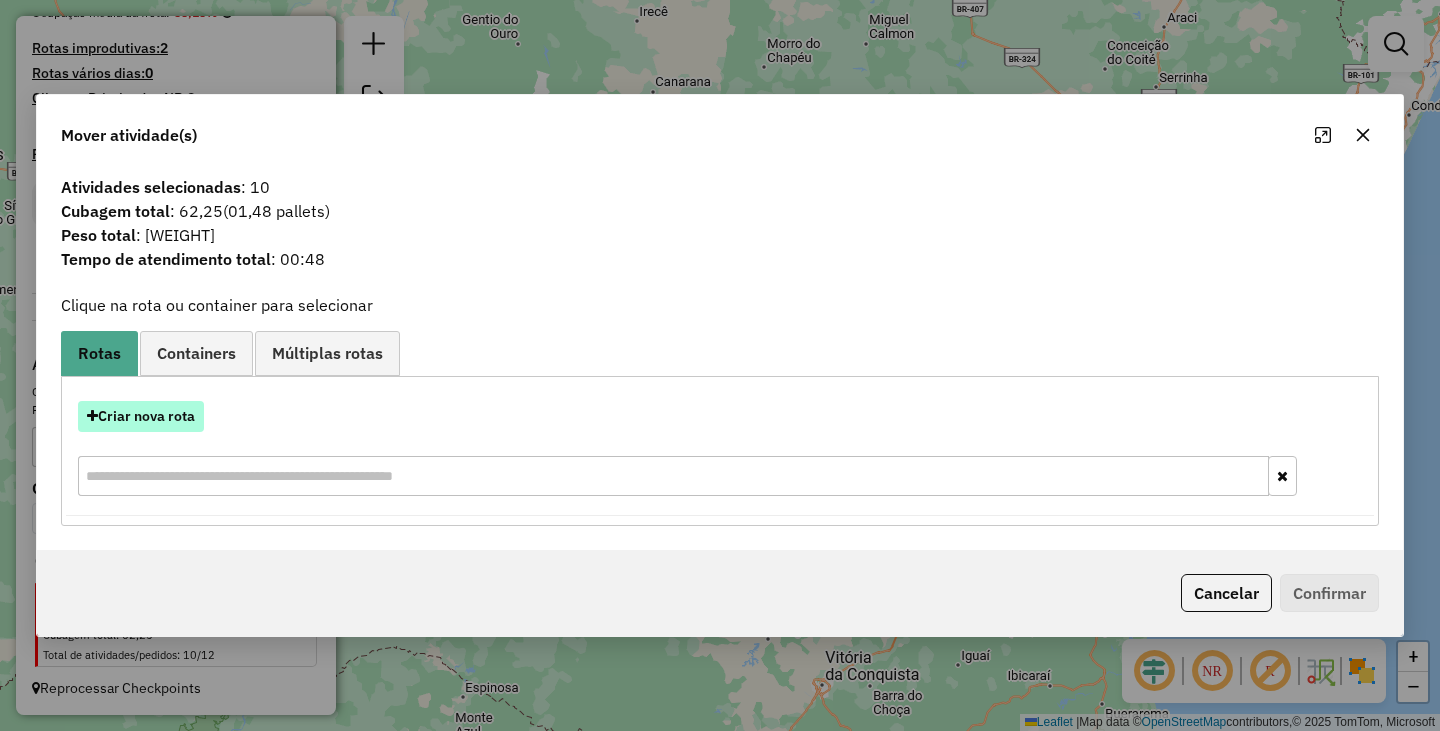 click on "Criar nova rota" at bounding box center [141, 416] 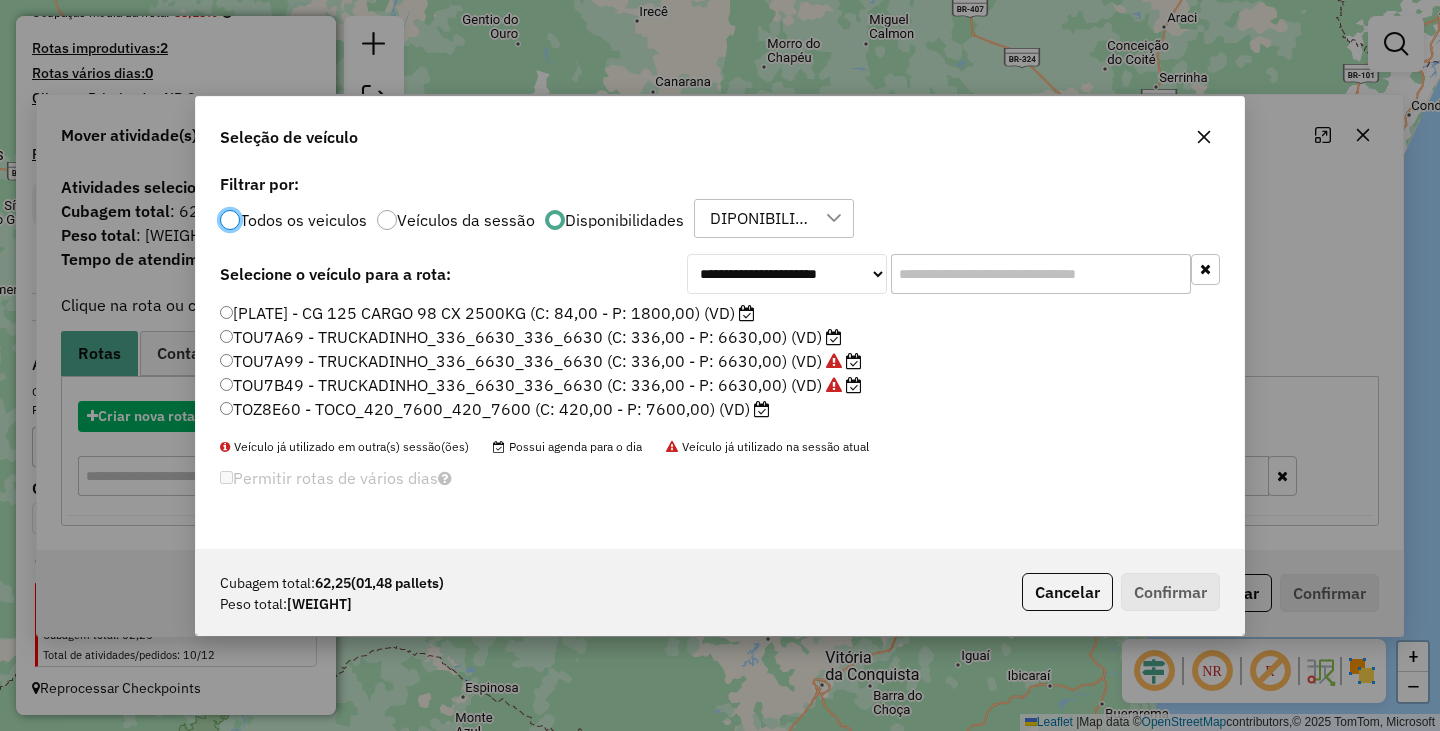 scroll, scrollTop: 11, scrollLeft: 6, axis: both 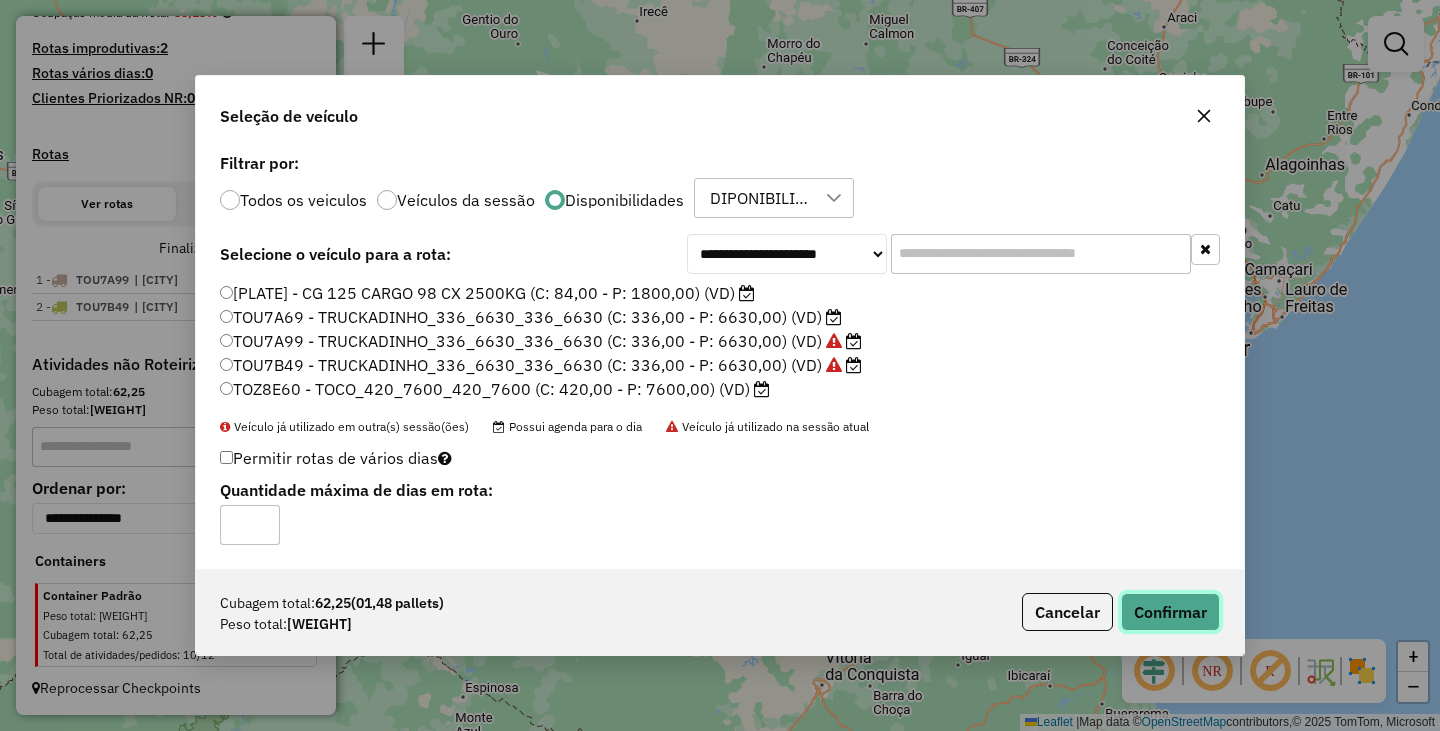 click on "Confirmar" 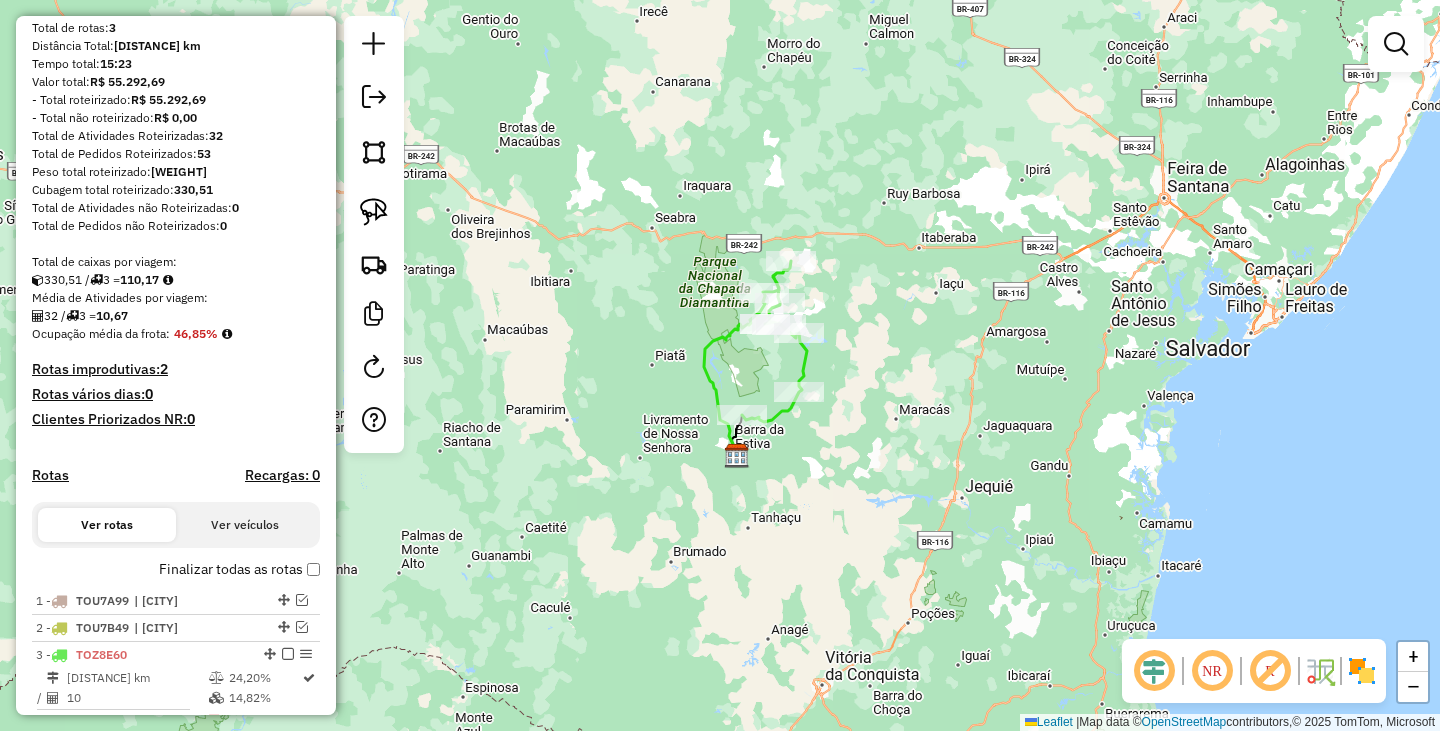 scroll, scrollTop: 0, scrollLeft: 0, axis: both 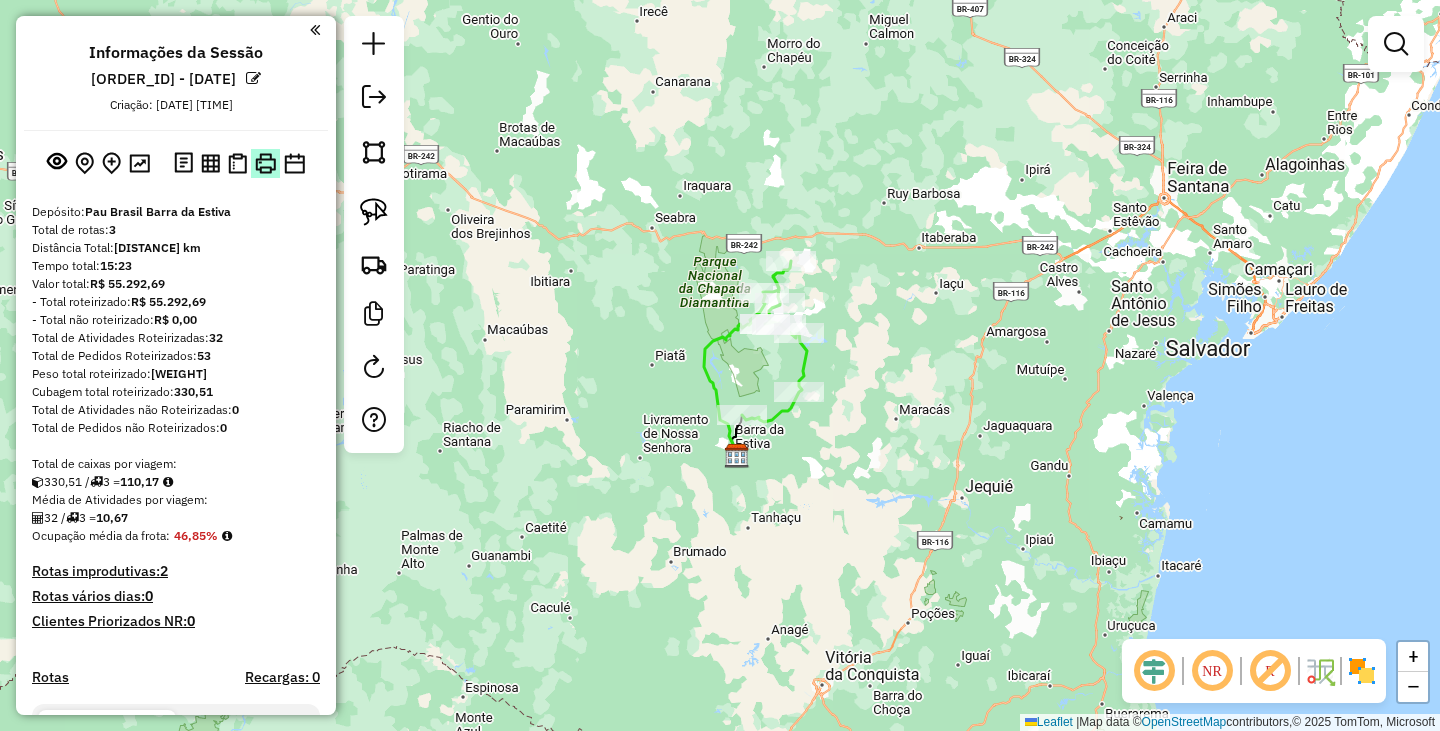 click at bounding box center (265, 163) 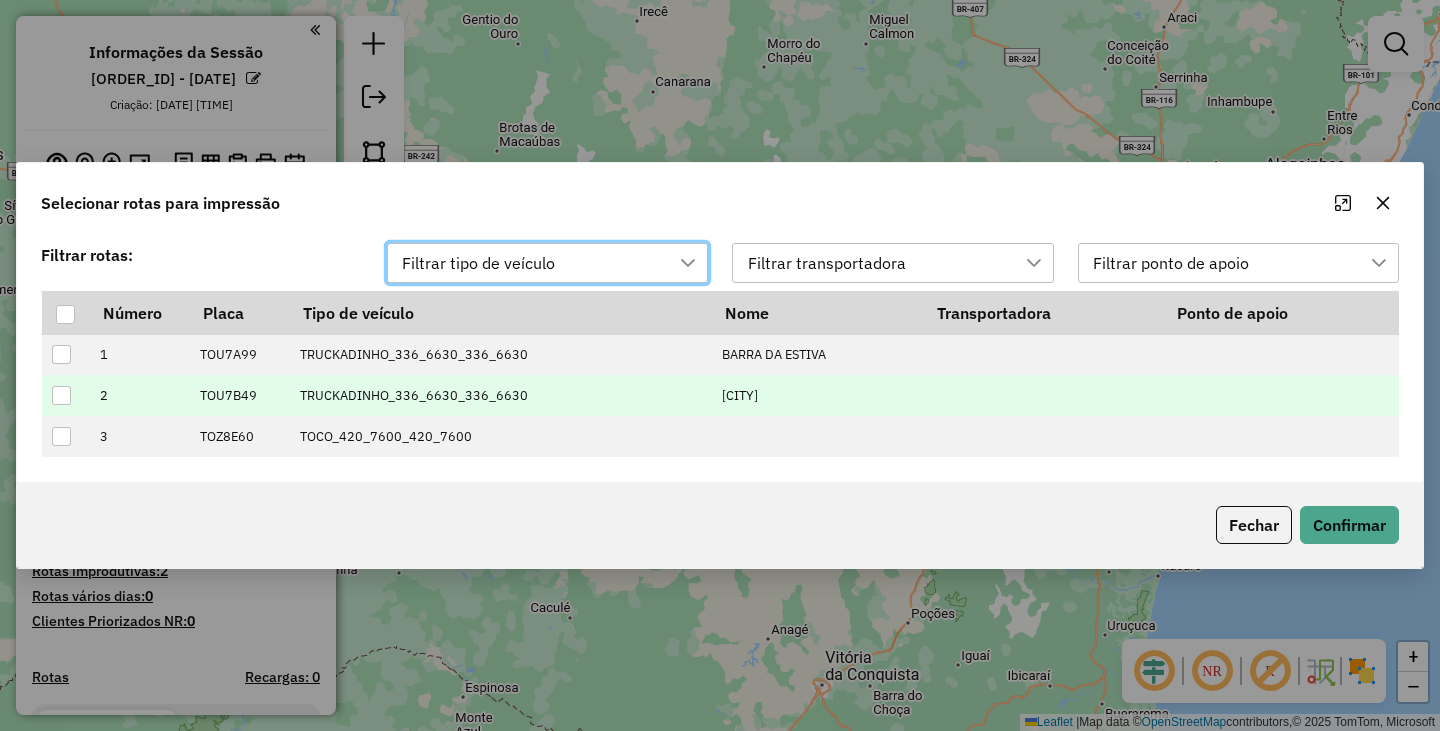 scroll, scrollTop: 15, scrollLeft: 91, axis: both 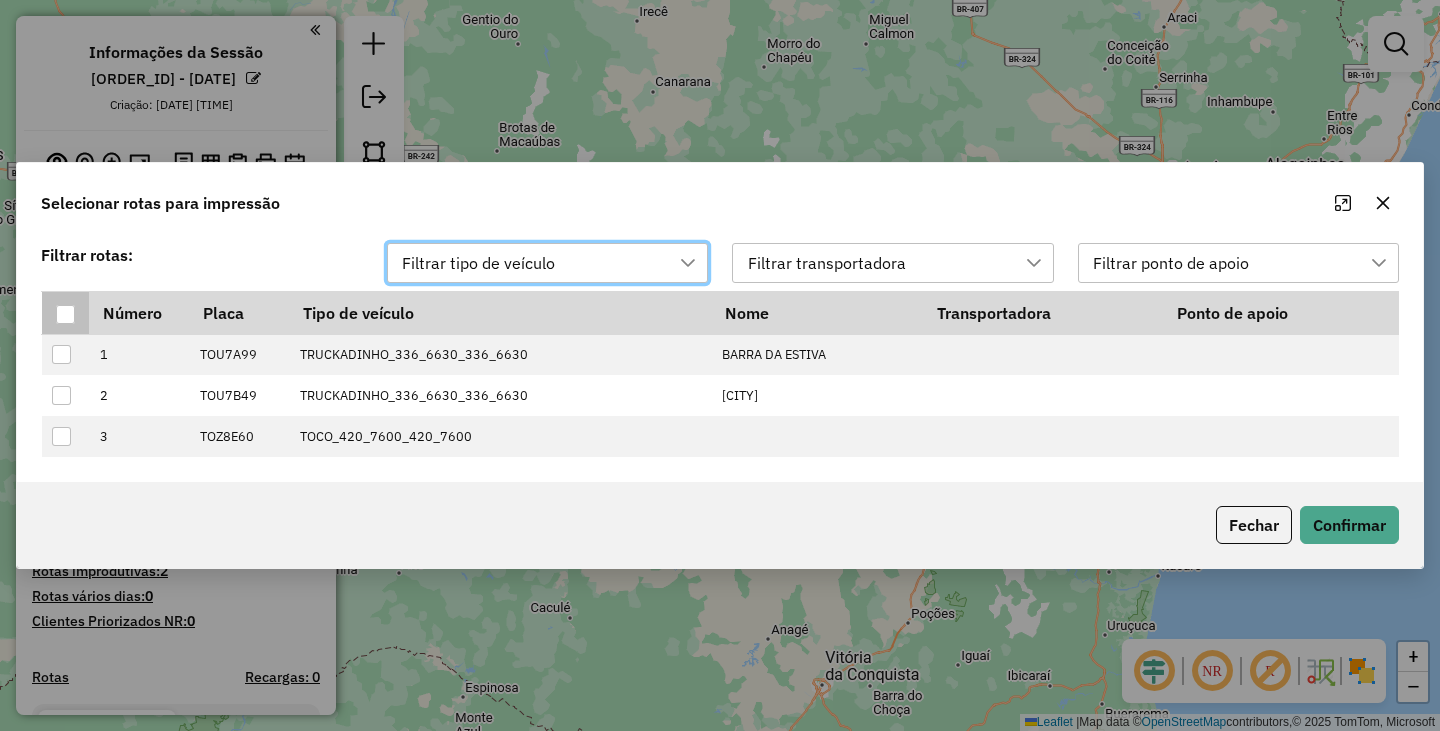 click at bounding box center (65, 314) 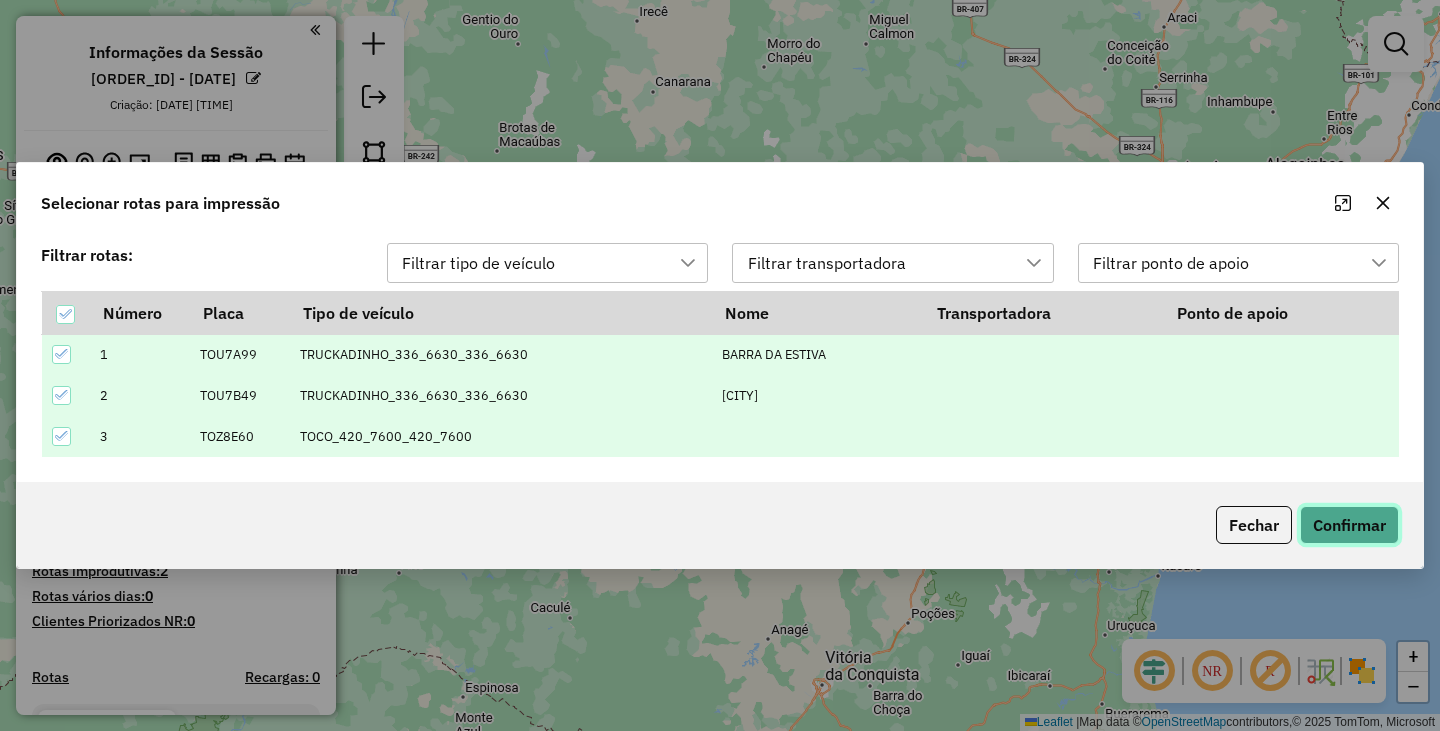 click on "Confirmar" 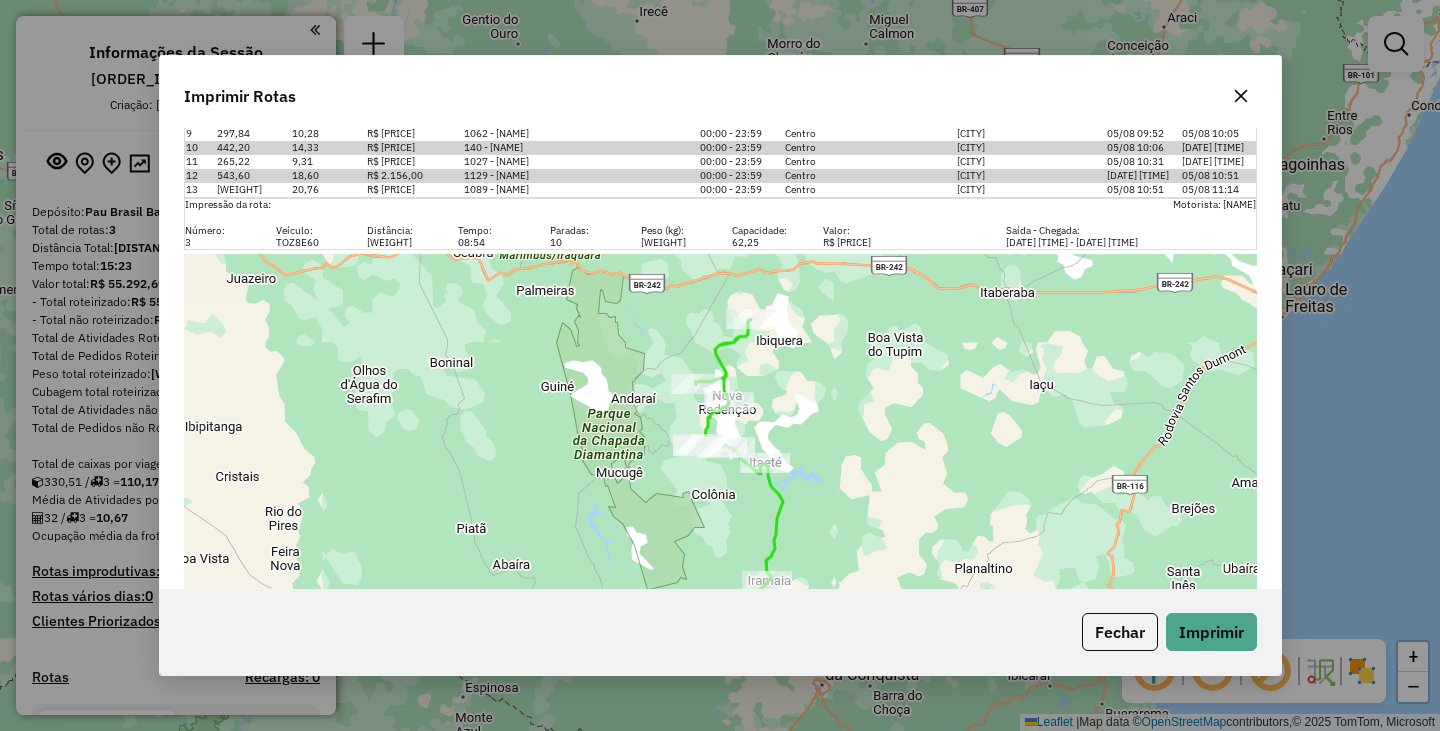 scroll, scrollTop: 1600, scrollLeft: 0, axis: vertical 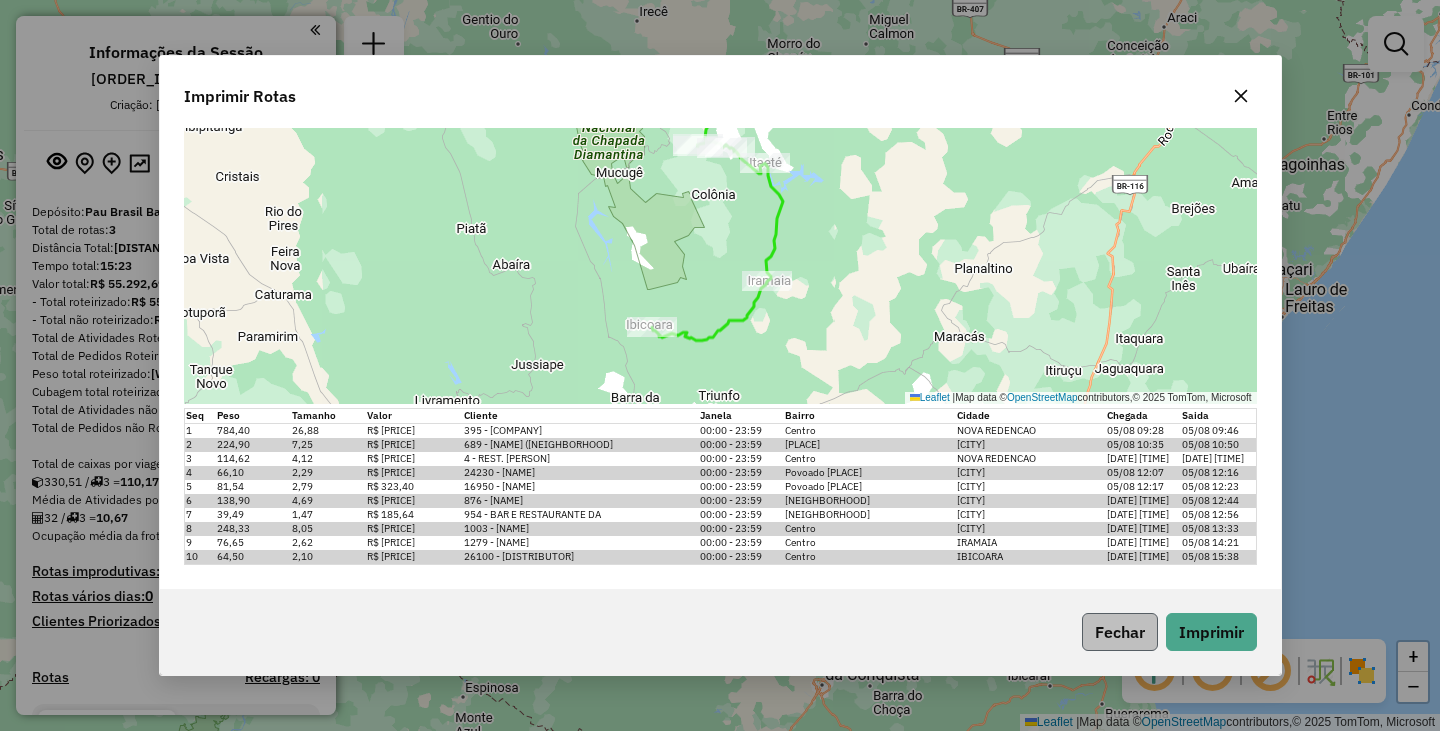 click on "Fechar" 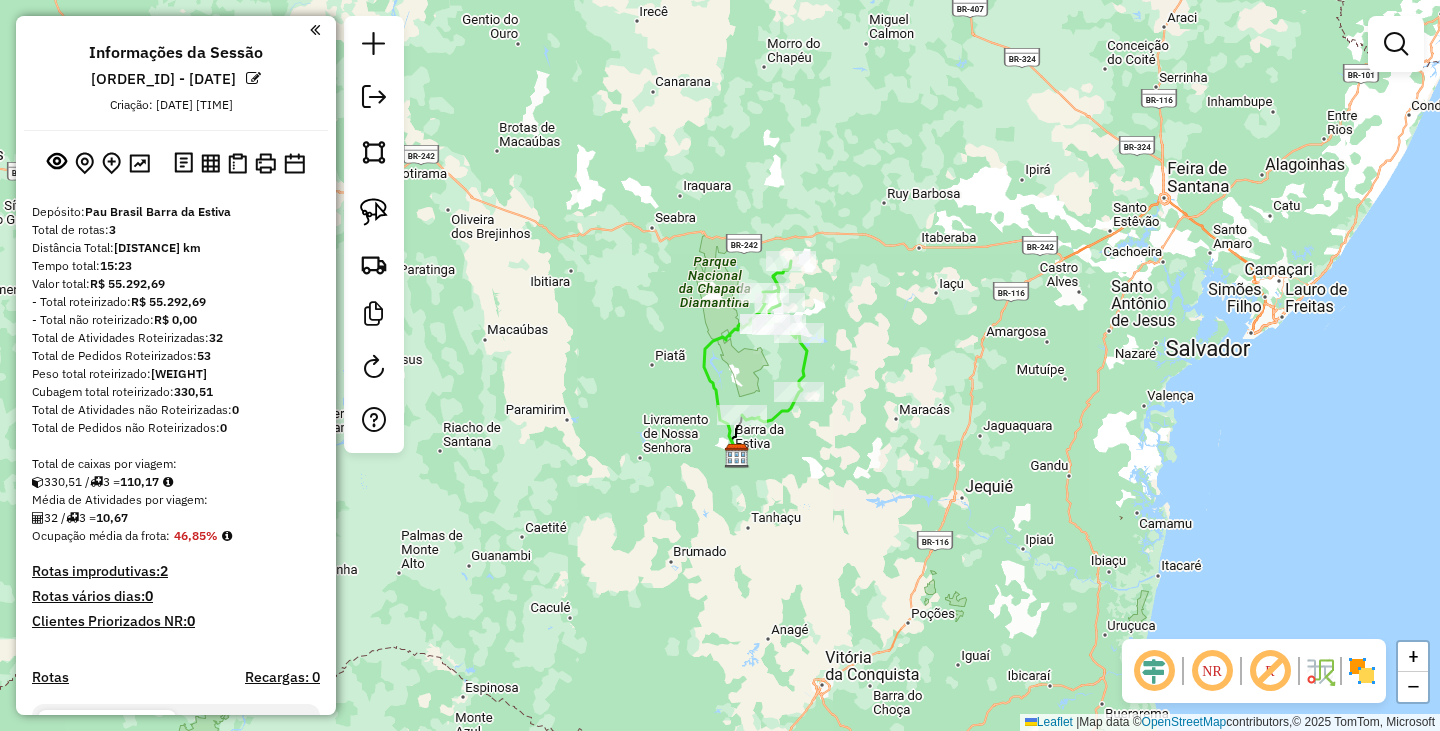 scroll, scrollTop: 0, scrollLeft: 0, axis: both 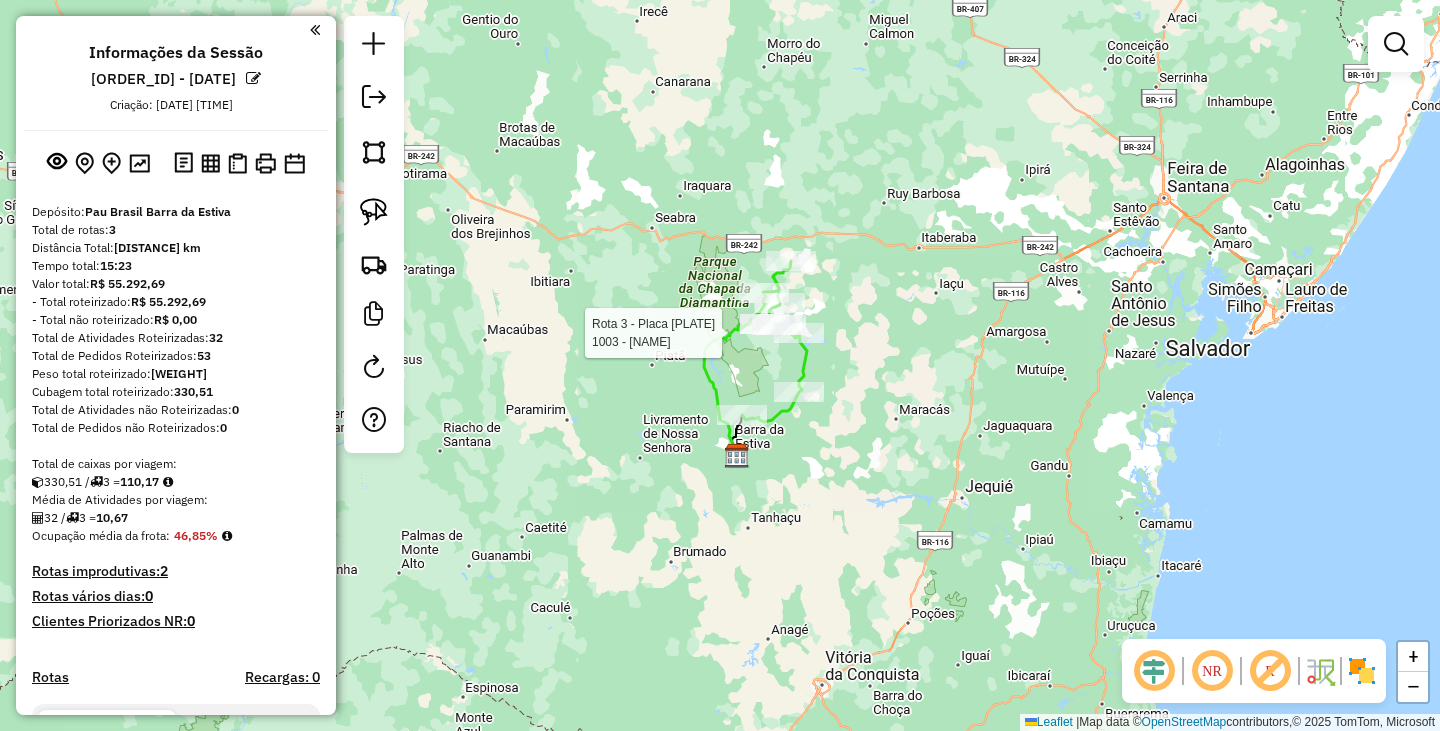 select on "**********" 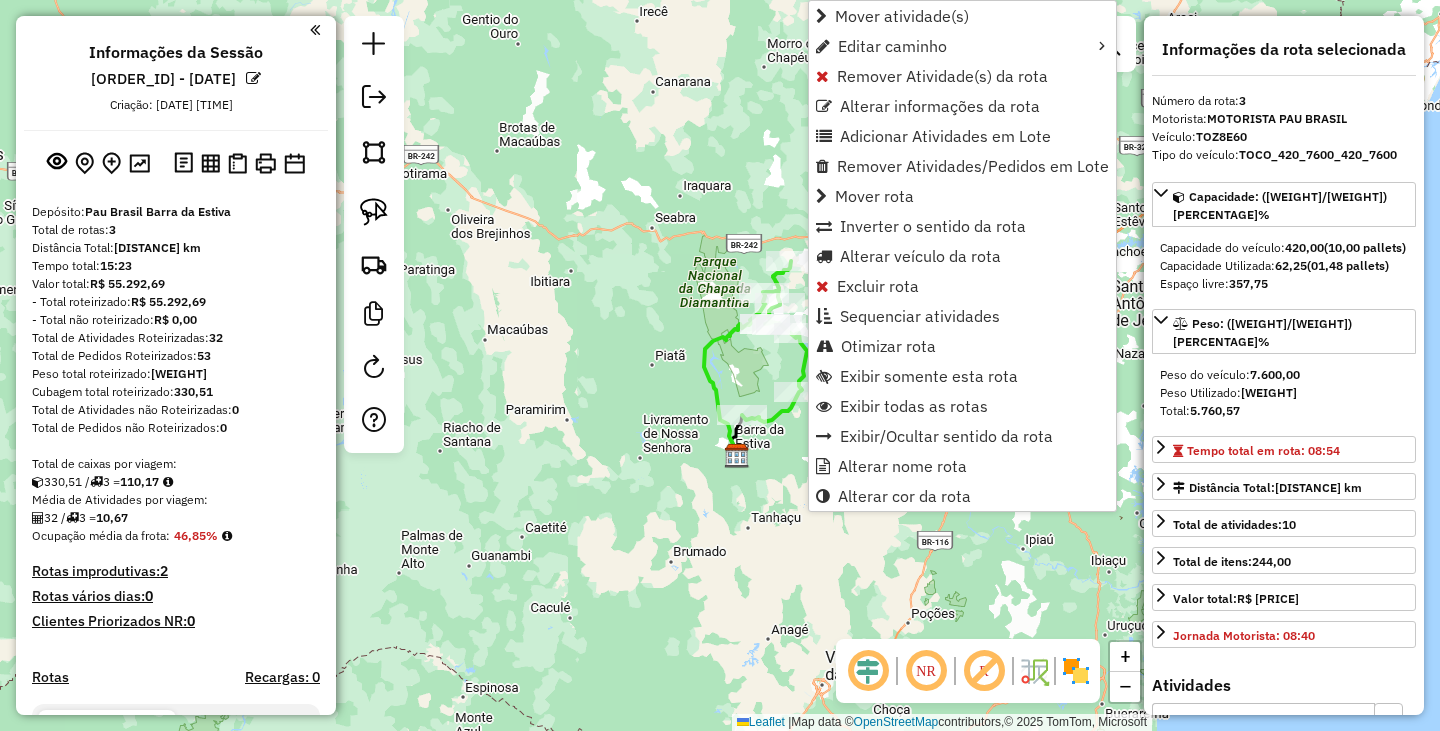 scroll, scrollTop: 302, scrollLeft: 0, axis: vertical 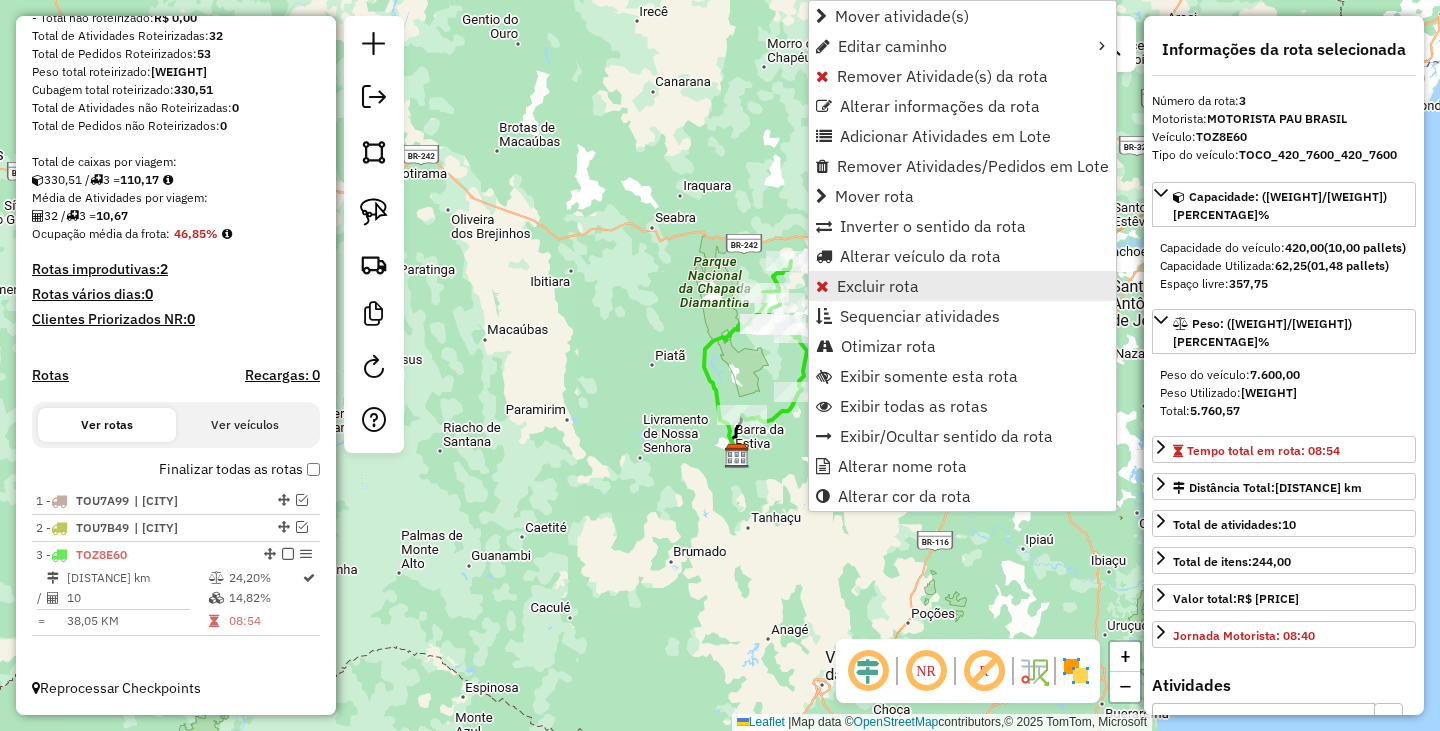 click on "Excluir rota" at bounding box center [878, 286] 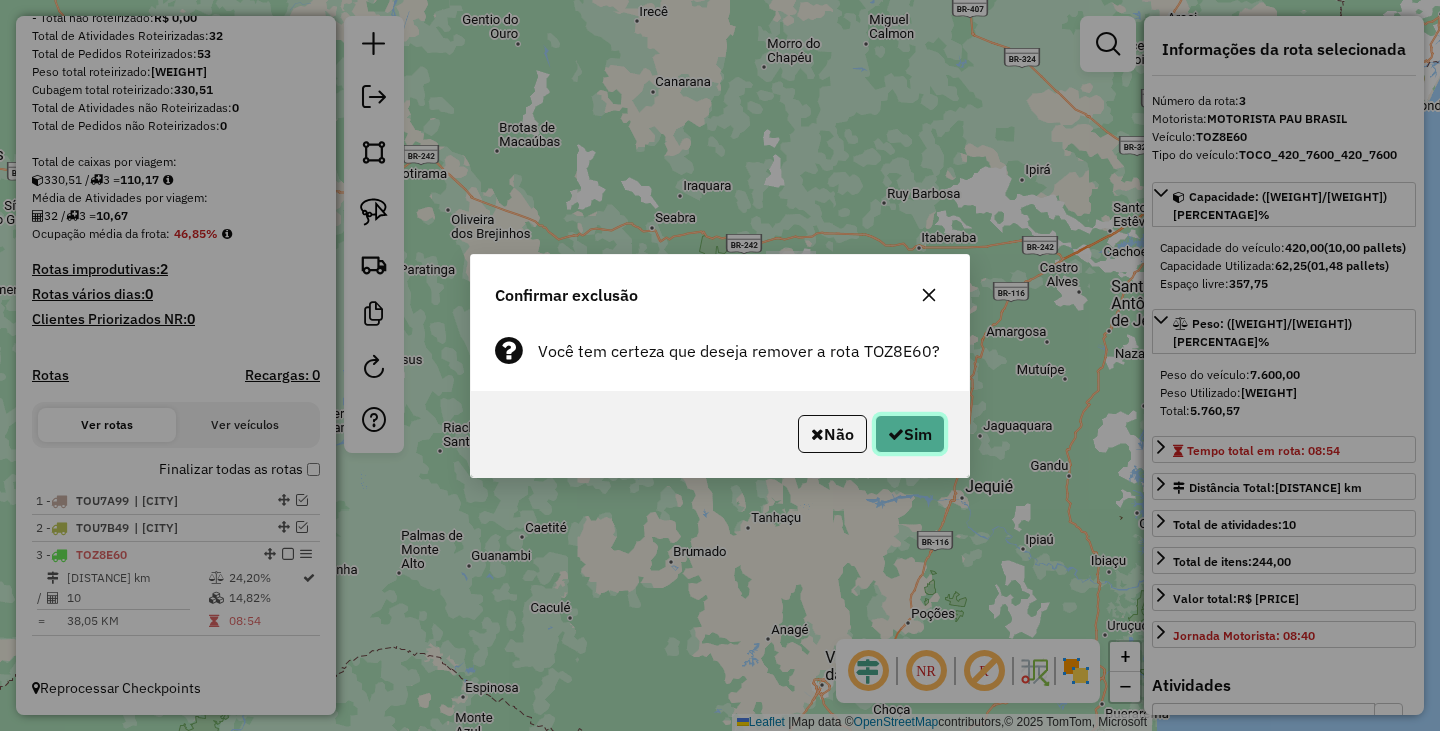 click on "Sim" 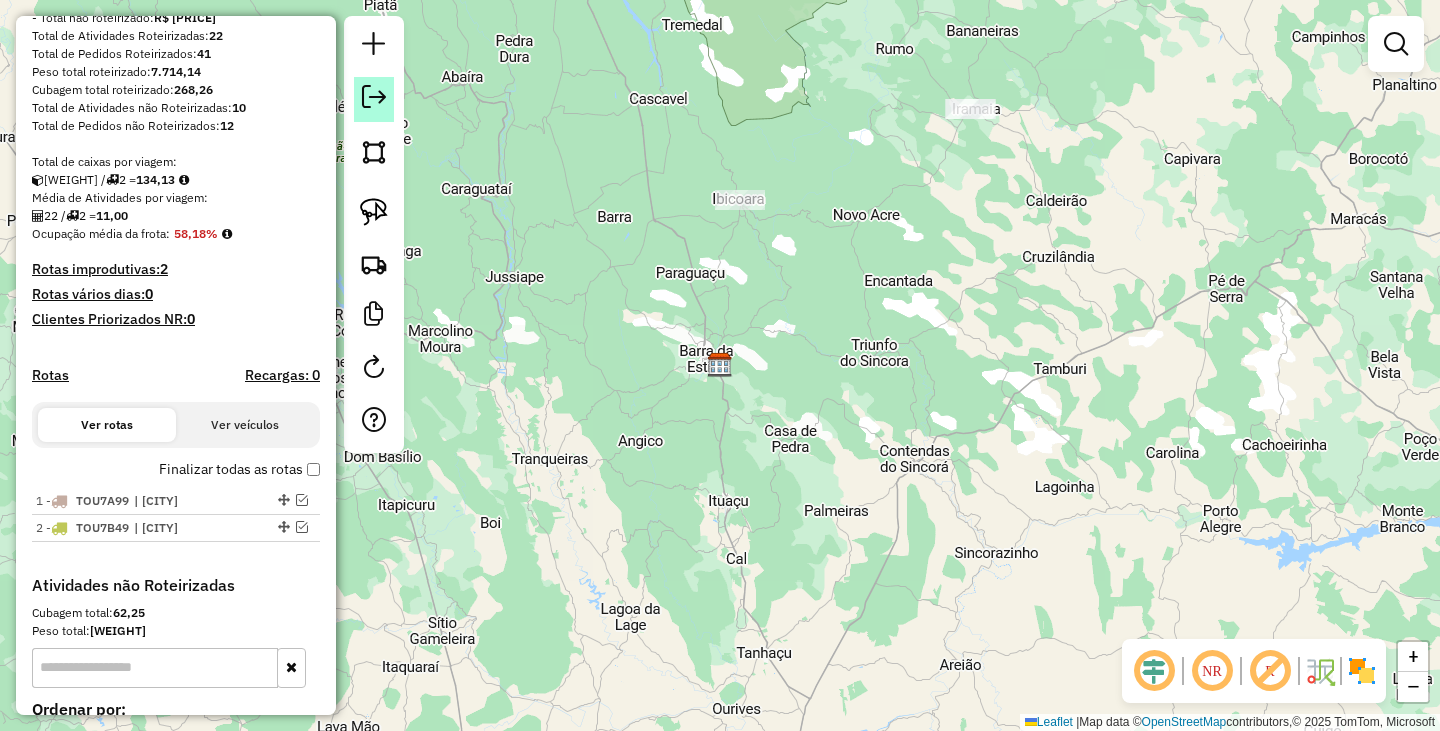 click 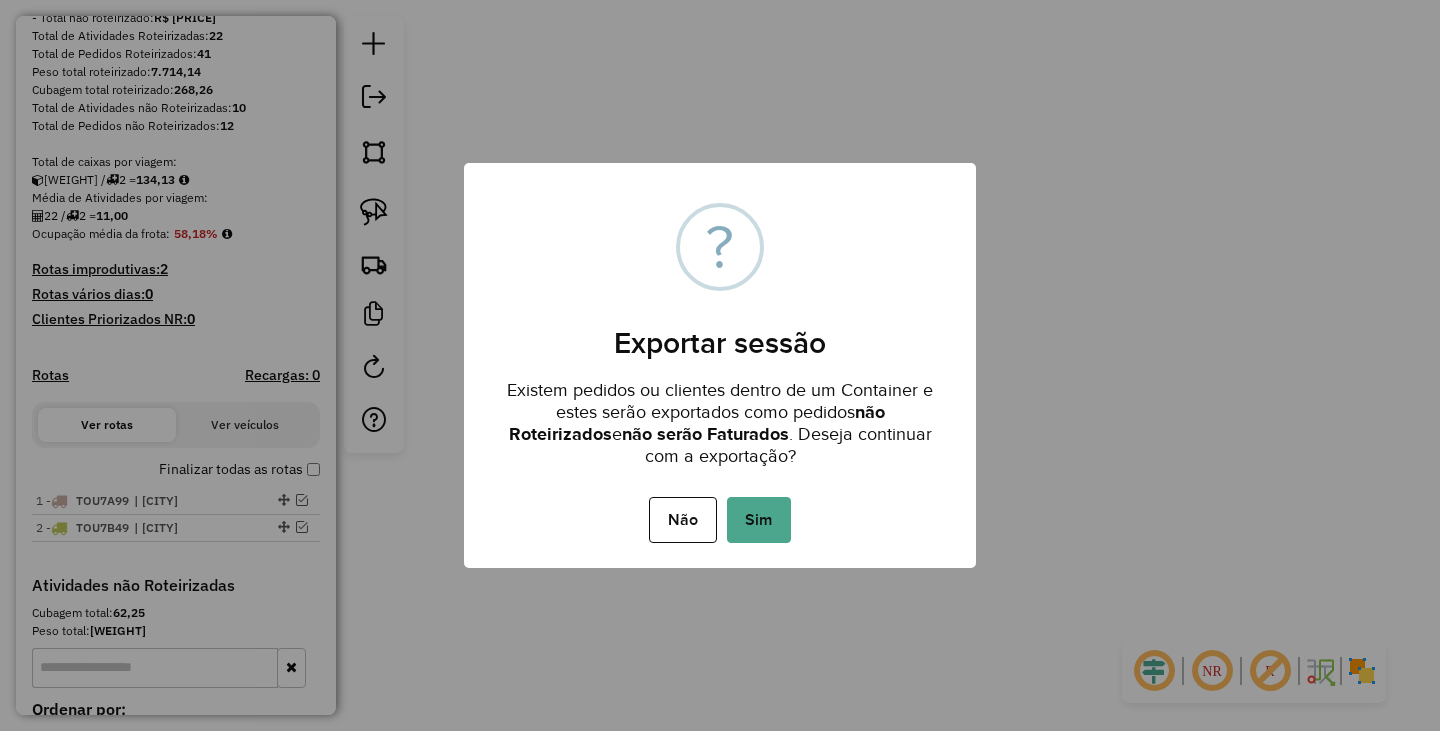 click on "Não No Sim" at bounding box center [720, 520] 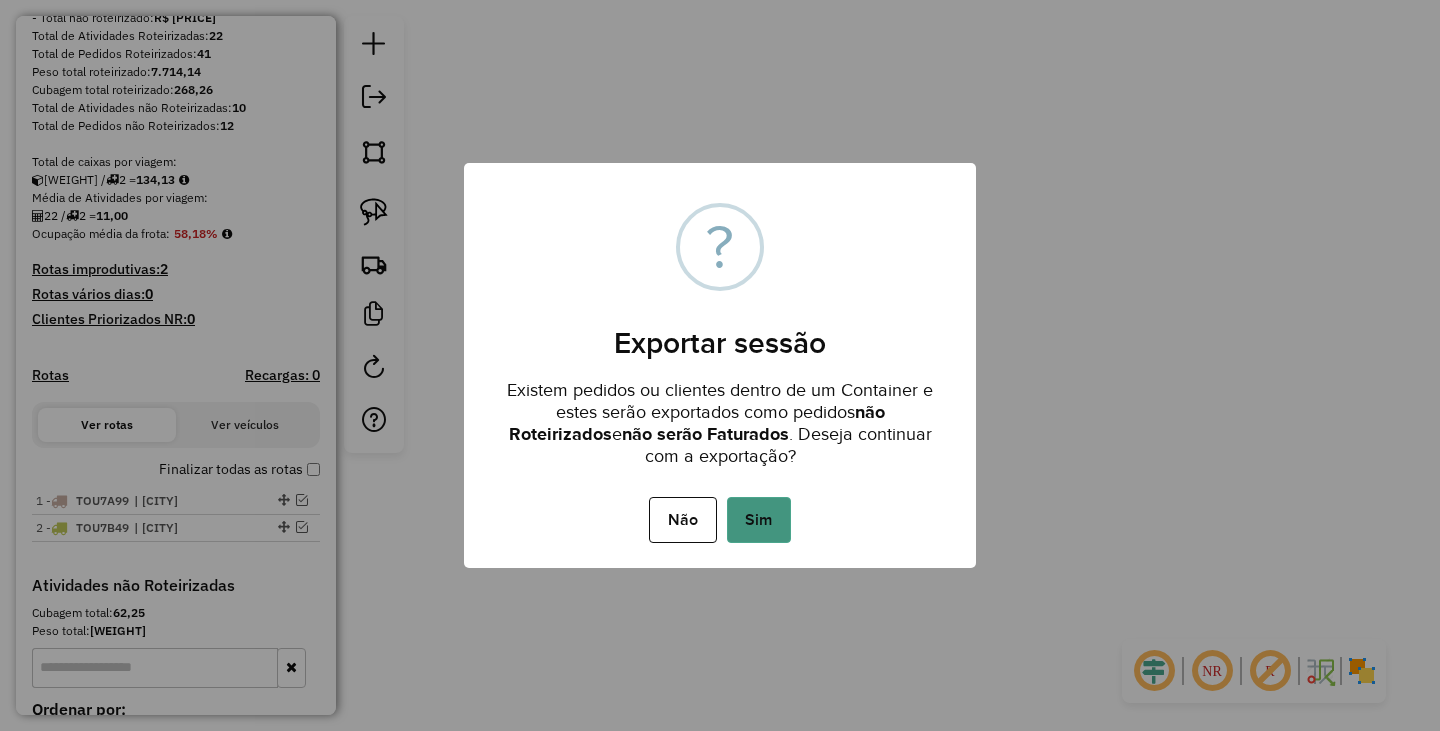 click on "Sim" at bounding box center [759, 520] 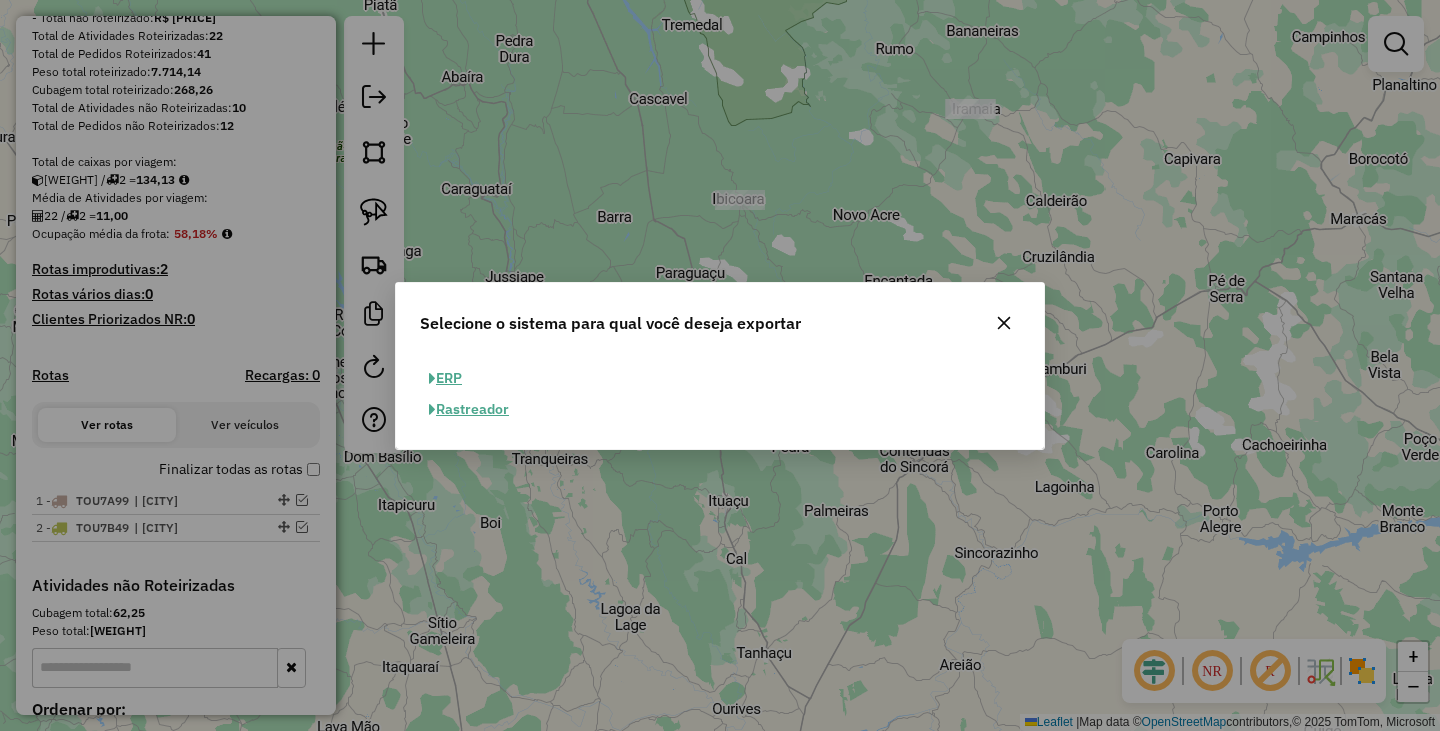 click on "ERP" 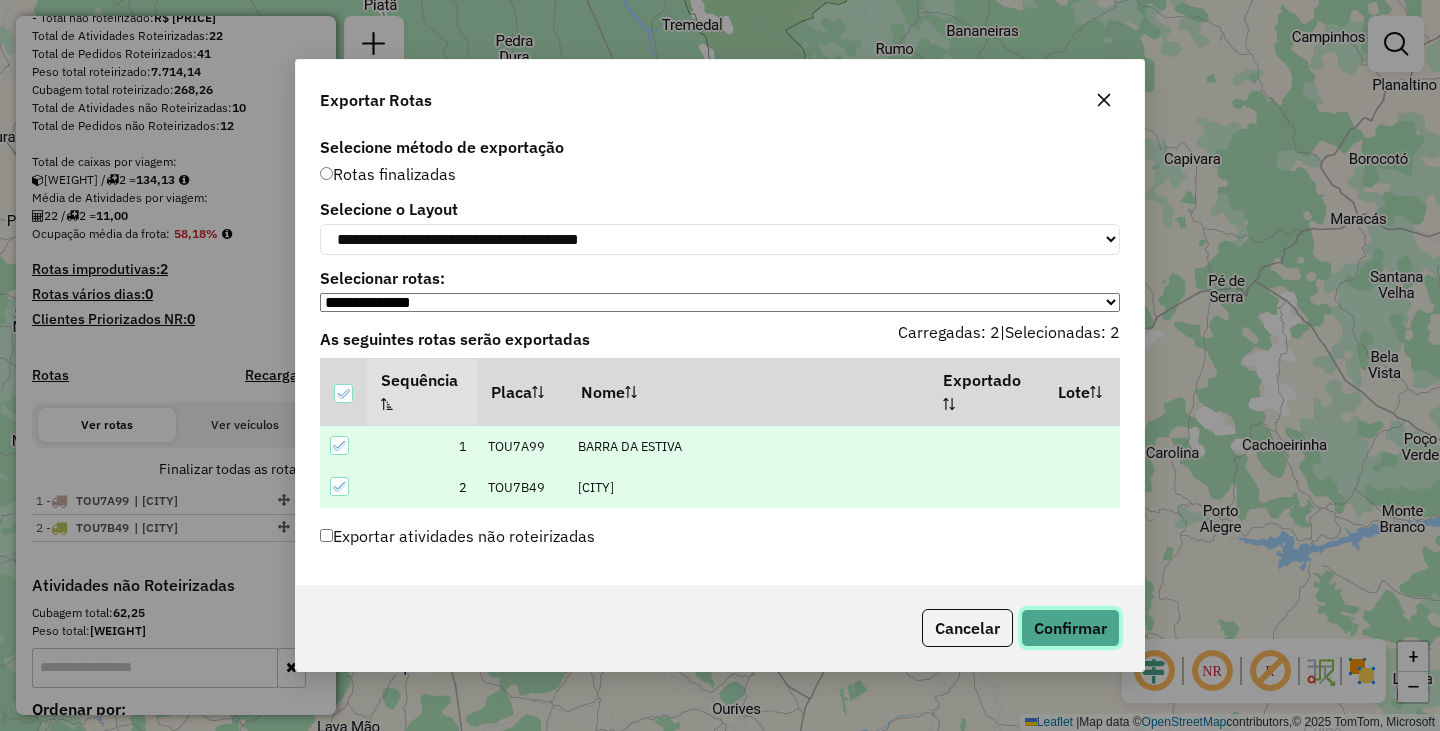 click on "Confirmar" 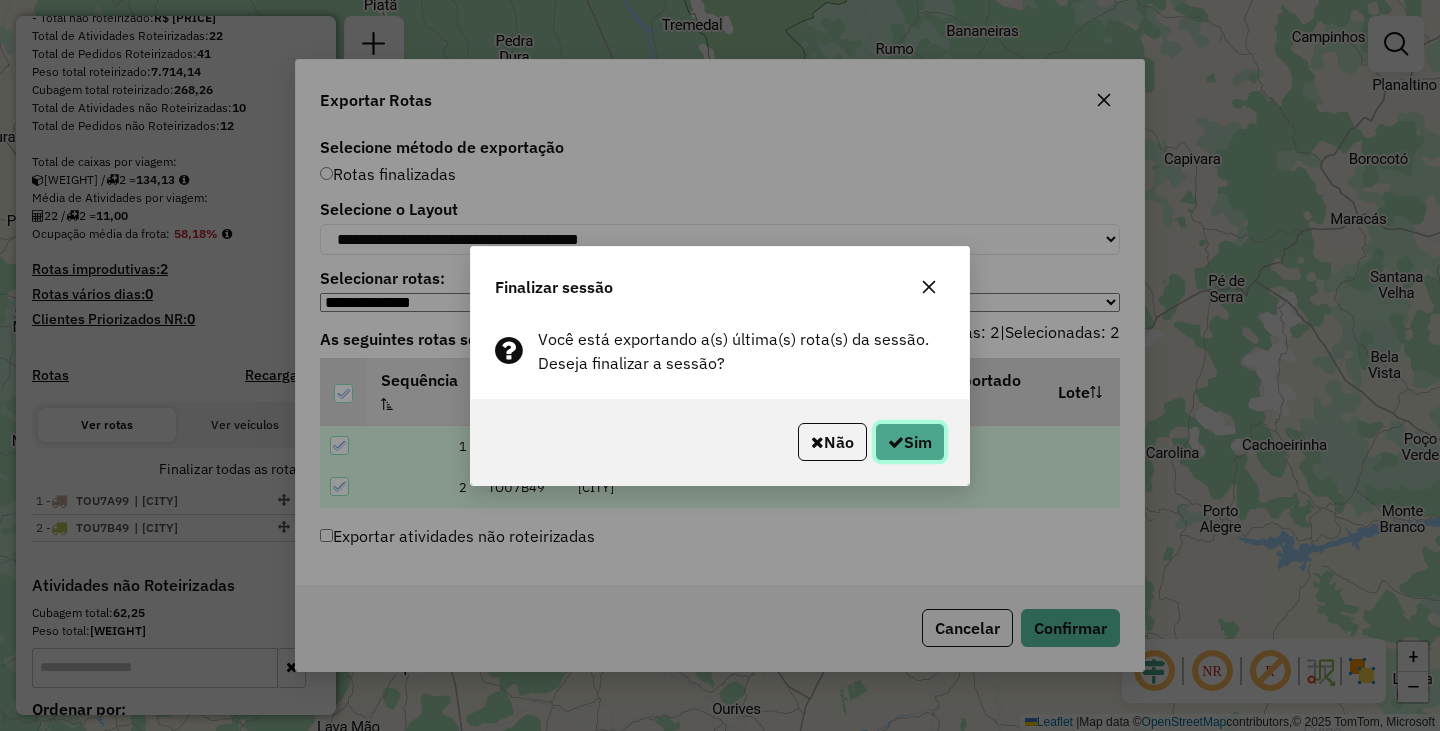 click on "Sim" 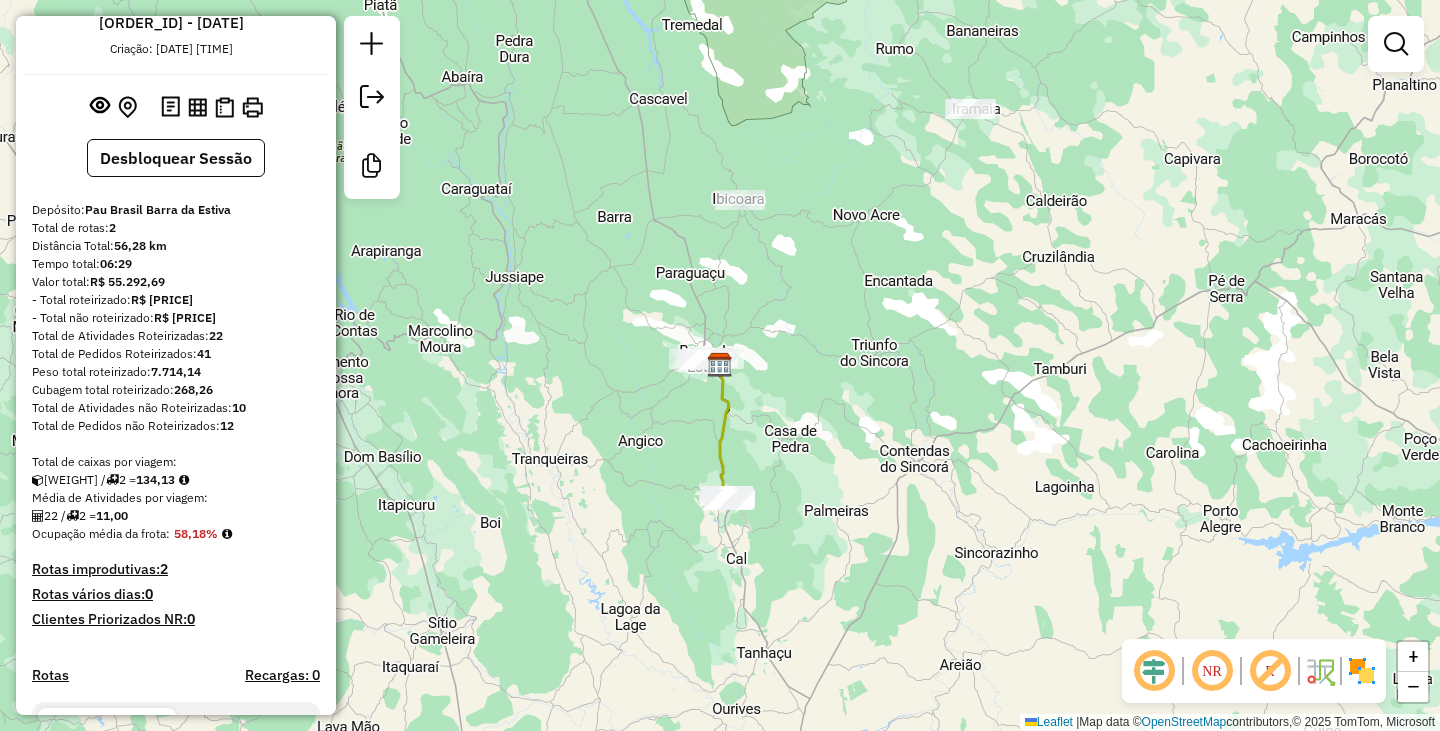 scroll, scrollTop: 0, scrollLeft: 0, axis: both 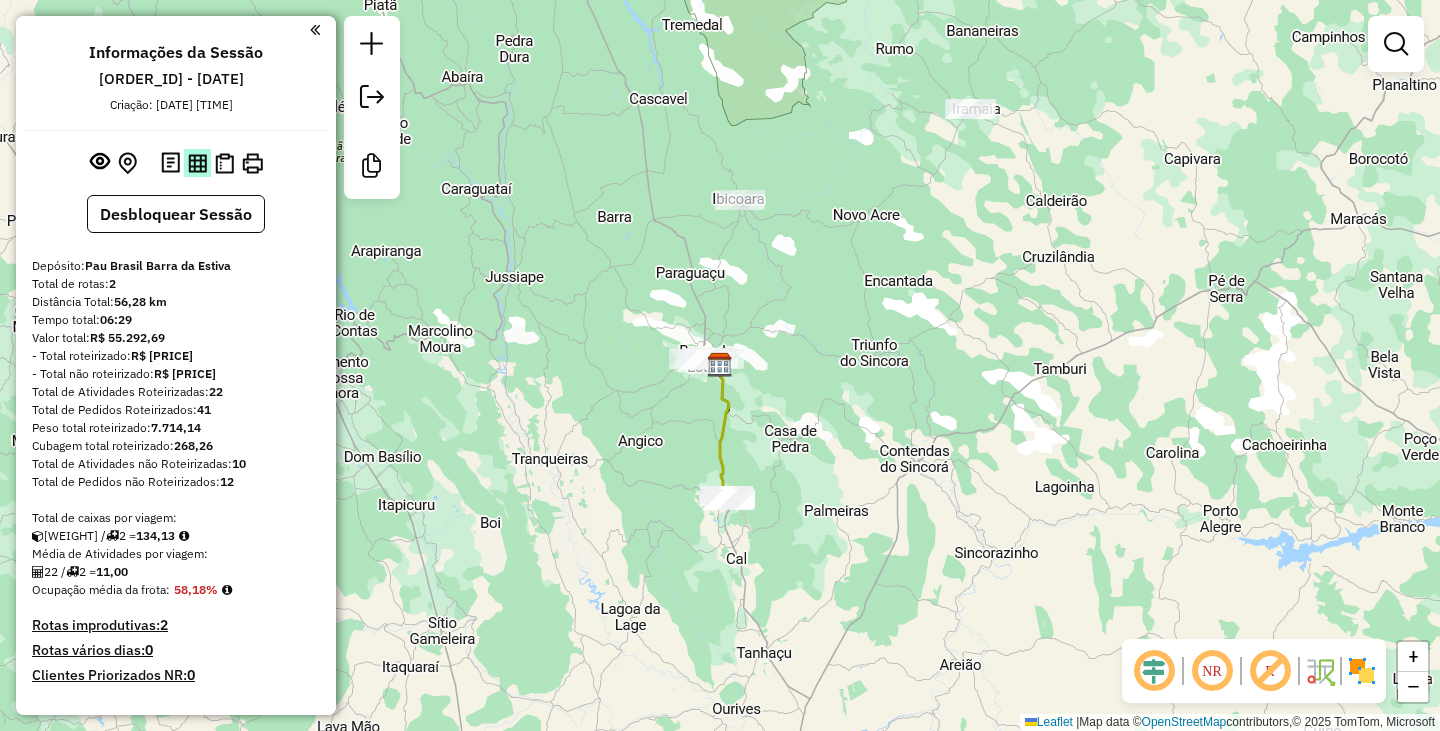 click at bounding box center (197, 162) 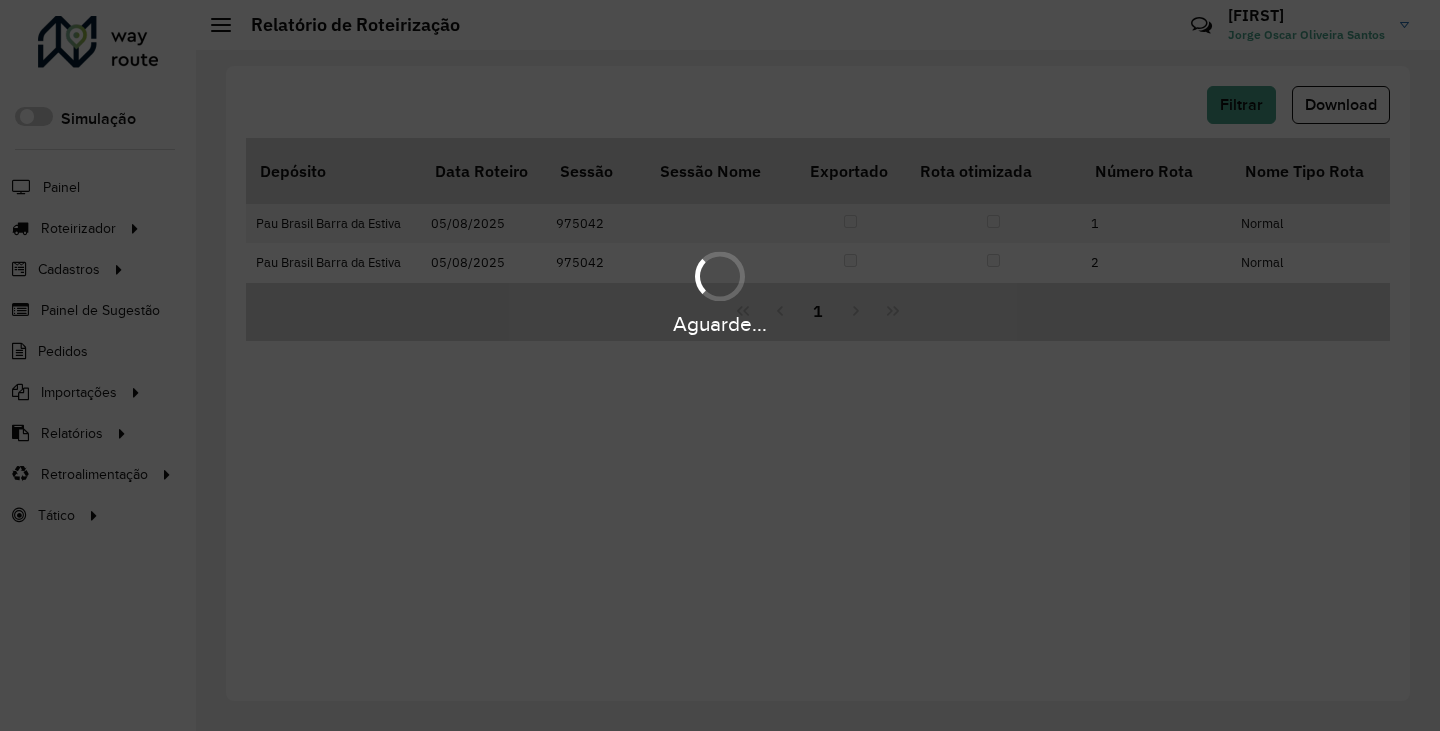 scroll, scrollTop: 0, scrollLeft: 0, axis: both 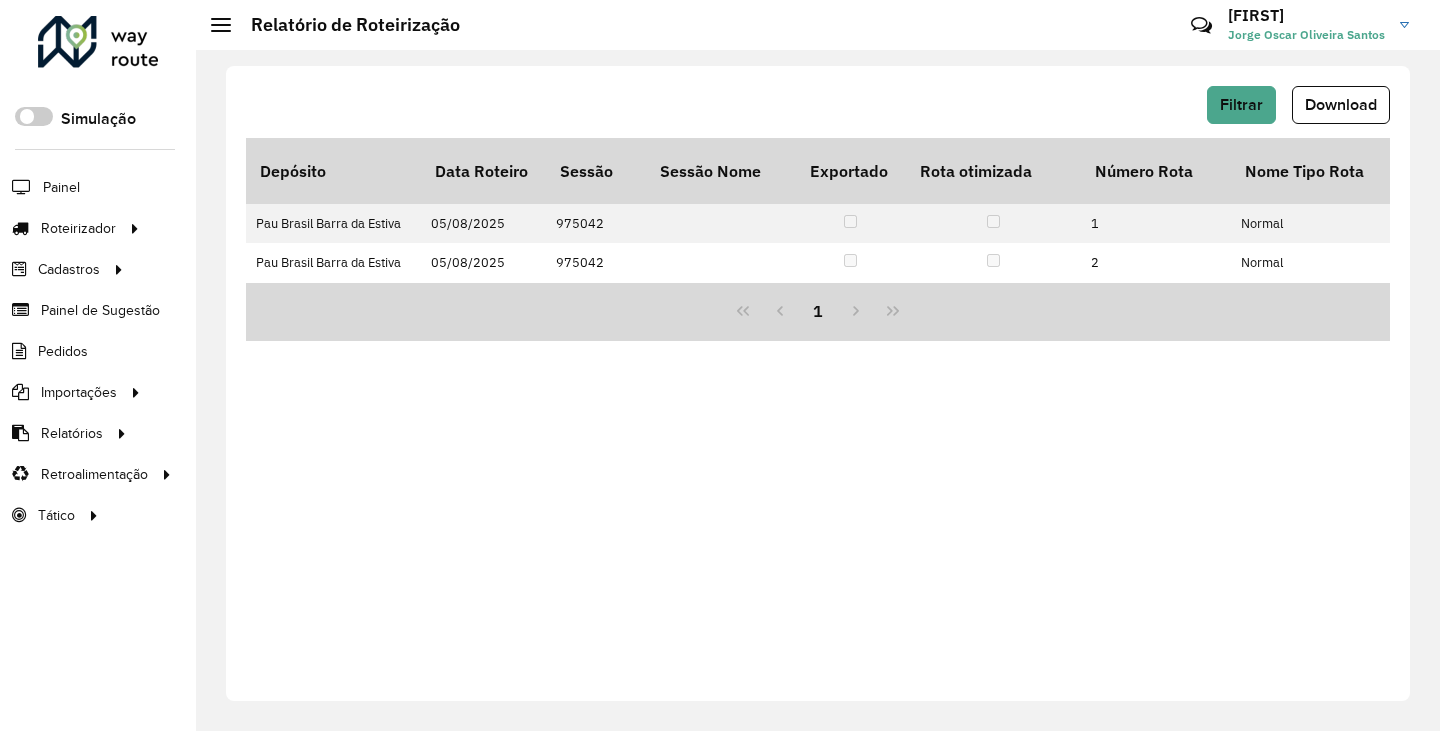 click on "Filtrar   Download" 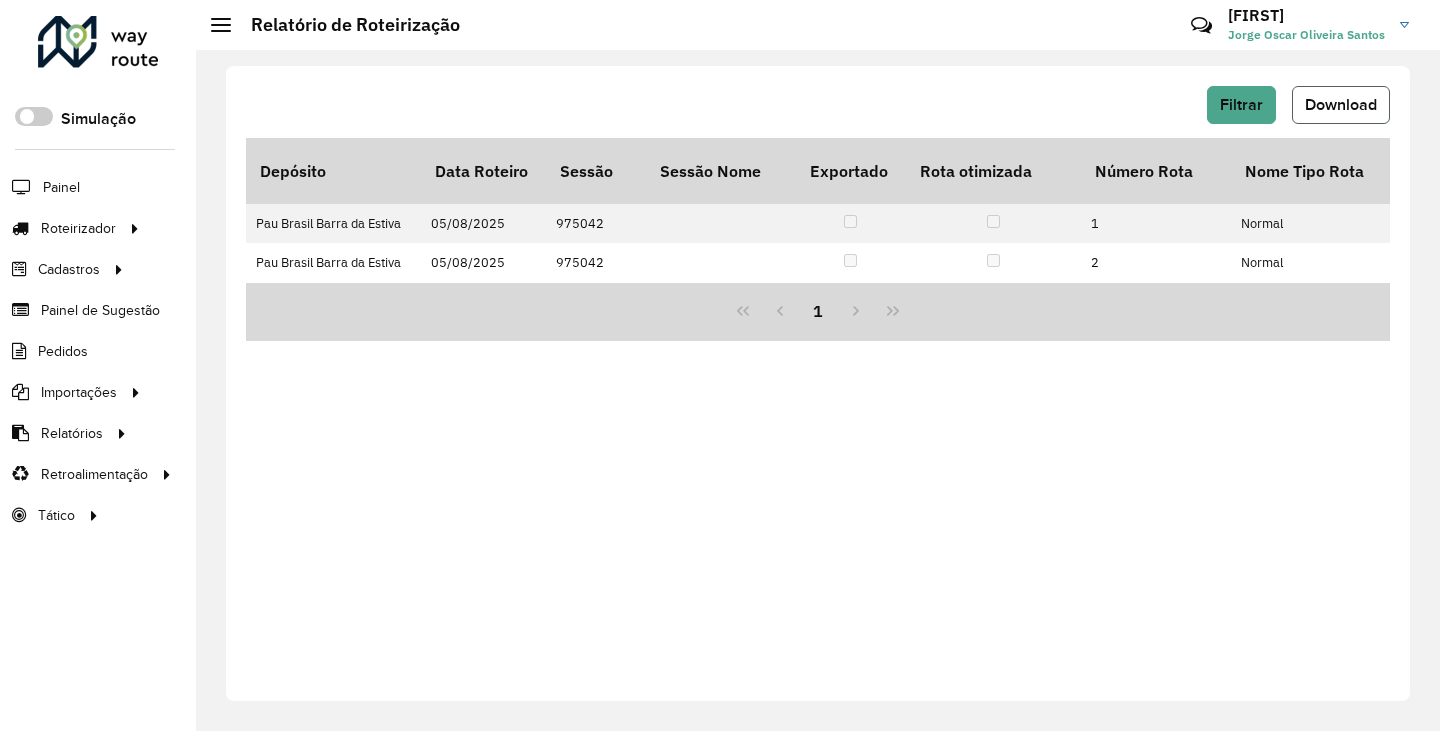 click on "Download" 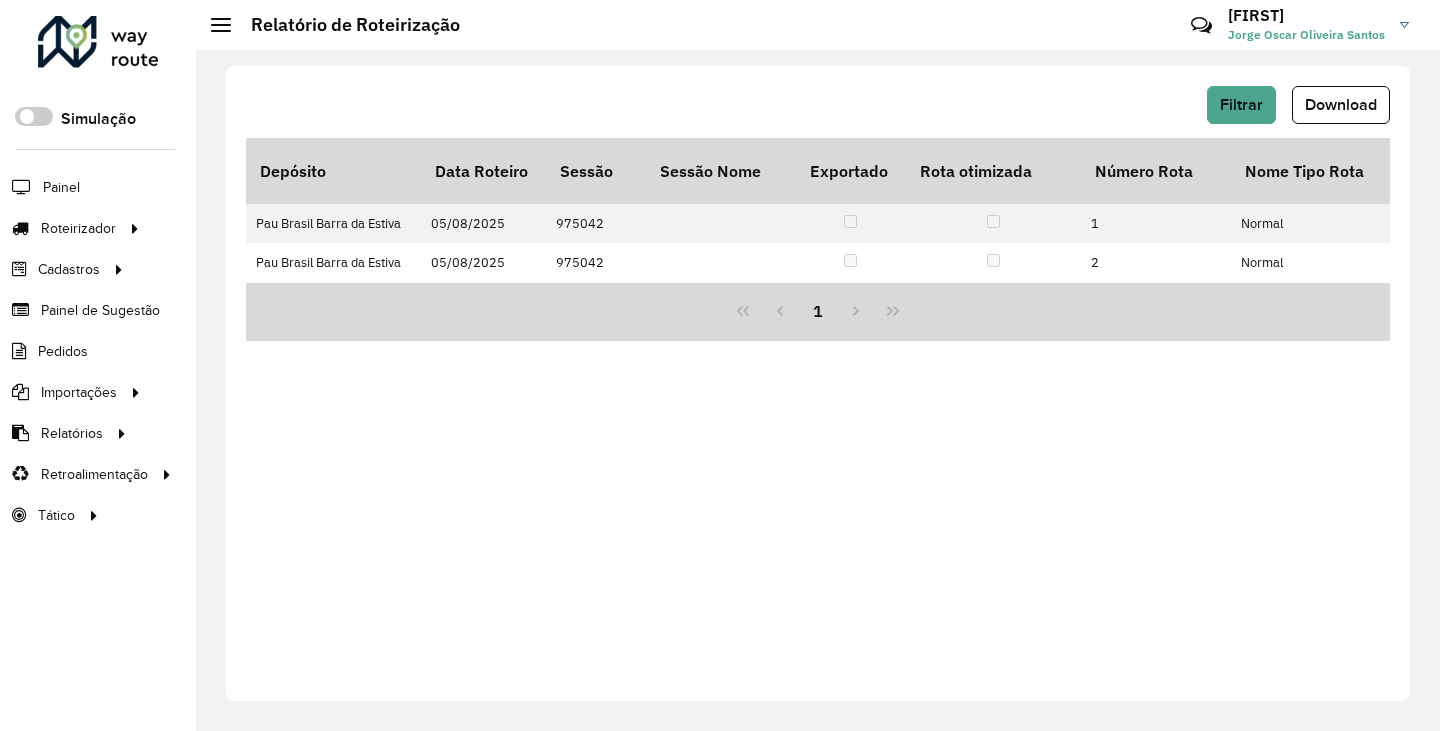 click on "Filtrar   Download   Depósito   Data Roteiro   Sessão   Sessão Nome   Exportado   Rota otimizada   Número Rota   Nome Tipo Rota  Ponto de saída Veículo Tipo do veículo  Nome Rota  Motorista Pedágio  Custo Distância   Custo Quantidade Dias   Custo Fixo Rota   Custo Hora   Custo Quantidade Atividades   Custo Fórmula  Custo Valor  % Custo   % Capacidade   Capacidade Veículo   Capacidade Utilizada   % Peso   Peso Veículo   Peso Utilizado   Início da Rota   Fim da Rota   Tempo Rota  Dias em rota  Tempo Dirigido   Tempo Atendimento  Entregas  Distancia (km)   Distância Ida Ponto Apoio   Distância Volta Ponto Apoio   Setores  Transportadora  Quantidade Pallets  Jornada Total de itens Prateleira  Hectolitro (hl)  Recarga  Justificativa da violação  [NAME] [NAME] [NAME]   [DATE]   [NUMBER]      [NUMBER]  Normal TOU7A99 TRUCKADINHO_336_6630_336_6630 [NAME] MOTORISTA [NAME] 0,00 0,00 0,00 0,00  0,00  0,00 17.549,89 0,00  32,79  336,00 110,19  46,51  6.630,00 3.083,58  [DATETIME] 1 [NUMBER]" 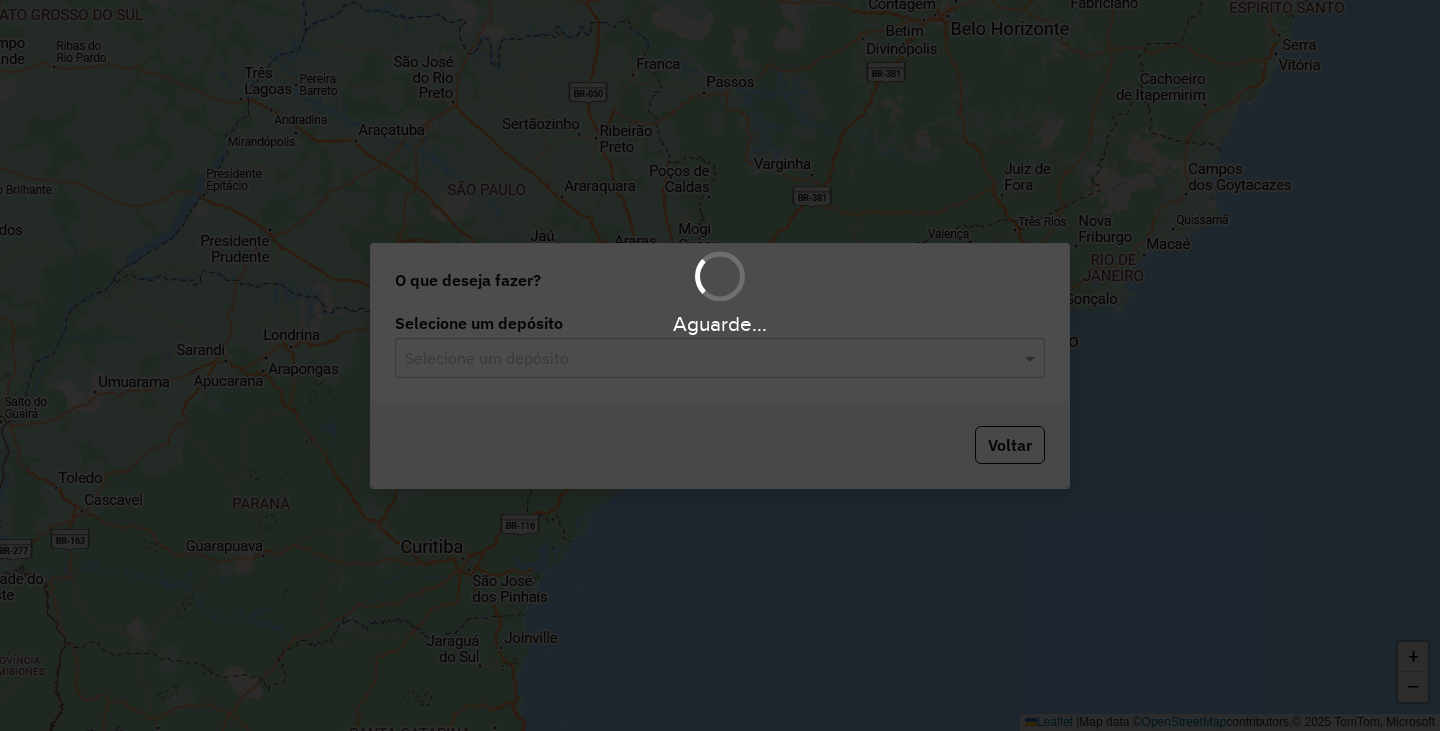 scroll, scrollTop: 0, scrollLeft: 0, axis: both 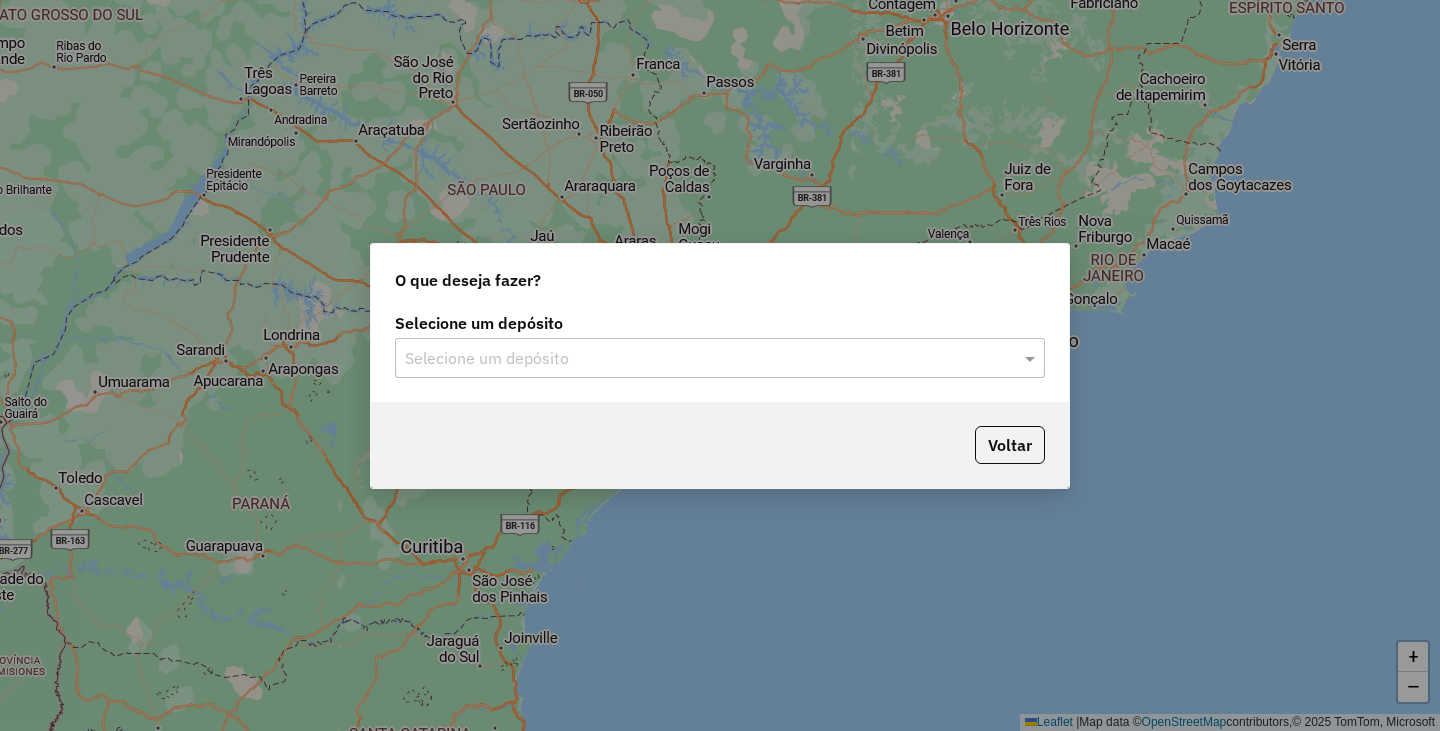 click 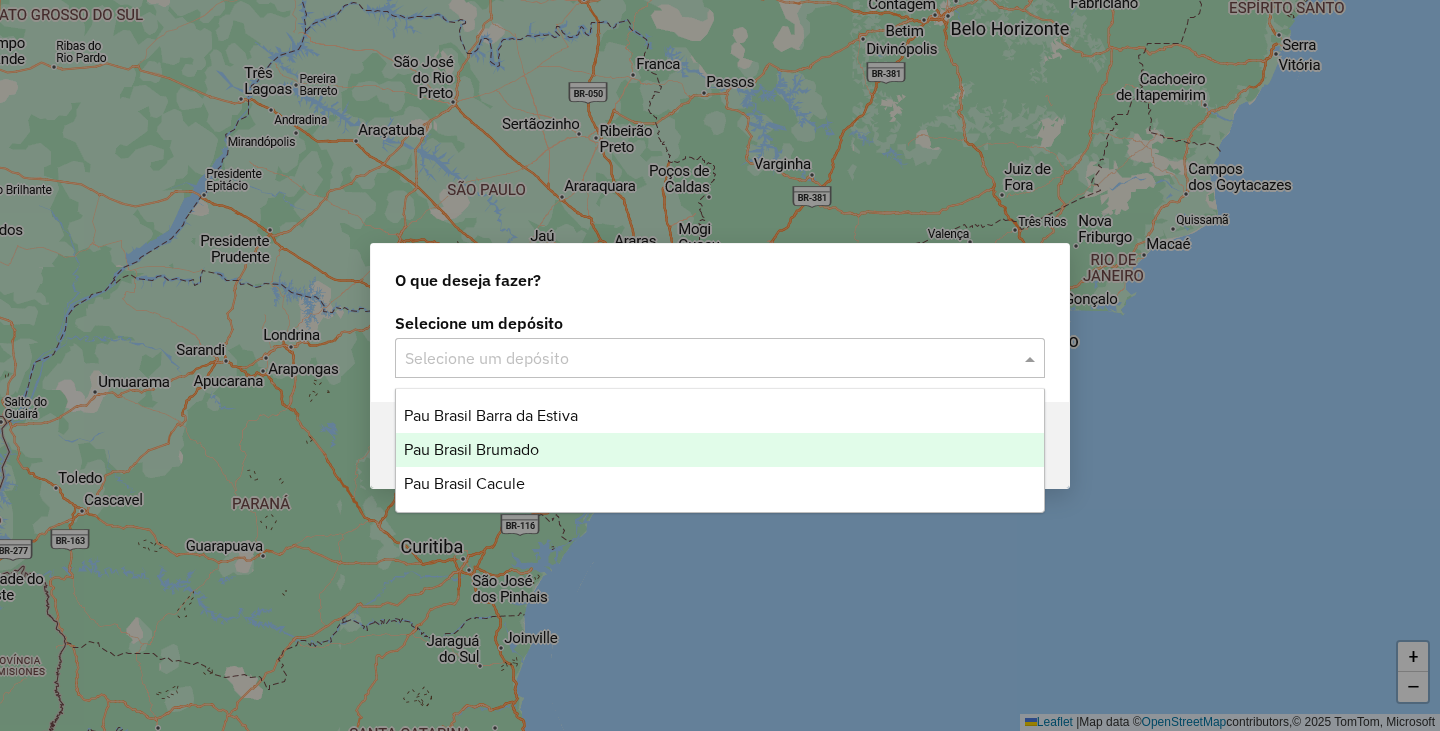 click on "Pau Brasil Brumado" at bounding box center [720, 450] 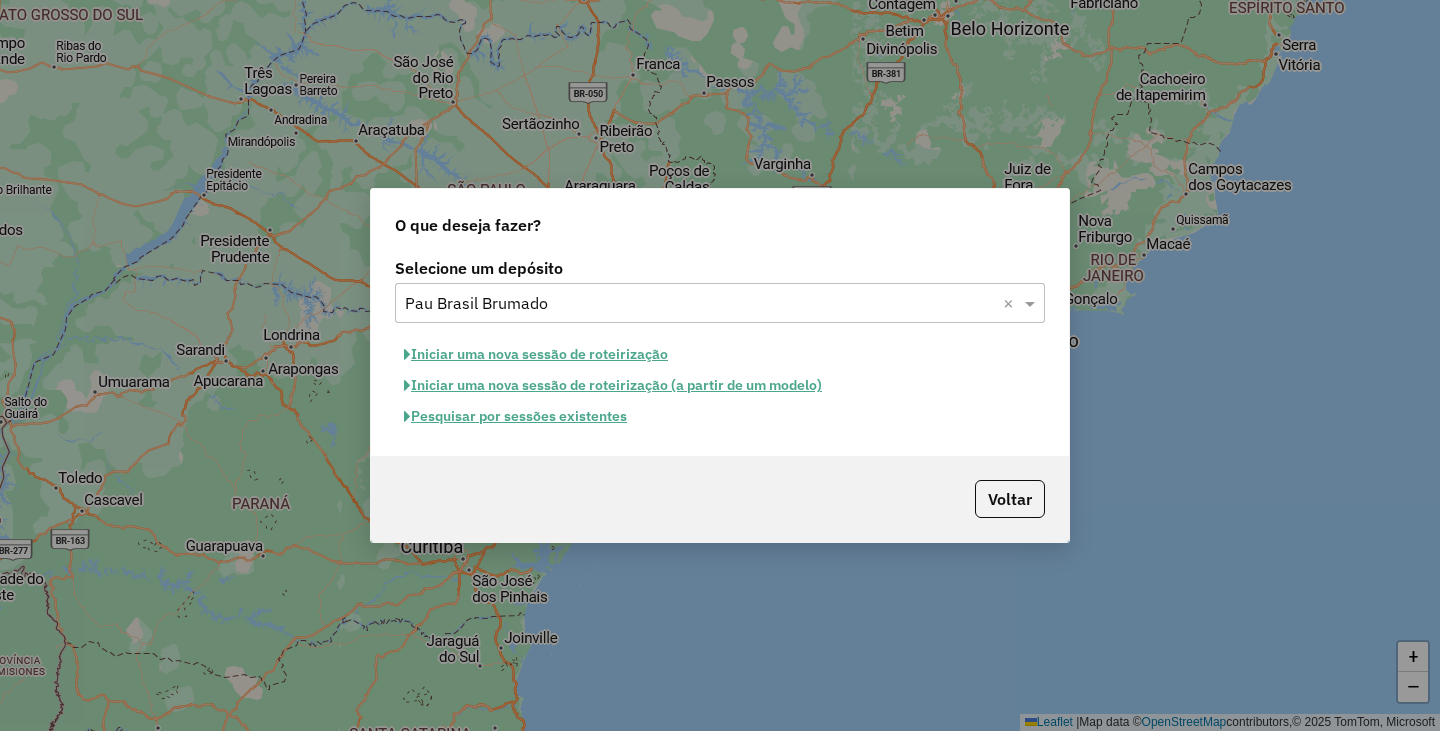 click on "Iniciar uma nova sessão de roteirização" 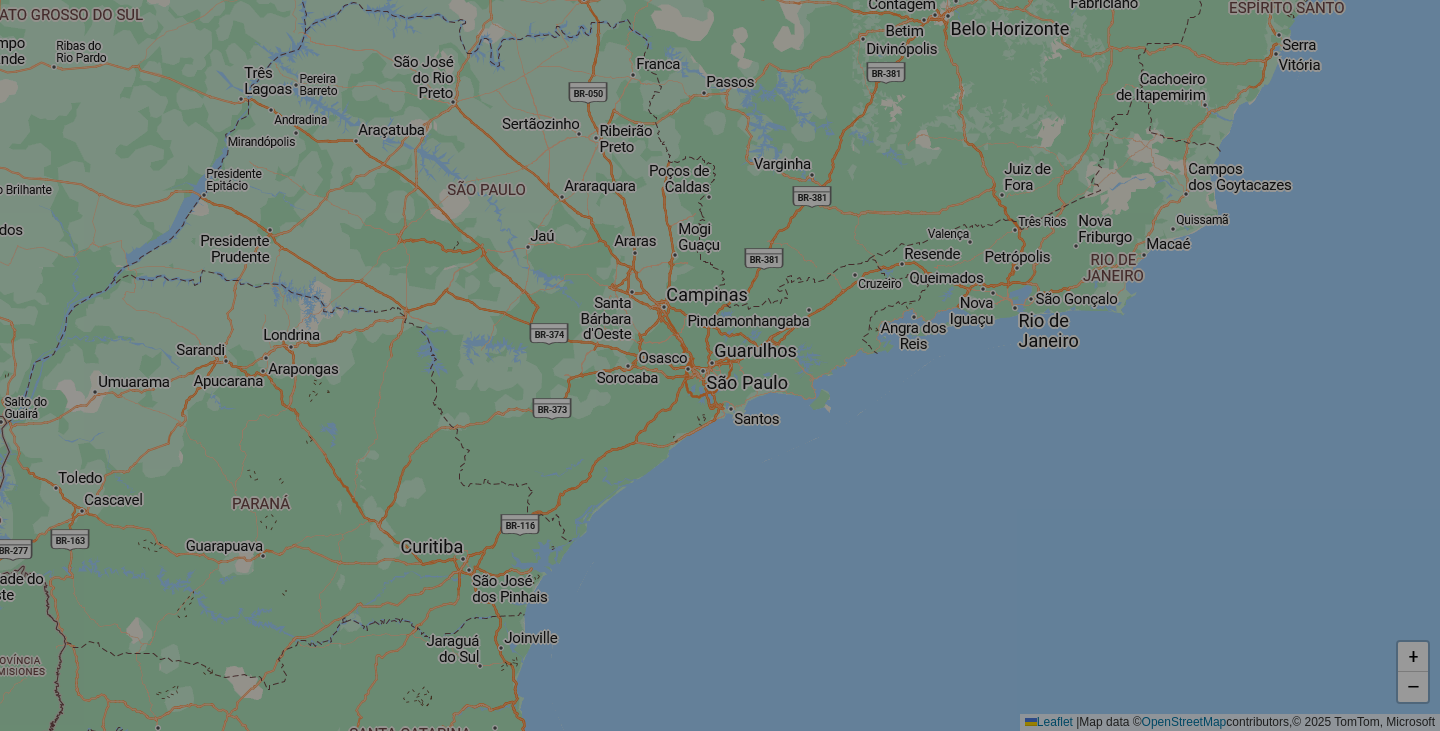 select on "*" 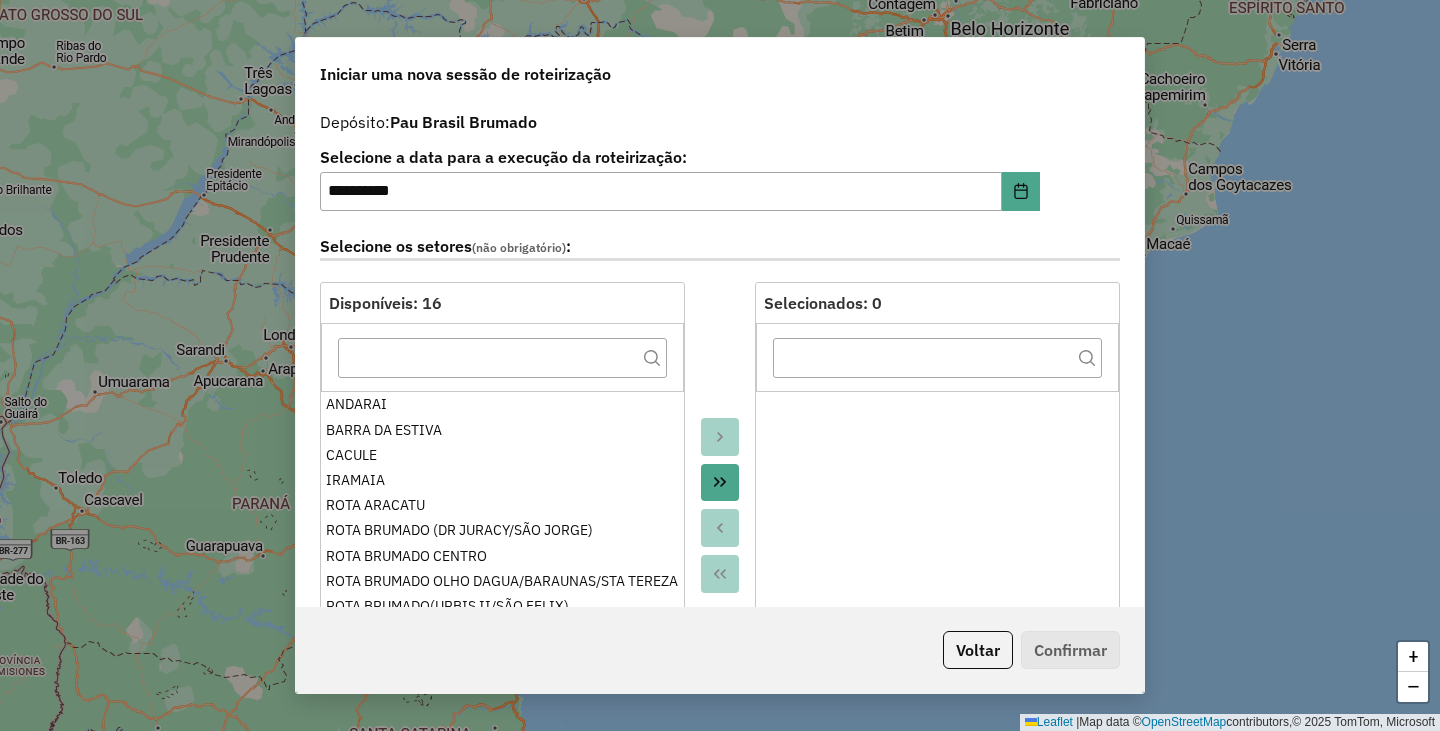 click 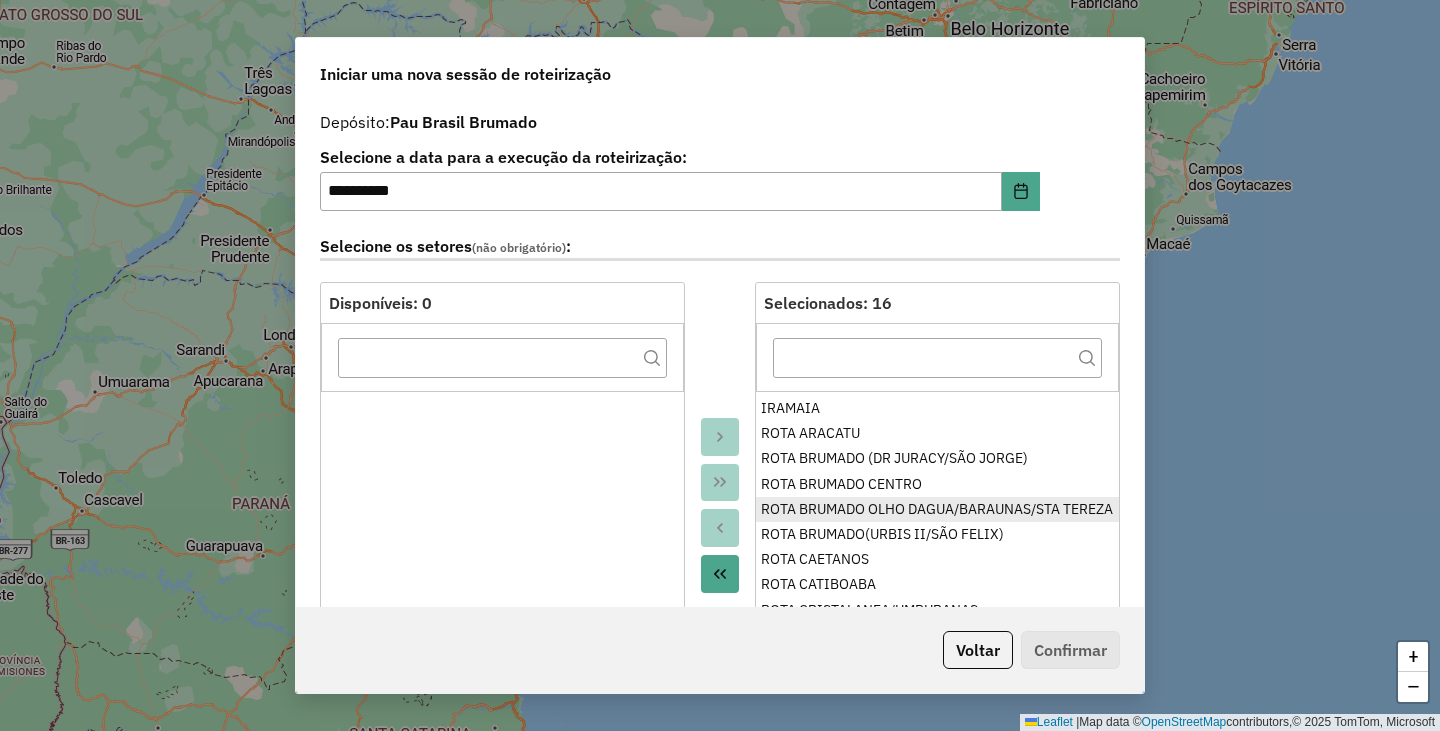 scroll, scrollTop: 105, scrollLeft: 0, axis: vertical 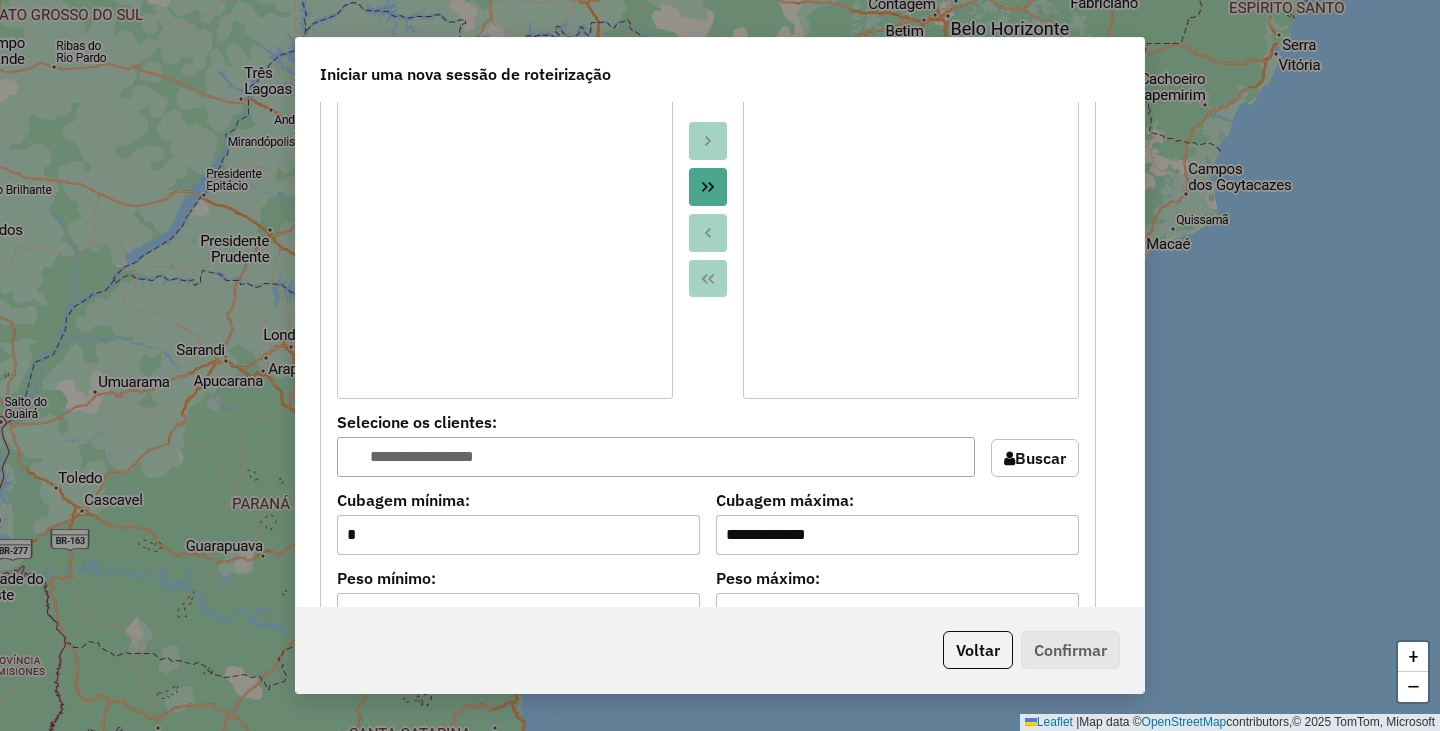 click 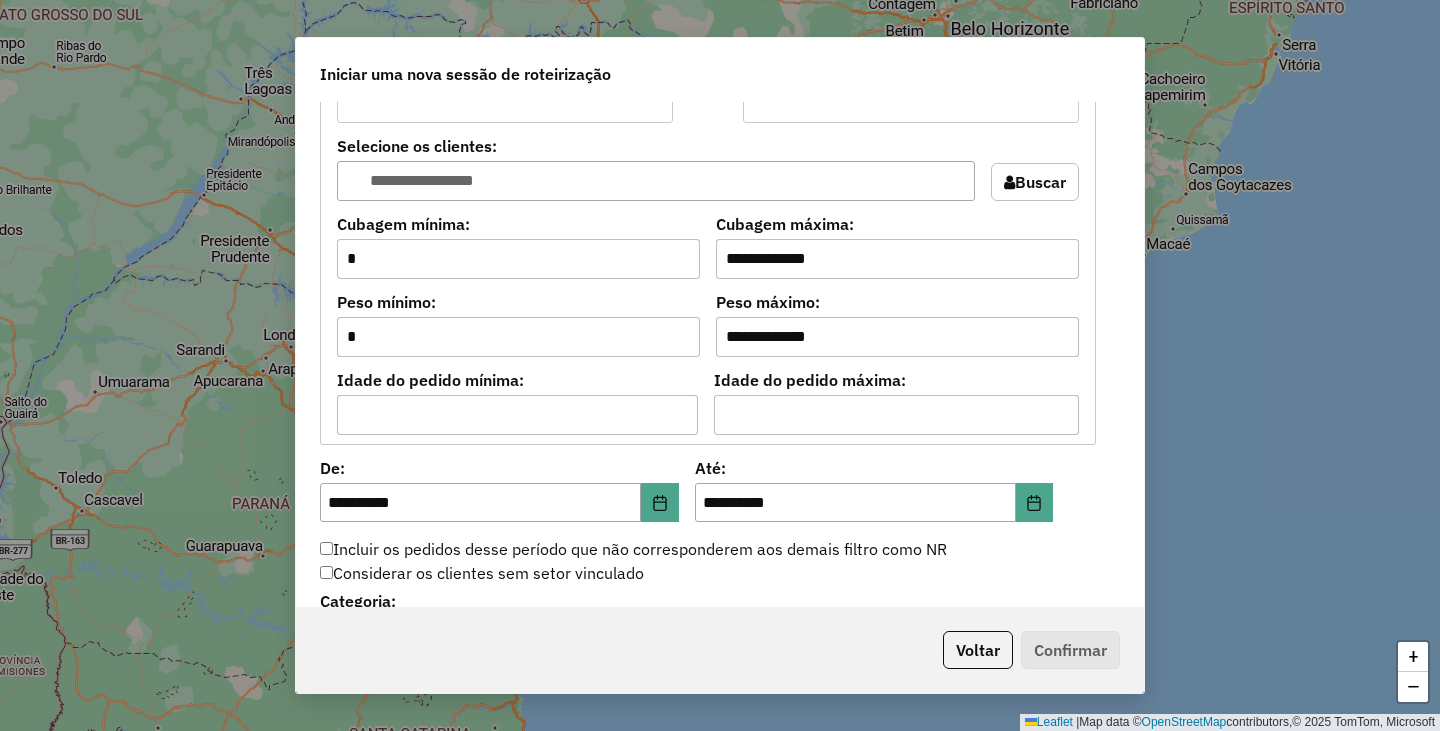 scroll, scrollTop: 1800, scrollLeft: 0, axis: vertical 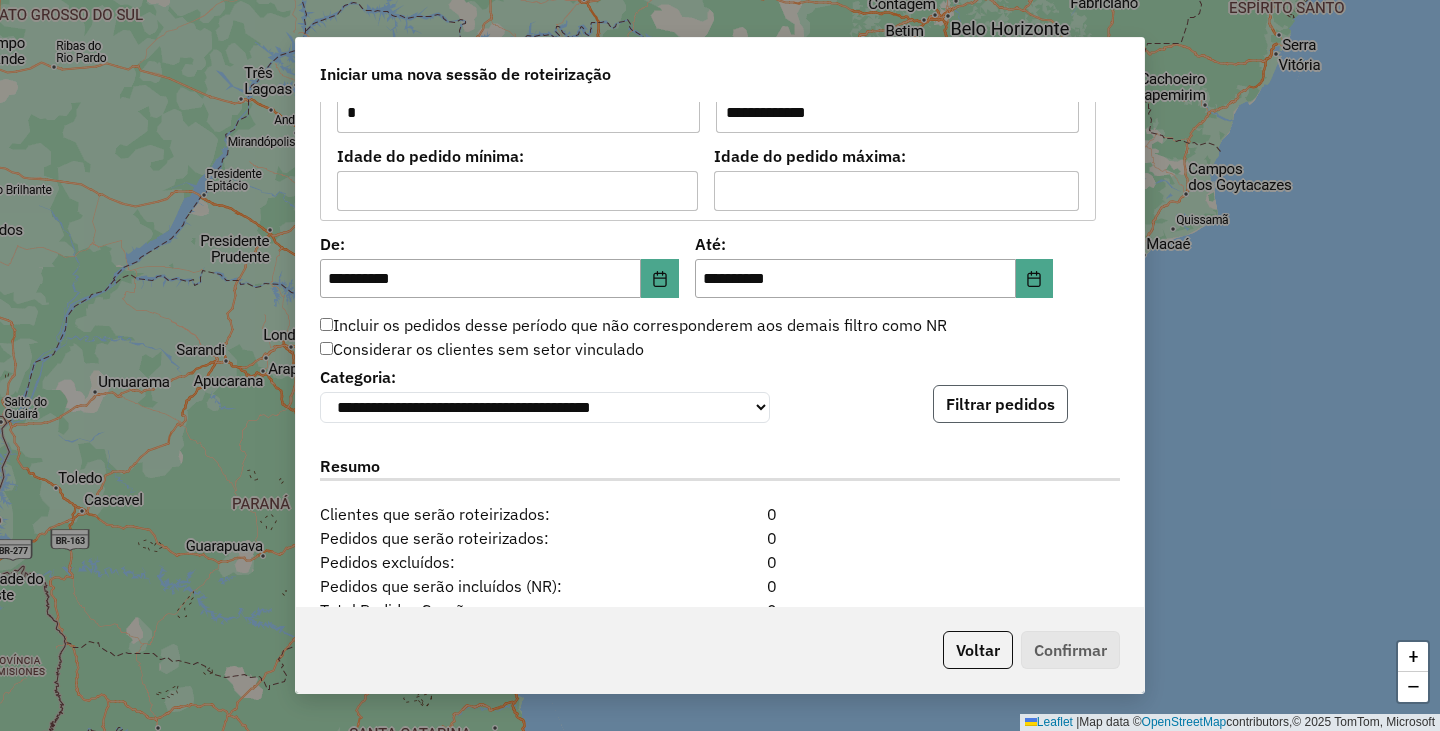 click on "Filtrar pedidos" 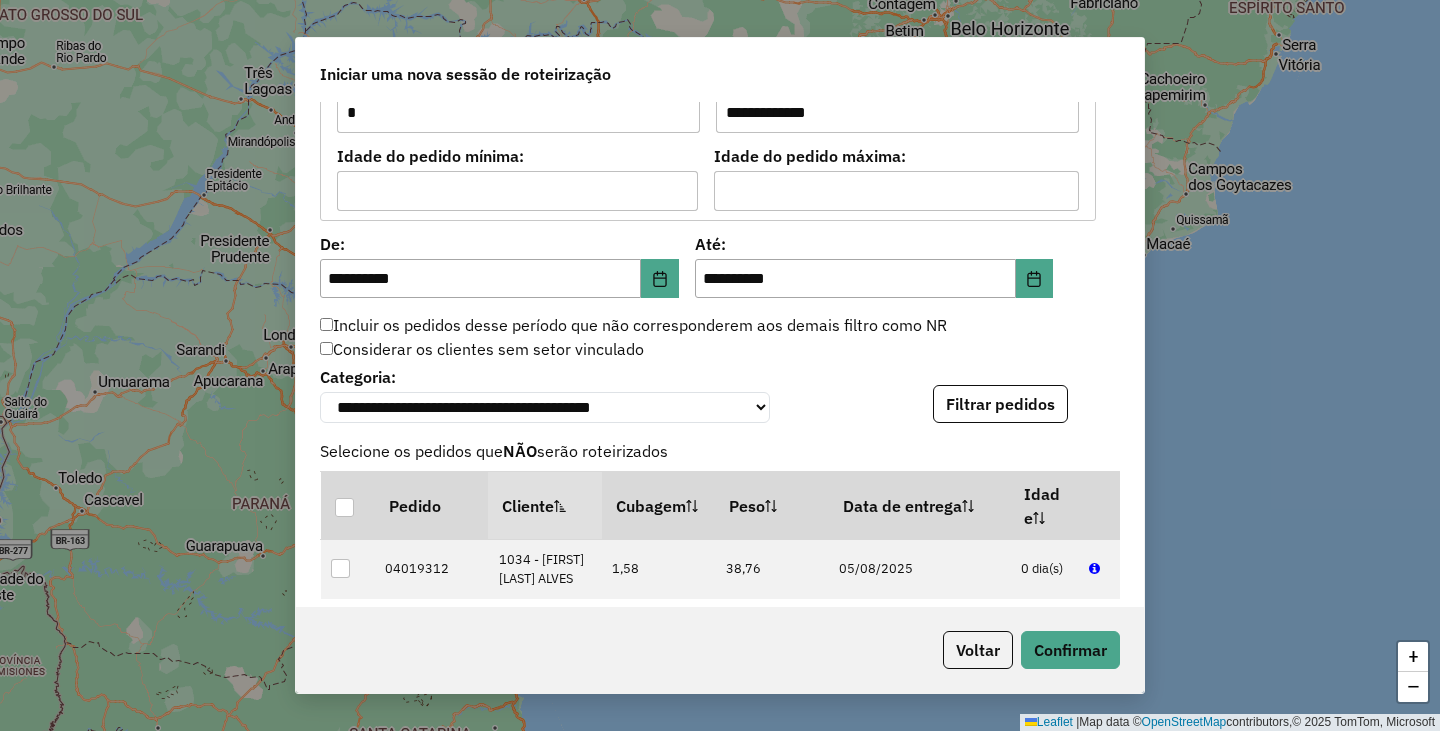 scroll, scrollTop: 2443, scrollLeft: 0, axis: vertical 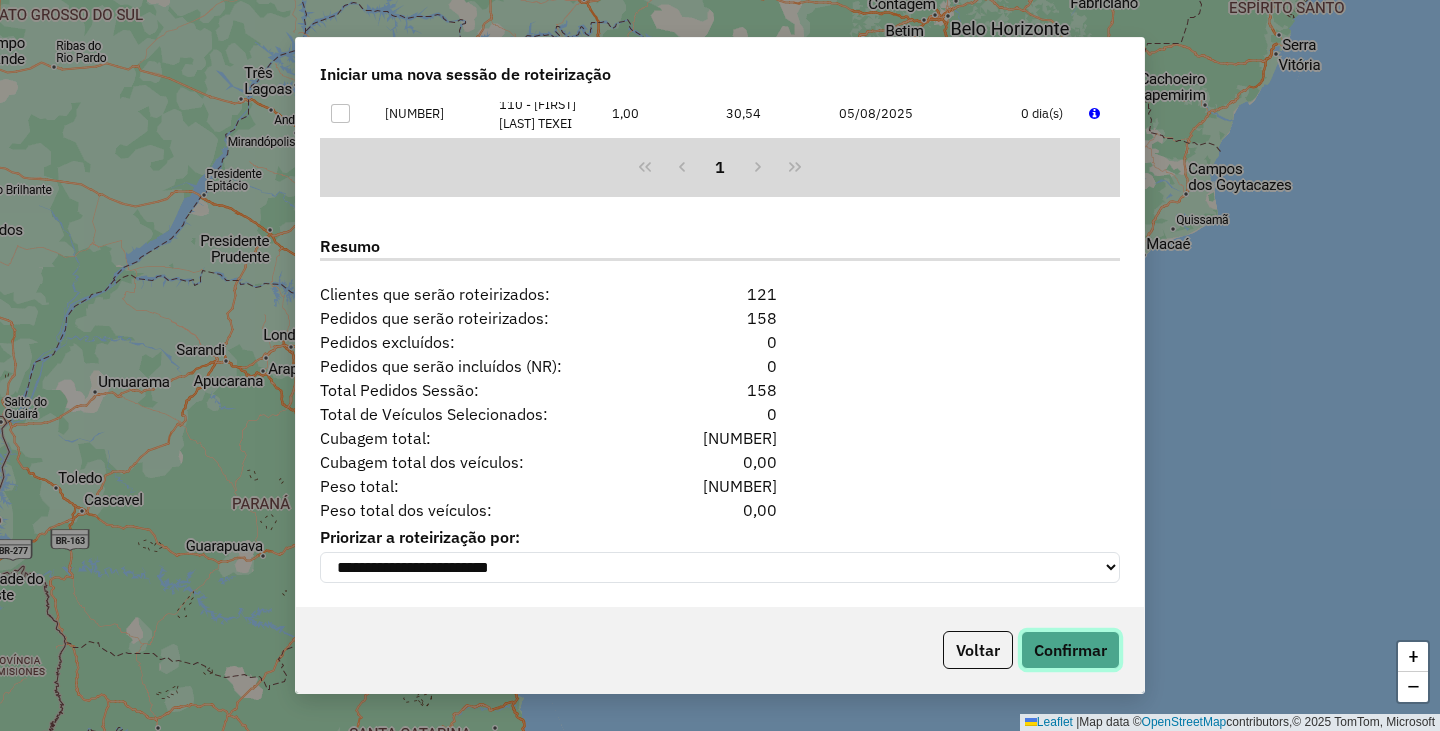 click on "Confirmar" 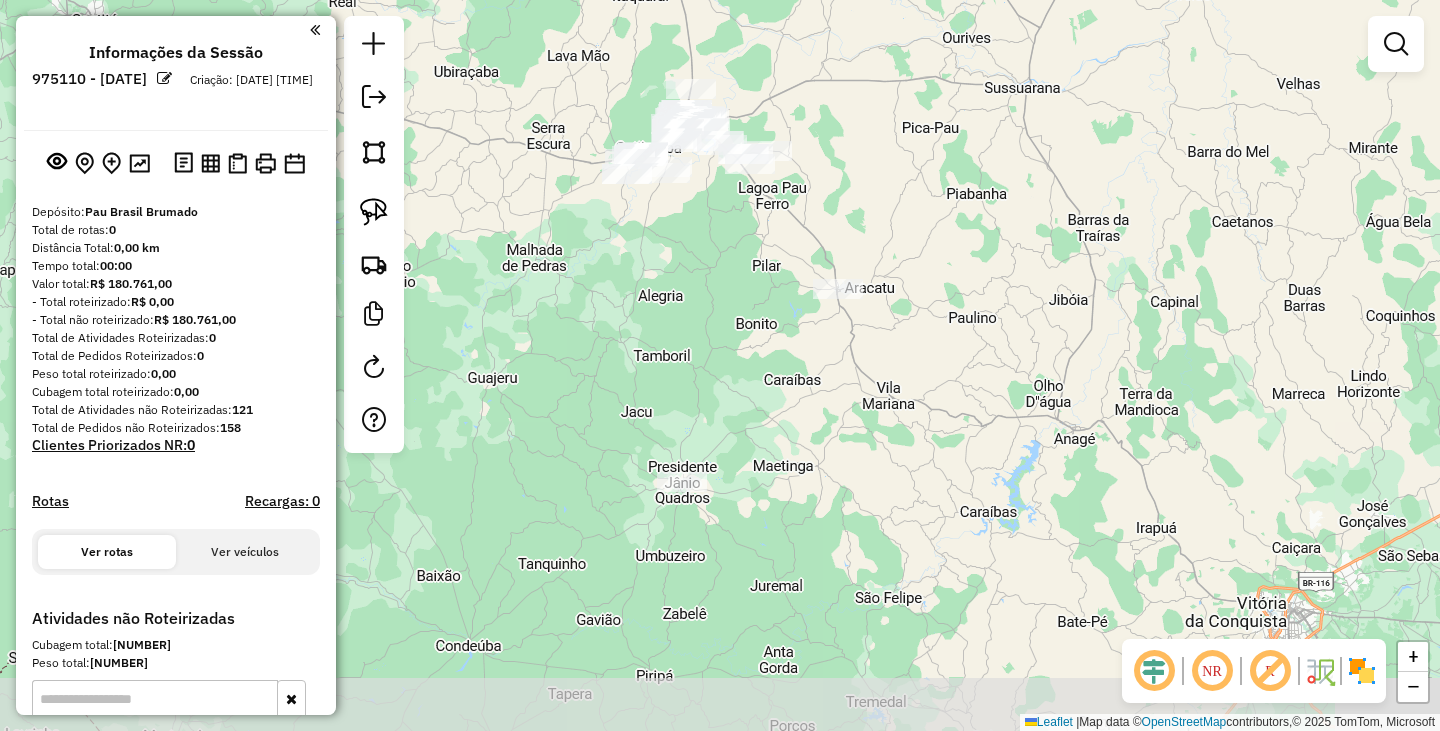 drag, startPoint x: 923, startPoint y: 449, endPoint x: 870, endPoint y: 221, distance: 234.07904 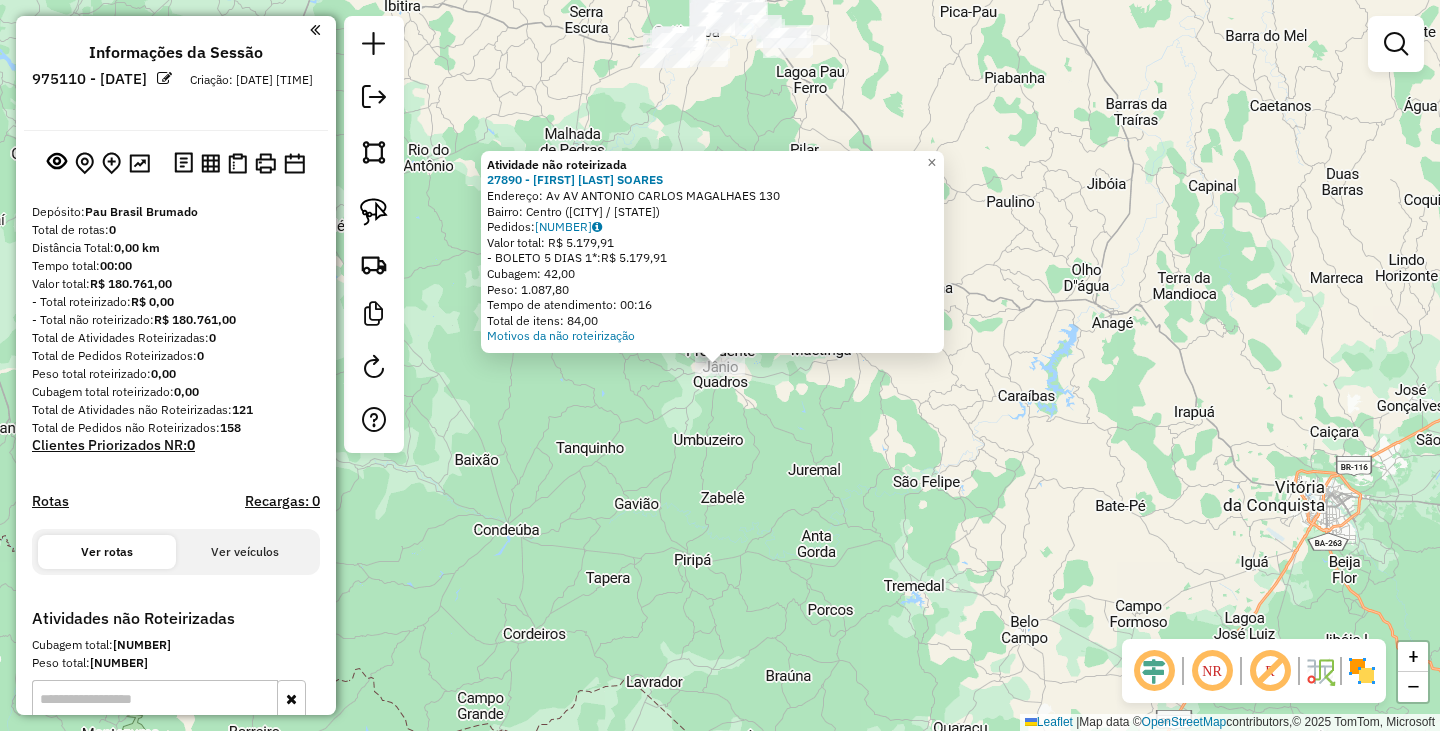 click on "Atividade não roteirizada 27890 - HUGO HENRIQUE SOARES  Endereço: Av  AV ANTONIO CARLOS MAGALHAES   130   Bairro: Centro (PRESIDENTE JANI / BA)   Pedidos:  04019311   Valor total: R$ 5.179,91   - BOLETO 5 DIAS 1*:  R$ 5.179,91   Cubagem: 42,00   Peso: 1.087,80   Tempo de atendimento: 00:16   Total de itens: 84,00  Motivos da não roteirização × Janela de atendimento Grade de atendimento Capacidade Transportadoras Veículos Cliente Pedidos  Rotas Selecione os dias de semana para filtrar as janelas de atendimento  Seg   Ter   Qua   Qui   Sex   Sáb   Dom  Informe o período da janela de atendimento: De: Até:  Filtrar exatamente a janela do cliente  Considerar janela de atendimento padrão  Selecione os dias de semana para filtrar as grades de atendimento  Seg   Ter   Qua   Qui   Sex   Sáb   Dom   Considerar clientes sem dia de atendimento cadastrado  Clientes fora do dia de atendimento selecionado Filtrar as atividades entre os valores definidos abaixo:  Peso mínimo:   Peso máximo:   Cubagem mínima:" 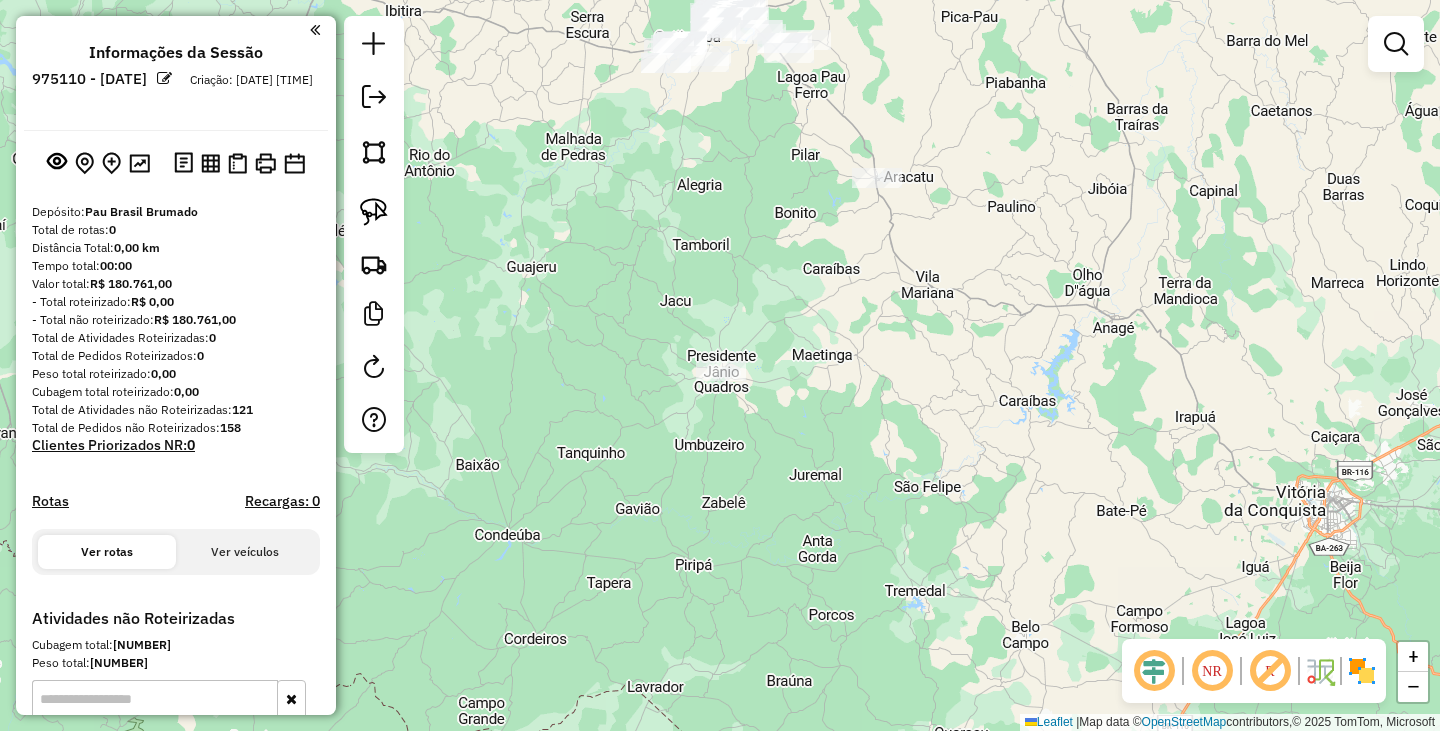 drag, startPoint x: 896, startPoint y: 291, endPoint x: 820, endPoint y: 424, distance: 153.18289 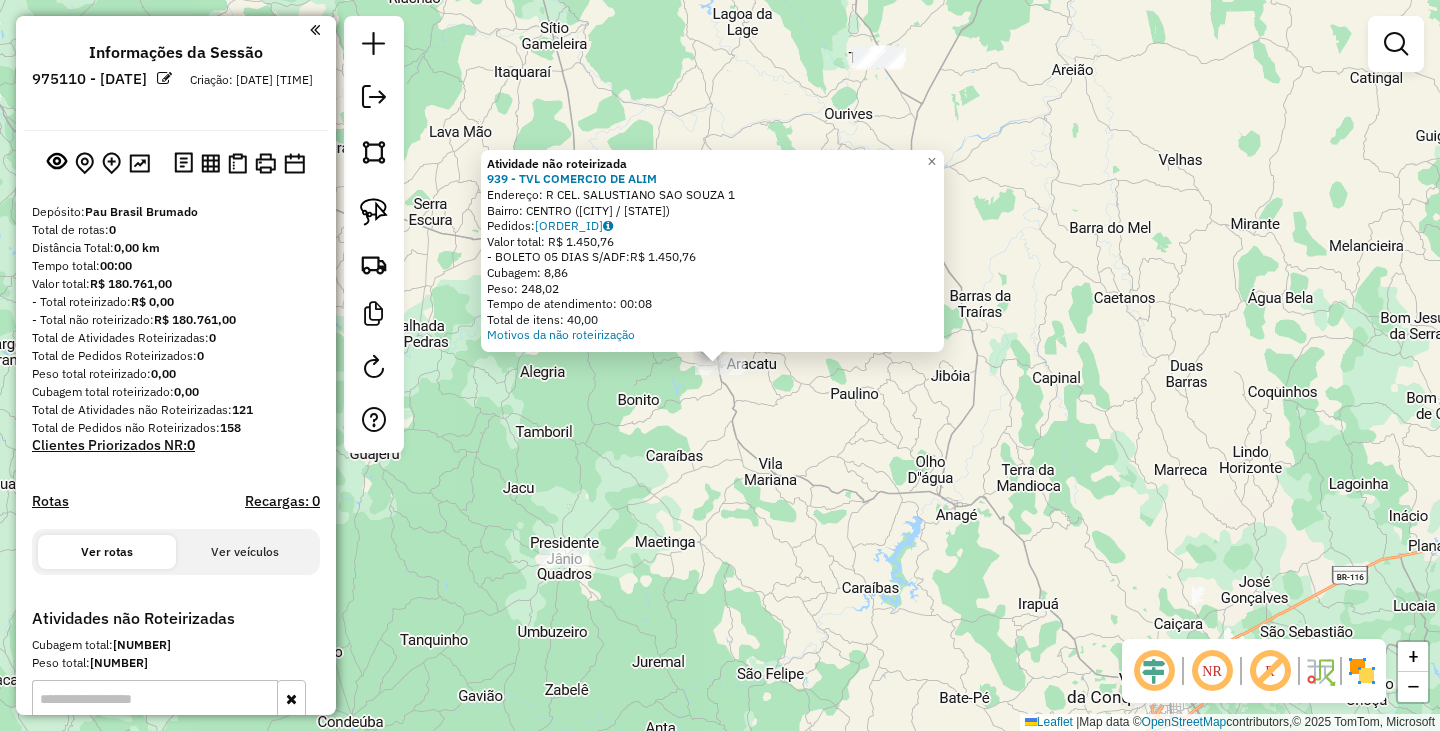 click on "Atividade não roteirizada 939 - TVL COMERCIO DE ALIM  Endereço: R   CEL. SALUSTIANO SAO SOUZA     1   Bairro: CENTRO (ARACATU / BA)   Pedidos:  04019306   Valor total: R$ 1.450,76   - BOLETO 05 DIAS S/ADF:  R$ 1.450,76   Cubagem: 8,86   Peso: 248,02   Tempo de atendimento: 00:08   Total de itens: 40,00  Motivos da não roteirização × Janela de atendimento Grade de atendimento Capacidade Transportadoras Veículos Cliente Pedidos  Rotas Selecione os dias de semana para filtrar as janelas de atendimento  Seg   Ter   Qua   Qui   Sex   Sáb   Dom  Informe o período da janela de atendimento: De: Até:  Filtrar exatamente a janela do cliente  Considerar janela de atendimento padrão  Selecione os dias de semana para filtrar as grades de atendimento  Seg   Ter   Qua   Qui   Sex   Sáb   Dom   Considerar clientes sem dia de atendimento cadastrado  Clientes fora do dia de atendimento selecionado Filtrar as atividades entre os valores definidos abaixo:  Peso mínimo:   Peso máximo:   Cubagem mínima:   De:   De:" 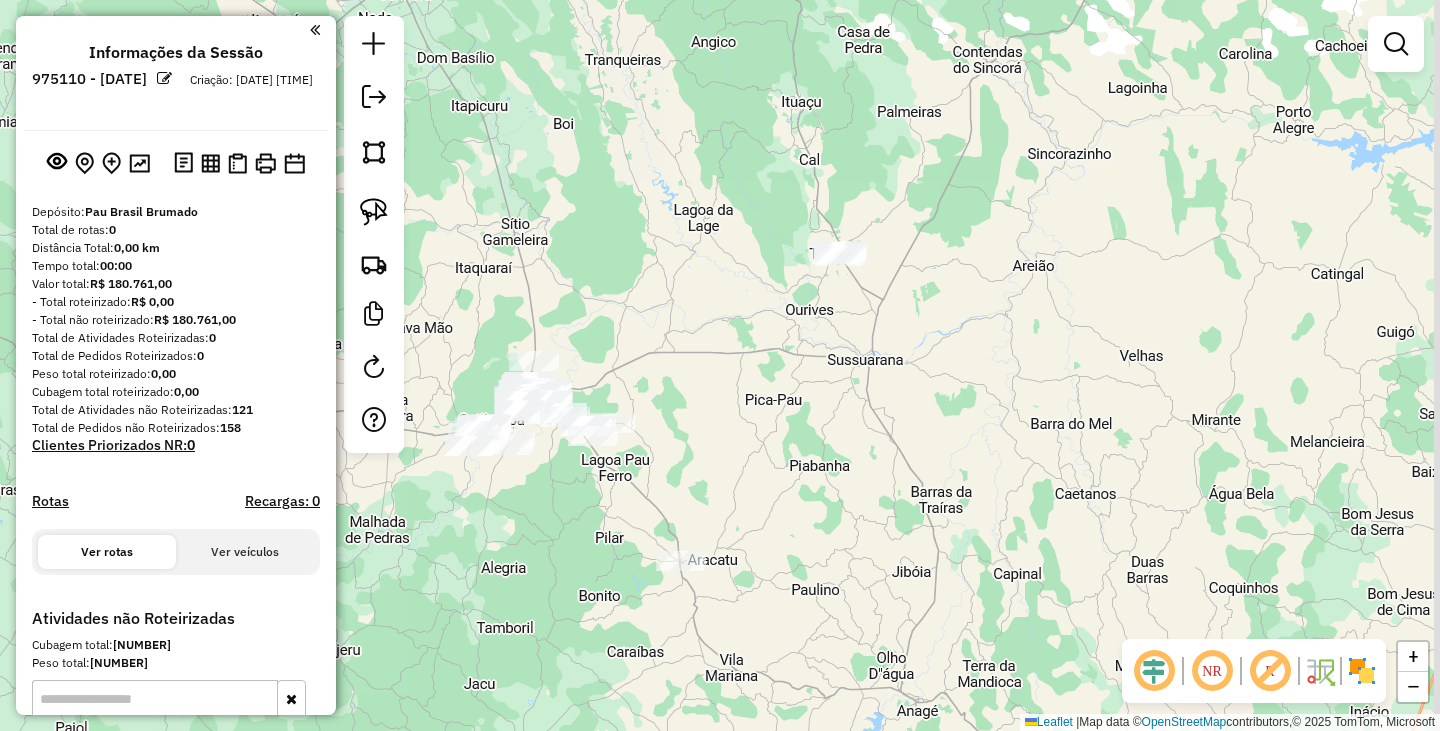 drag, startPoint x: 894, startPoint y: 351, endPoint x: 853, endPoint y: 541, distance: 194.37335 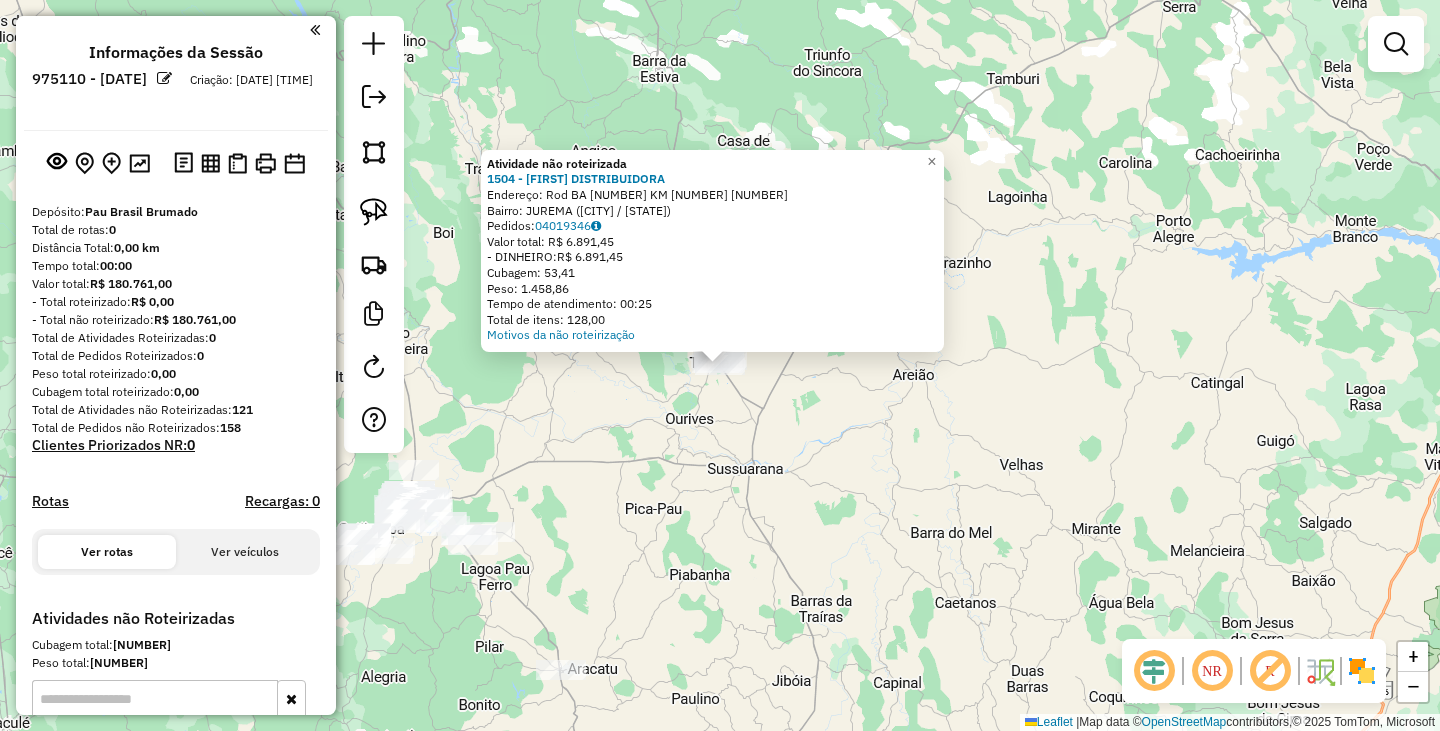 click on "Atividade não roteirizada 1504 - EDIMAR DISTRIBUIDORA  Endereço: Rod BA 142 KM 08                  20   Bairro: JUREMA (TANHACU / BA)   Pedidos:  04019346   Valor total: R$ 6.891,45   - DINHEIRO:  R$ 6.891,45   Cubagem: 53,41   Peso: 1.458,86   Tempo de atendimento: 00:25   Total de itens: 128,00  Motivos da não roteirização × Janela de atendimento Grade de atendimento Capacidade Transportadoras Veículos Cliente Pedidos  Rotas Selecione os dias de semana para filtrar as janelas de atendimento  Seg   Ter   Qua   Qui   Sex   Sáb   Dom  Informe o período da janela de atendimento: De: Até:  Filtrar exatamente a janela do cliente  Considerar janela de atendimento padrão  Selecione os dias de semana para filtrar as grades de atendimento  Seg   Ter   Qua   Qui   Sex   Sáb   Dom   Considerar clientes sem dia de atendimento cadastrado  Clientes fora do dia de atendimento selecionado Filtrar as atividades entre os valores definidos abaixo:  Peso mínimo:   Peso máximo:   Cubagem mínima:   De:   Até:  De:" 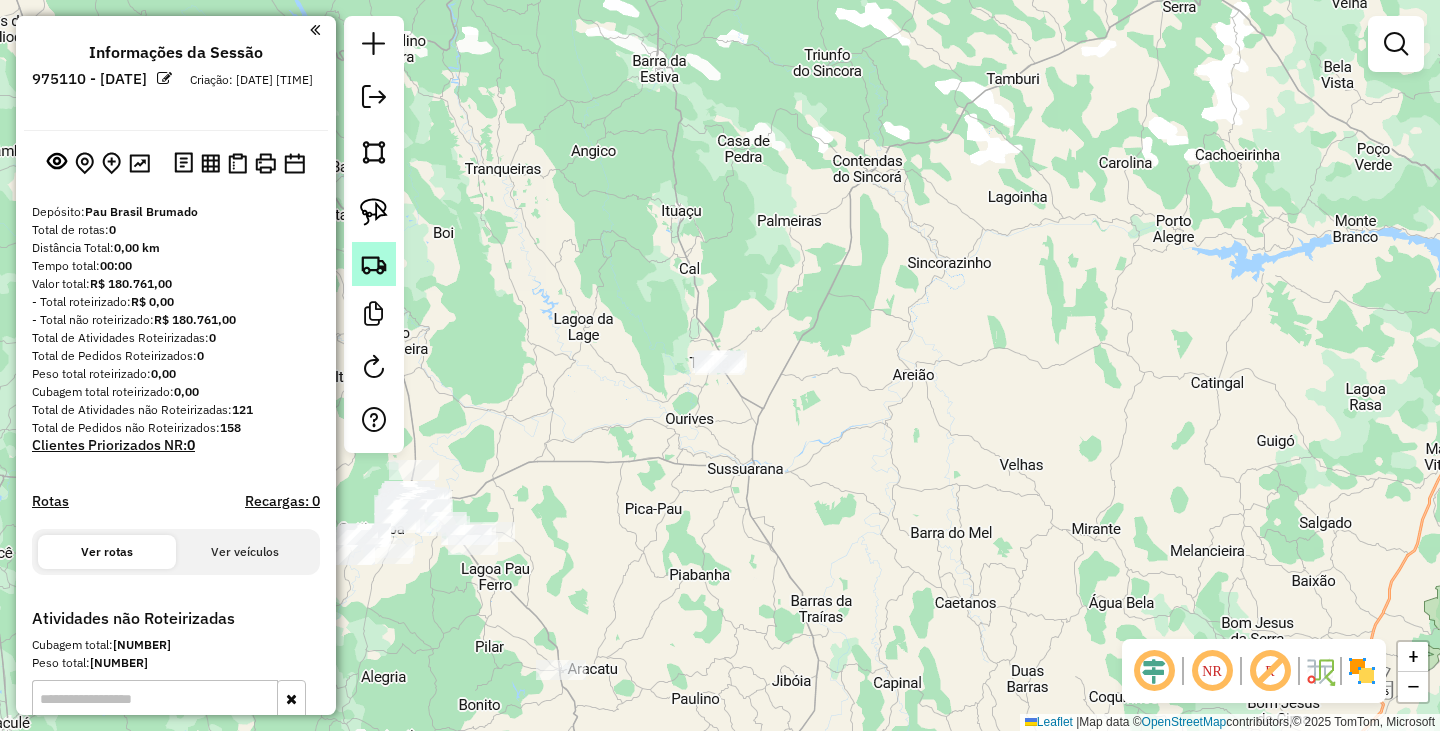 click 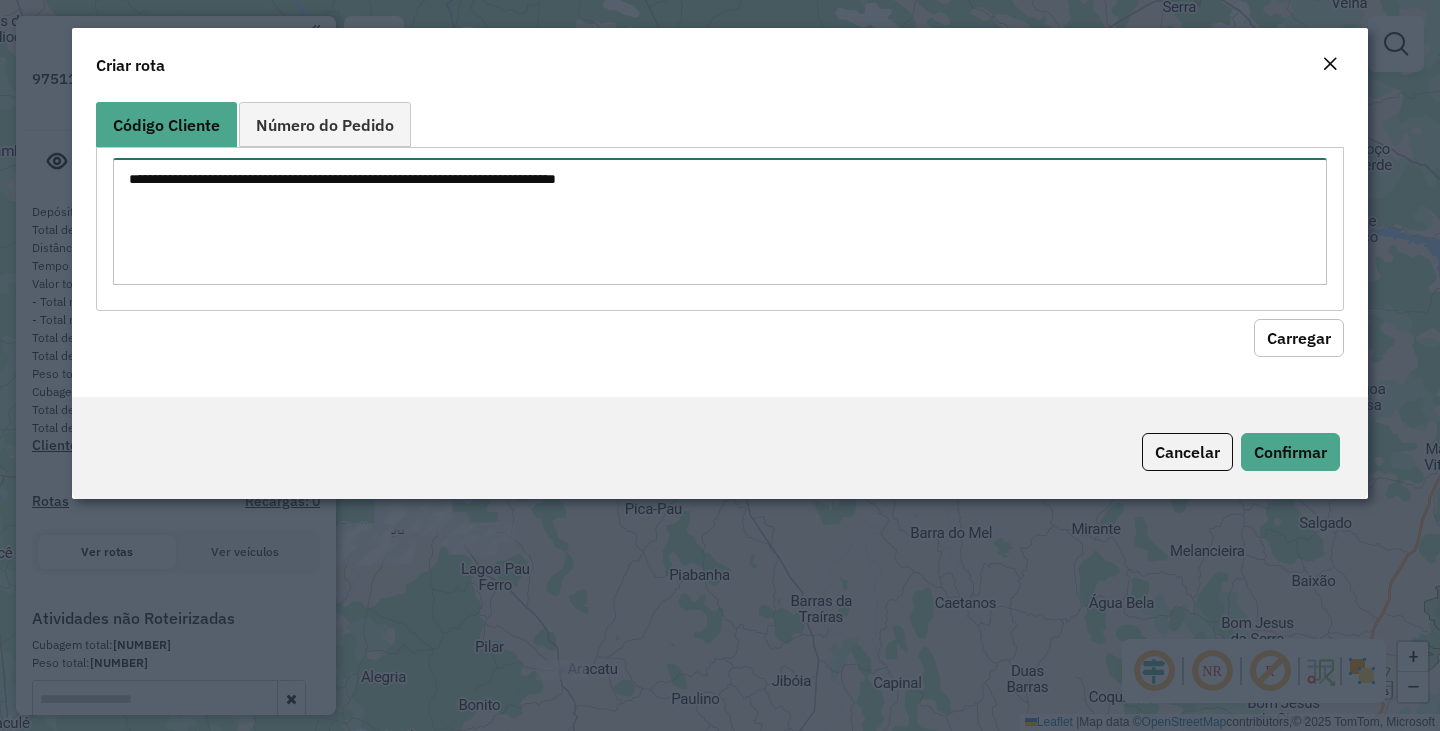click at bounding box center (720, 221) 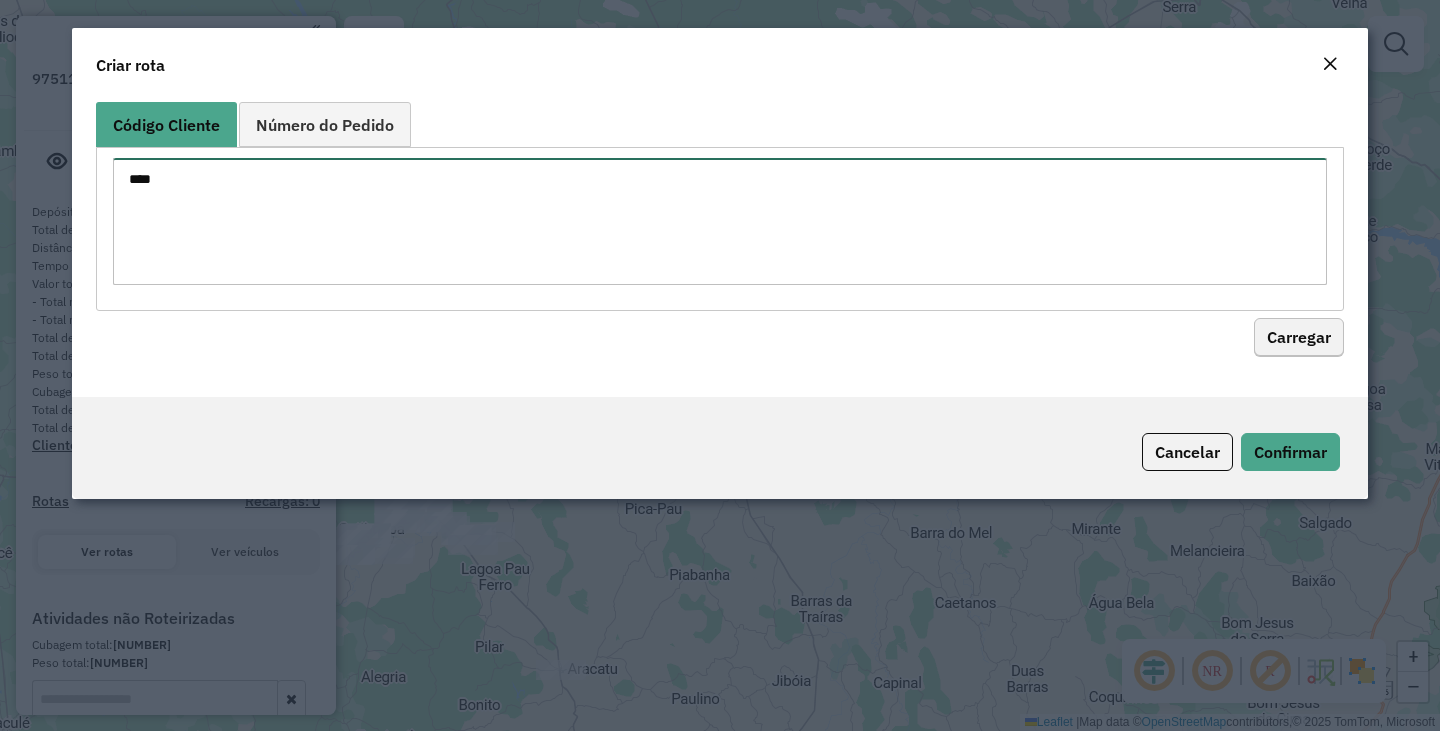 type on "****" 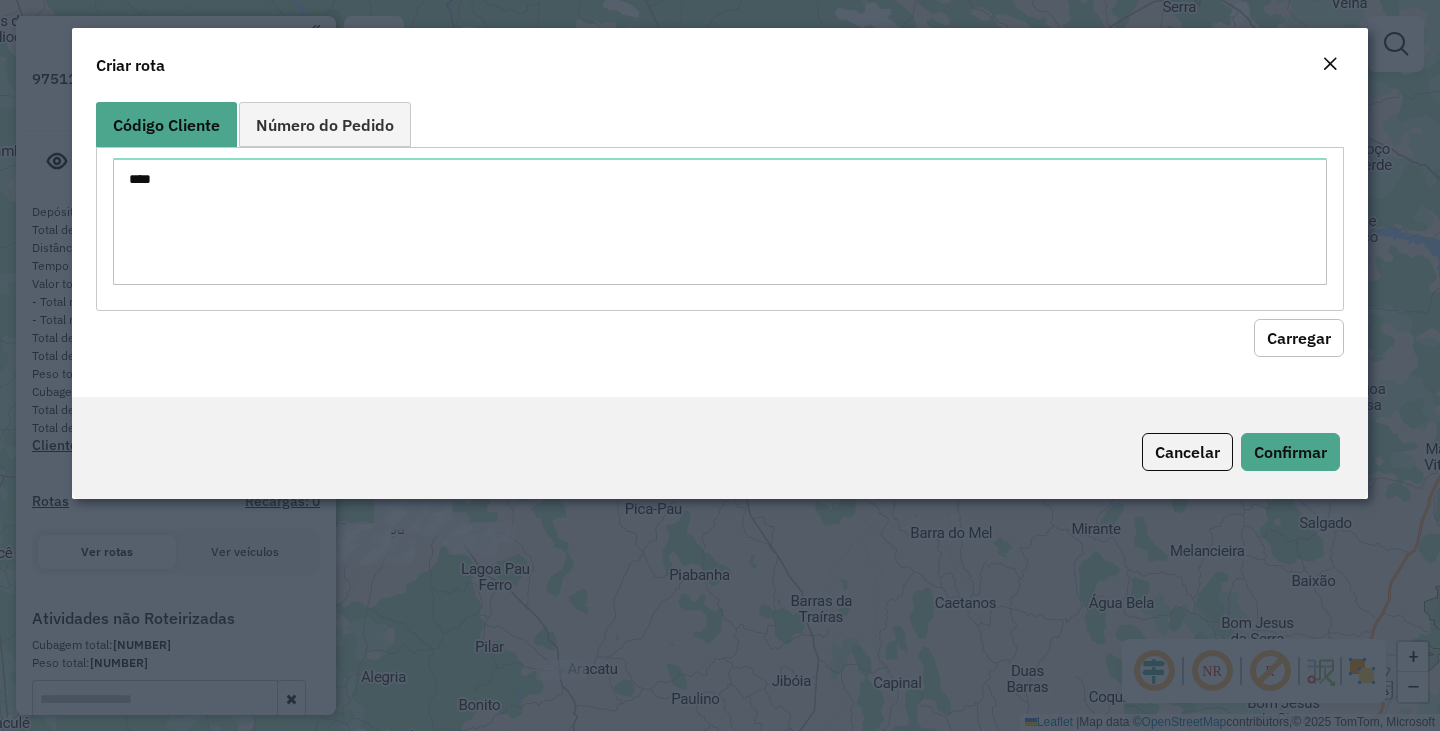 click on "Carregar" 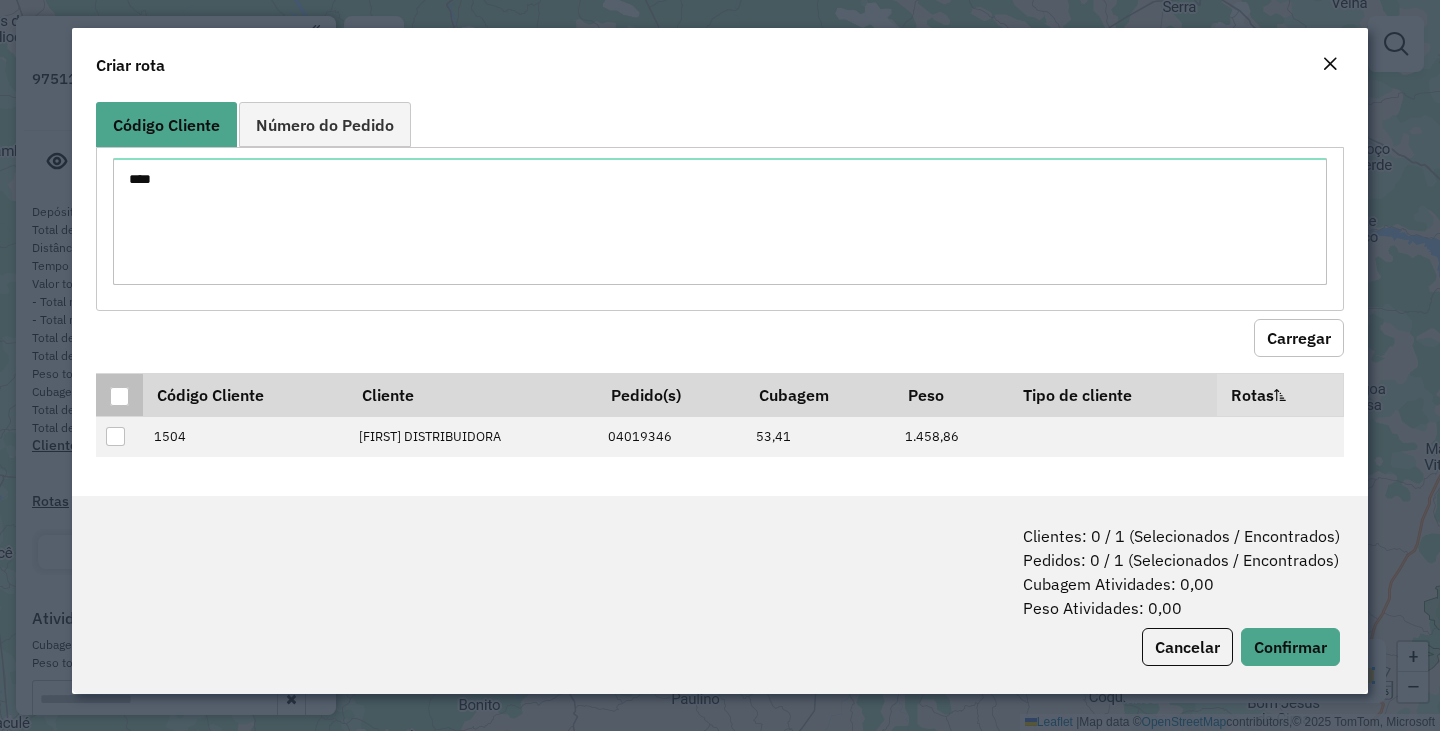 click at bounding box center (119, 396) 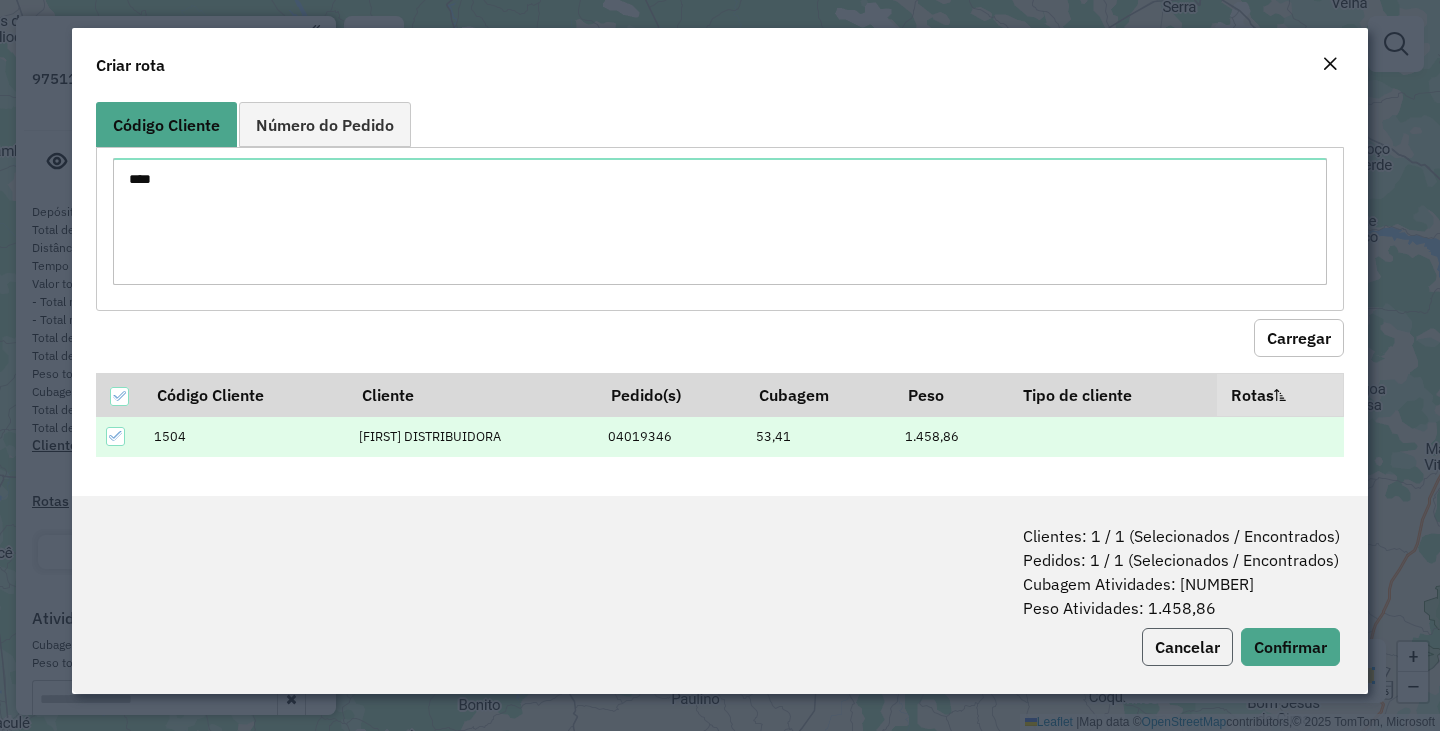 click on "Cancelar" 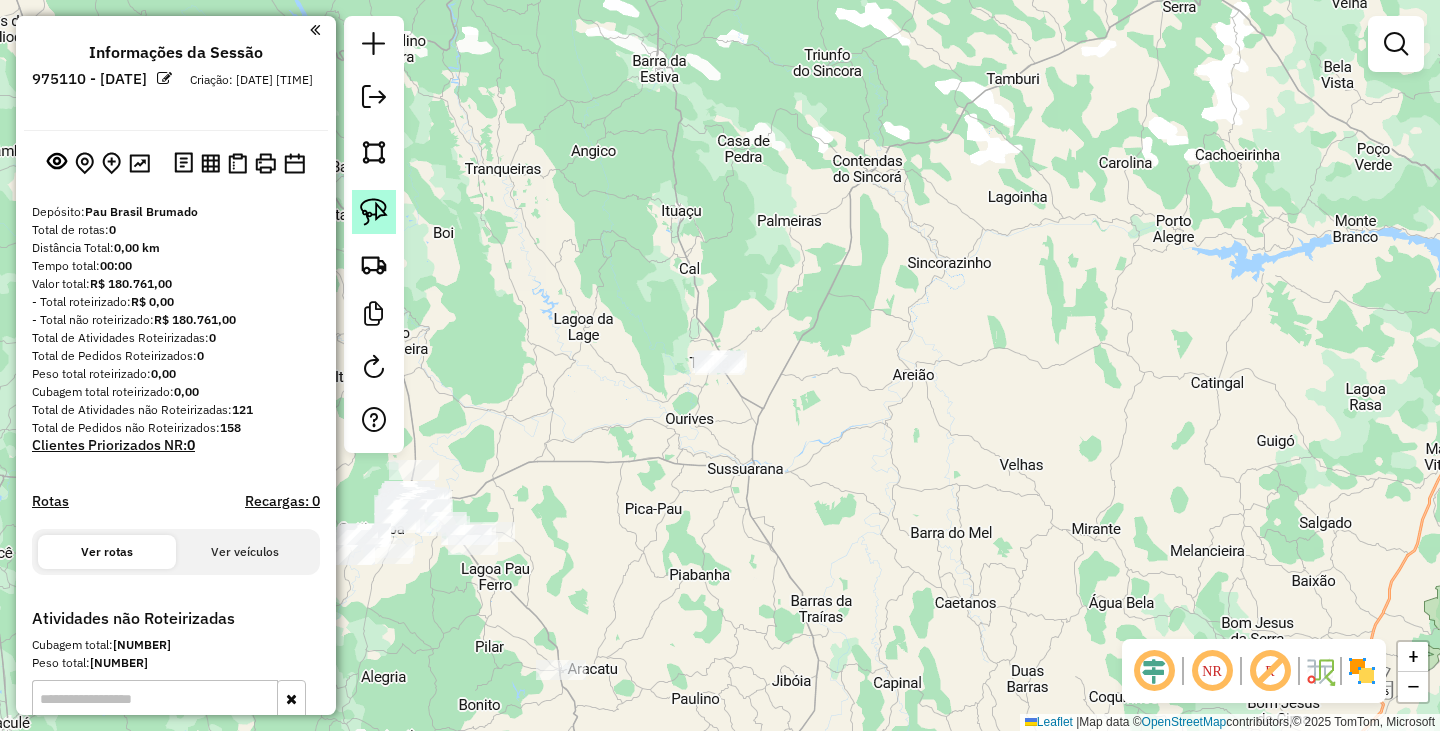 click 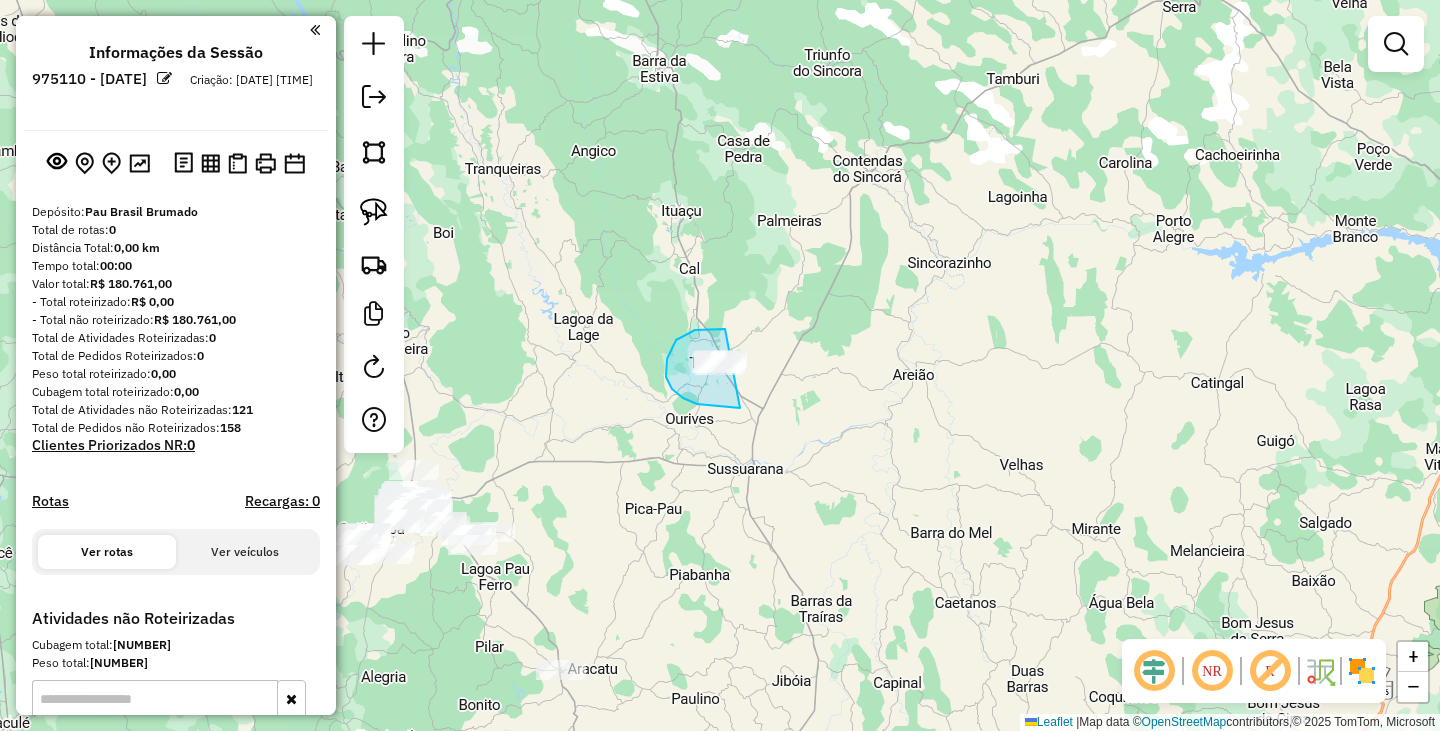 drag, startPoint x: 673, startPoint y: 344, endPoint x: 797, endPoint y: 352, distance: 124.2578 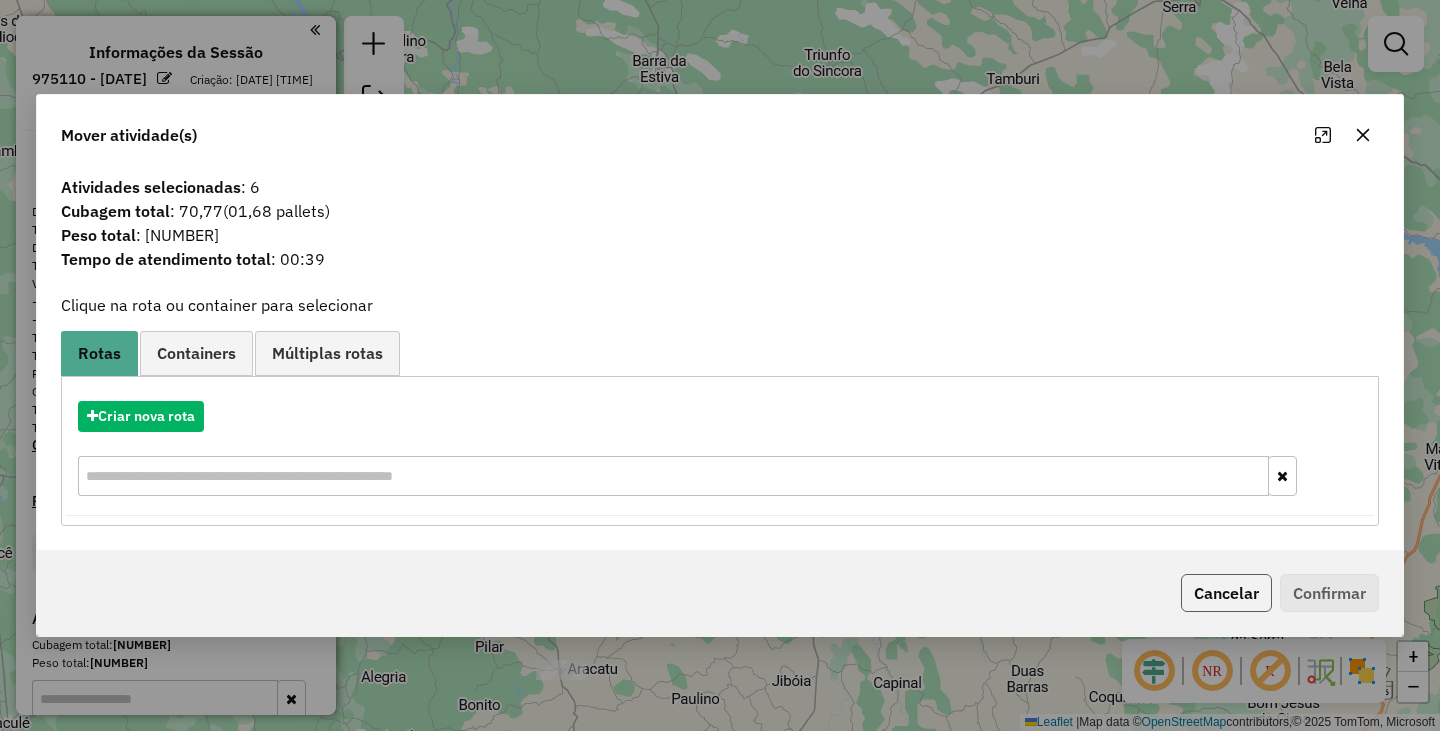 click on "Cancelar" 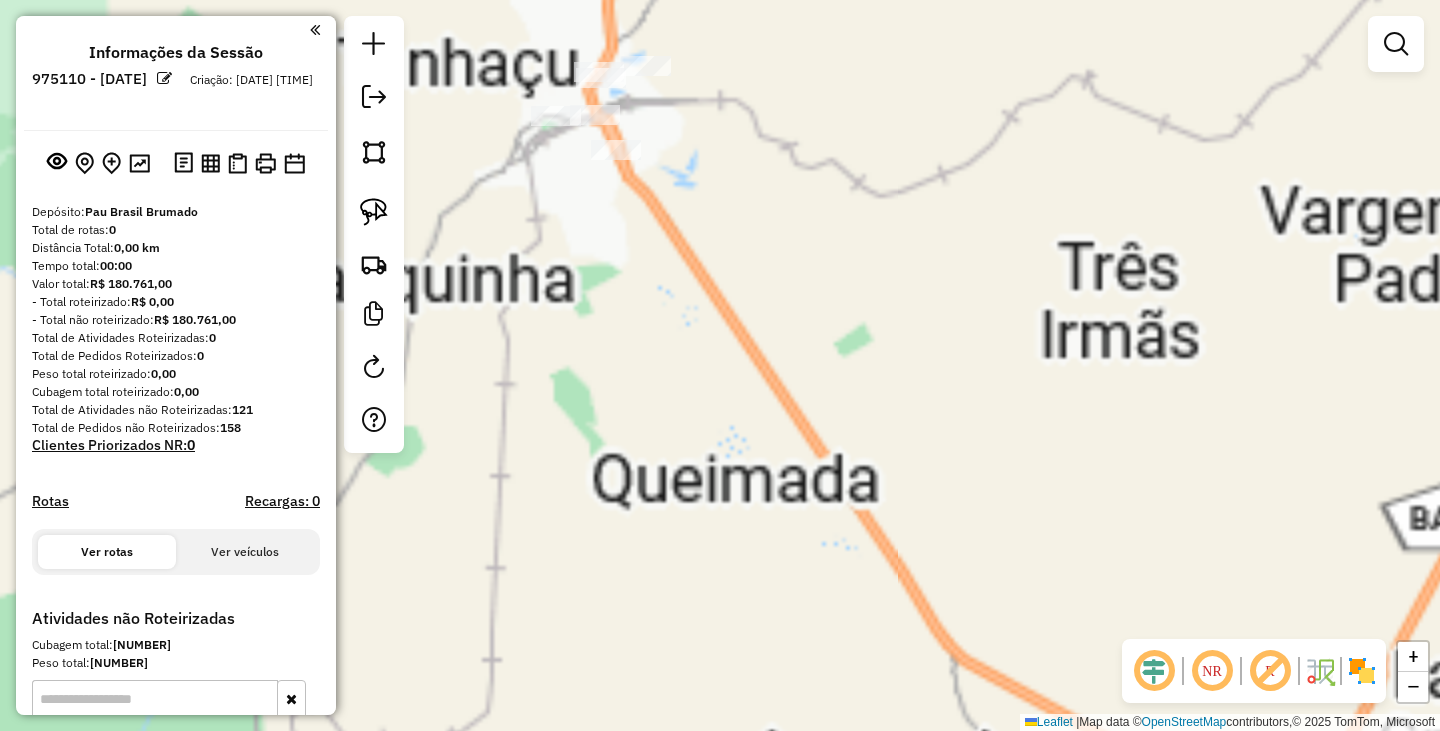 drag, startPoint x: 658, startPoint y: 255, endPoint x: 875, endPoint y: 528, distance: 348.73773 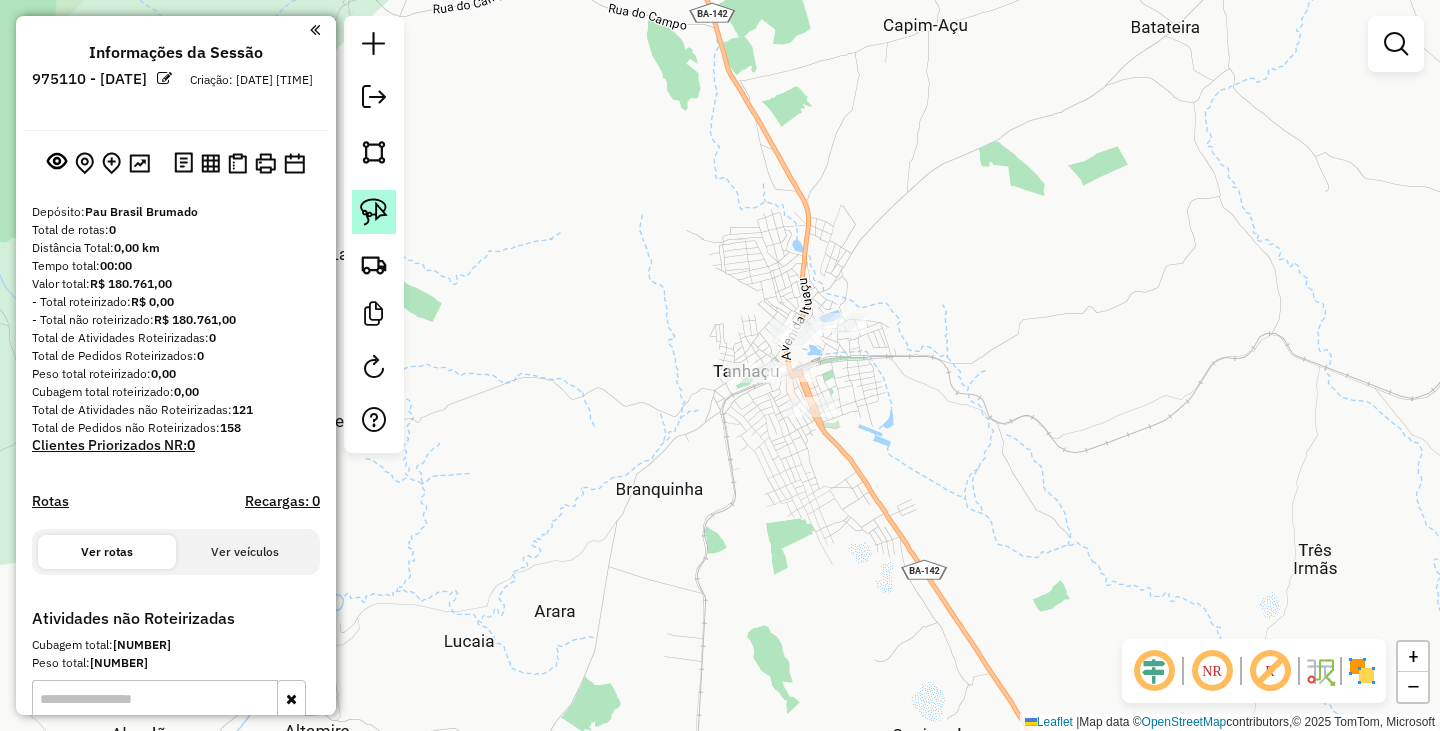 click 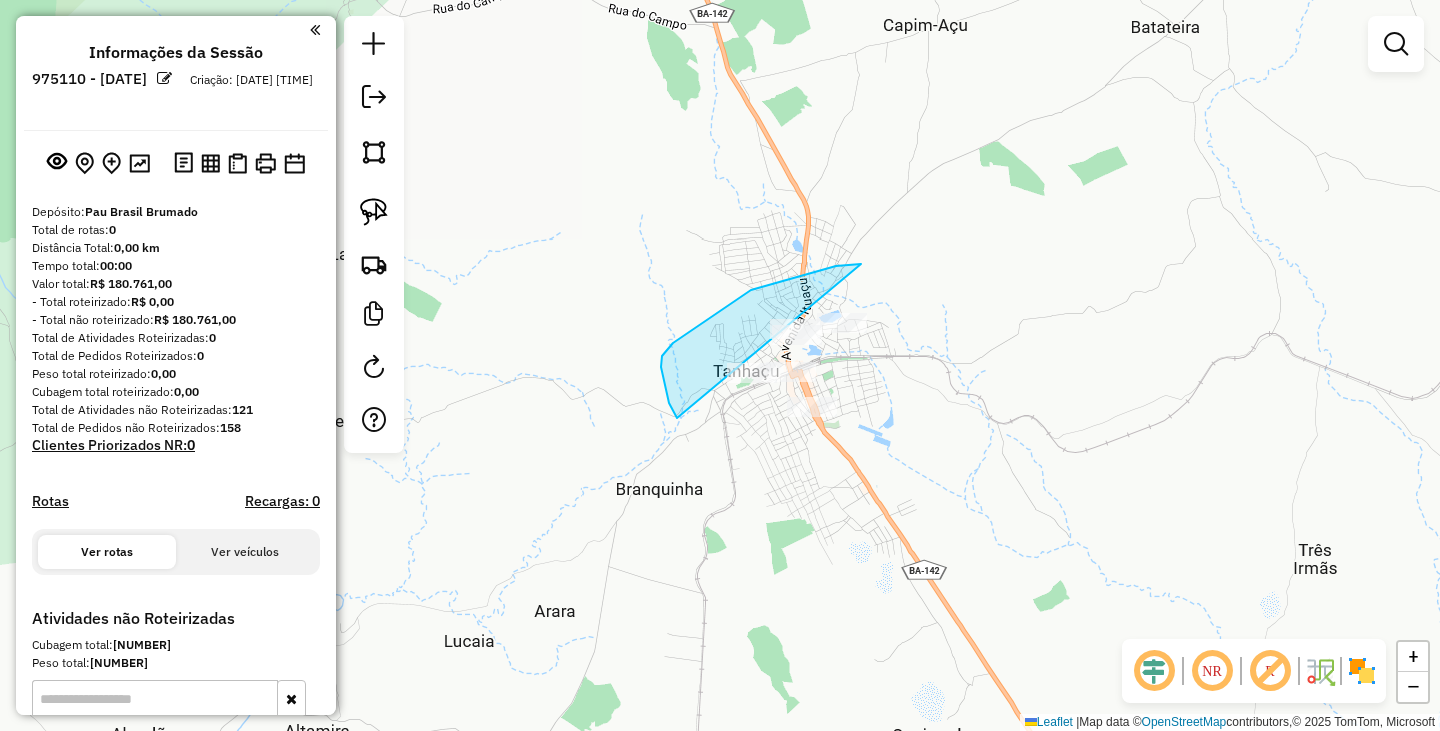 drag, startPoint x: 826, startPoint y: 269, endPoint x: 908, endPoint y: 364, distance: 125.49502 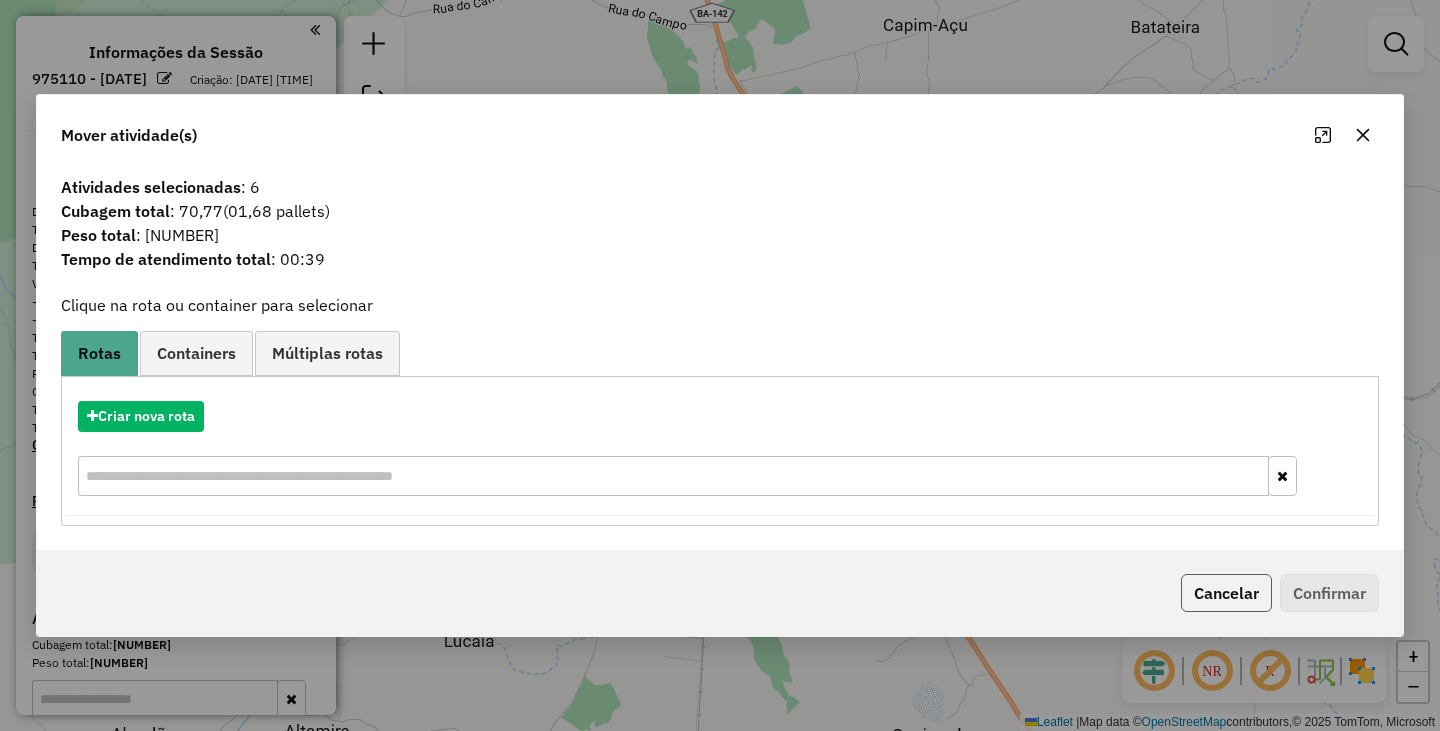 click on "Cancelar" 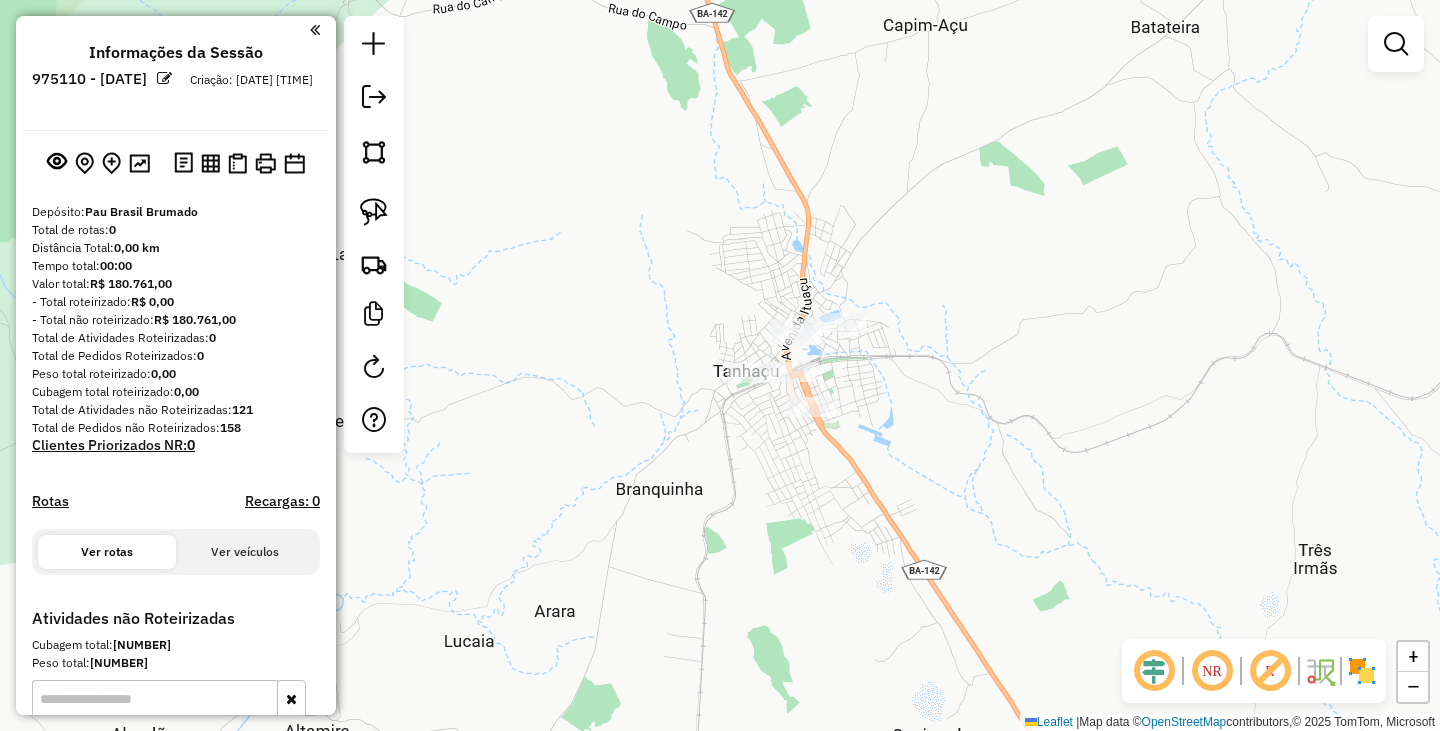 click on "Janela de atendimento Grade de atendimento Capacidade Transportadoras Veículos Cliente Pedidos  Rotas Selecione os dias de semana para filtrar as janelas de atendimento  Seg   Ter   Qua   Qui   Sex   Sáb   Dom  Informe o período da janela de atendimento: De: Até:  Filtrar exatamente a janela do cliente  Considerar janela de atendimento padrão  Selecione os dias de semana para filtrar as grades de atendimento  Seg   Ter   Qua   Qui   Sex   Sáb   Dom   Considerar clientes sem dia de atendimento cadastrado  Clientes fora do dia de atendimento selecionado Filtrar as atividades entre os valores definidos abaixo:  Peso mínimo:   Peso máximo:   Cubagem mínima:   Cubagem máxima:   De:   Até:  Filtrar as atividades entre o tempo de atendimento definido abaixo:  De:   Até:   Considerar capacidade total dos clientes não roteirizados Transportadora: Selecione um ou mais itens Tipo de veículo: Selecione um ou mais itens Veículo: Selecione um ou mais itens Motorista: Selecione um ou mais itens Nome: Rótulo:" 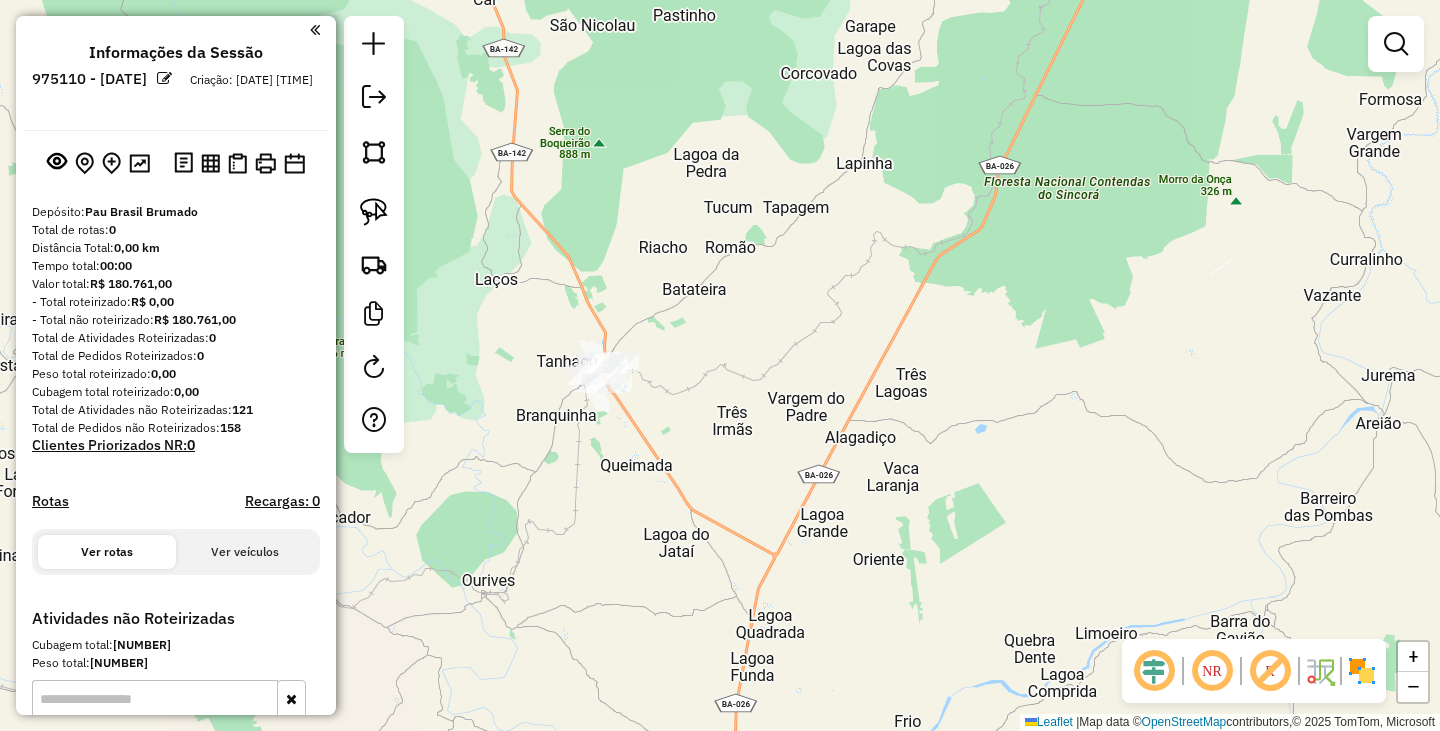 drag, startPoint x: 623, startPoint y: 448, endPoint x: 867, endPoint y: 400, distance: 248.6765 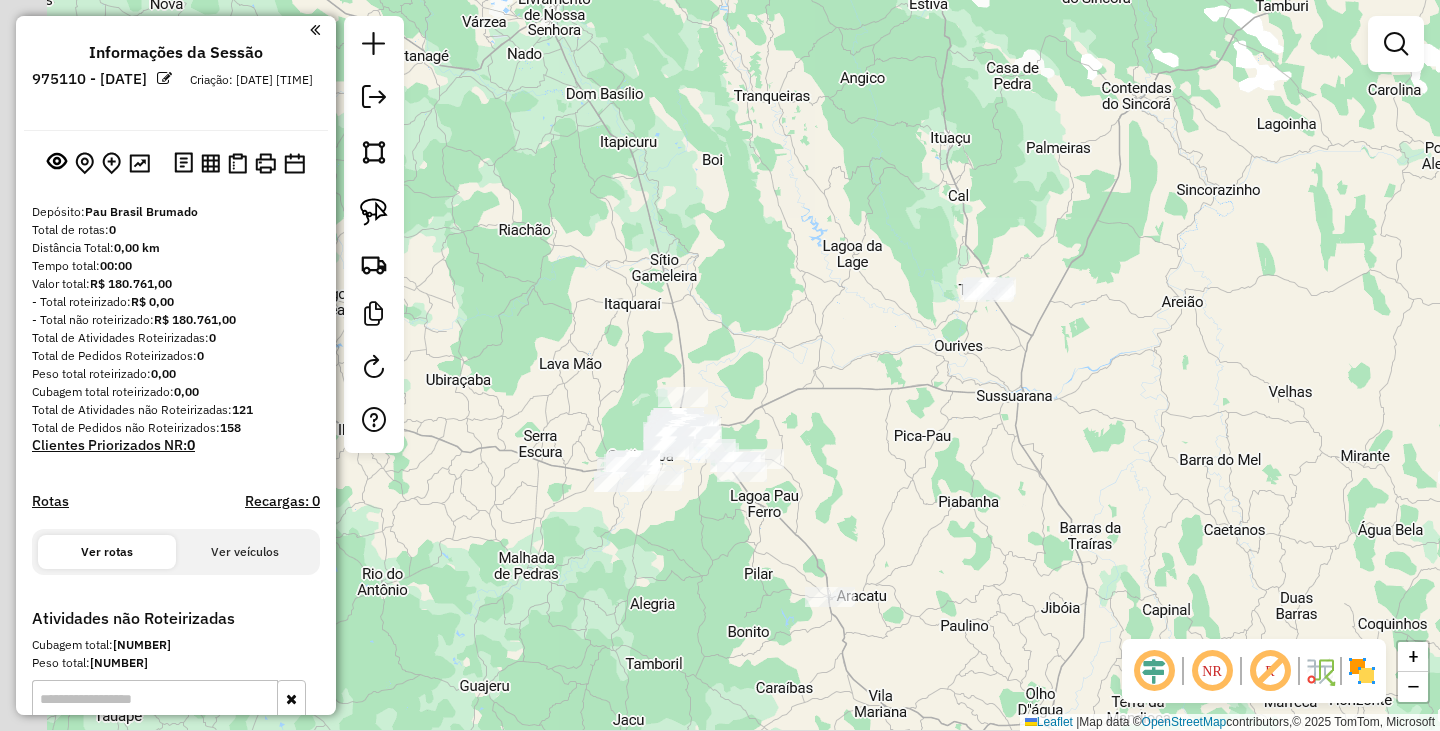 drag, startPoint x: 764, startPoint y: 437, endPoint x: 837, endPoint y: 297, distance: 157.8892 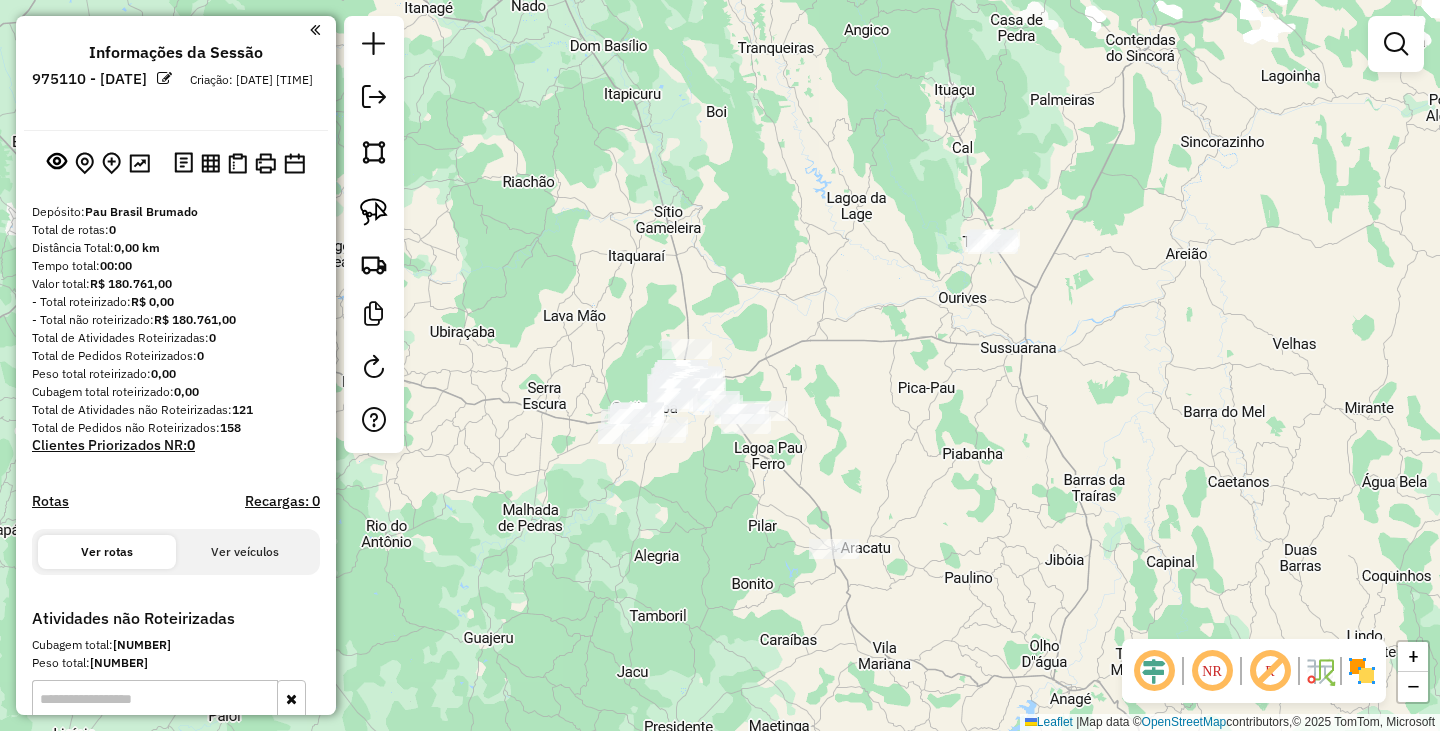 drag, startPoint x: 789, startPoint y: 409, endPoint x: 881, endPoint y: 239, distance: 193.2977 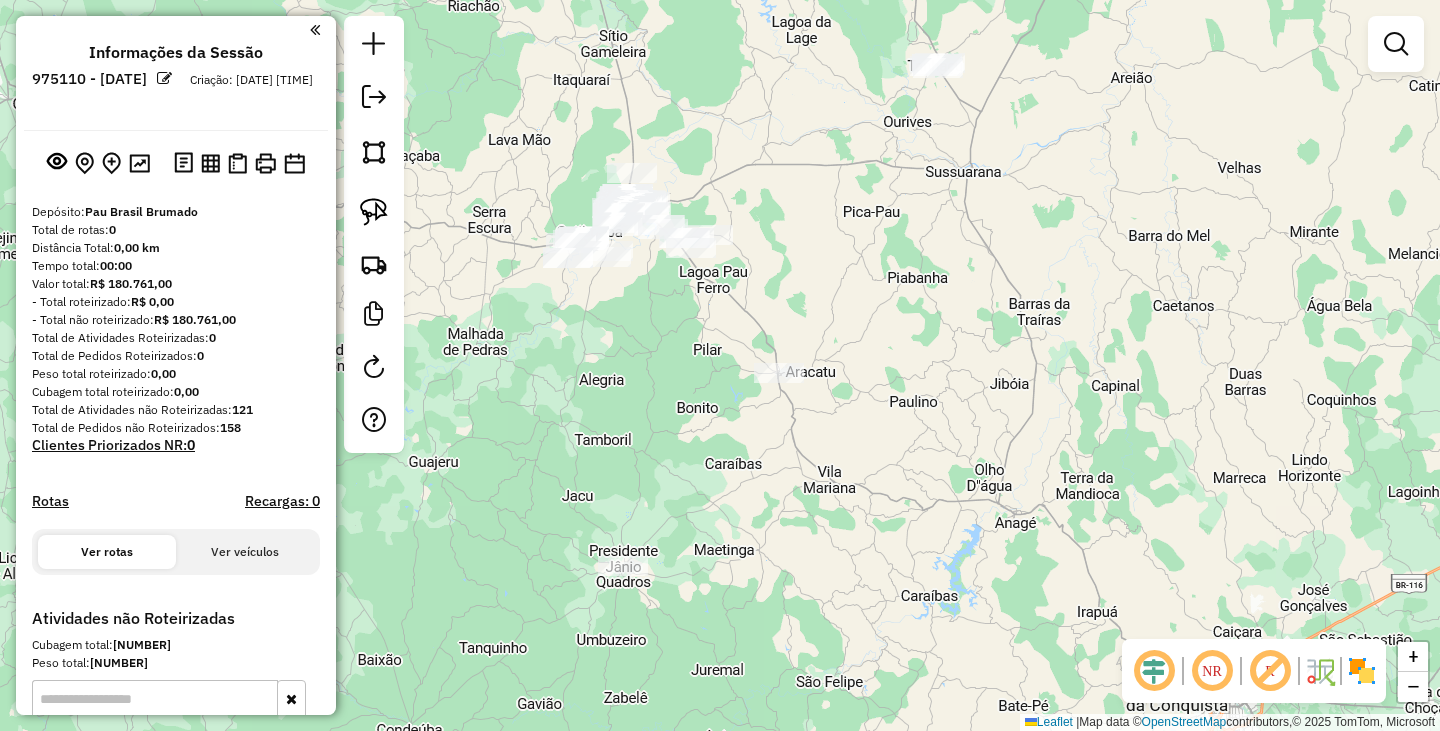 drag, startPoint x: 702, startPoint y: 356, endPoint x: 581, endPoint y: 354, distance: 121.016525 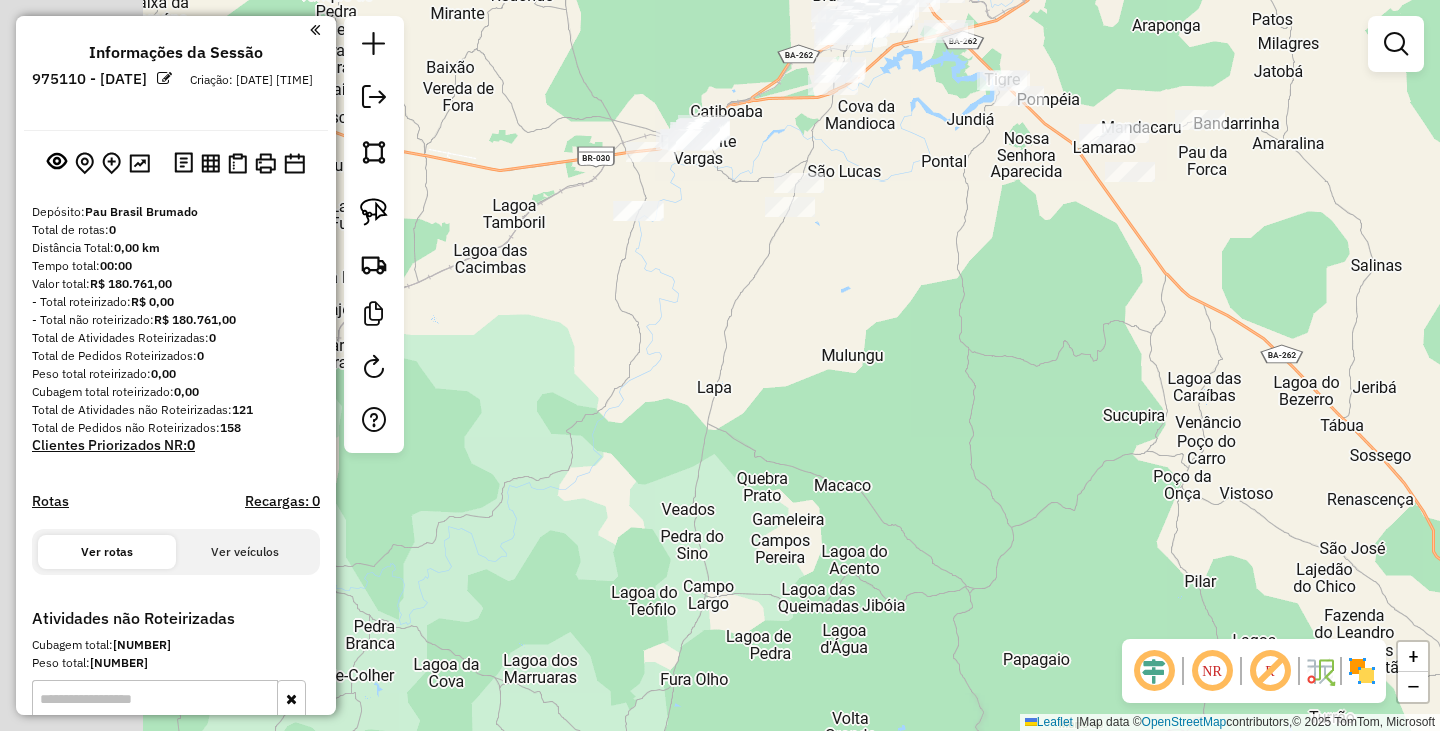 drag, startPoint x: 615, startPoint y: 230, endPoint x: 849, endPoint y: 329, distance: 254.08069 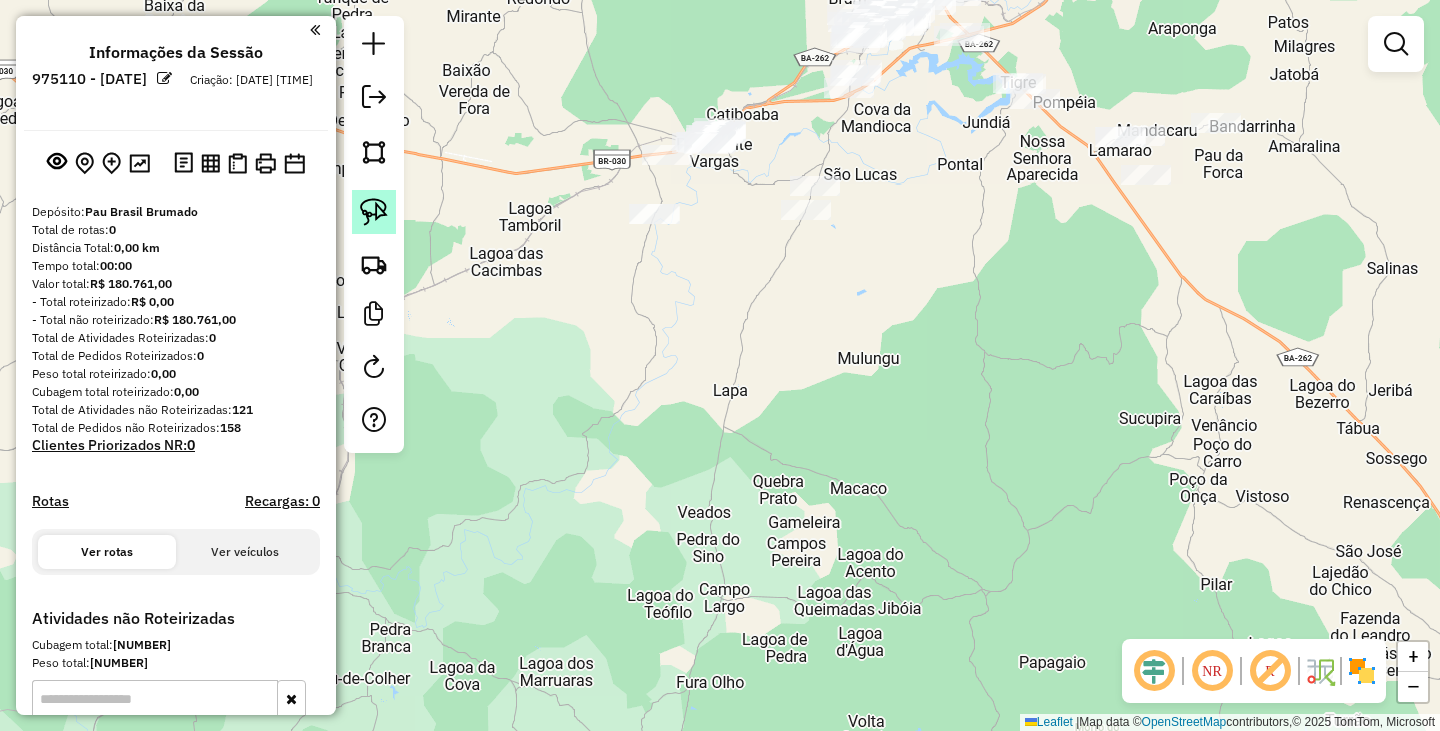 click 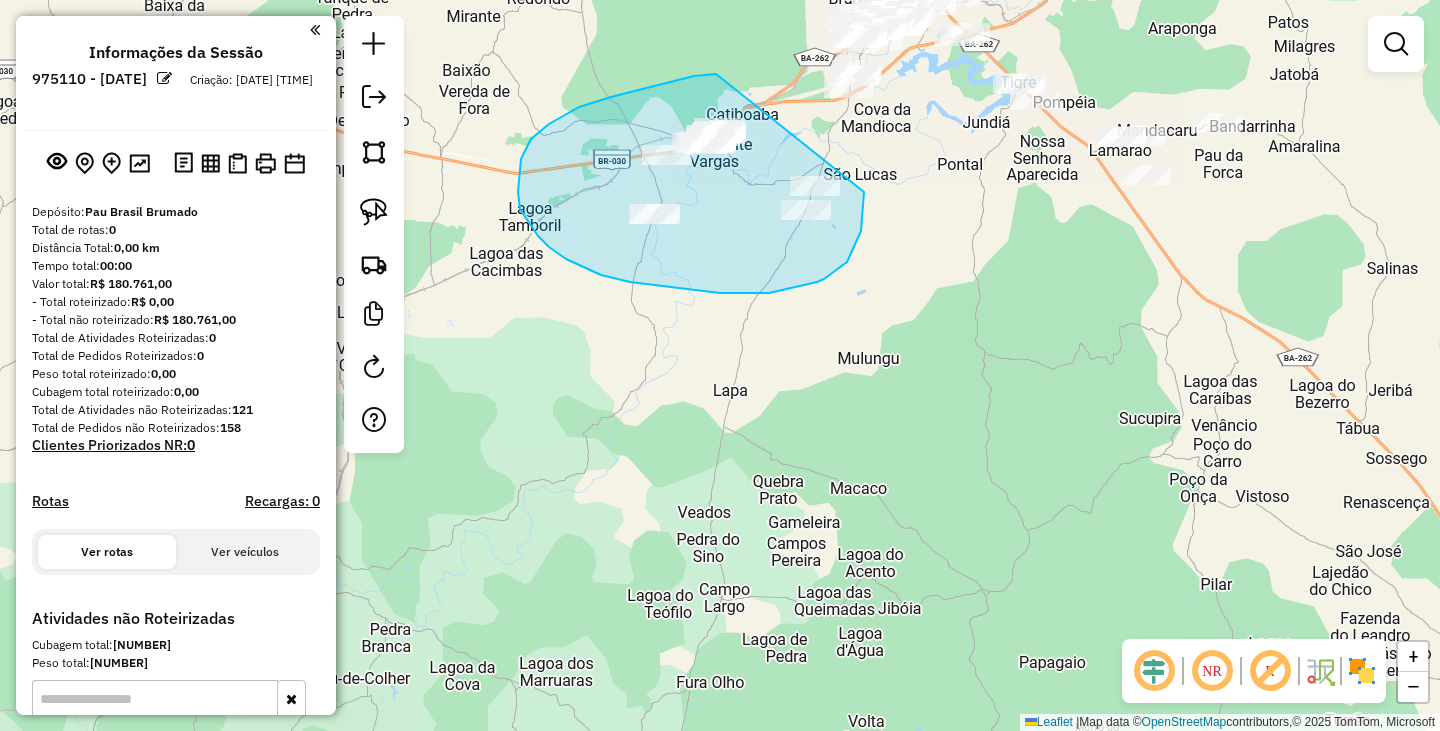 drag, startPoint x: 716, startPoint y: 74, endPoint x: 859, endPoint y: 179, distance: 177.40913 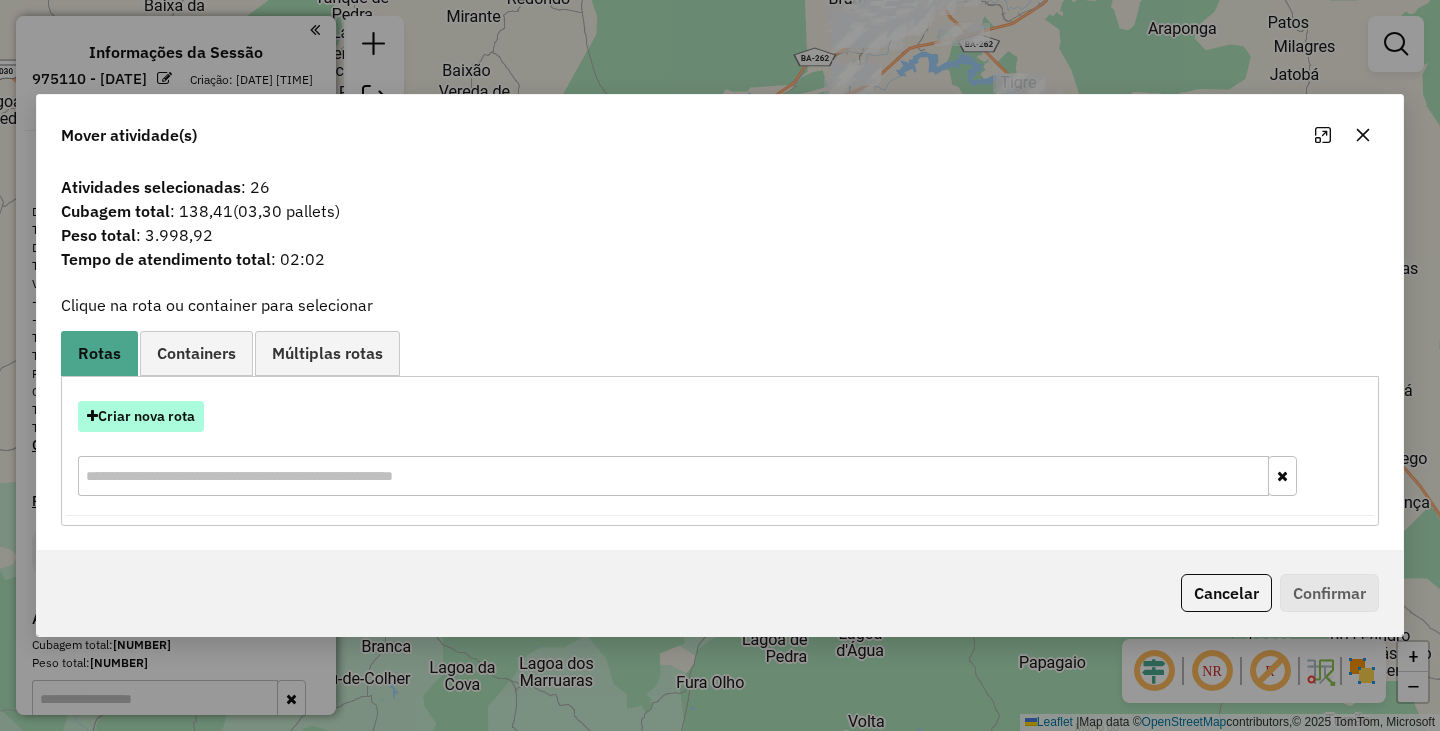 click on "Criar nova rota" at bounding box center [141, 416] 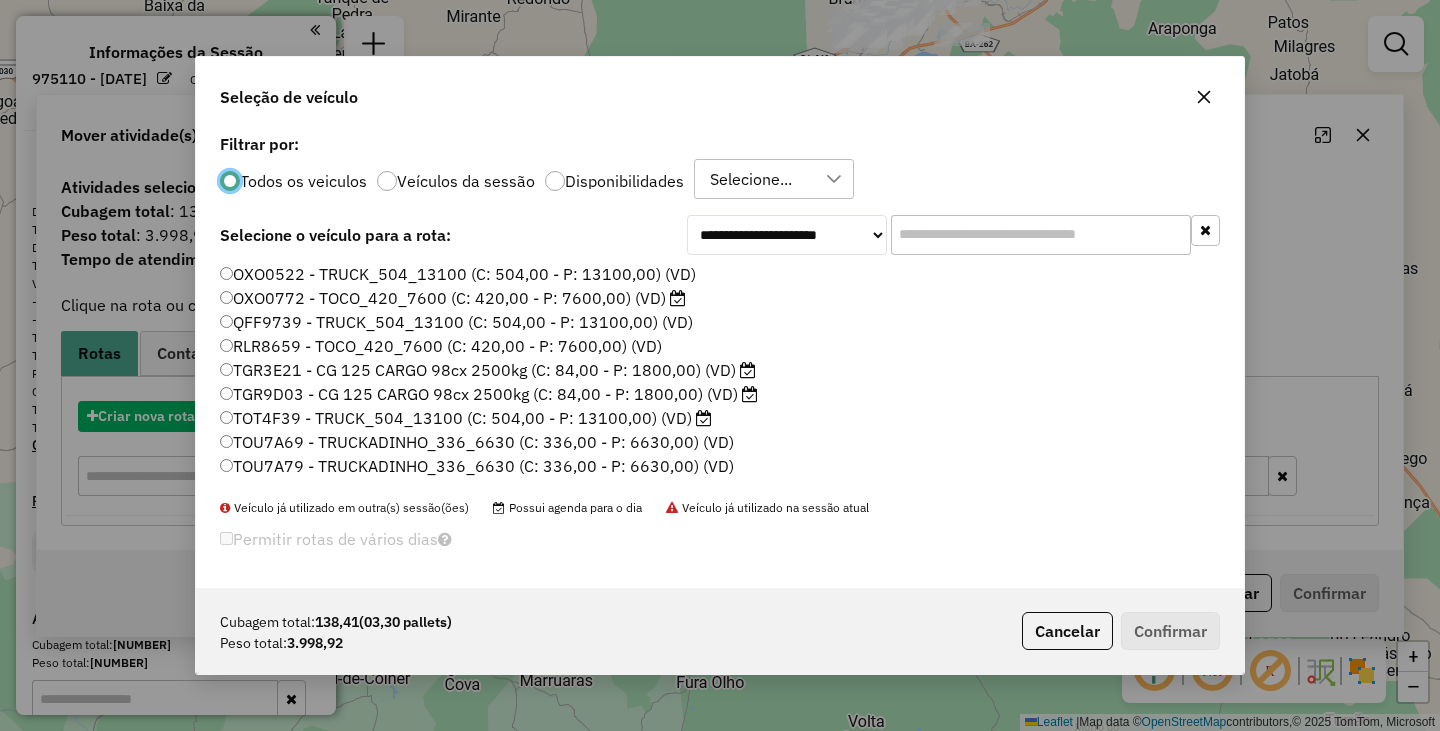 scroll, scrollTop: 11, scrollLeft: 6, axis: both 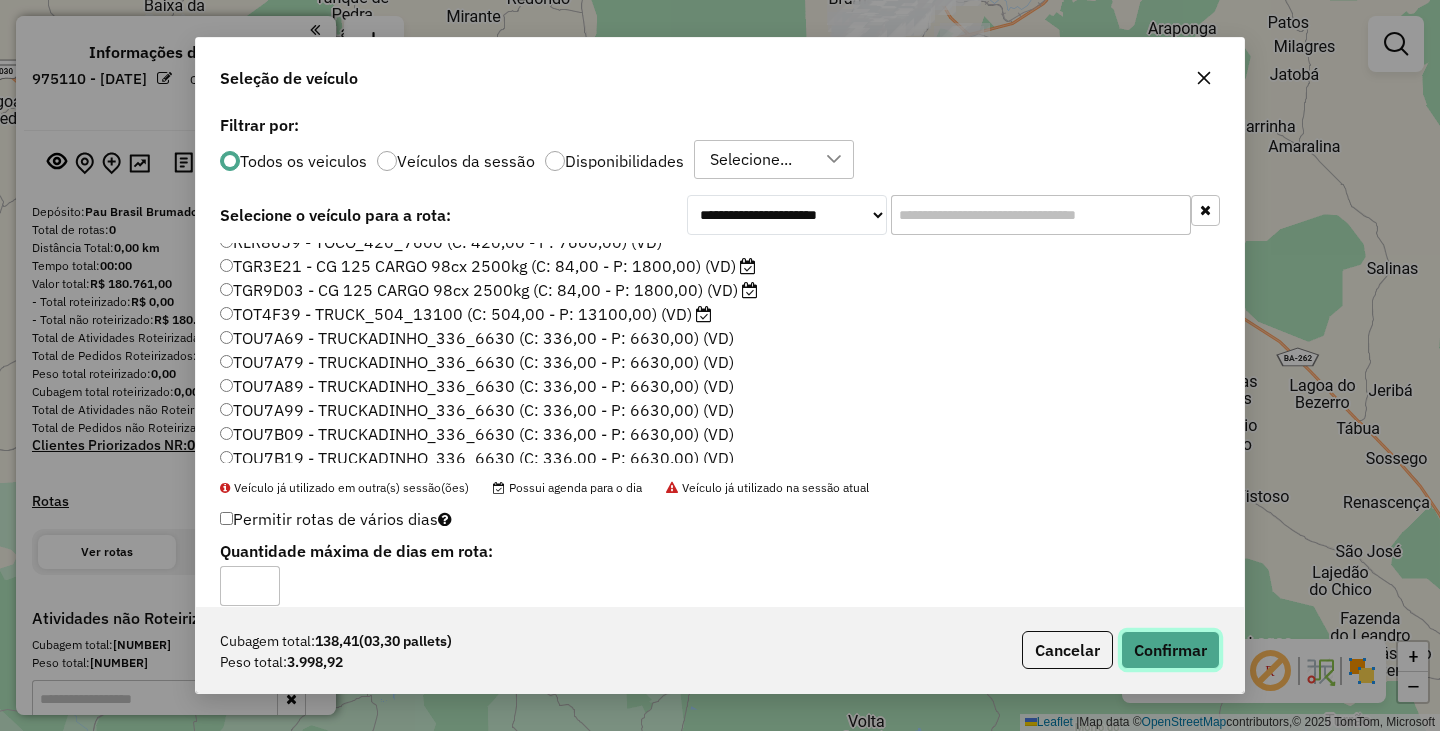 click on "Confirmar" 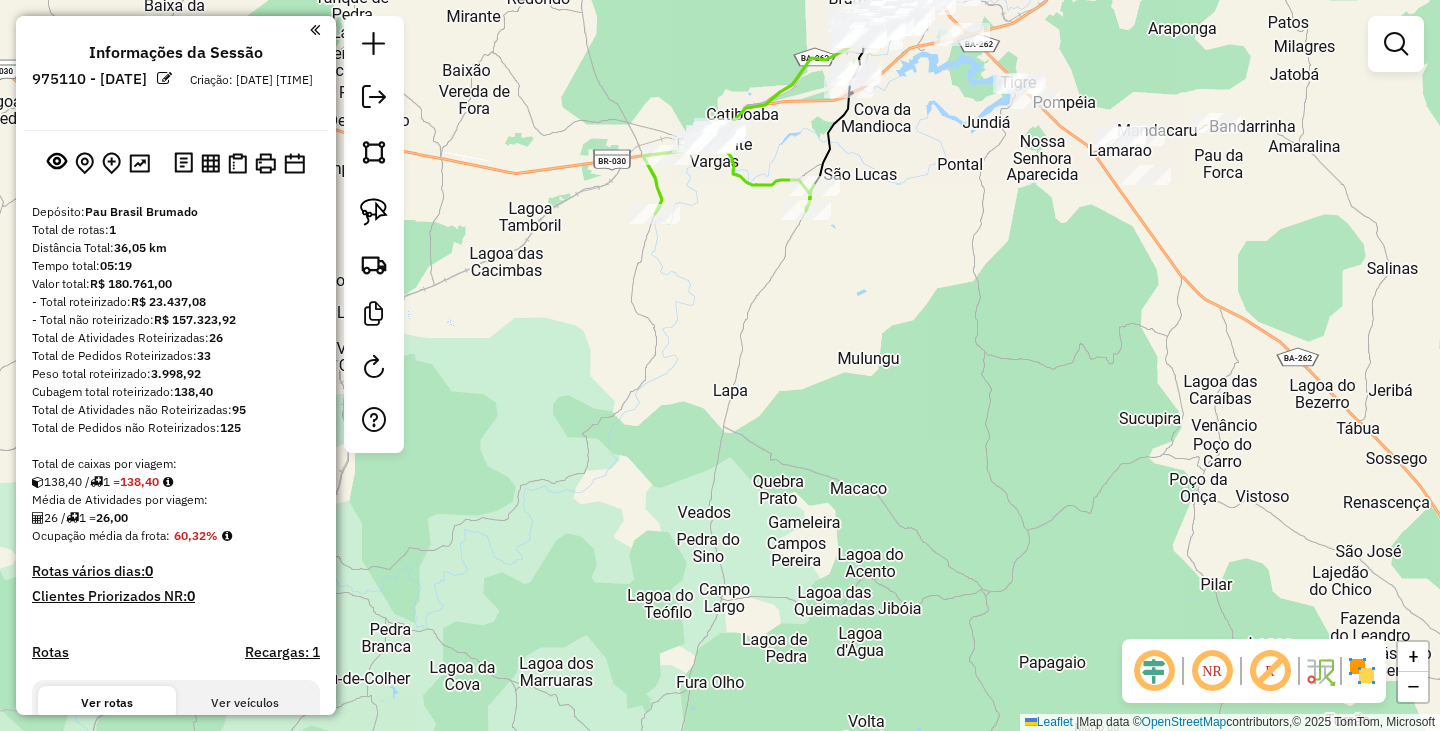 drag, startPoint x: 858, startPoint y: 272, endPoint x: 634, endPoint y: 459, distance: 291.79617 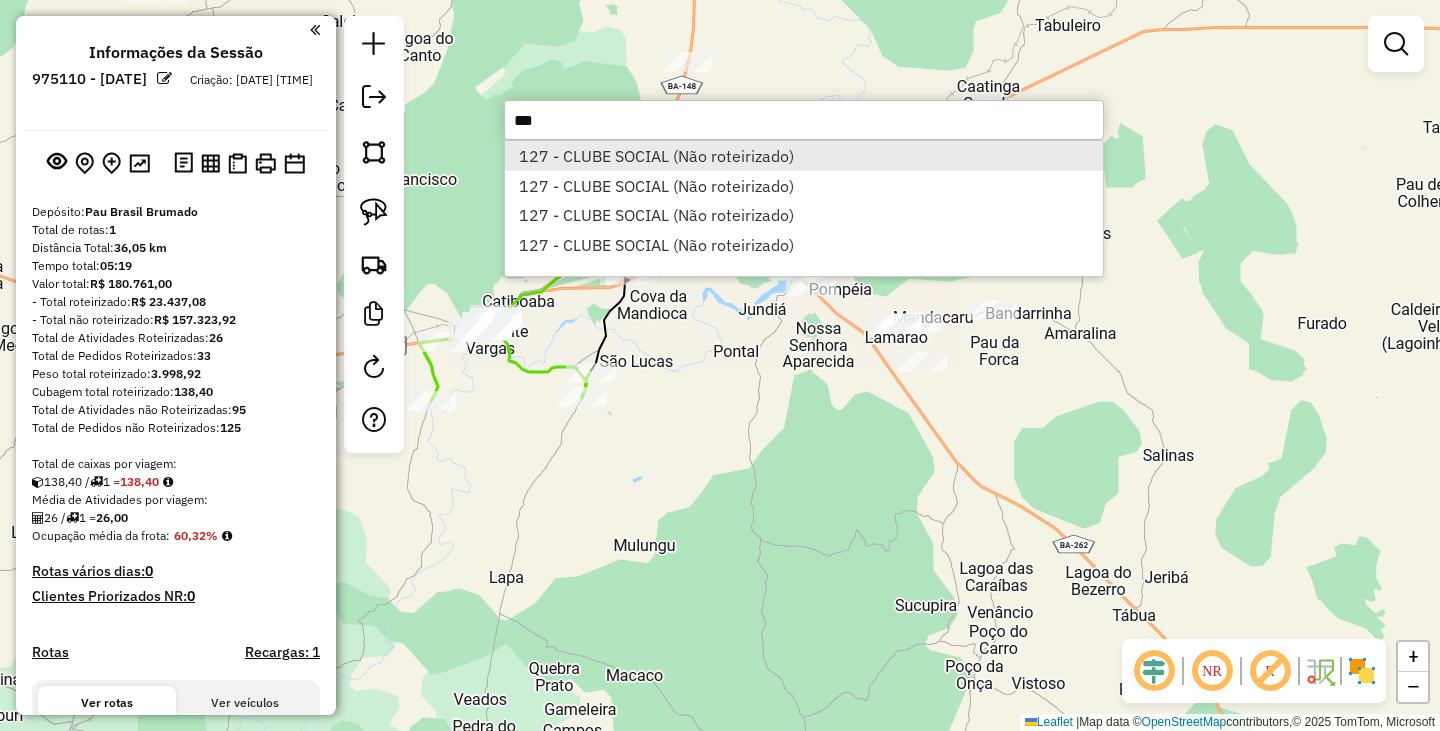 type on "***" 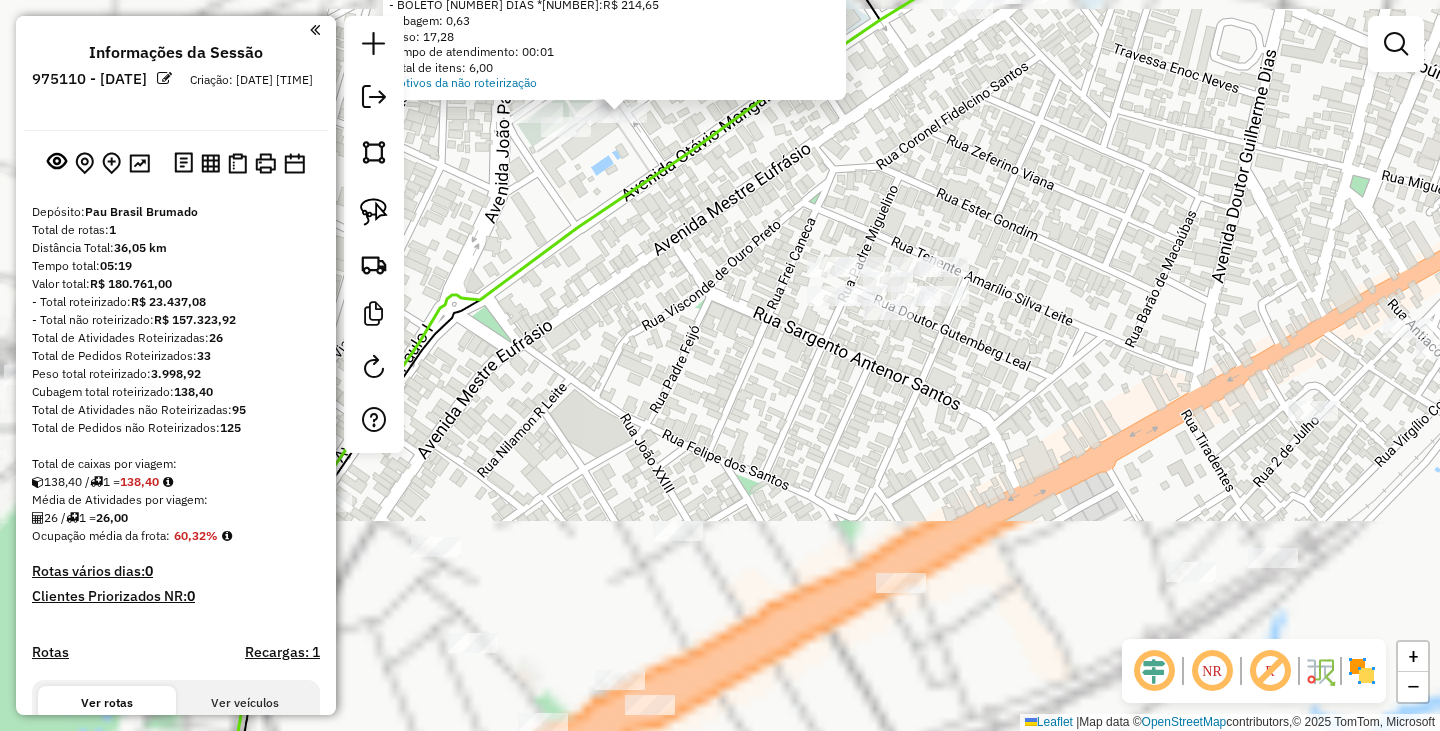 drag, startPoint x: 622, startPoint y: 226, endPoint x: 731, endPoint y: 508, distance: 302.3326 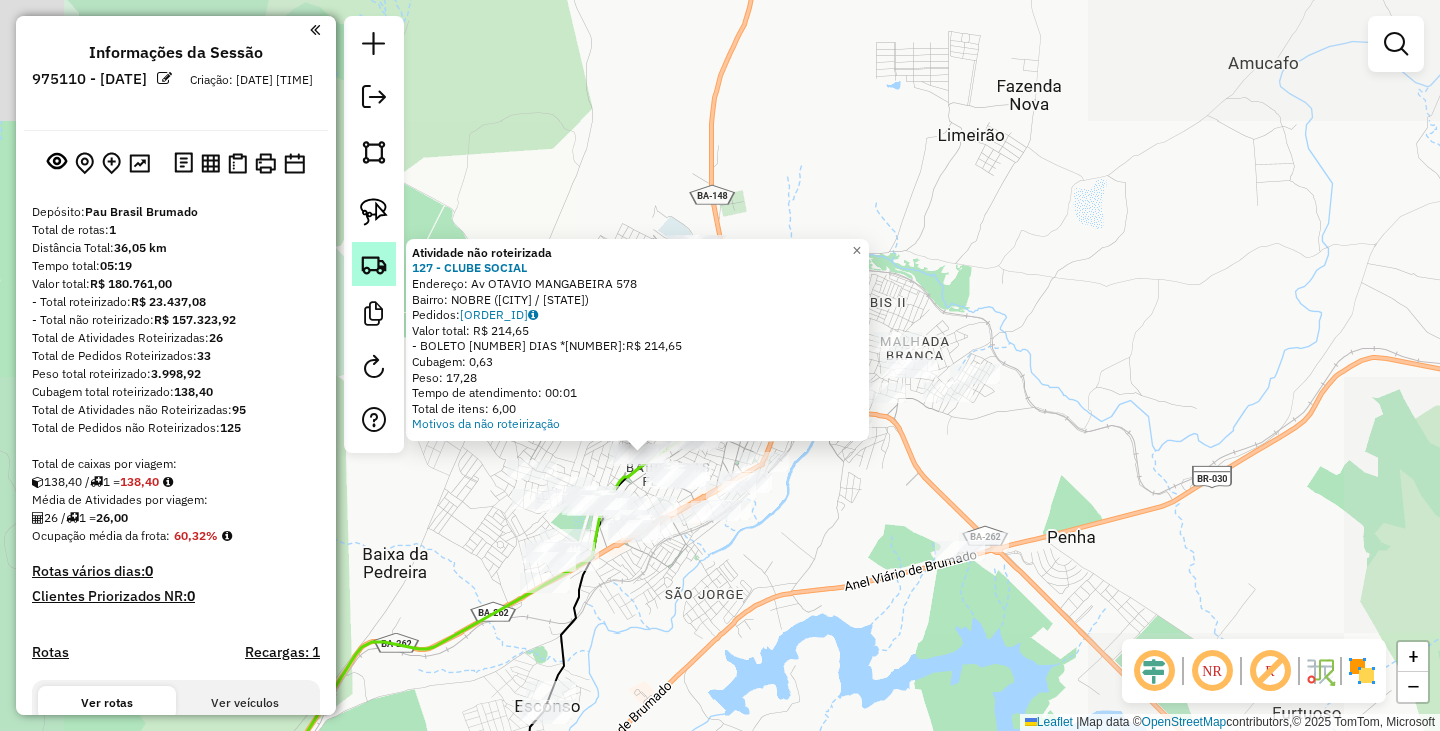 click 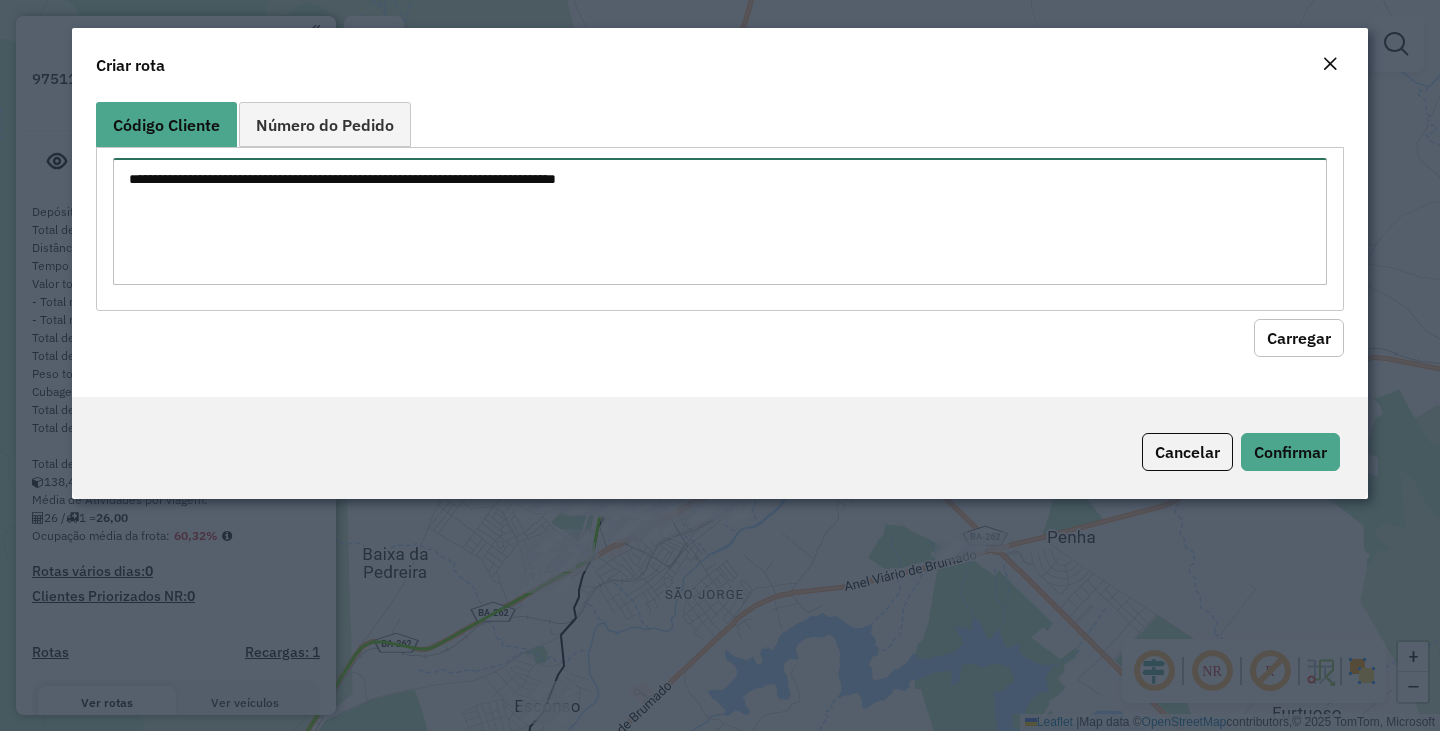 click at bounding box center (720, 221) 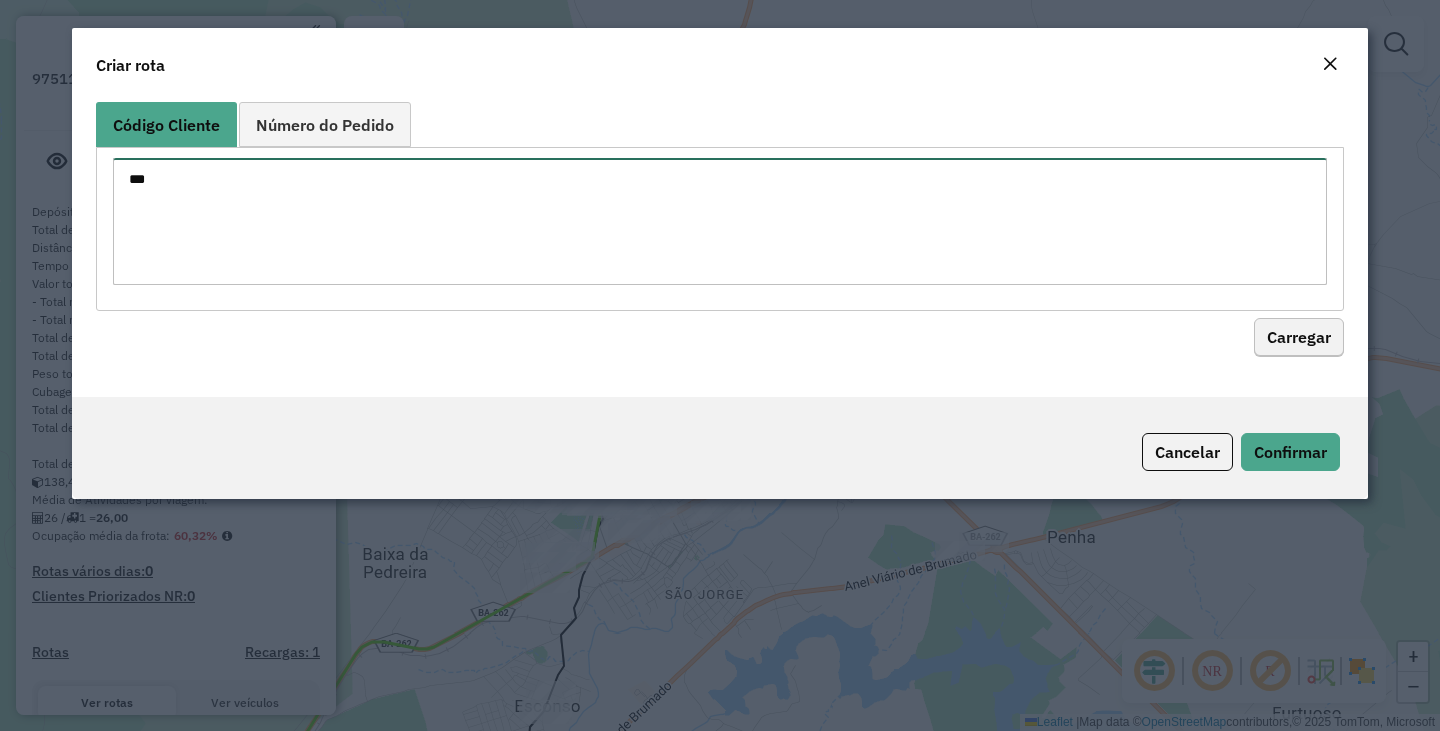 type on "***" 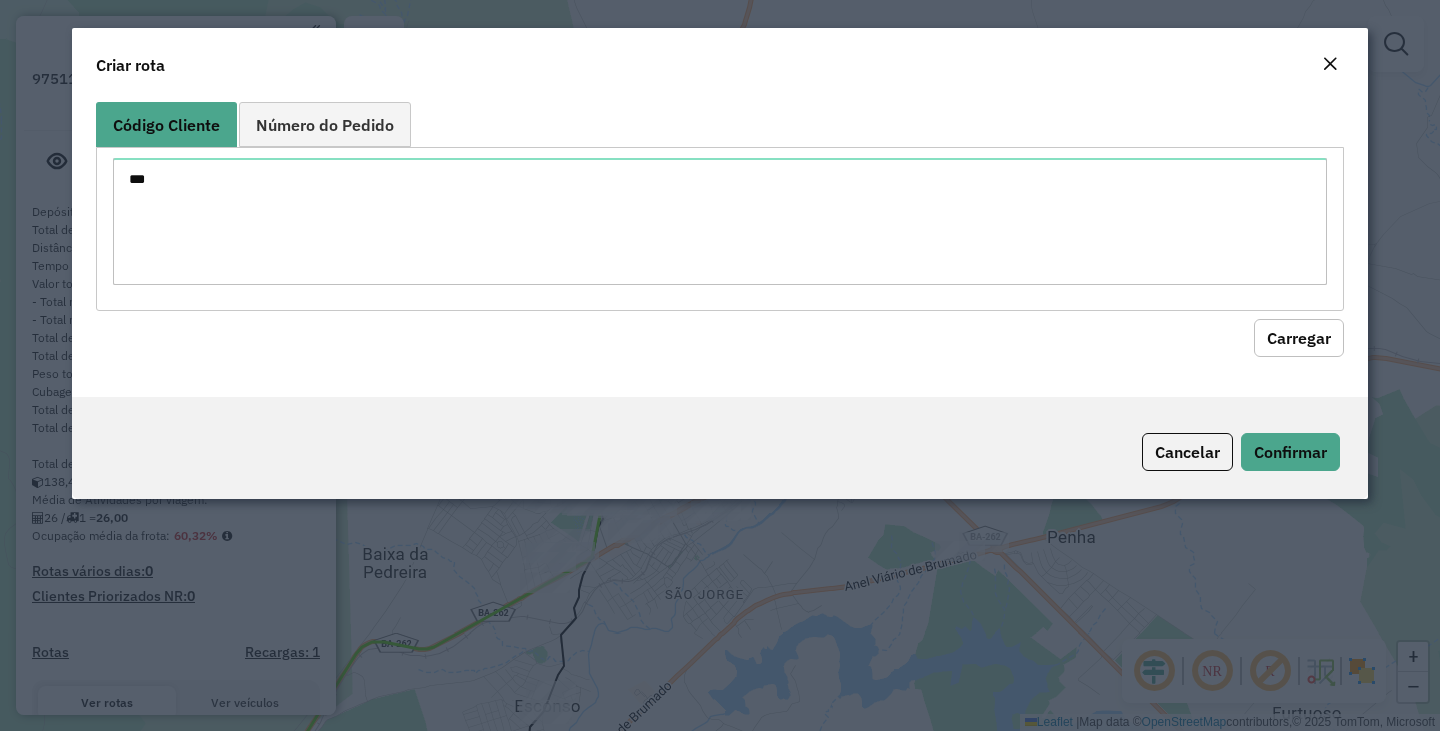click on "Carregar" 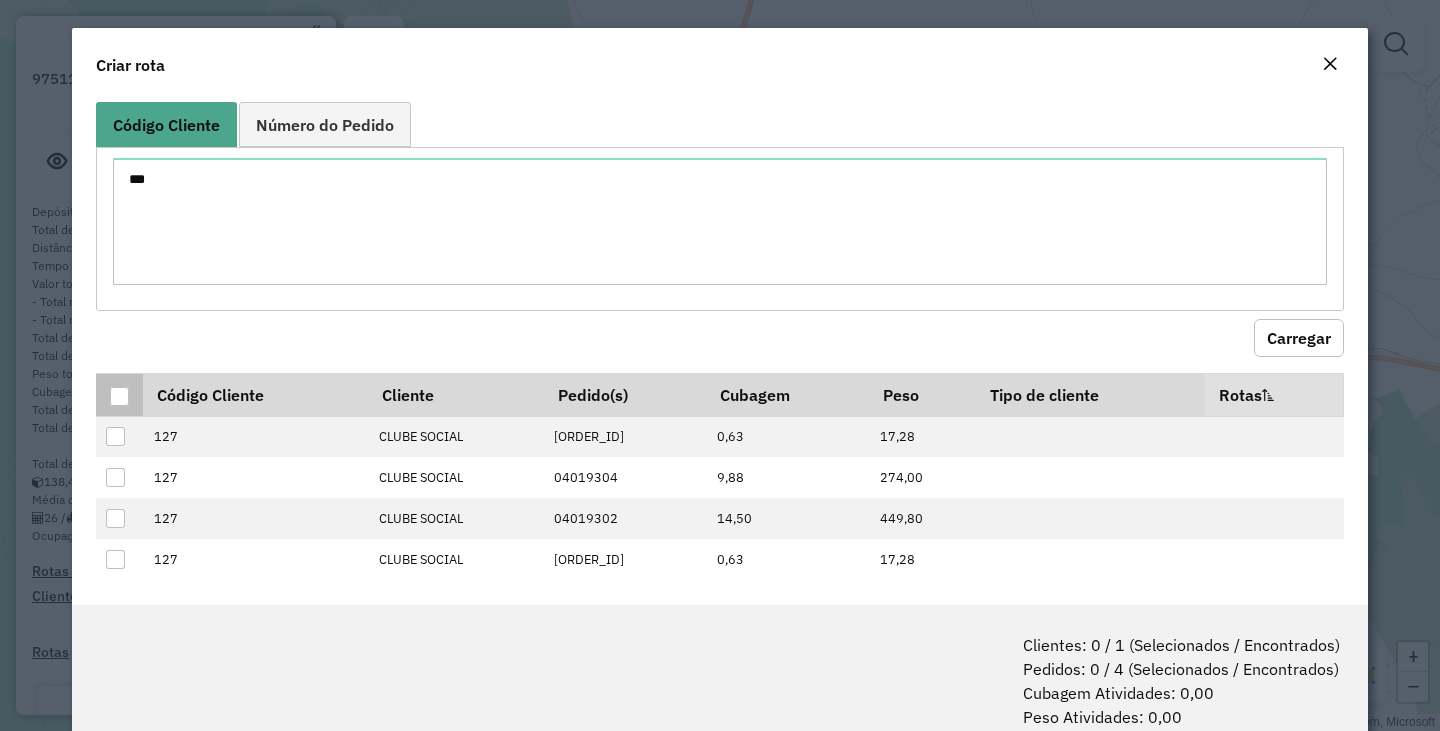 click at bounding box center (120, 397) 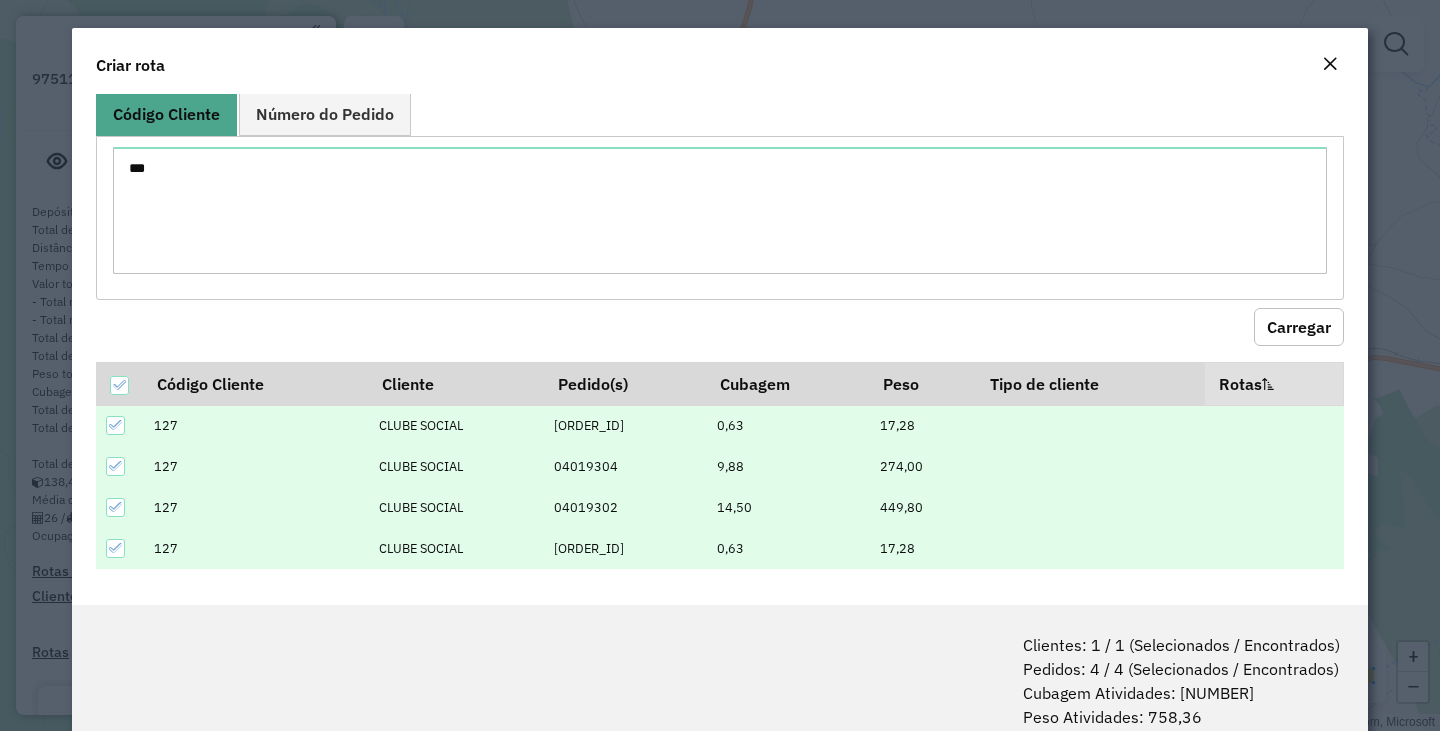scroll, scrollTop: 14, scrollLeft: 0, axis: vertical 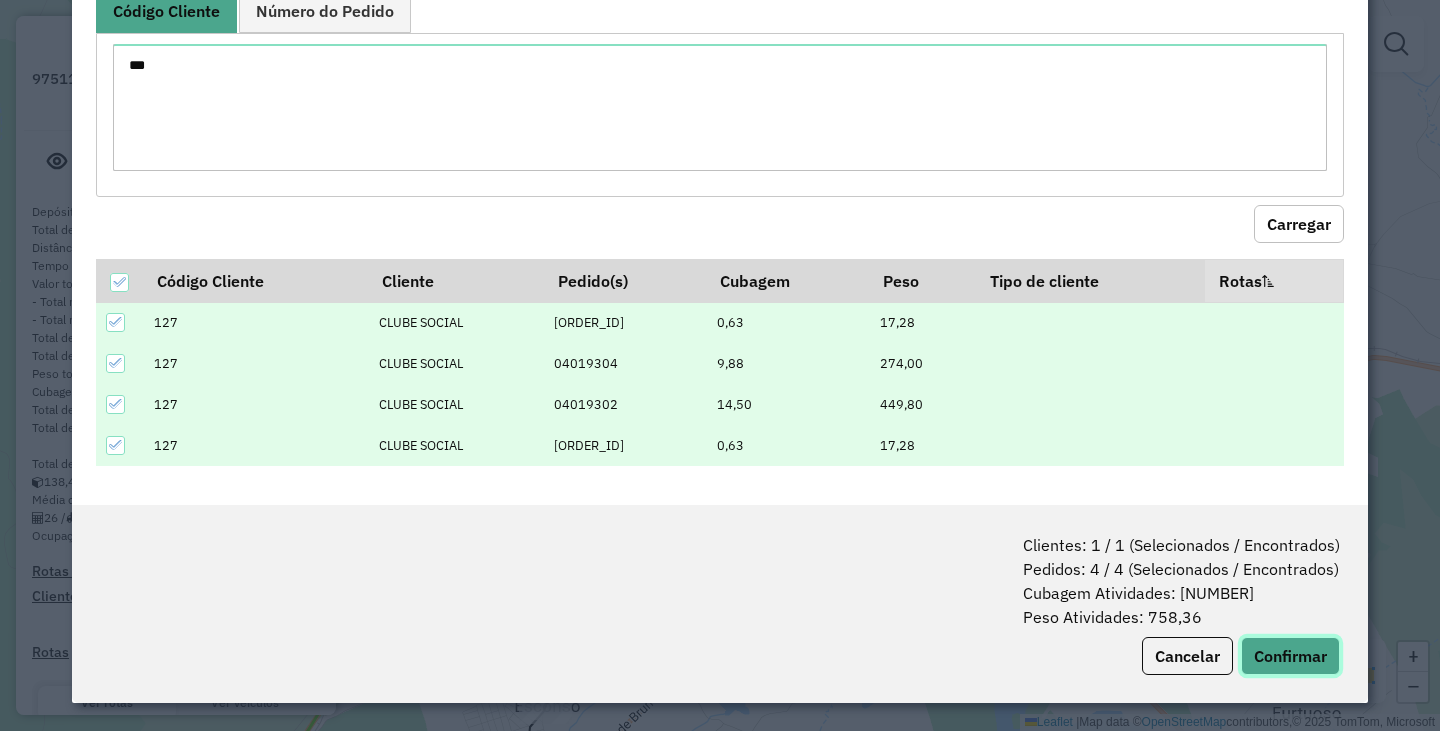 click on "Confirmar" 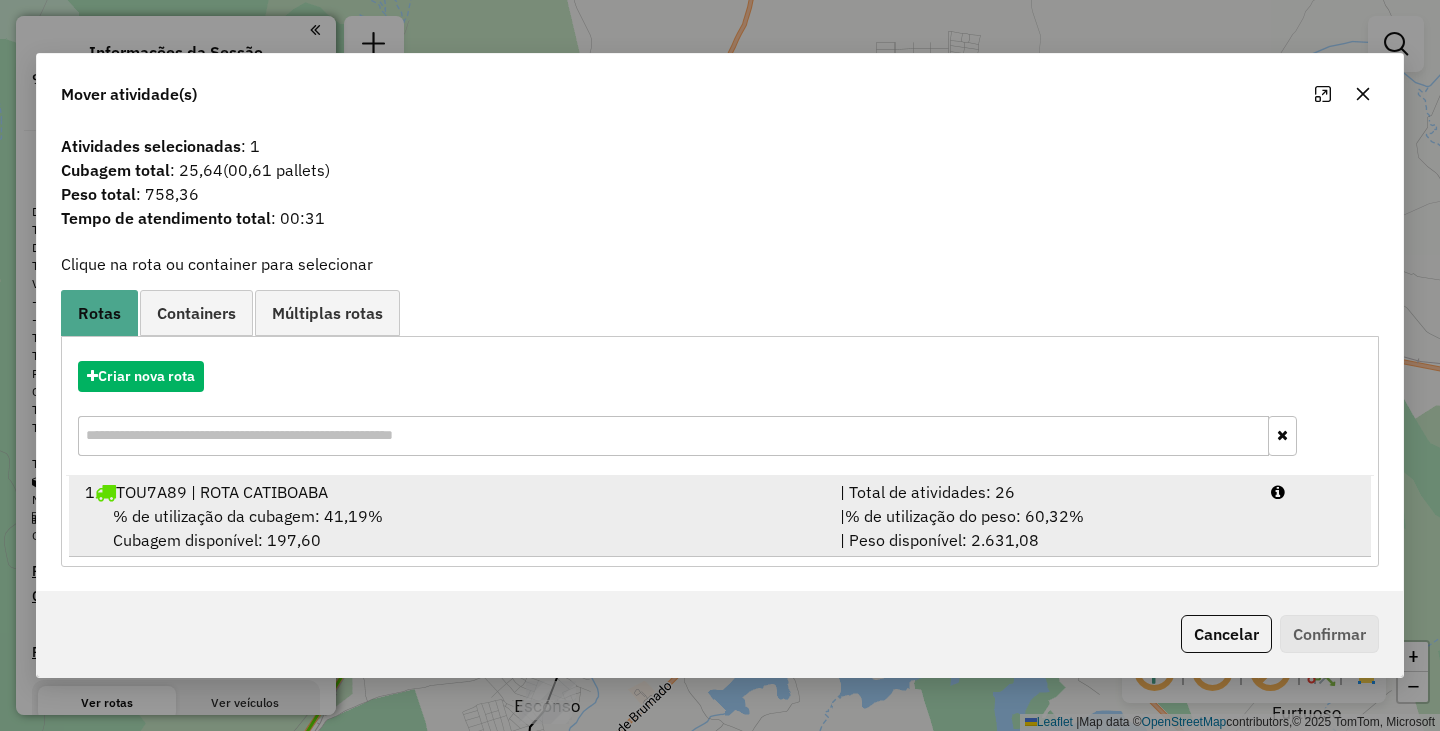 click on "% de utilização da cubagem: 41,19%" at bounding box center [248, 516] 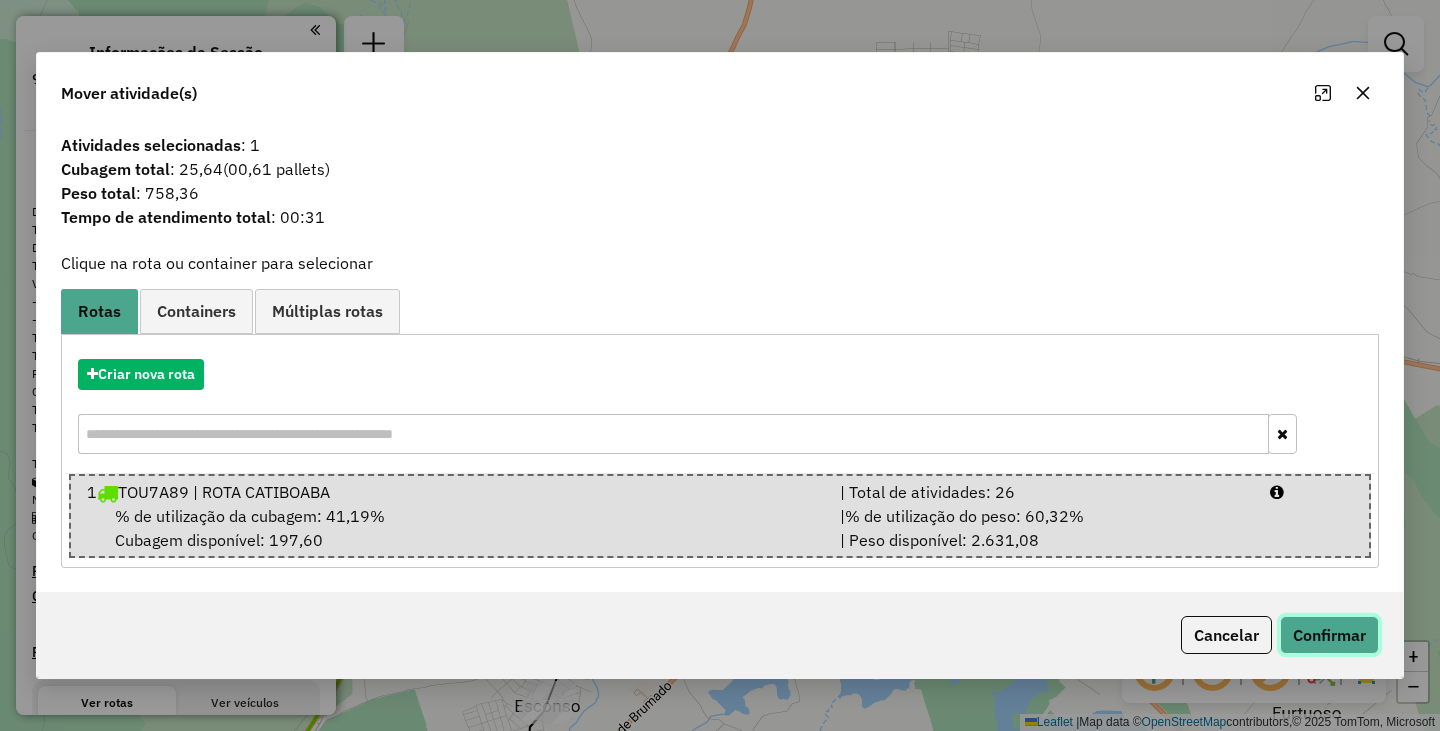 click on "Confirmar" 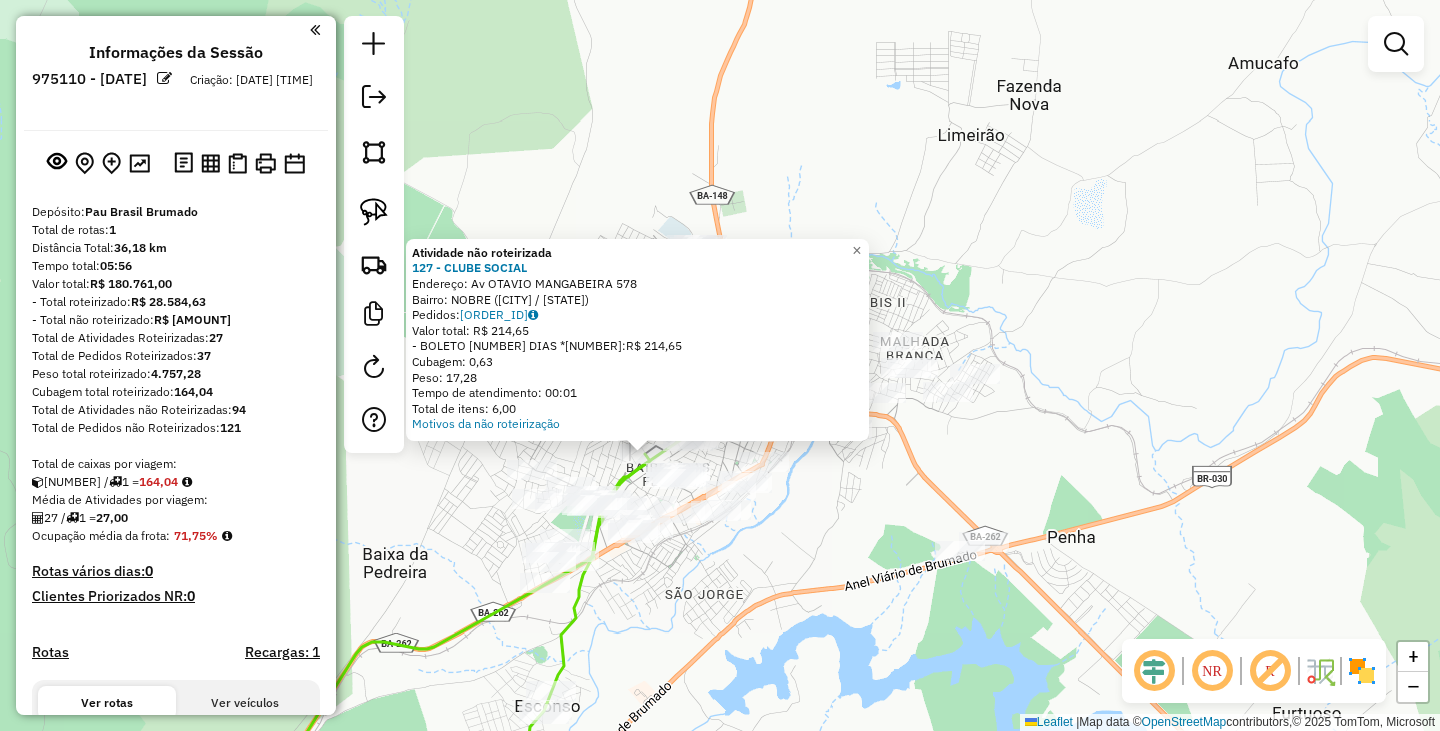 click on "Atividade não roteirizada [NUMBER] - [NAME] [NAME]  Endereço: Av  [NAME]             [NUMBER]   Bairro: [NAME] ([CITY] / [STATE])   Pedidos:  [ID]   Valor total: R$ [PRICE]   - BOLETO 4 DIAS *1:  R$ [PRICE]   Cubagem: [QUANTITY]   Peso: [QUANTITY]   Tempo de atendimento: [TIME]   Total de itens: [QUANTITY]  Motivos da não roteirização × Janela de atendimento Grade de atendimento Capacidade Transportadoras Veículos Cliente Pedidos  Rotas Selecione os dias de semana para filtrar as janelas de atendimento  Seg   Ter   Qua   Qui   Sex   Sáb   Dom  Informe o período da janela de atendimento: De: Até:  Filtrar exatamente a janela do cliente  Considerar janela de atendimento padrão  Selecione os dias de semana para filtrar as grades de atendimento  Seg   Ter   Qua   Qui   Sex   Sáb   Dom   Considerar clientes sem dia de atendimento cadastrado  Clientes fora do dia de atendimento selecionado Filtrar as atividades entre os valores definidos abaixo:  Peso mínimo:   Peso máximo:   Cubagem mínima:   Cubagem máxima:   De:  De:" 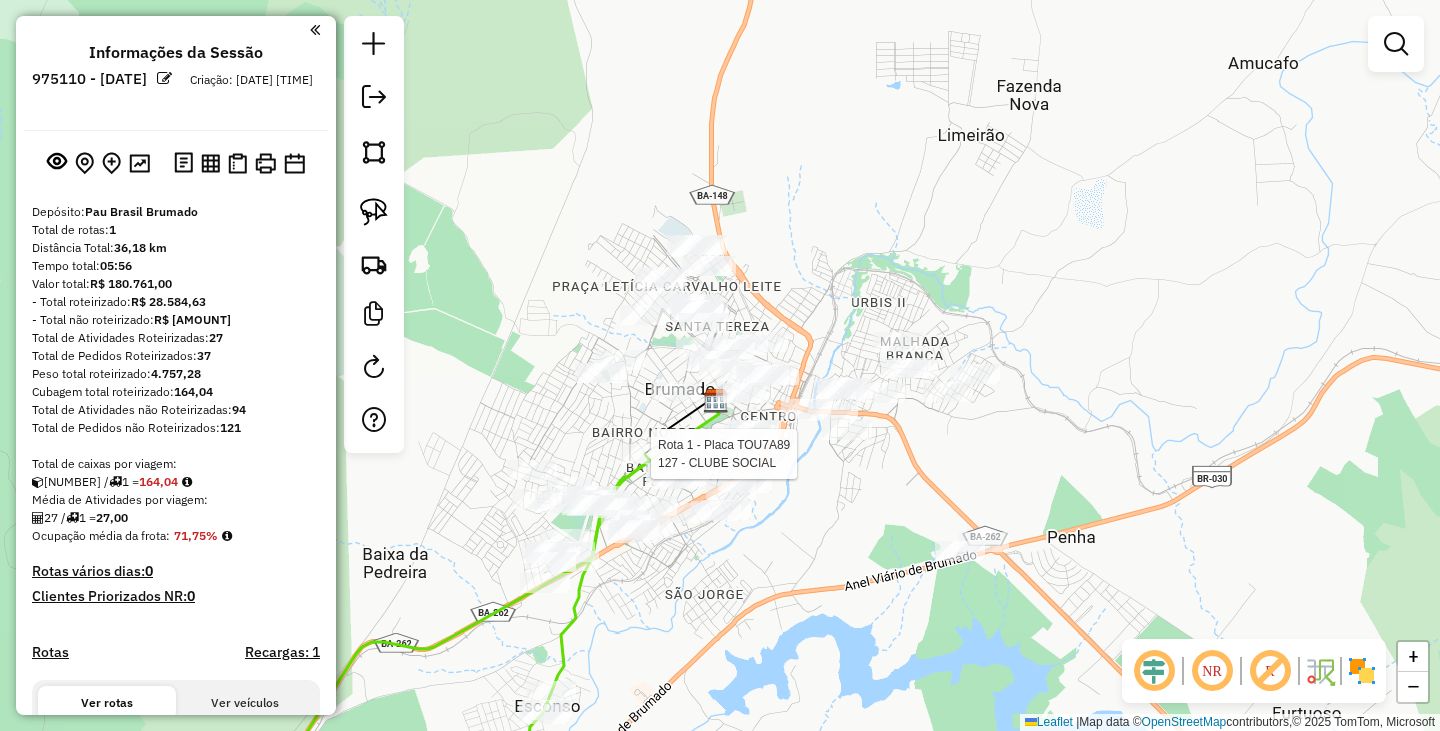 select on "**********" 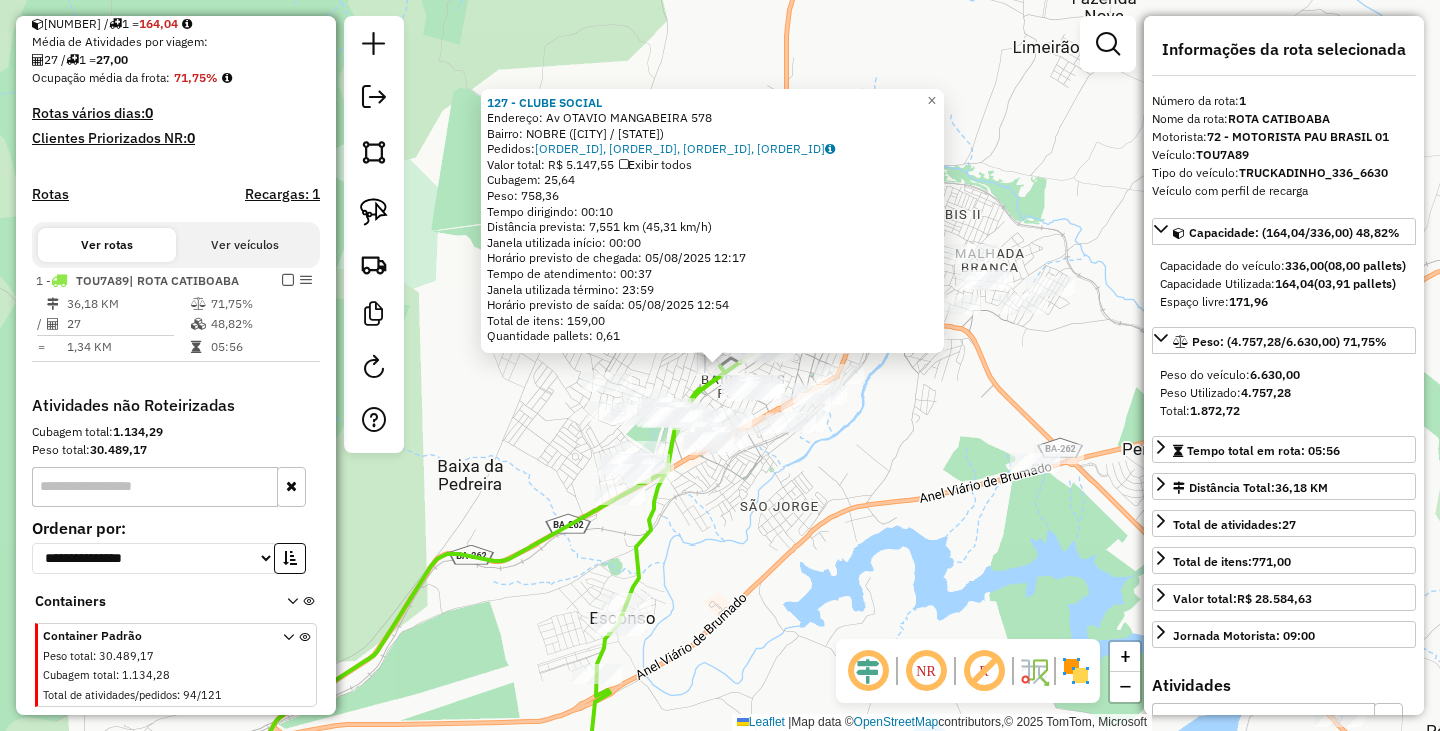 scroll, scrollTop: 498, scrollLeft: 0, axis: vertical 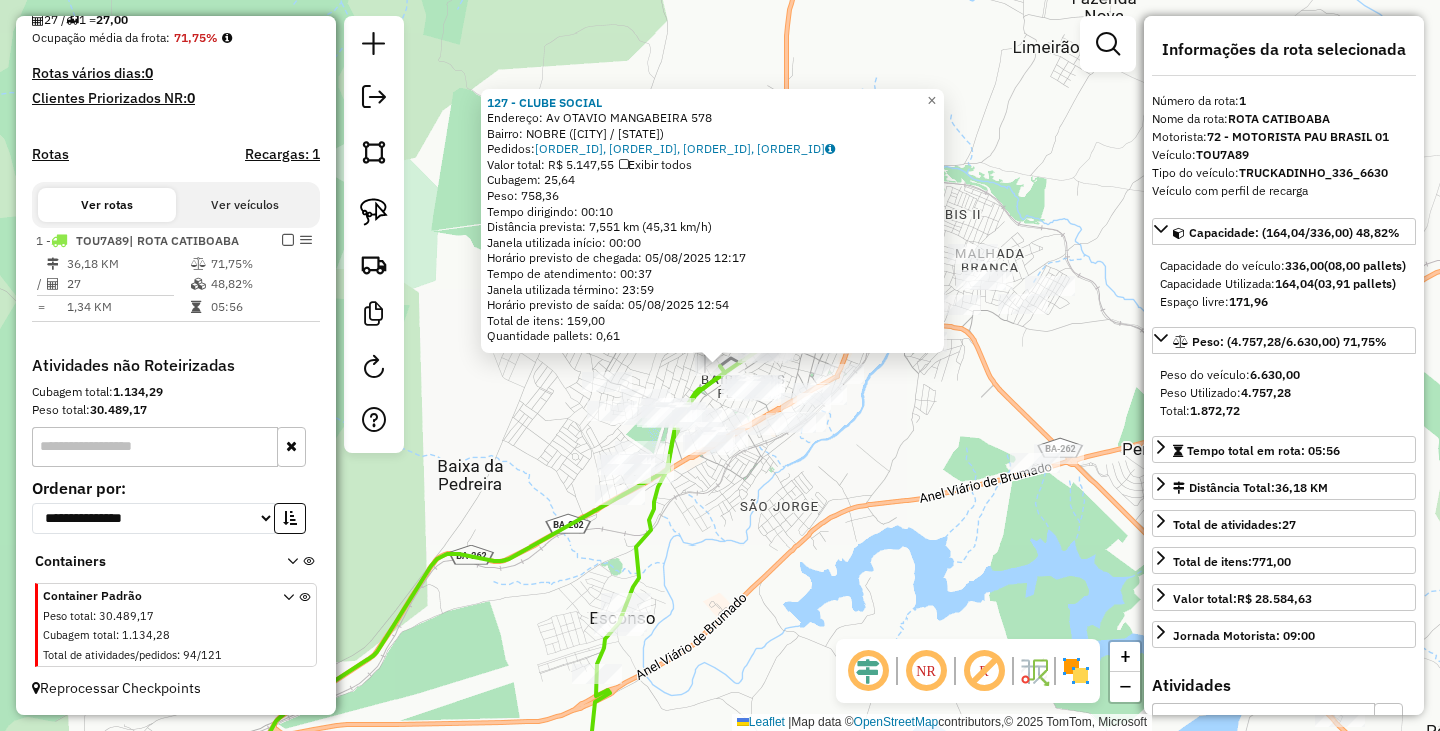 drag, startPoint x: 819, startPoint y: 641, endPoint x: 959, endPoint y: 360, distance: 313.94427 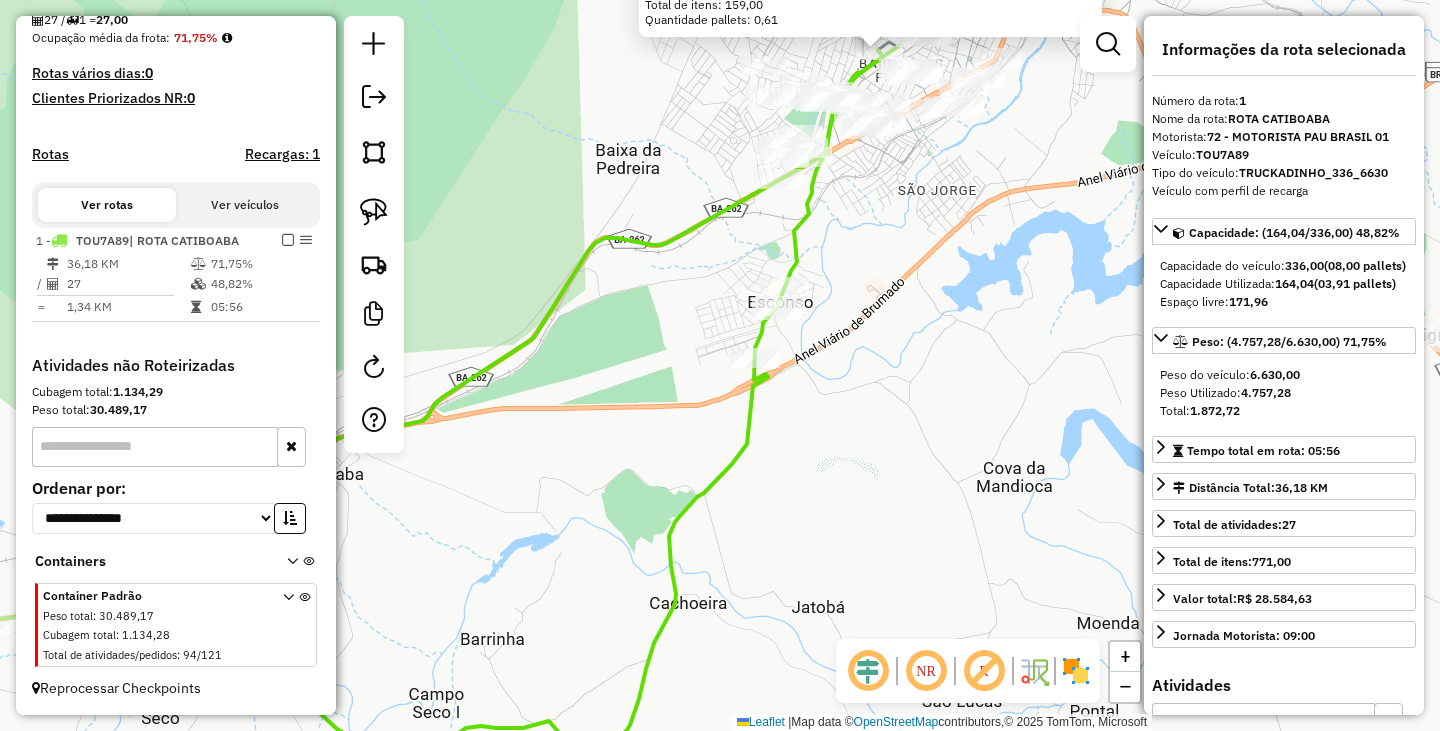 drag, startPoint x: 835, startPoint y: 362, endPoint x: 934, endPoint y: 267, distance: 137.20787 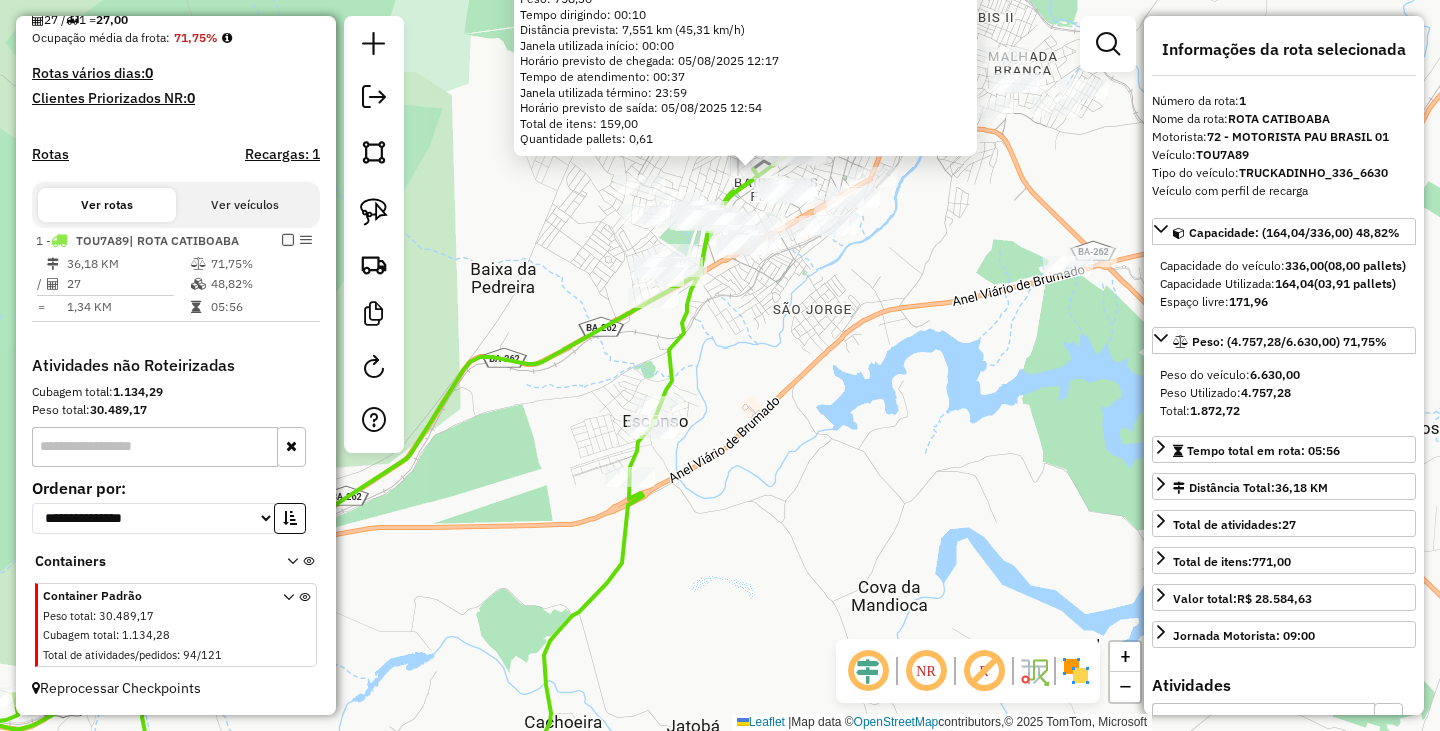 drag, startPoint x: 912, startPoint y: 309, endPoint x: 691, endPoint y: 518, distance: 304.1743 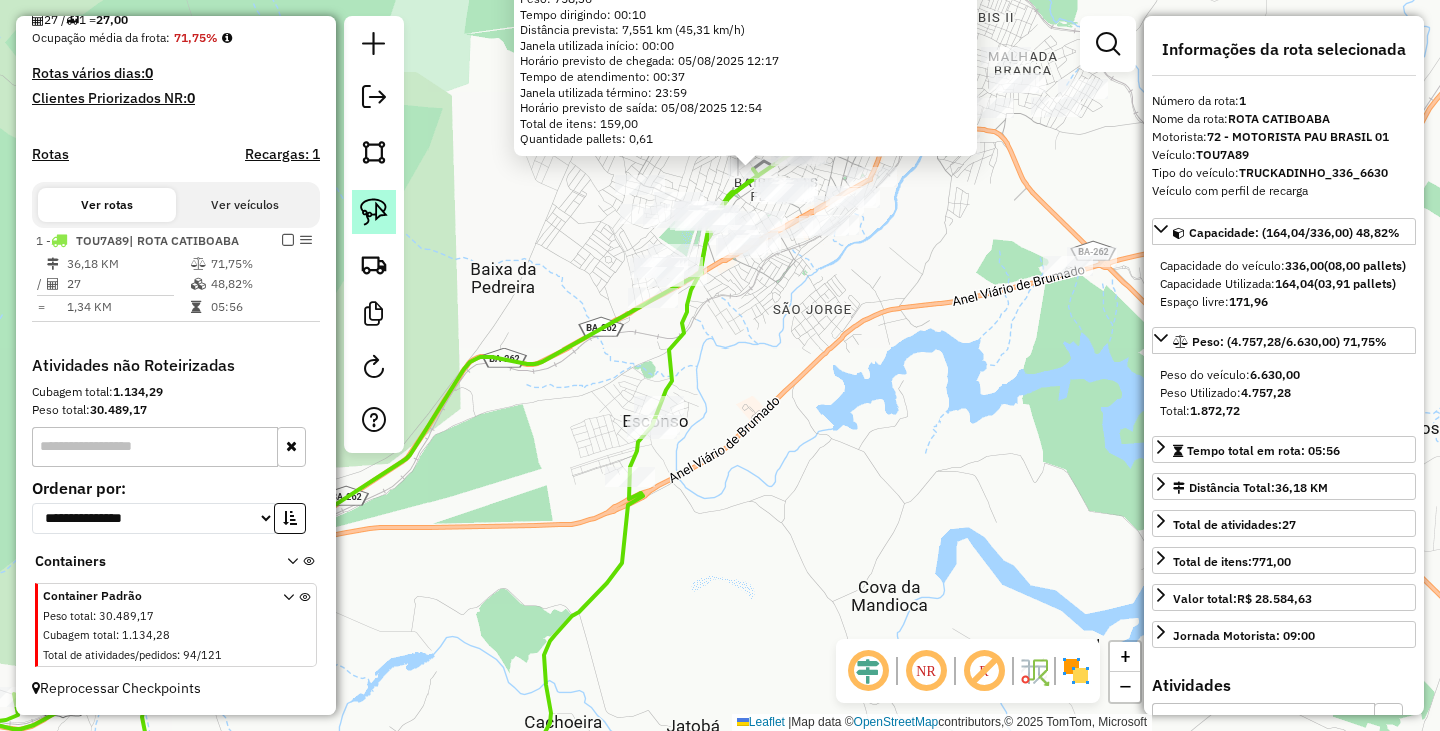 click 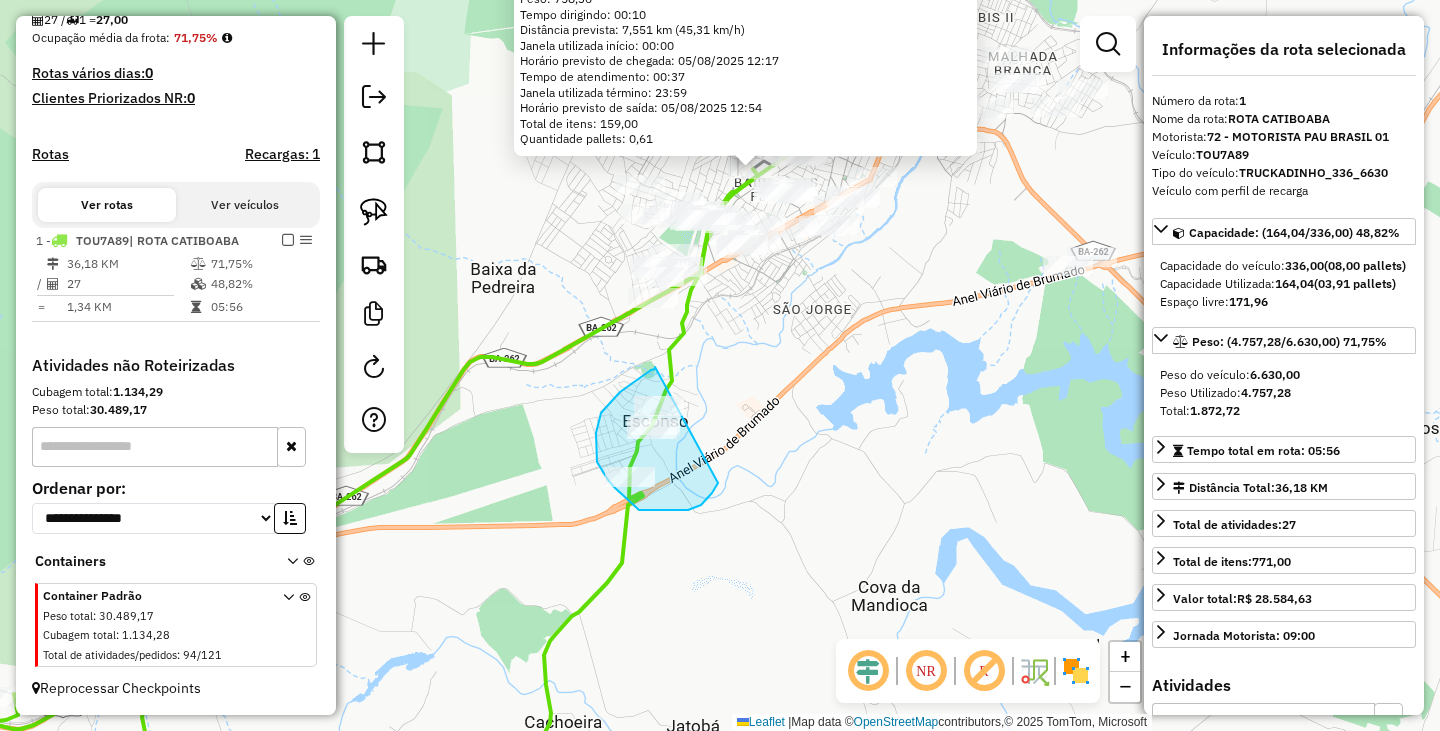 drag, startPoint x: 655, startPoint y: 367, endPoint x: 723, endPoint y: 467, distance: 120.92973 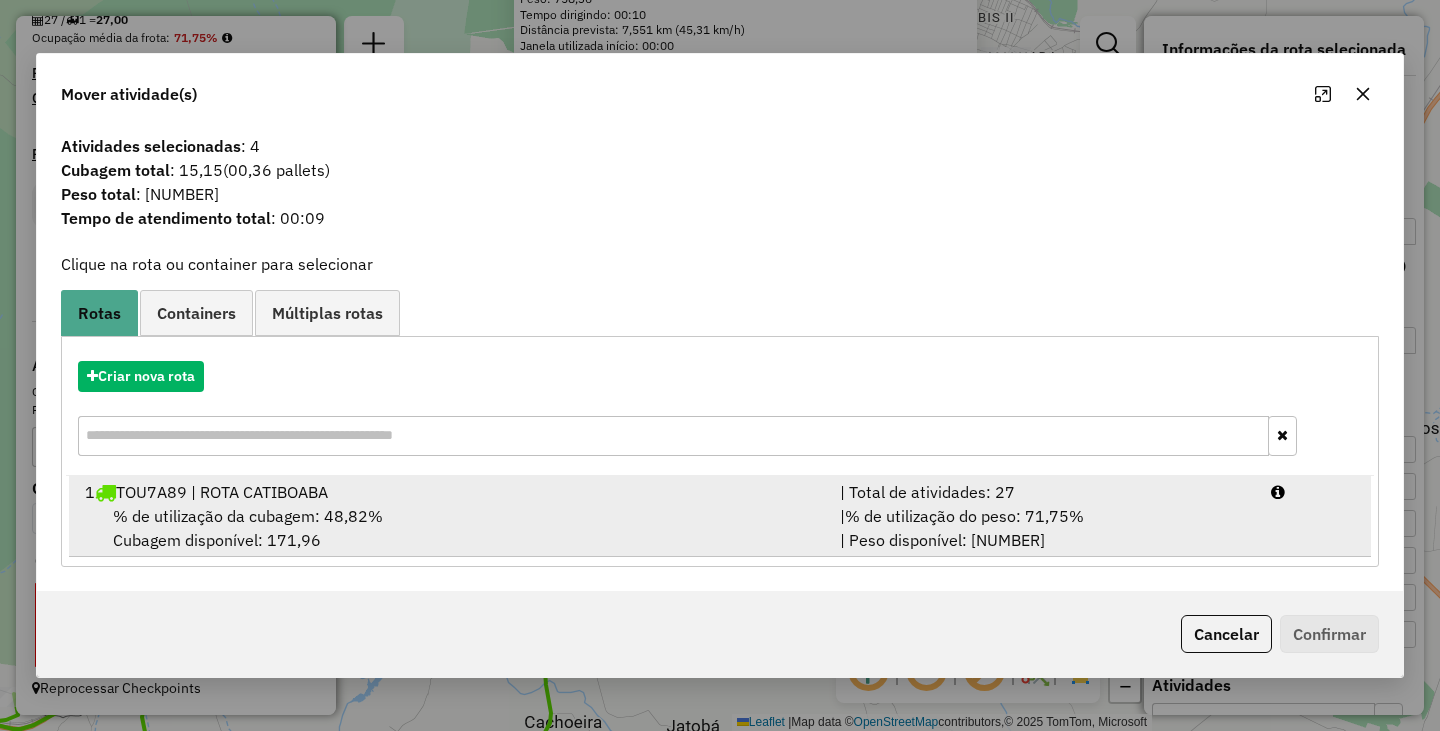 click on "% de utilização da cubagem: 48,82%  Cubagem disponível: 171,96" at bounding box center (450, 528) 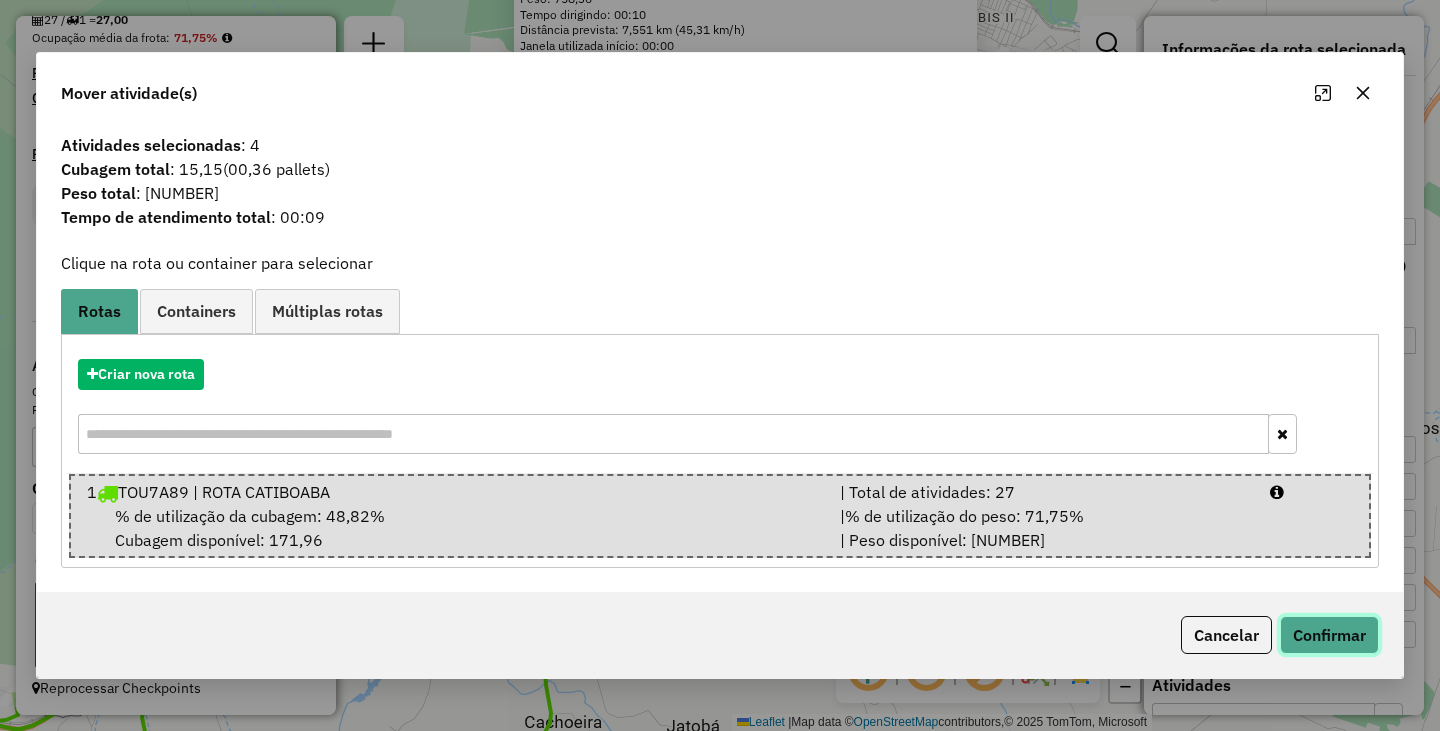 click on "Confirmar" 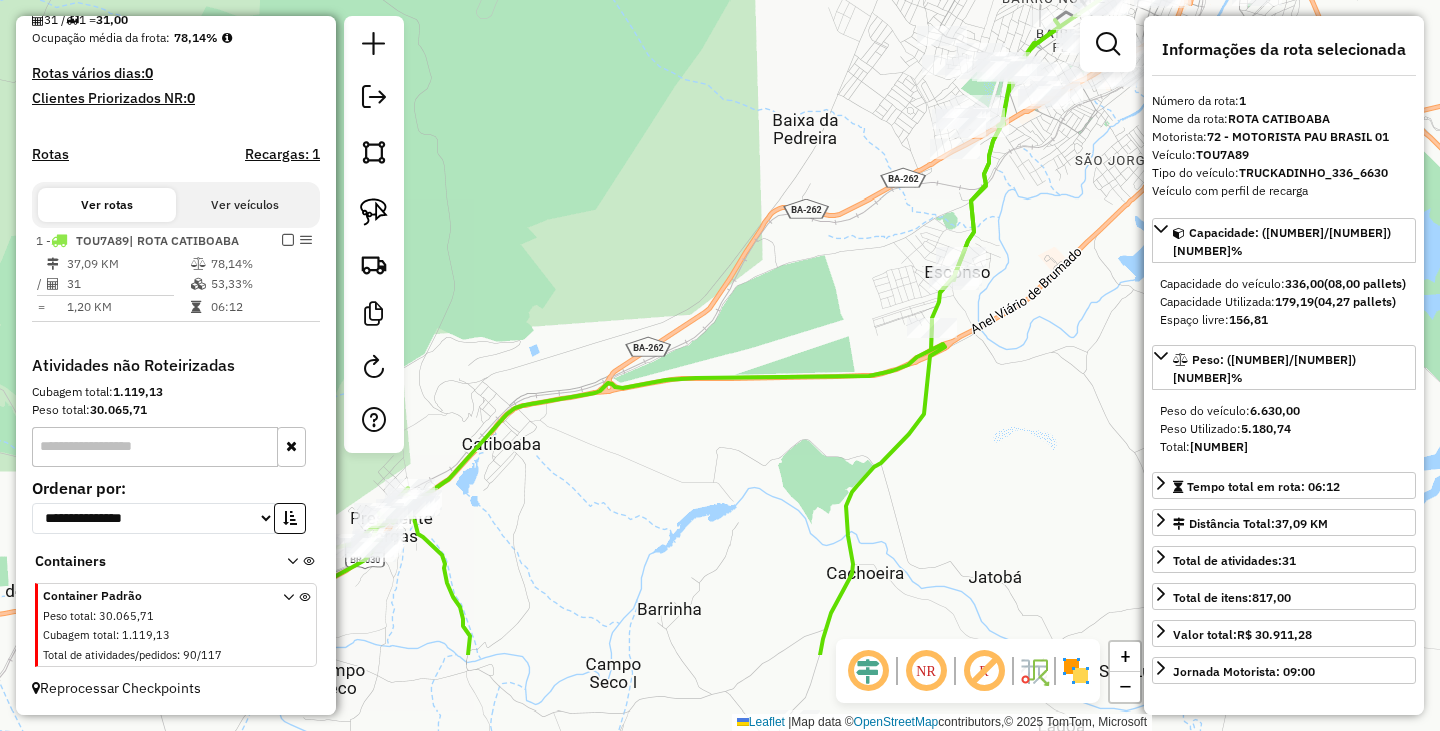 drag, startPoint x: 739, startPoint y: 515, endPoint x: 1078, endPoint y: 343, distance: 380.13812 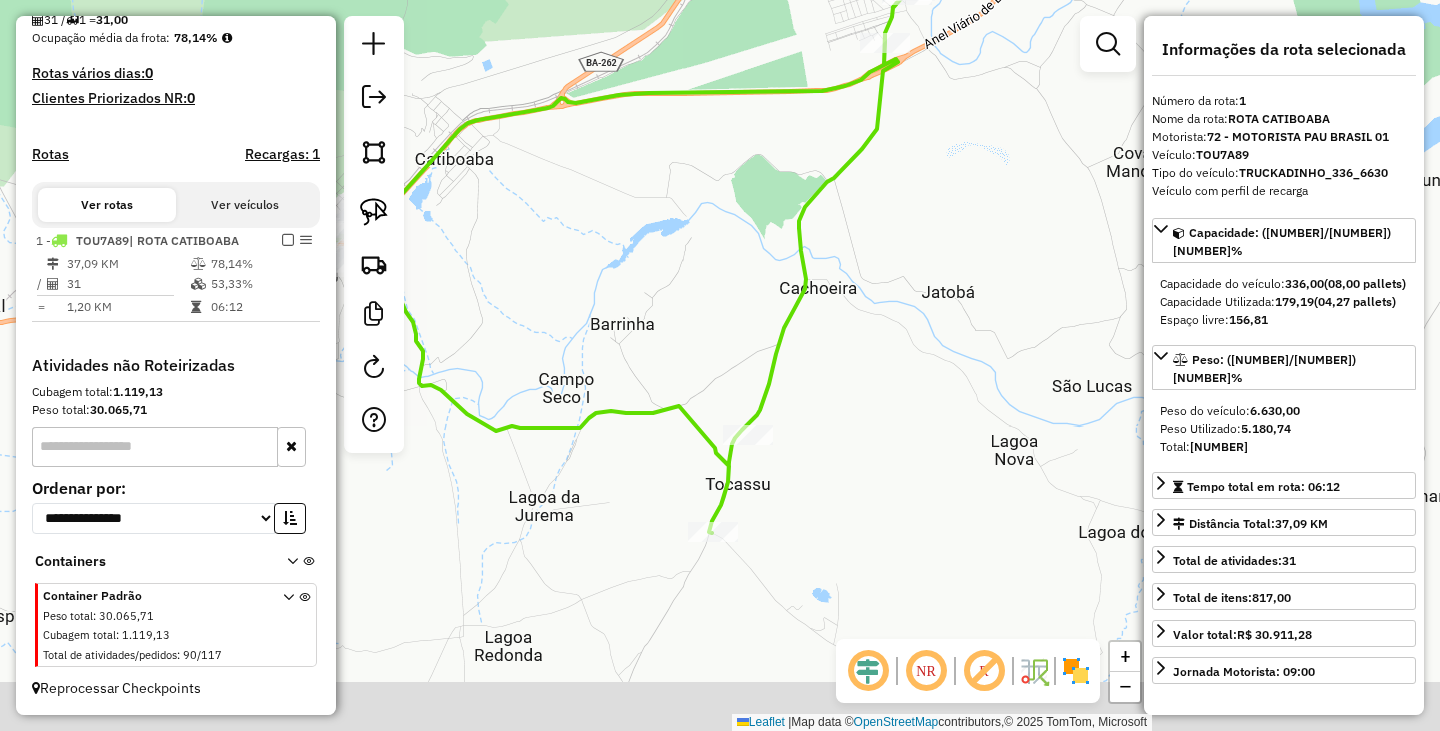 drag, startPoint x: 906, startPoint y: 398, endPoint x: 818, endPoint y: 121, distance: 290.6424 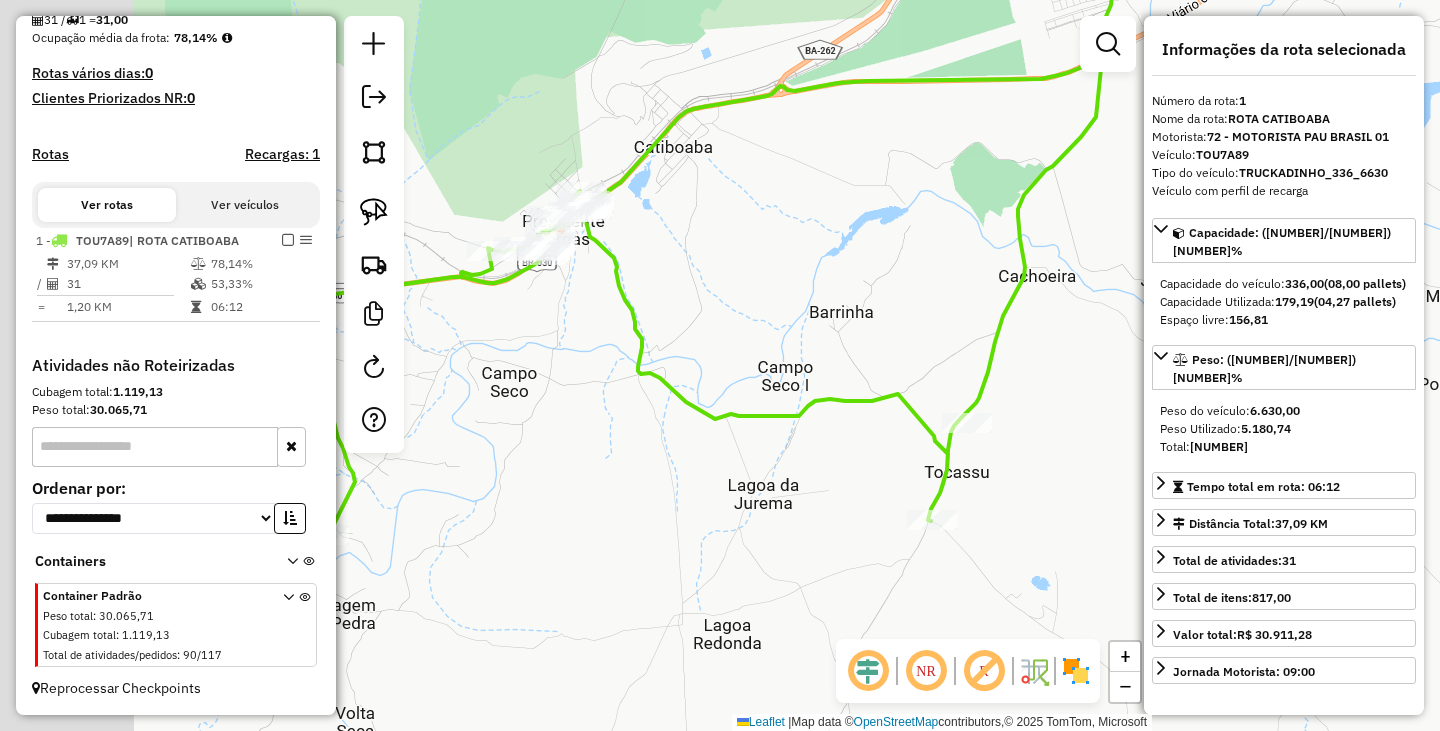 drag, startPoint x: 633, startPoint y: 231, endPoint x: 857, endPoint y: 234, distance: 224.0201 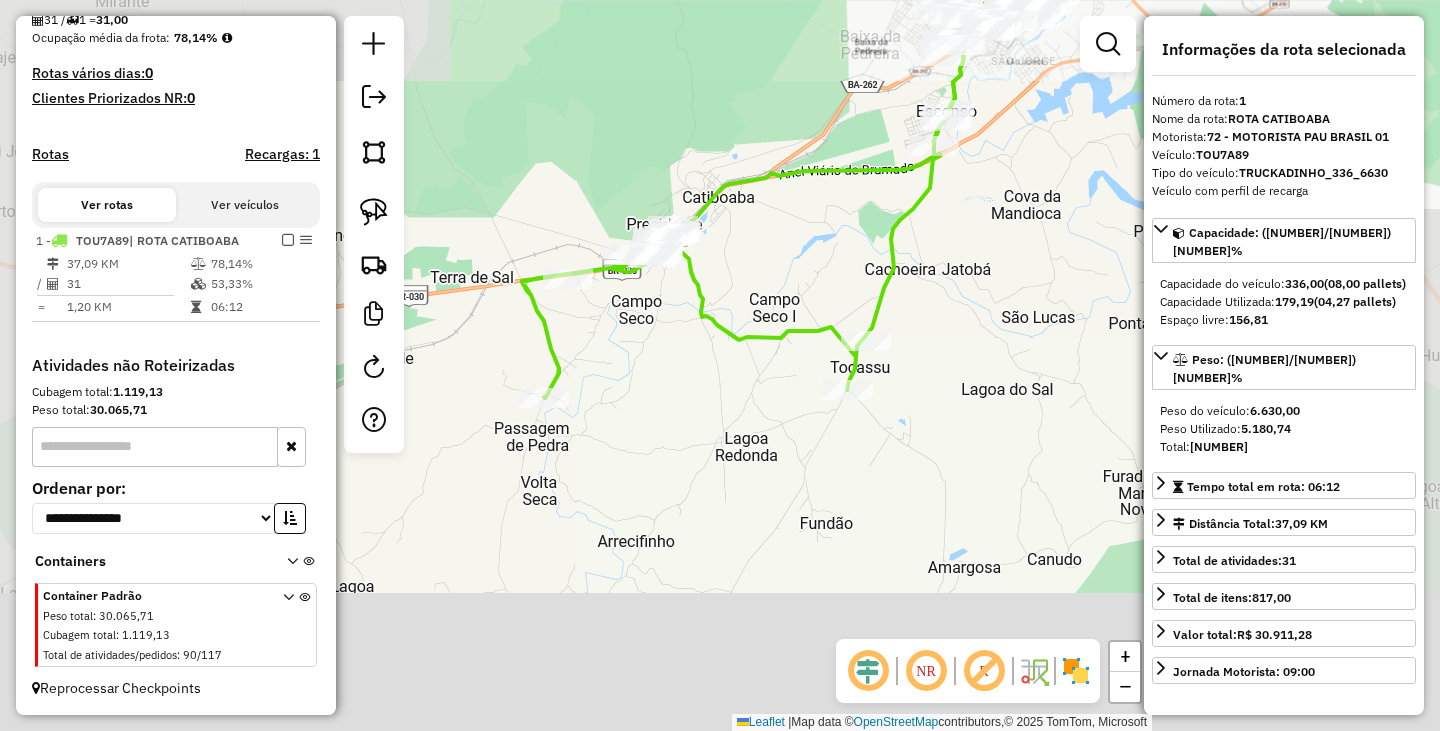 drag, startPoint x: 702, startPoint y: 301, endPoint x: 788, endPoint y: 277, distance: 89.28606 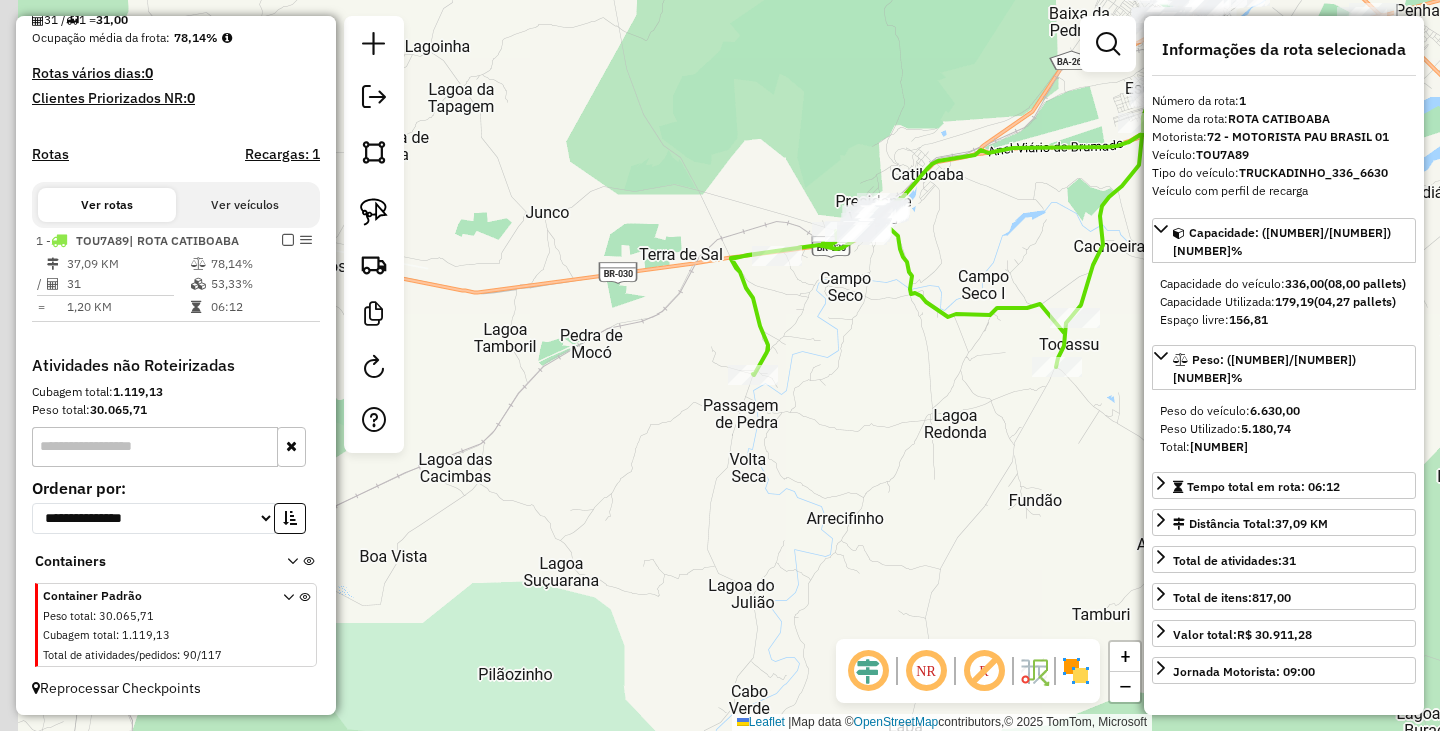 drag, startPoint x: 708, startPoint y: 337, endPoint x: 728, endPoint y: 337, distance: 20 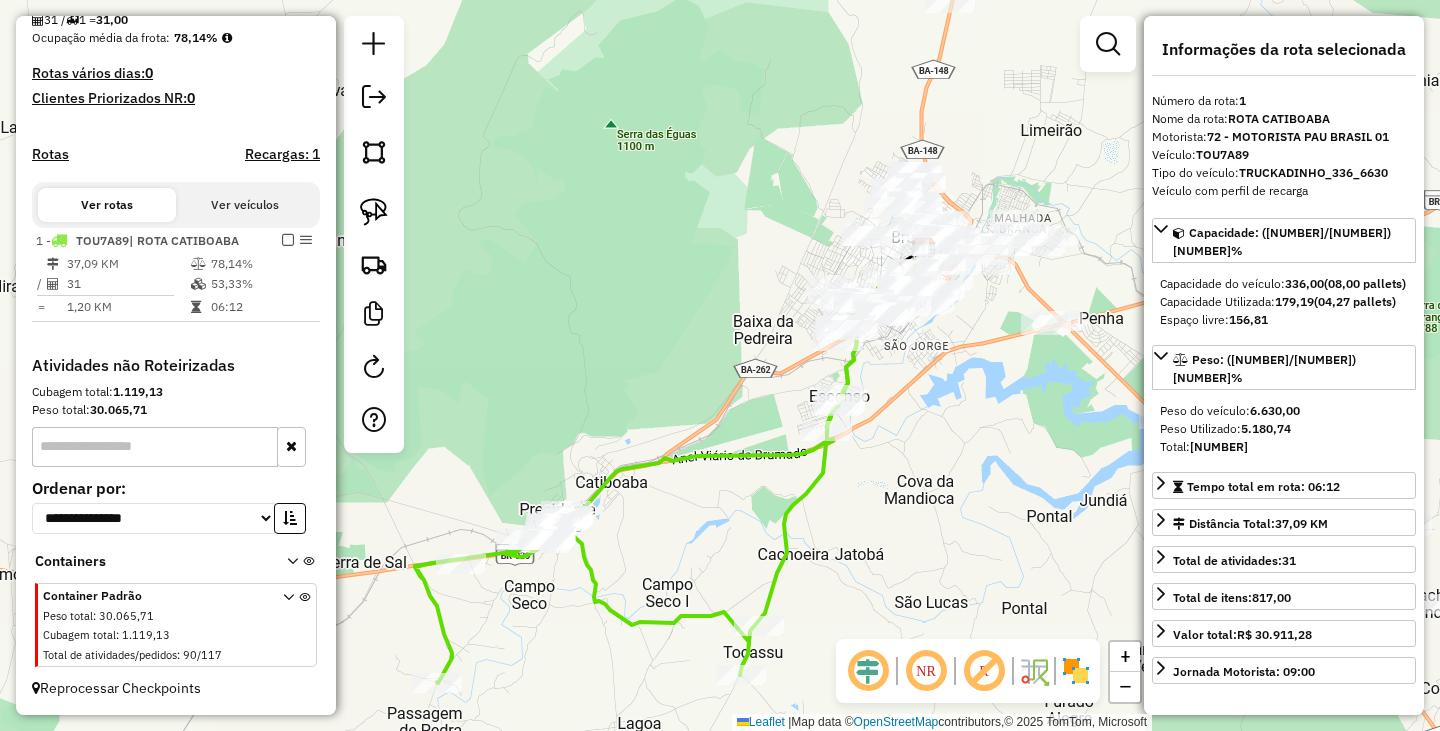 drag, startPoint x: 774, startPoint y: 233, endPoint x: 458, endPoint y: 541, distance: 441.2709 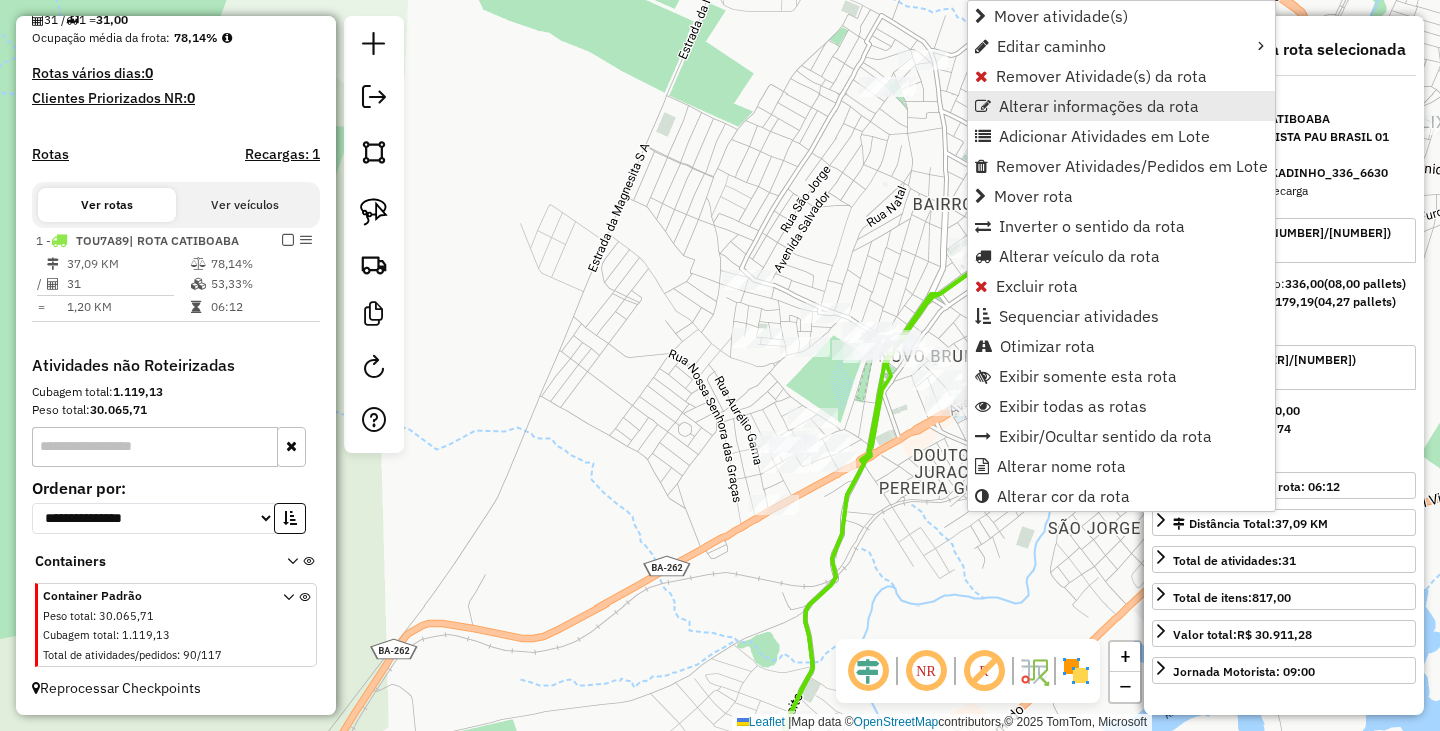 click on "Alterar informações da rota" at bounding box center [1121, 106] 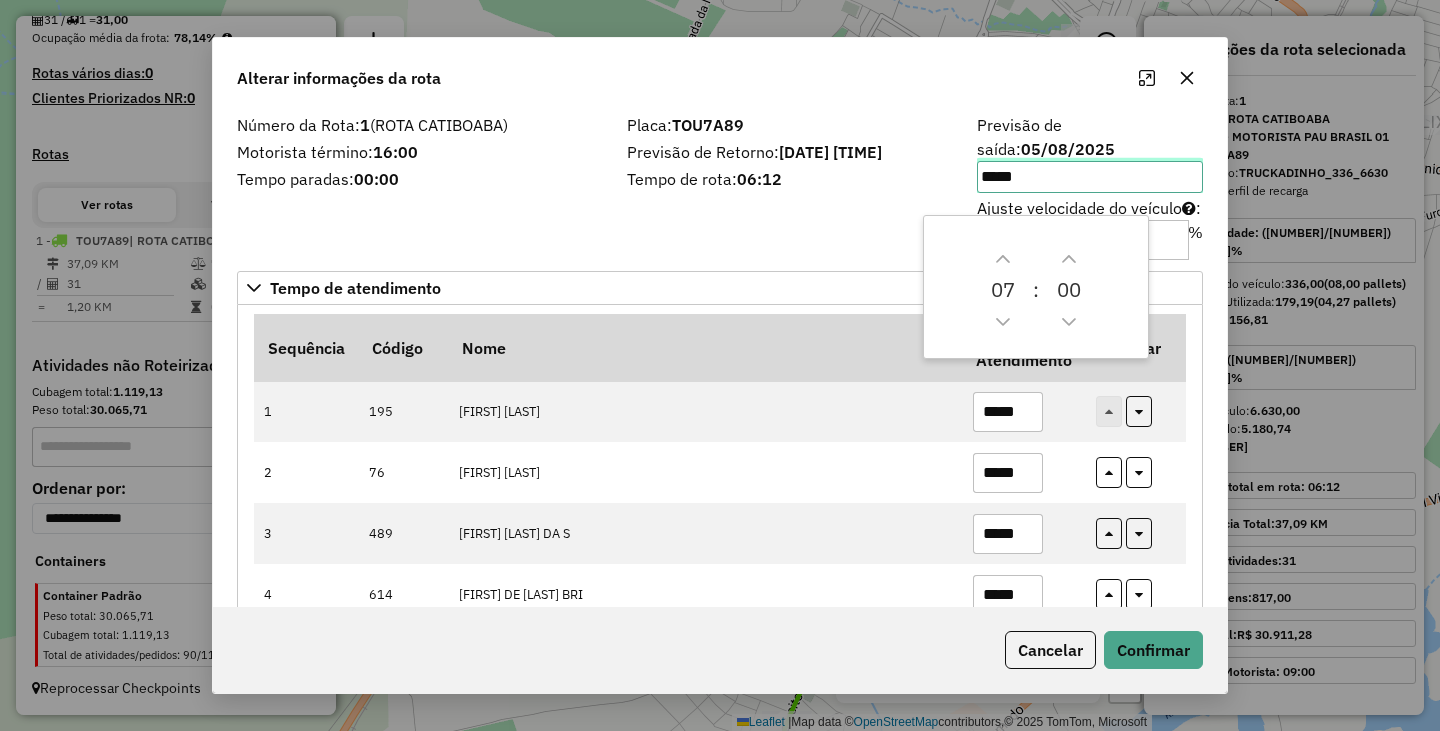 click on "Alterar informações da rota  Número da Rota:  1  (ROTA CATIBOABA)  Motorista término:  16:00  Tempo paradas:  00:00  Placa:  TOU7A89   Previsão de Retorno:  05/08/2025 13:12  Tempo de rota:  06:12  Previsão de saída:  05/08/2025 *****  Ajuste velocidade do veículo  :  %  Tempo de atendimento   Sequência   Código  Nome  Tempo Atendimento   Replicar  1 195 EDSON MEIRA LOBO ***** 2 76 RICARDO DE JESUS ***** 3 489 GILSON TEIXEIRA DA S ***** 4 614 VANESSA DE SOUZA BRI ***** 5 146 RIBEIRO BAR ***** 6 207 CLEONICE GONCALVES D ***** 7 129 MANOEL RODRIGUES DE ***** 8 422 MARINALDO AMORIM DE ***** 9 815 Zenaide pessoa dos s ***** 10 60 OSVALDO ISIDIO DE QU ***** 11 559 JACKSON RODRIGO LOPE ***** 12 500 Ednaldo Teixeira da ***** 13 91 JOAOZITO LIMA JUNIOR ***** 14 940 Caio Joanadab Correi ***** 15 635 STEFANIE  DE BARROS ***** 16 851 Jailton Pessoa Nasci ***** 17 194 ELIETE NASCIMENTO MI ***** 18 355 CARMILTON SILVA AGUI ***** 19 642 KATIA SILVA DE OLIVE ***** 20 235 LEONARDO SOUZA AGUIA ***** 21 64 ***** 22" 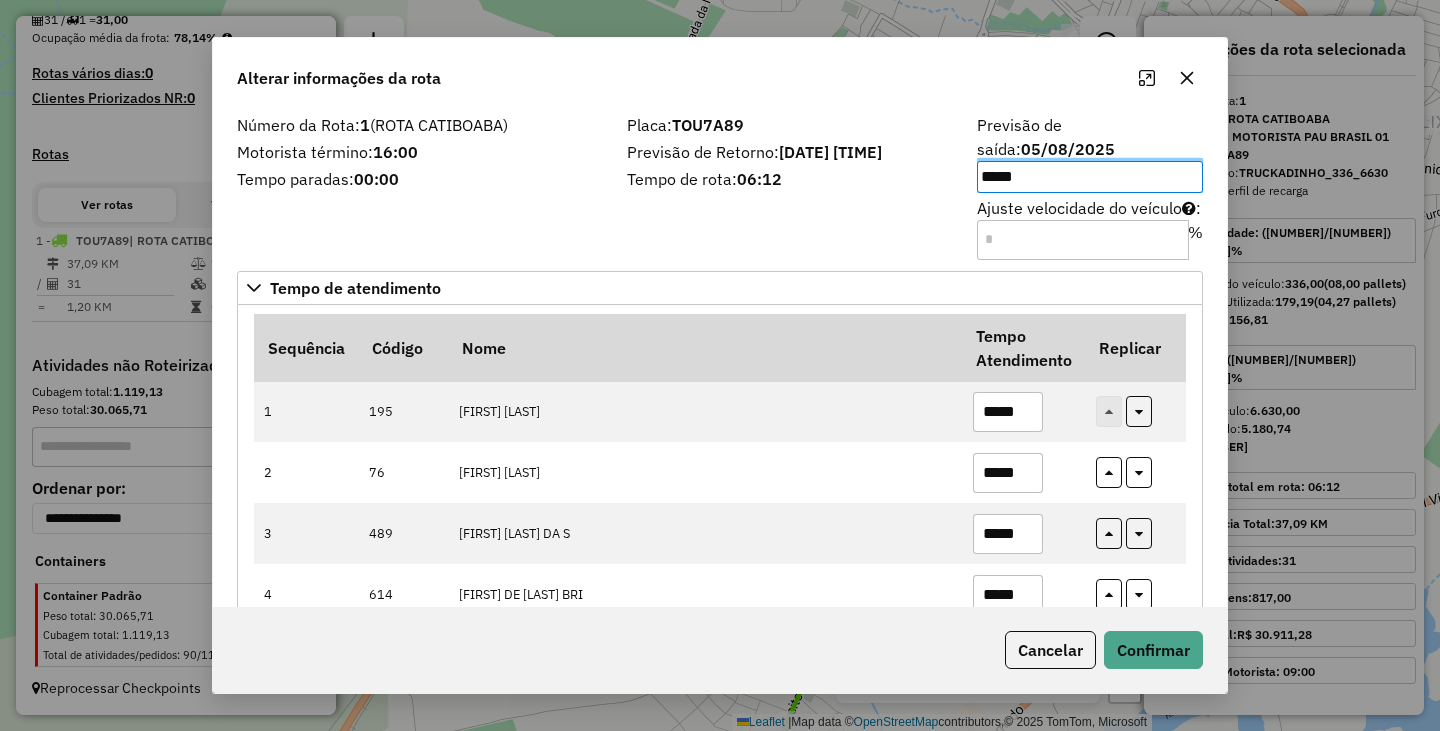 click 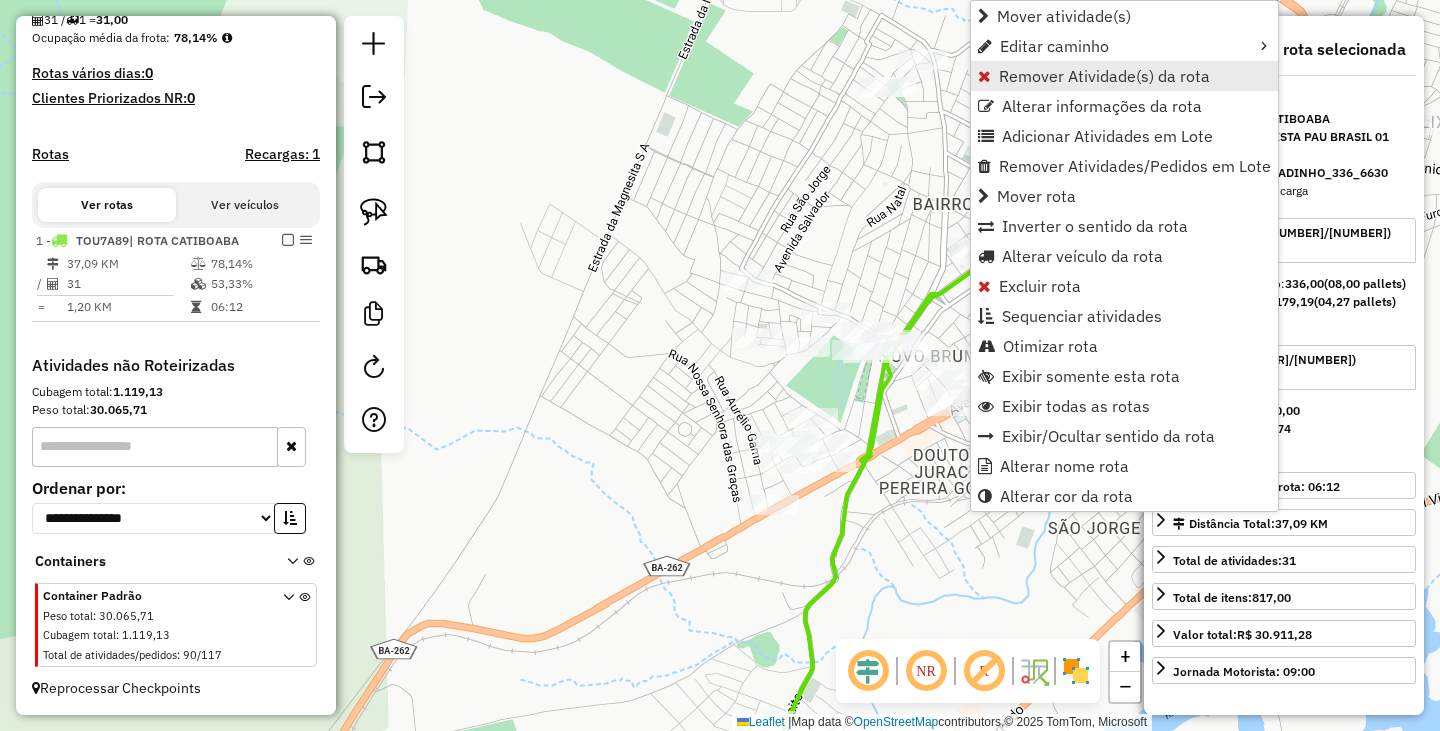 click on "Remover Atividade(s) da rota" at bounding box center [1104, 76] 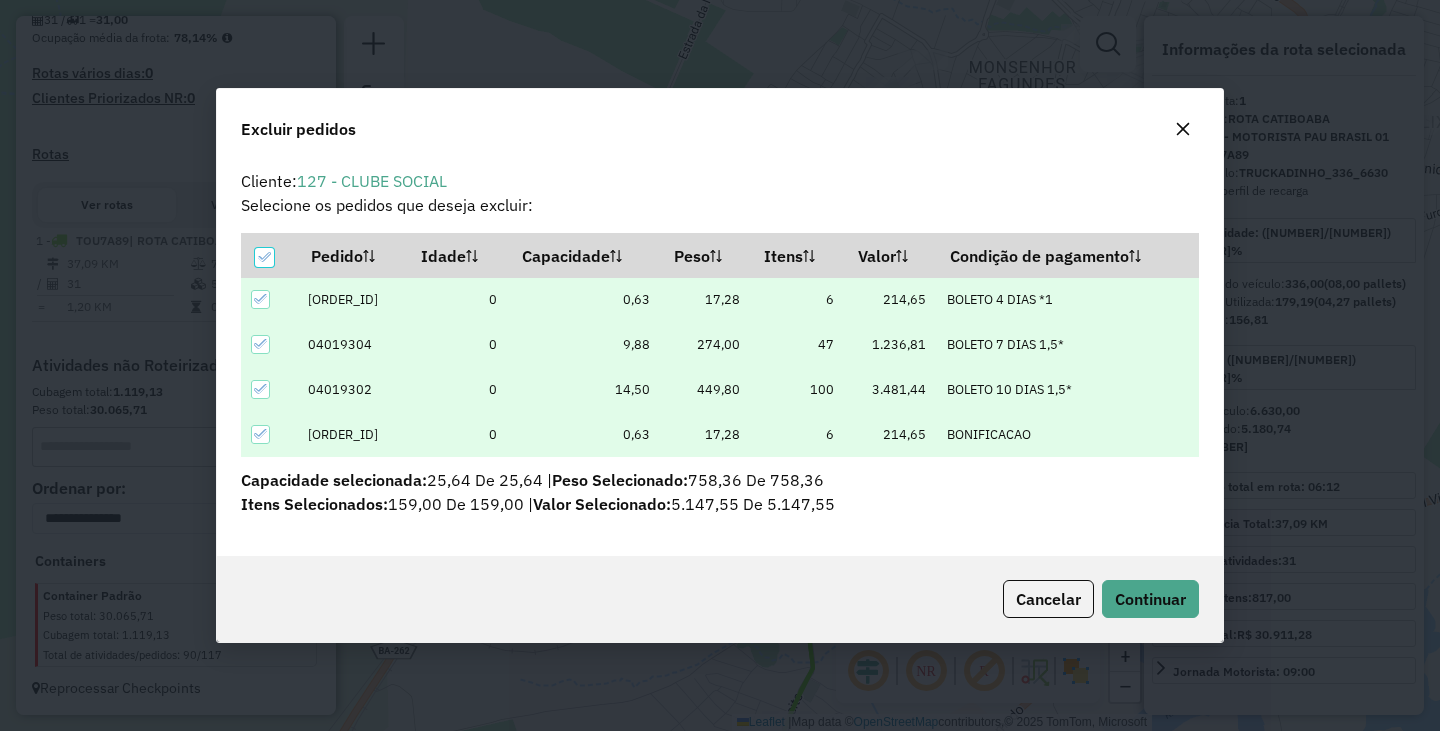 scroll, scrollTop: 82, scrollLeft: 0, axis: vertical 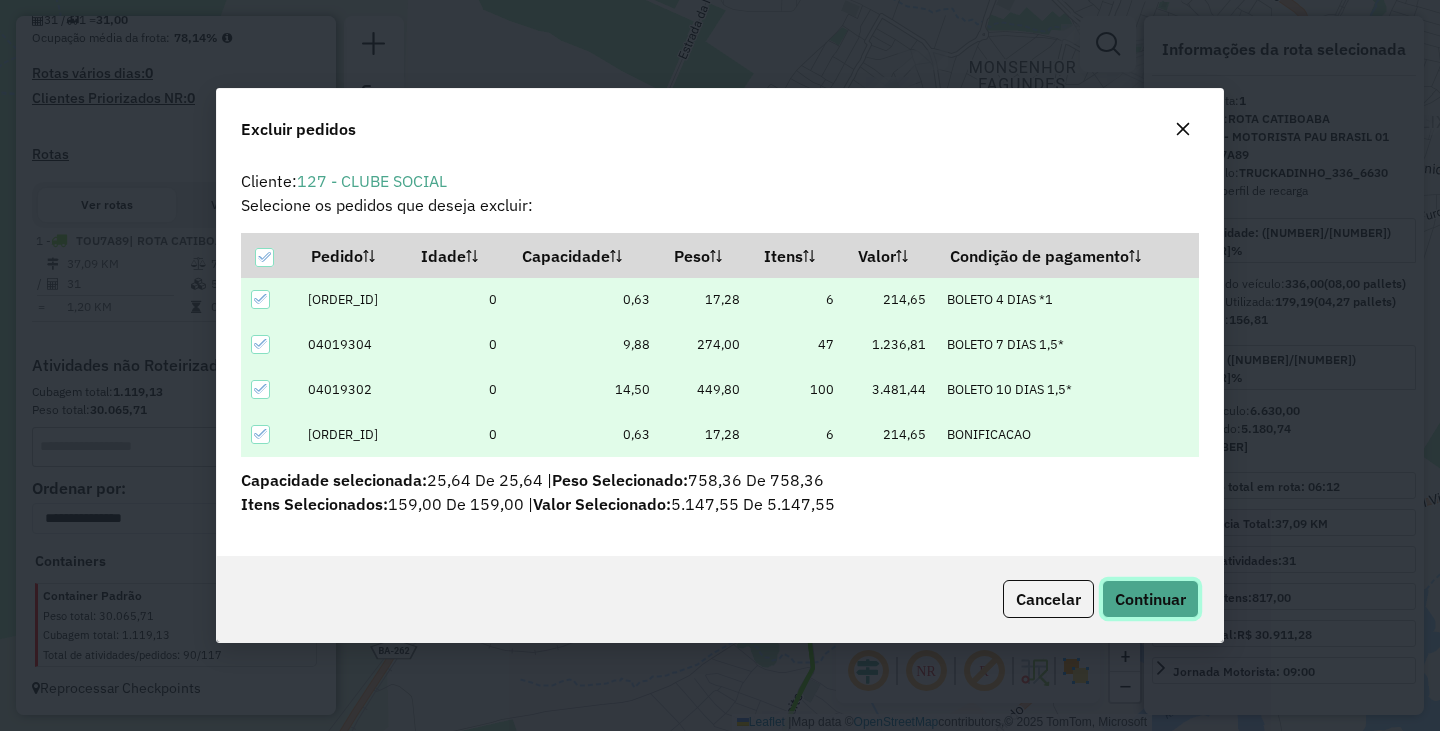 click on "Continuar" 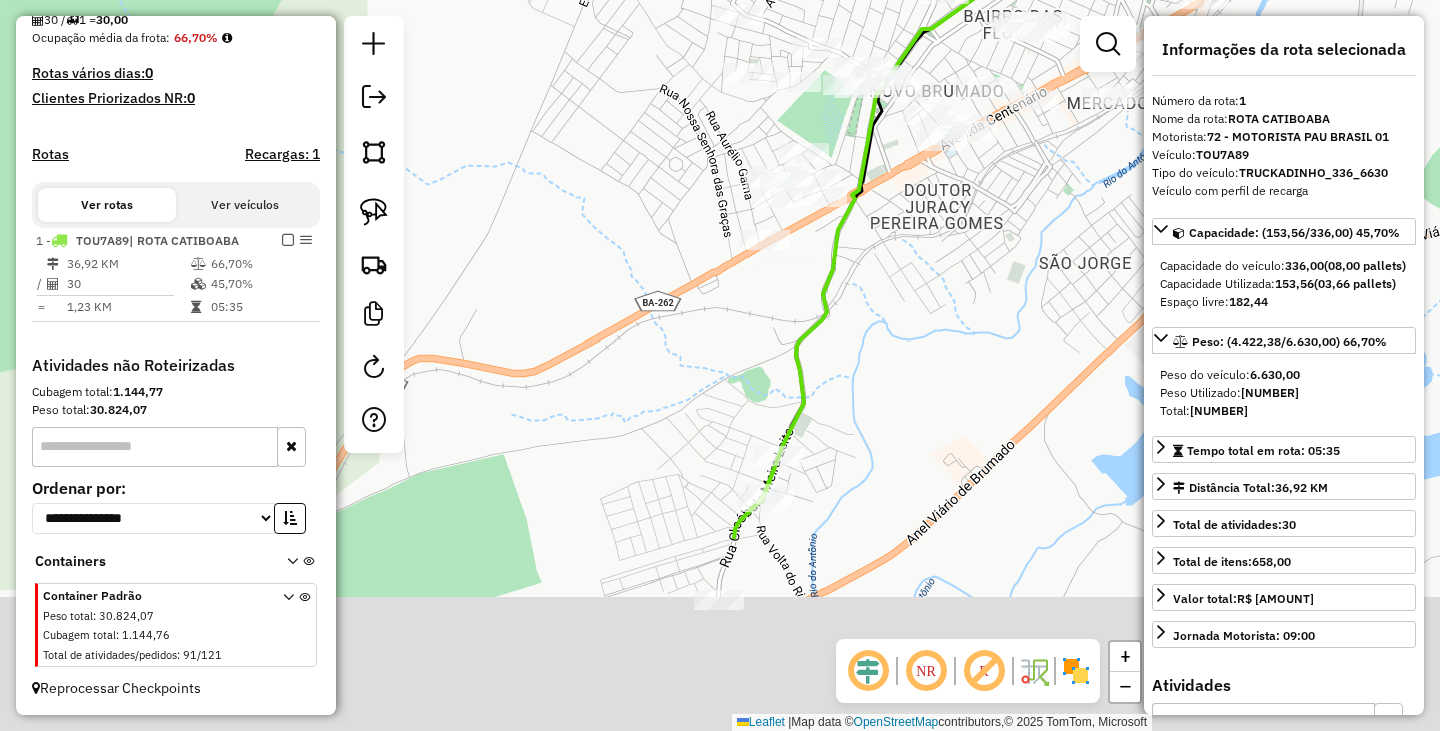 drag, startPoint x: 505, startPoint y: 467, endPoint x: 496, endPoint y: 202, distance: 265.15277 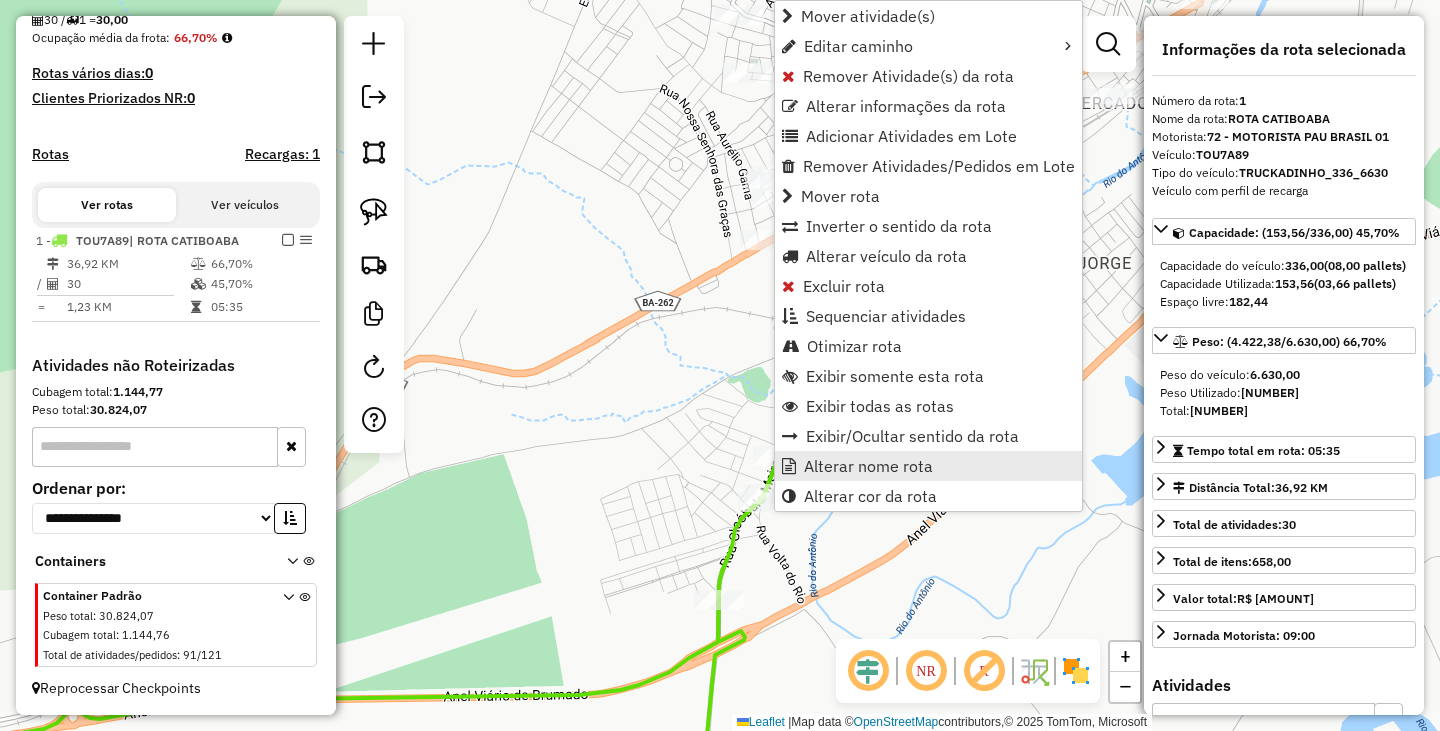 click on "Alterar nome rota" at bounding box center (868, 466) 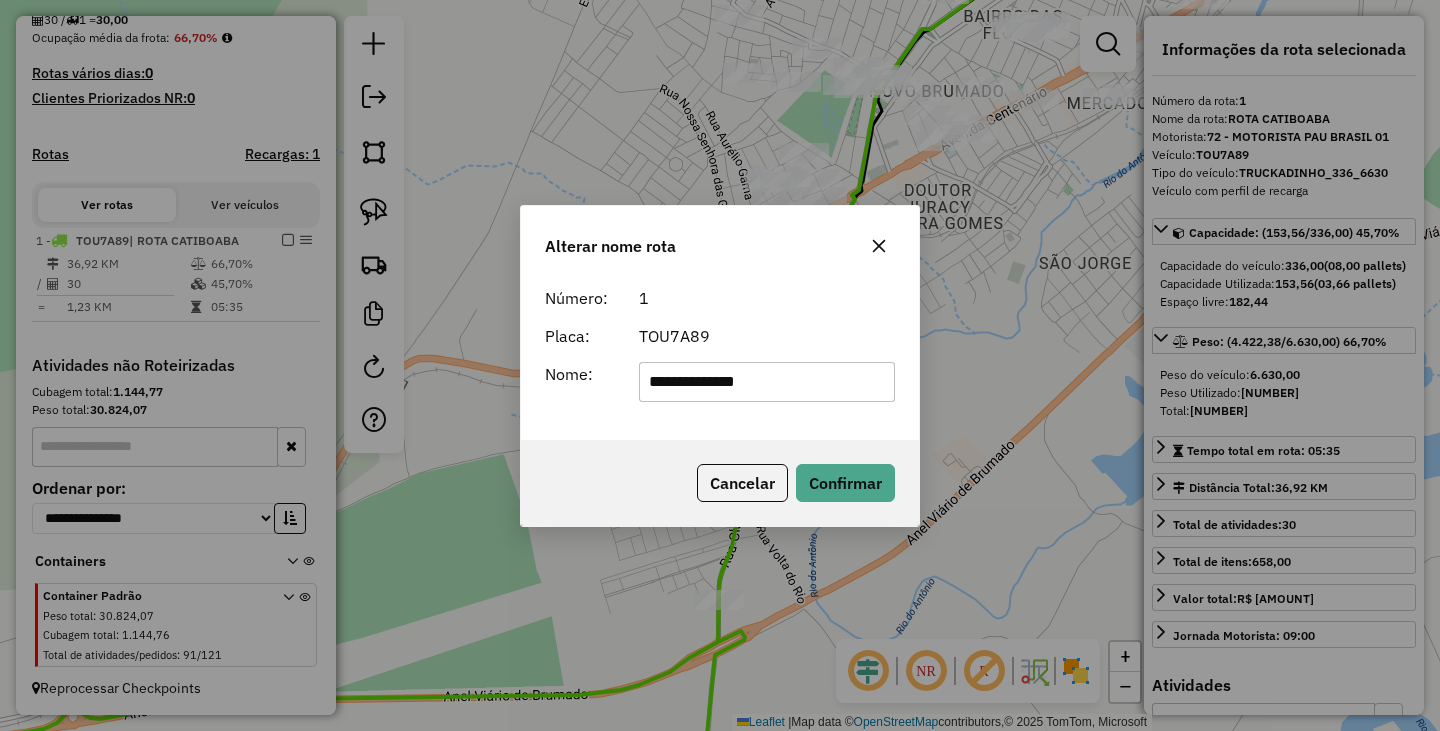 drag, startPoint x: 784, startPoint y: 380, endPoint x: 589, endPoint y: 365, distance: 195.57607 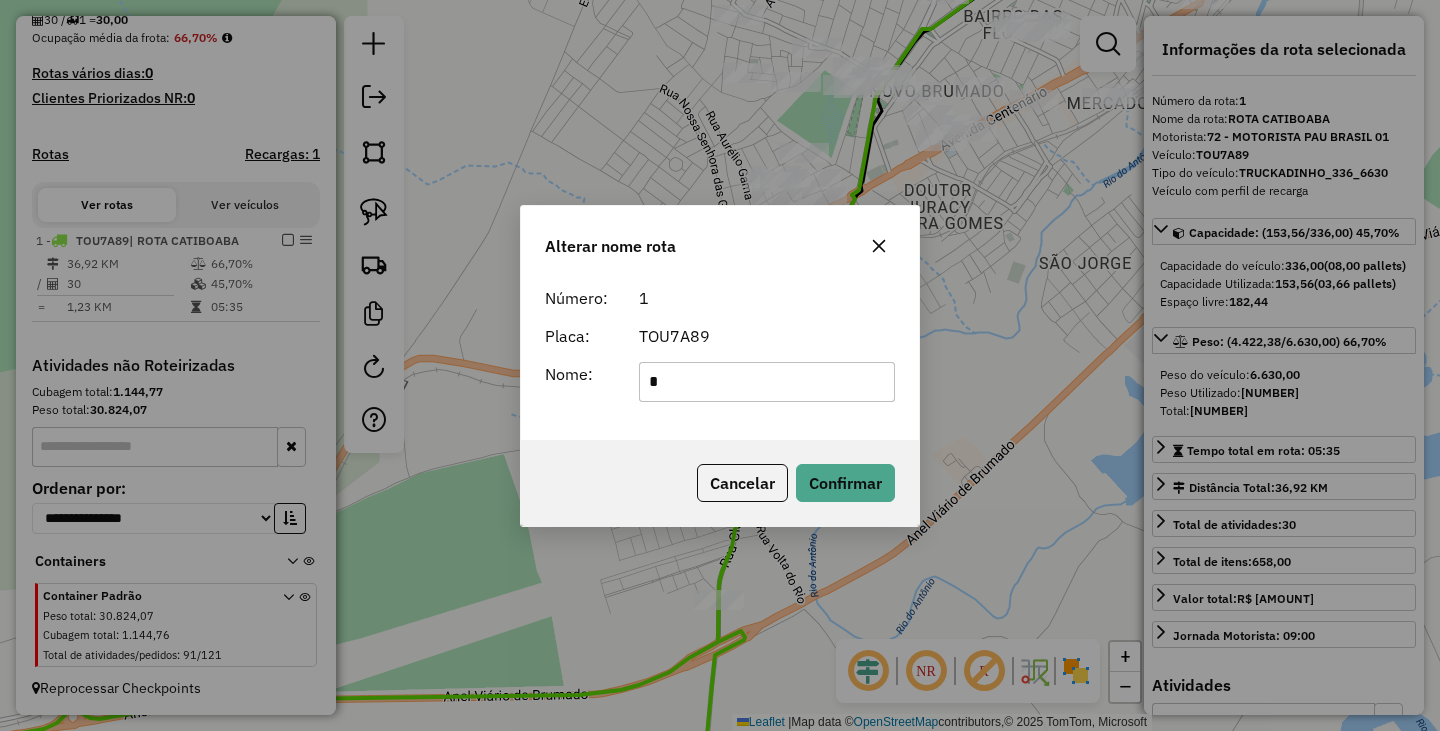 type on "**********" 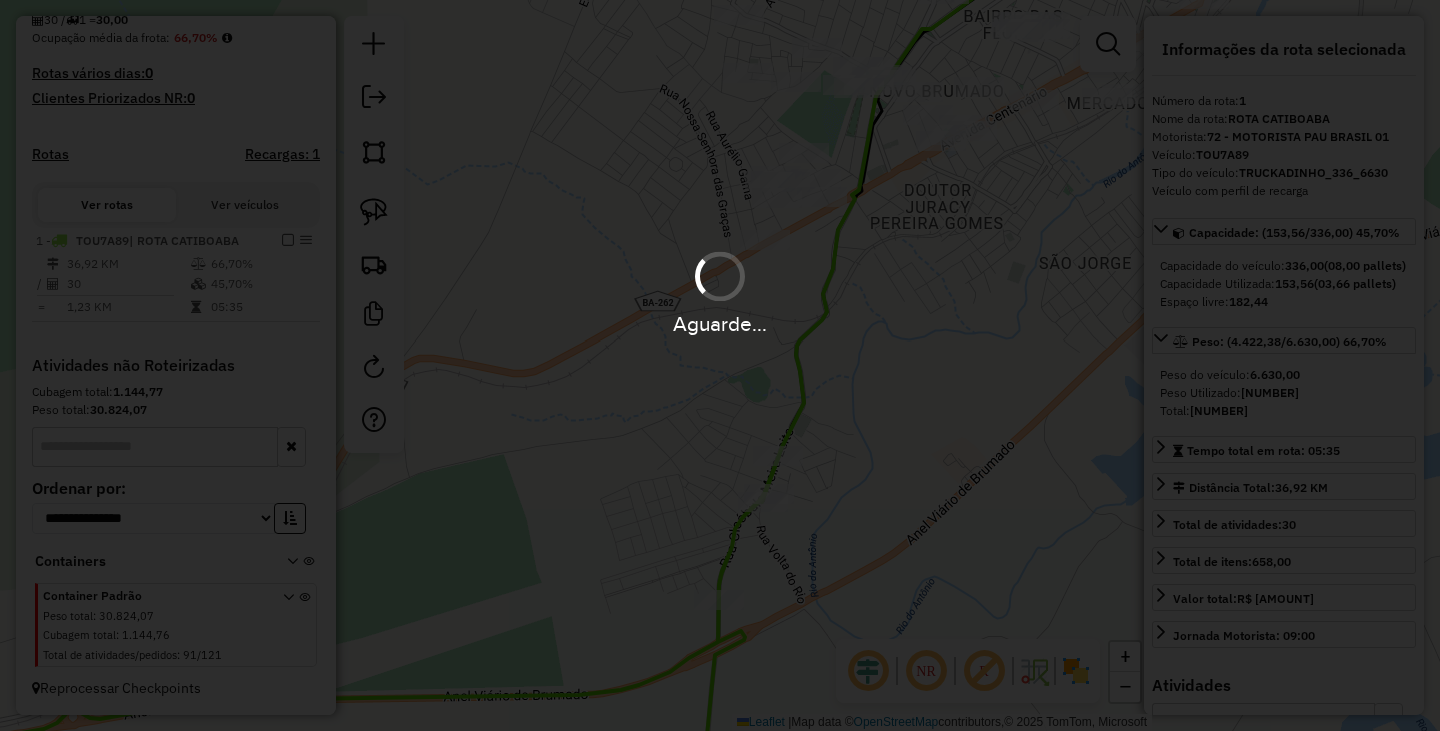 type 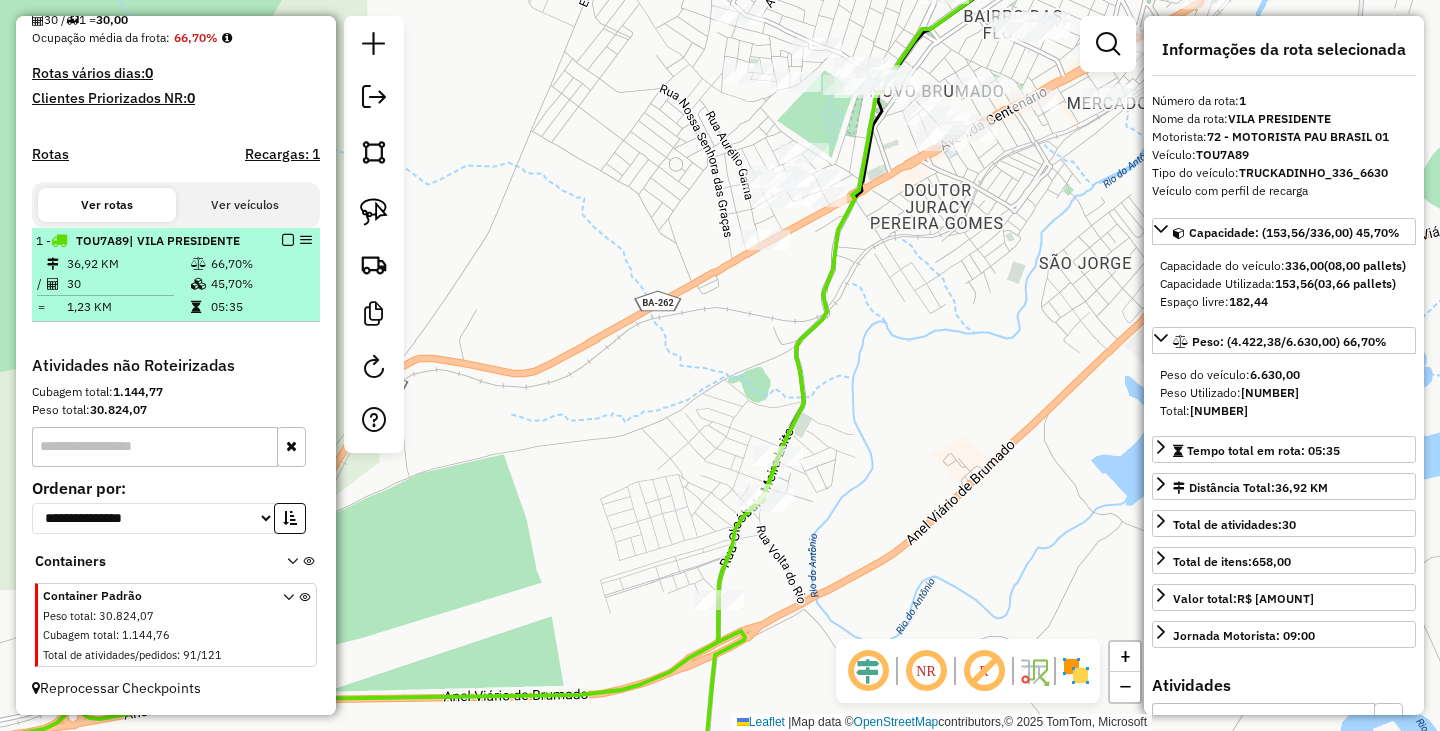 click at bounding box center (288, 240) 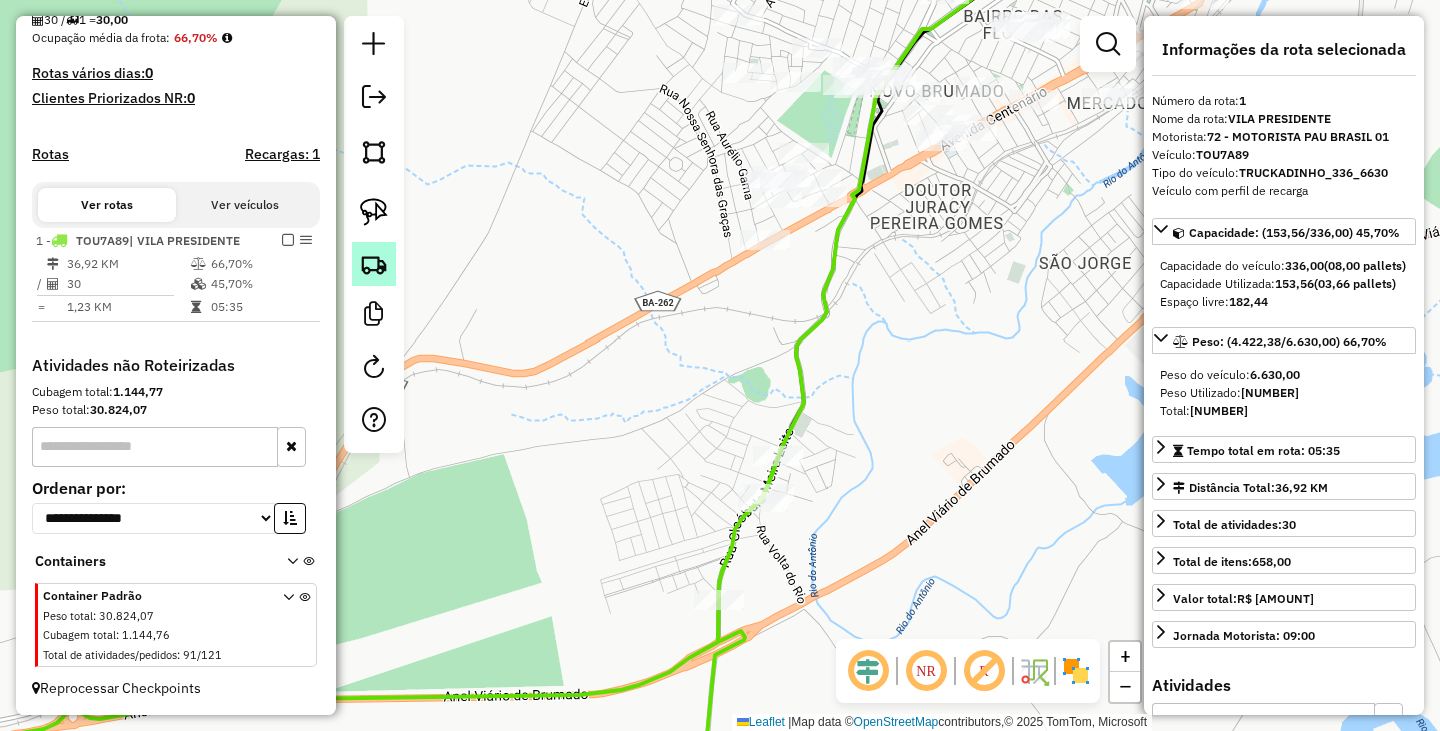 scroll, scrollTop: 431, scrollLeft: 0, axis: vertical 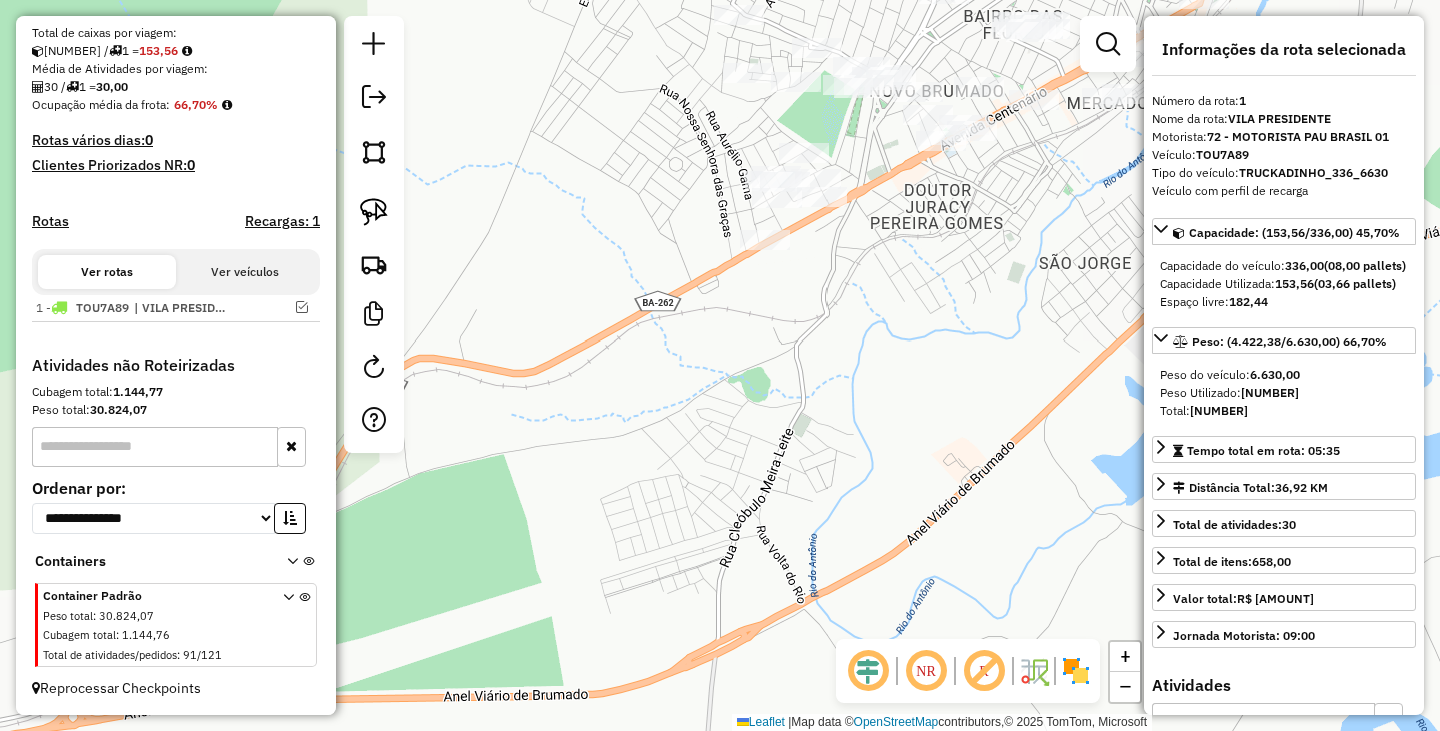 click on "Janela de atendimento Grade de atendimento Capacidade Transportadoras Veículos Cliente Pedidos  Rotas Selecione os dias de semana para filtrar as janelas de atendimento  Seg   Ter   Qua   Qui   Sex   Sáb   Dom  Informe o período da janela de atendimento: De: Até:  Filtrar exatamente a janela do cliente  Considerar janela de atendimento padrão  Selecione os dias de semana para filtrar as grades de atendimento  Seg   Ter   Qua   Qui   Sex   Sáb   Dom   Considerar clientes sem dia de atendimento cadastrado  Clientes fora do dia de atendimento selecionado Filtrar as atividades entre os valores definidos abaixo:  Peso mínimo:   Peso máximo:   Cubagem mínima:   Cubagem máxima:   De:   Até:  Filtrar as atividades entre o tempo de atendimento definido abaixo:  De:   Até:   Considerar capacidade total dos clientes não roteirizados Transportadora: Selecione um ou mais itens Tipo de veículo: Selecione um ou mais itens Veículo: Selecione um ou mais itens Motorista: Selecione um ou mais itens Nome: Rótulo:" 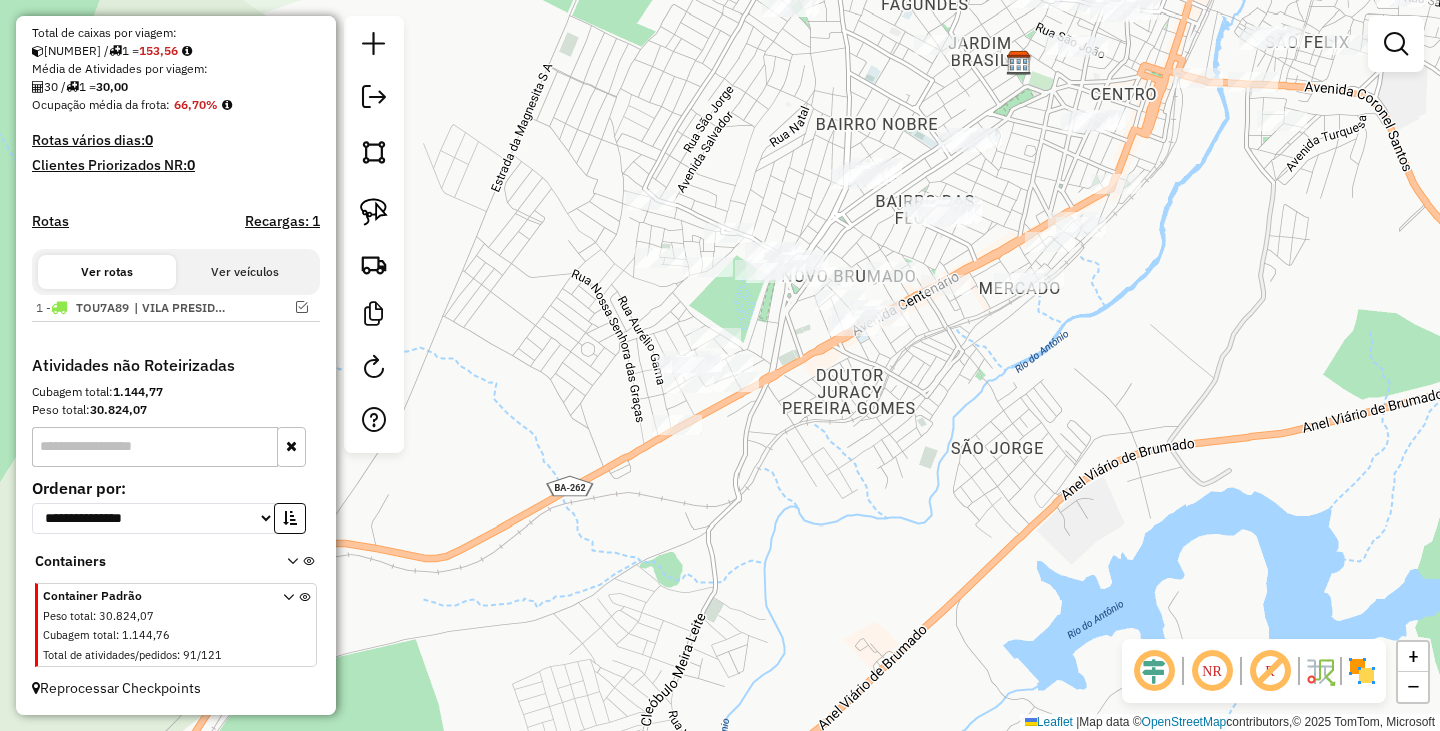 drag, startPoint x: 1018, startPoint y: 269, endPoint x: 926, endPoint y: 437, distance: 191.54112 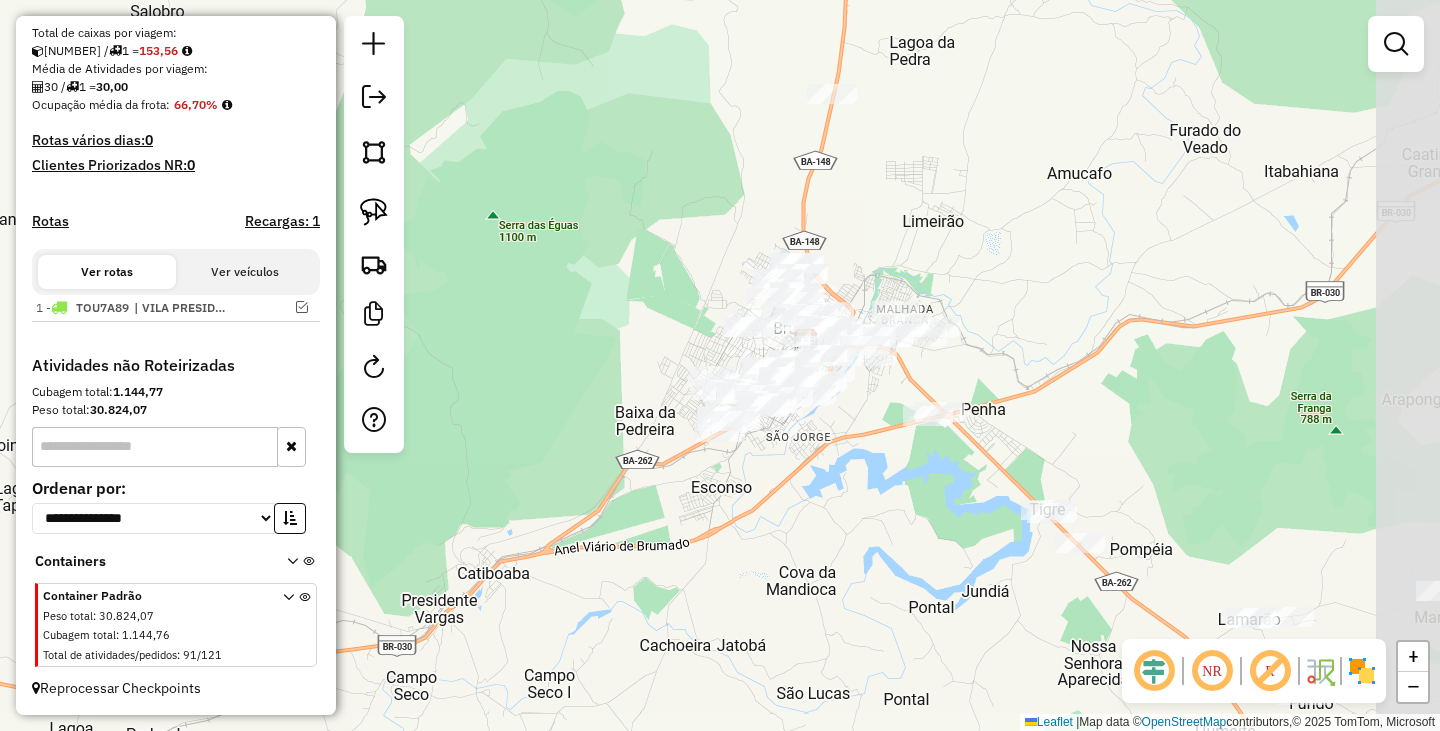 drag, startPoint x: 1111, startPoint y: 431, endPoint x: 961, endPoint y: 465, distance: 153.80507 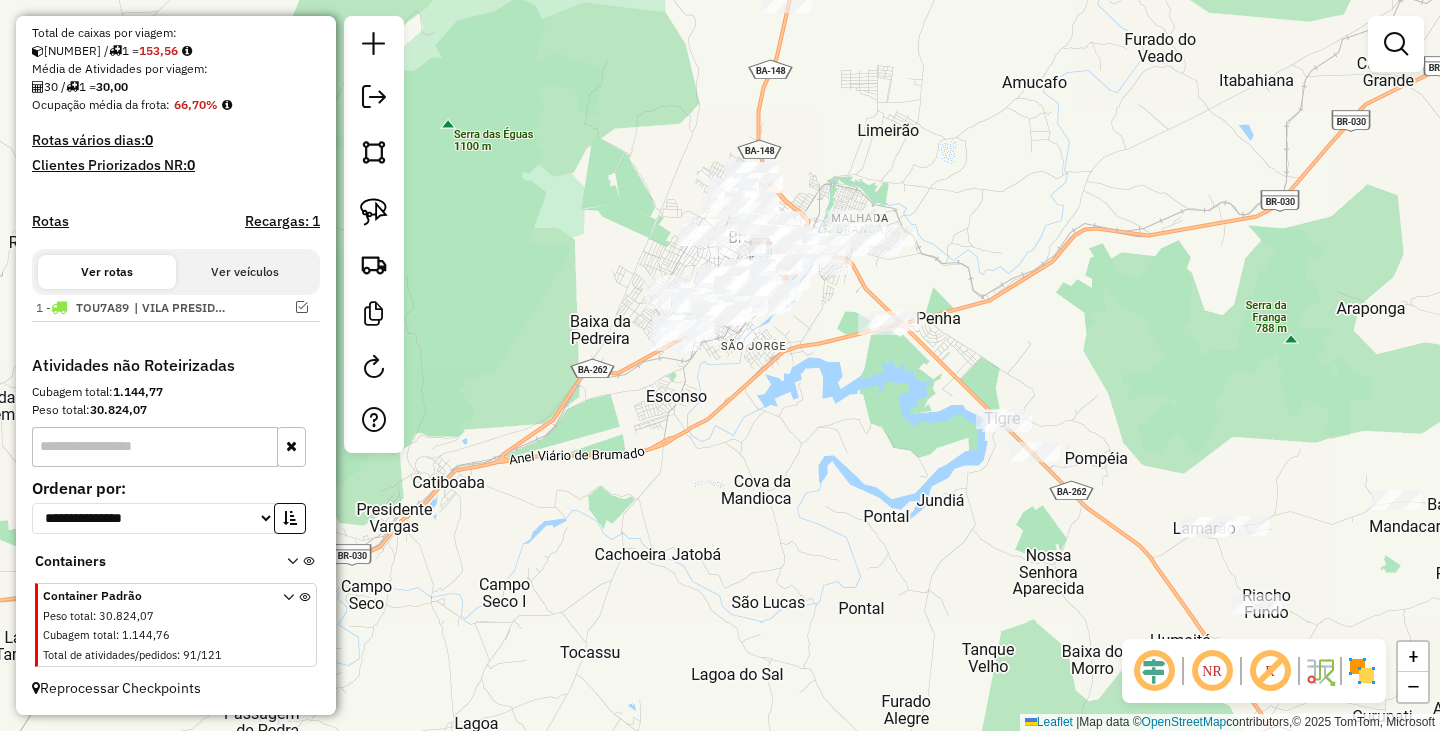 drag, startPoint x: 877, startPoint y: 508, endPoint x: 833, endPoint y: 417, distance: 101.07918 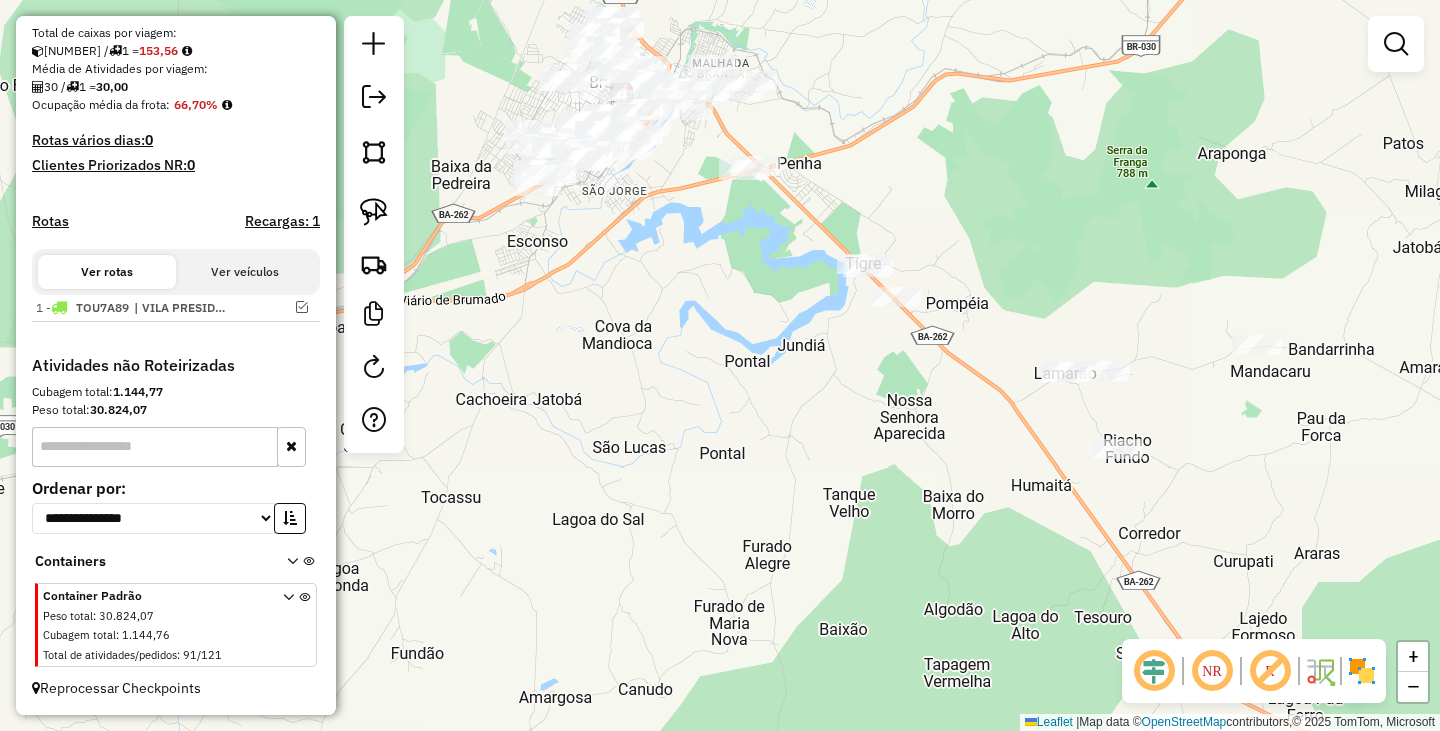 drag, startPoint x: 833, startPoint y: 497, endPoint x: 790, endPoint y: 416, distance: 91.706055 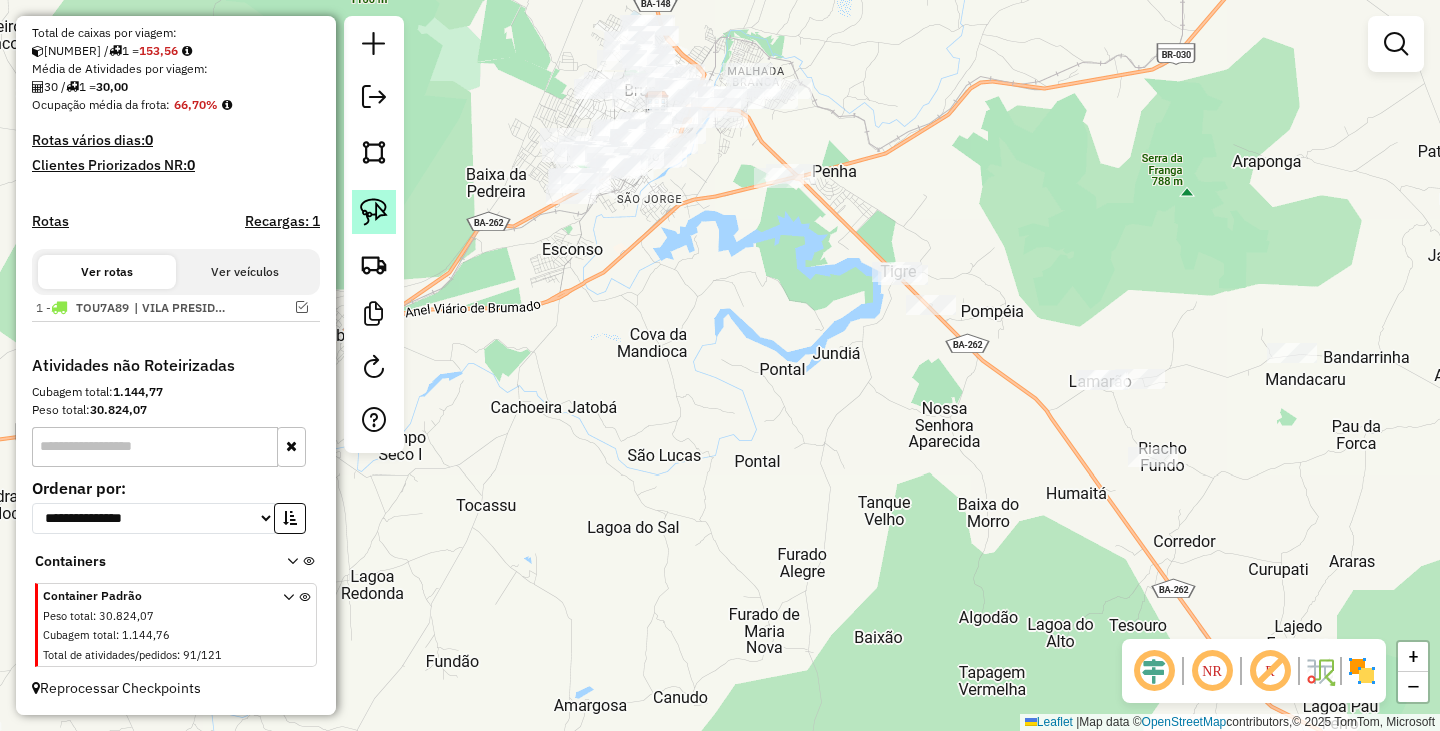 click 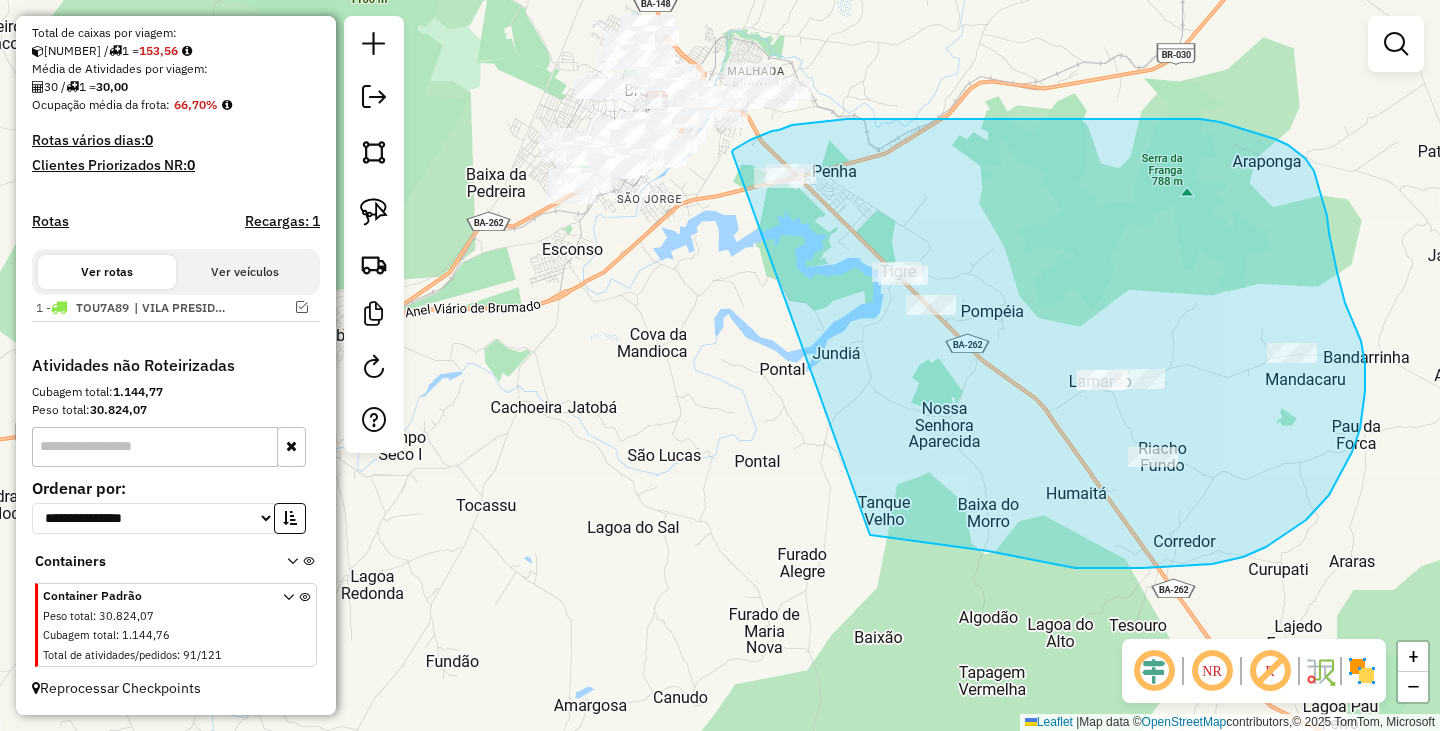 drag, startPoint x: 733, startPoint y: 150, endPoint x: 823, endPoint y: 529, distance: 389.53946 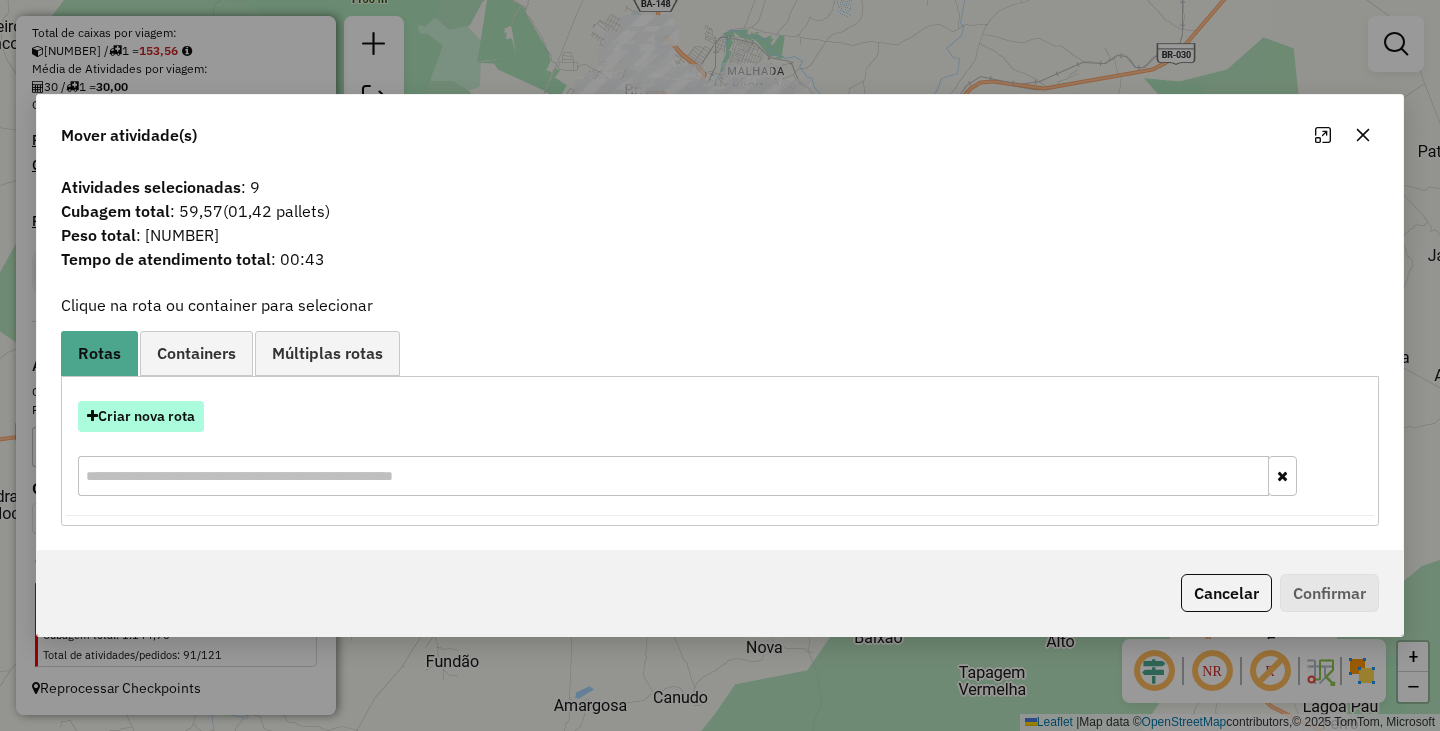 click on "Criar nova rota" at bounding box center [141, 416] 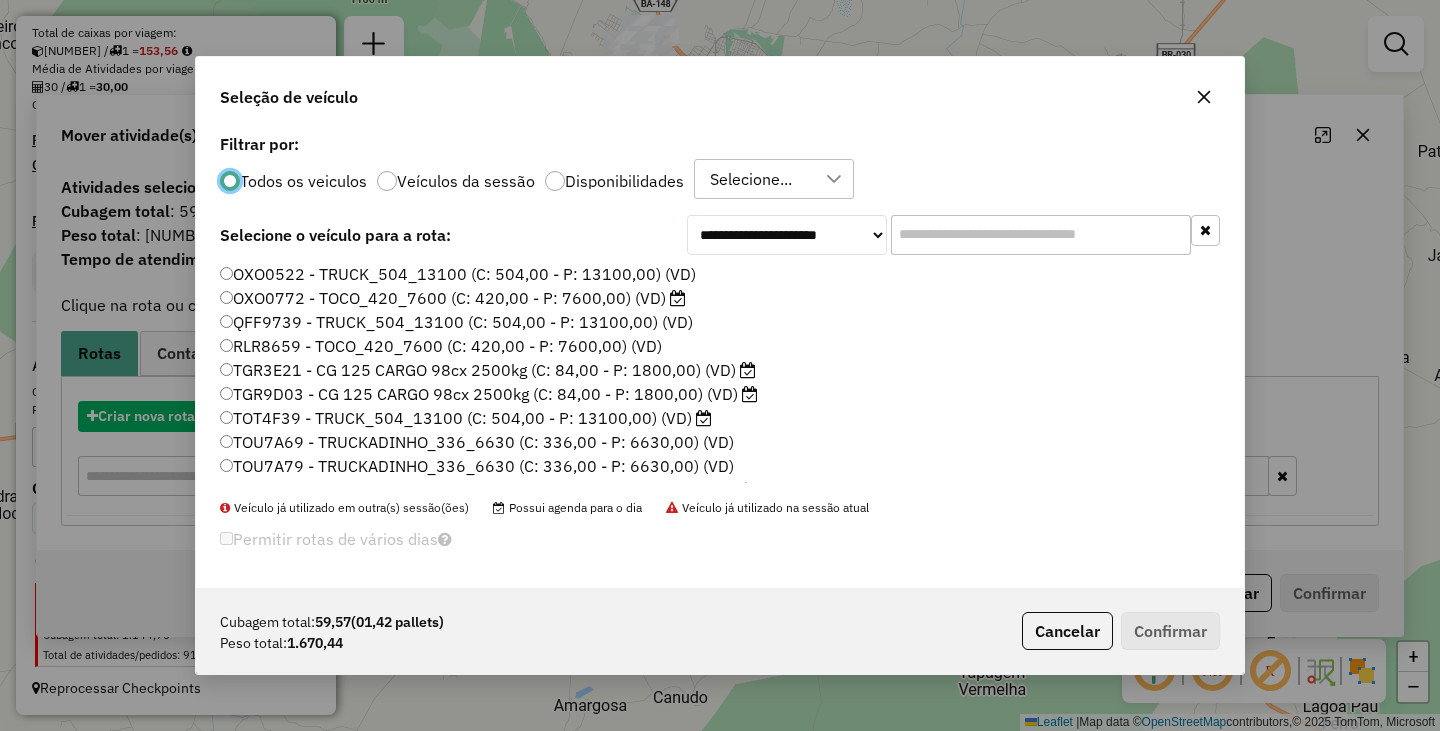 scroll, scrollTop: 11, scrollLeft: 6, axis: both 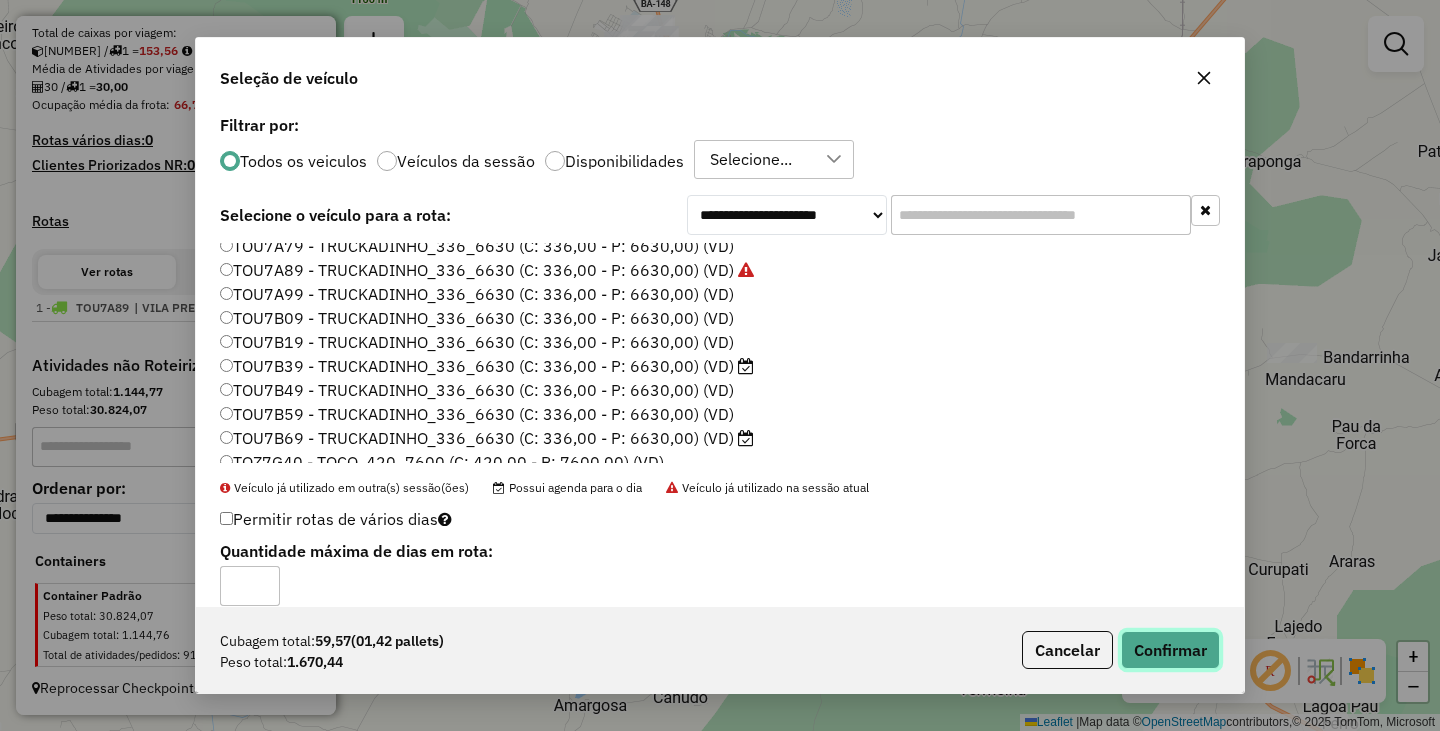click on "Confirmar" 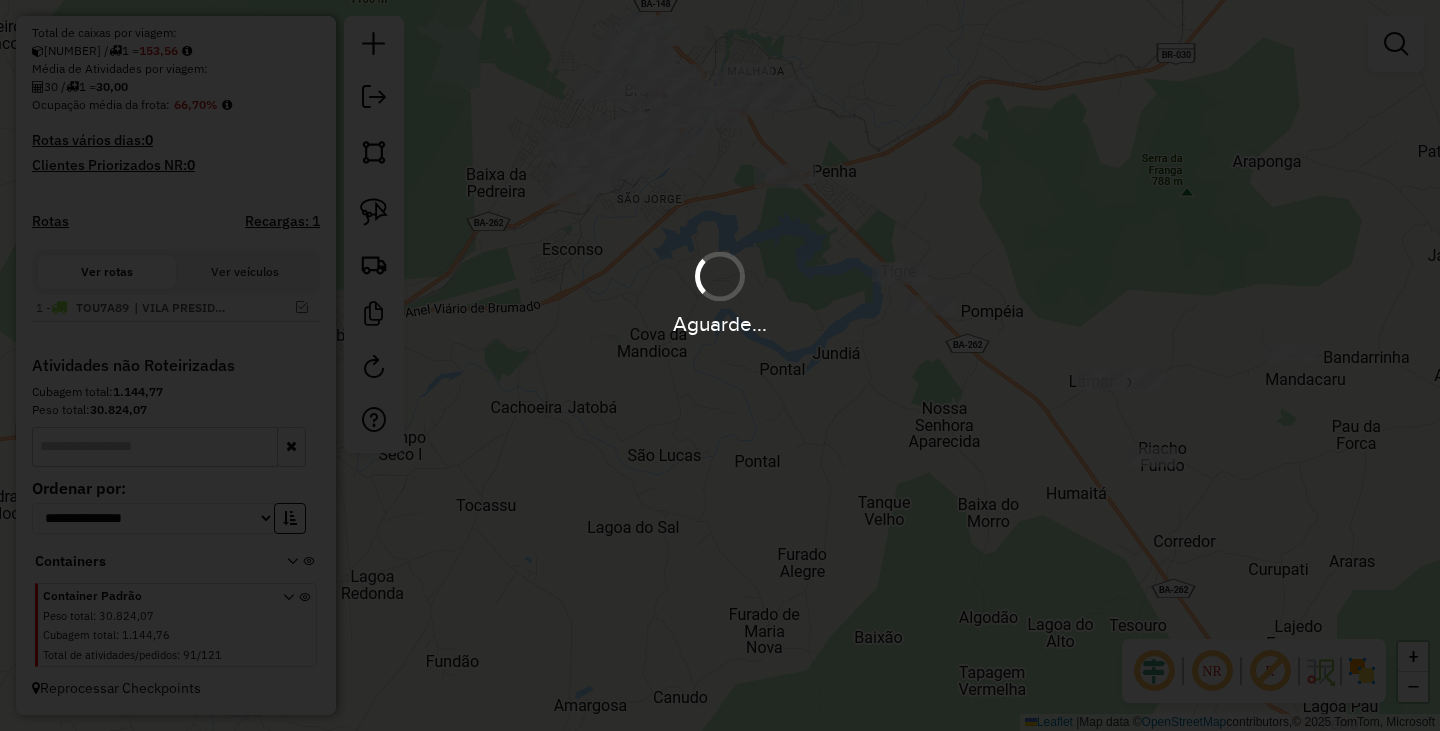 scroll, scrollTop: 498, scrollLeft: 0, axis: vertical 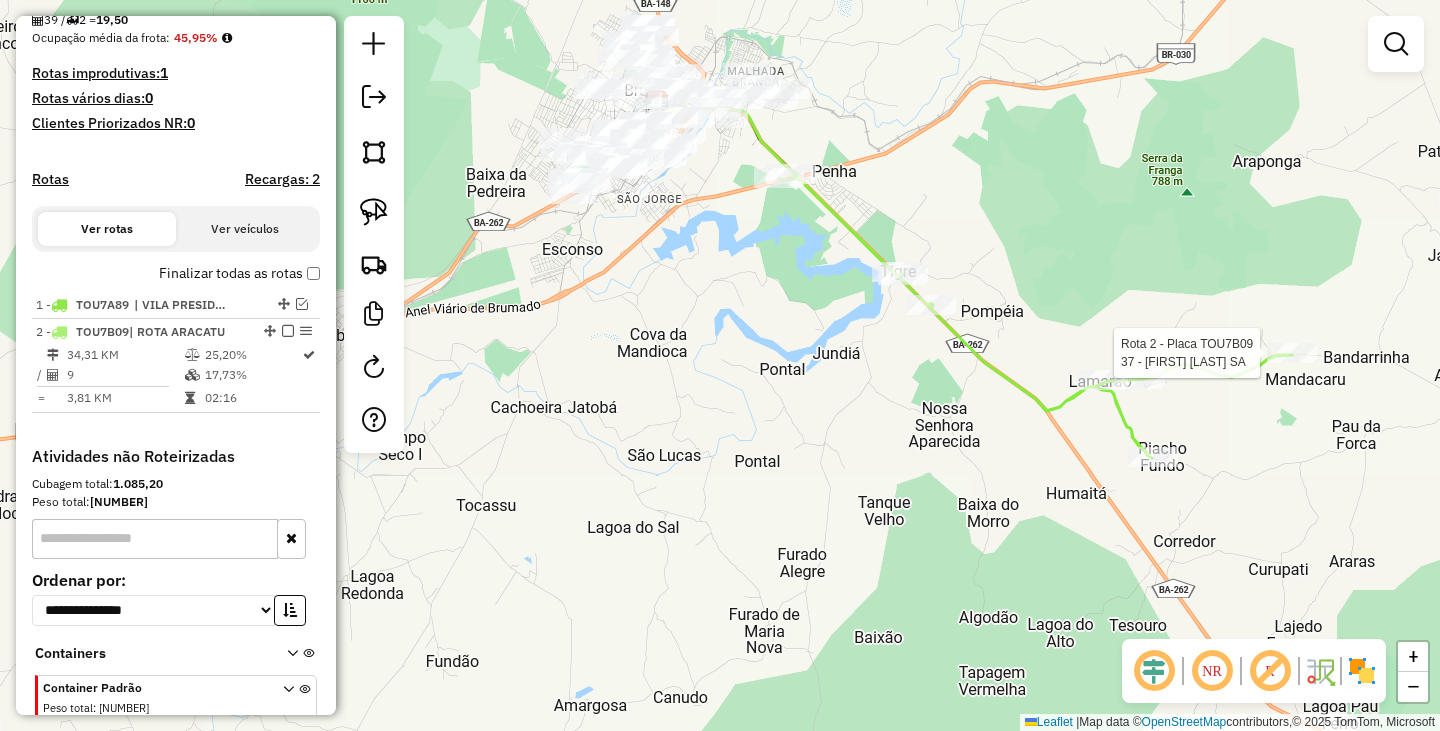 select on "**********" 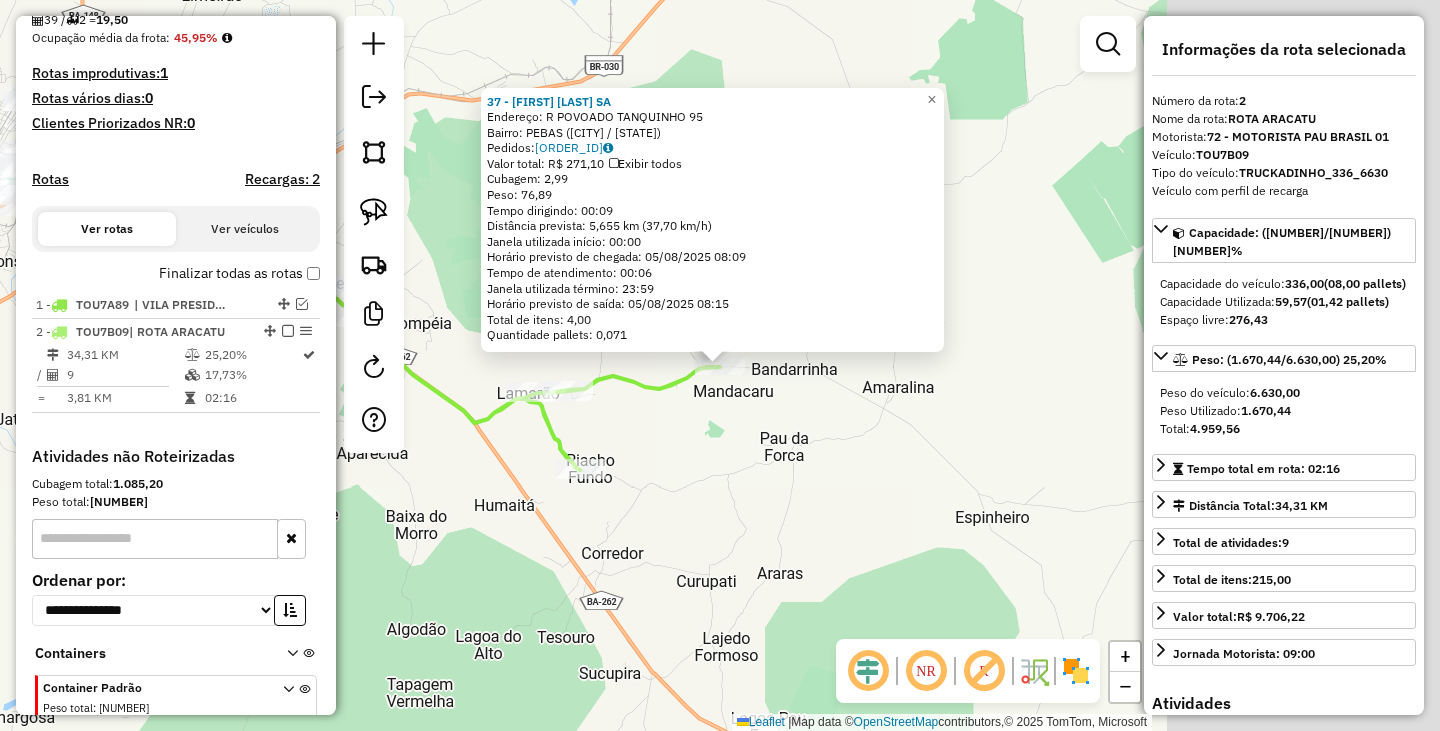 scroll, scrollTop: 590, scrollLeft: 0, axis: vertical 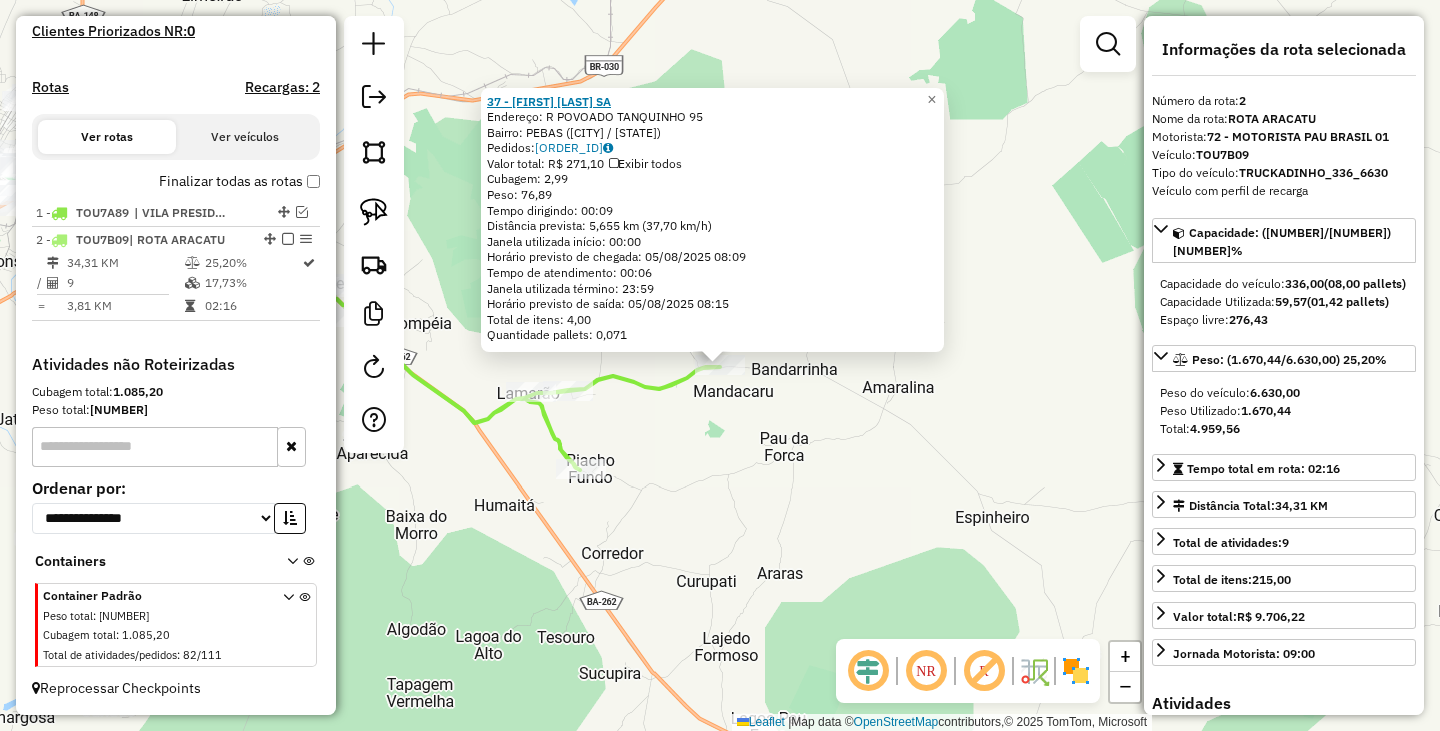 click on "37 - LUCILENE SILVEIRA SA" 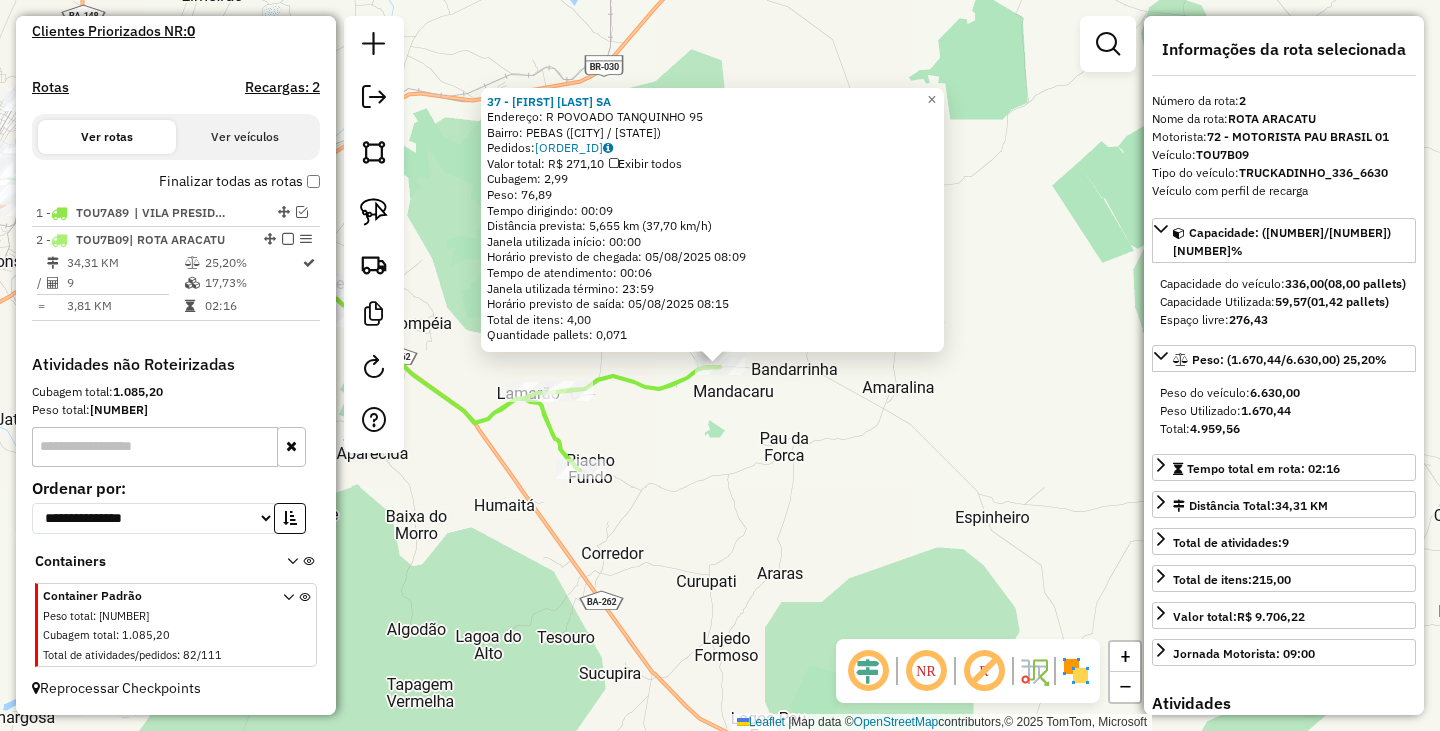click on "37 - LUCILENE SILVEIRA SA  Endereço: R   POVOADO TANQUINHO             95   Bairro: PEBAS (BRUMADO / BA)   Pedidos:  04019270   Valor total: R$ 271,10   Exibir todos   Cubagem: 2,99  Peso: 76,89  Tempo dirigindo: 00:09   Distância prevista: 5,655 km (37,70 km/h)   Janela utilizada início: 00:00   Horário previsto de chegada: 05/08/2025 08:09   Tempo de atendimento: 00:06   Janela utilizada término: 23:59   Horário previsto de saída: 05/08/2025 08:15   Total de itens: 4,00   Quantidade pallets: 0,071  × Janela de atendimento Grade de atendimento Capacidade Transportadoras Veículos Cliente Pedidos  Rotas Selecione os dias de semana para filtrar as janelas de atendimento  Seg   Ter   Qua   Qui   Sex   Sáb   Dom  Informe o período da janela de atendimento: De: Até:  Filtrar exatamente a janela do cliente  Considerar janela de atendimento padrão  Selecione os dias de semana para filtrar as grades de atendimento  Seg   Ter   Qua   Qui   Sex   Sáb   Dom   Clientes fora do dia de atendimento selecionado" 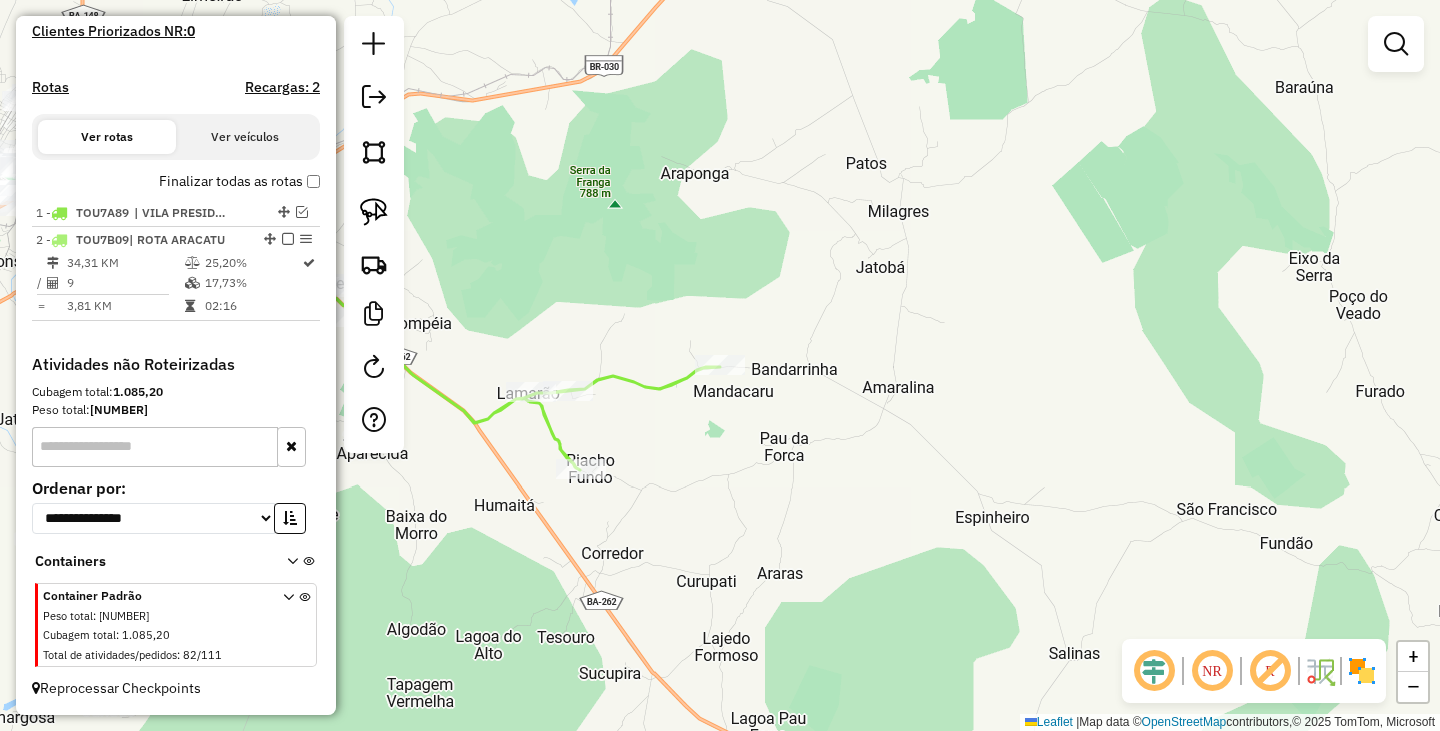 drag, startPoint x: 1183, startPoint y: 551, endPoint x: 1397, endPoint y: 581, distance: 216.09258 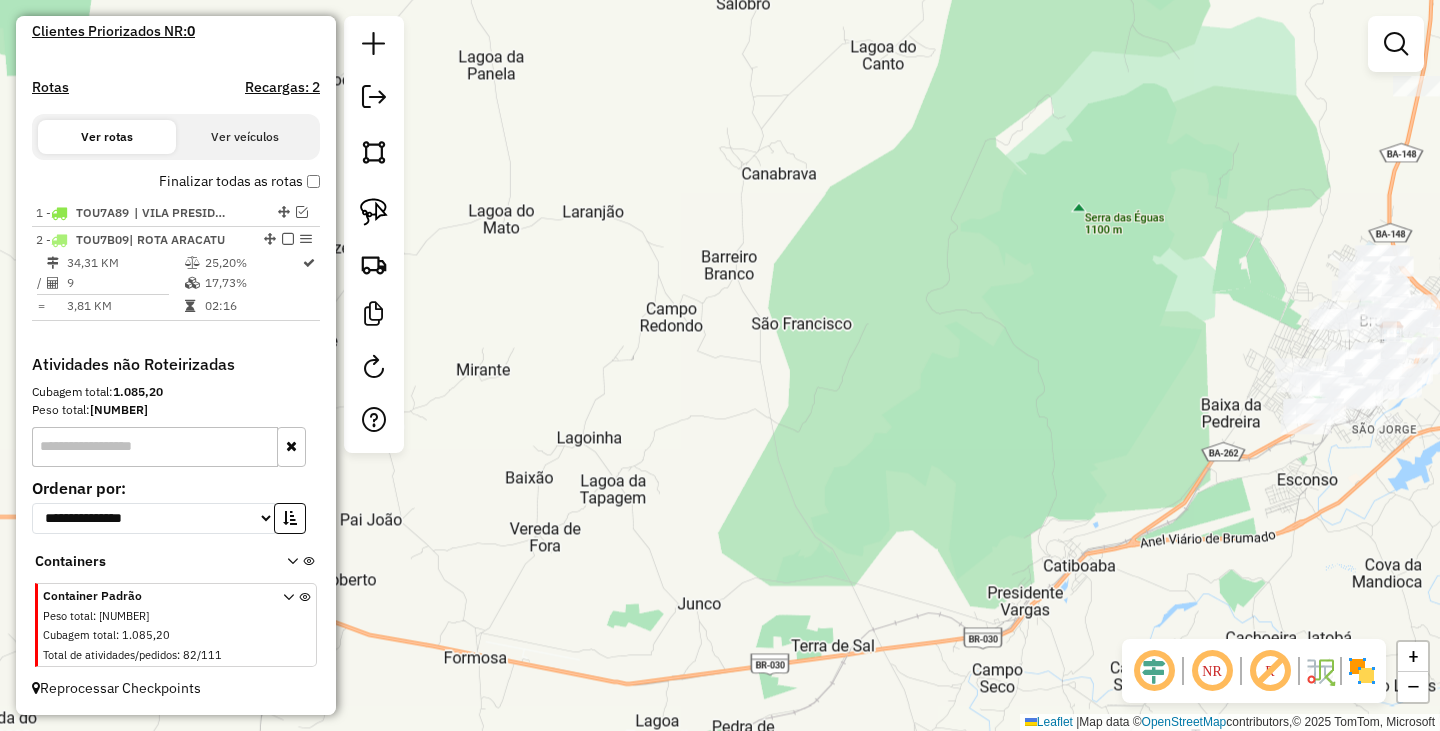 drag, startPoint x: 1016, startPoint y: 421, endPoint x: 683, endPoint y: 472, distance: 336.88278 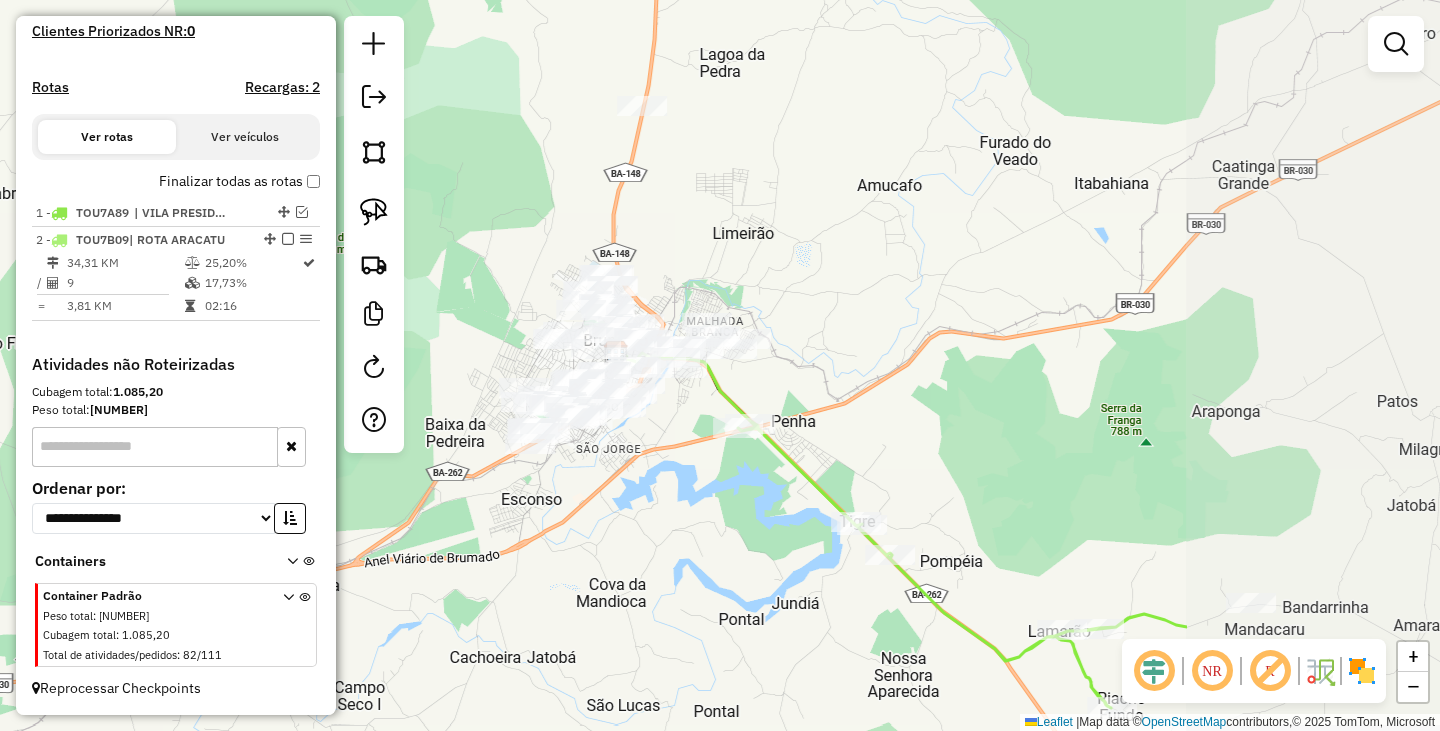 drag, startPoint x: 894, startPoint y: 435, endPoint x: 497, endPoint y: 396, distance: 398.911 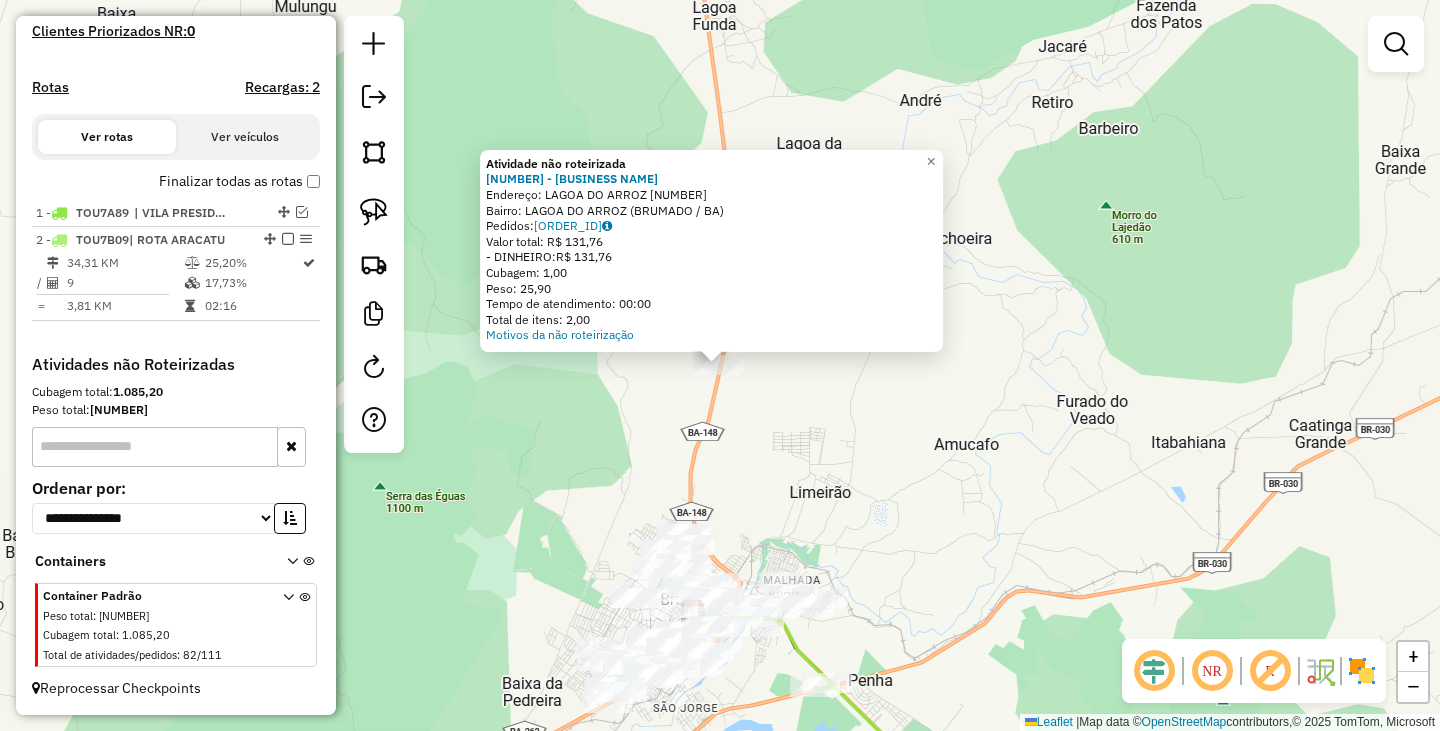 click on "Atividade não roteirizada [NUMBER] - [COMPANY_NAME]  Endereço:  [STREET] [NUMBER]   Bairro: [NEIGHBORHOOD] ([CITY] / [STATE])   Pedidos:  [ORDER_ID]   Valor total: [CURRENCY] [PRICE]   - DINHEIRO:  [CURRENCY] [PRICE]   Cubagem: [PRICE]   Peso: [PRICE]   Tempo de atendimento: [TIME]   Total de itens: [PRICE]  Motivos da não roteirização × Janela de atendimento Grade de atendimento Capacidade Transportadoras Veículos Cliente Pedidos  Rotas Selecione os dias de semana para filtrar as janelas de atendimento  Seg   Ter   Qua   Qui   Sex   Sáb   Dom  Informe o período da janela de atendimento: De: Até:  Filtrar exatamente a janela do cliente  Considerar janela de atendimento padrão  Selecione os dias de semana para filtrar as grades de atendimento  Seg   Ter   Qua   Qui   Sex   Sáb   Dom   Considerar clientes sem dia de atendimento cadastrado  Clientes fora do dia de atendimento selecionado Filtrar as atividades entre os valores definidos abaixo:  Peso mínimo:   Peso máximo:   Cubagem mínima:   Cubagem máxima:   De:   Até:   De:  De:" 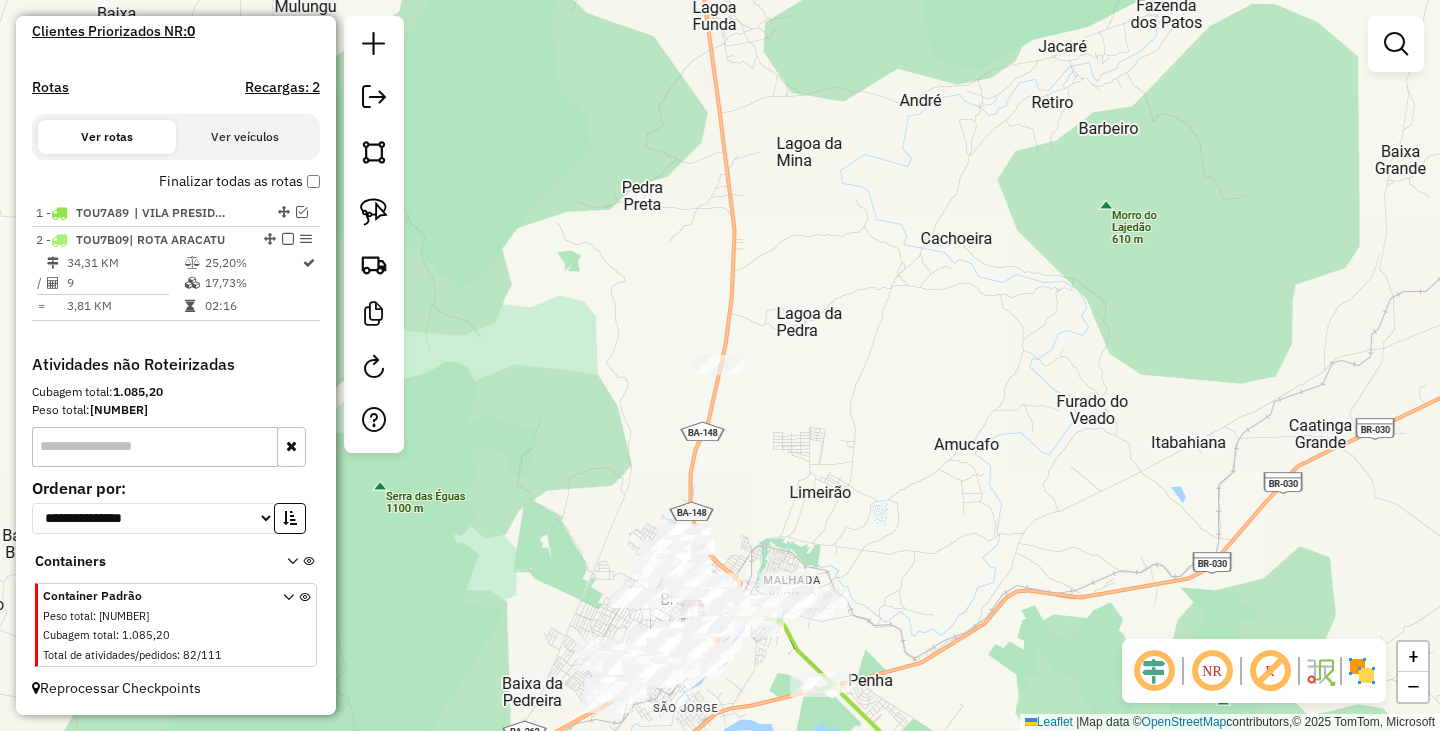 click on "Janela de atendimento Grade de atendimento Capacidade Transportadoras Veículos Cliente Pedidos  Rotas Selecione os dias de semana para filtrar as janelas de atendimento  Seg   Ter   Qua   Qui   Sex   Sáb   Dom  Informe o período da janela de atendimento: De: Até:  Filtrar exatamente a janela do cliente  Considerar janela de atendimento padrão  Selecione os dias de semana para filtrar as grades de atendimento  Seg   Ter   Qua   Qui   Sex   Sáb   Dom   Considerar clientes sem dia de atendimento cadastrado  Clientes fora do dia de atendimento selecionado Filtrar as atividades entre os valores definidos abaixo:  Peso mínimo:   Peso máximo:   Cubagem mínima:   Cubagem máxima:   De:   Até:  Filtrar as atividades entre o tempo de atendimento definido abaixo:  De:   Até:   Considerar capacidade total dos clientes não roteirizados Transportadora: Selecione um ou mais itens Tipo de veículo: Selecione um ou mais itens Veículo: Selecione um ou mais itens Motorista: Selecione um ou mais itens Nome: Rótulo:" at bounding box center [1396, 53] 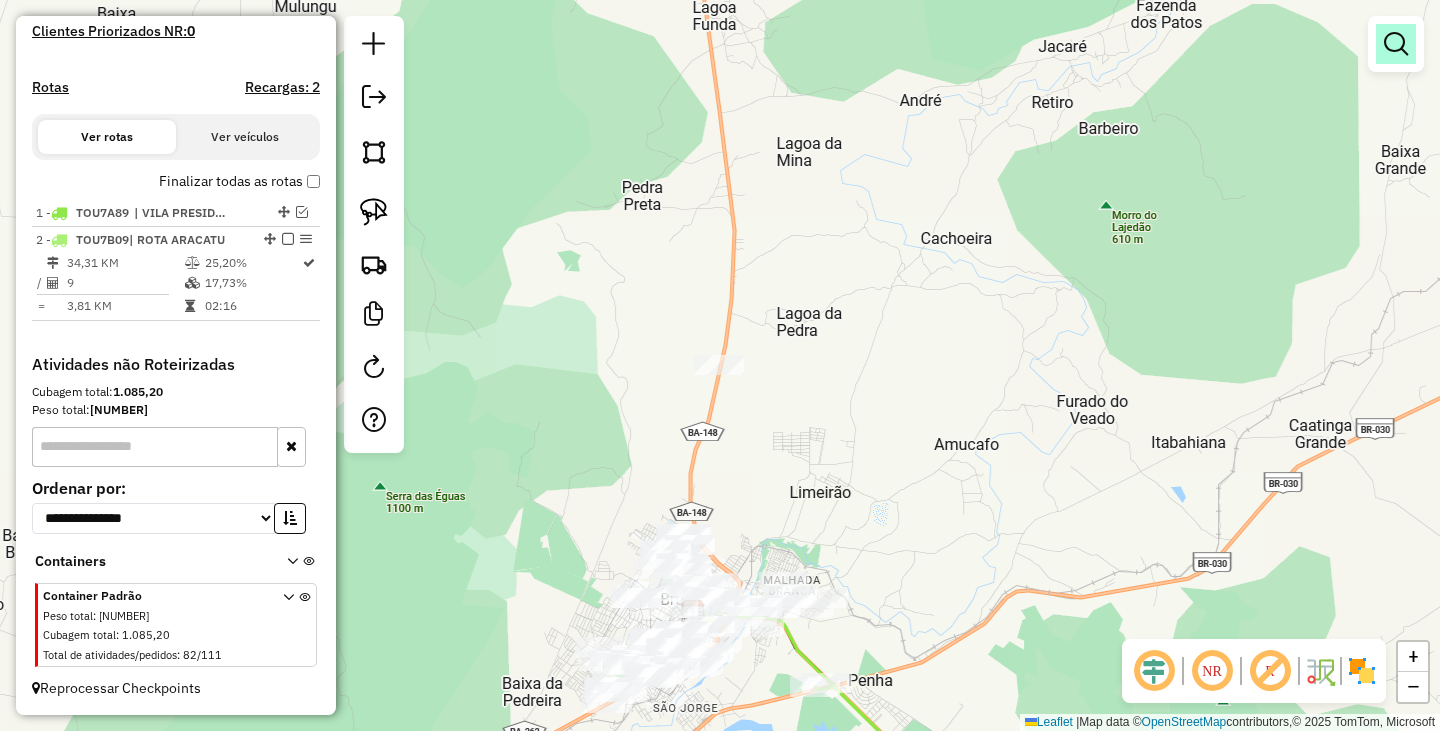 click at bounding box center (1396, 44) 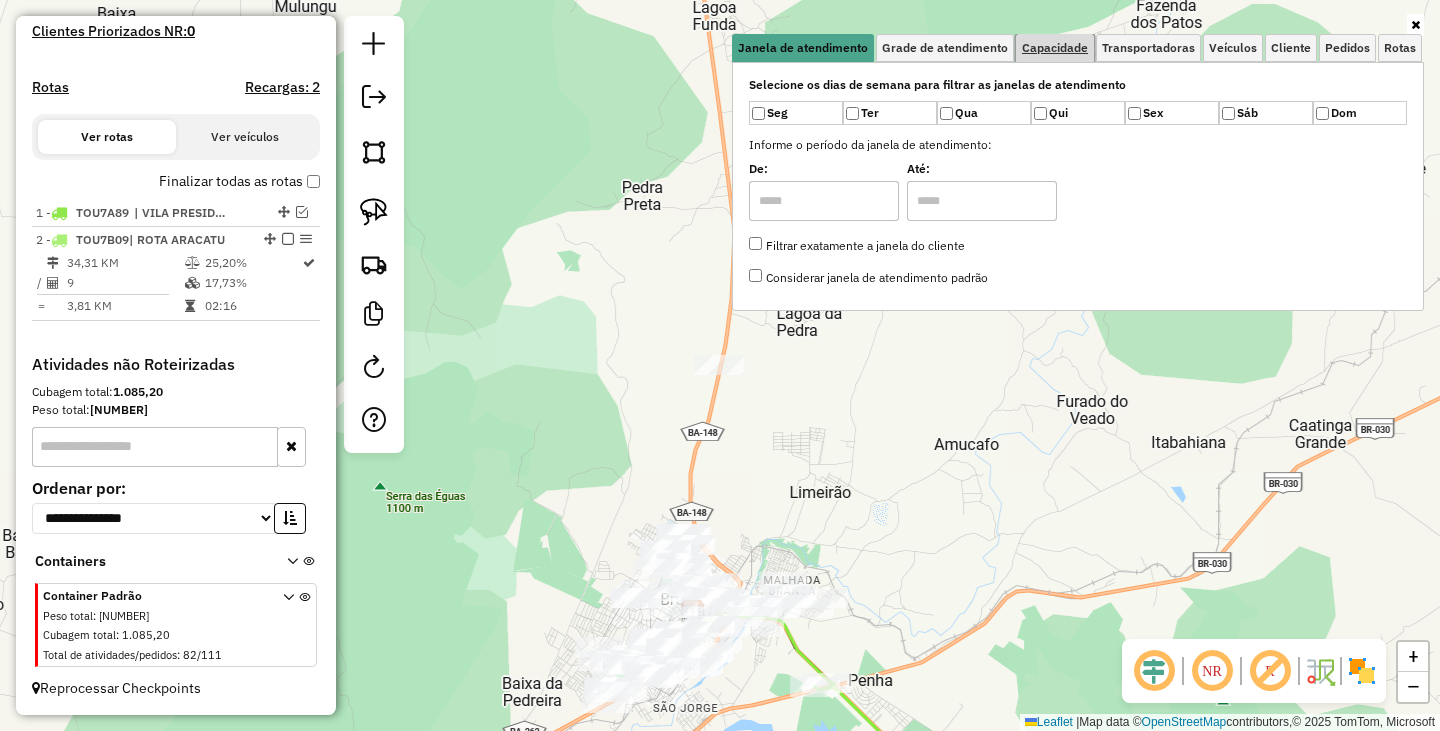 click on "Capacidade" at bounding box center (1055, 48) 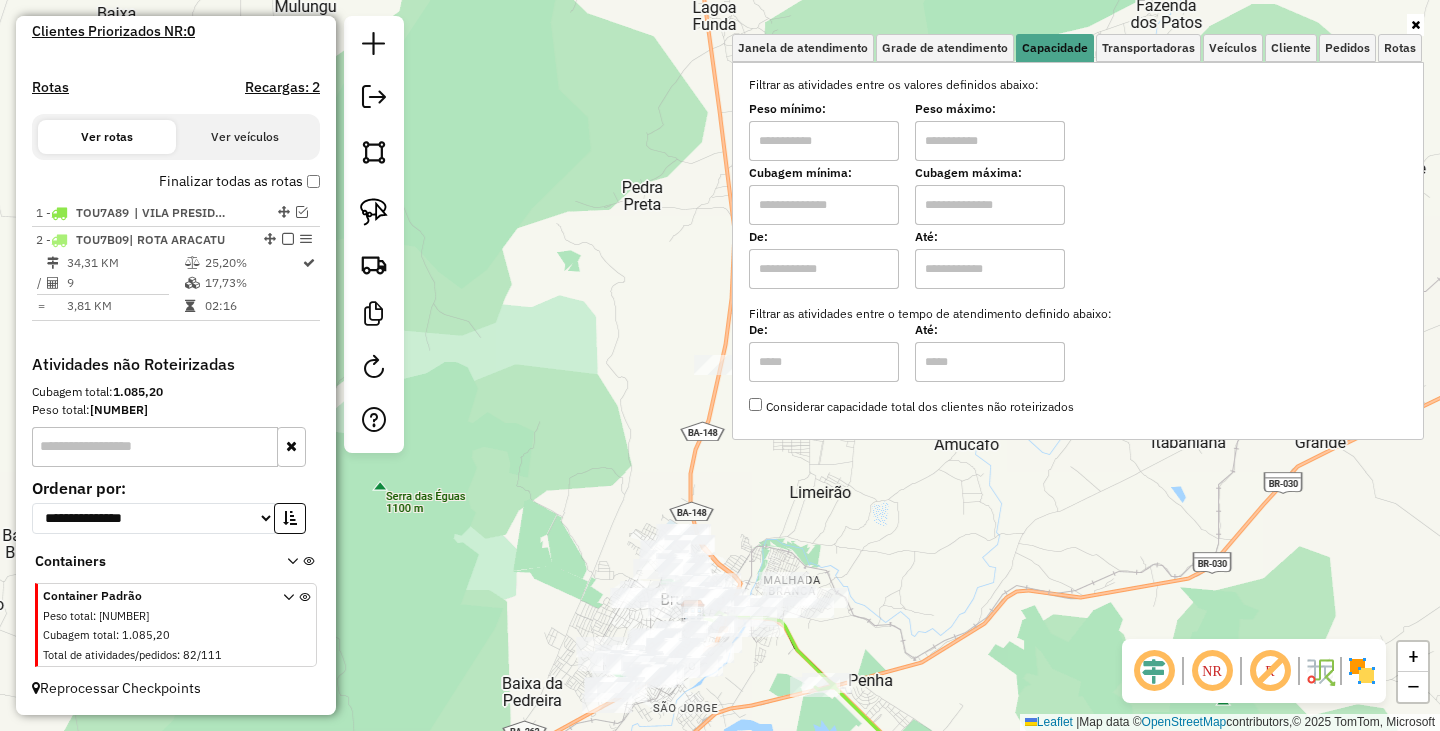 click at bounding box center [824, 141] 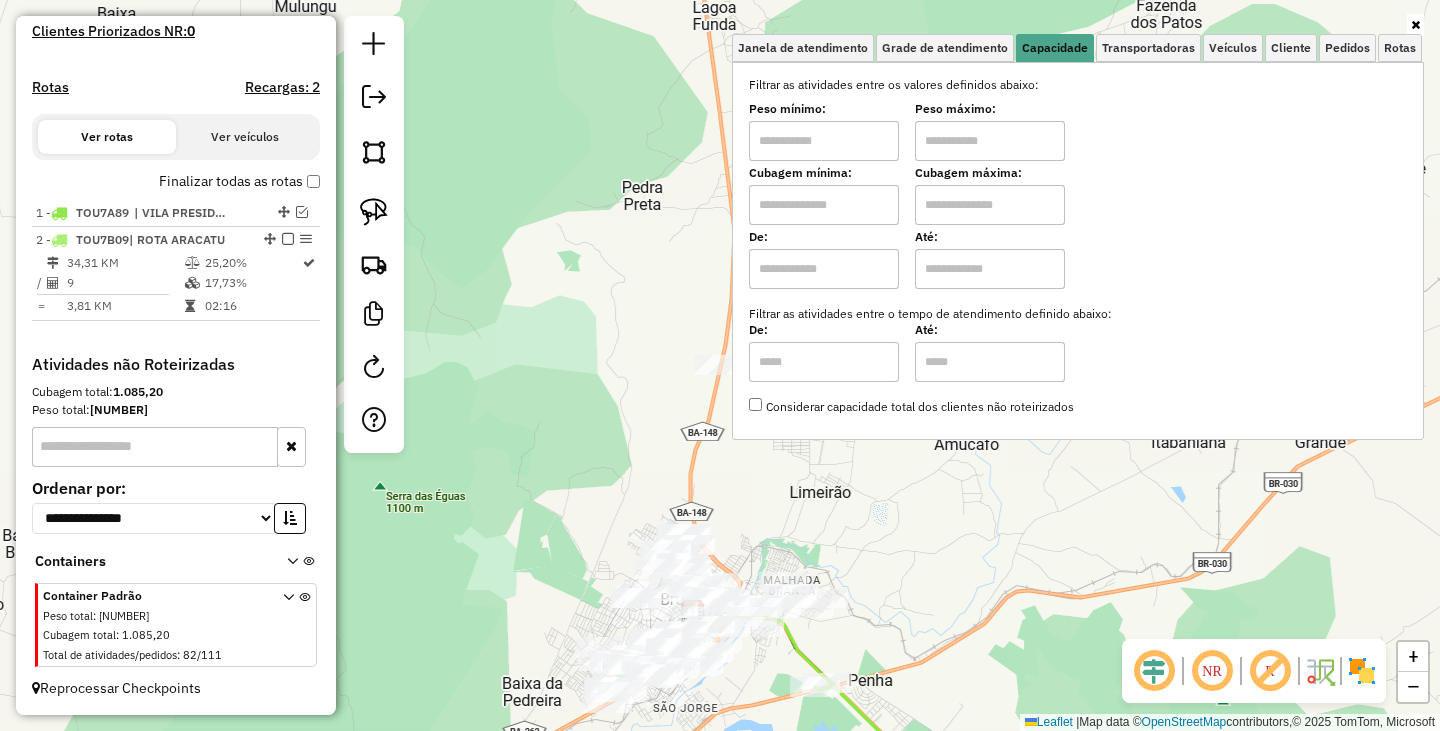 type on "*******" 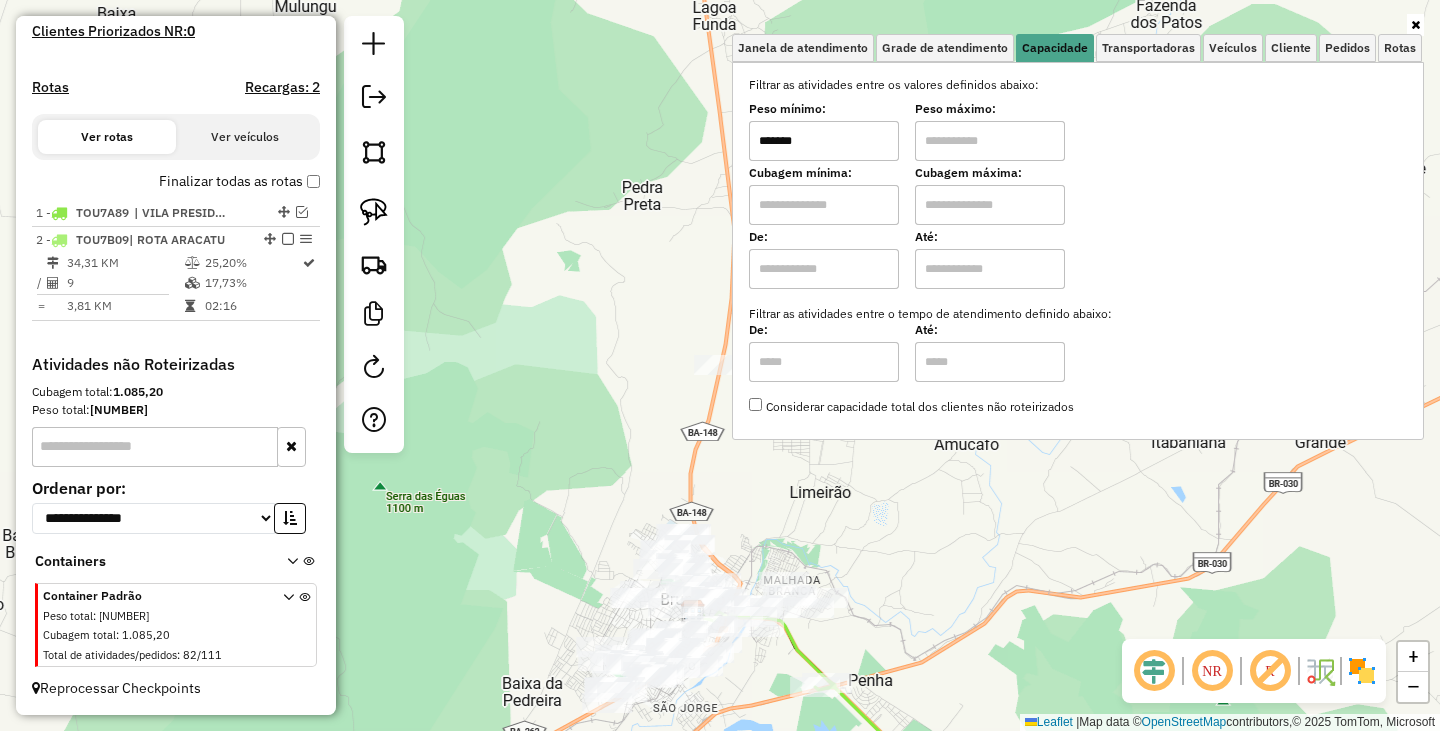 click at bounding box center [990, 141] 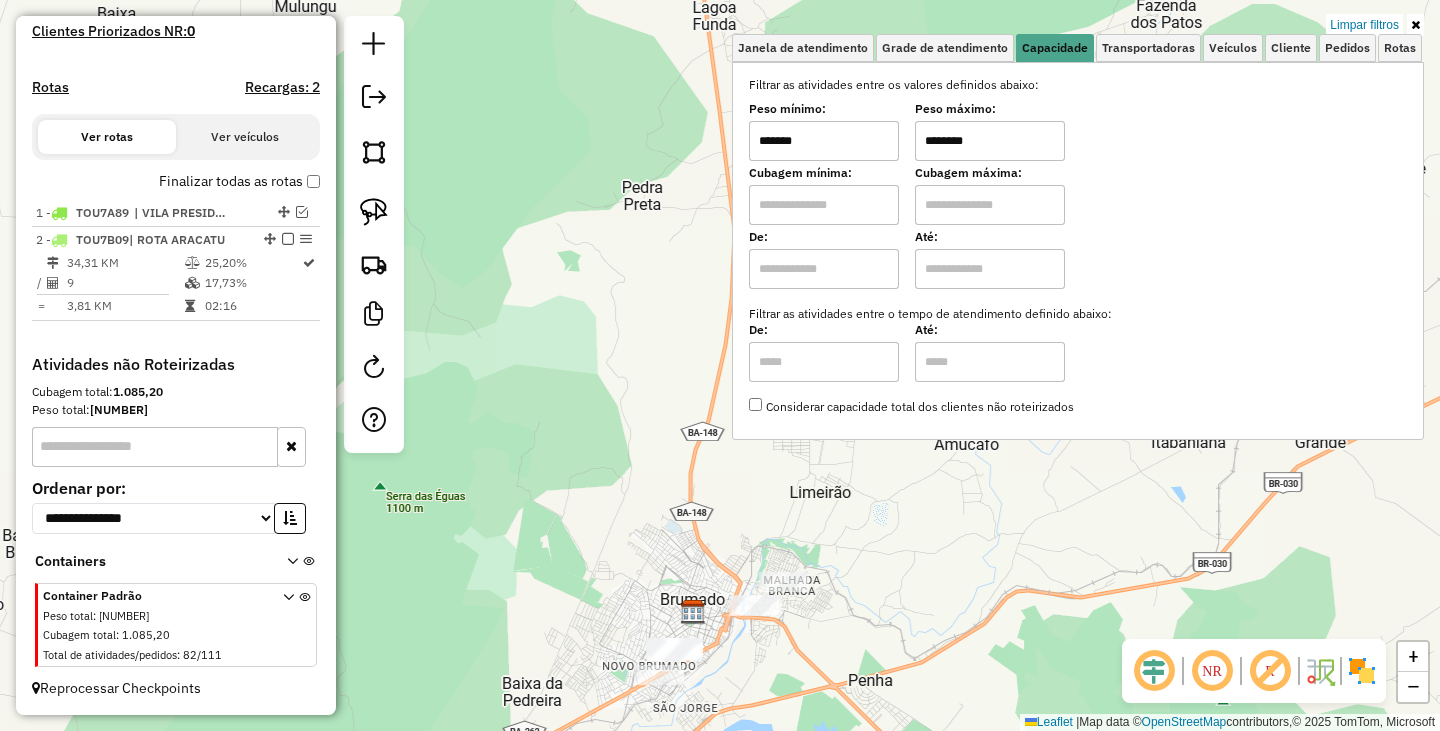 click on "Limpar filtros Janela de atendimento Grade de atendimento Capacidade Transportadoras Veículos Cliente Pedidos  Rotas Selecione os dias de semana para filtrar as janelas de atendimento  Seg   Ter   Qua   Qui   Sex   Sáb   Dom  Informe o período da janela de atendimento: De: Até:  Filtrar exatamente a janela do cliente  Considerar janela de atendimento padrão  Selecione os dias de semana para filtrar as grades de atendimento  Seg   Ter   Qua   Qui   Sex   Sáb   Dom   Considerar clientes sem dia de atendimento cadastrado  Clientes fora do dia de atendimento selecionado Filtrar as atividades entre os valores definidos abaixo:  Peso mínimo:  *******  Peso máximo:  ********  Cubagem mínima:   Cubagem máxima:   De:   Até:  Filtrar as atividades entre o tempo de atendimento definido abaixo:  De:   Até:   Considerar capacidade total dos clientes não roteirizados Transportadora: Selecione um ou mais itens Tipo de veículo: Selecione um ou mais itens Veículo: Selecione um ou mais itens Motorista: Nome: De:" 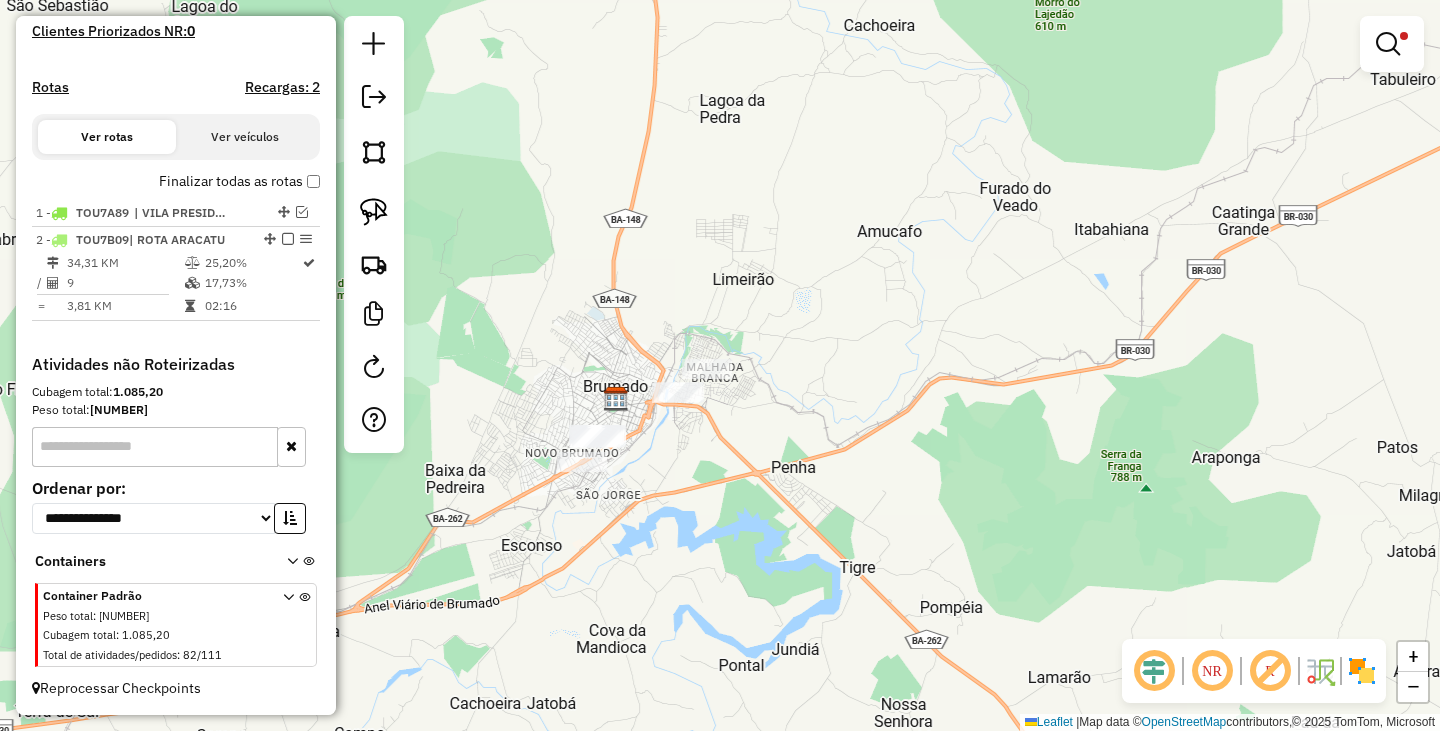 drag, startPoint x: 956, startPoint y: 609, endPoint x: 791, endPoint y: 184, distance: 455.9057 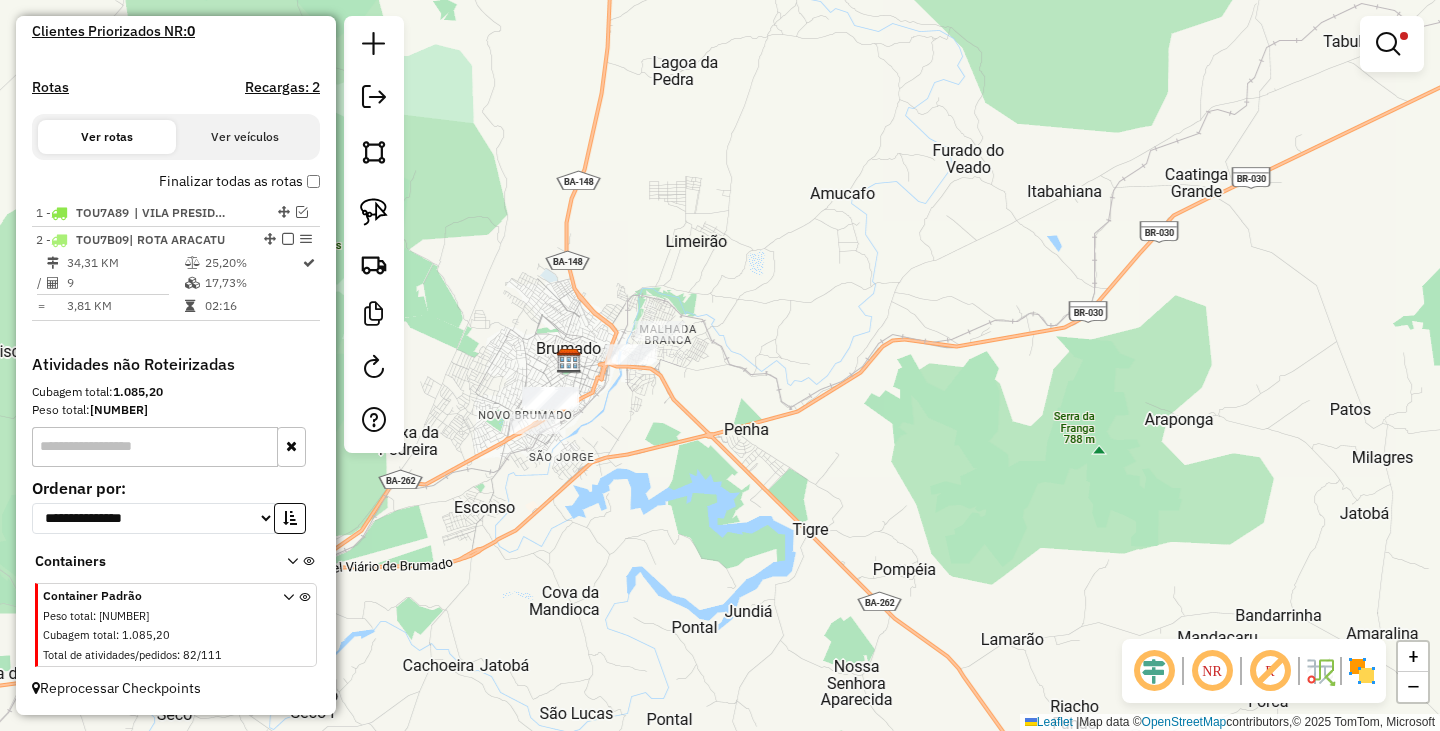 drag, startPoint x: 695, startPoint y: 134, endPoint x: 736, endPoint y: 308, distance: 178.76521 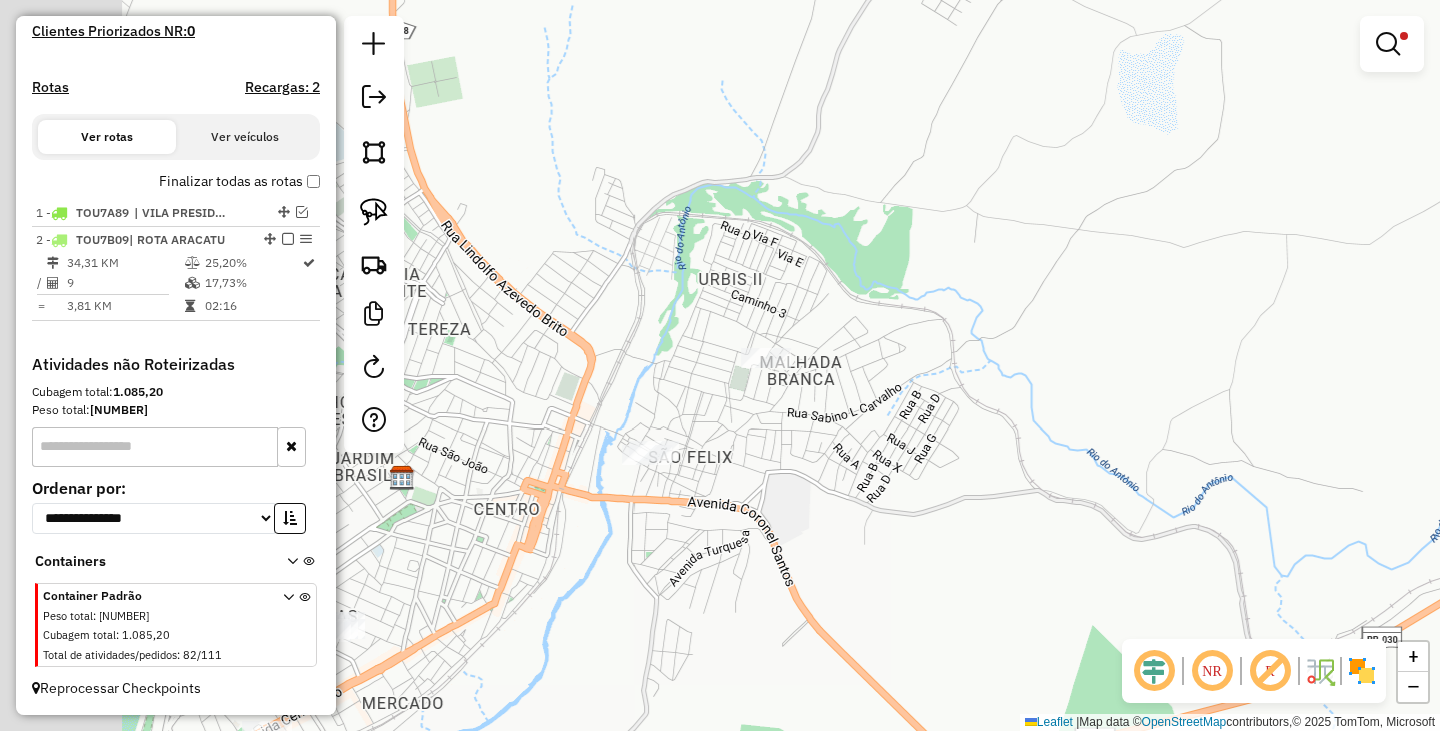 drag, startPoint x: 602, startPoint y: 428, endPoint x: 880, endPoint y: 435, distance: 278.0881 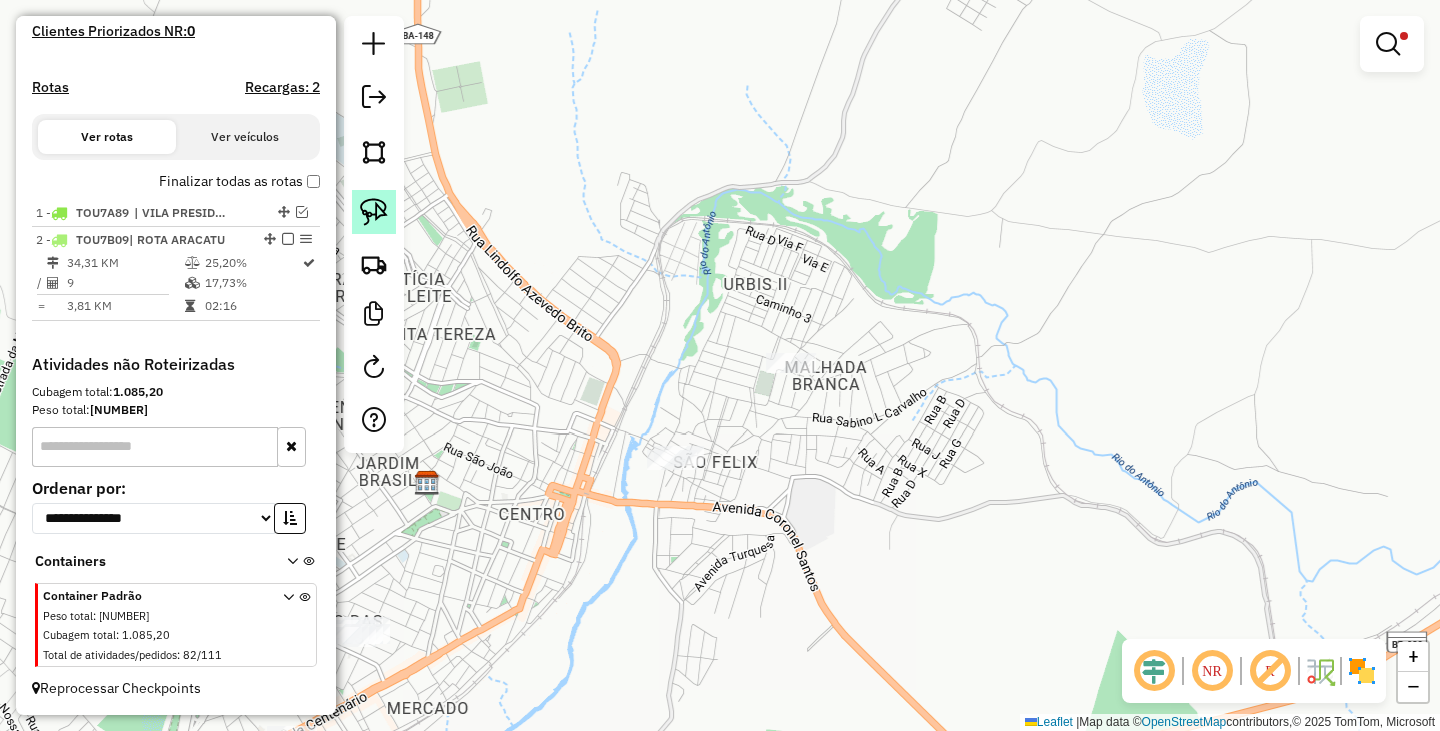 click 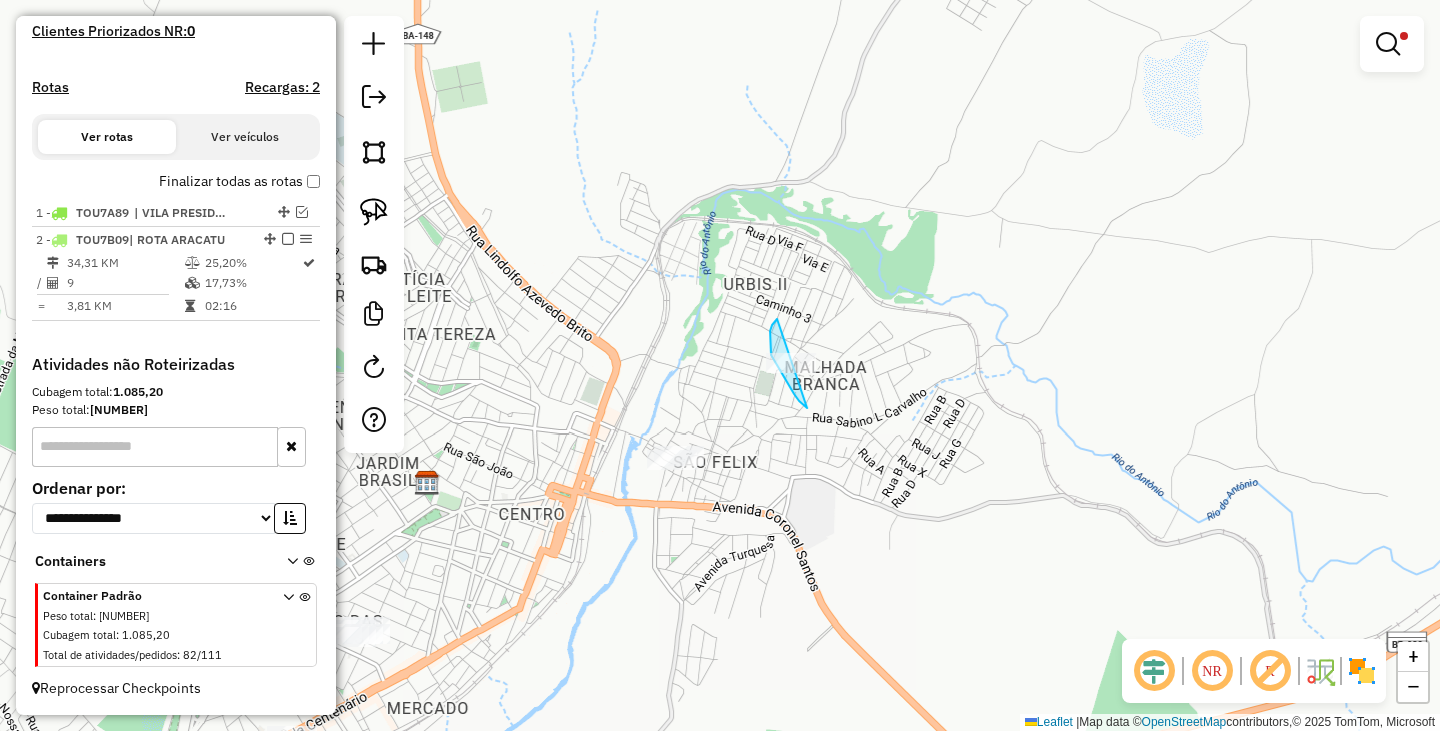 drag, startPoint x: 777, startPoint y: 319, endPoint x: 852, endPoint y: 415, distance: 121.82365 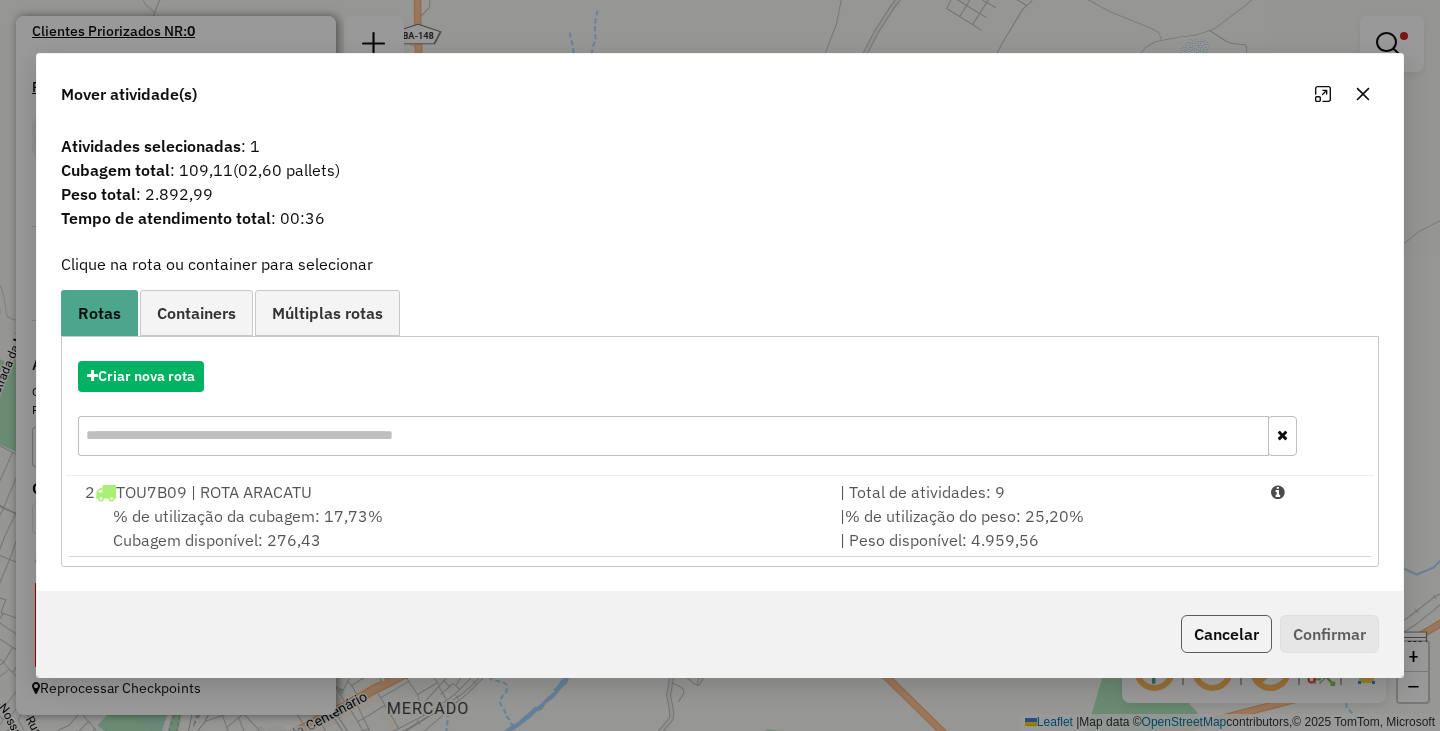 click on "Cancelar" 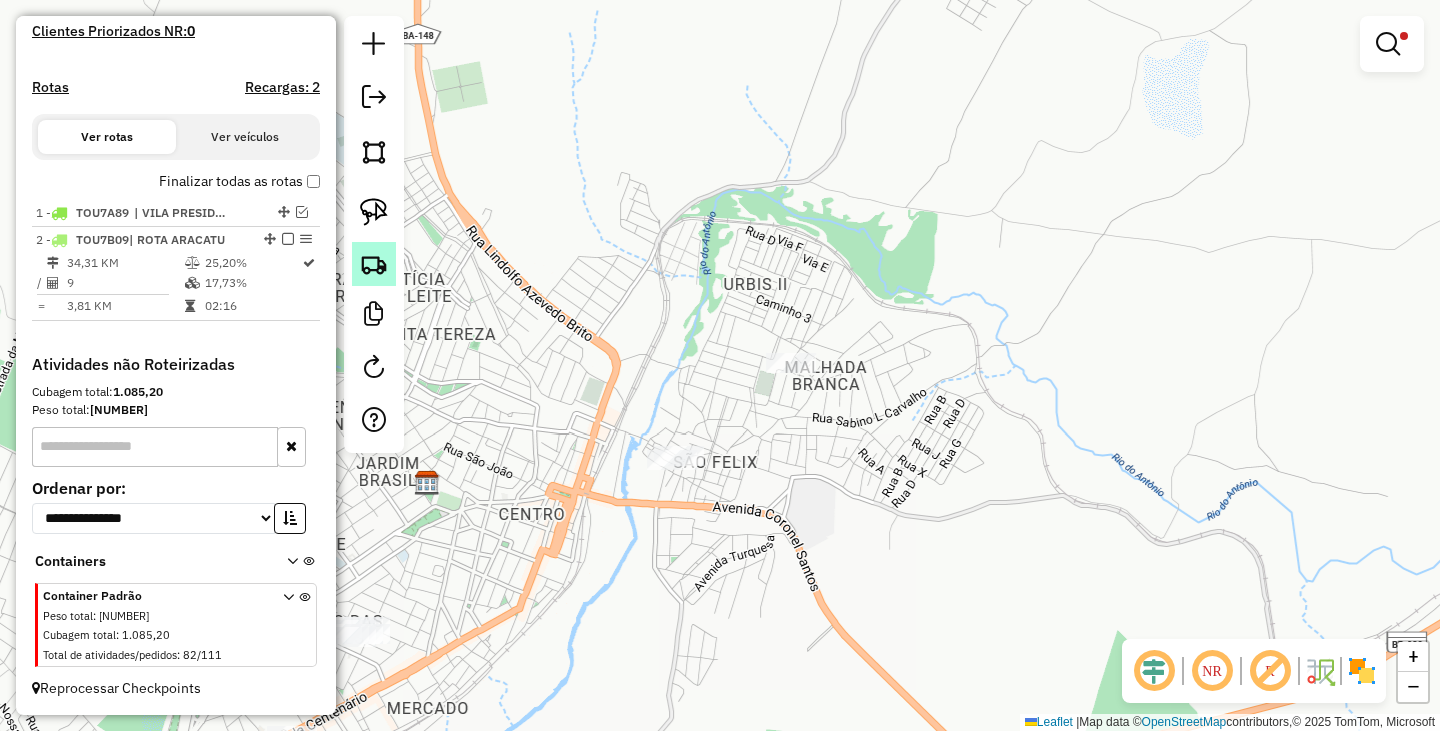 click 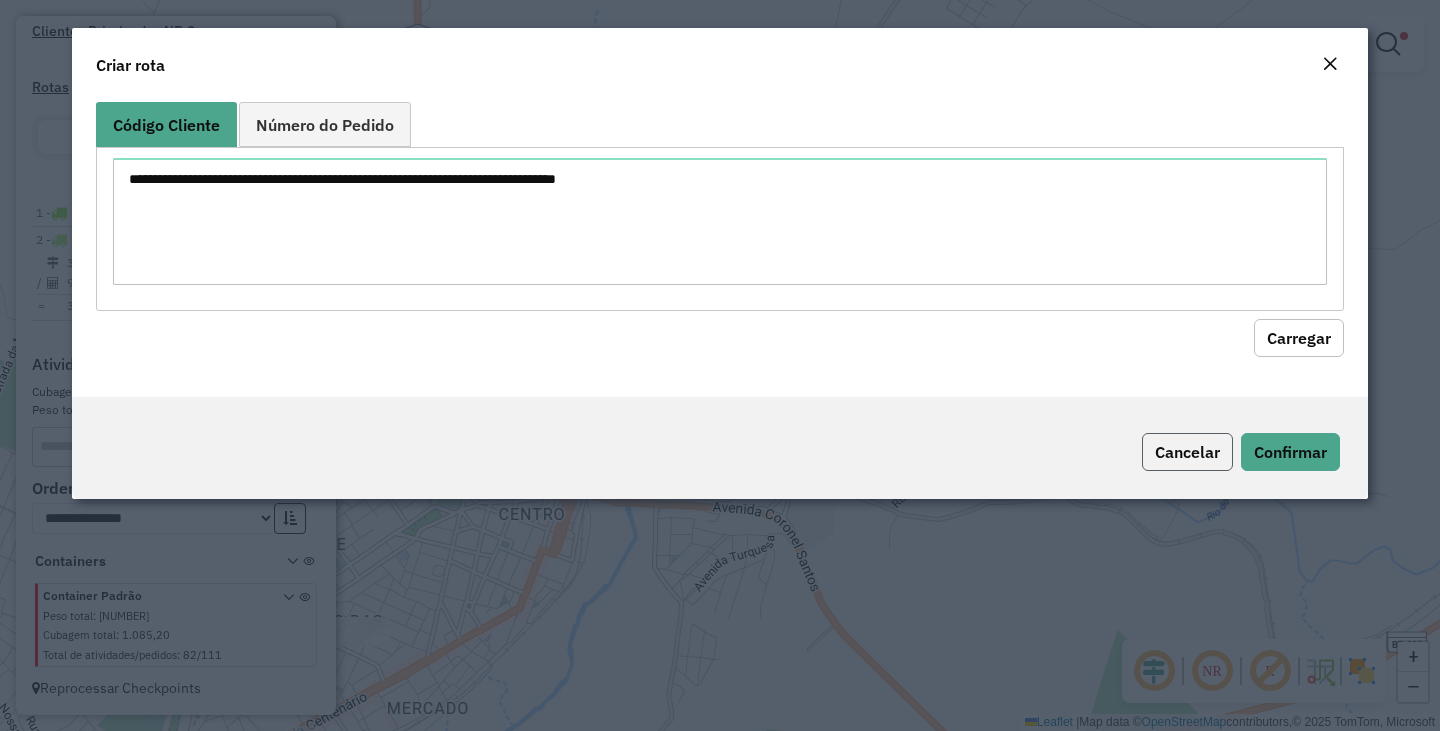 click on "Cancelar" 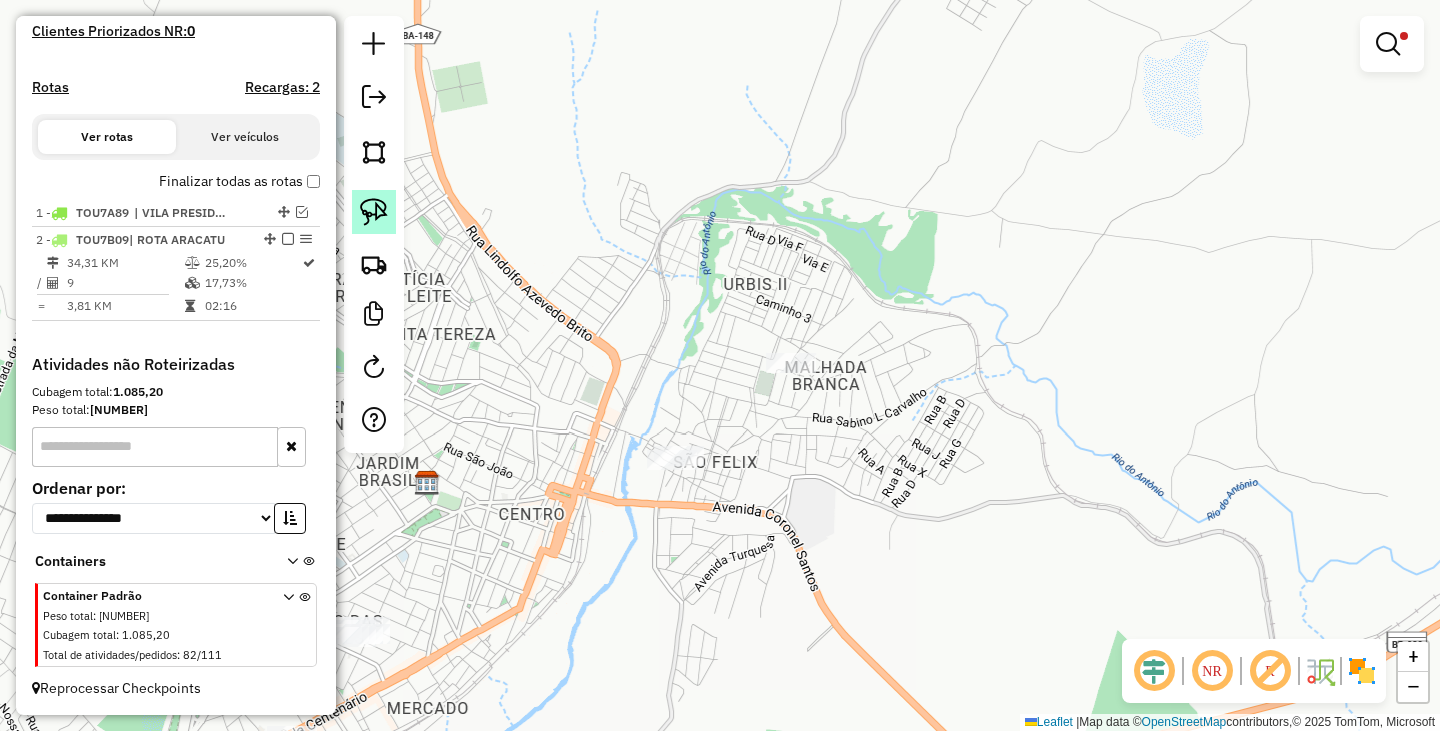 click 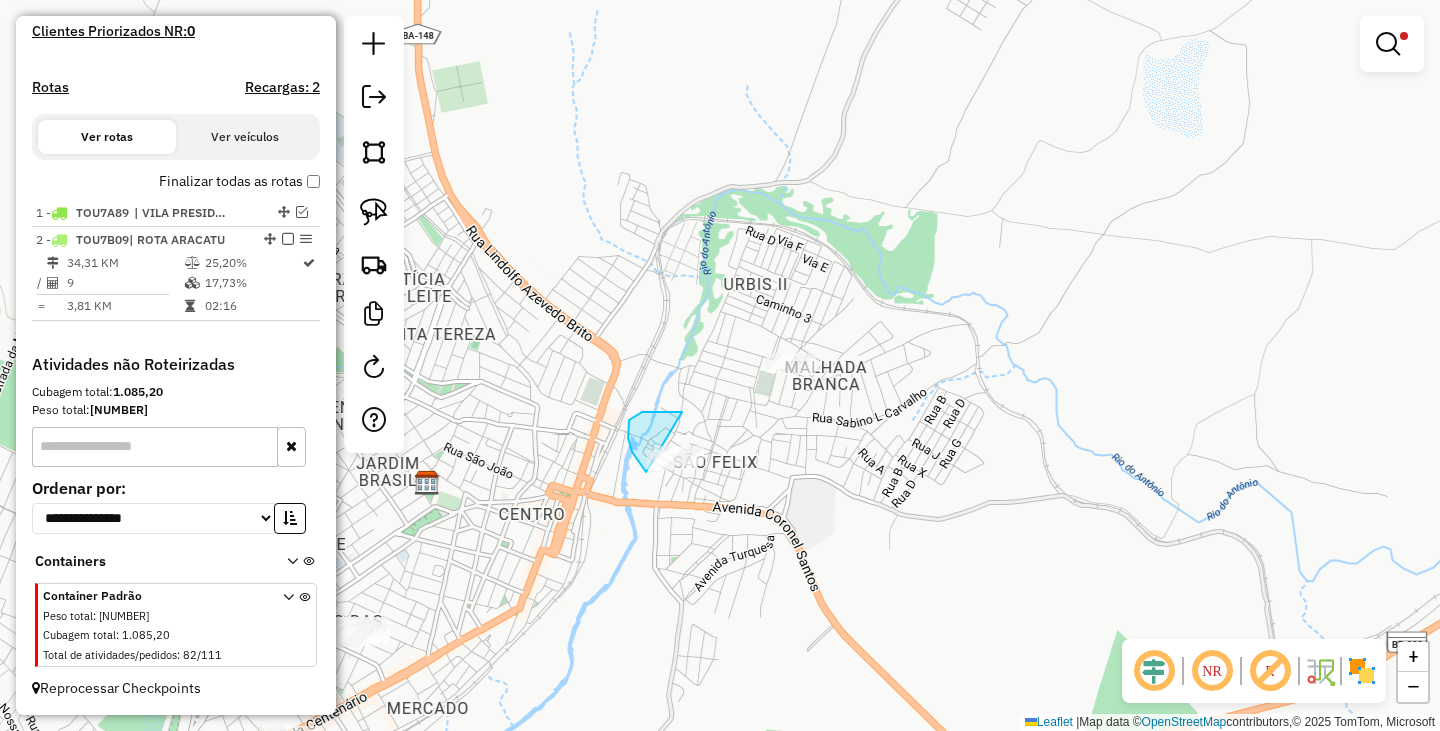 drag, startPoint x: 638, startPoint y: 414, endPoint x: 722, endPoint y: 493, distance: 115.31262 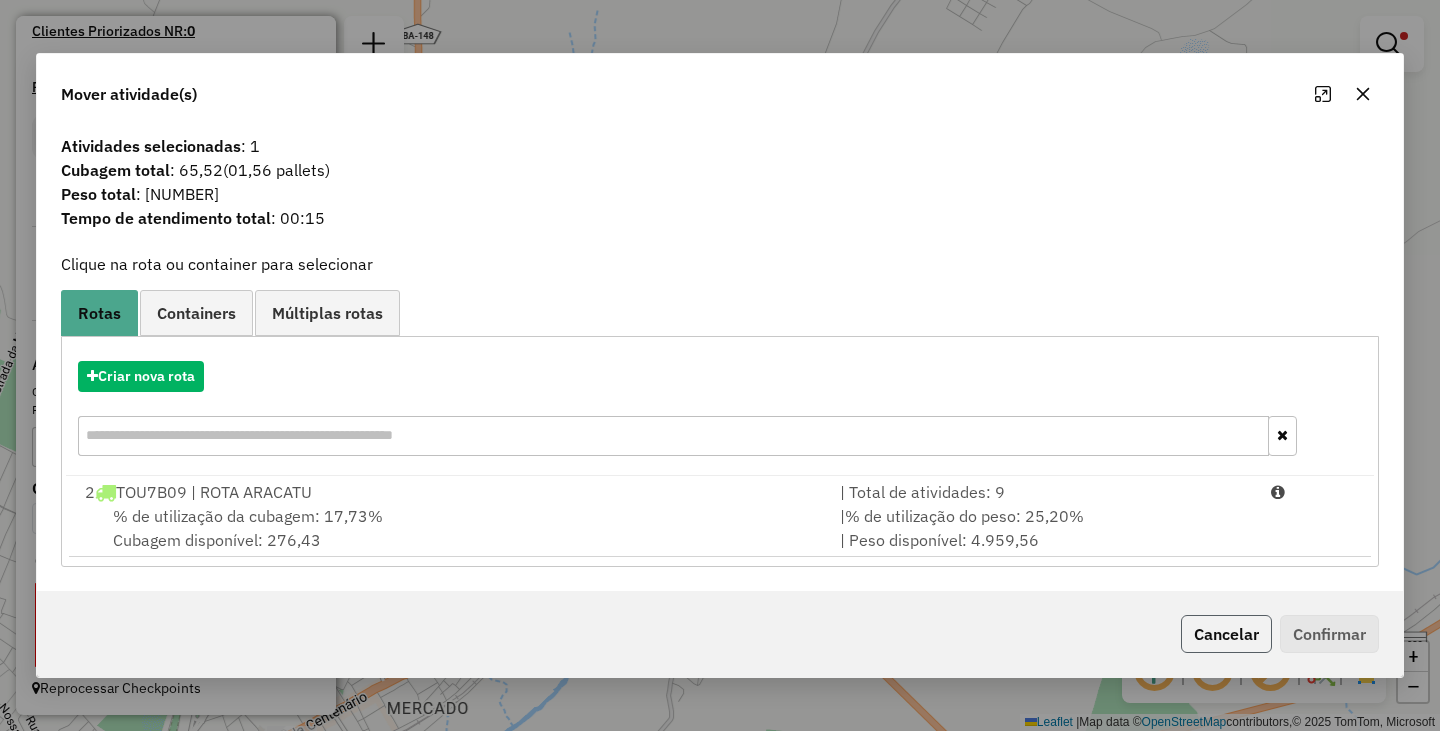 click on "Cancelar" 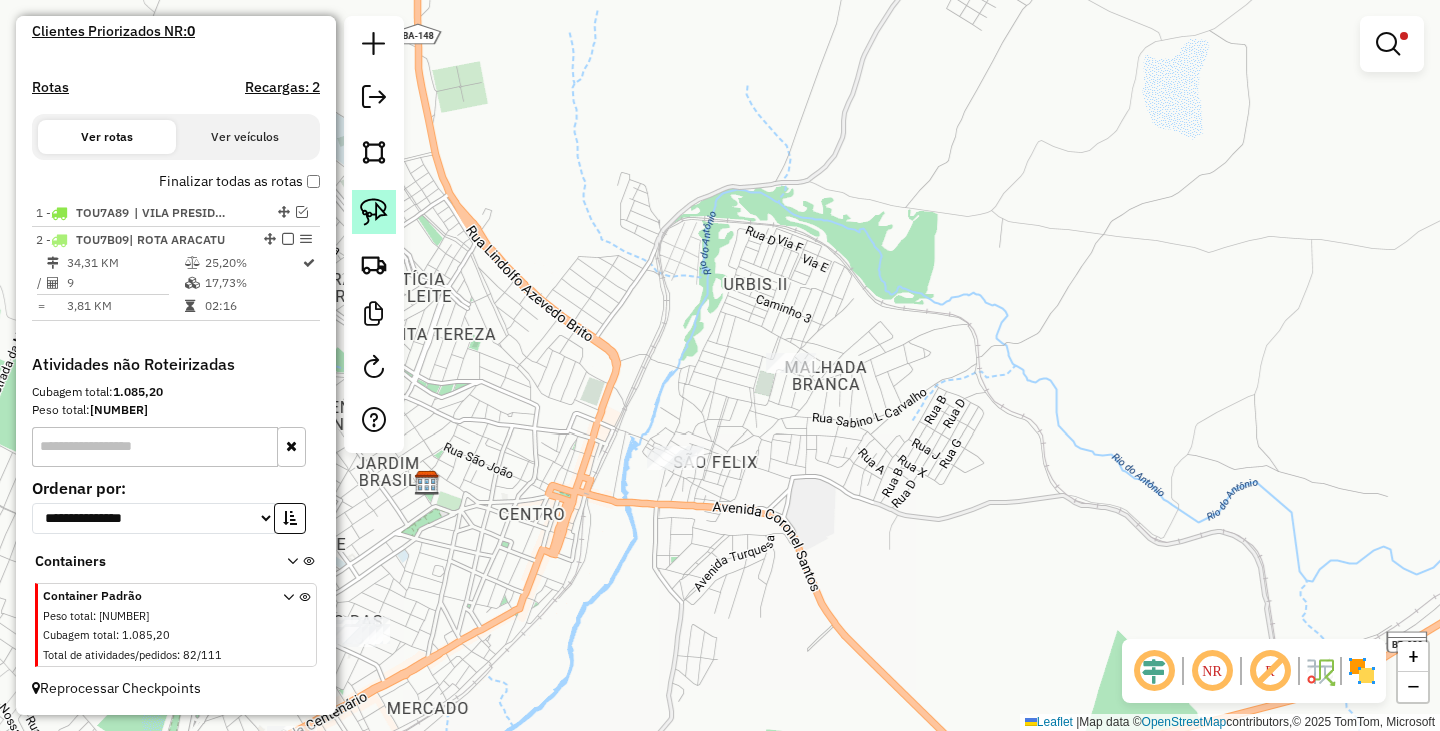 click 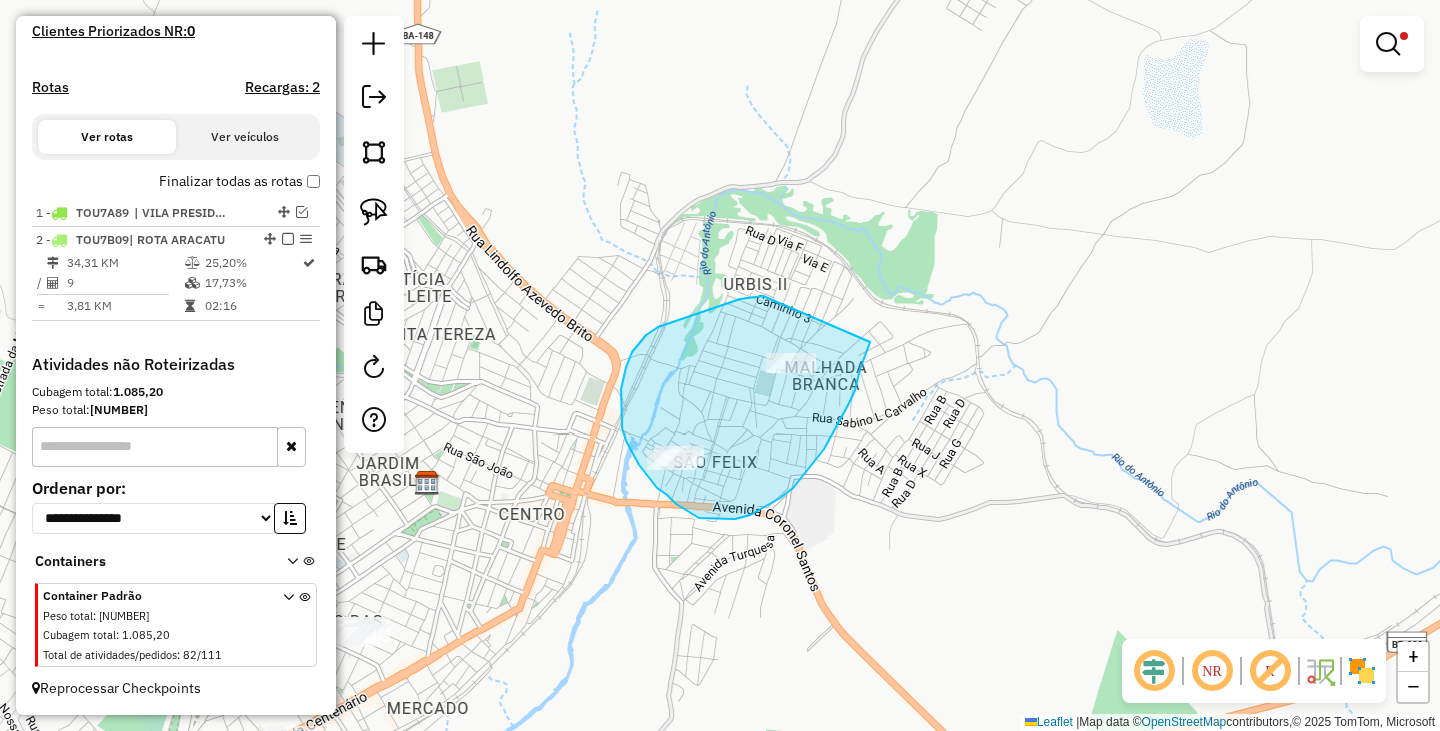drag, startPoint x: 763, startPoint y: 296, endPoint x: 870, endPoint y: 342, distance: 116.46888 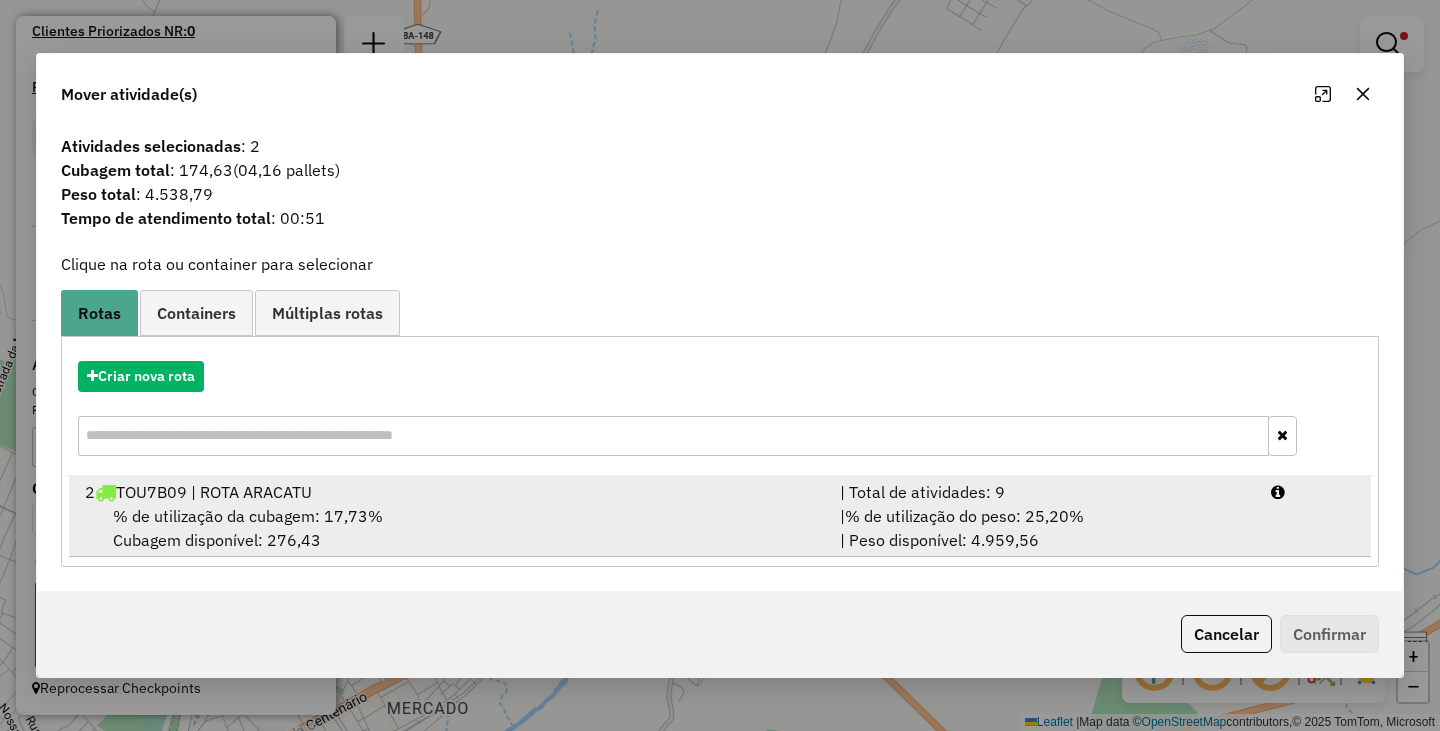 click on "2  TOU7B09 | ROTA ARACATU" at bounding box center [450, 492] 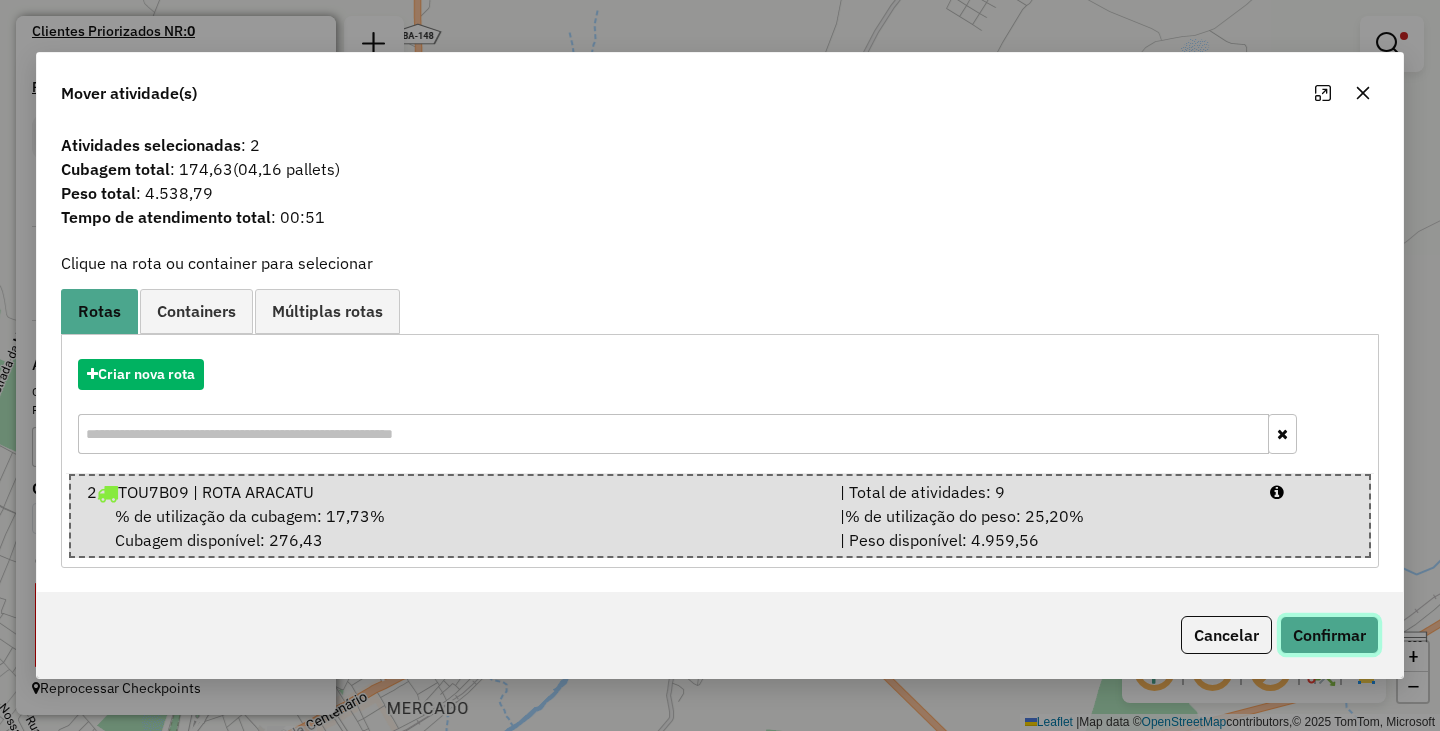 click on "Confirmar" 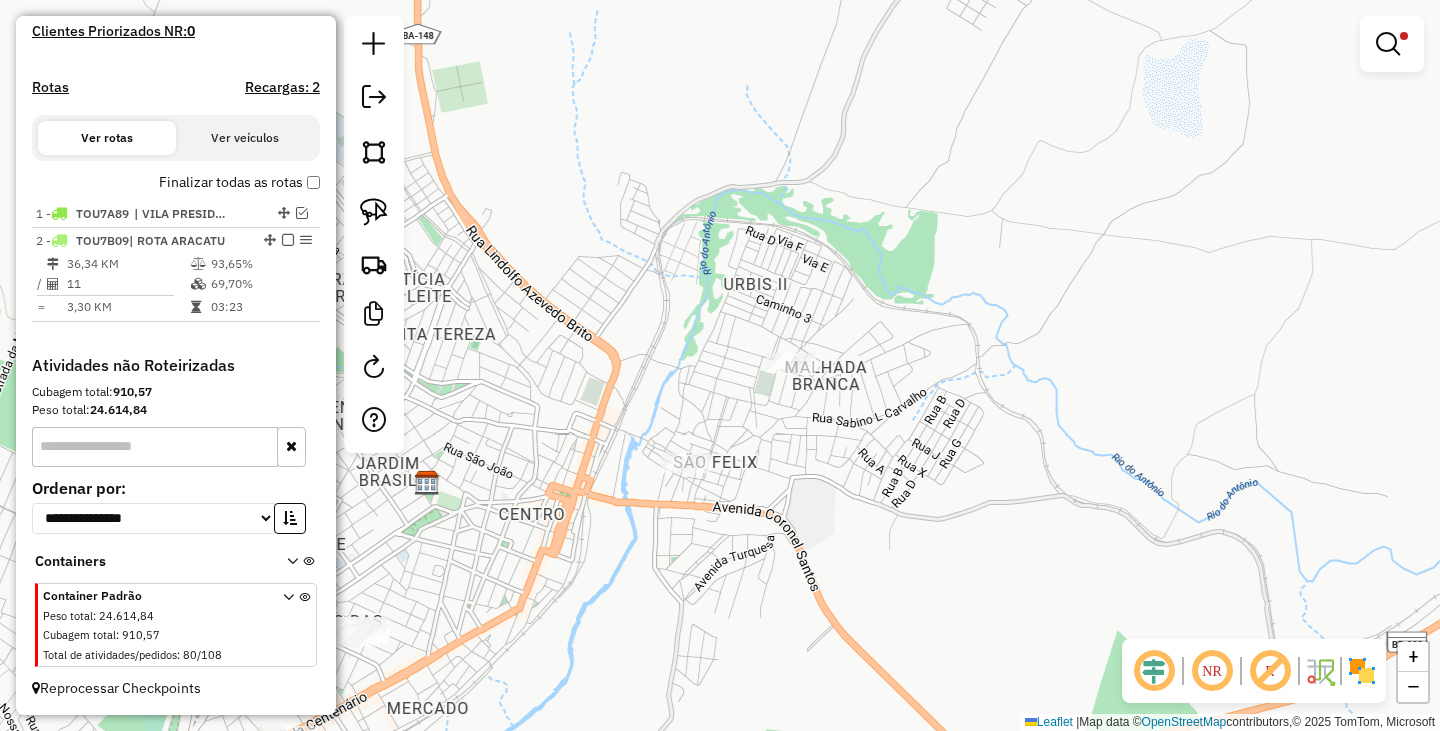 scroll, scrollTop: 565, scrollLeft: 0, axis: vertical 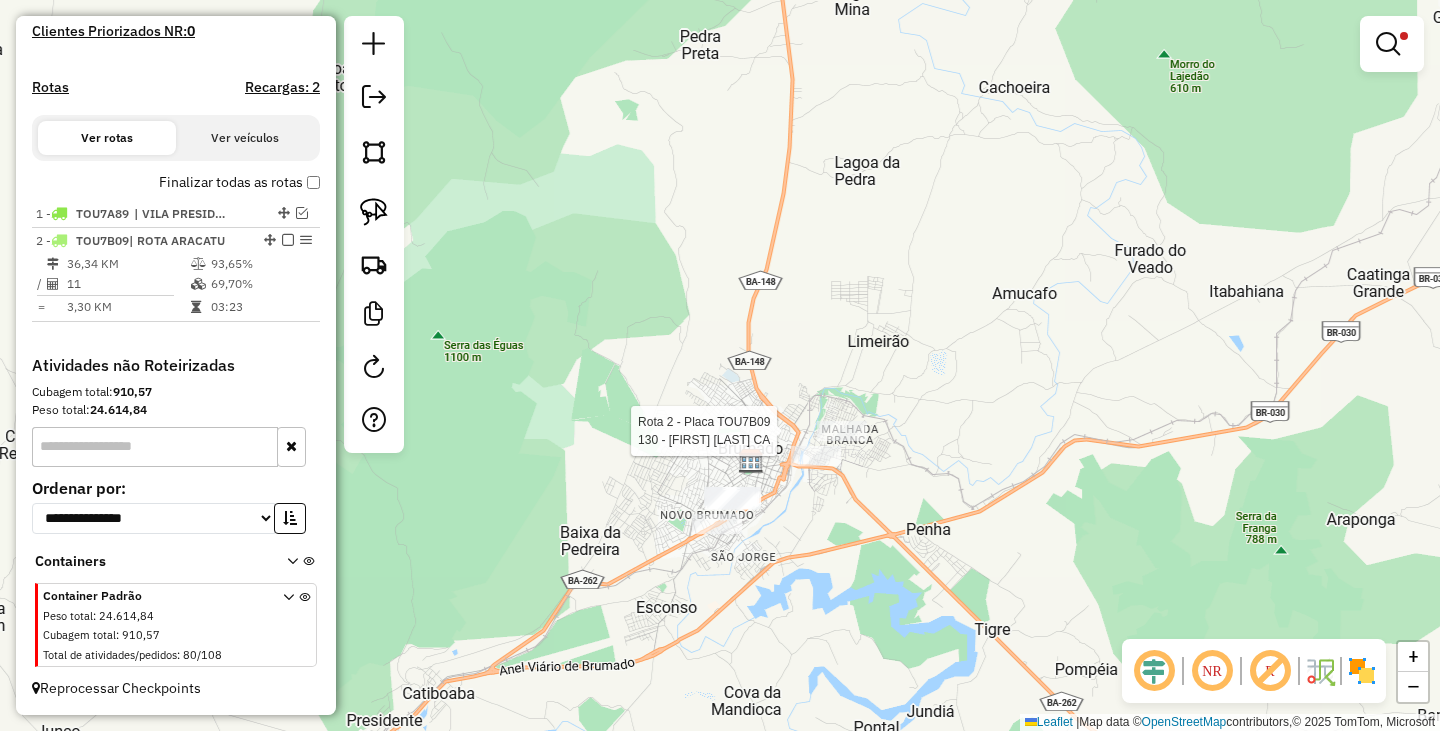 select on "**********" 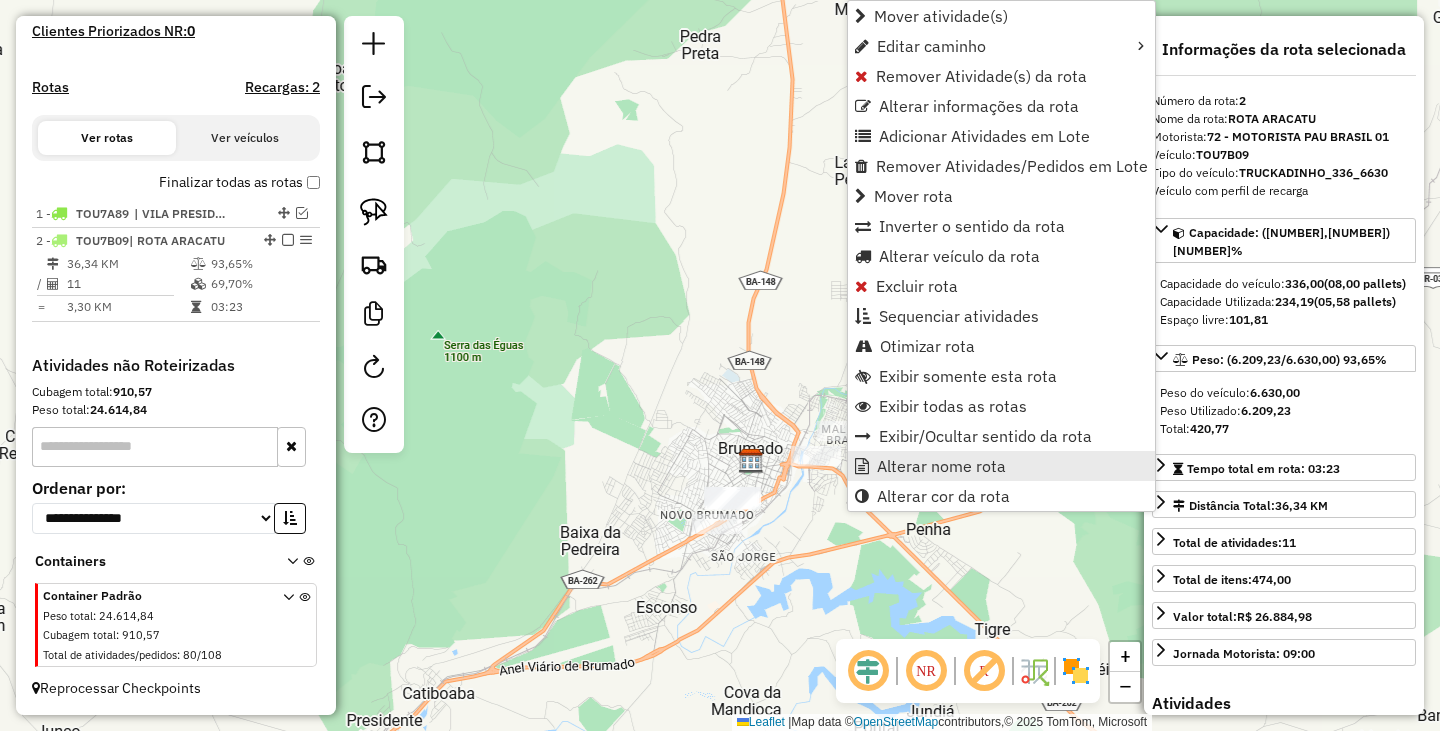 click on "Alterar nome rota" at bounding box center (1001, 466) 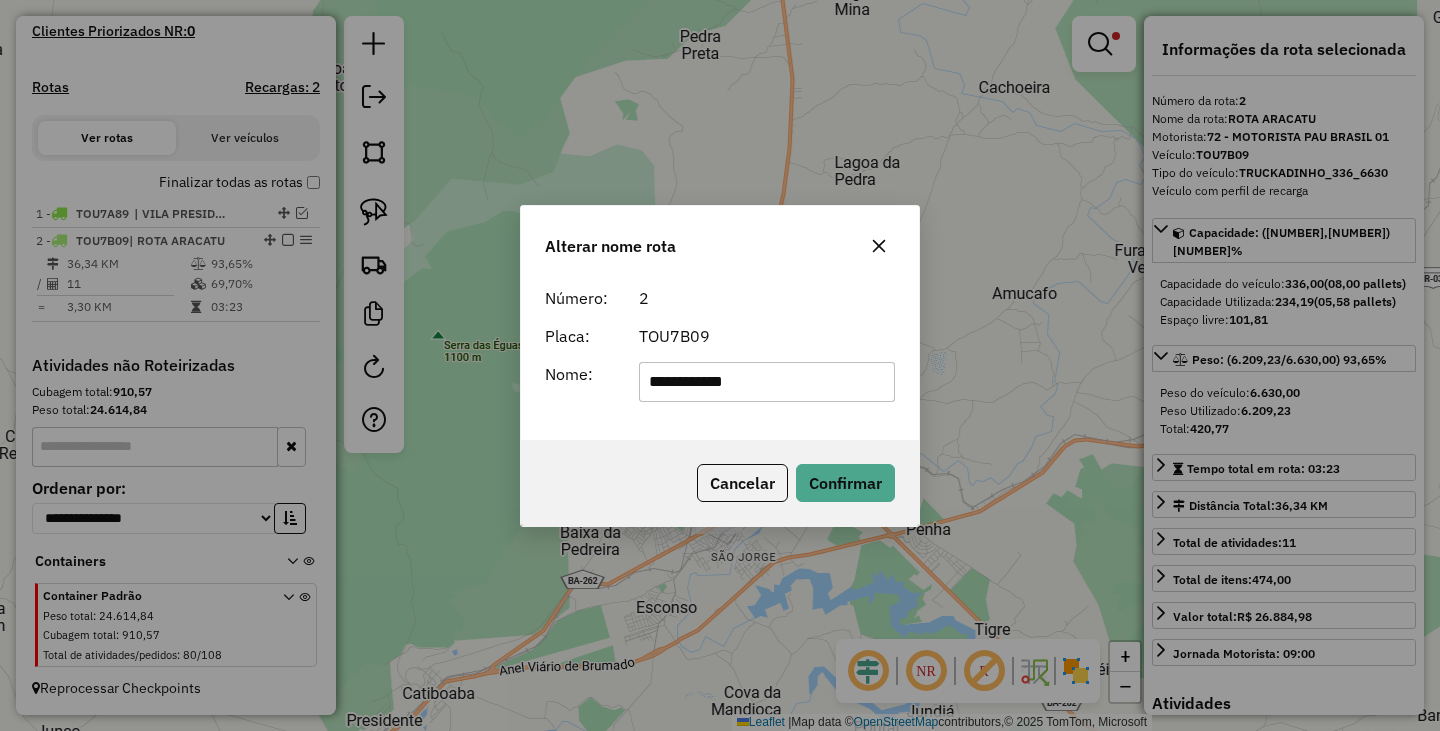 drag, startPoint x: 810, startPoint y: 386, endPoint x: 421, endPoint y: 319, distance: 394.72775 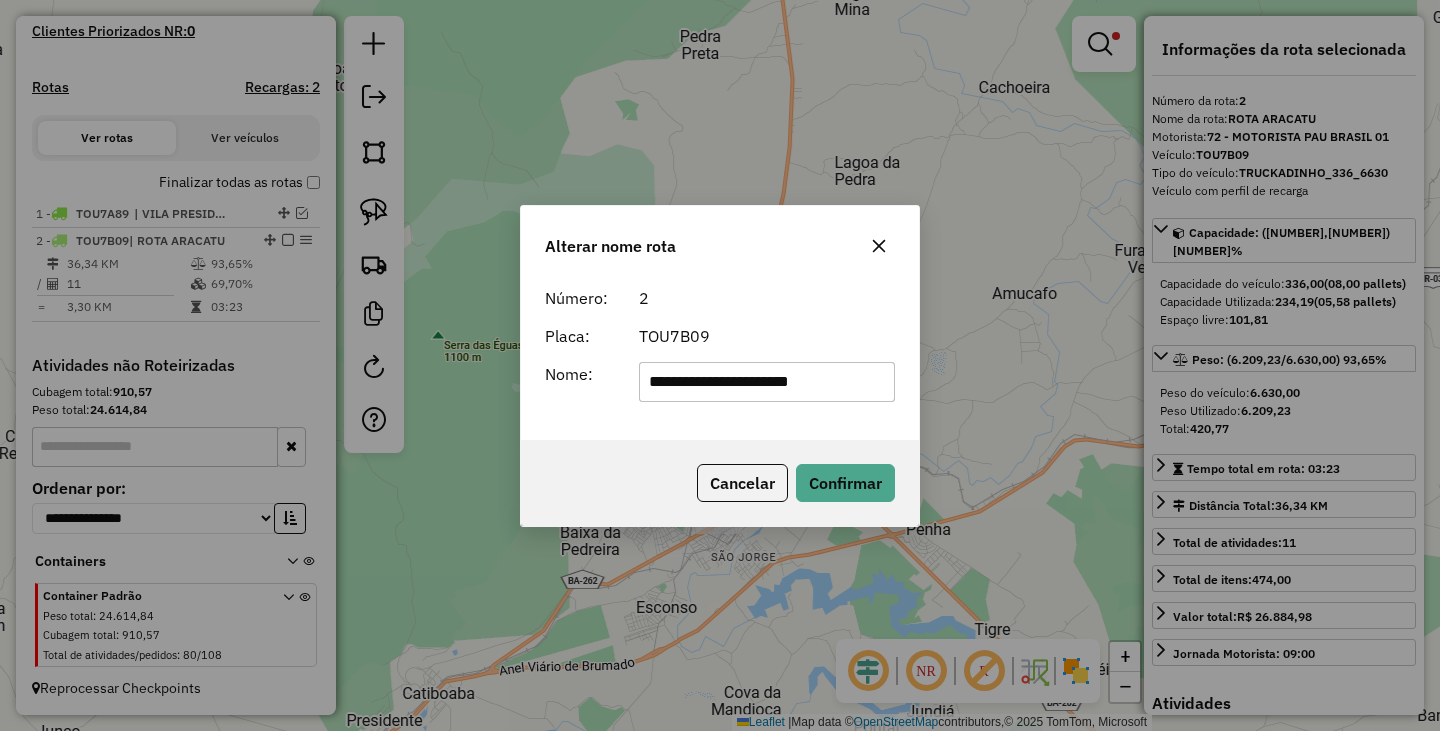 type on "**********" 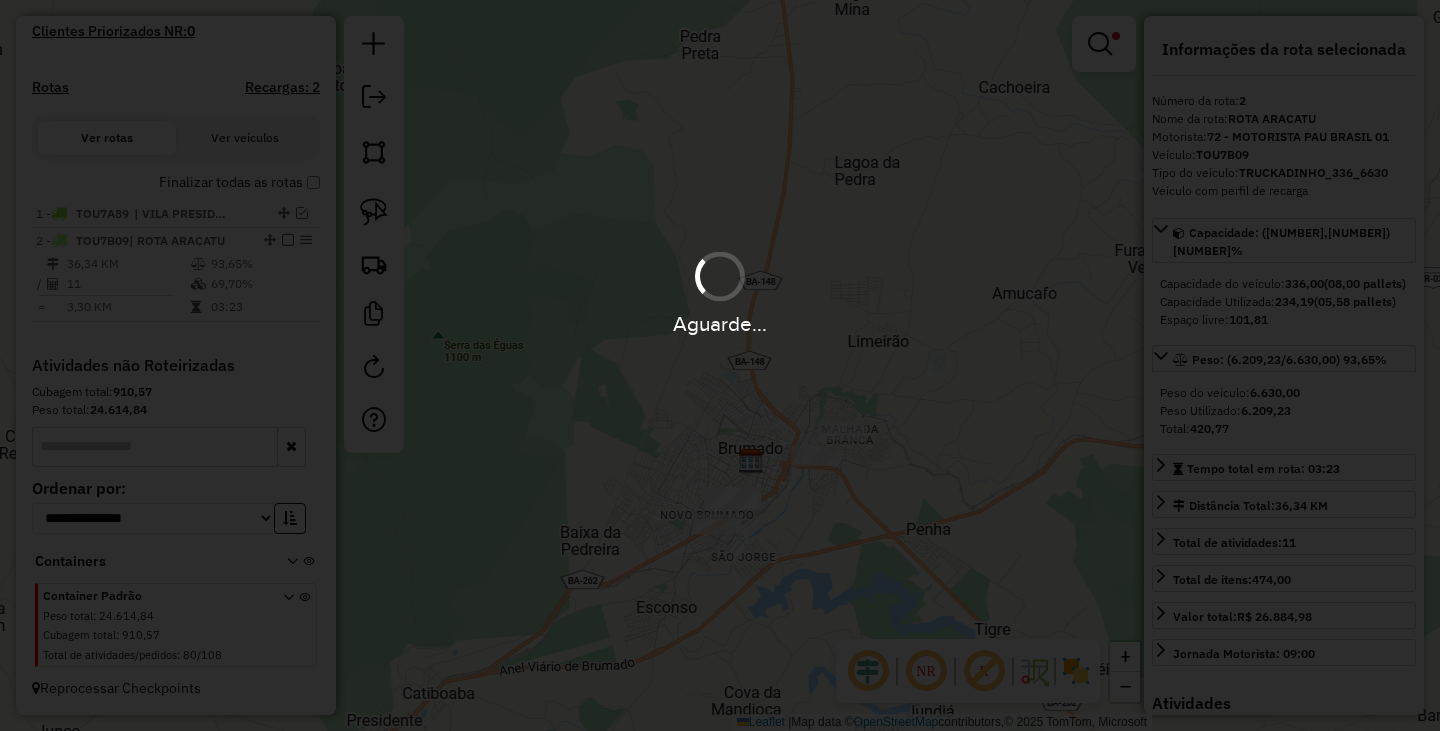 type 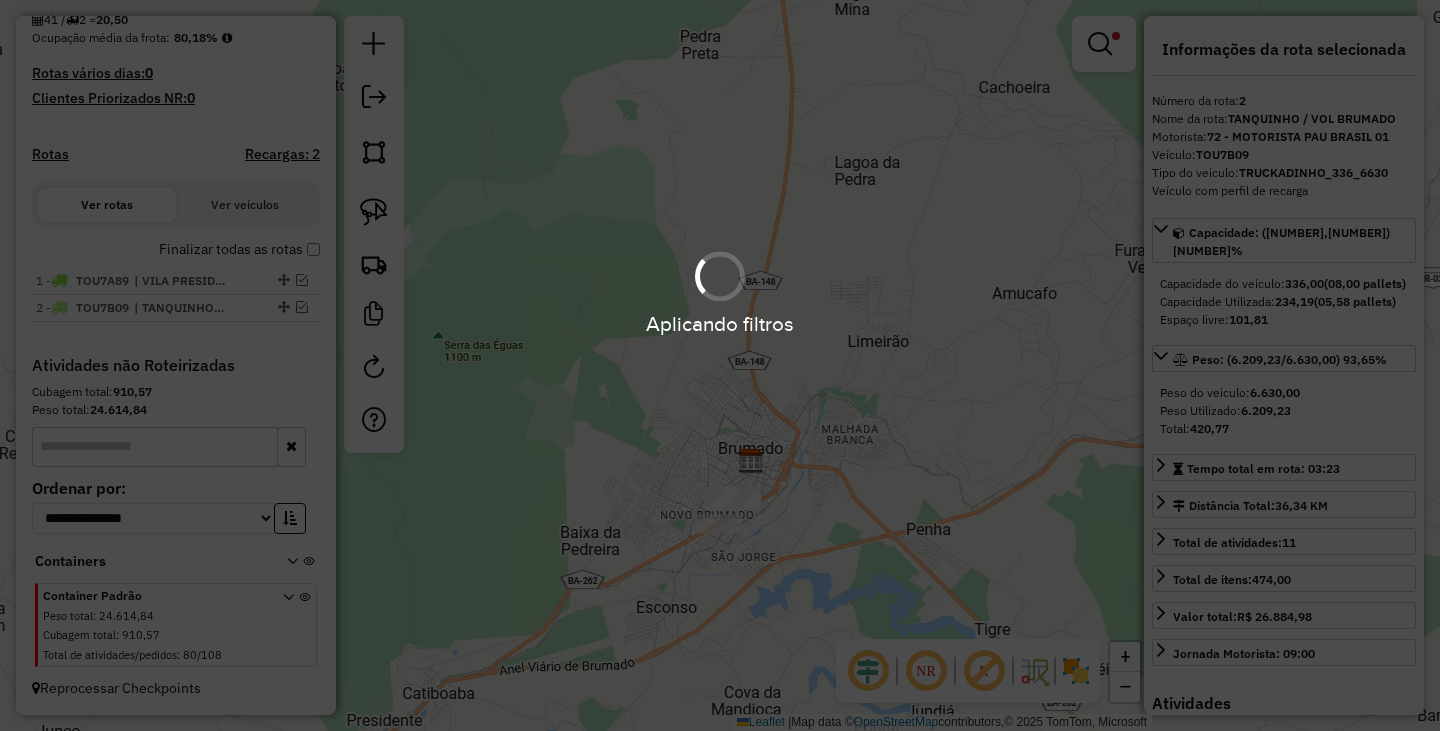 scroll, scrollTop: 498, scrollLeft: 0, axis: vertical 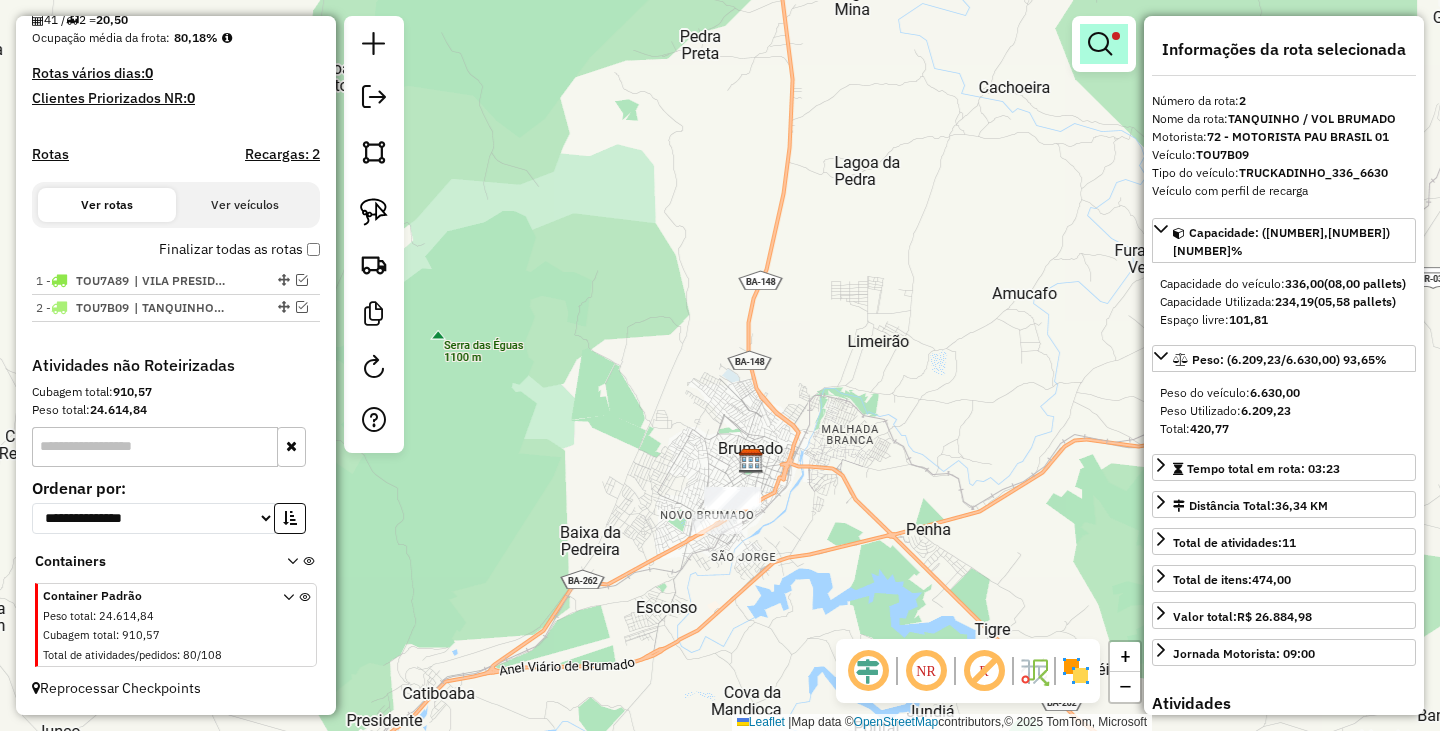 click at bounding box center [1100, 44] 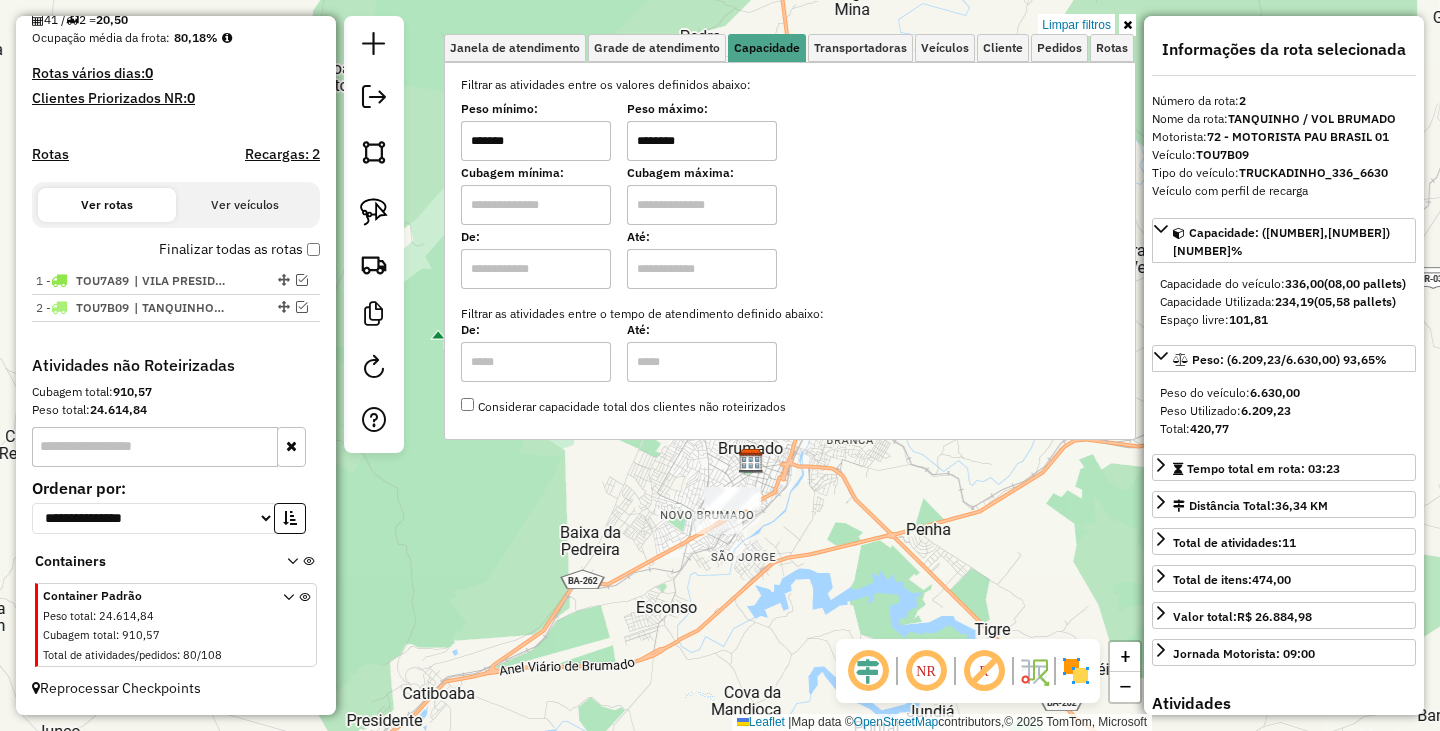 click 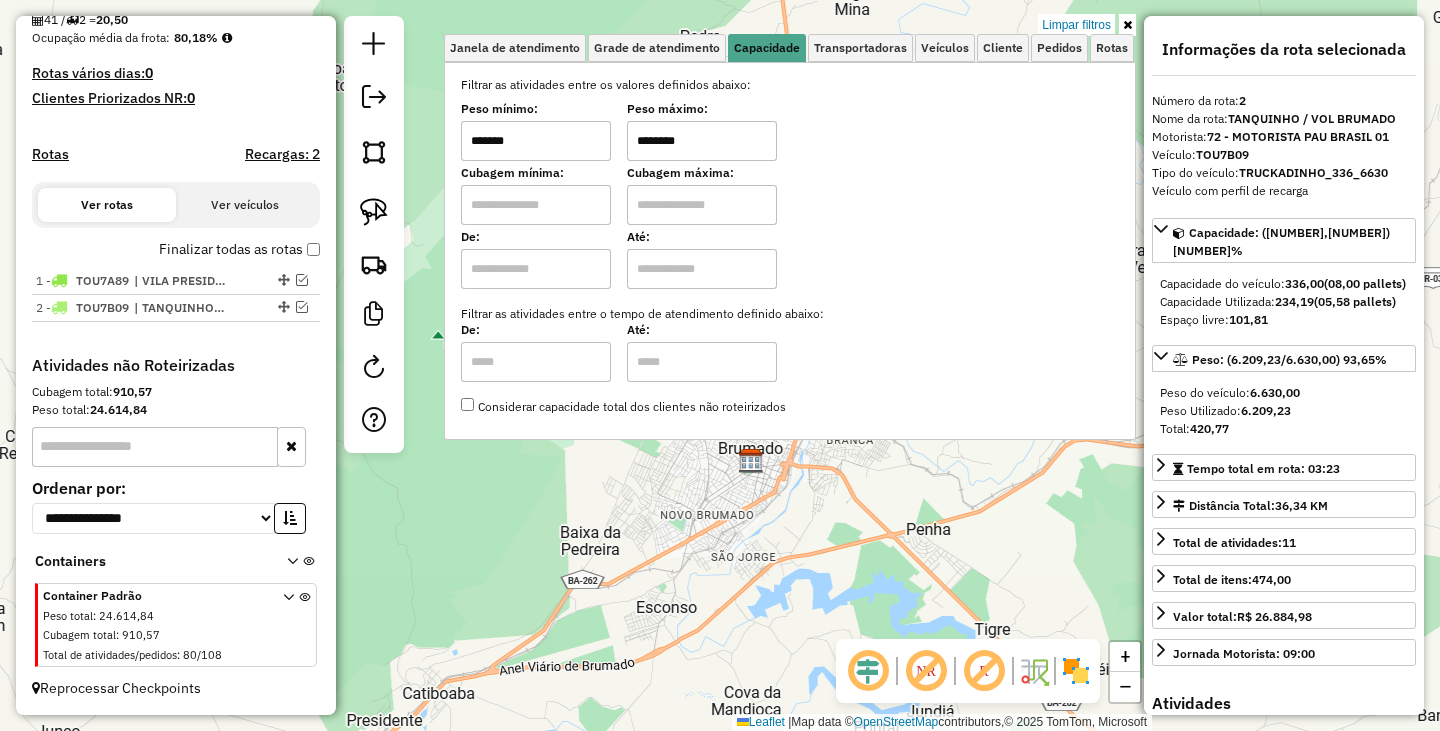 click at bounding box center (1127, 25) 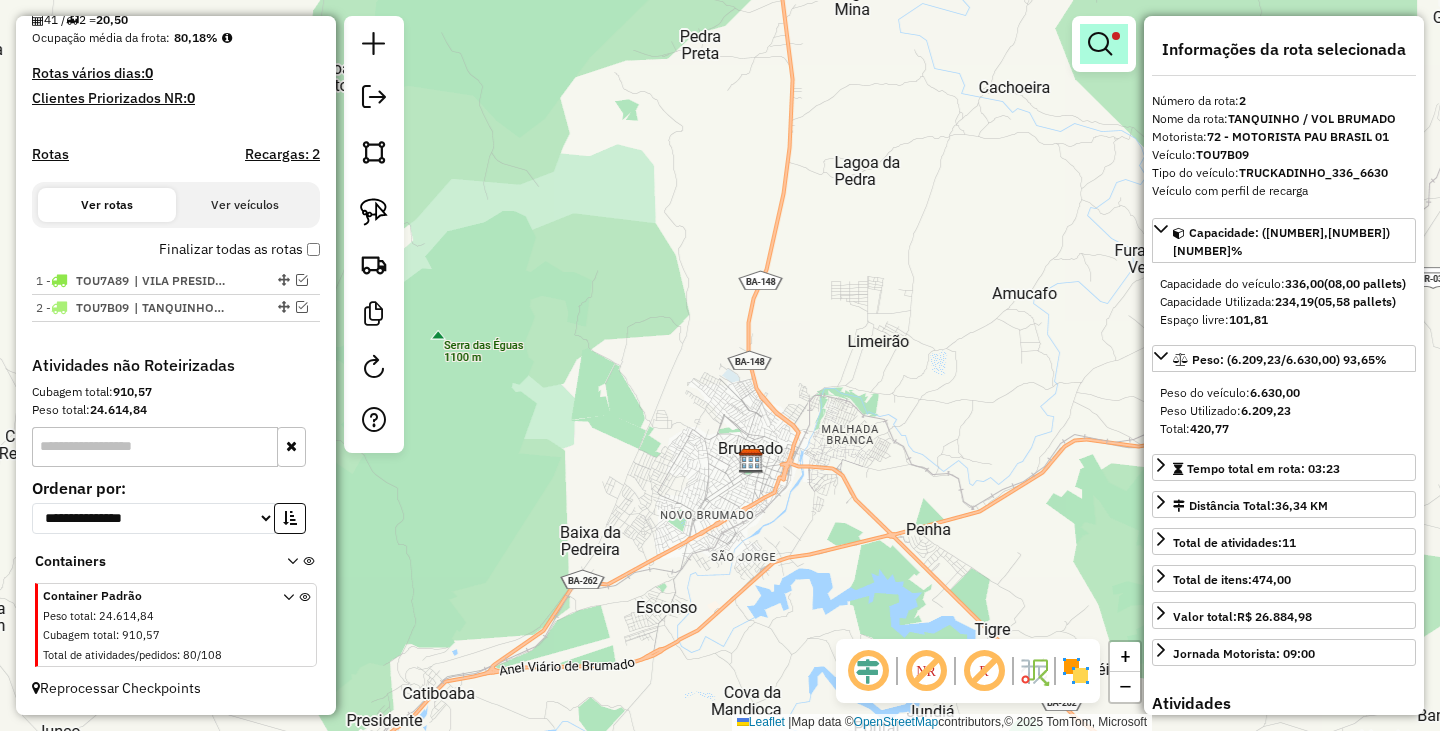 click at bounding box center [1100, 44] 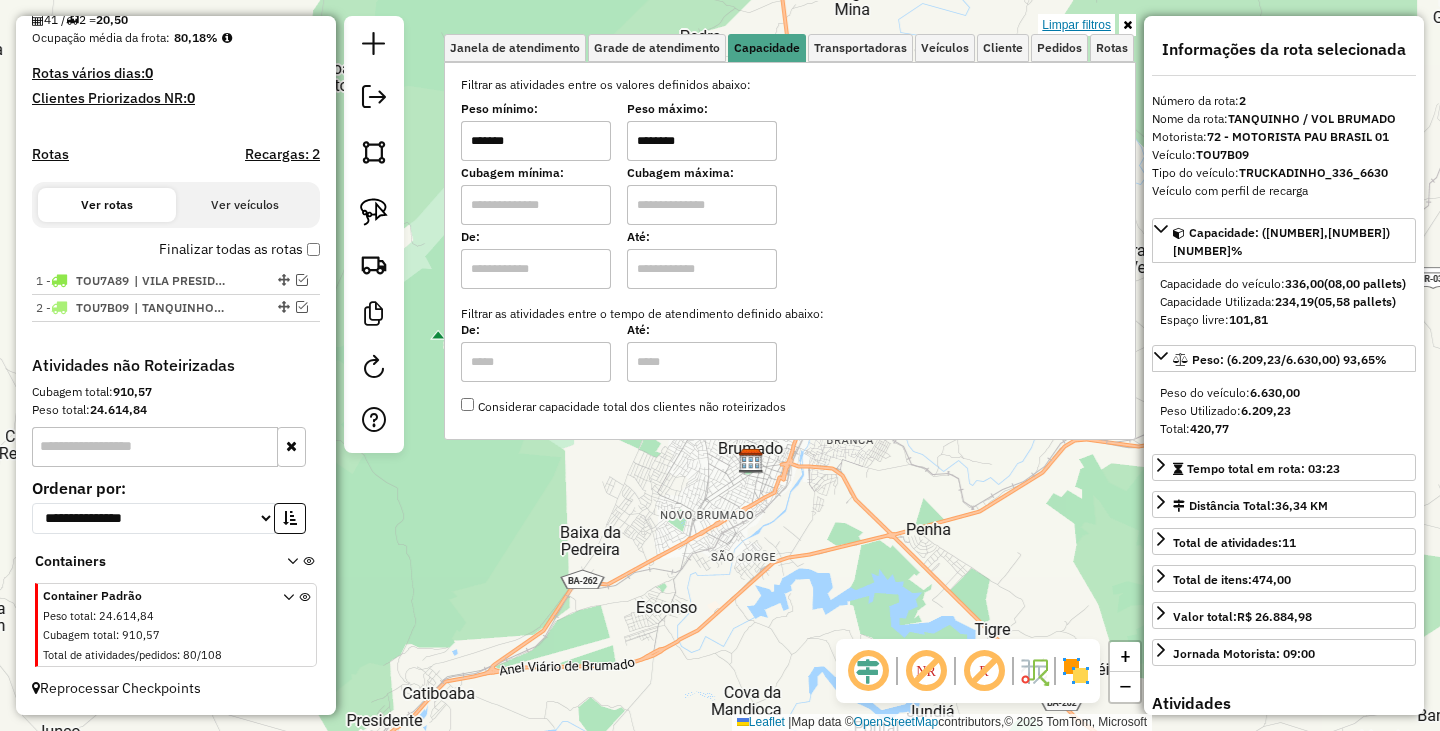 click on "Limpar filtros" at bounding box center (1076, 25) 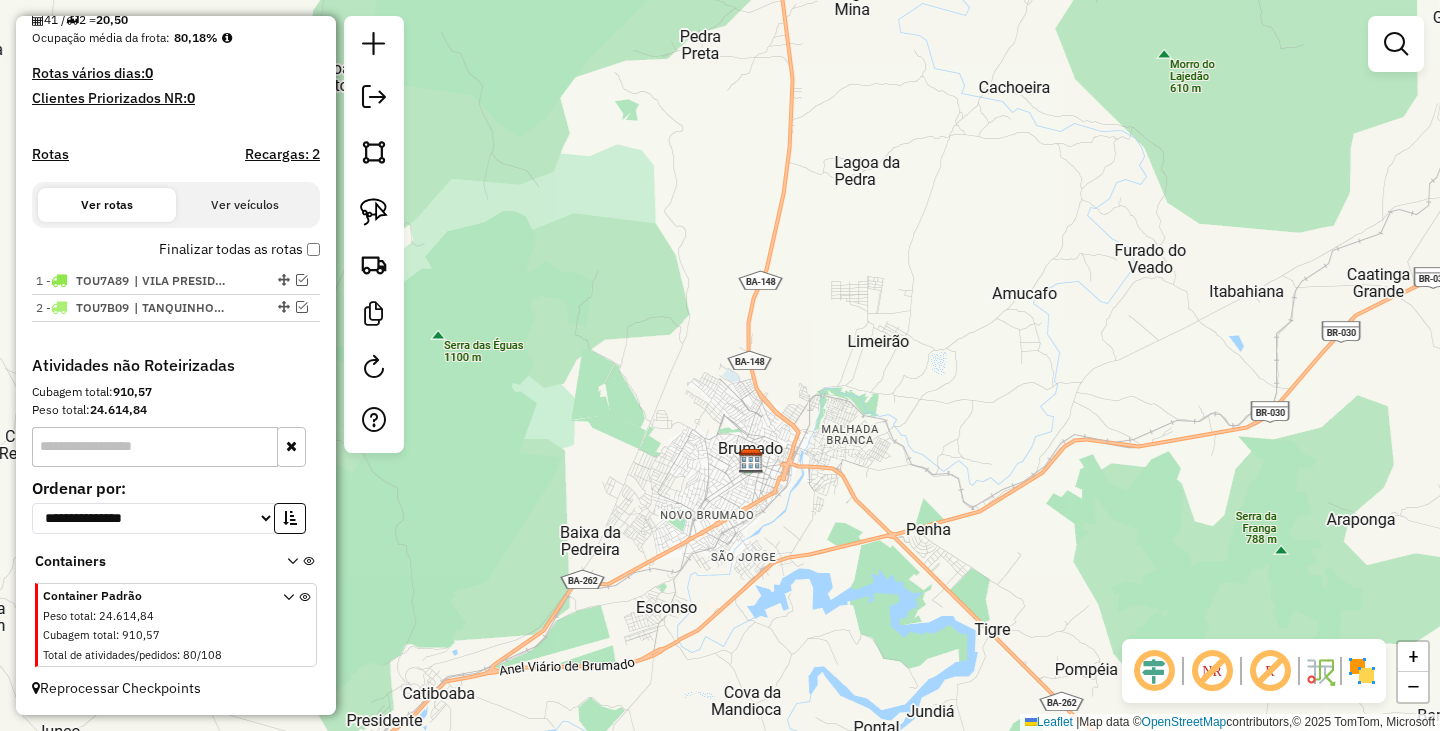 click on "Janela de atendimento Grade de atendimento Capacidade Transportadoras Veículos Cliente Pedidos  Rotas Selecione os dias de semana para filtrar as janelas de atendimento  Seg   Ter   Qua   Qui   Sex   Sáb   Dom  Informe o período da janela de atendimento: De: Até:  Filtrar exatamente a janela do cliente  Considerar janela de atendimento padrão  Selecione os dias de semana para filtrar as grades de atendimento  Seg   Ter   Qua   Qui   Sex   Sáb   Dom   Considerar clientes sem dia de atendimento cadastrado  Clientes fora do dia de atendimento selecionado Filtrar as atividades entre os valores definidos abaixo:  Peso mínimo:   Peso máximo:   Cubagem mínima:   Cubagem máxima:   De:   Até:  Filtrar as atividades entre o tempo de atendimento definido abaixo:  De:   Até:   Considerar capacidade total dos clientes não roteirizados Transportadora: Selecione um ou mais itens Tipo de veículo: Selecione um ou mais itens Veículo: Selecione um ou mais itens Motorista: Selecione um ou mais itens Nome: Rótulo:" 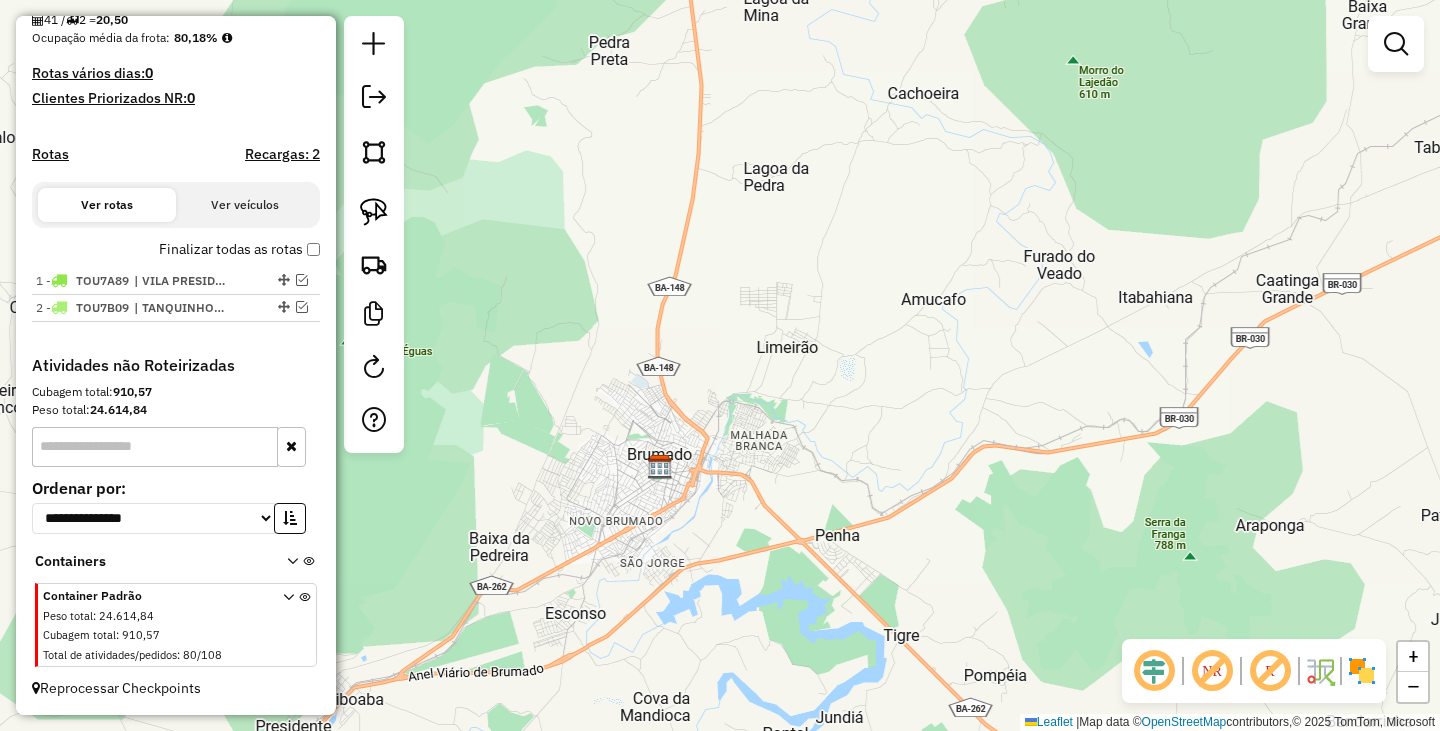 click on "Janela de atendimento Grade de atendimento Capacidade Transportadoras Veículos Cliente Pedidos  Rotas Selecione os dias de semana para filtrar as janelas de atendimento  Seg   Ter   Qua   Qui   Sex   Sáb   Dom  Informe o período da janela de atendimento: De: Até:  Filtrar exatamente a janela do cliente  Considerar janela de atendimento padrão  Selecione os dias de semana para filtrar as grades de atendimento  Seg   Ter   Qua   Qui   Sex   Sáb   Dom   Considerar clientes sem dia de atendimento cadastrado  Clientes fora do dia de atendimento selecionado Filtrar as atividades entre os valores definidos abaixo:  Peso mínimo:   Peso máximo:   Cubagem mínima:   Cubagem máxima:   De:   Até:  Filtrar as atividades entre o tempo de atendimento definido abaixo:  De:   Até:   Considerar capacidade total dos clientes não roteirizados Transportadora: Selecione um ou mais itens Tipo de veículo: Selecione um ou mais itens Veículo: Selecione um ou mais itens Motorista: Selecione um ou mais itens Nome: Rótulo:" 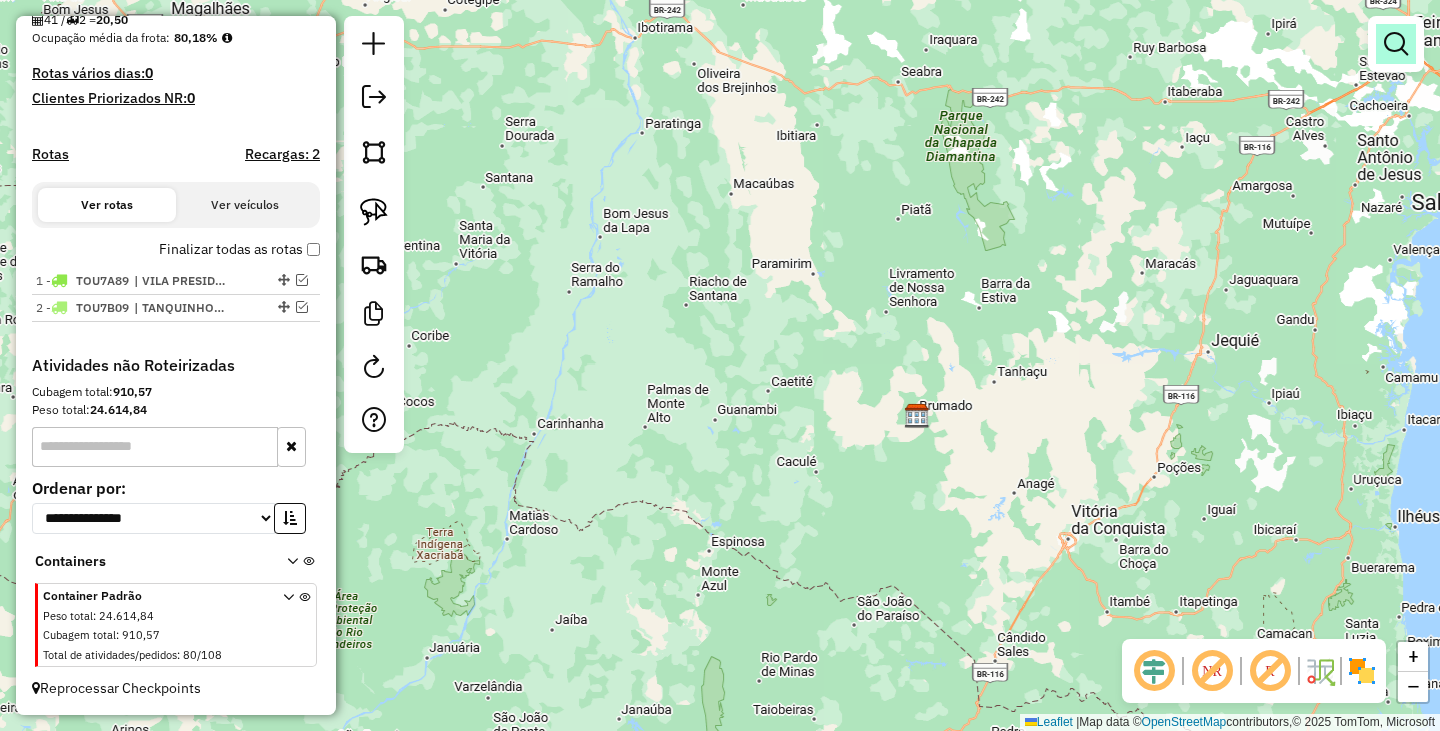 click at bounding box center [1396, 44] 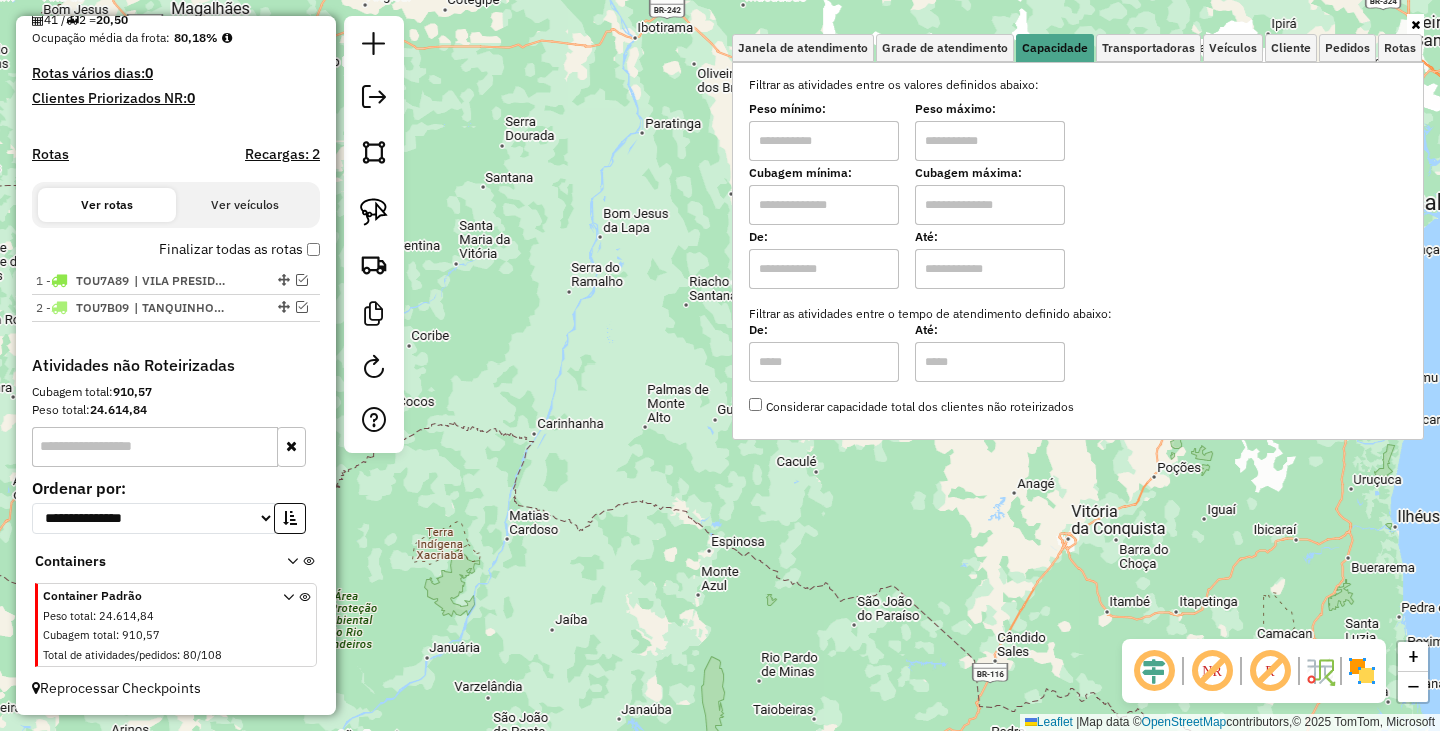 drag, startPoint x: 890, startPoint y: 117, endPoint x: 852, endPoint y: 131, distance: 40.496914 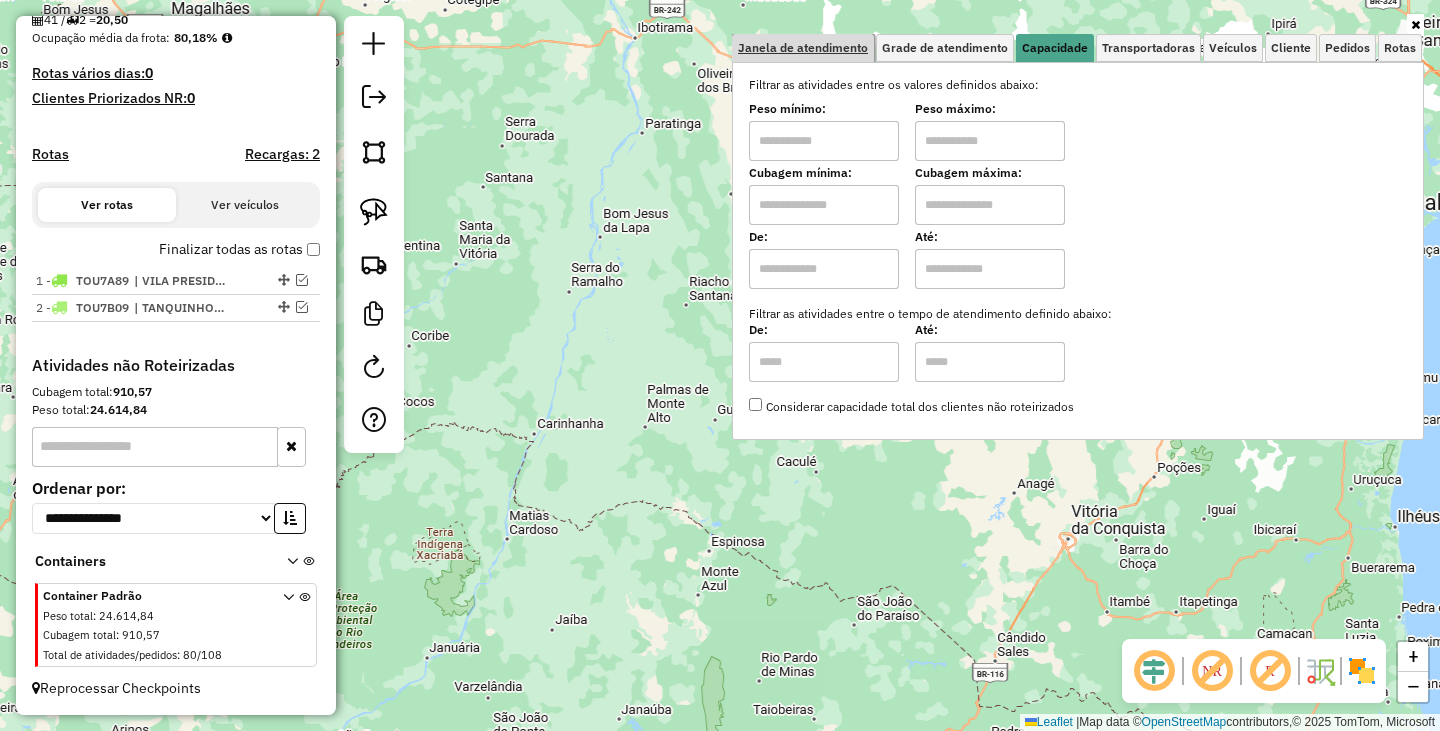 click on "Janela de atendimento" at bounding box center (803, 48) 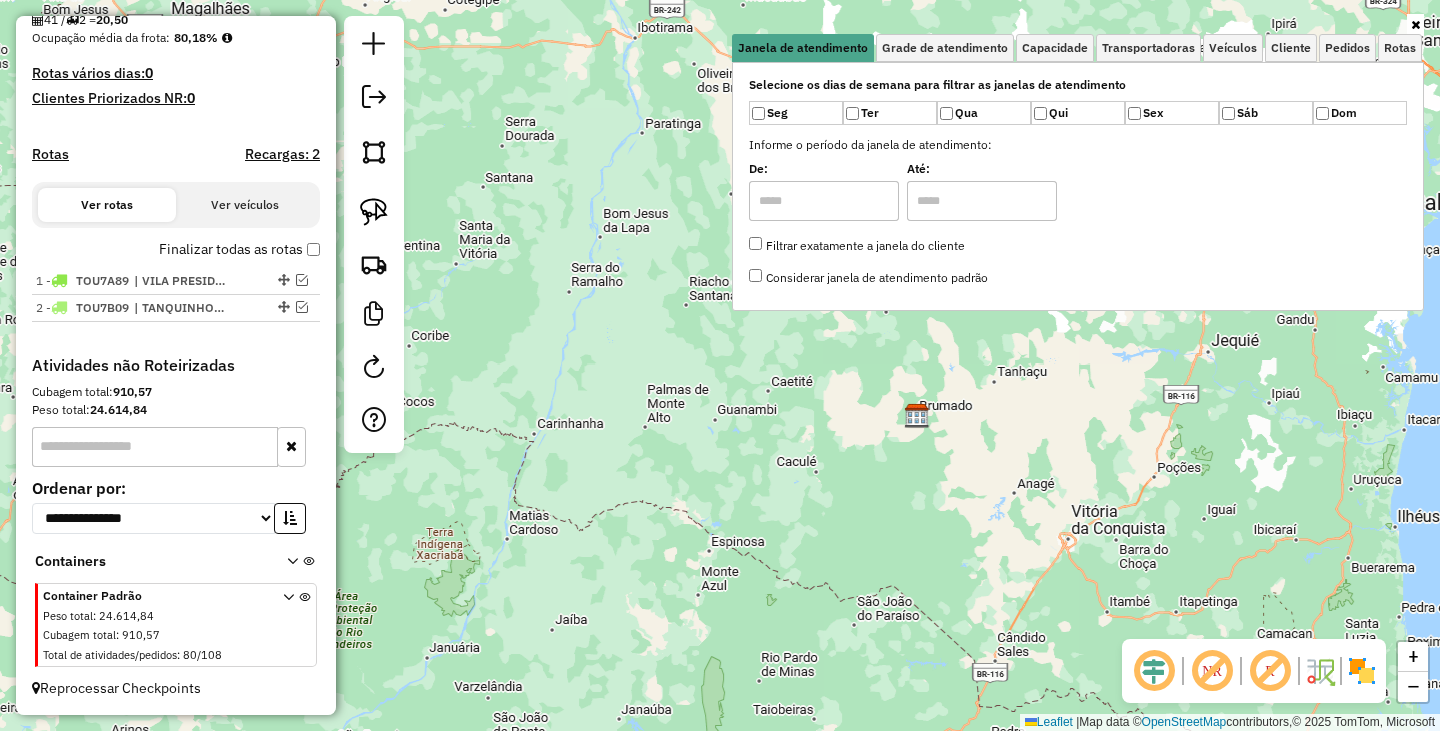 click on "Janela de atendimento Grade de atendimento Capacidade Transportadoras Veículos Cliente Pedidos  Rotas Selecione os dias de semana para filtrar as janelas de atendimento  Seg   Ter   Qua   Qui   Sex   Sáb   Dom  Informe o período da janela de atendimento: De: Até:  Filtrar exatamente a janela do cliente  Considerar janela de atendimento padrão  Selecione os dias de semana para filtrar as grades de atendimento  Seg   Ter   Qua   Qui   Sex   Sáb   Dom   Considerar clientes sem dia de atendimento cadastrado  Clientes fora do dia de atendimento selecionado Filtrar as atividades entre os valores definidos abaixo:  Peso mínimo:   Peso máximo:   Cubagem mínima:   Cubagem máxima:   De:   Até:  Filtrar as atividades entre o tempo de atendimento definido abaixo:  De:   Até:   Considerar capacidade total dos clientes não roteirizados Transportadora: Selecione um ou mais itens Tipo de veículo: Selecione um ou mais itens Veículo: Selecione um ou mais itens Motorista: Selecione um ou mais itens Nome: Rótulo:" 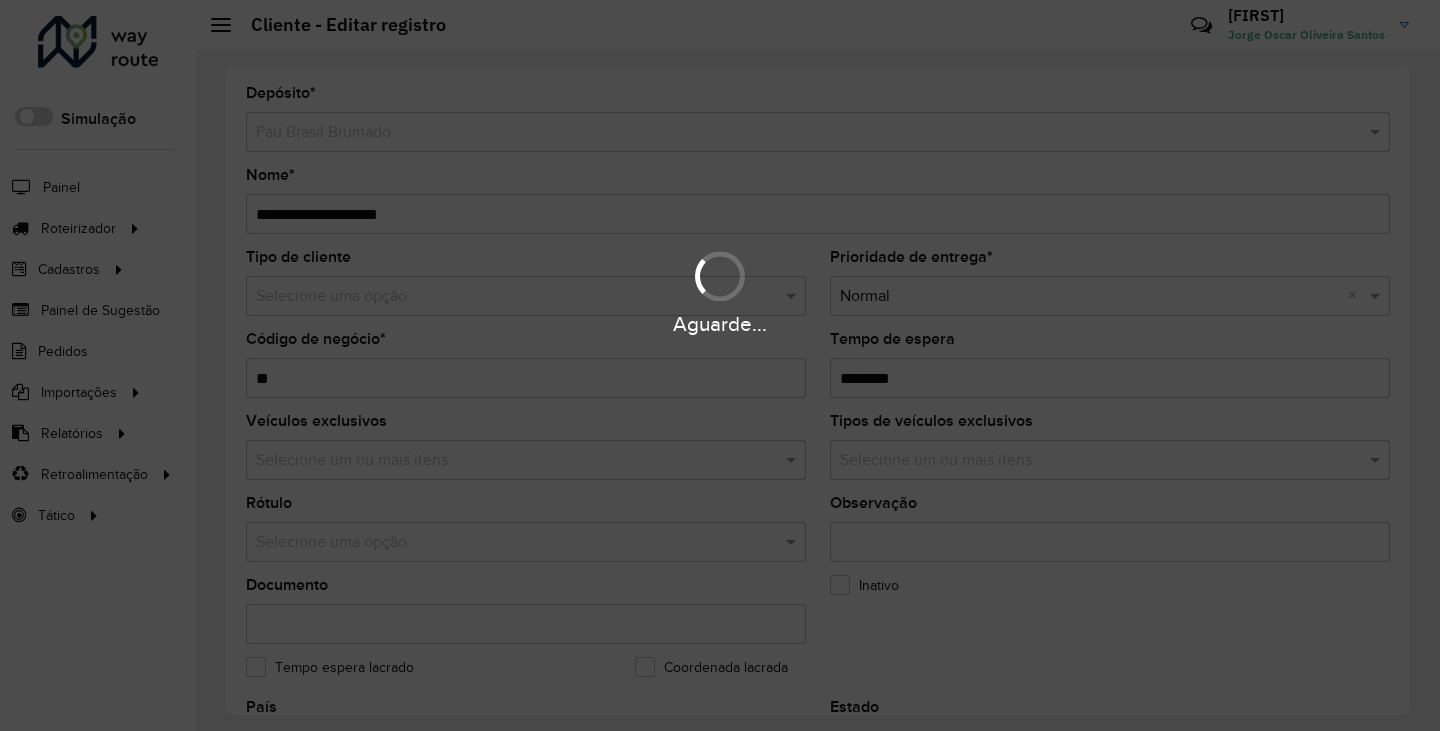 scroll, scrollTop: 0, scrollLeft: 0, axis: both 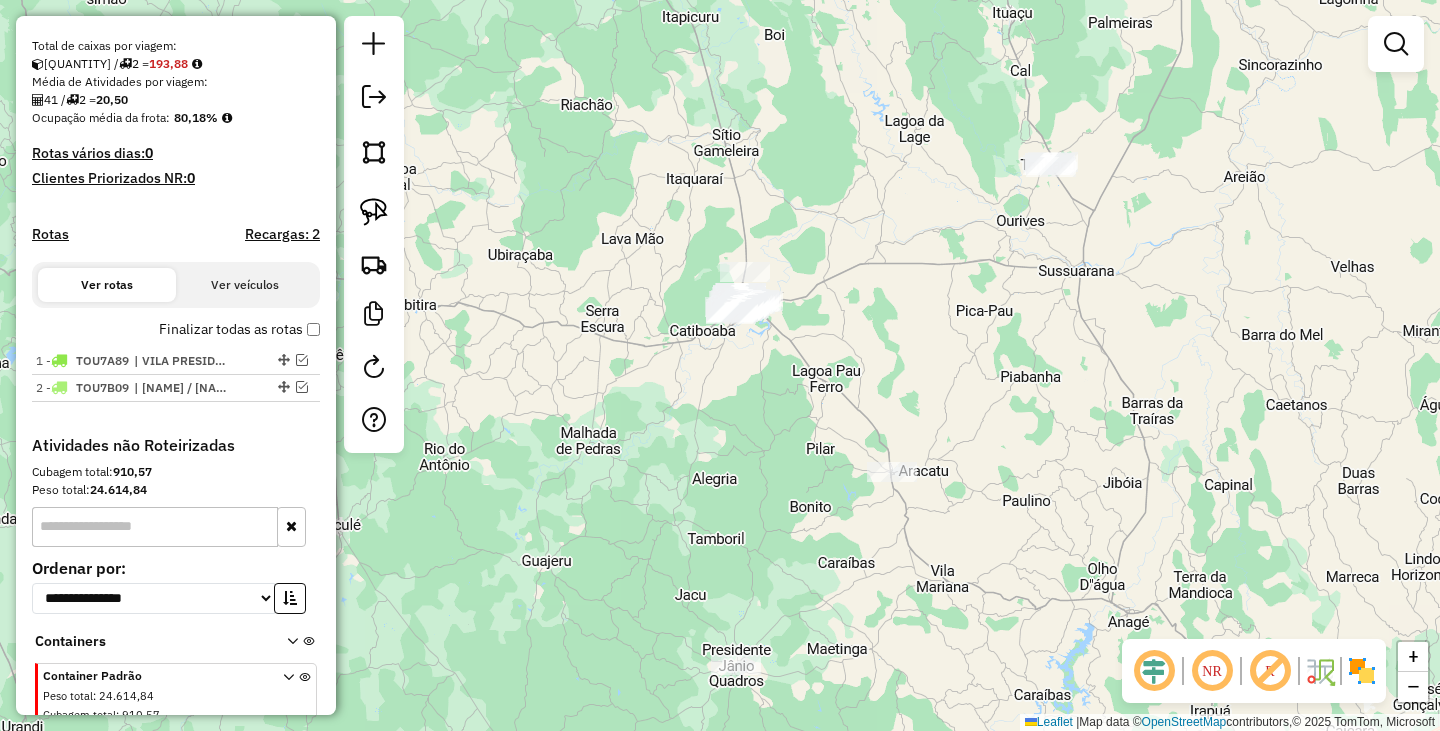 drag, startPoint x: 690, startPoint y: 479, endPoint x: 712, endPoint y: 416, distance: 66.730804 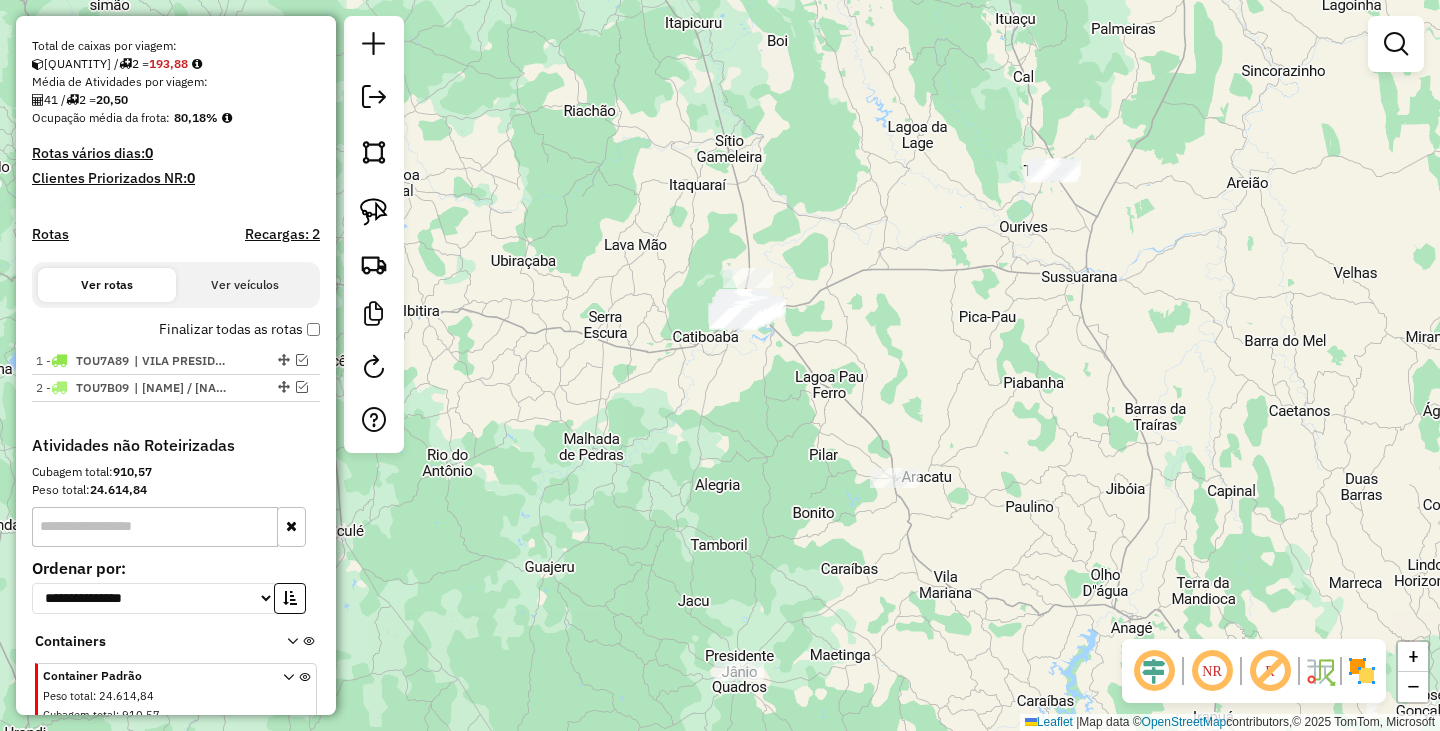 drag, startPoint x: 762, startPoint y: 413, endPoint x: 782, endPoint y: 453, distance: 44.72136 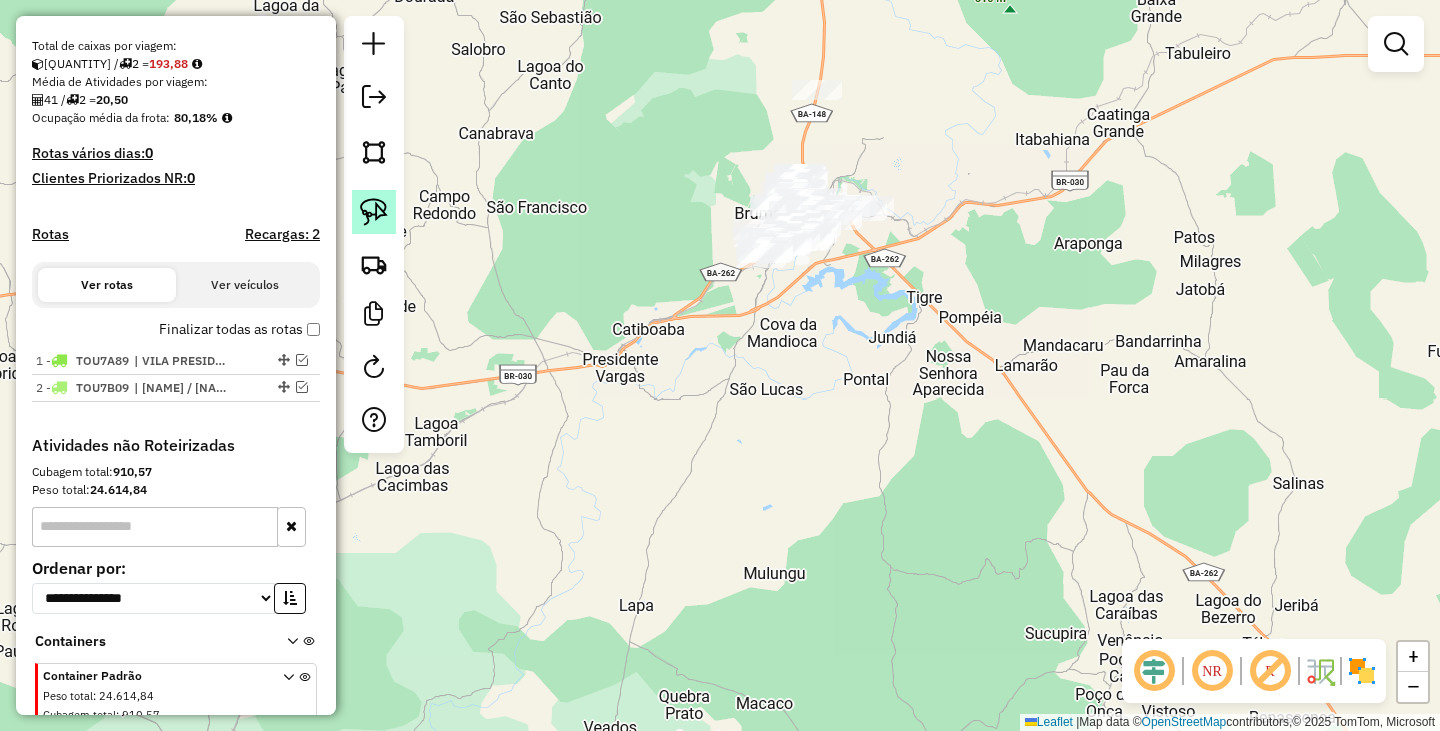 click 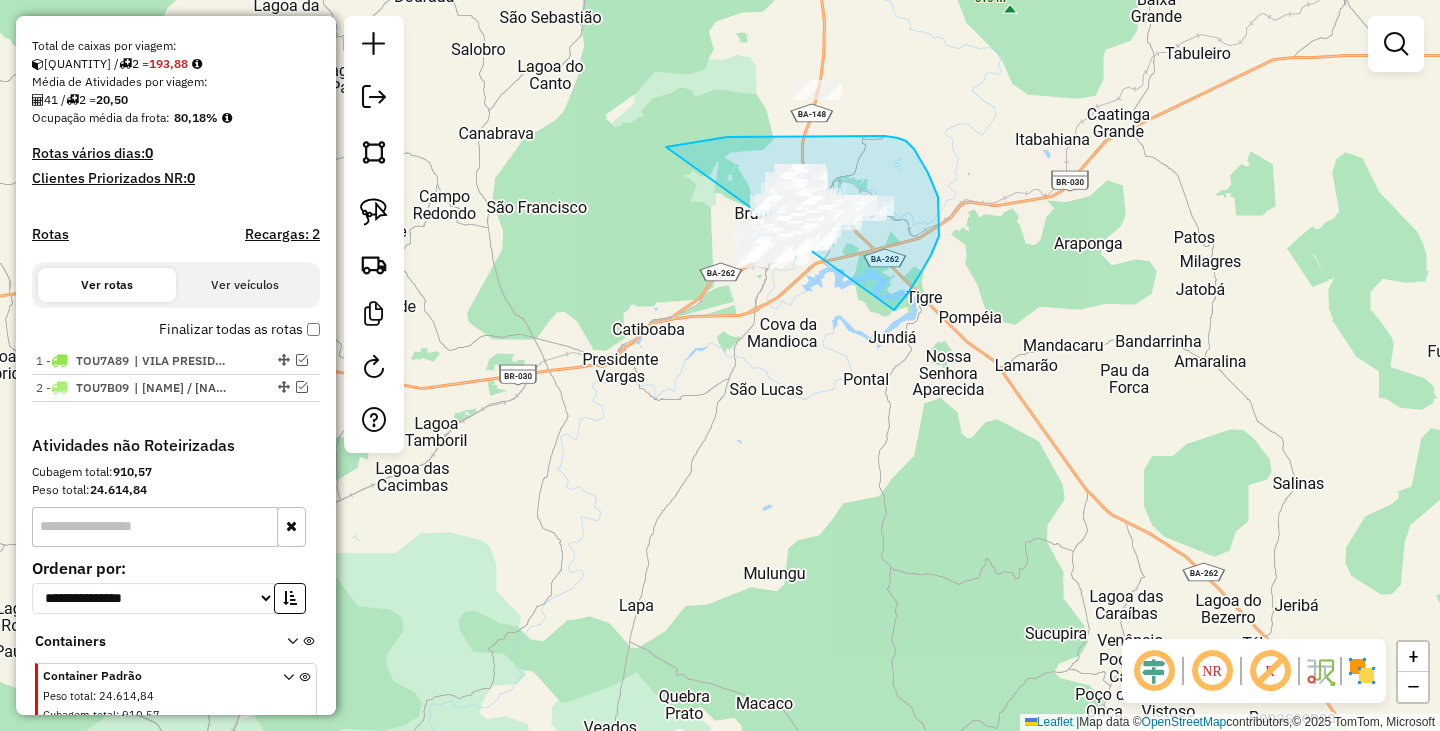 drag, startPoint x: 708, startPoint y: 140, endPoint x: 643, endPoint y: 339, distance: 209.3466 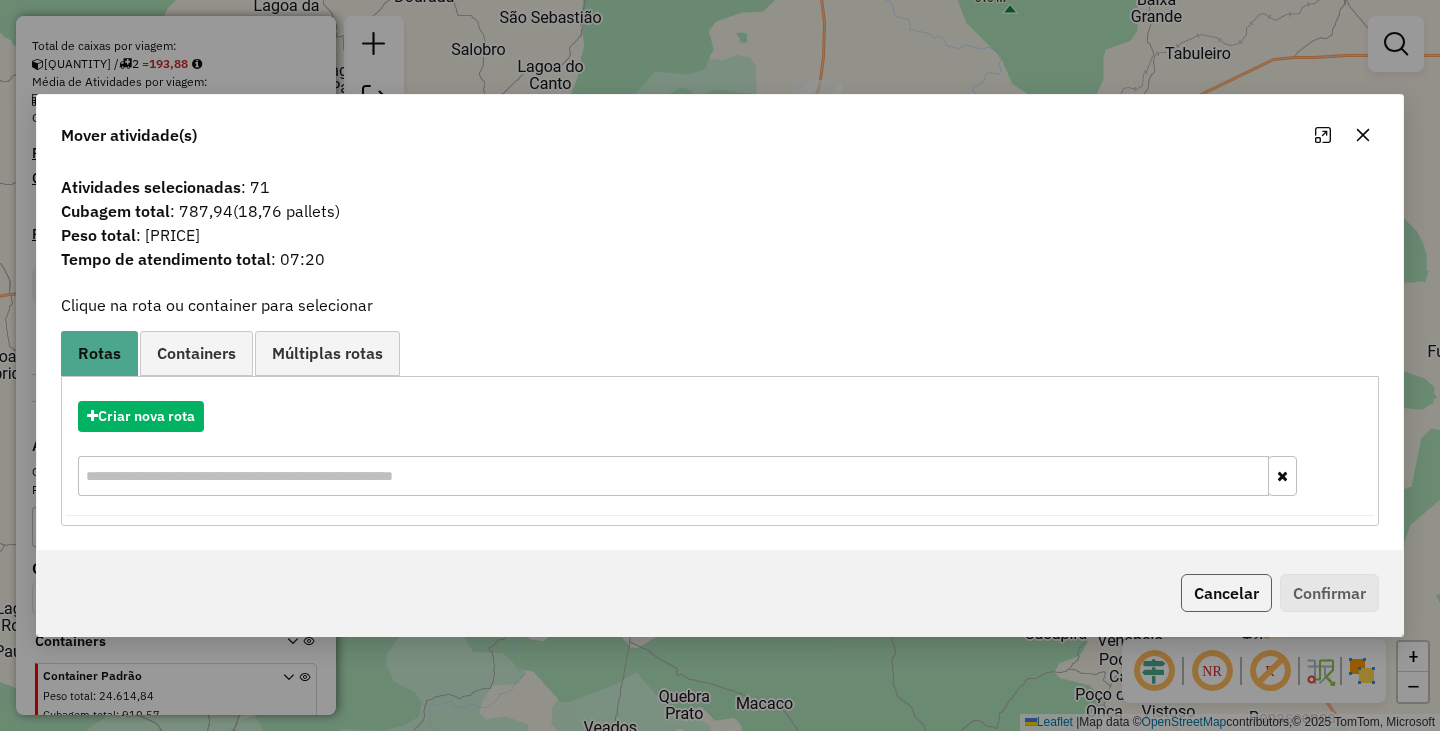 click on "Cancelar" 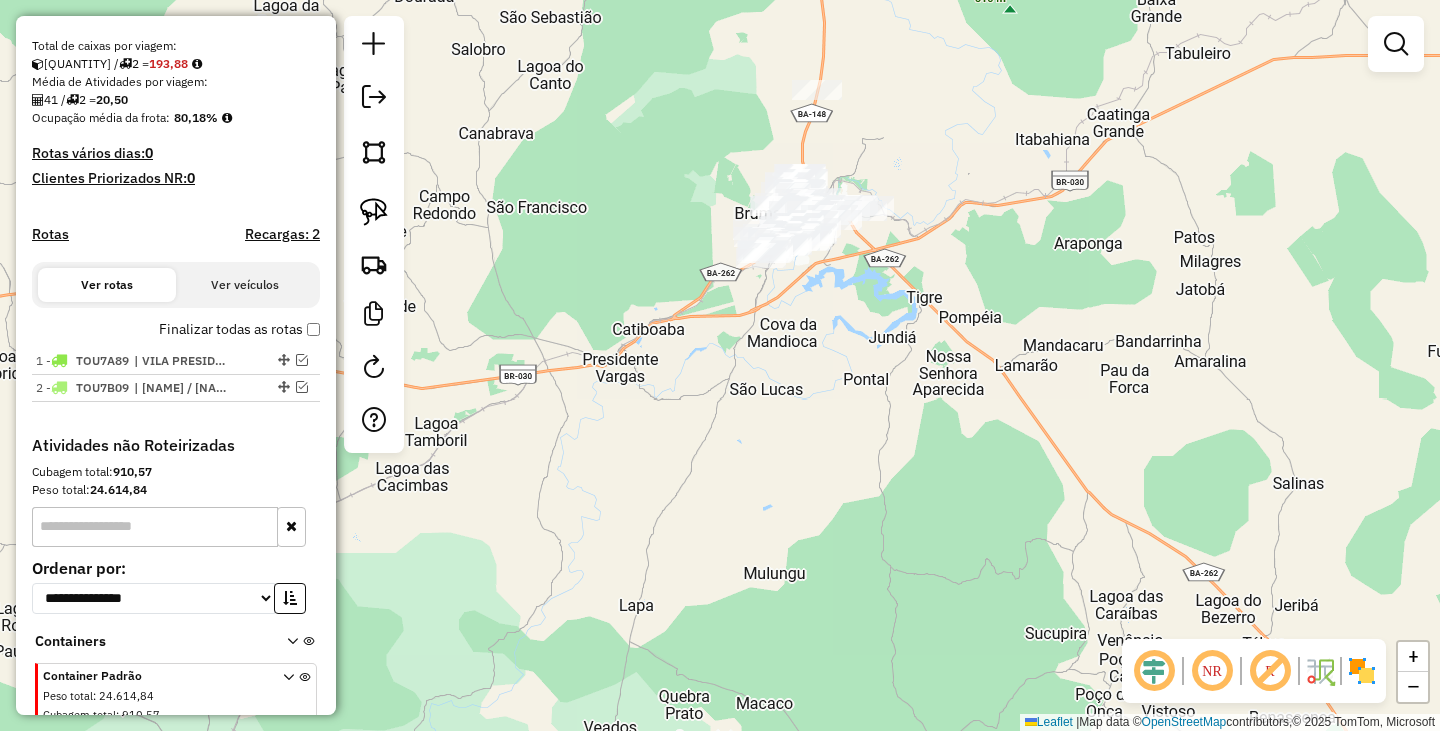 click at bounding box center [1396, 44] 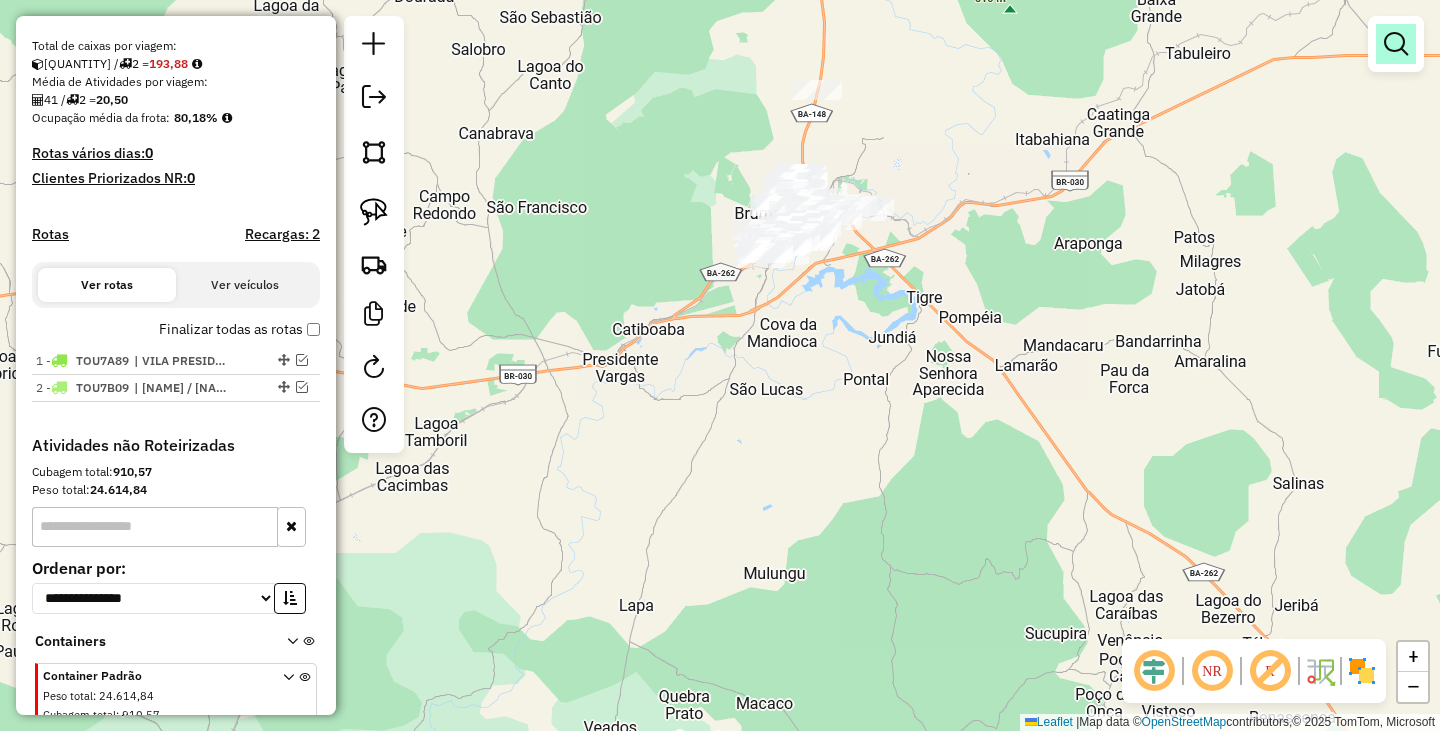 click at bounding box center [1396, 44] 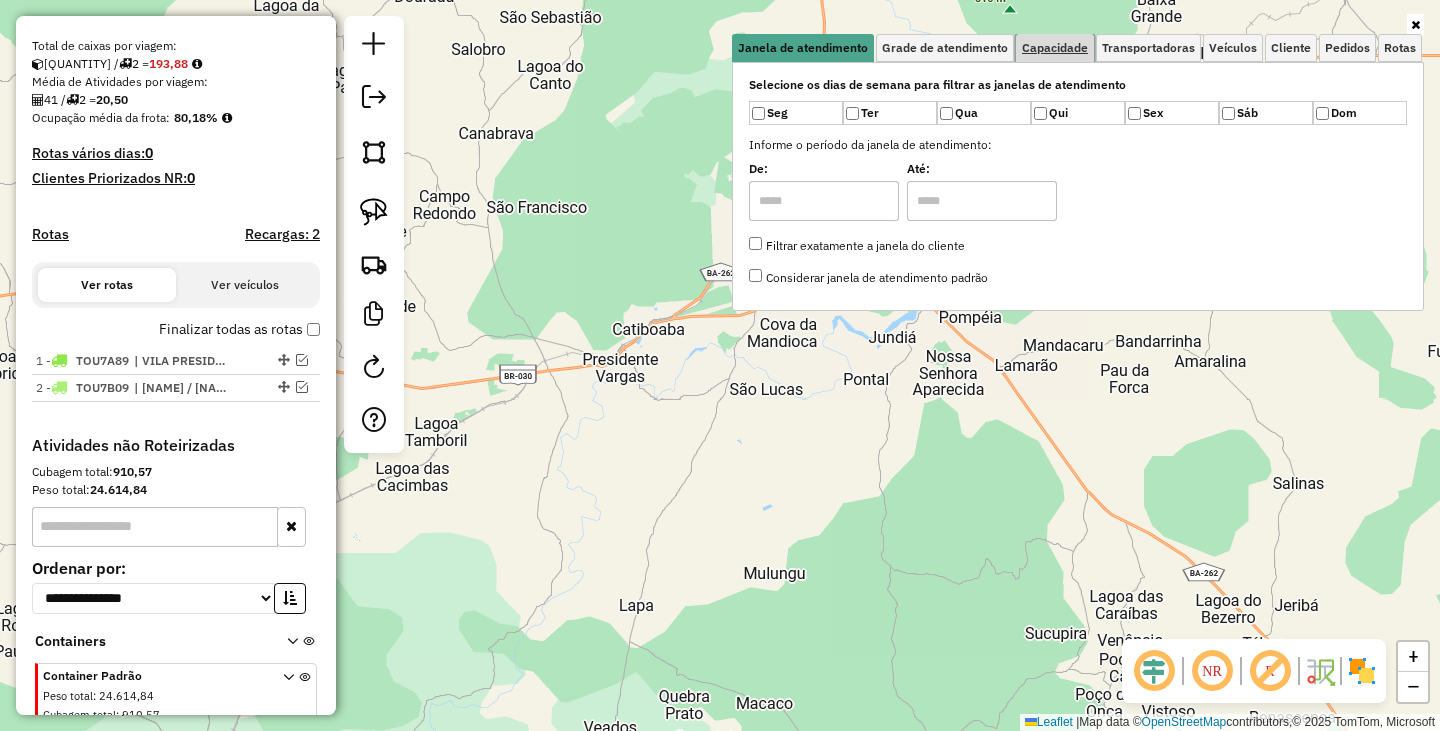 click on "Capacidade" at bounding box center (1055, 48) 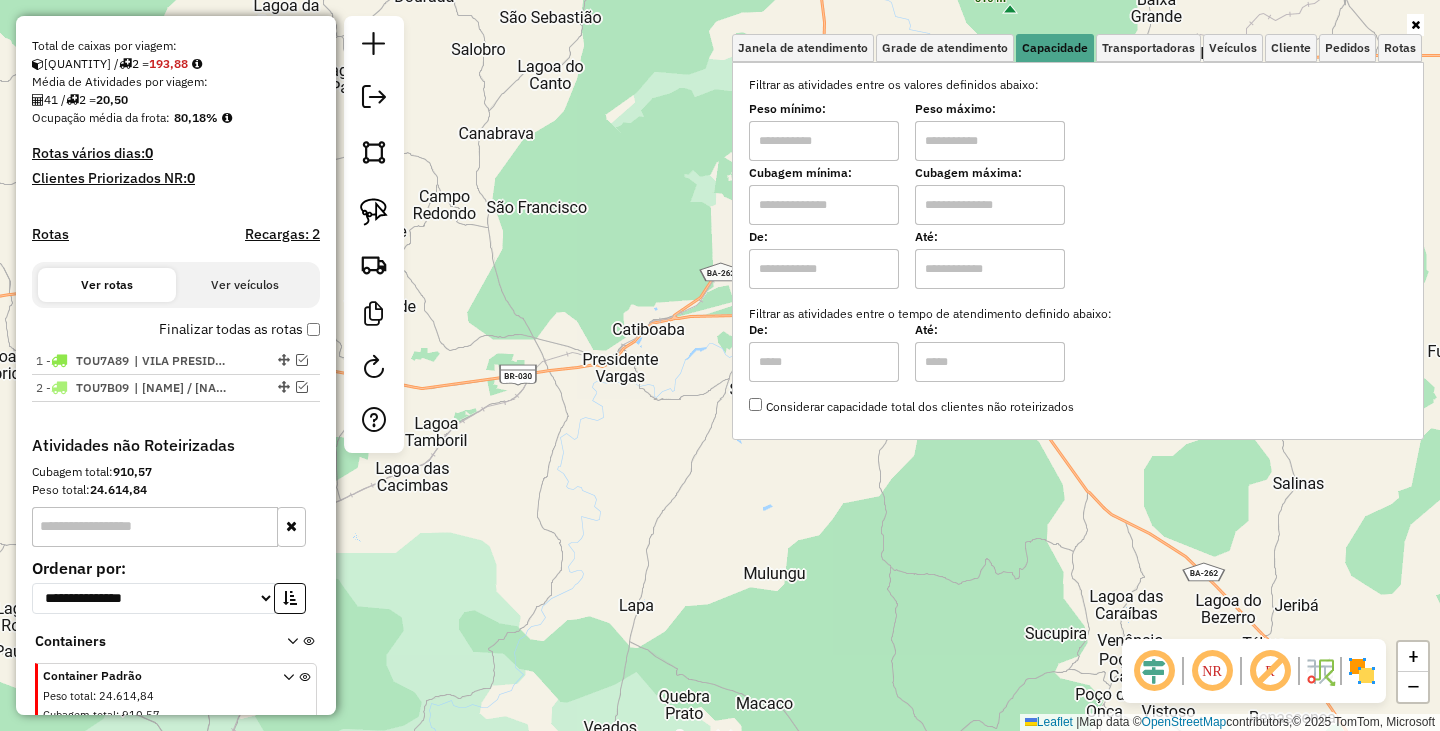 click at bounding box center [824, 141] 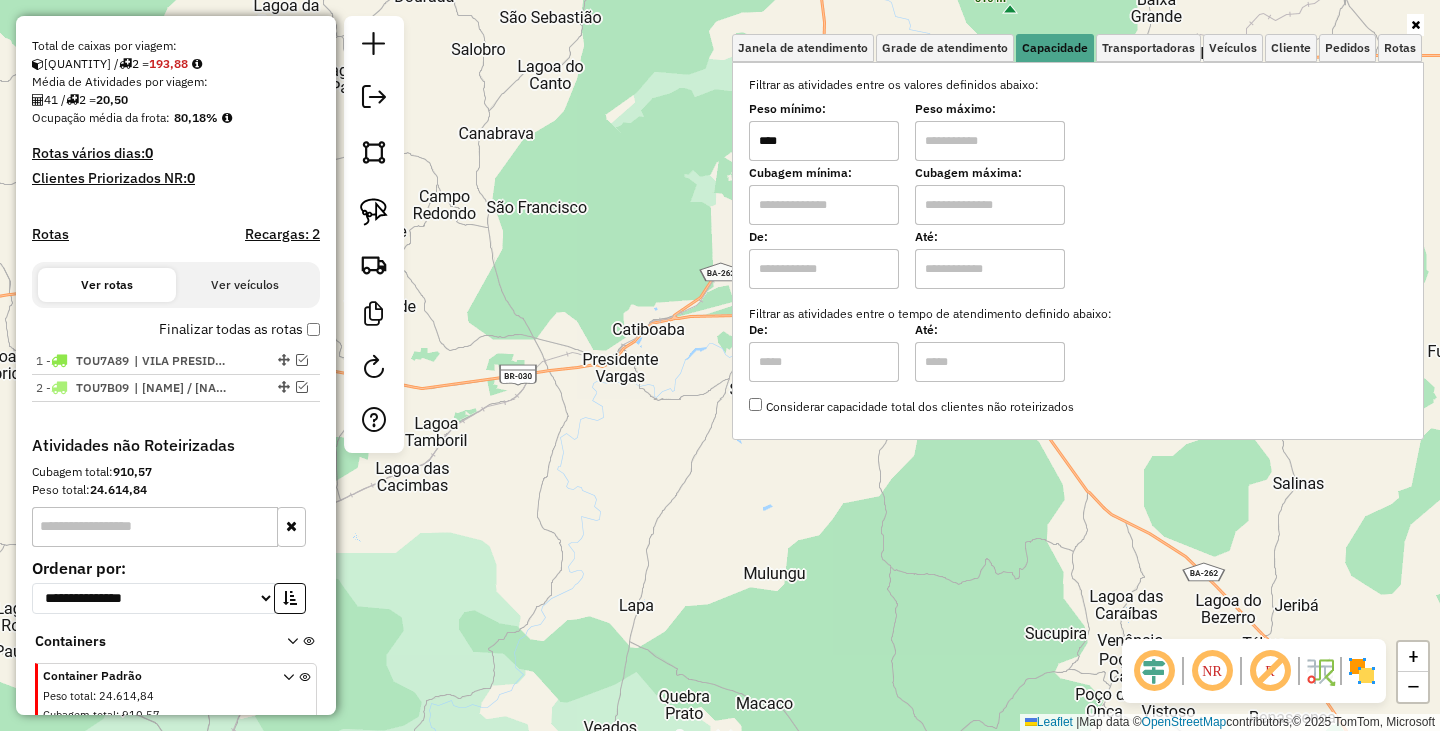 click on "****" at bounding box center [824, 141] 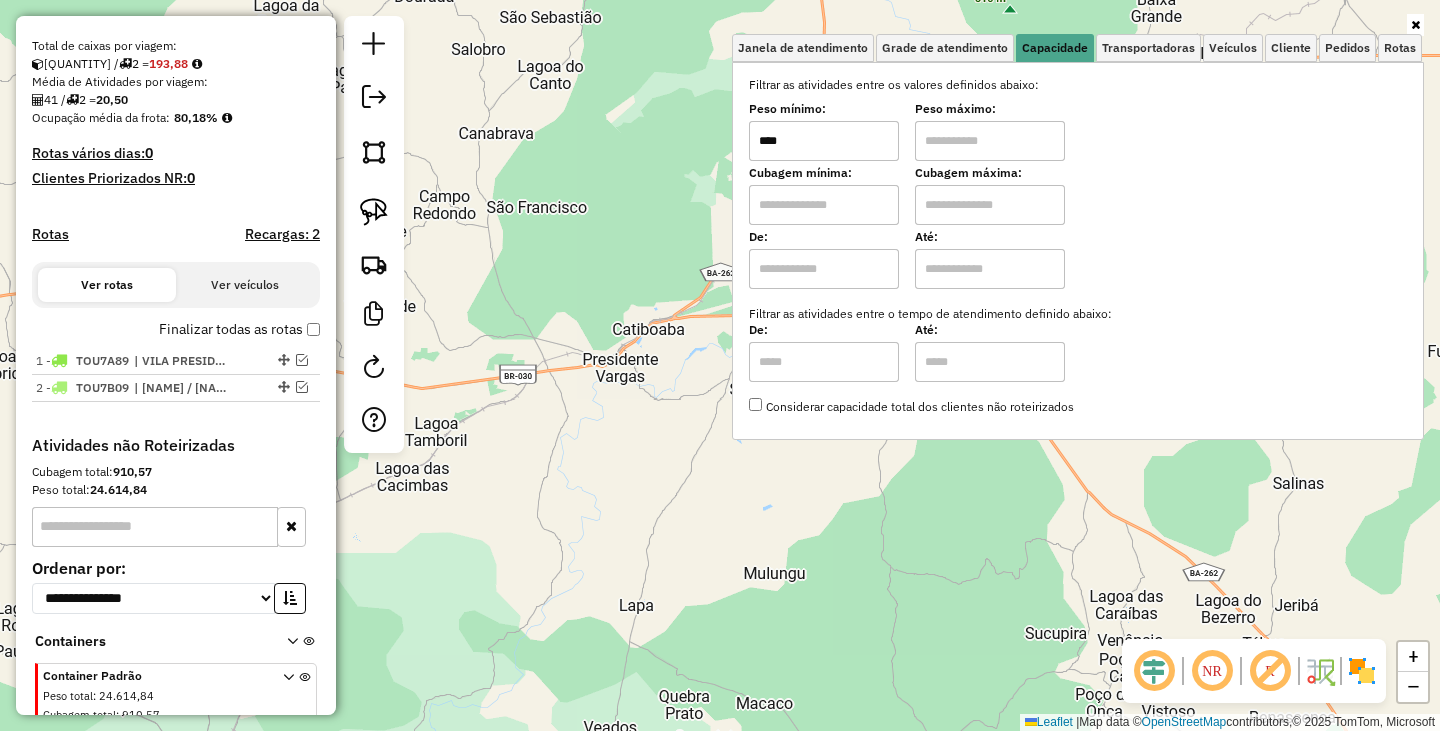 type on "****" 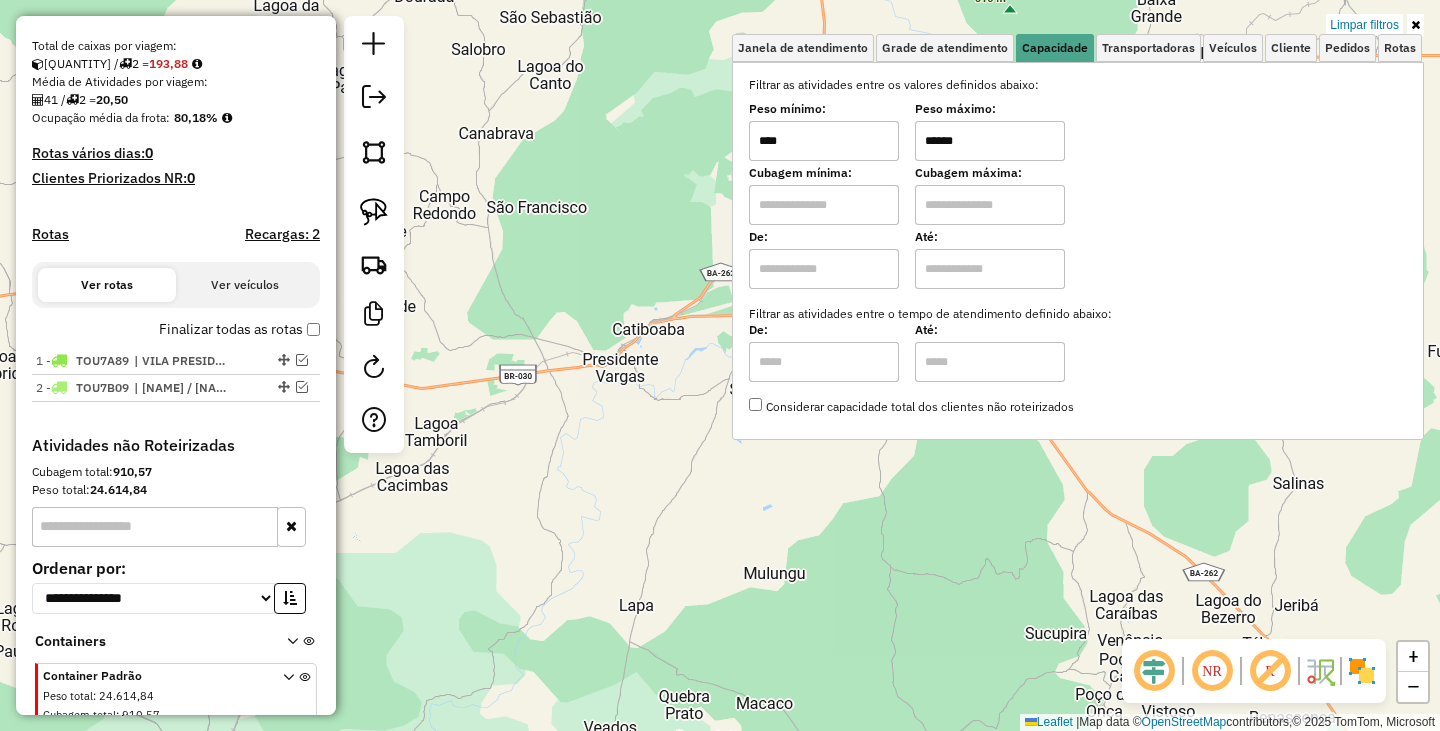 click on "Limpar filtros Janela de atendimento Grade de atendimento Capacidade Transportadoras Veículos Cliente Pedidos  Rotas Selecione os dias de semana para filtrar as janelas de atendimento  Seg   Ter   Qua   Qui   Sex   Sáb   Dom  Informe o período da janela de atendimento: De: Até:  Filtrar exatamente a janela do cliente  Considerar janela de atendimento padrão  Selecione os dias de semana para filtrar as grades de atendimento  Seg   Ter   Qua   Qui   Sex   Sáb   Dom   Considerar clientes sem dia de atendimento cadastrado  Clientes fora do dia de atendimento selecionado Filtrar as atividades entre os valores definidos abaixo:  Peso mínimo:  ****  Peso máximo:  ******  Cubagem mínima:   Cubagem máxima:   De:   Até:  Filtrar as atividades entre o tempo de atendimento definido abaixo:  De:   Até:   Considerar capacidade total dos clientes não roteirizados Transportadora: Selecione um ou mais itens Tipo de veículo: Selecione um ou mais itens Veículo: Selecione um ou mais itens Motorista: Nome: Rótulo:" 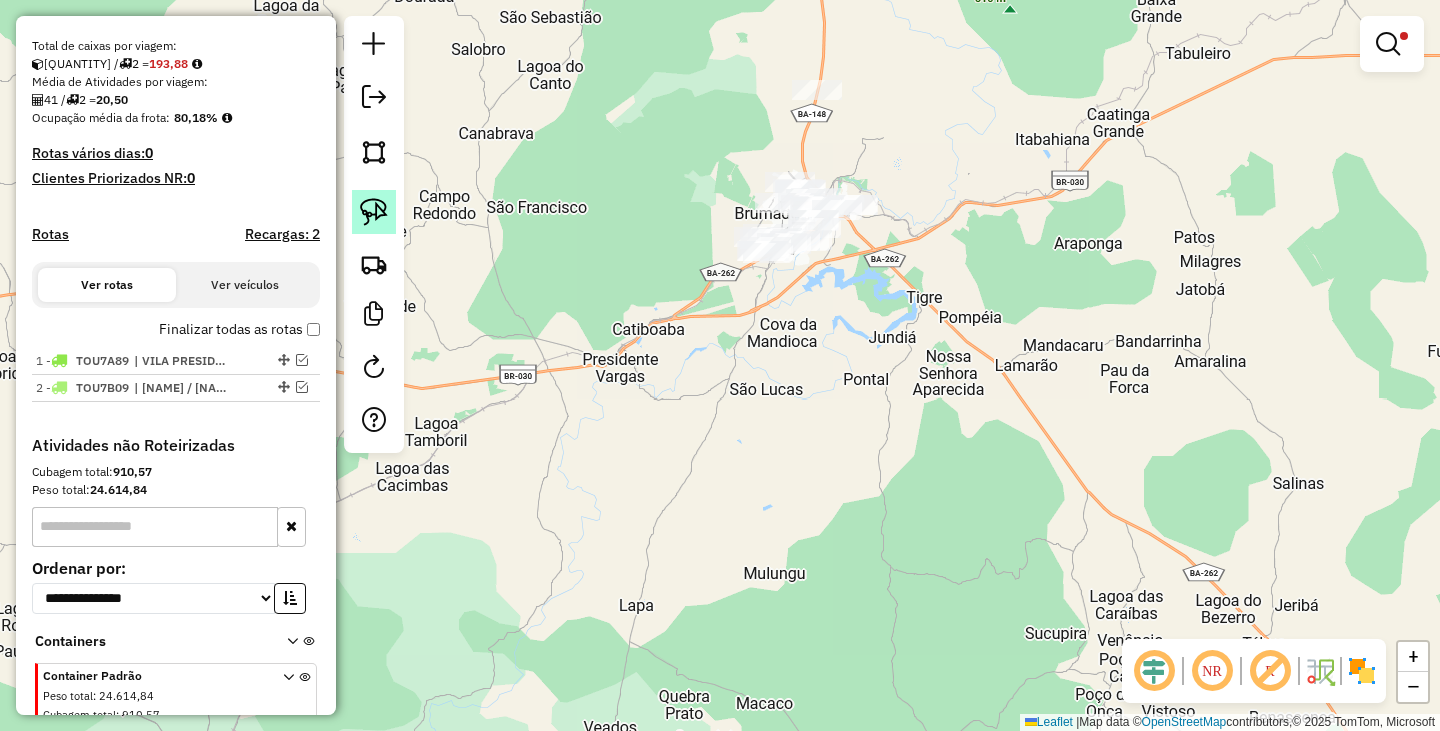 click 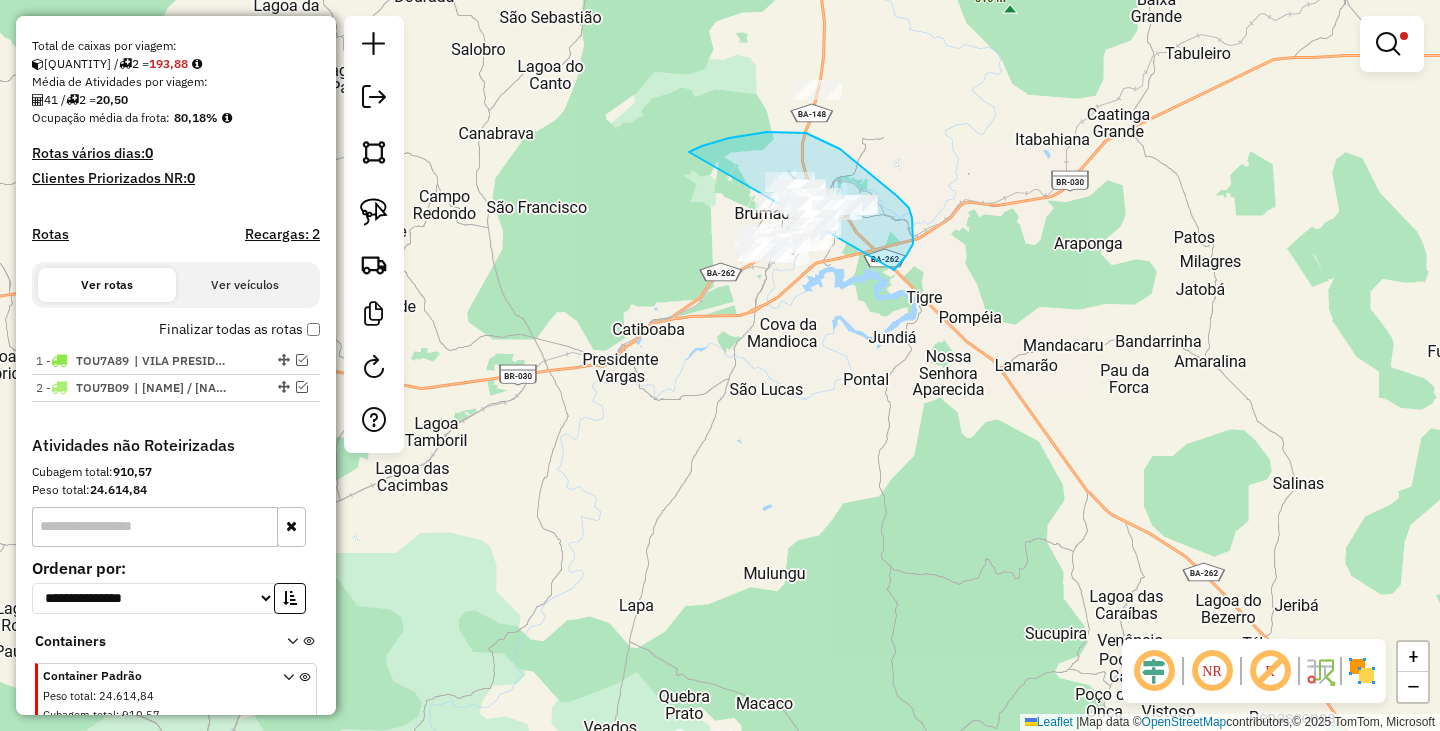 drag, startPoint x: 767, startPoint y: 132, endPoint x: 656, endPoint y: 307, distance: 207.23416 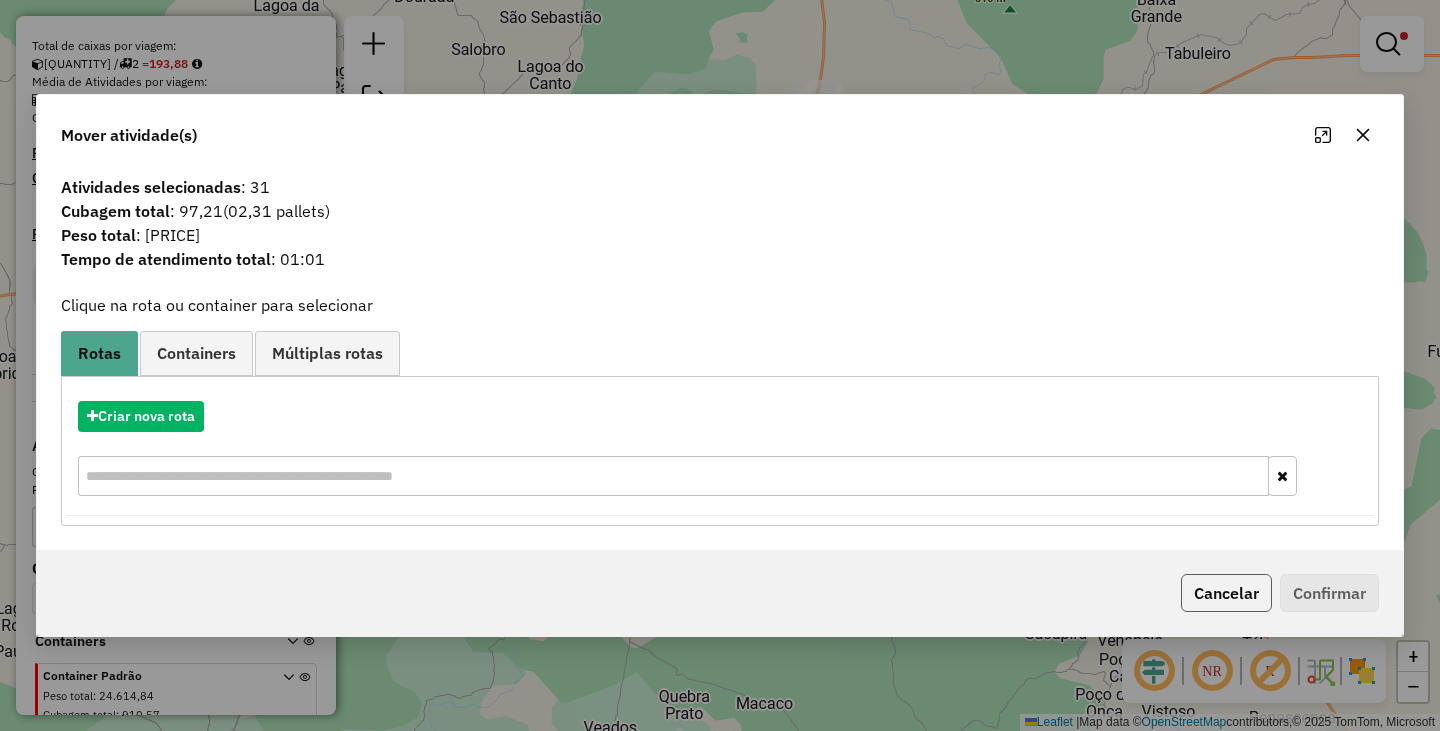 click on "Cancelar" 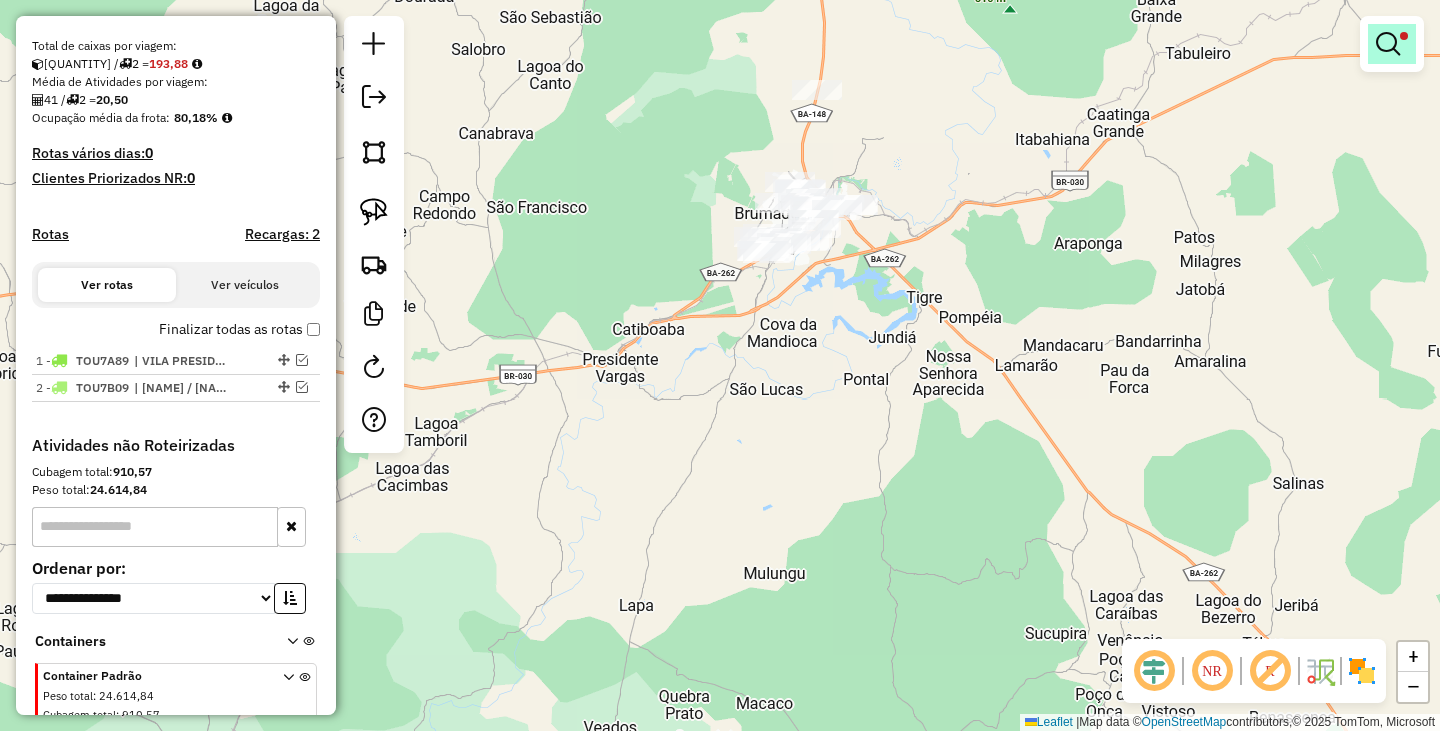 click at bounding box center [1392, 44] 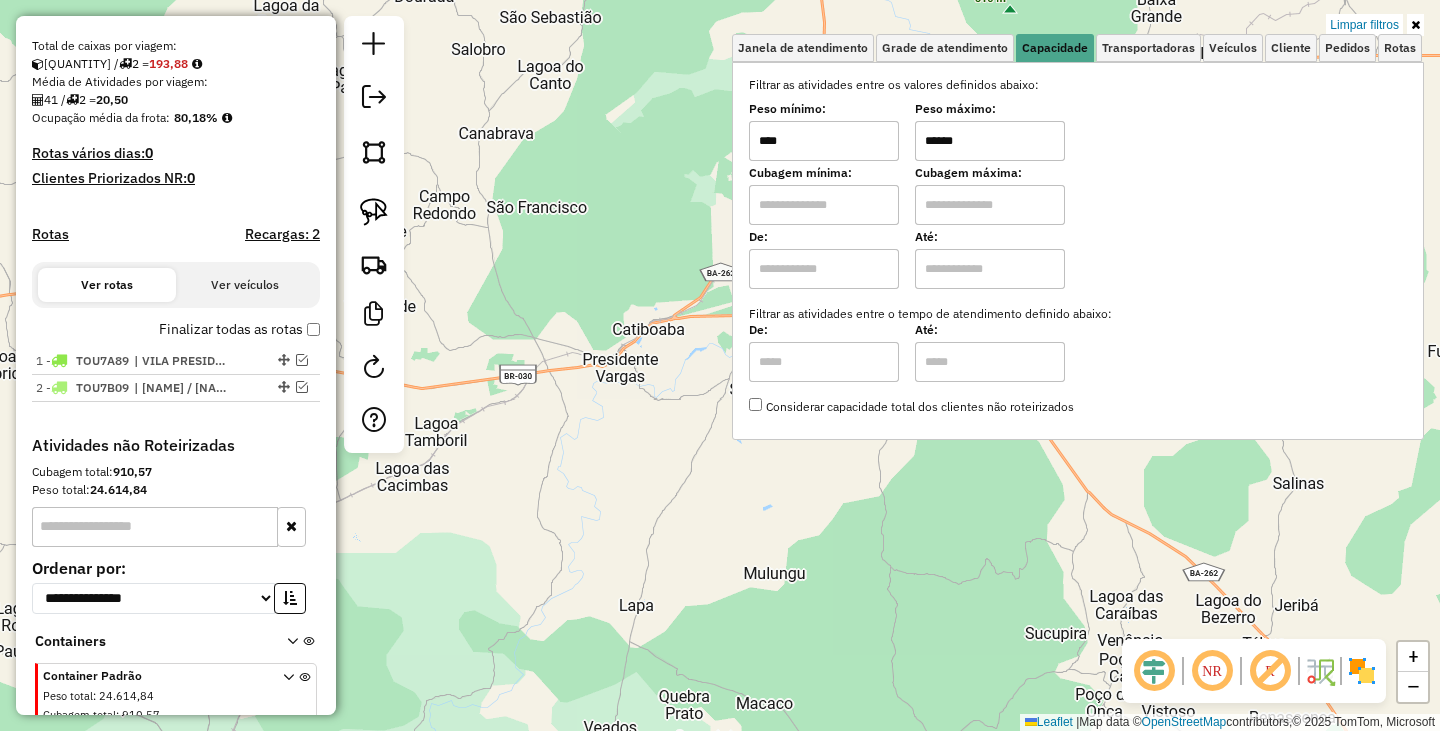 drag, startPoint x: 989, startPoint y: 143, endPoint x: 954, endPoint y: 143, distance: 35 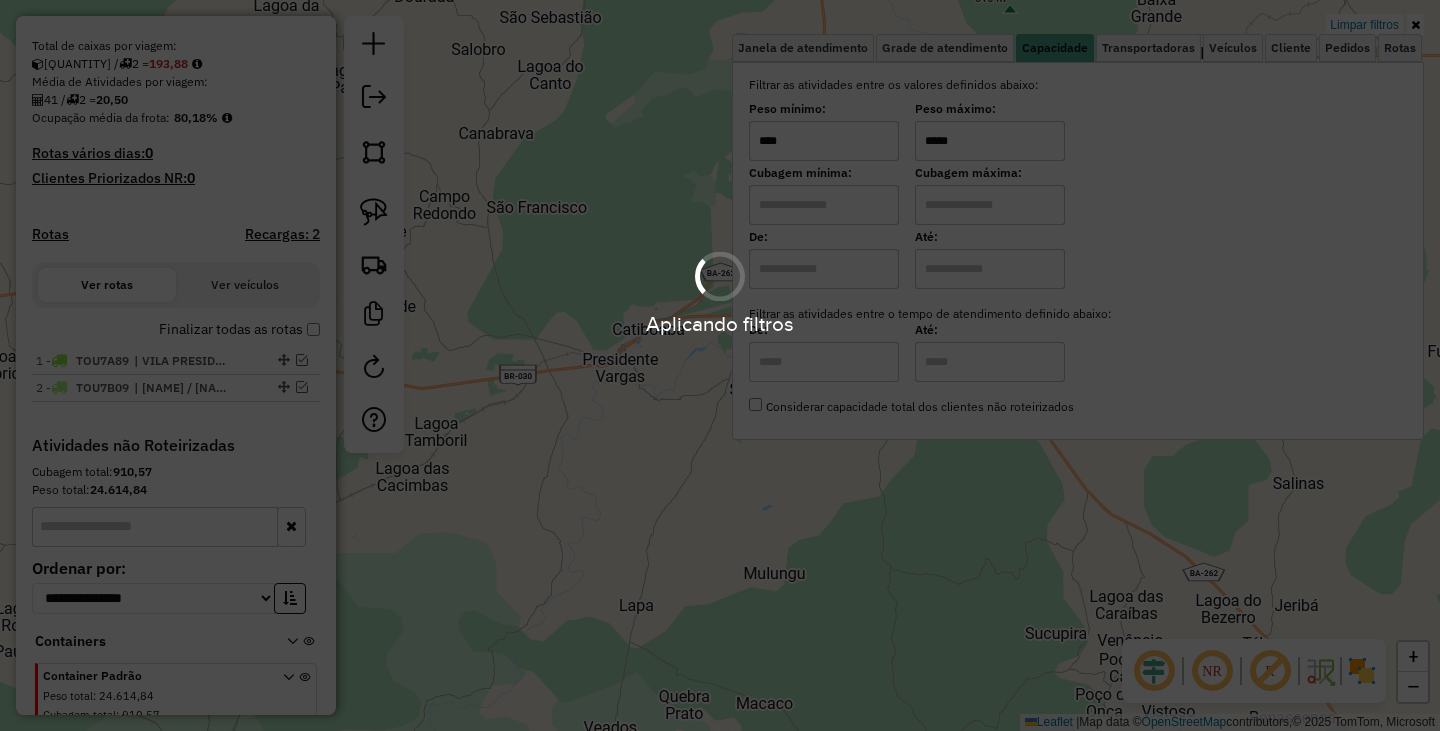 type on "*****" 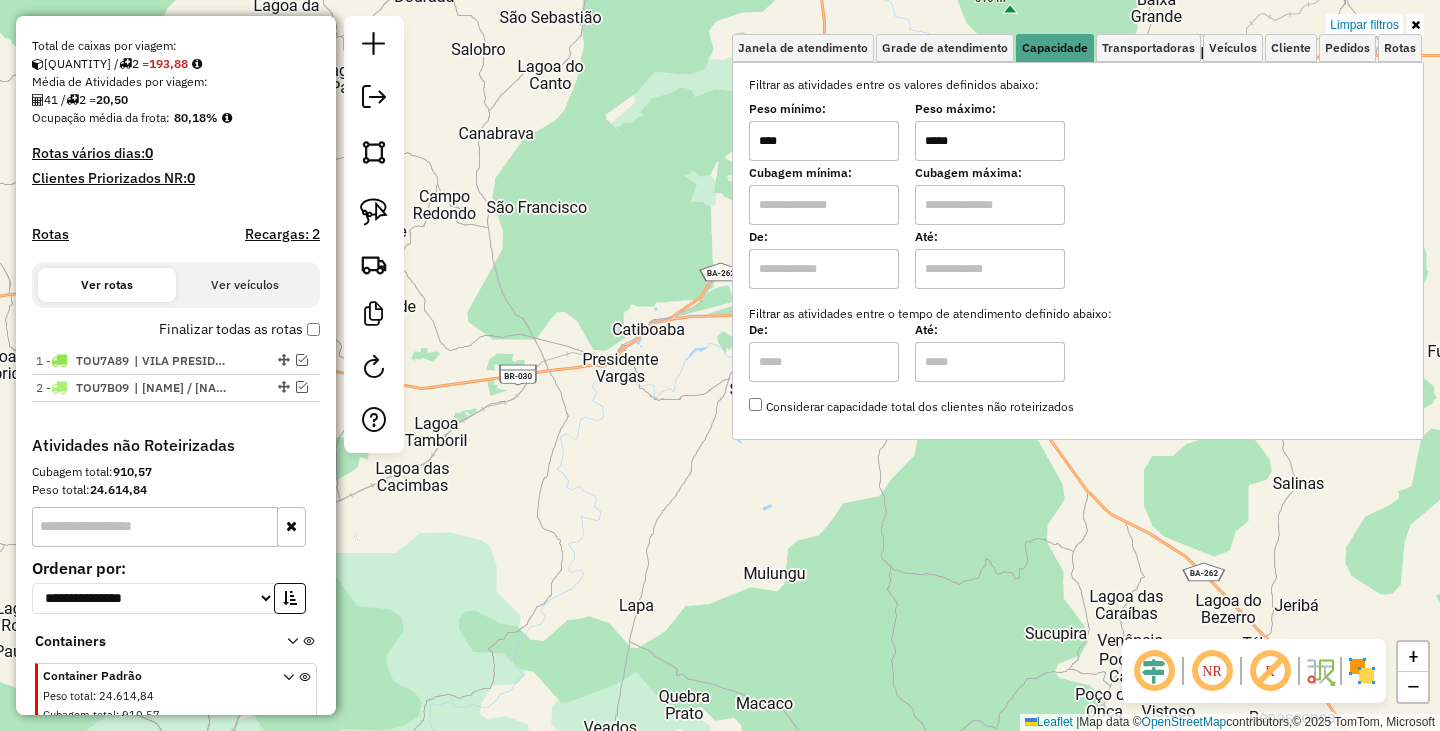 click on "Limpar filtros Janela de atendimento Grade de atendimento Capacidade Transportadoras Veículos Cliente Pedidos  Rotas Selecione os dias de semana para filtrar as janelas de atendimento  Seg   Ter   Qua   Qui   Sex   Sáb   Dom  Informe o período da janela de atendimento: De: Até:  Filtrar exatamente a janela do cliente  Considerar janela de atendimento padrão  Selecione os dias de semana para filtrar as grades de atendimento  Seg   Ter   Qua   Qui   Sex   Sáb   Dom   Considerar clientes sem dia de atendimento cadastrado  Clientes fora do dia de atendimento selecionado Filtrar as atividades entre os valores definidos abaixo:  Peso mínimo:  ****  Peso máximo:  *****  Cubagem mínima:   Cubagem máxima:   De:   Até:  Filtrar as atividades entre o tempo de atendimento definido abaixo:  De:   Até:   Considerar capacidade total dos clientes não roteirizados Transportadora: Selecione um ou mais itens Tipo de veículo: Selecione um ou mais itens Veículo: Selecione um ou mais itens Motorista: Nome: Rótulo:" 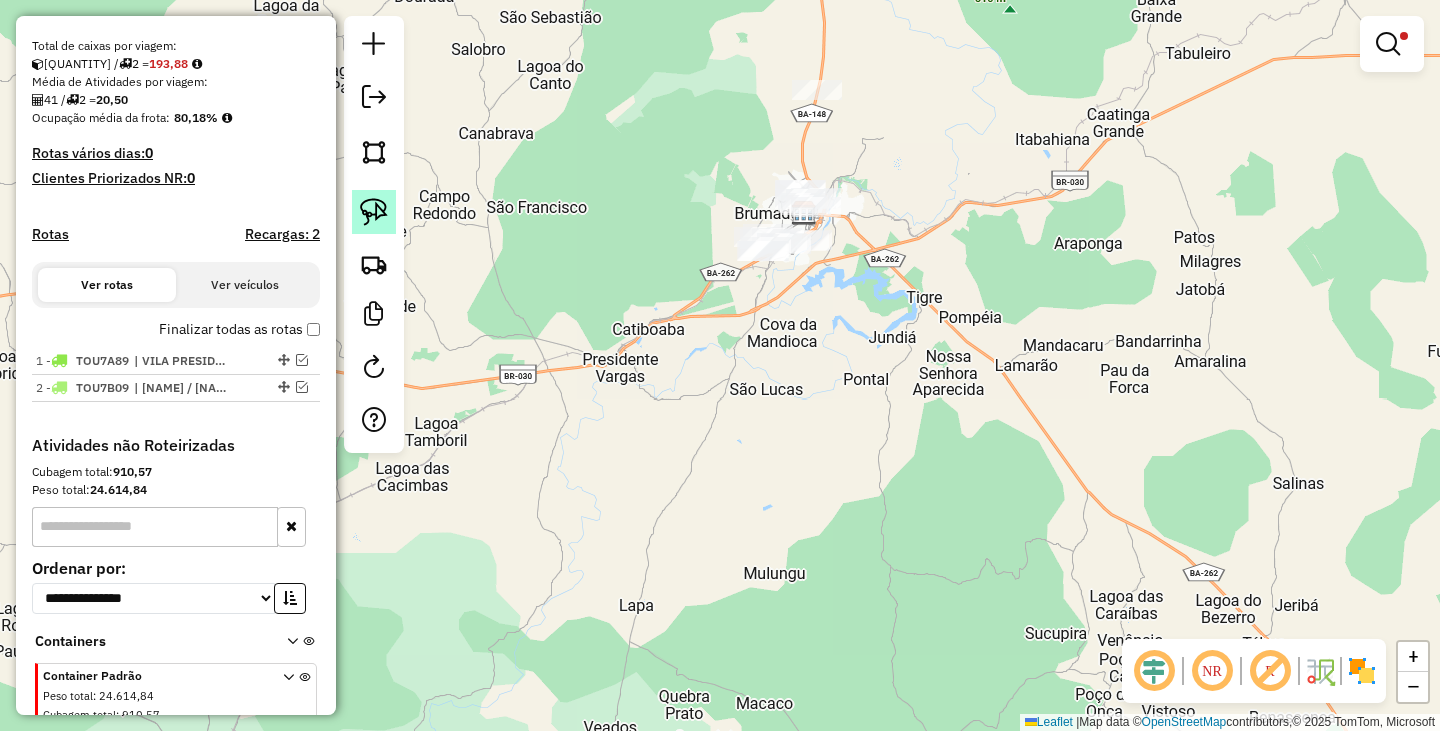 click 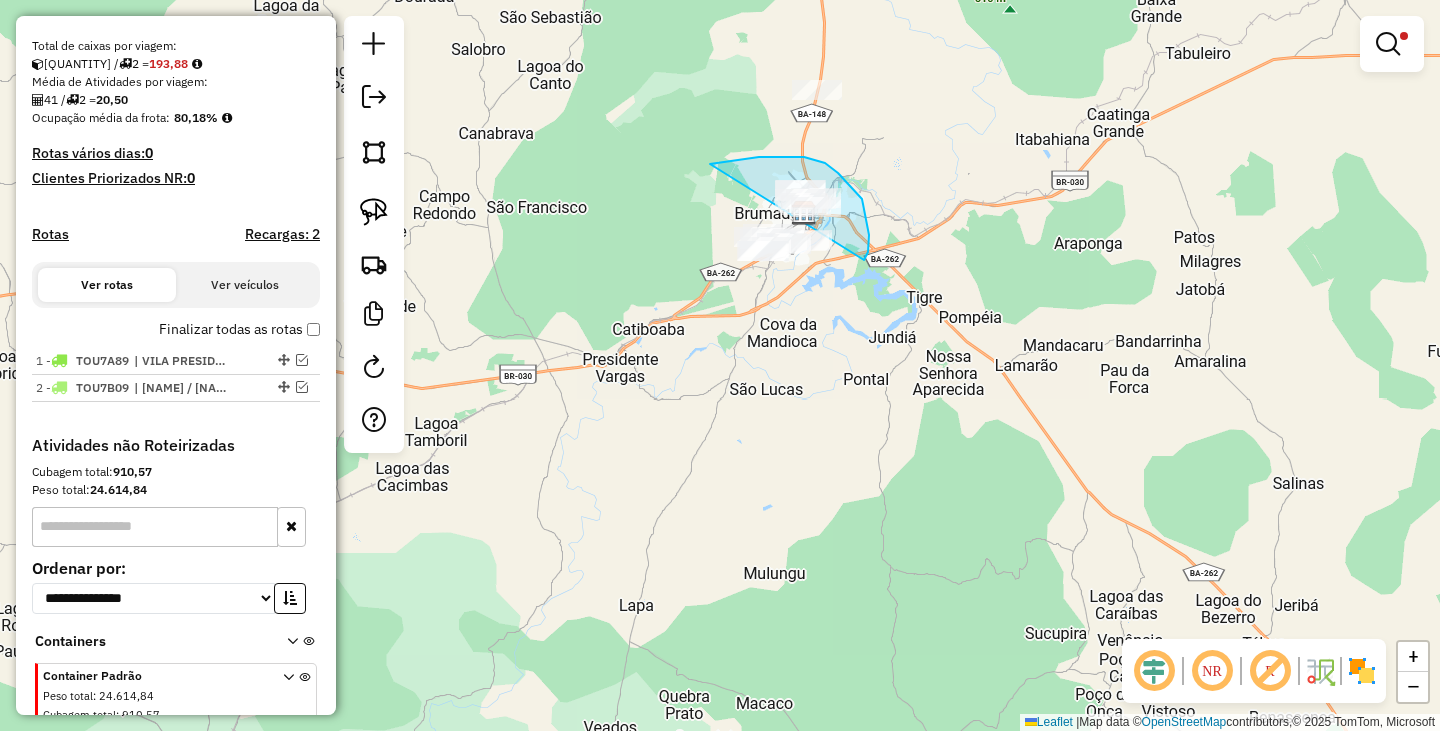 drag, startPoint x: 710, startPoint y: 164, endPoint x: 688, endPoint y: 299, distance: 136.78085 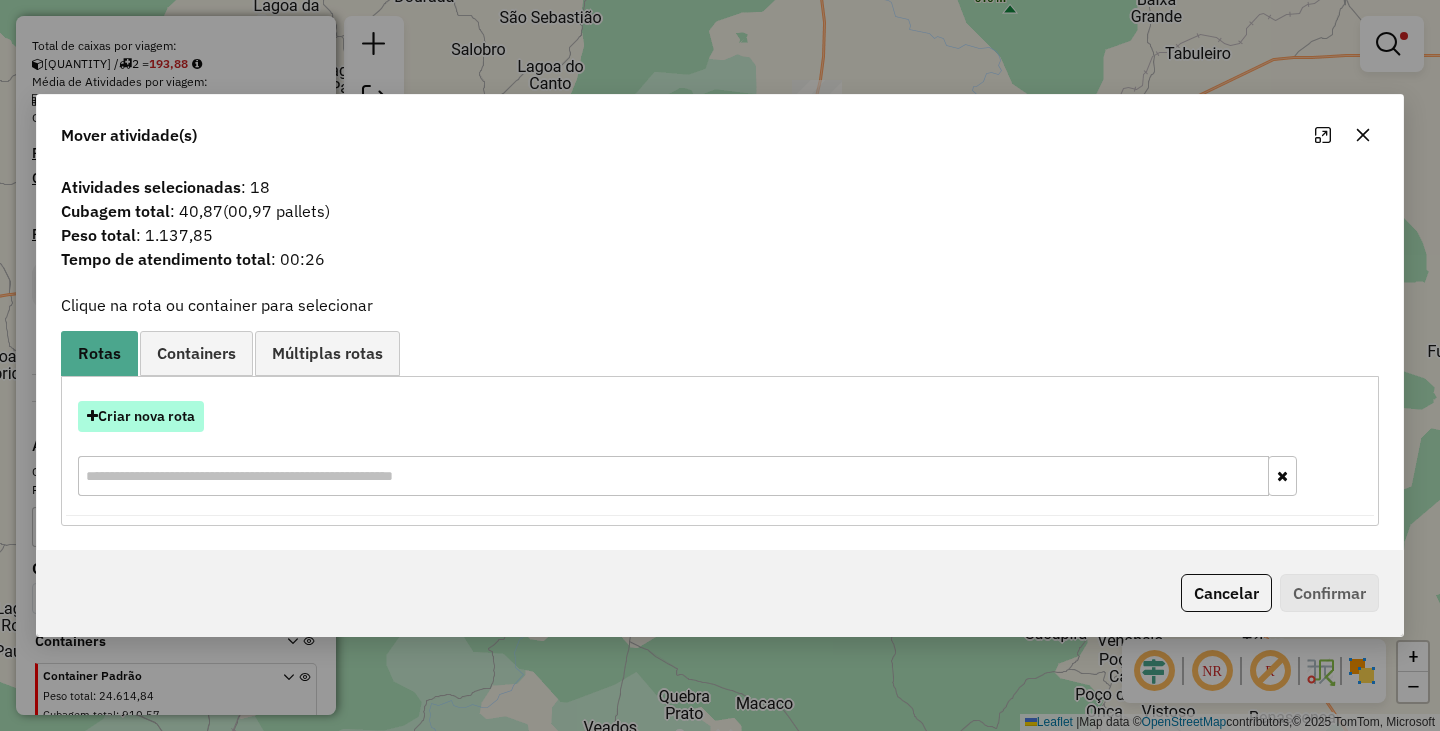 click on "Criar nova rota" at bounding box center [141, 416] 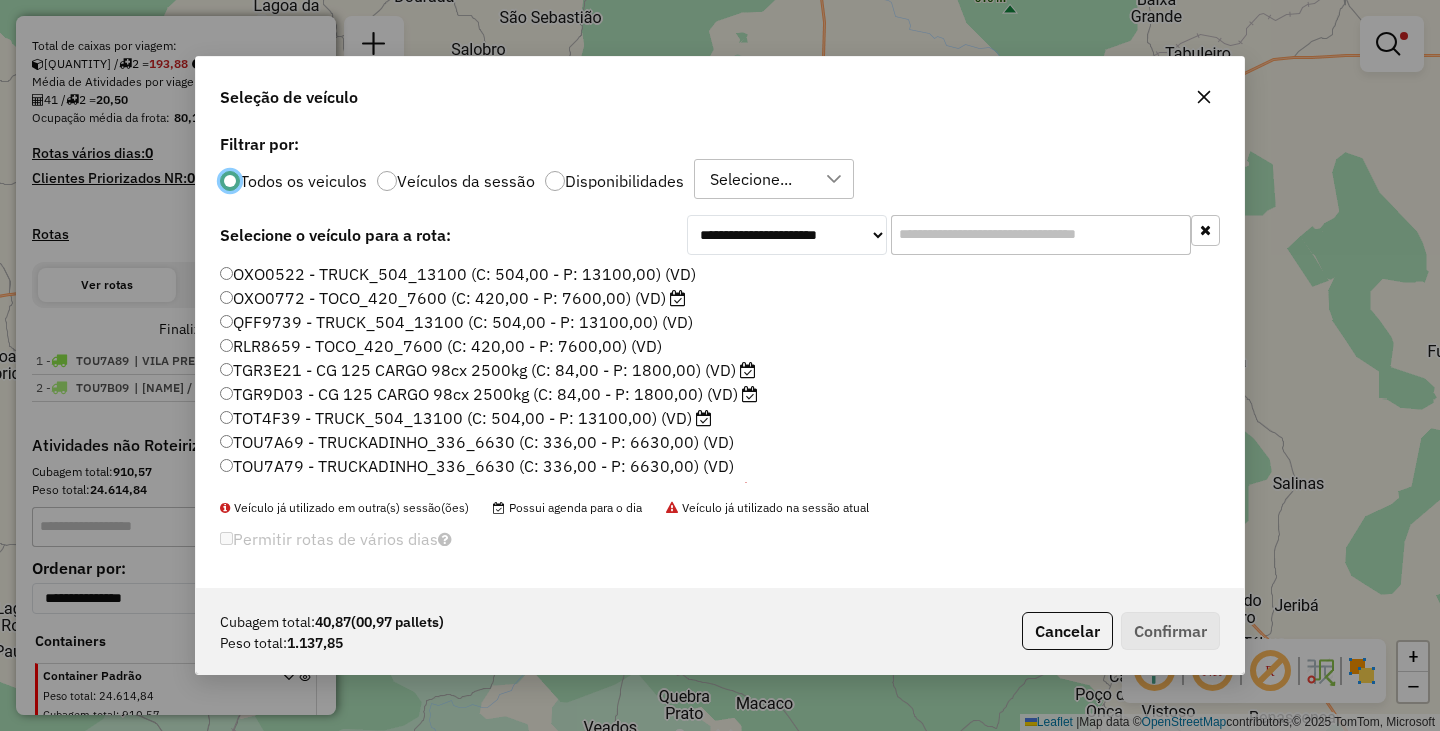scroll, scrollTop: 11, scrollLeft: 6, axis: both 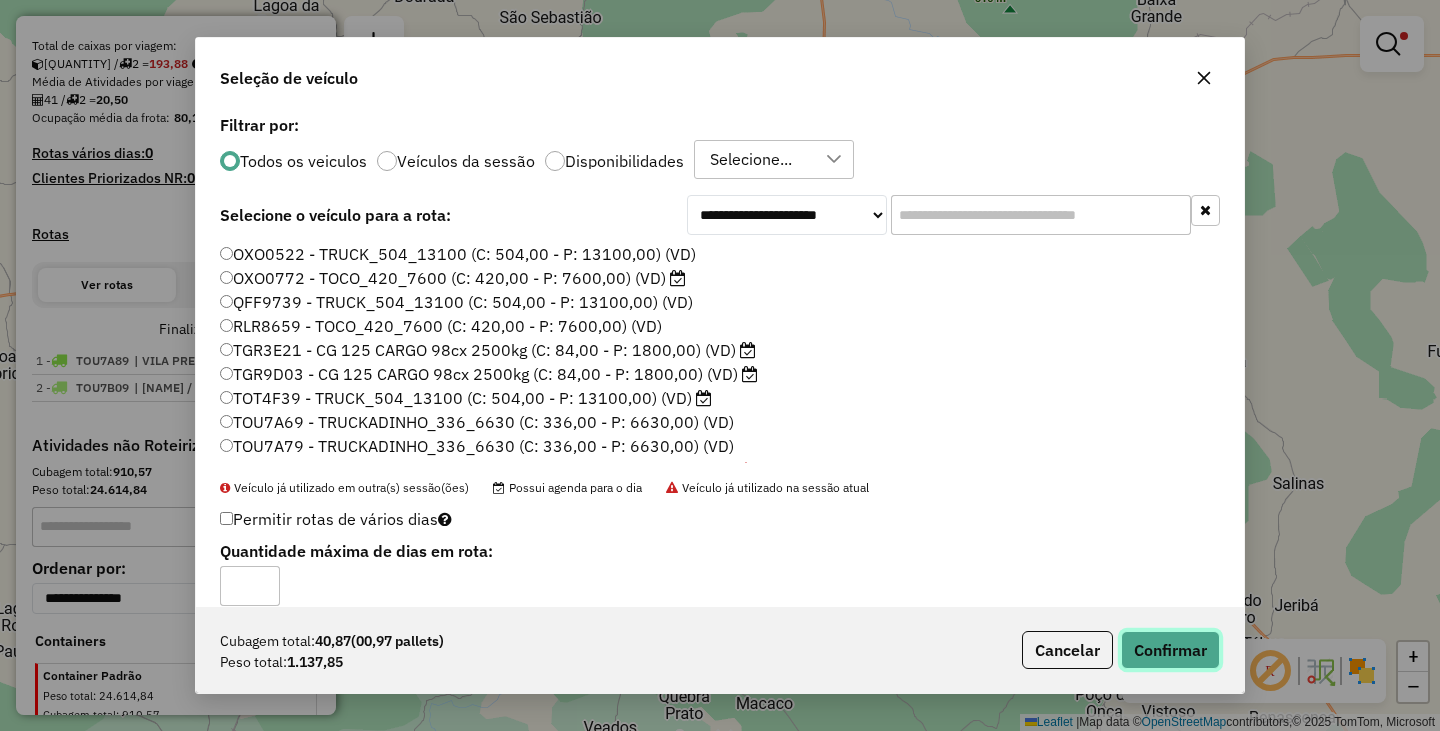 click on "Confirmar" 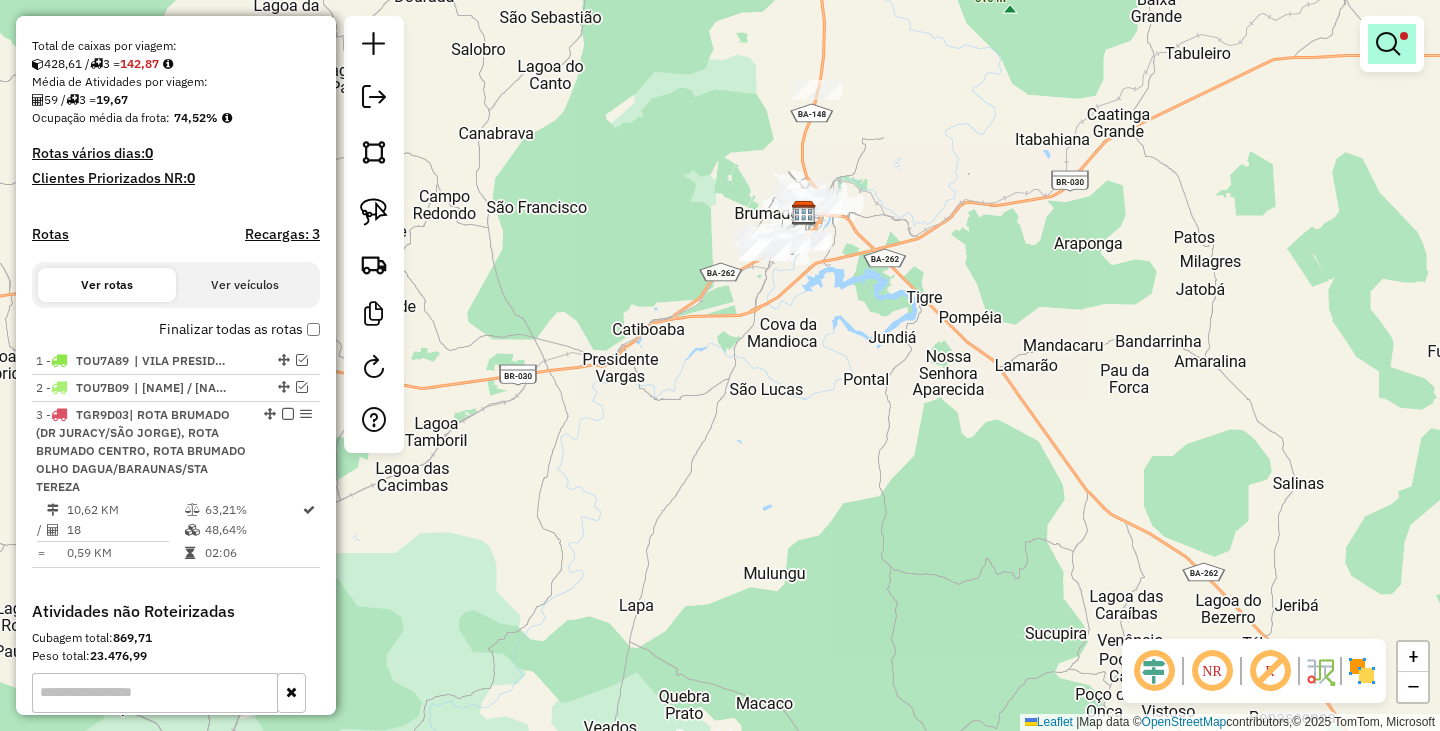 click at bounding box center (1388, 44) 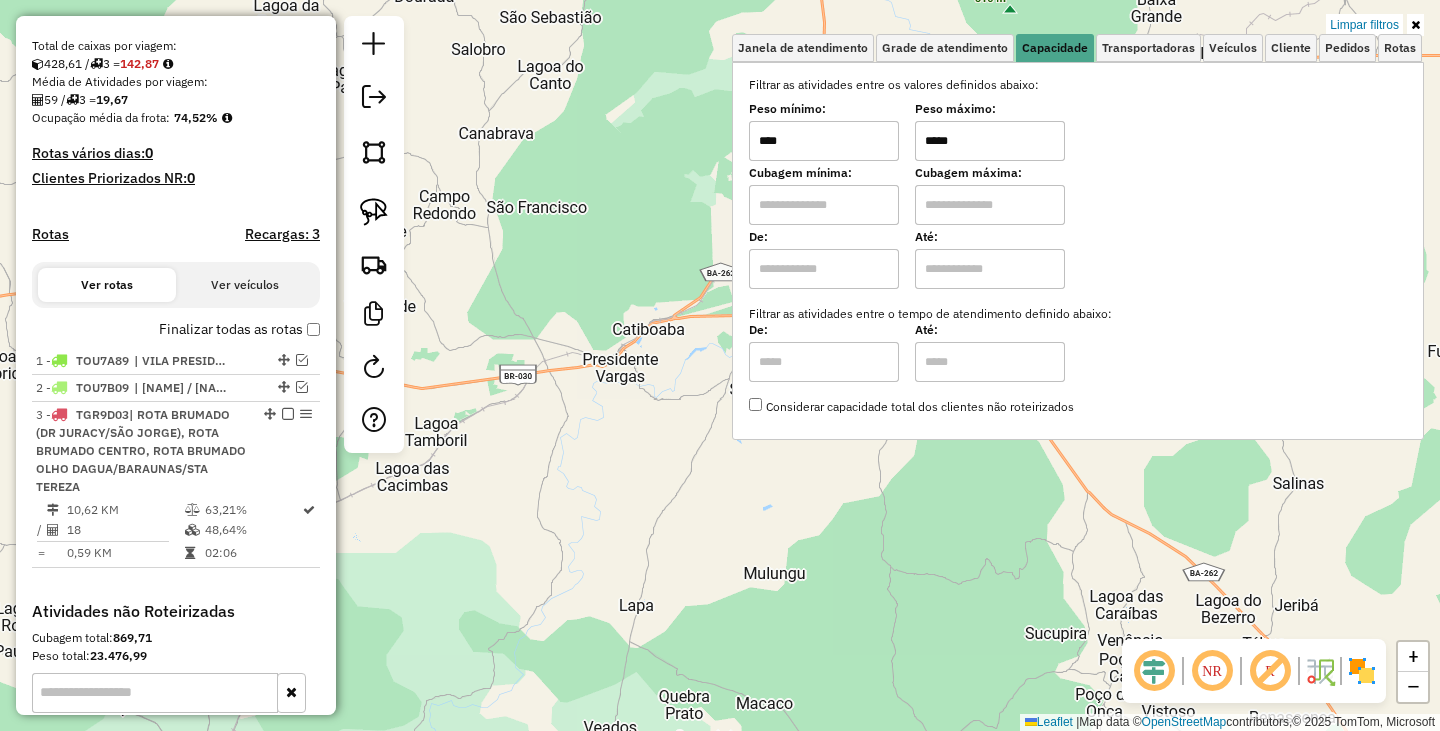click on "*****" at bounding box center (990, 141) 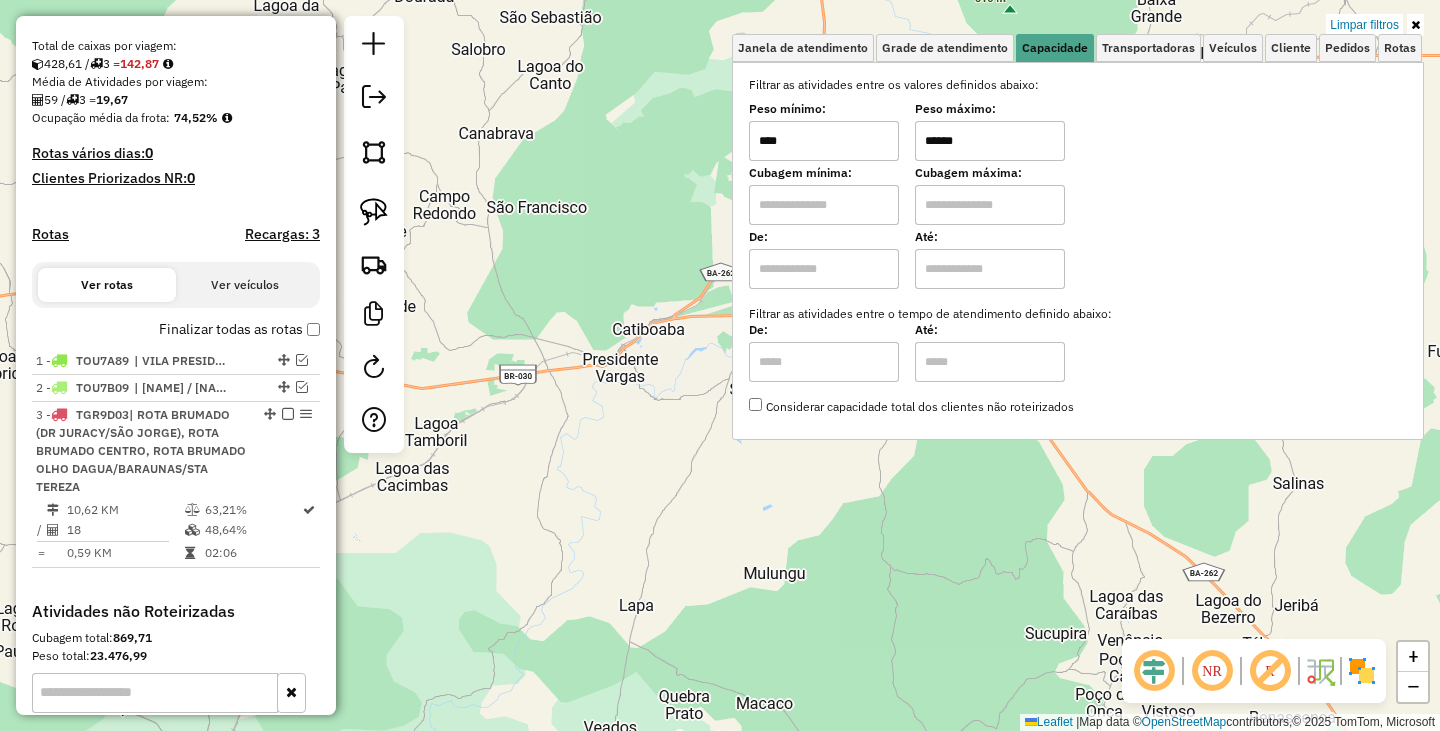type on "******" 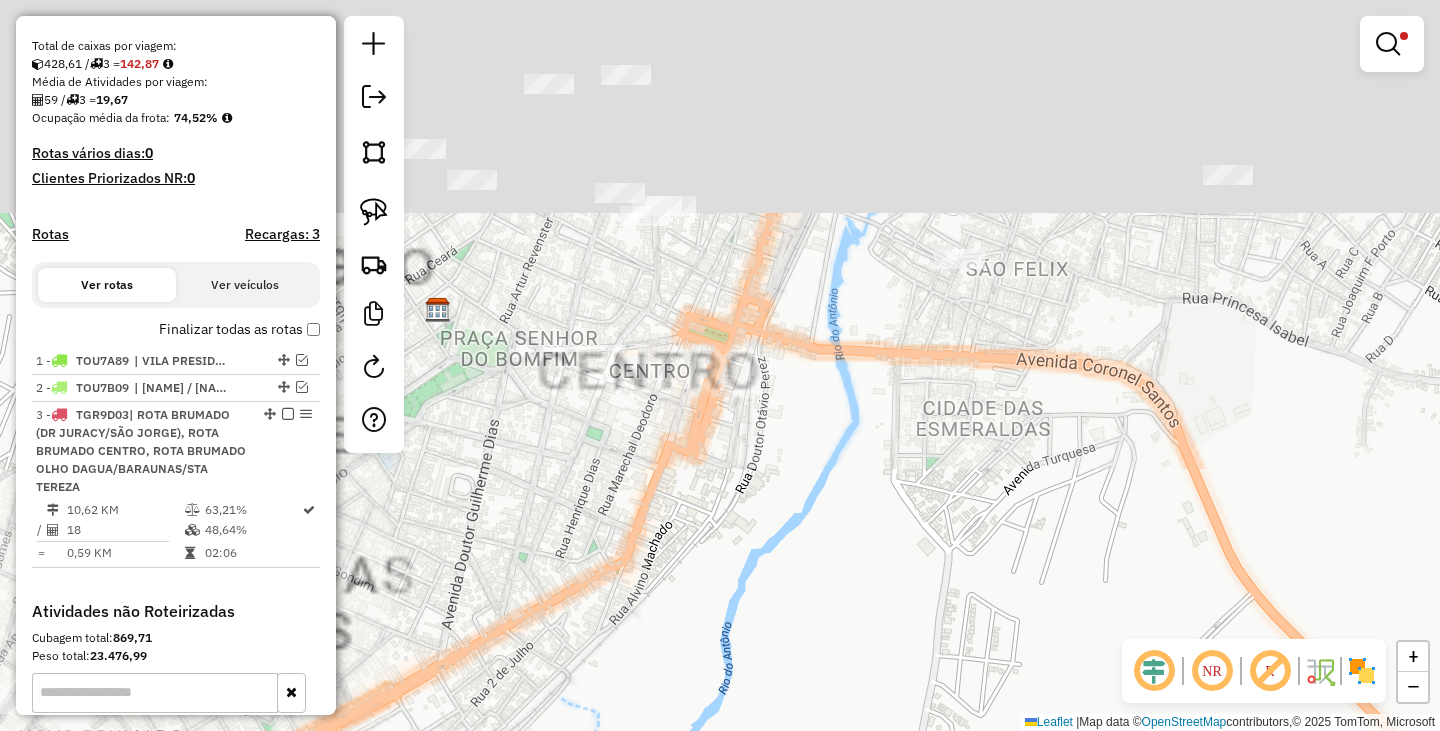drag, startPoint x: 809, startPoint y: 142, endPoint x: 791, endPoint y: 453, distance: 311.52048 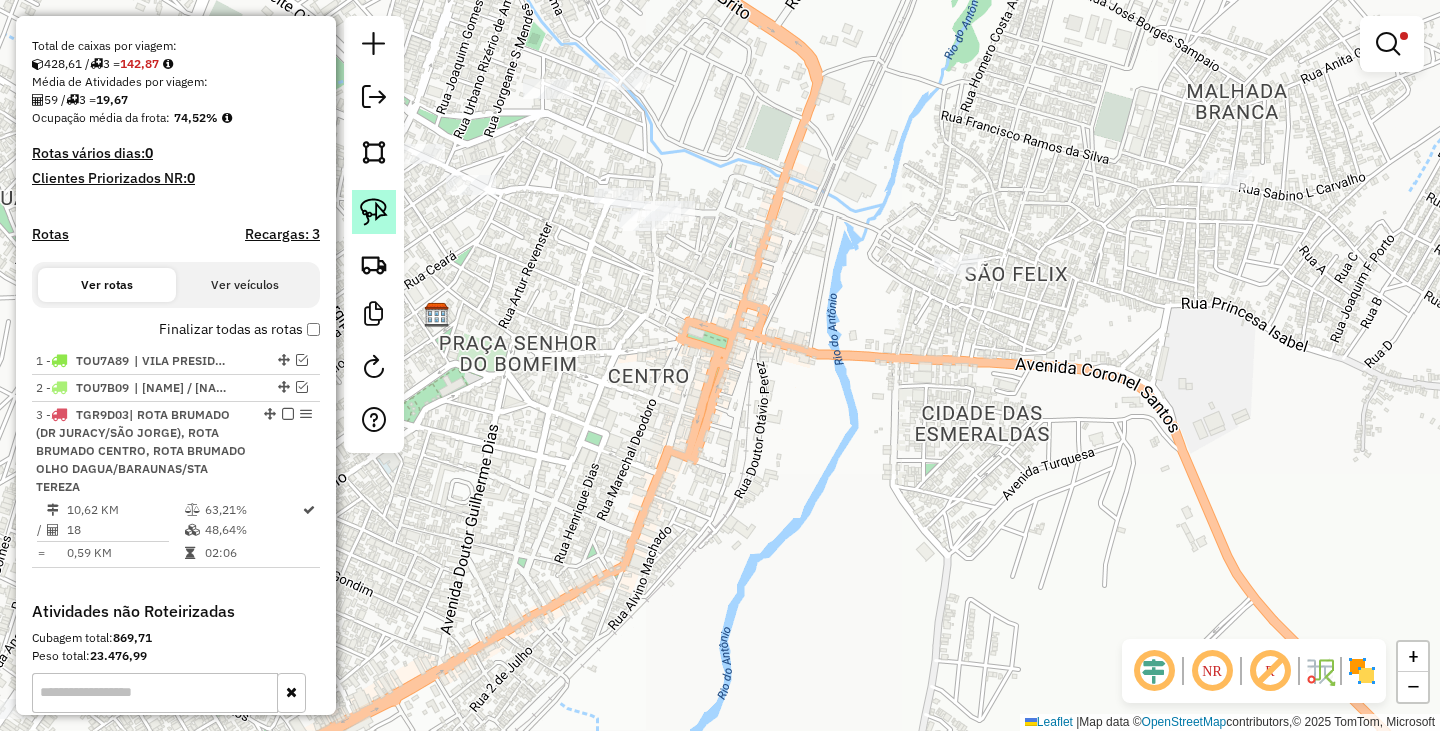 click 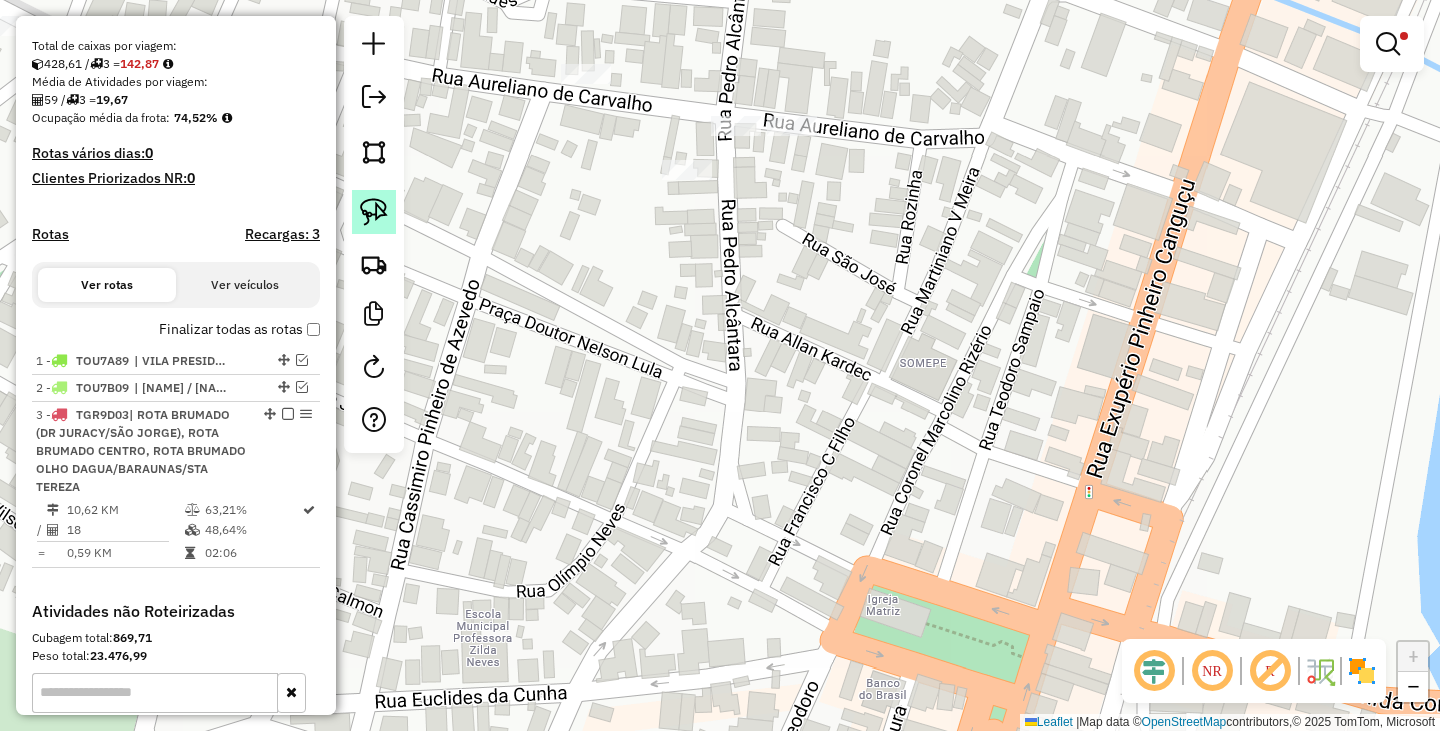 click 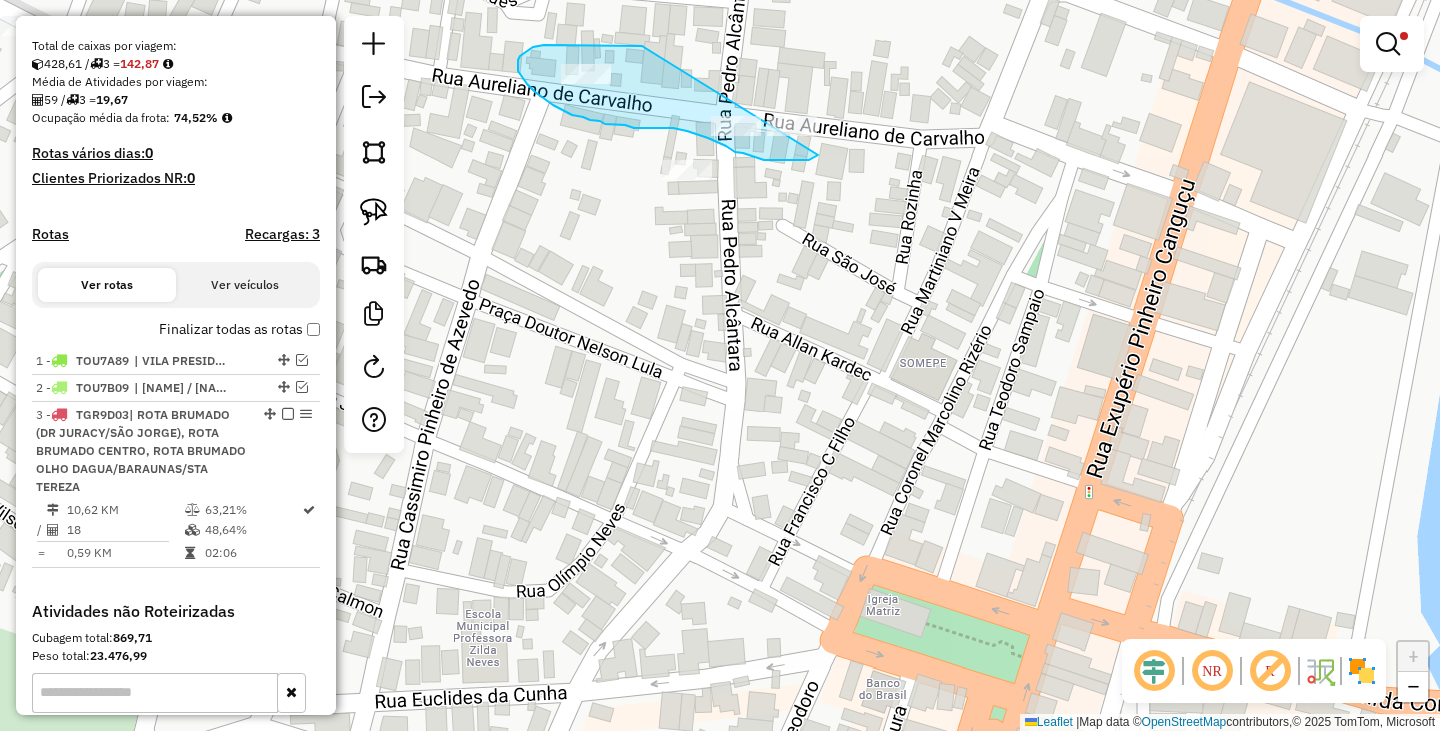 drag, startPoint x: 574, startPoint y: 45, endPoint x: 841, endPoint y: 112, distance: 275.27805 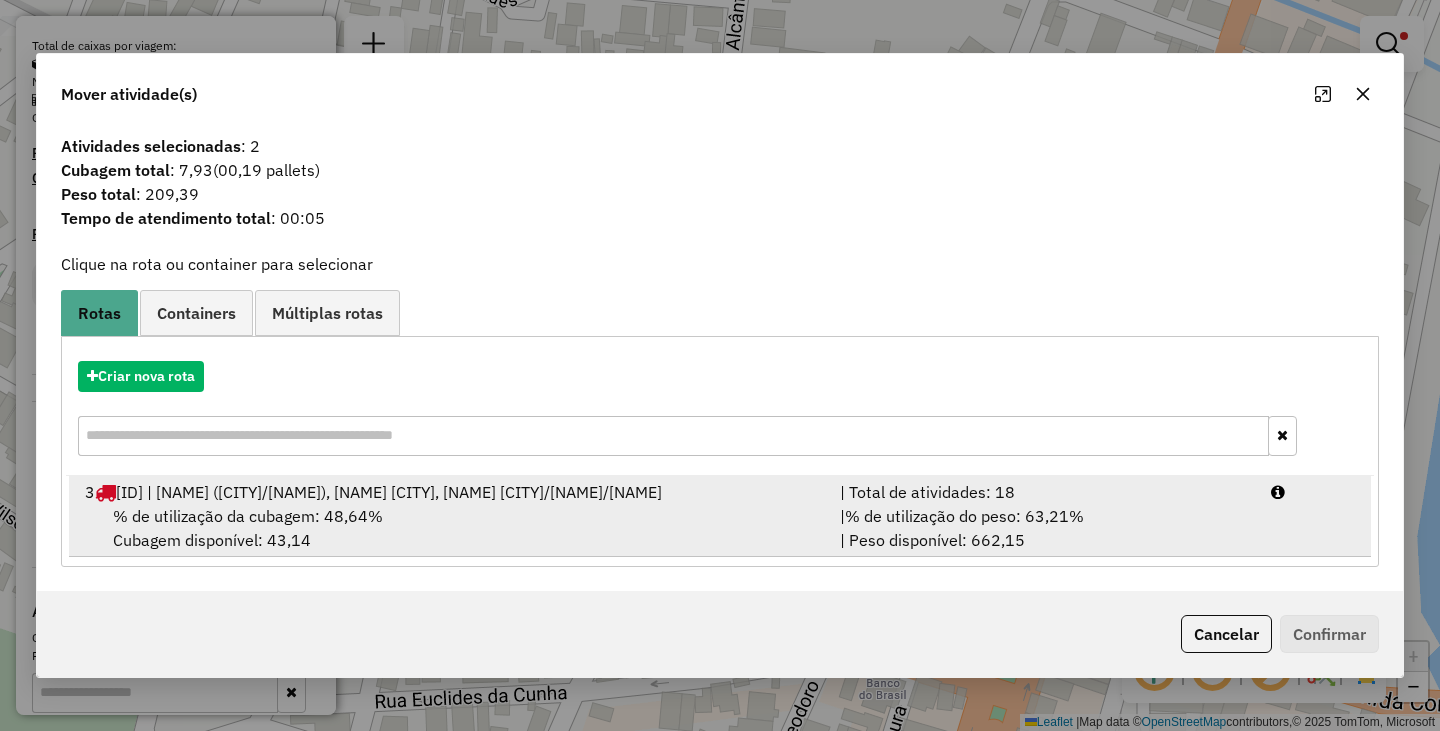 click on "[ID] | [NAME] ([CITY]/[NAME]), [NAME] [CITY], [NAME] [CITY]/[NAME]/[NAME]" at bounding box center (450, 492) 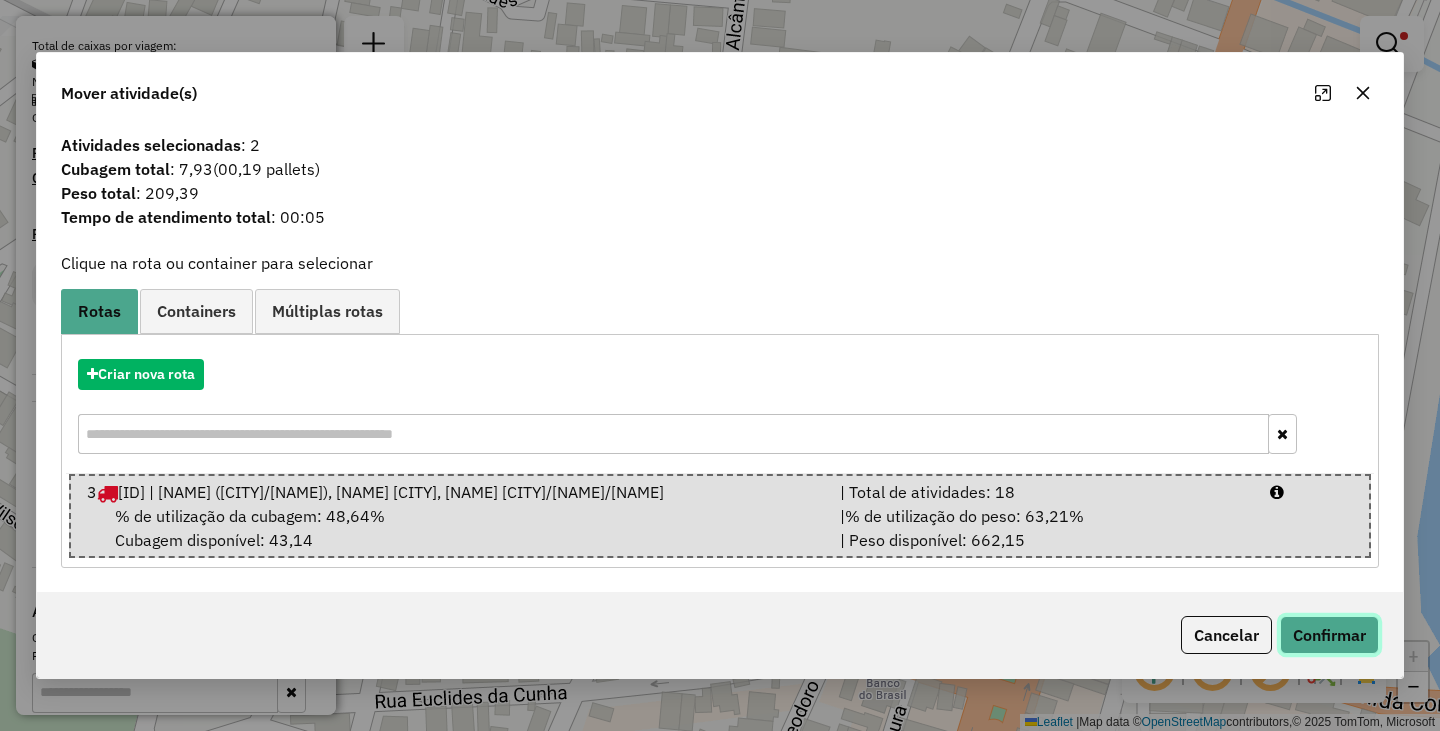 click on "Confirmar" 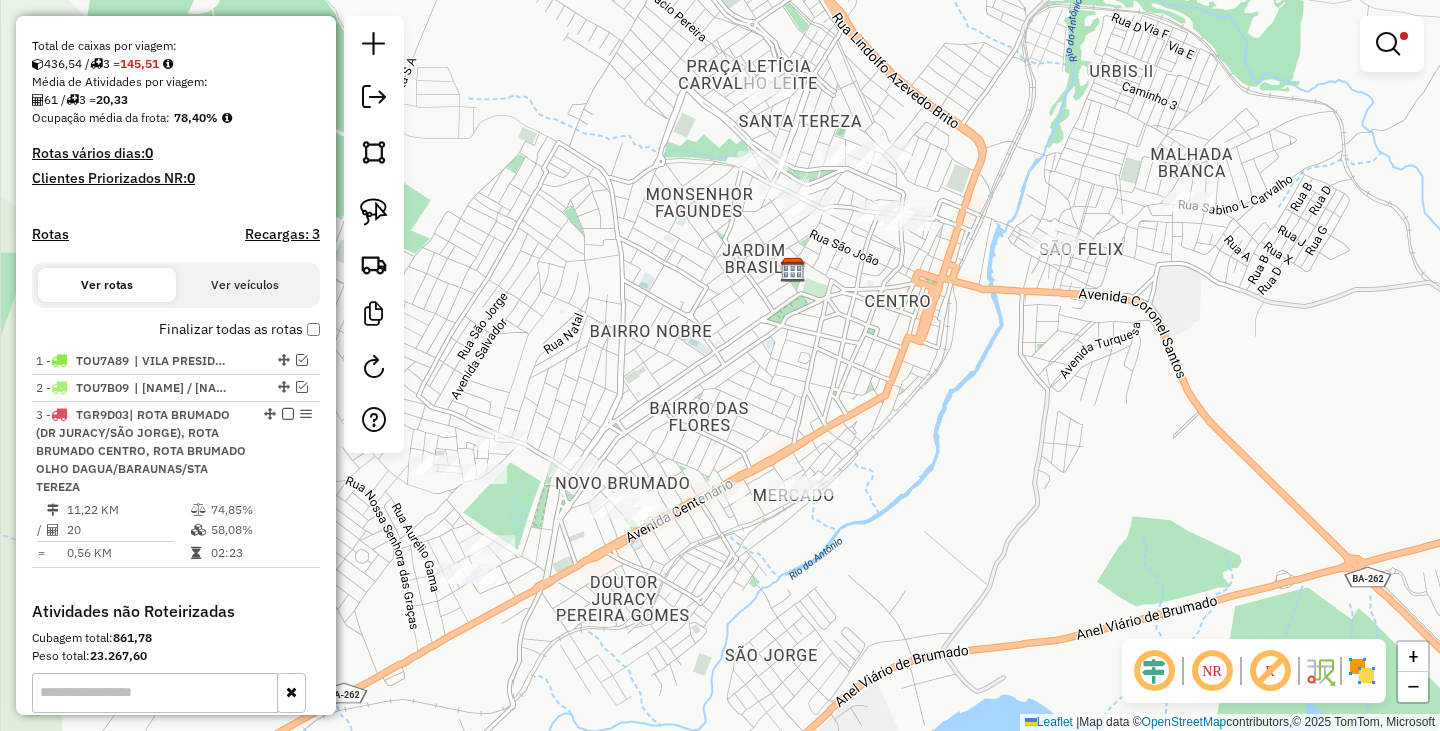 drag, startPoint x: 763, startPoint y: 444, endPoint x: 811, endPoint y: 409, distance: 59.405388 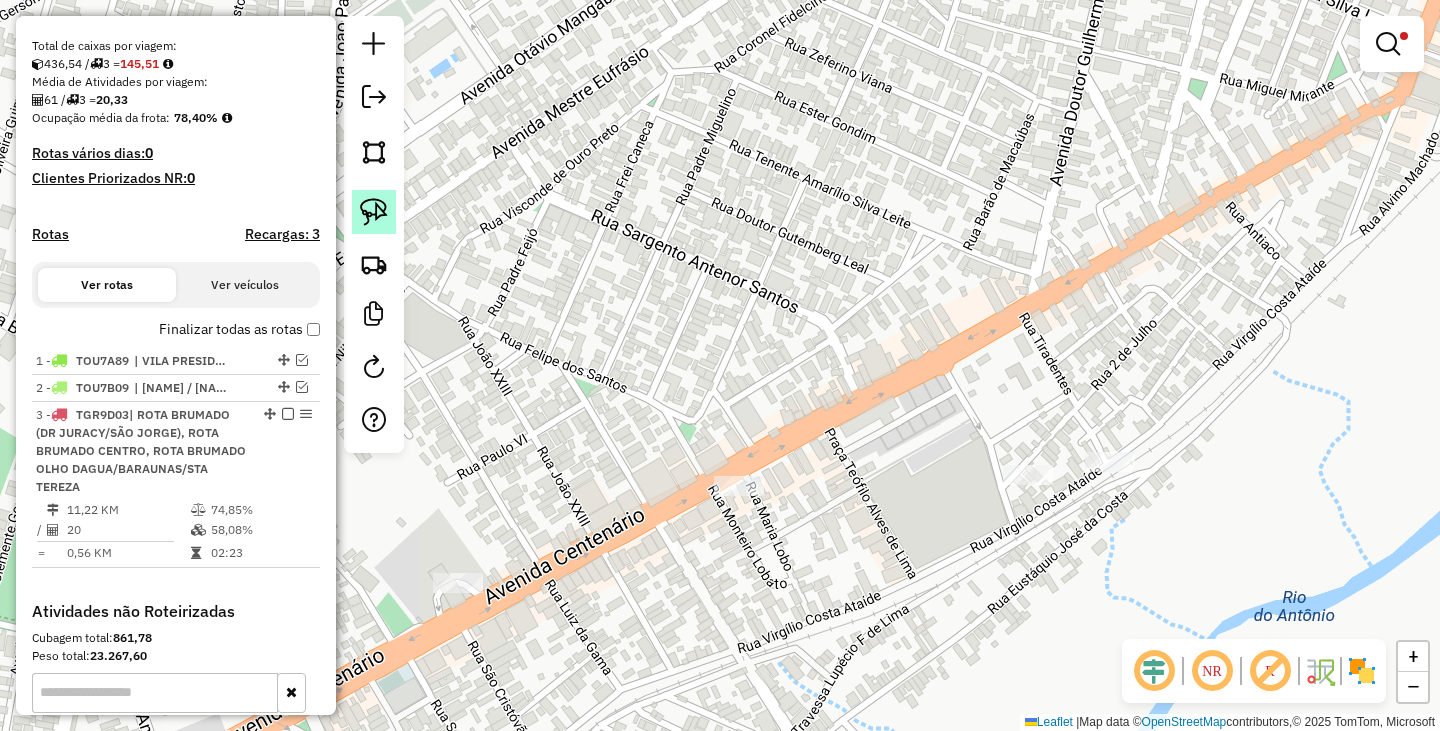 click 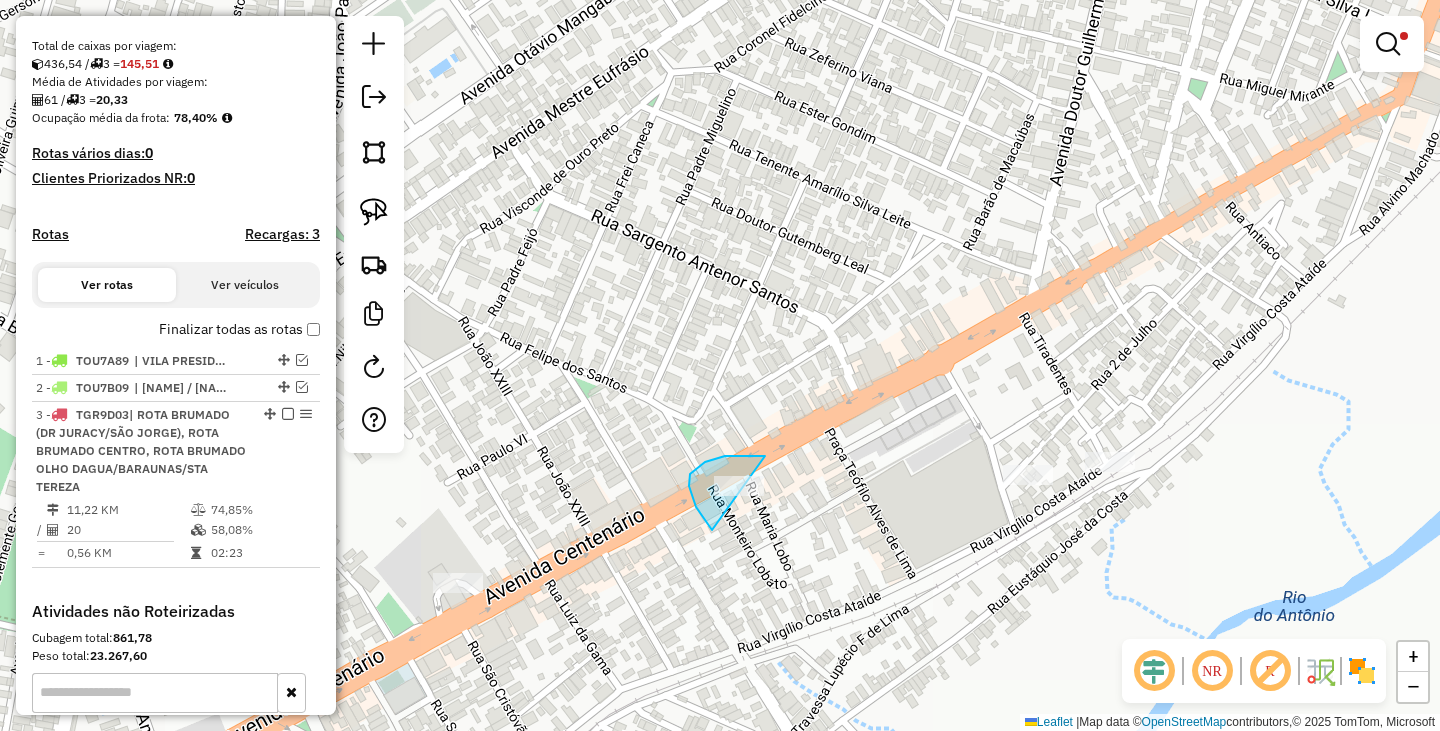 drag, startPoint x: 753, startPoint y: 456, endPoint x: 812, endPoint y: 536, distance: 99.40322 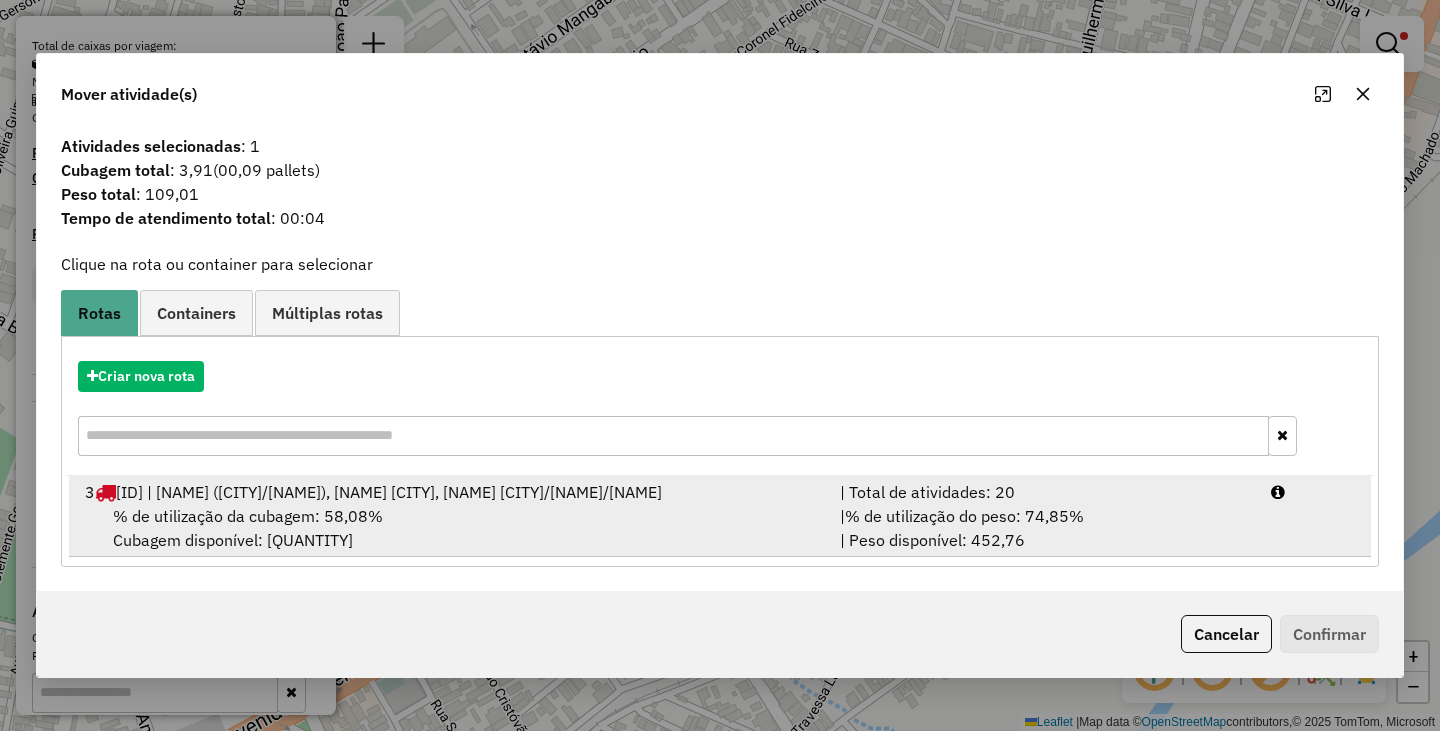 click on "% de utilização da cubagem: 58,08%  Cubagem disponível: 35,21" at bounding box center (450, 528) 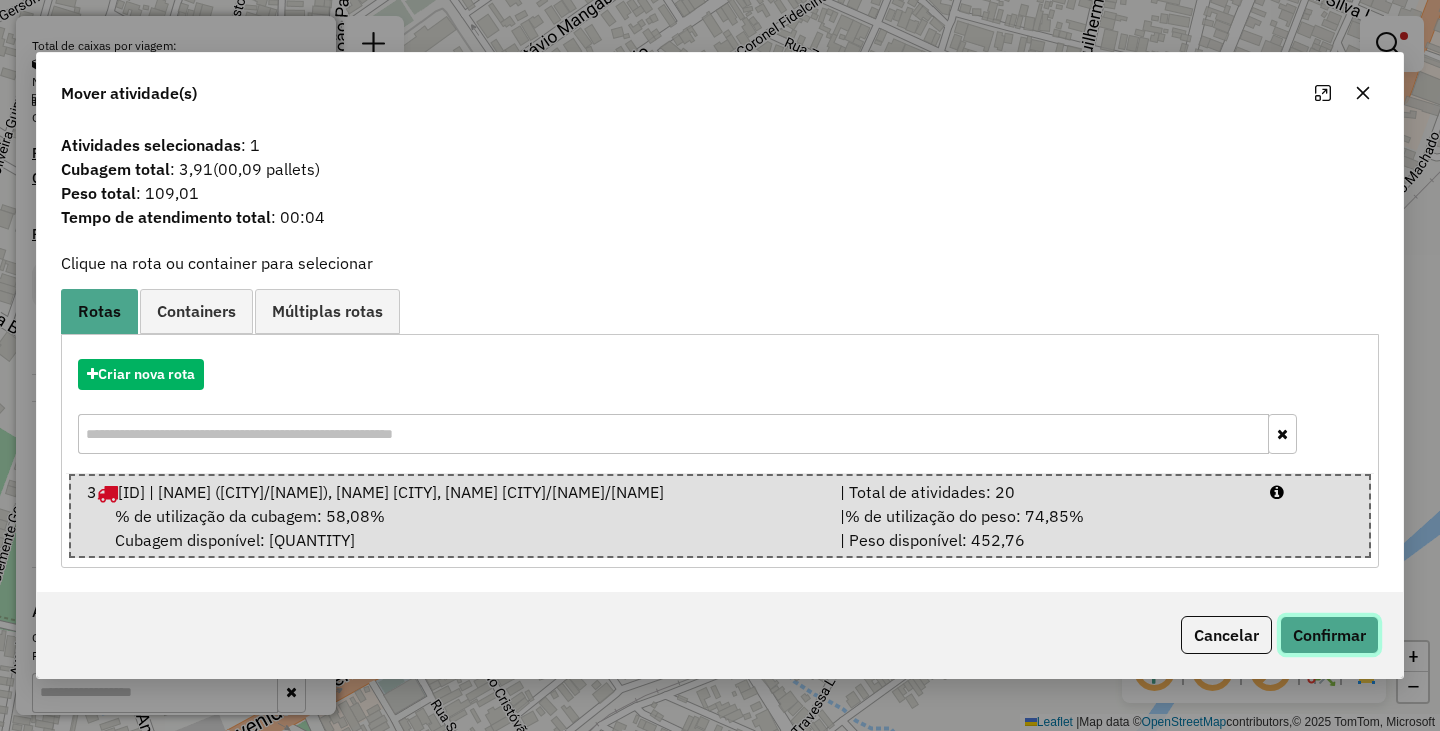 click on "Confirmar" 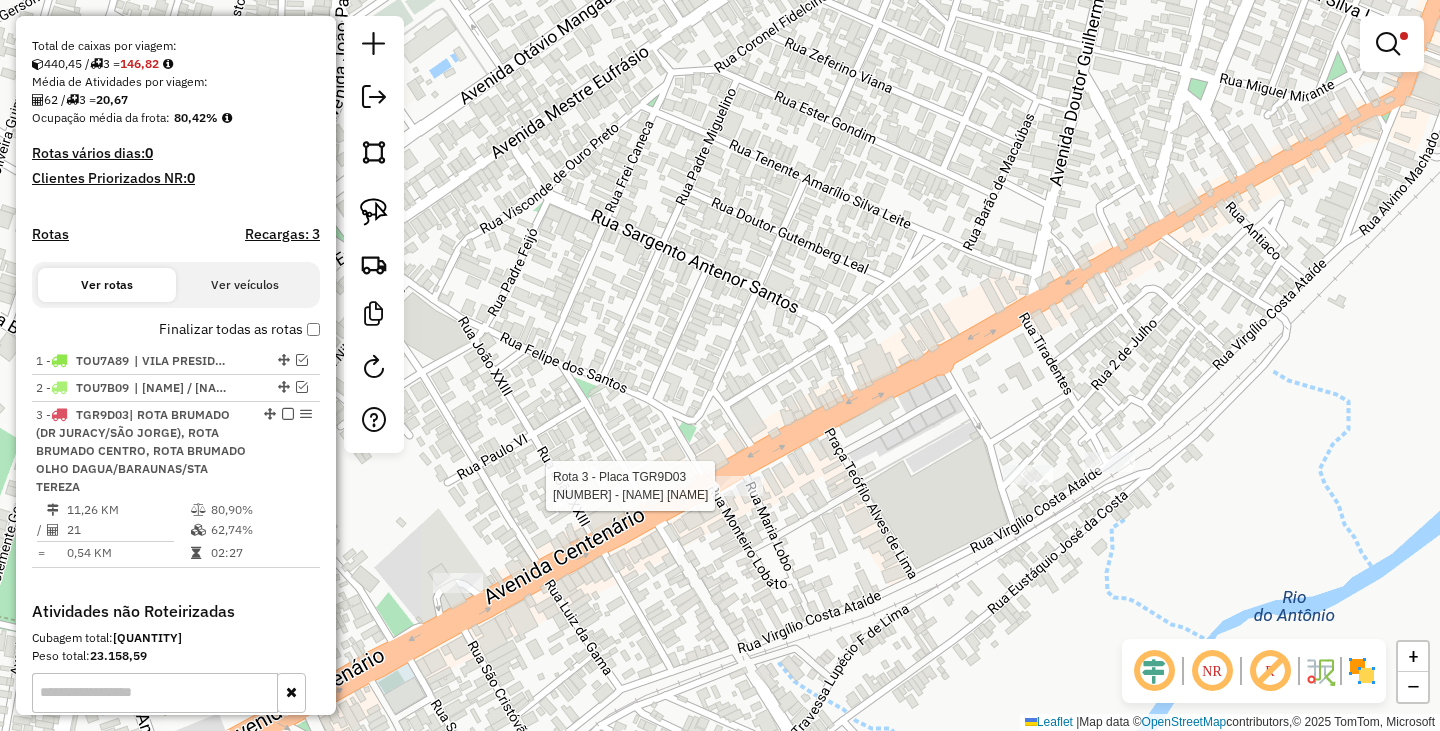 select on "**********" 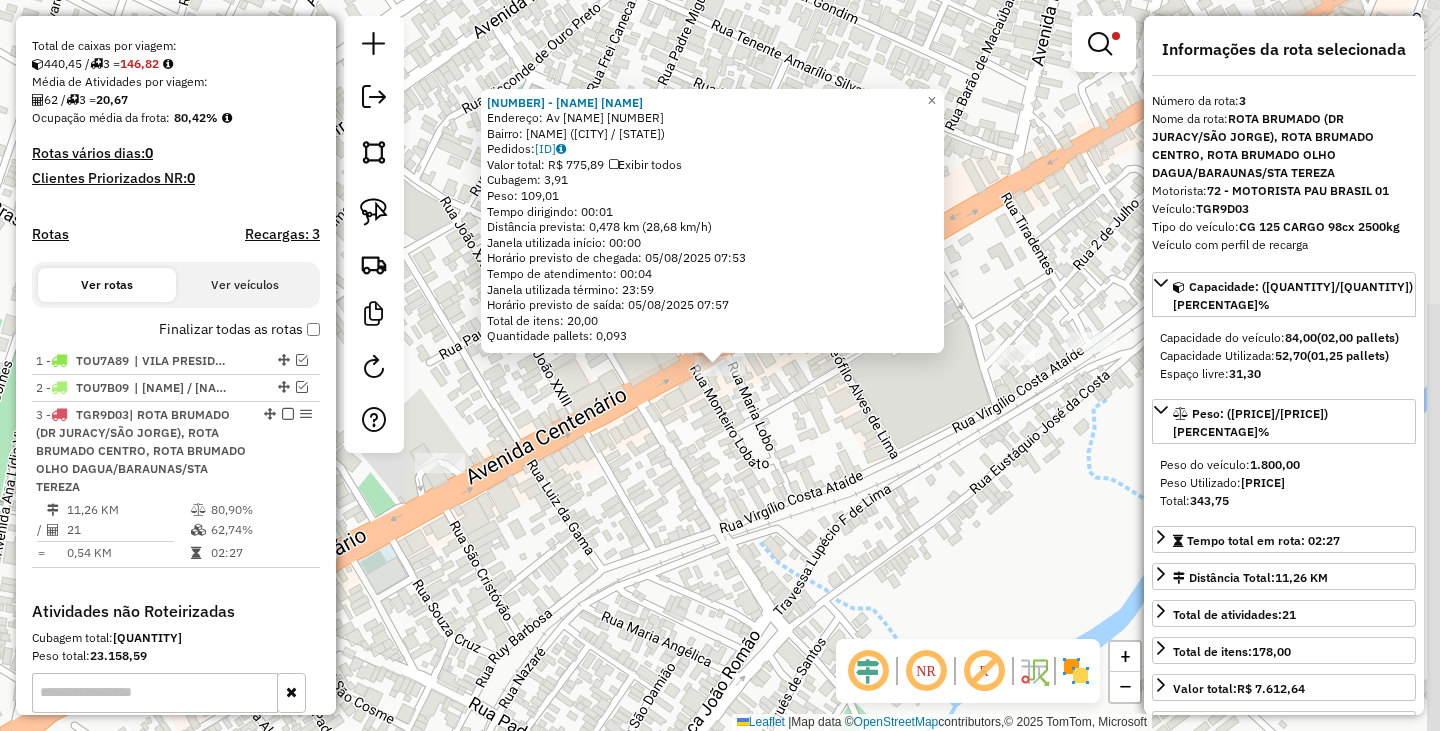 scroll, scrollTop: 664, scrollLeft: 0, axis: vertical 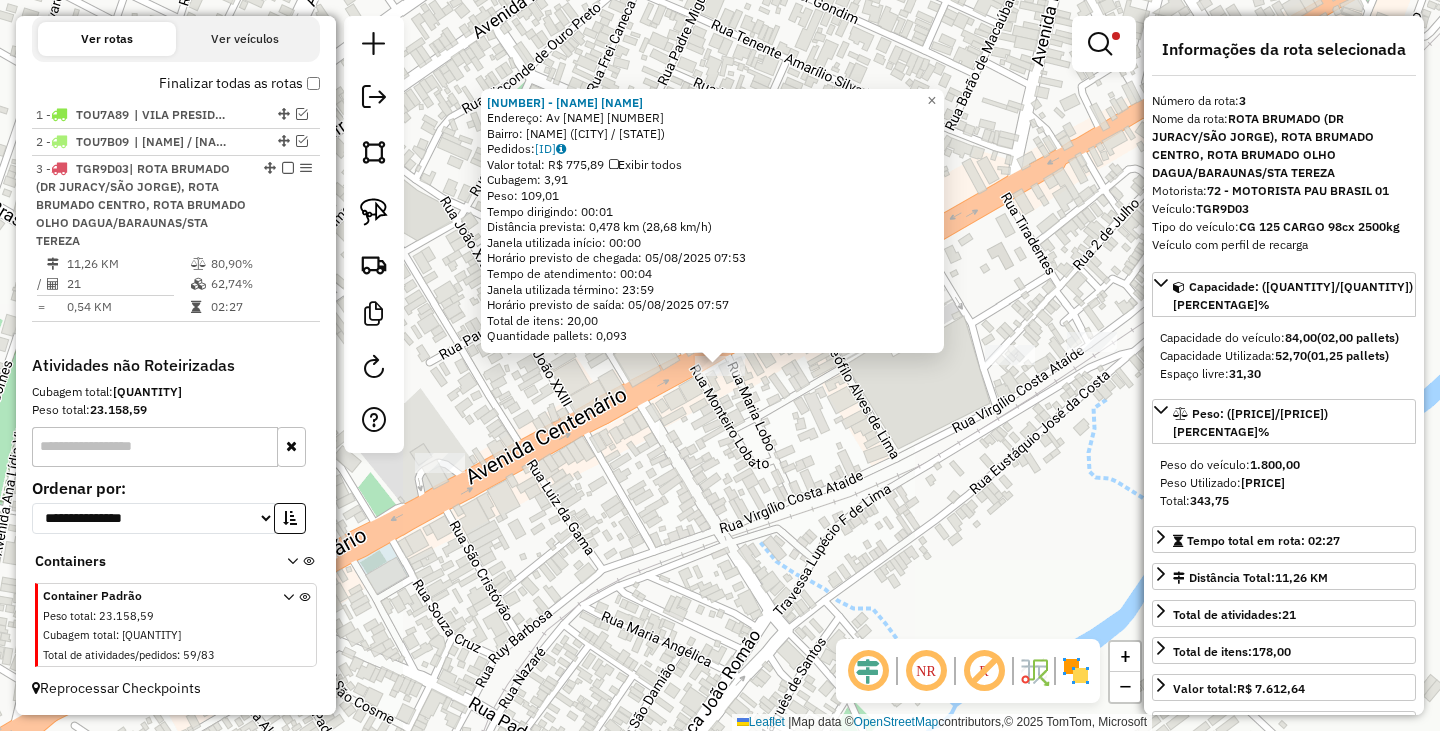 click on "Endereço: R   [NAME] [NAME]  [NUMBER]   Bairro: [NAME] ([CITY] / [STATE])   Pedidos:  [ID]   Valor total: R$ [PRICE]   Exibir todos   Cubagem: [QUANTITY]  Peso: [QUANTITY]  Tempo dirigindo: [TIME]   Distância prevista: [QUANTITY] km ([QUANTITY] km/h)   Janela utilizada início: [TIME]   Horário previsto de chegada: [DATE] [TIME]   Tempo de atendimento: [TIME]   Janela utilizada término: [TIME]   Horário previsto de saída: [DATE] [TIME]   Total de itens: [QUANTITY]   Quantidade pallets: [QUANTITY]  × Limpar filtros Janela de atendimento Grade de atendimento Capacidade Transportadoras Veículos Cliente Pedidos  Rotas Selecione os dias de semana para filtrar as janelas de atendimento  Seg   Ter   Qua   Qui   Sex   Sáb   Dom  Informe o período da janela de atendimento: De: Até:  Filtrar exatamente a janela do cliente  Considerar janela de atendimento padrão  Selecione os dias de semana para filtrar as grades de atendimento  Seg   Ter   Qua   Qui   Sex   Sáb   Dom   Peso mínimo:  **** ******" 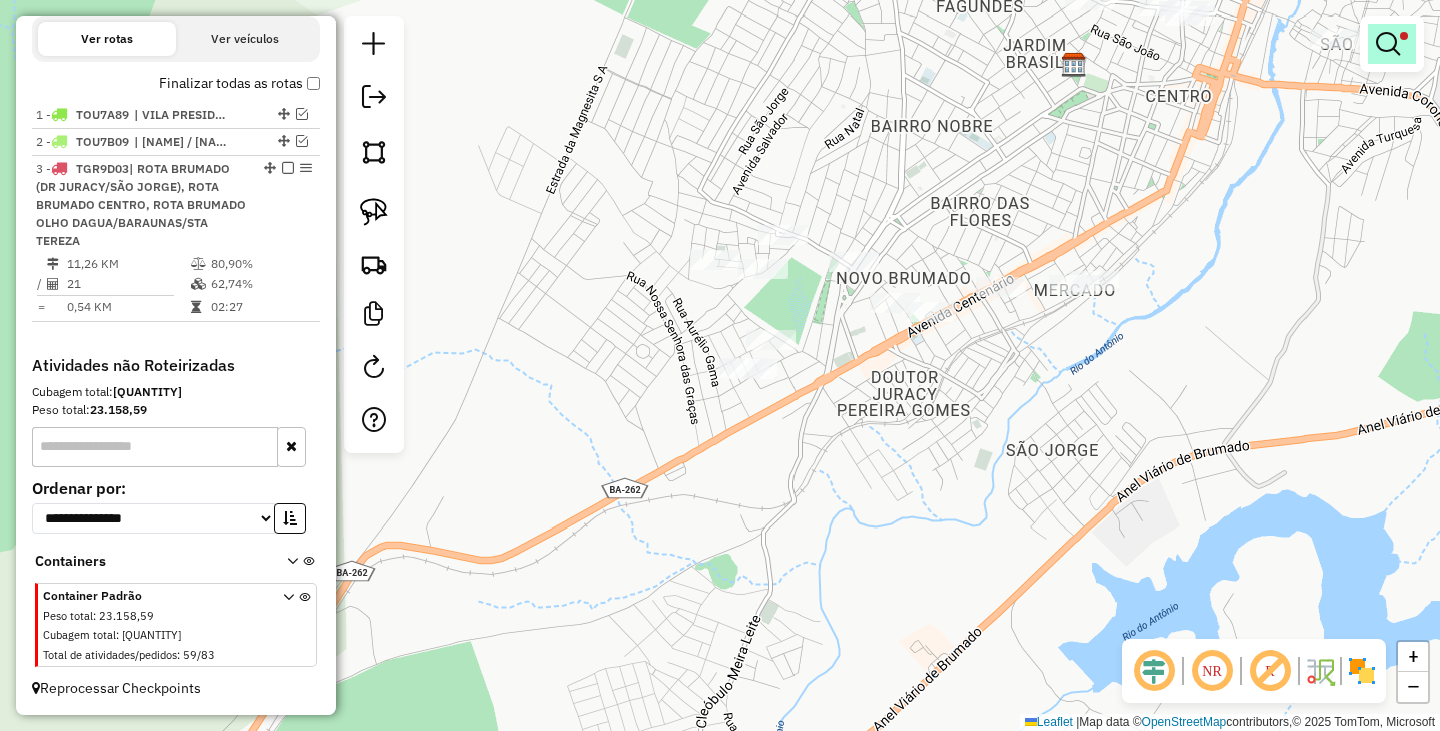 click at bounding box center [1388, 44] 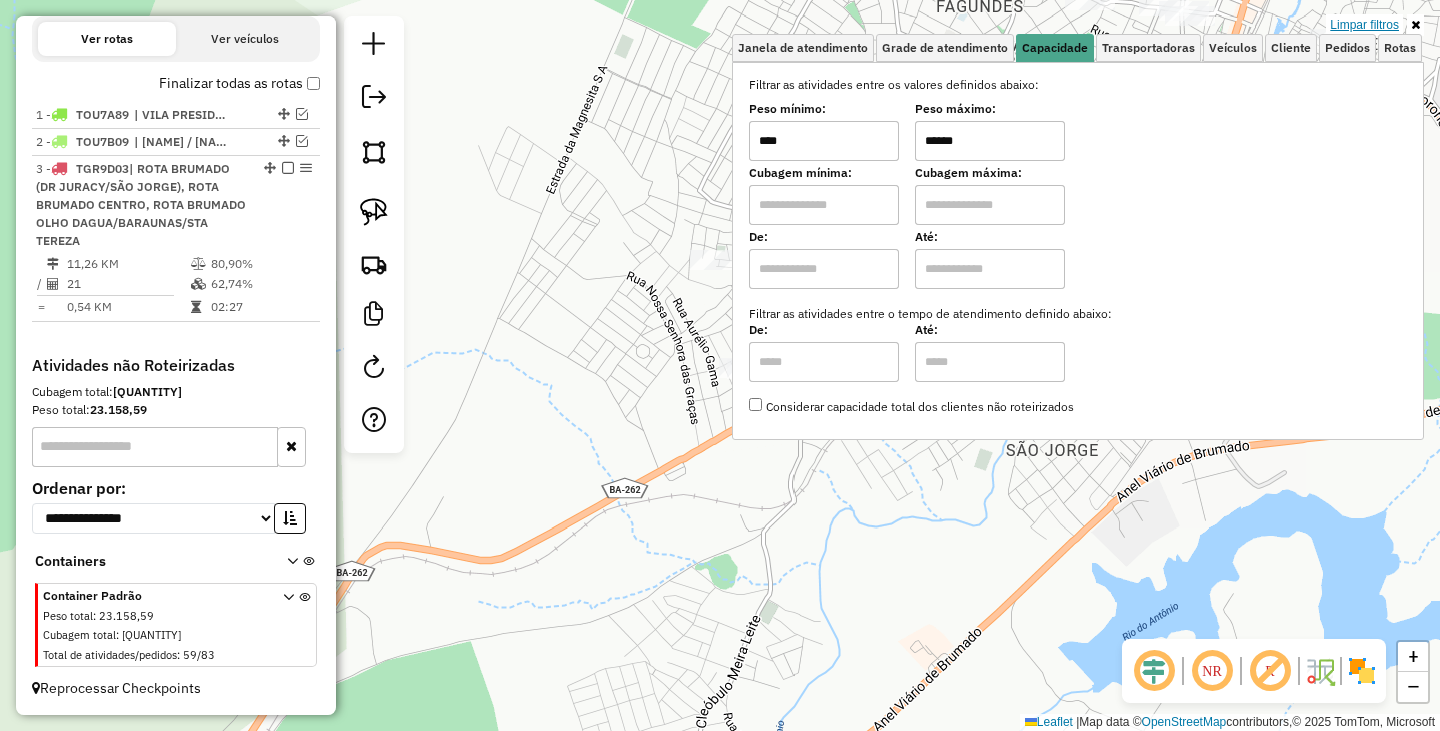 click on "Limpar filtros" at bounding box center (1364, 25) 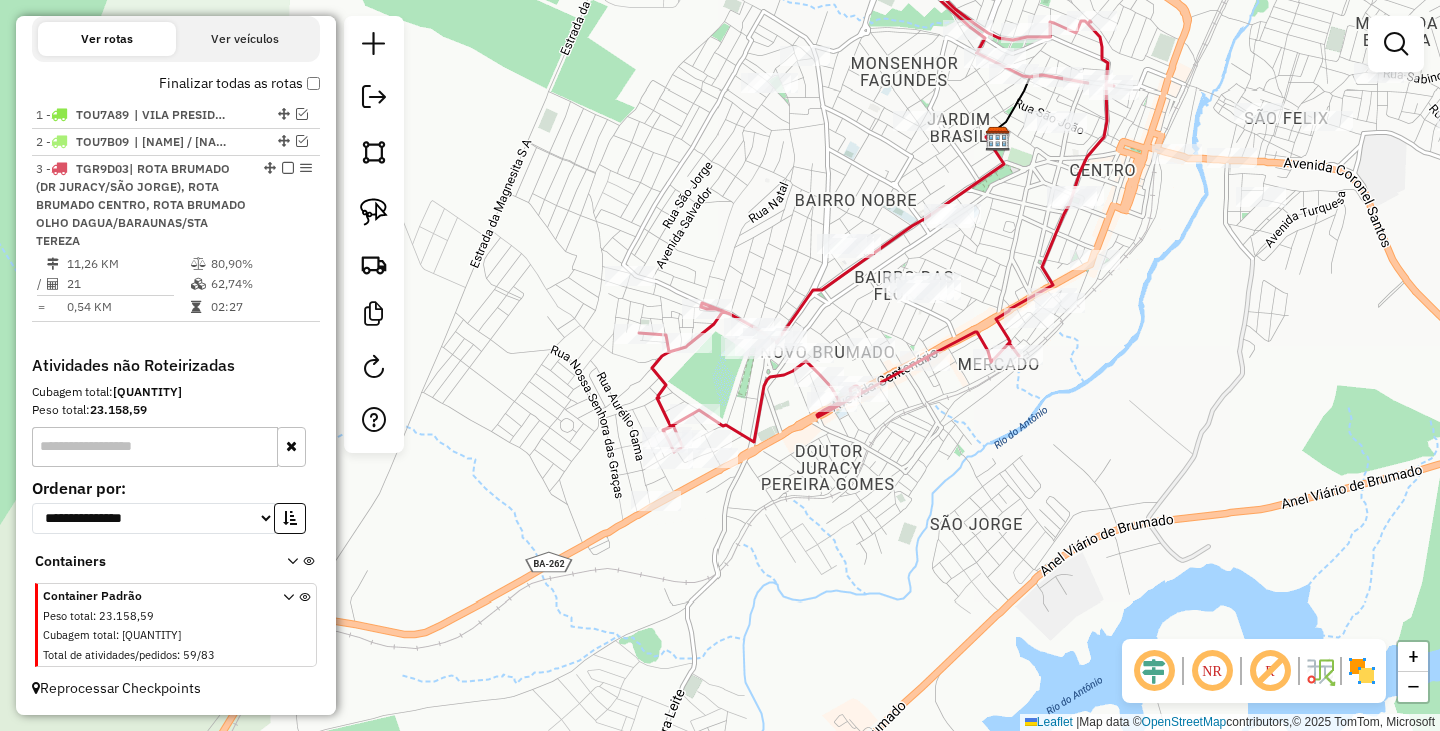 drag, startPoint x: 1260, startPoint y: 324, endPoint x: 1019, endPoint y: 443, distance: 268.77872 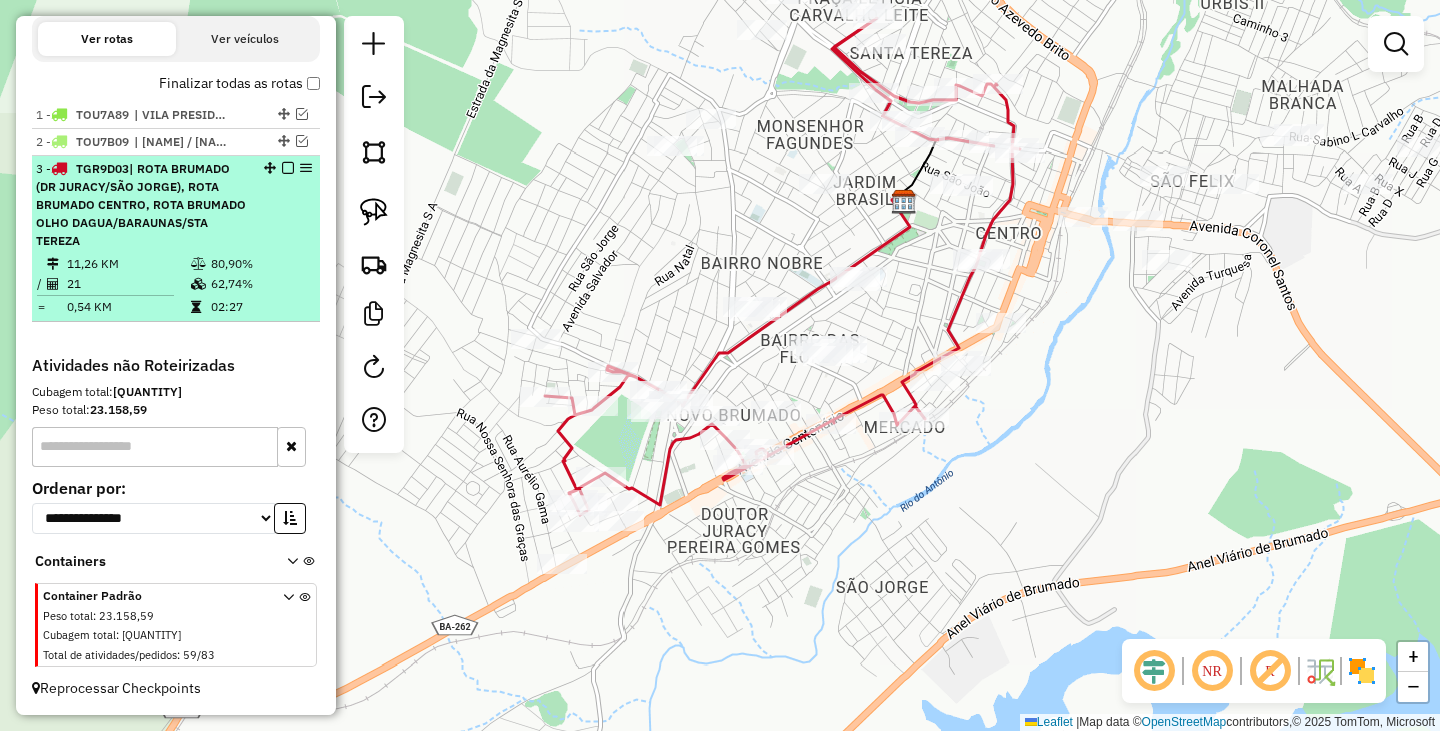 click at bounding box center (288, 168) 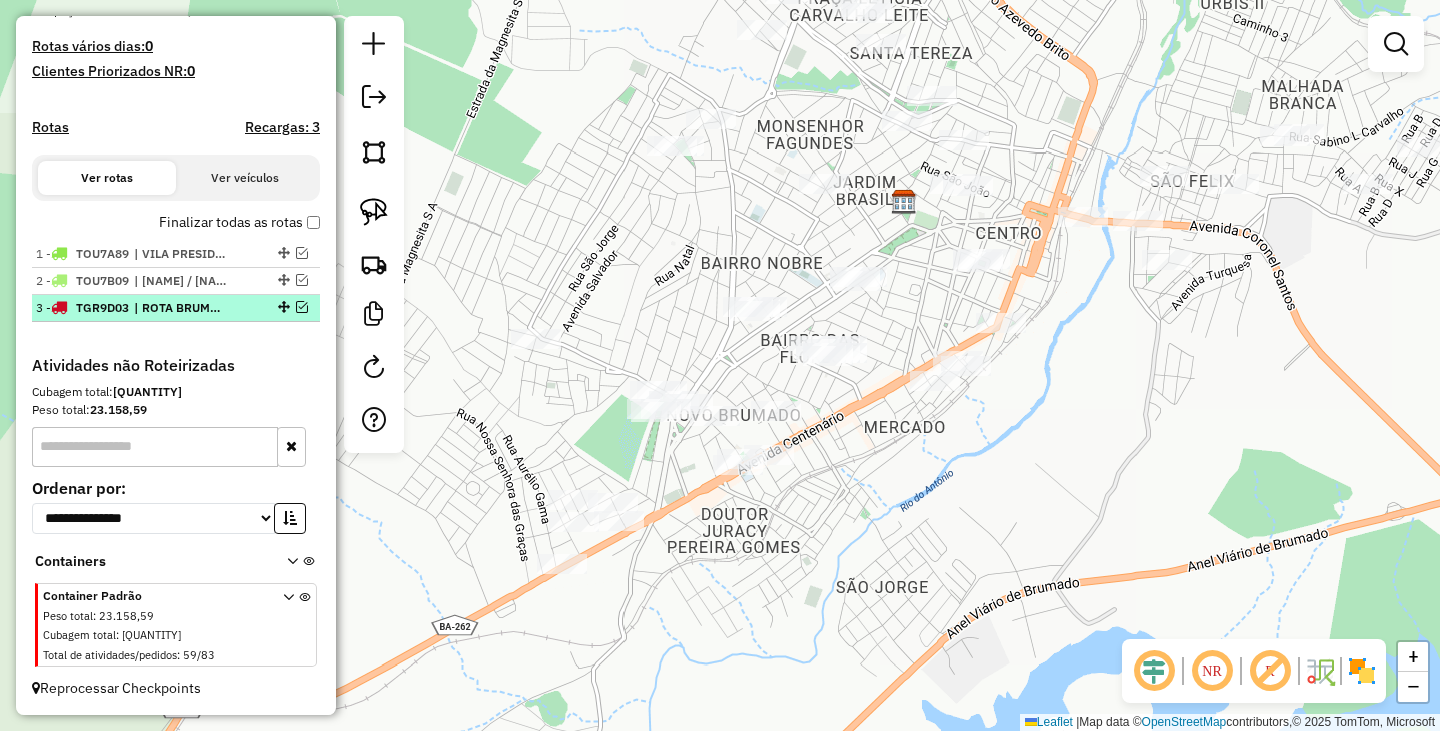 scroll, scrollTop: 525, scrollLeft: 0, axis: vertical 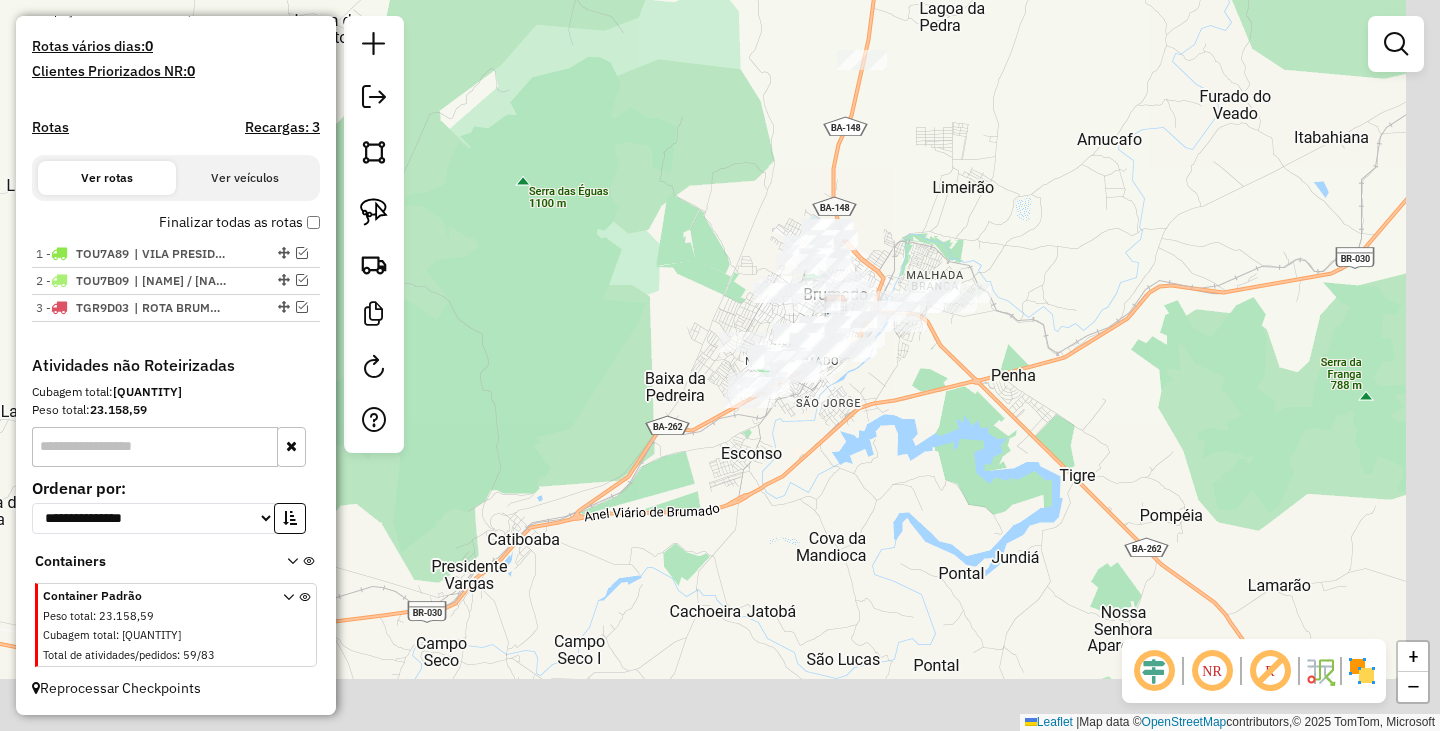 drag, startPoint x: 1120, startPoint y: 465, endPoint x: 882, endPoint y: 374, distance: 254.80385 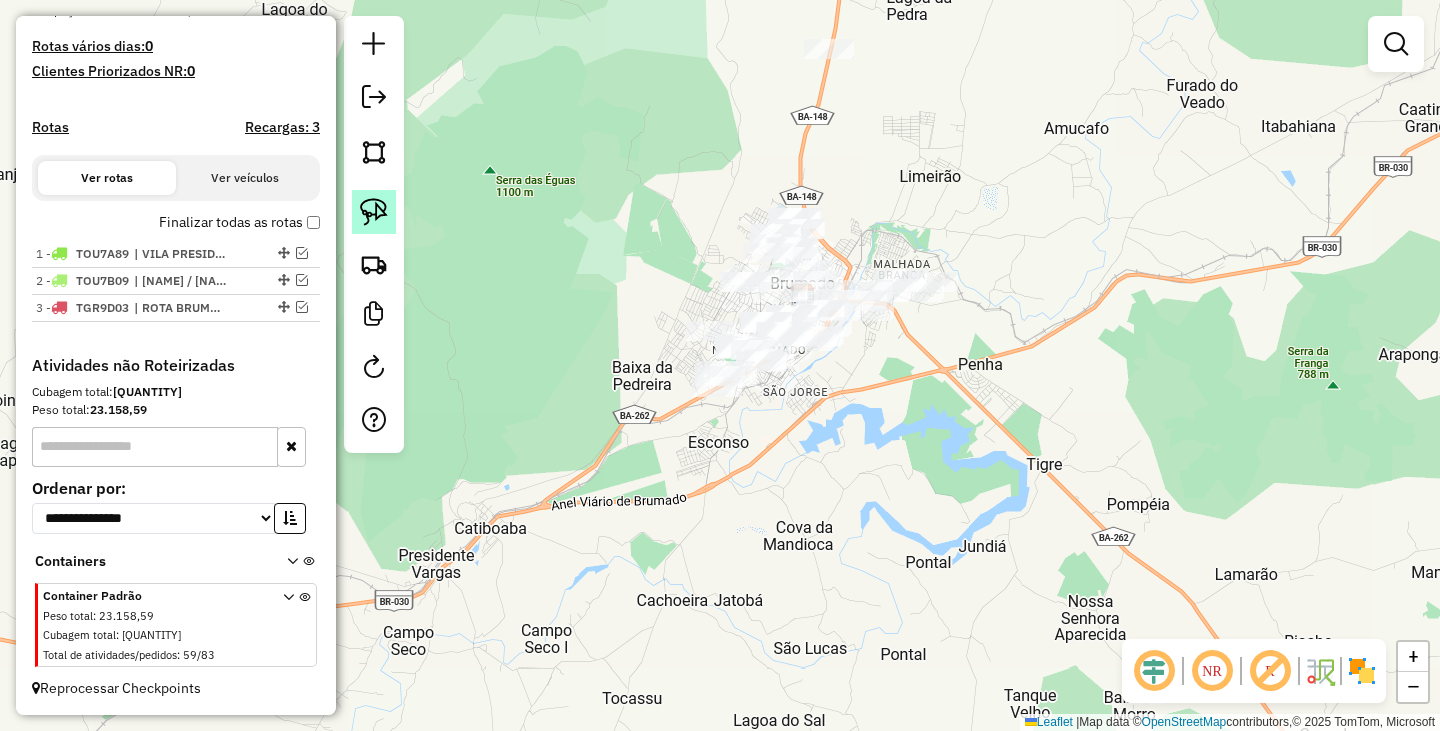 click 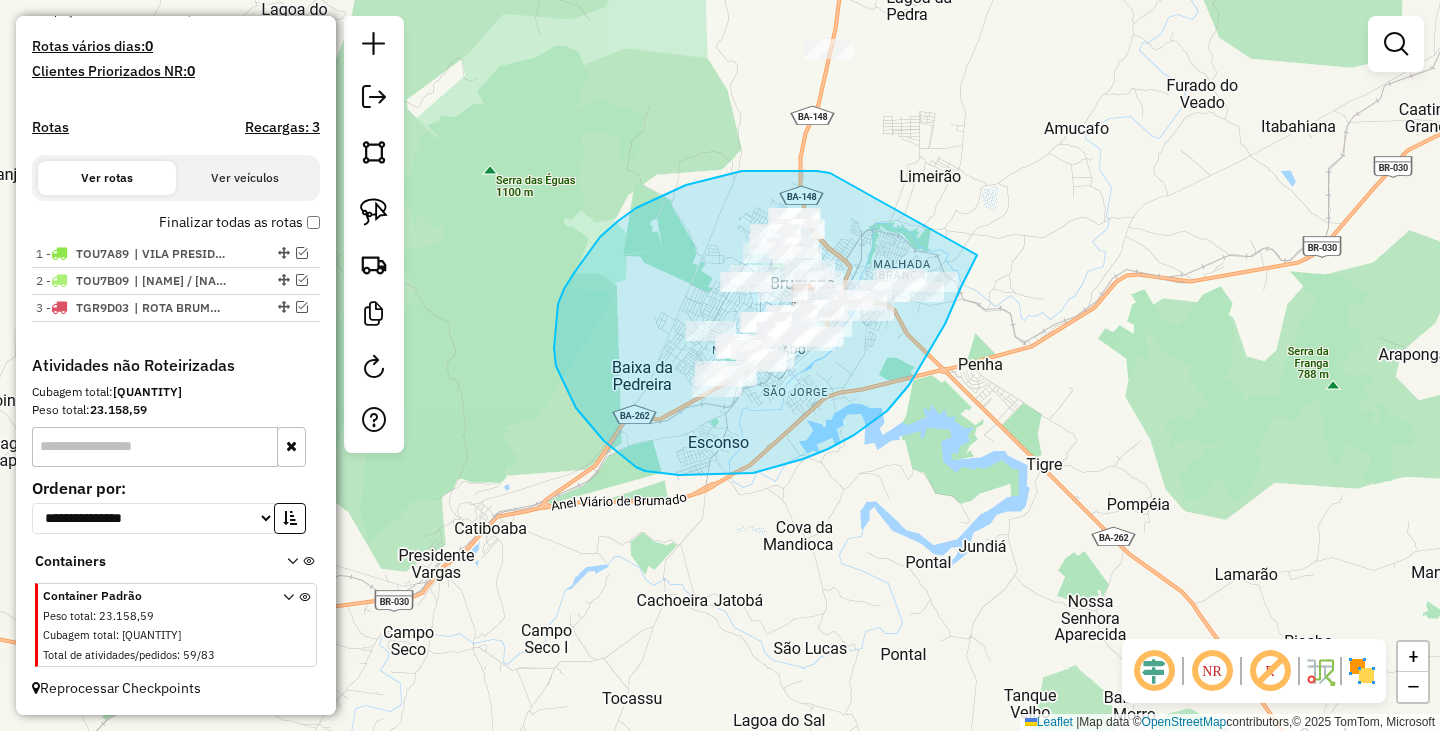 drag, startPoint x: 660, startPoint y: 196, endPoint x: 977, endPoint y: 255, distance: 322.4438 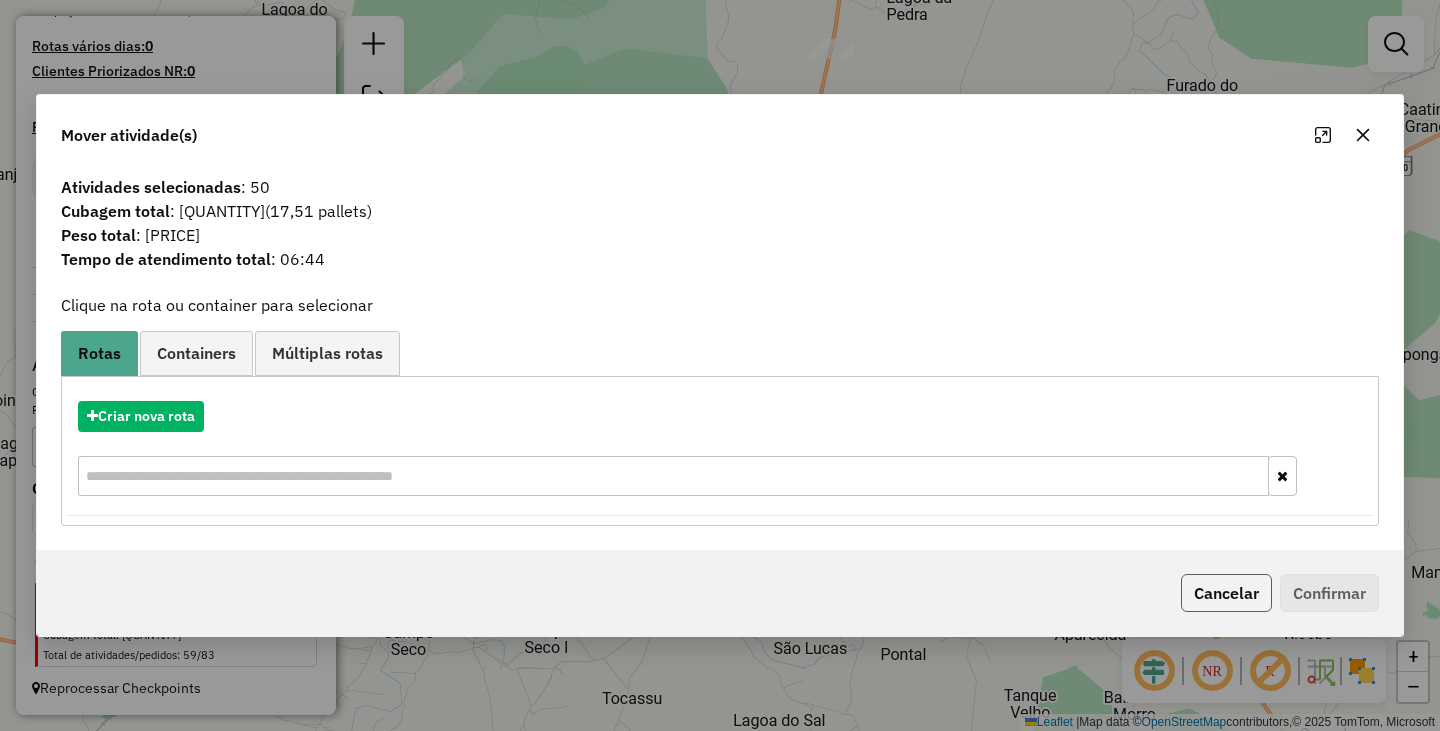 click on "Cancelar" 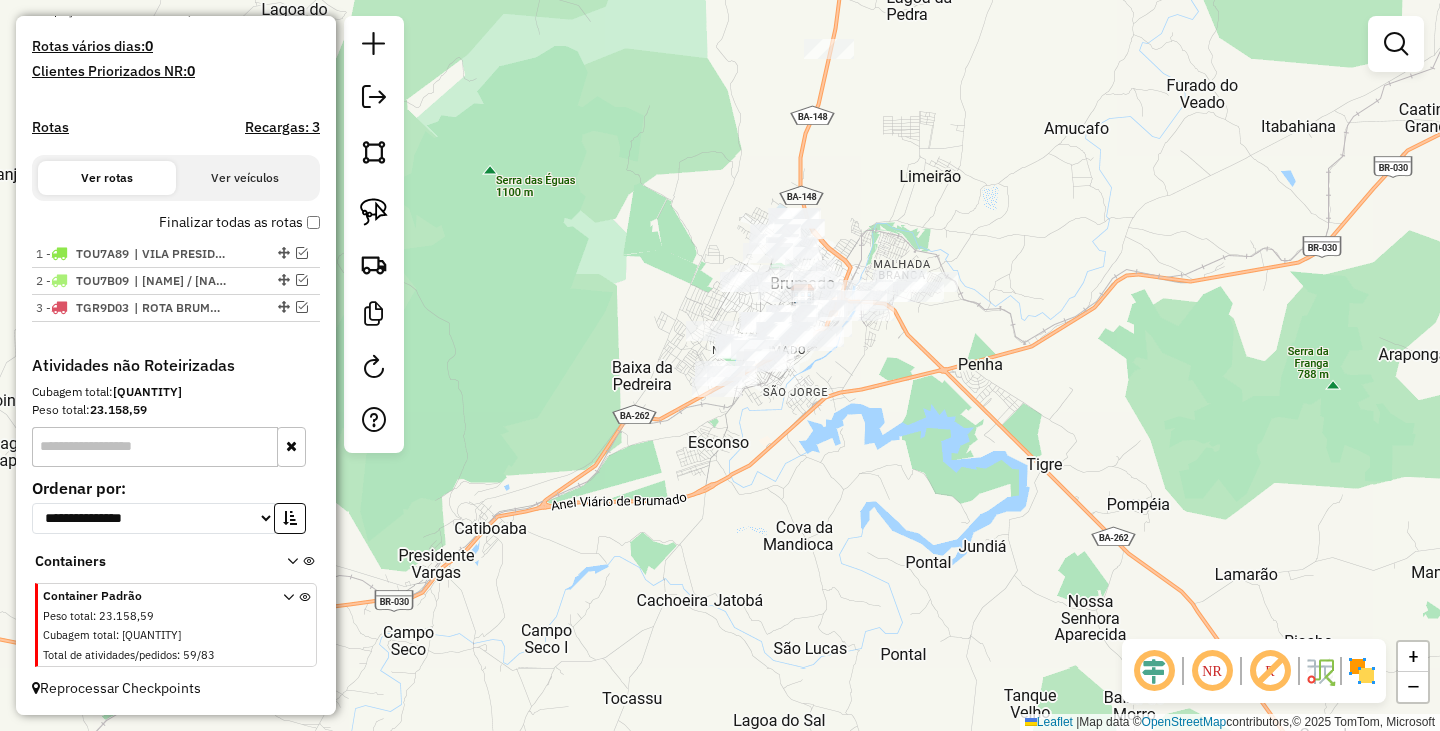 click on "Janela de atendimento Grade de atendimento Capacidade Transportadoras Veículos Cliente Pedidos  Rotas Selecione os dias de semana para filtrar as janelas de atendimento  Seg   Ter   Qua   Qui   Sex   Sáb   Dom  Informe o período da janela de atendimento: De: Até:  Filtrar exatamente a janela do cliente  Considerar janela de atendimento padrão  Selecione os dias de semana para filtrar as grades de atendimento  Seg   Ter   Qua   Qui   Sex   Sáb   Dom   Considerar clientes sem dia de atendimento cadastrado  Clientes fora do dia de atendimento selecionado Filtrar as atividades entre os valores definidos abaixo:  Peso mínimo:   Peso máximo:   Cubagem mínima:   Cubagem máxima:   De:   Até:  Filtrar as atividades entre o tempo de atendimento definido abaixo:  De:   Até:   Considerar capacidade total dos clientes não roteirizados Transportadora: Selecione um ou mais itens Tipo de veículo: Selecione um ou mais itens Veículo: Selecione um ou mais itens Motorista: Selecione um ou mais itens Nome: Rótulo:" 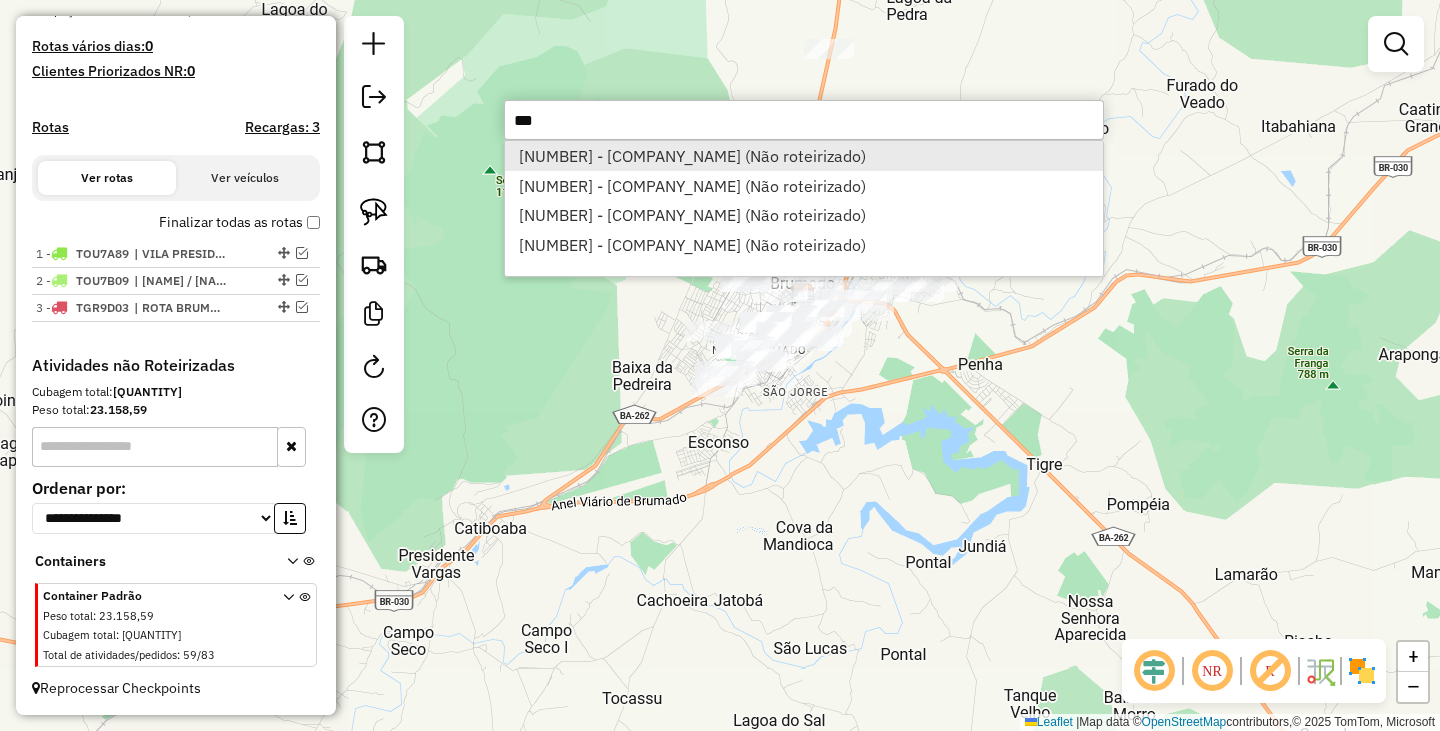 type on "***" 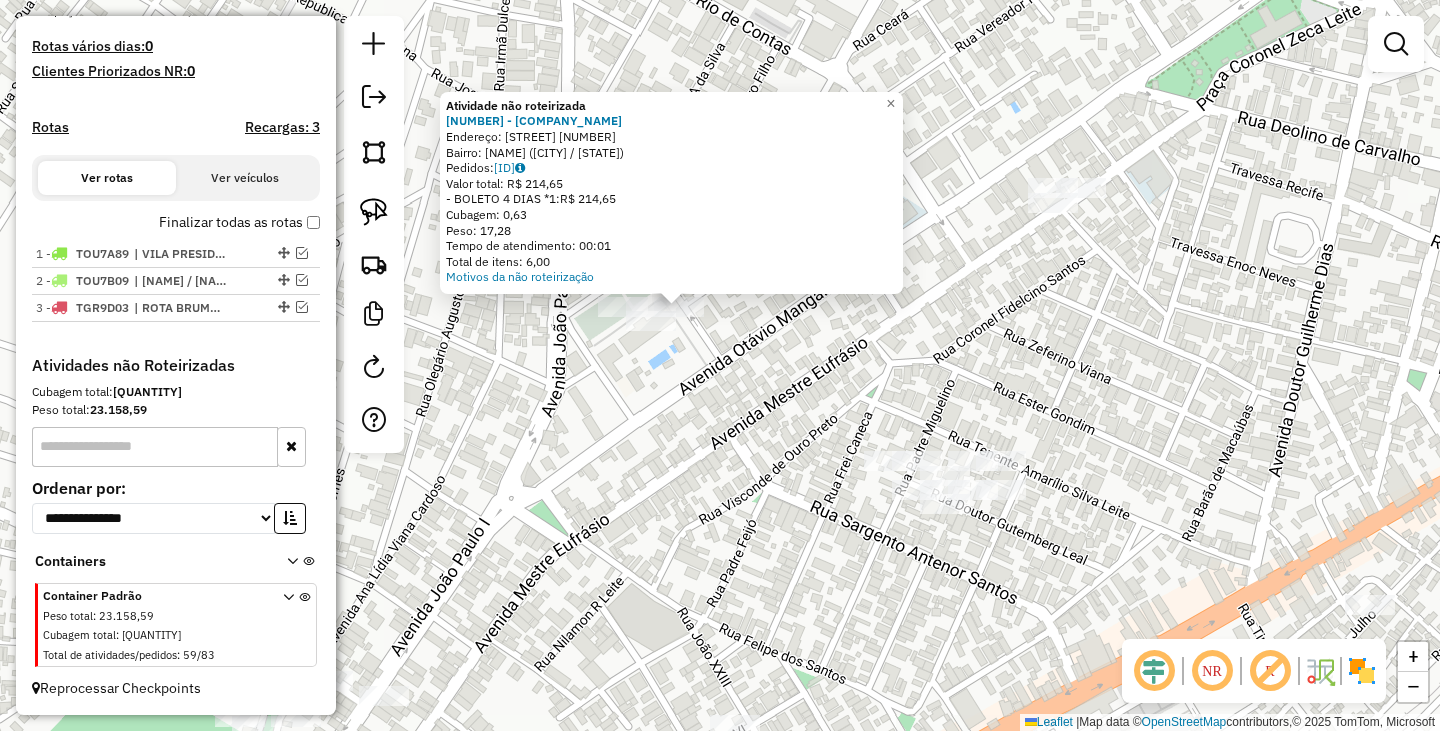 click on "Atividade não roteirizada [NUMBER] - [NAME] [NAME]  Endereço: Av  [NAME]             [NUMBER]   Bairro: [NAME] ([CITY] / [STATE])   Pedidos:  [ID]   Valor total: R$ [PRICE]   - BOLETO 4 DIAS *1:  R$ [PRICE]   Cubagem: [QUANTITY]   Peso: [QUANTITY]   Tempo de atendimento: [TIME]   Total de itens: [QUANTITY]  Motivos da não roteirização × Janela de atendimento Grade de atendimento Capacidade Transportadoras Veículos Cliente Pedidos  Rotas Selecione os dias de semana para filtrar as janelas de atendimento  Seg   Ter   Qua   Qui   Sex   Sáb   Dom  Informe o período da janela de atendimento: De: Até:  Filtrar exatamente a janela do cliente  Considerar janela de atendimento padrão  Selecione os dias de semana para filtrar as grades de atendimento  Seg   Ter   Qua   Qui   Sex   Sáb   Dom   Considerar clientes sem dia de atendimento cadastrado  Clientes fora do dia de atendimento selecionado Filtrar as atividades entre os valores definidos abaixo:  Peso mínimo:   Peso máximo:   Cubagem mínima:   Cubagem máxima:   De:  De:" 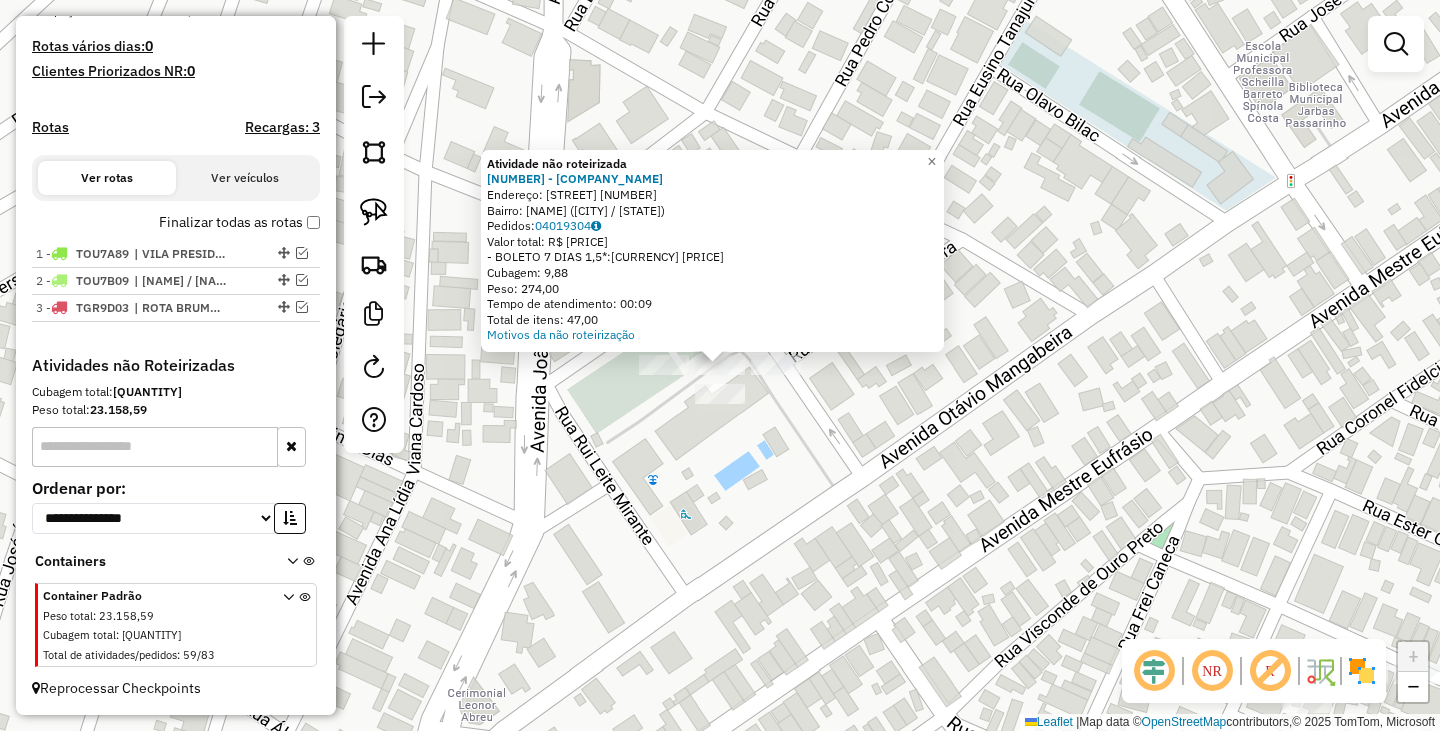 click on "Atividade não roteirizada 127 - [NAME]  Endereço: Av  OTAVIO MANGABEIRA             578   Bairro: NOBRE ([CITY] / [STATE])   Pedidos:  04019304   Valor total: R$ 1.236,81   - BOLETO 7 DIAS 1,5*:  R$ 1.236,81   Cubagem: 9,88   Peso: 274,00   Tempo de atendimento: 00:09   Total de itens: 47,00  Motivos da não roteirização × Janela de atendimento Grade de atendimento Capacidade Transportadoras Veículos Cliente Pedidos  Rotas Selecione os dias de semana para filtrar as janelas de atendimento  Seg   Ter   Qua   Qui   Sex   Sáb   Dom  Informe o período da janela de atendimento: De: Até:  Filtrar exatamente a janela do cliente  Considerar janela de atendimento padrão  Selecione os dias de semana para filtrar as grades de atendimento  Seg   Ter   Qua   Qui   Sex   Sáb   Dom   Considerar clientes sem dia de atendimento cadastrado  Clientes fora do dia de atendimento selecionado Filtrar as atividades entre os valores definidos abaixo:  Peso mínimo:   Peso máximo:   Cubagem mínima:   Cubagem máxima:  +" 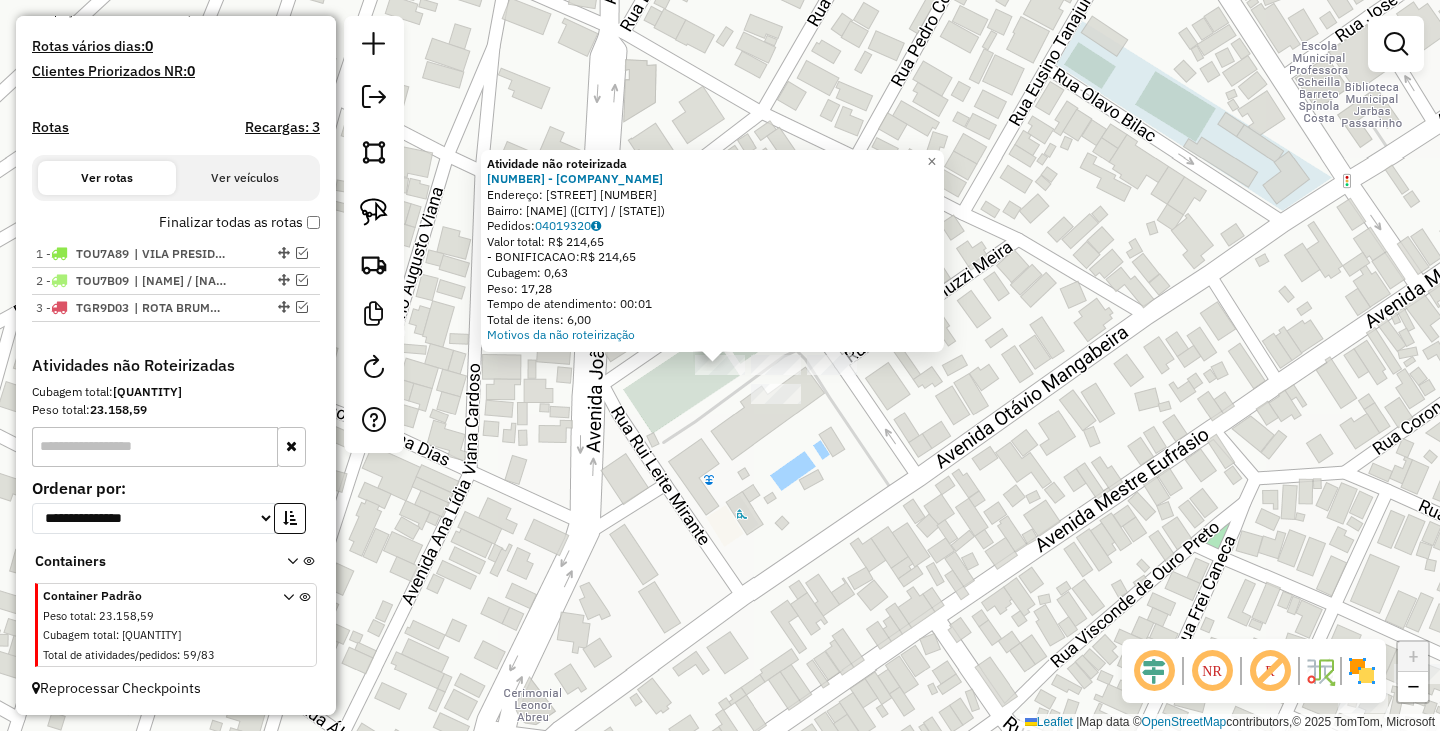 click on "Atividade não roteirizada [NUMBER] - [NAME]  Endereço: Av [STREET] [NUMBER]   Bairro: [STREET] ([CITY] / [STATE])   Pedidos:  [ORDER_ID]   Valor total: R$ [PRICE]   -BONIFICACAO:  R$ [PRICE]   Cubagem: [PRICE]  Peso: [PRICE]  Tempo de atendimento: [TIME]   Total de itens: [NUMBER]  Motivos da não roteirização × Janela de atendimento Grade de atendimento Capacidade Transportadoras Veículos Cliente Pedidos  Rotas Selecione os dias de semana para filtrar as janelas de atendimento  Seg   Ter   Qua   Qui   Sex   Sáb   Dom  Informe o período da janela de atendimento: De: Até:  Filtrar exatamente a janela do cliente  Considerar janela de atendimento padrão  Selecione os dias de semana para filtrar as grades de atendimento  Seg   Ter   Qua   Qui   Sex   Sáb   Dom   Considerar clientes sem dia de atendimento cadastrado  Clientes fora do dia de atendimento selecionado Filtrar as atividades entre os valores definidos abaixo:  Peso mínimo:   Peso máximo:   Cubagem mínima:   Cubagem máxima:   De:   Até:" 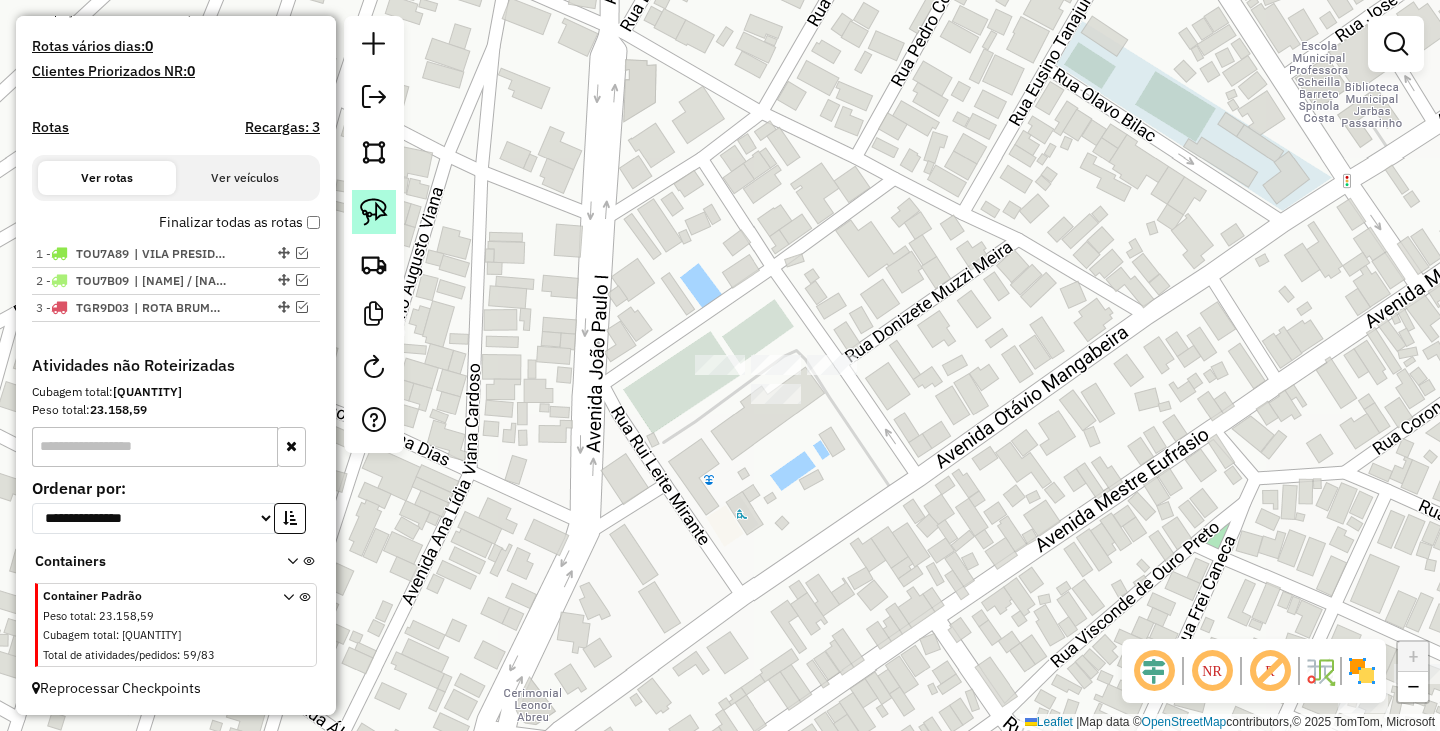 click 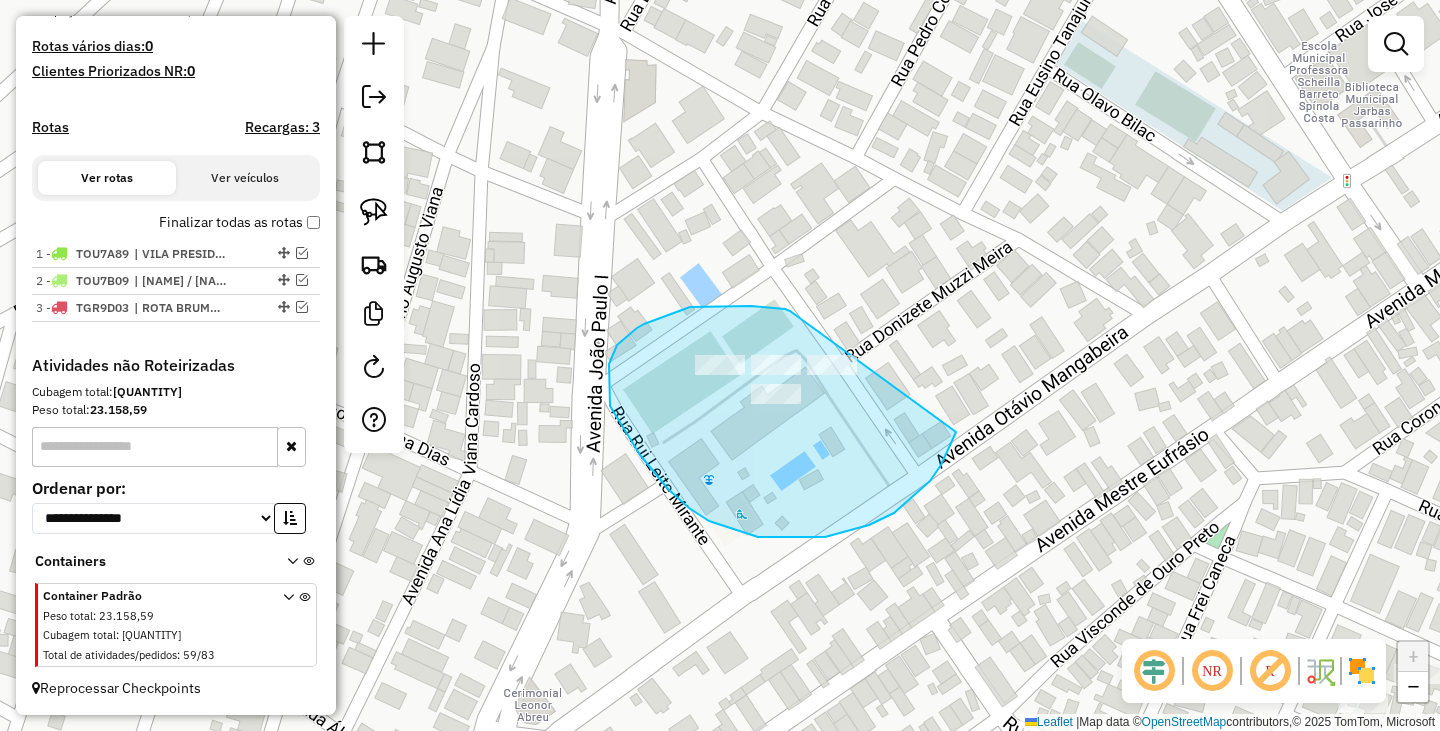 drag, startPoint x: 790, startPoint y: 311, endPoint x: 954, endPoint y: 378, distance: 177.15813 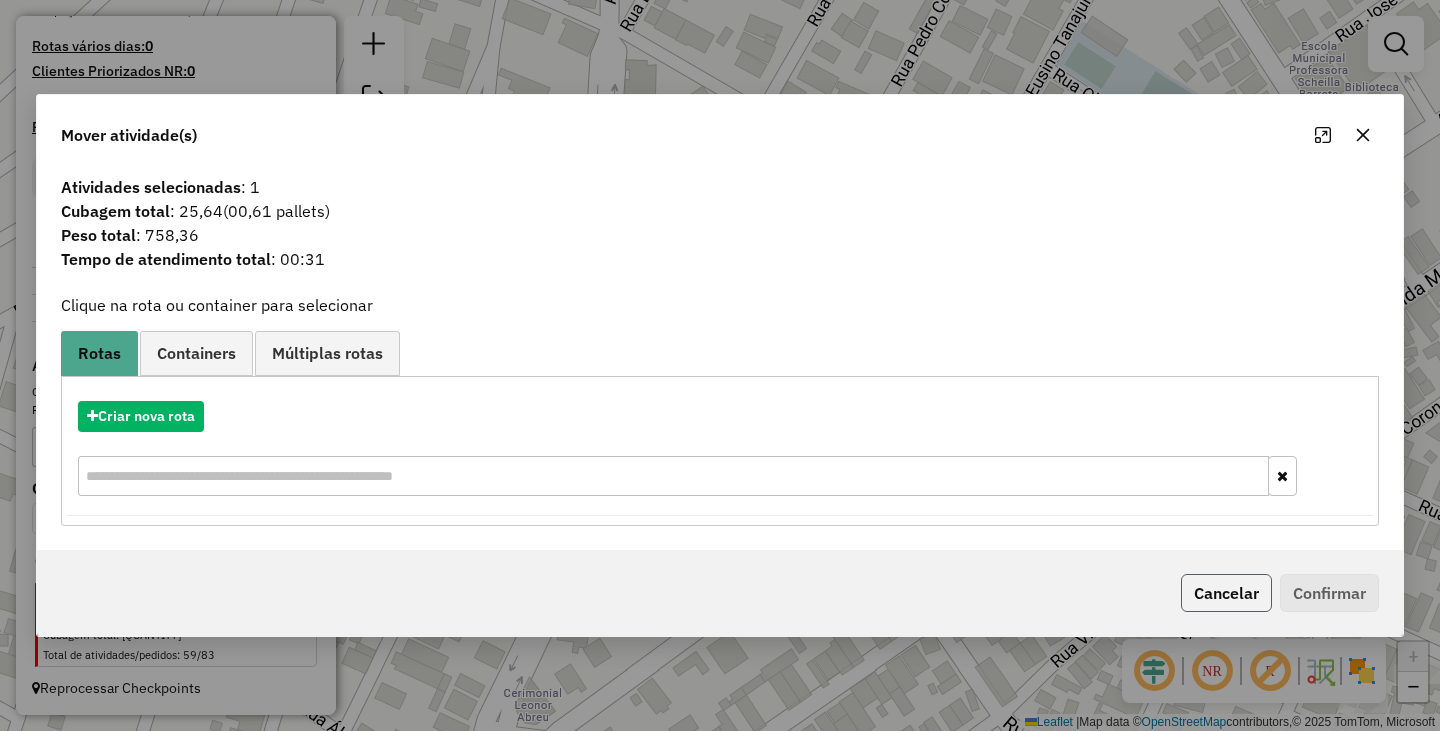 click on "Cancelar" 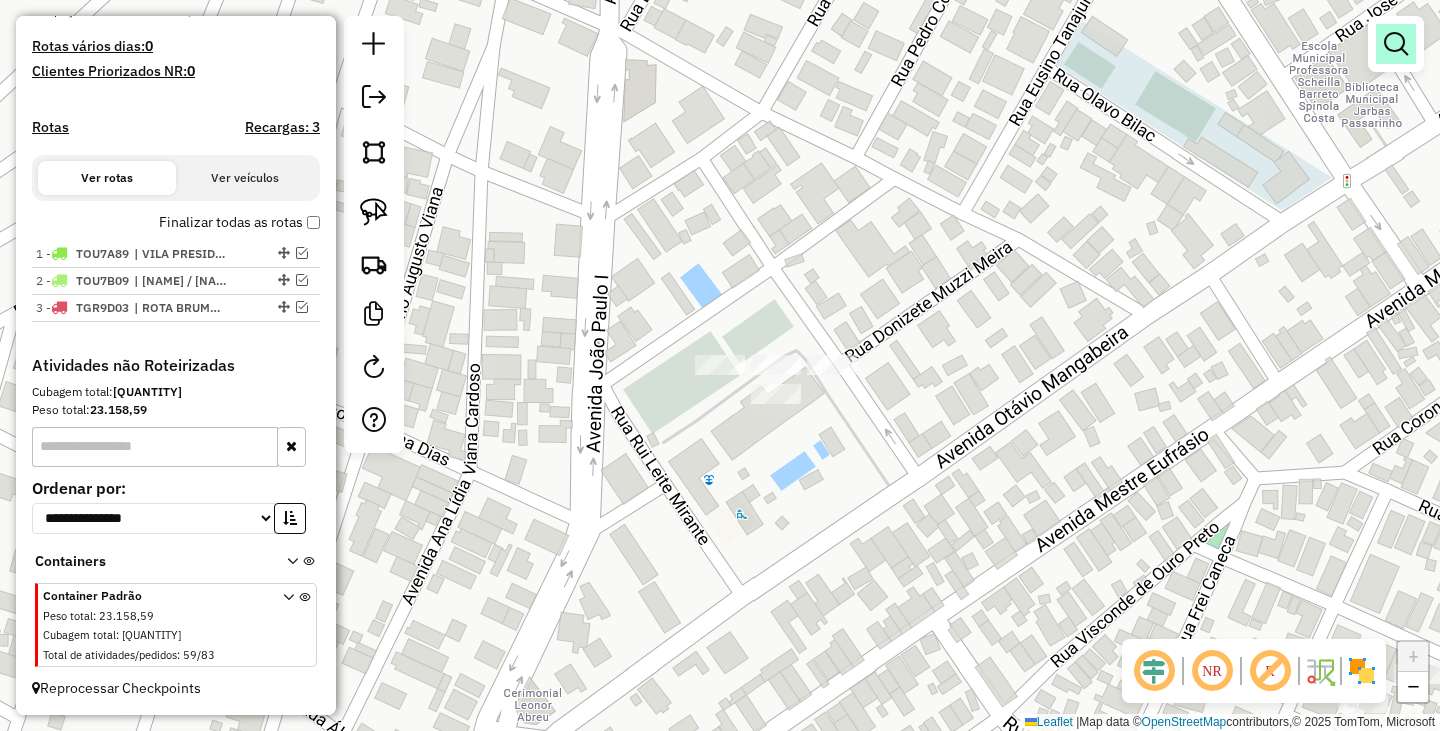 click at bounding box center (1396, 44) 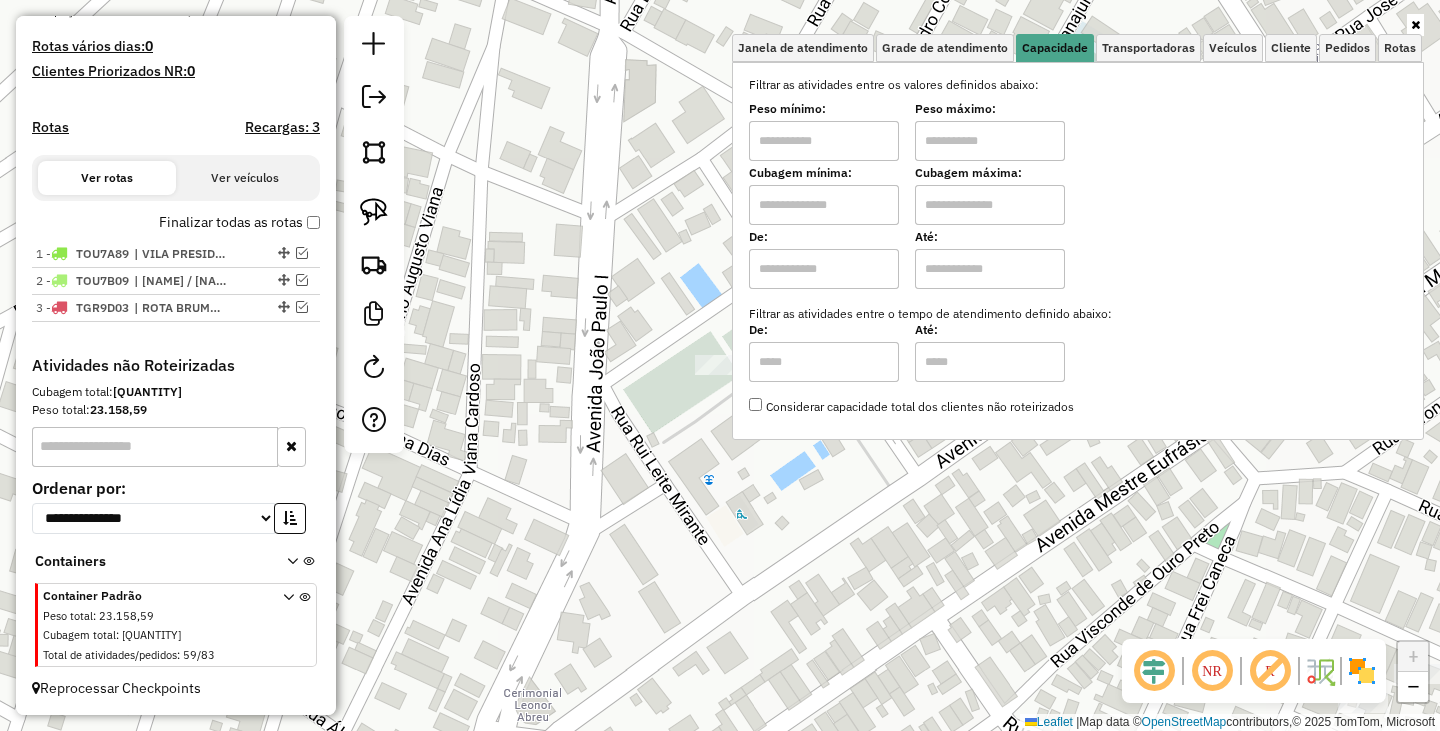 click at bounding box center [824, 141] 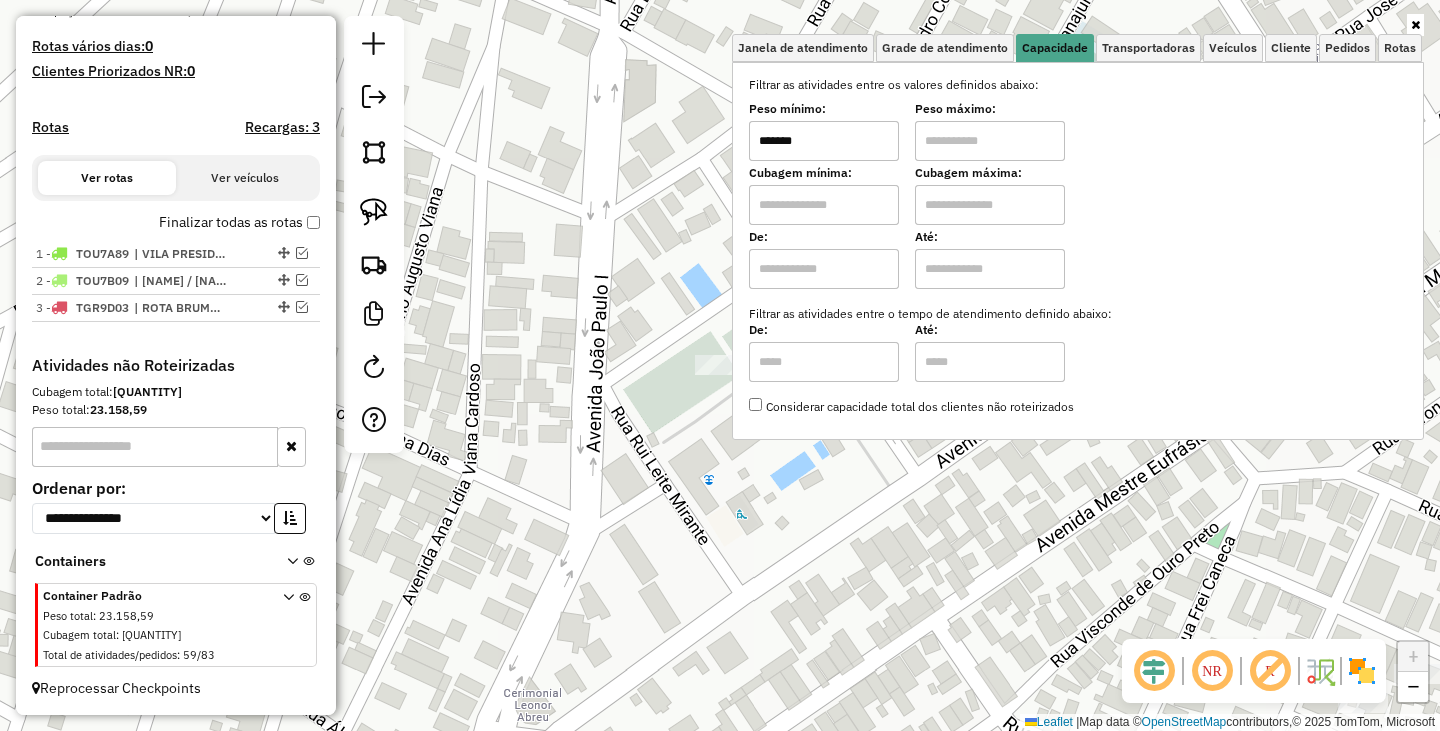 click at bounding box center (990, 141) 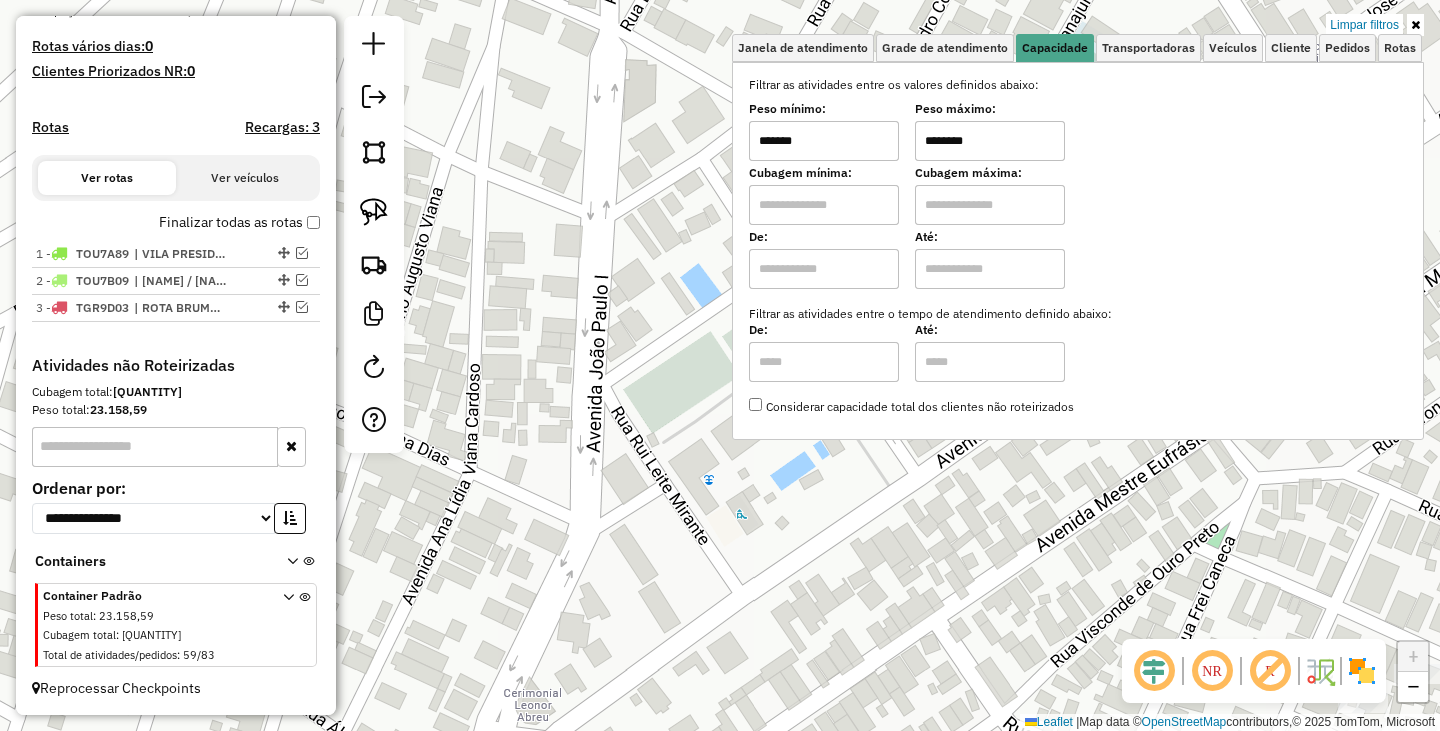click on "Limpar filtros Janela de atendimento Grade de atendimento Capacidade Transportadoras Veículos Cliente Pedidos  Rotas Selecione os dias de semana para filtrar as janelas de atendimento  Seg   Ter   Qua   Qui   Sex   Sáb   Dom  Informe o período da janela de atendimento: De: Até:  Filtrar exatamente a janela do cliente  Considerar janela de atendimento padrão  Selecione os dias de semana para filtrar as grades de atendimento  Seg   Ter   Qua   Qui   Sex   Sáb   Dom   Considerar clientes sem dia de atendimento cadastrado  Clientes fora do dia de atendimento selecionado Filtrar as atividades entre os valores definidos abaixo:  Peso mínimo:  *******  Peso máximo:  ********  Cubagem mínima:   Cubagem máxima:   De:   Até:  Filtrar as atividades entre o tempo de atendimento definido abaixo:  De:   Até:   Considerar capacidade total dos clientes não roteirizados Transportadora: Selecione um ou mais itens Tipo de veículo: Selecione um ou mais itens Veículo: Selecione um ou mais itens Motorista: Nome: De:" 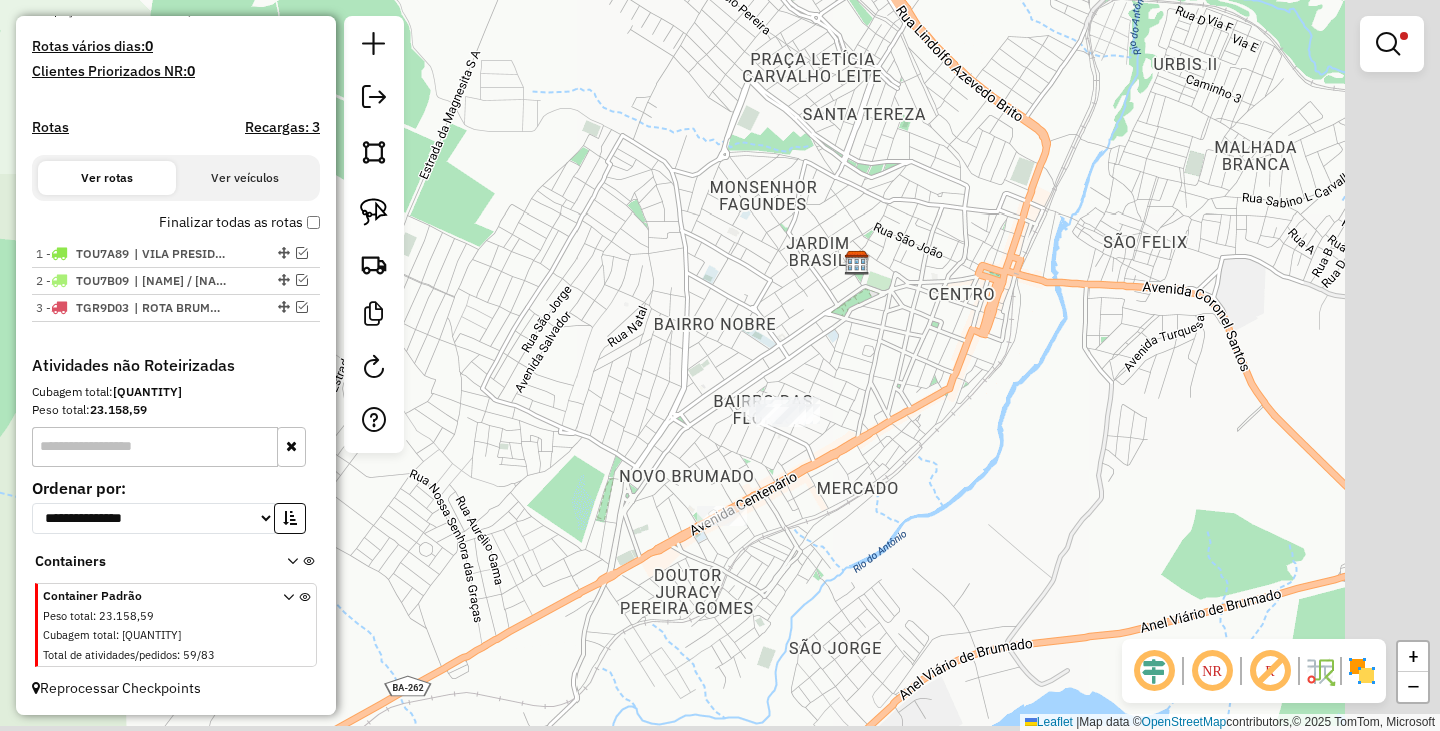 drag, startPoint x: 942, startPoint y: 555, endPoint x: 795, endPoint y: 481, distance: 164.57521 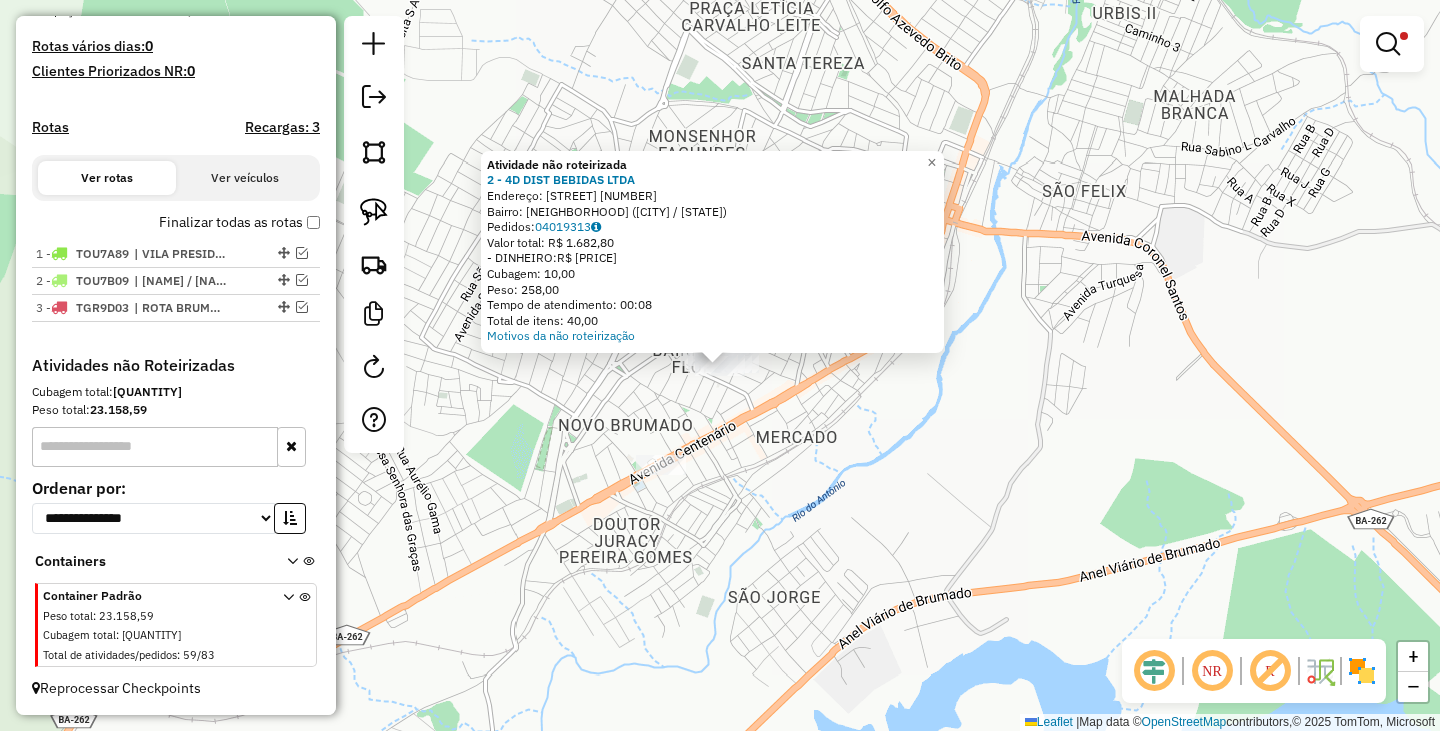 drag, startPoint x: 798, startPoint y: 451, endPoint x: 645, endPoint y: 390, distance: 164.71187 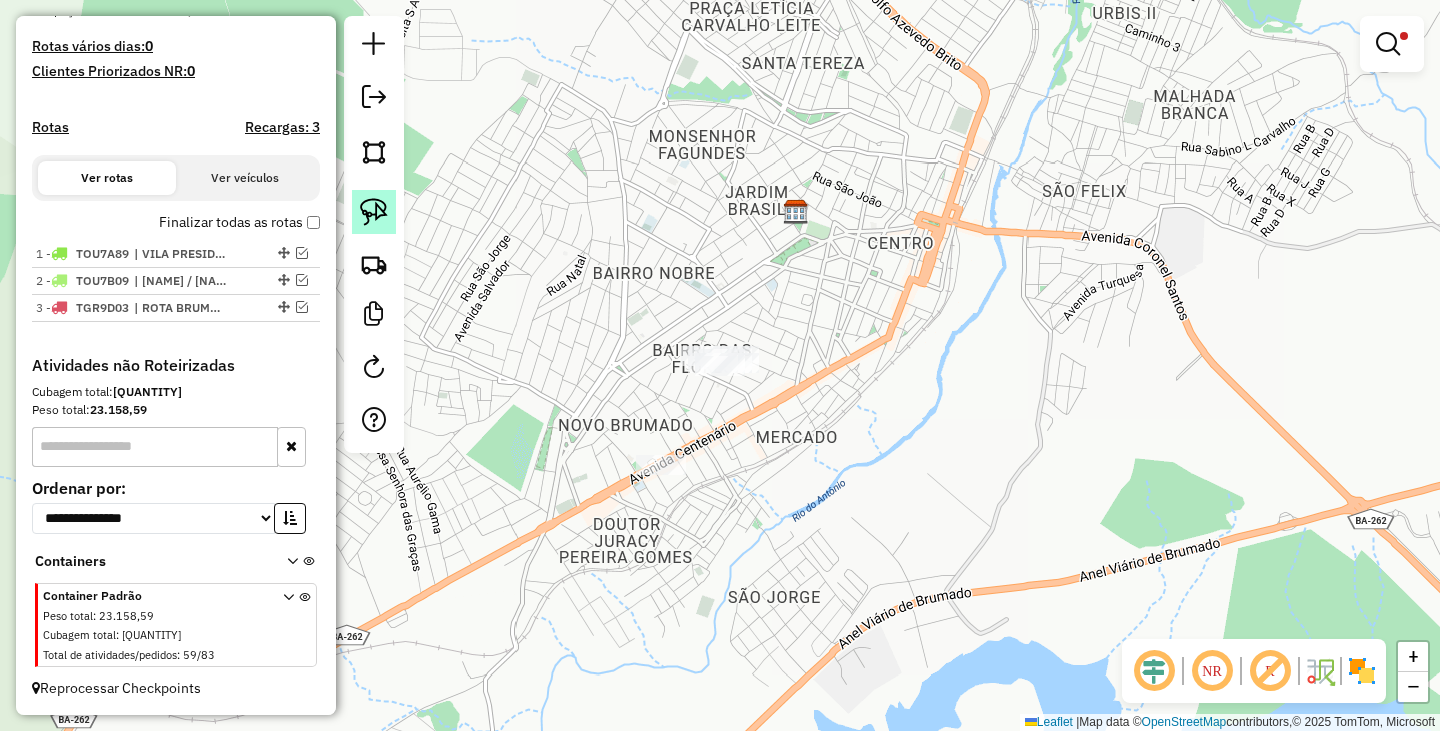click 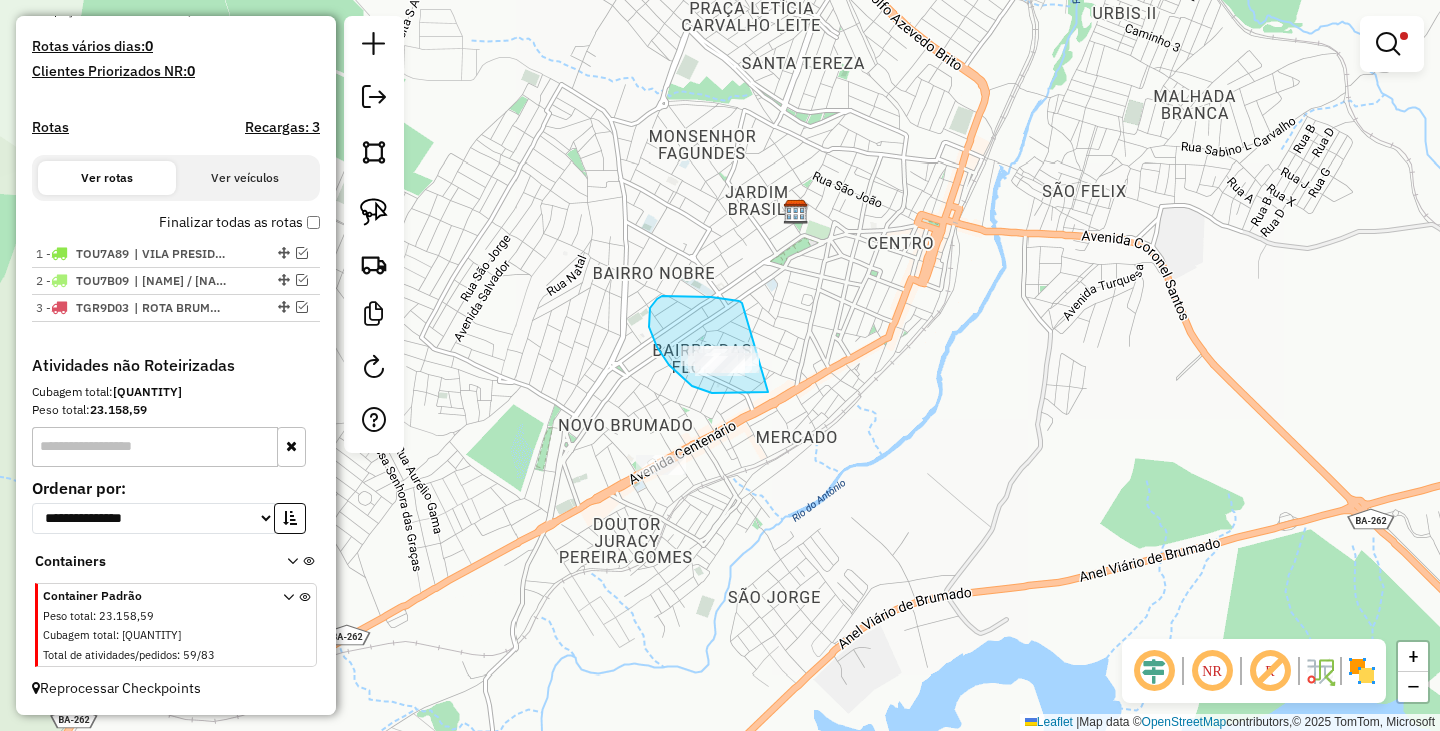 drag, startPoint x: 677, startPoint y: 296, endPoint x: 786, endPoint y: 369, distance: 131.18689 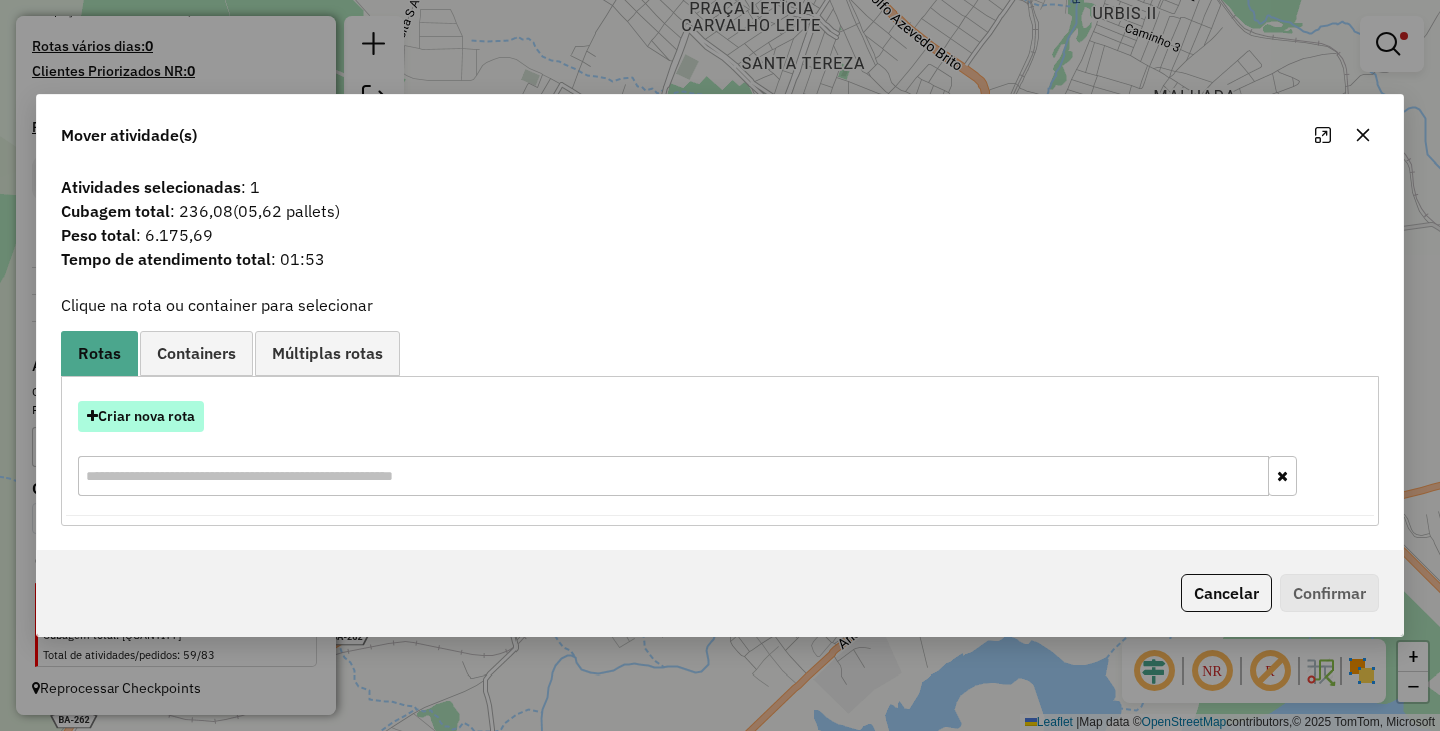 click on "Criar nova rota" at bounding box center (141, 416) 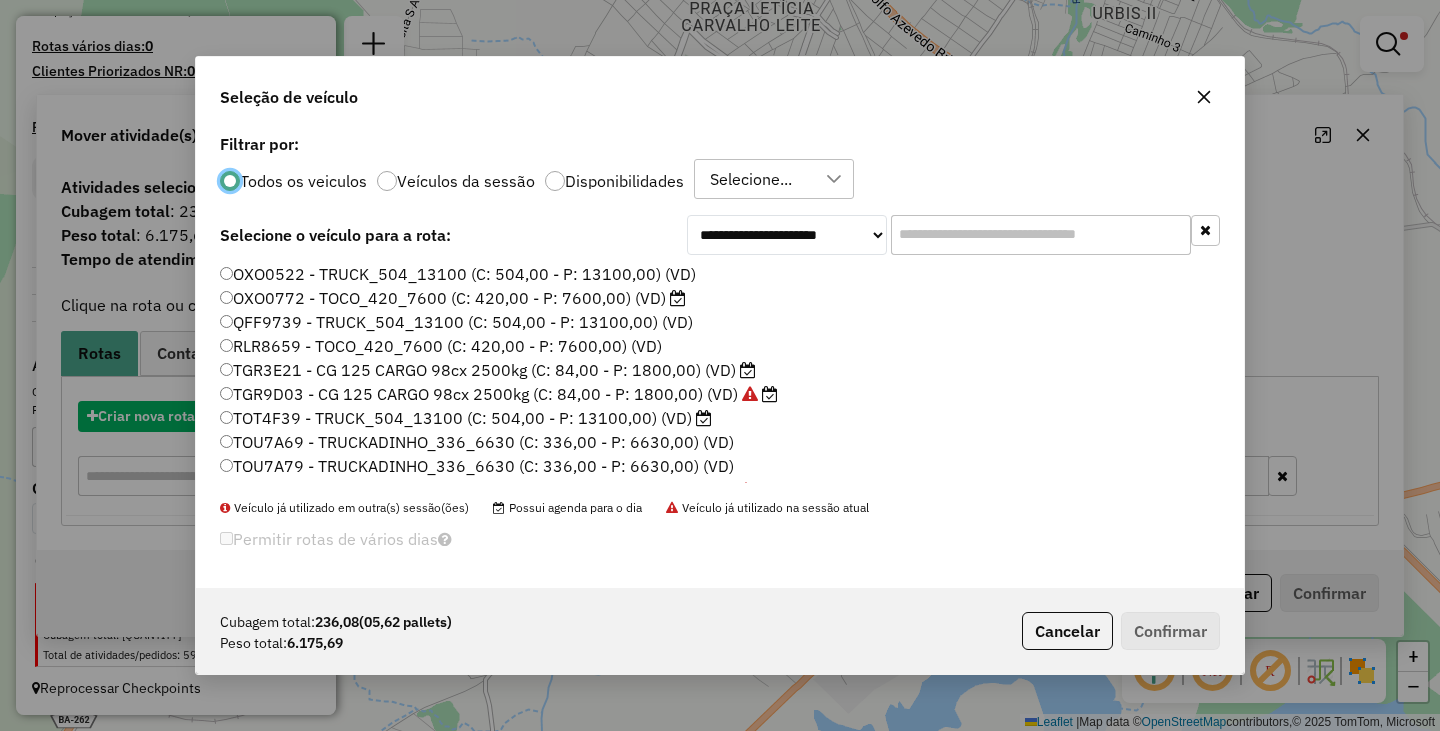 scroll, scrollTop: 11, scrollLeft: 6, axis: both 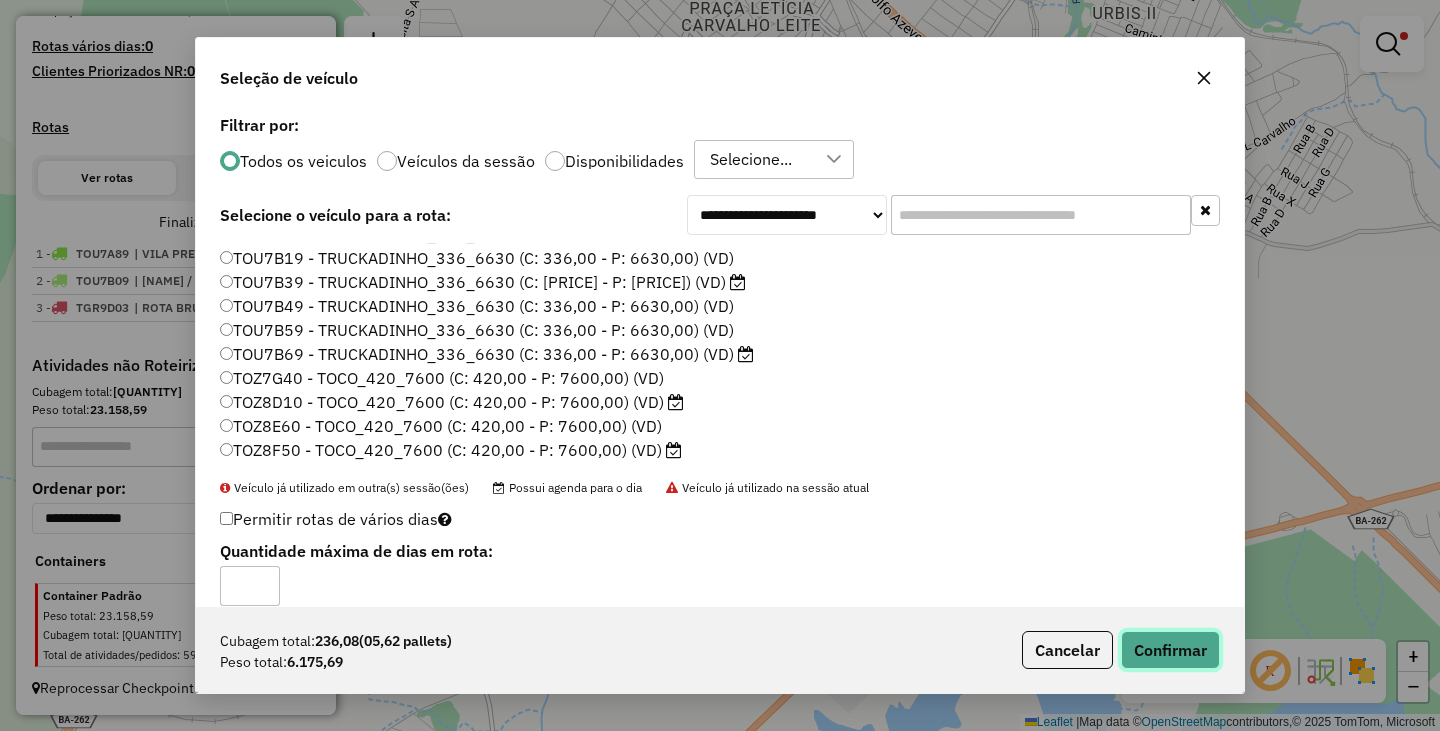 click on "Confirmar" 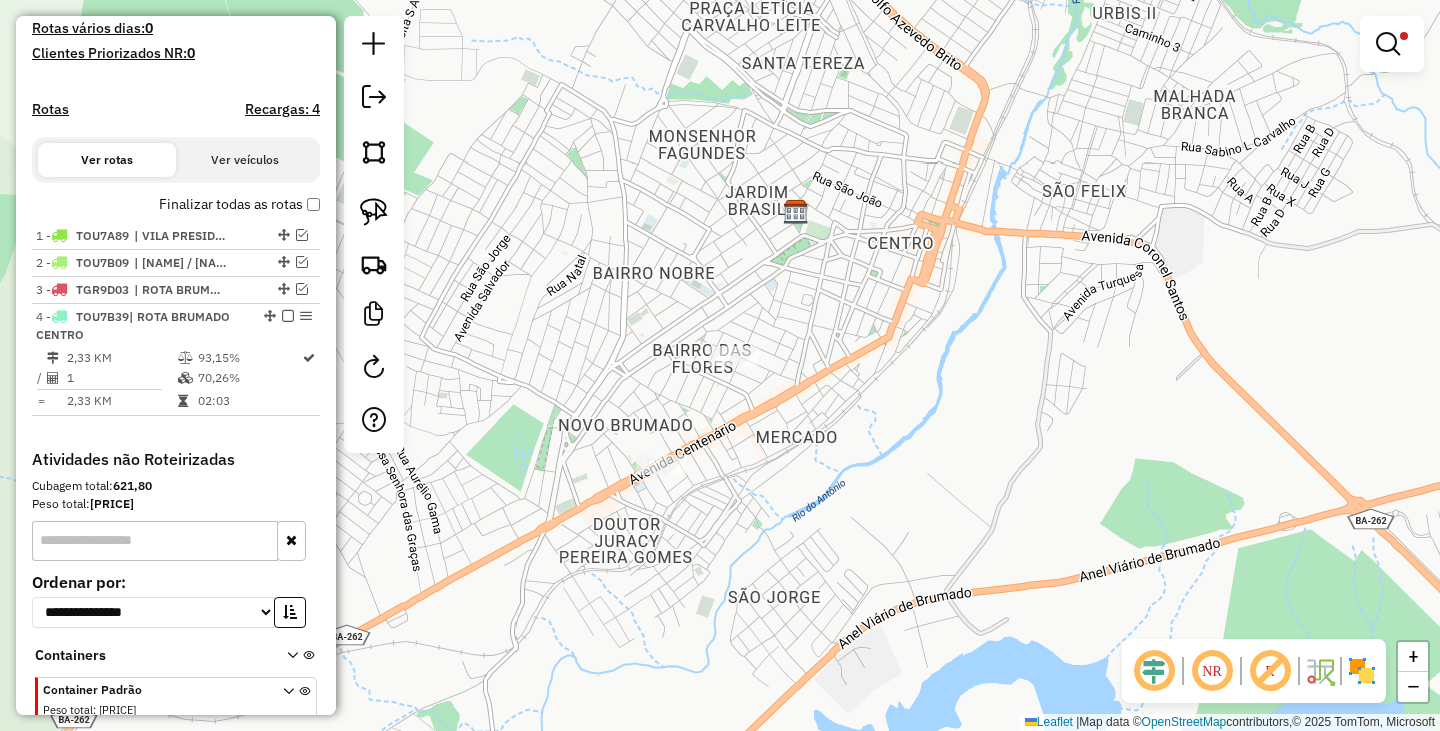 scroll, scrollTop: 637, scrollLeft: 0, axis: vertical 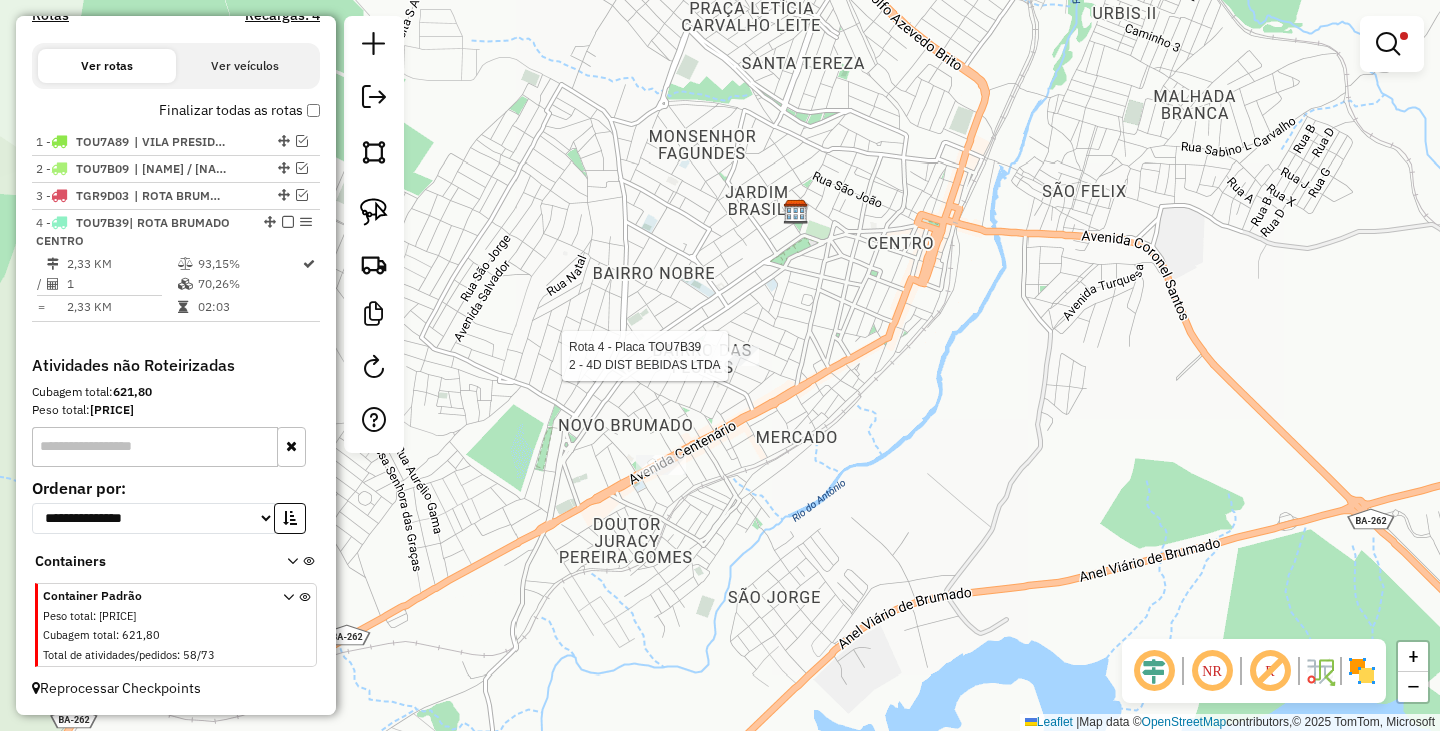 select on "**********" 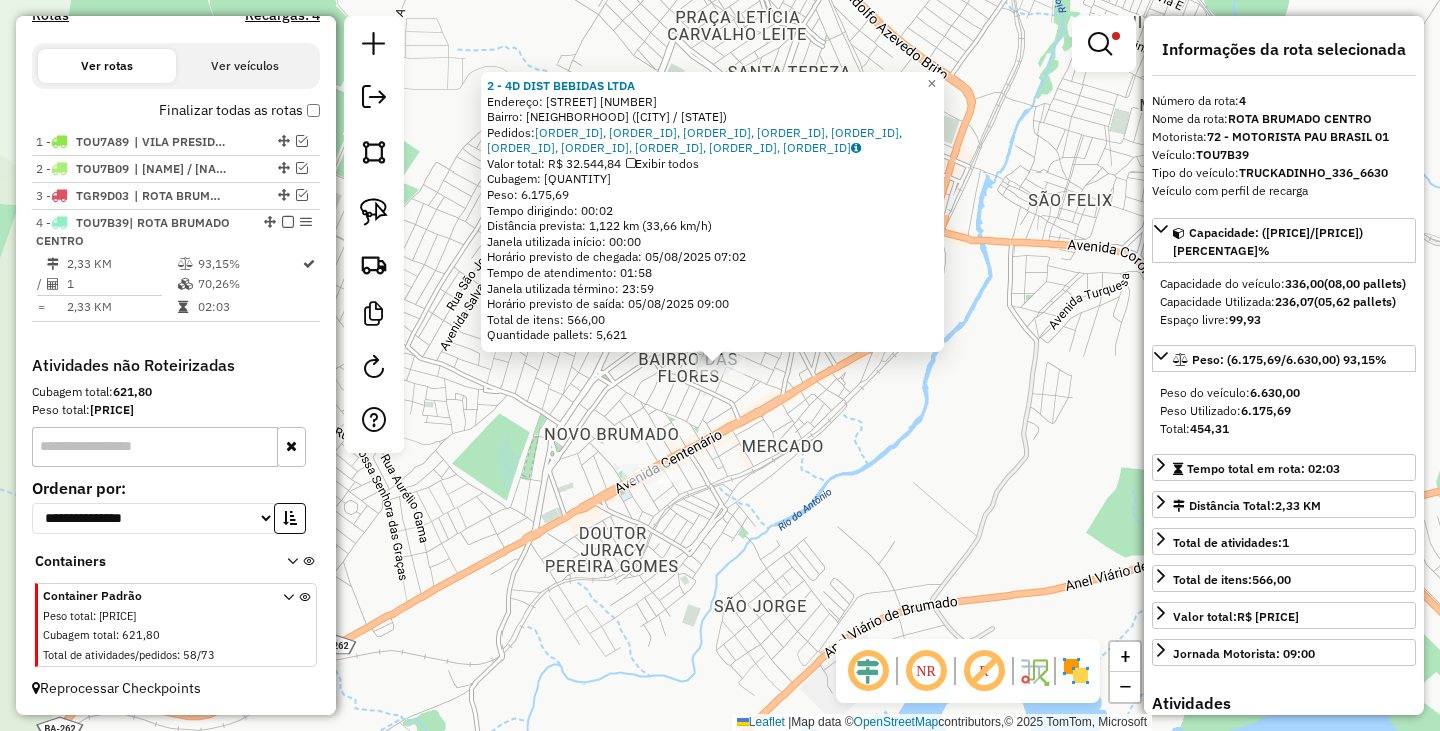 click on "[NUMBER] - [NAME]  Endereço: R [STREET] [NUMBER]   Bairro: [STREET] ([CITY] / [STATE])   Pedidos:  [ORDER_ID], [ORDER_ID], [ORDER_ID], [ORDER_ID], [ORDER_ID], [ORDER_ID], [ORDER_ID], [ORDER_ID], [ORDER_ID], [ORDER_ID]   Valor total: R$ [PRICE]   Exibir todos   Cubagem: [PRICE]  Peso: [PRICE]  Tempo dirigindo: [TIME]   Distância prevista: [DISTANCE] ([SPEED])   Janela utilizada início: [TIME]   Horário previsto de chegada: [DATE] [TIME]   Tempo de atendimento: [TIME]   Janela utilizada término: [TIME]   Horário previsto de saída: [DATE] [TIME]   Total de itens: [NUMBER]   Quantidade pallets: [PRICE]  × Limpar filtros Janela de atendimento Grade de atendimento Capacidade Transportadoras Veículos Cliente Pedidos  Rotas Selecione os dias de semana para filtrar as janelas de atendimento  Seg   Ter   Qua   Qui   Sex   Sáb   Dom  Informe o período da janela de atendimento: De: Até:  Filtrar exatamente a janela do cliente  Considerar janela de atendimento padrão   Seg   Ter   Qua   Qui   Sex   Sáb  +" 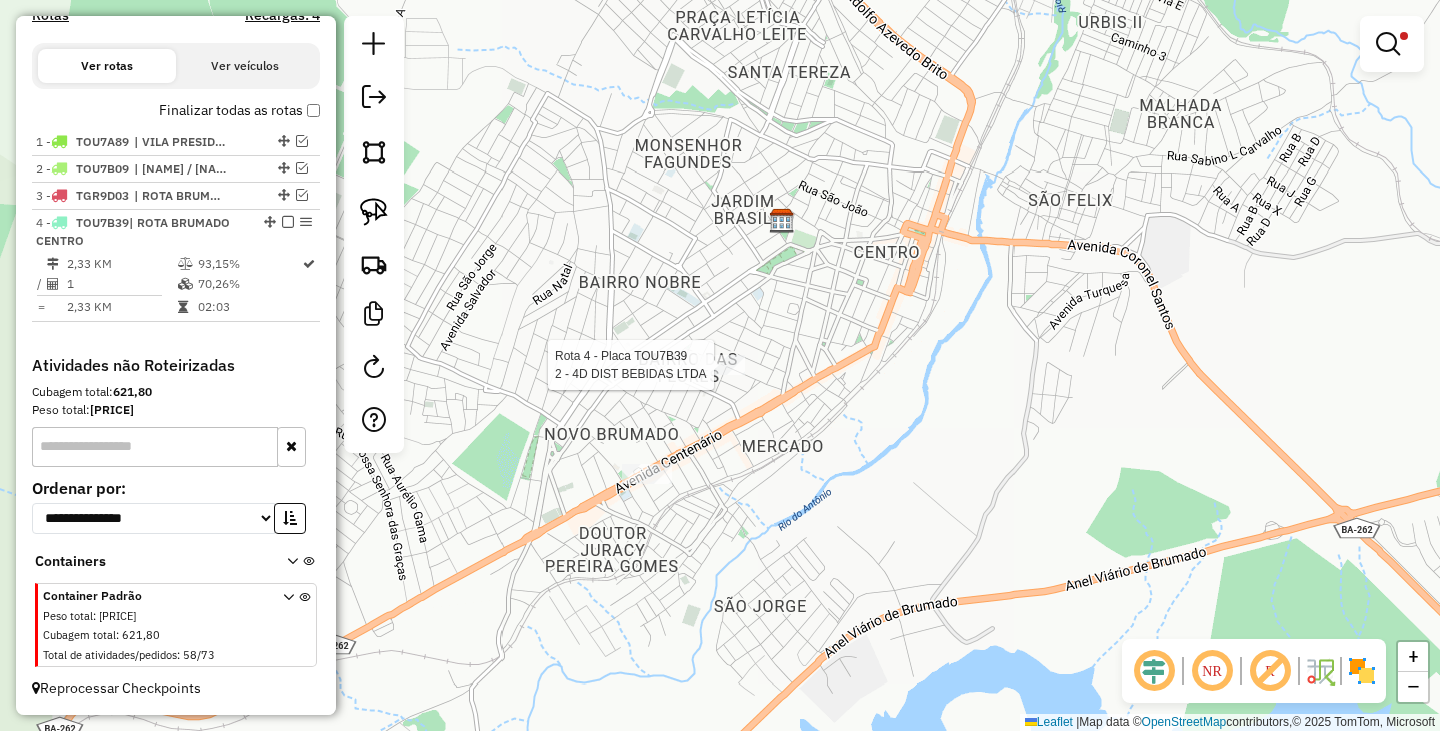select on "**********" 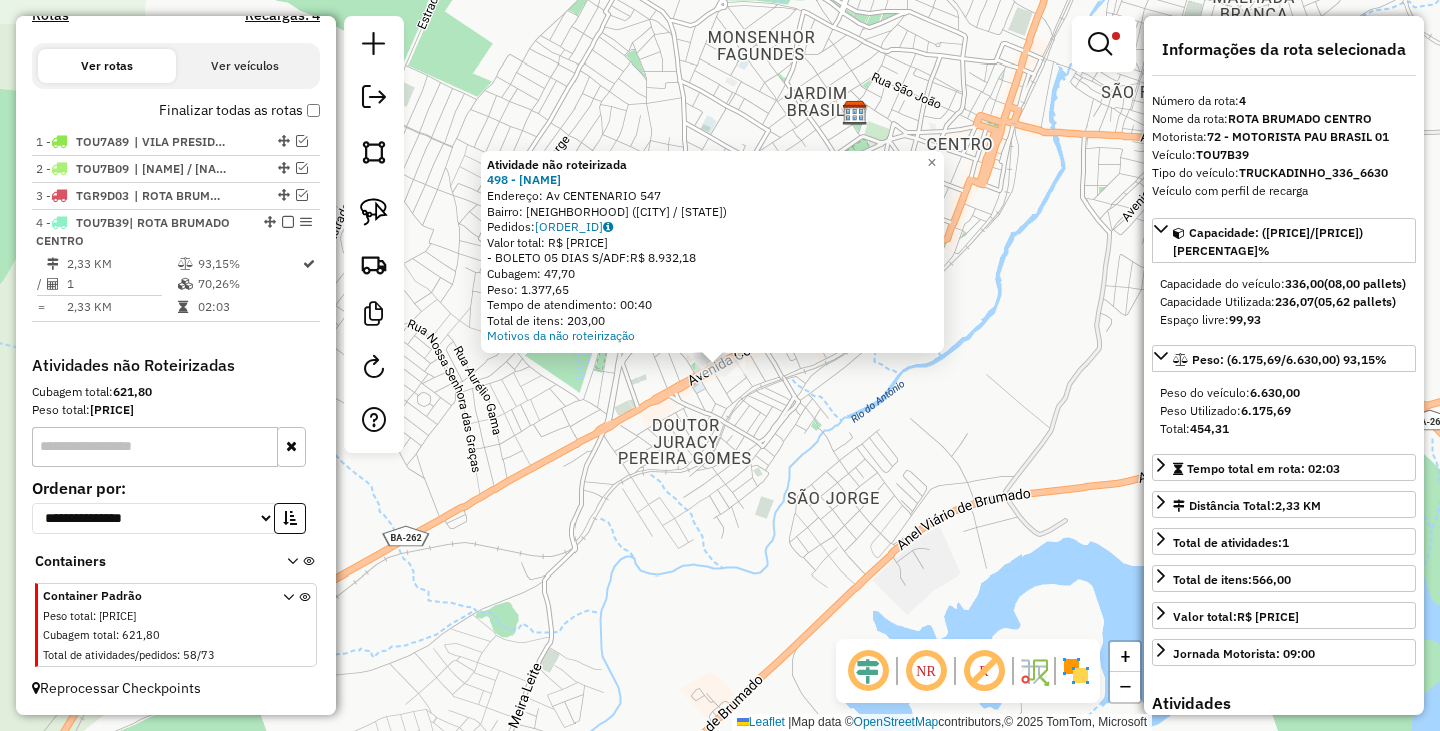 click on "Atividade não roteirizada 498 - [NAME]  Endereço: Av  CENTENARIO                    547   Bairro: NOVO BRUMADO ([CITY] / [STATE])   Pedidos:  04019277   Valor total: R$ 8.932,18   - BOLETO 05 DIAS S/ADF:  R$ 8.932,18   Cubagem: 47,70   Peso: 1.377,65   Tempo de atendimento: 00:40   Total de itens: 203,00  Motivos da não roteirização × Limpar filtros Janela de atendimento Grade de atendimento Capacidade Transportadoras Veículos Cliente Pedidos  Rotas Selecione os dias de semana para filtrar as janelas de atendimento  Seg   Ter   Qua   Qui   Sex   Sáb   Dom  Informe o período da janela de atendimento: De: Até:  Filtrar exatamente a janela do cliente  Considerar janela de atendimento padrão  Selecione os dias de semana para filtrar as grades de atendimento  Seg   Ter   Qua   Qui   Sex   Sáb   Dom   Considerar clientes sem dia de atendimento cadastrado  Clientes fora do dia de atendimento selecionado Filtrar as atividades entre os valores definidos abaixo:  Peso mínimo:  ******* ******** +" 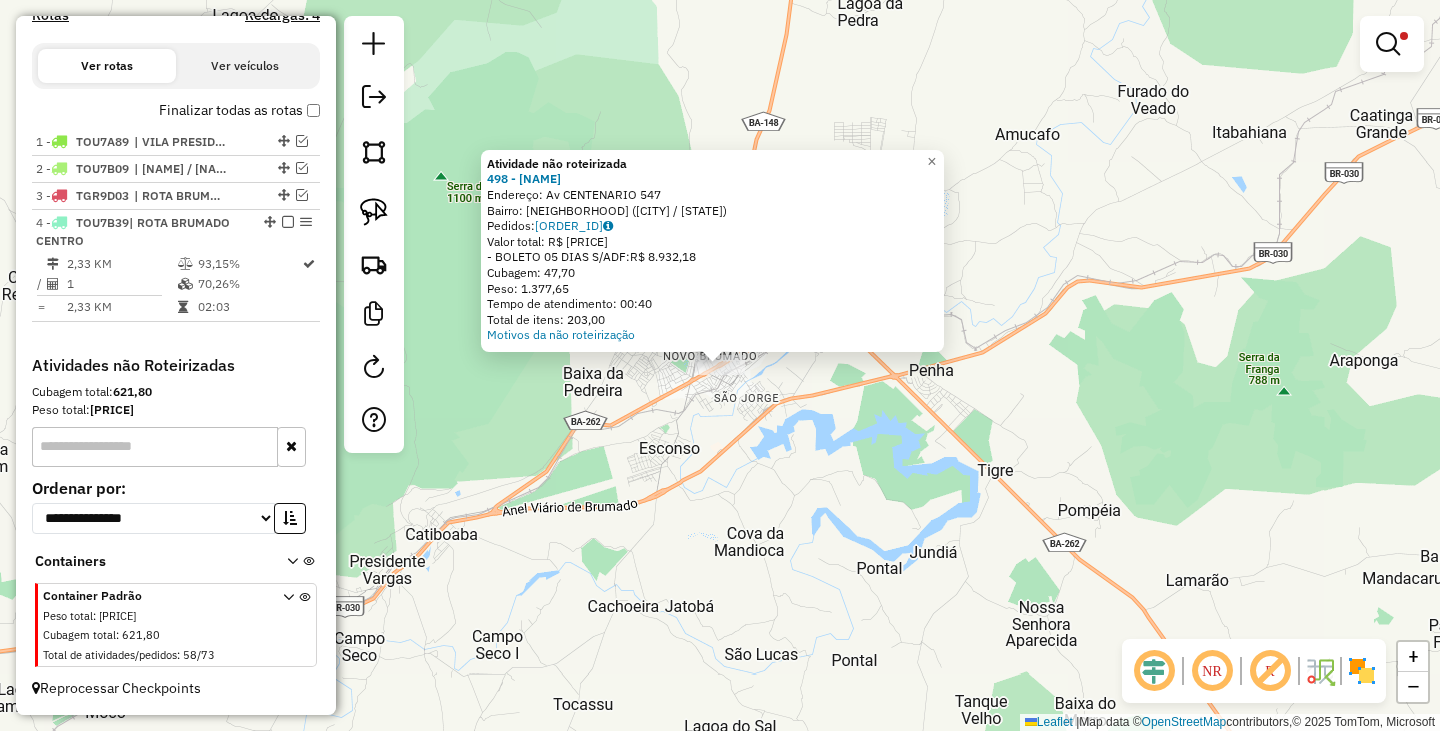 click on "Atividade não roteirizada 498 - [NAME]  Endereço: Av  CENTENARIO                    547   Bairro: NOVO BRUMADO ([CITY] / [STATE])   Pedidos:  04019277   Valor total: R$ 8.932,18   - BOLETO 05 DIAS S/ADF:  R$ 8.932,18   Cubagem: 47,70   Peso: 1.377,65   Tempo de atendimento: 00:40   Total de itens: 203,00  Motivos da não roteirização × Limpar filtros Janela de atendimento Grade de atendimento Capacidade Transportadoras Veículos Cliente Pedidos  Rotas Selecione os dias de semana para filtrar as janelas de atendimento  Seg   Ter   Qua   Qui   Sex   Sáb   Dom  Informe o período da janela de atendimento: De: Até:  Filtrar exatamente a janela do cliente  Considerar janela de atendimento padrão  Selecione os dias de semana para filtrar as grades de atendimento  Seg   Ter   Qua   Qui   Sex   Sáb   Dom   Considerar clientes sem dia de atendimento cadastrado  Clientes fora do dia de atendimento selecionado Filtrar as atividades entre os valores definidos abaixo:  Peso mínimo:  ******* ******** +" 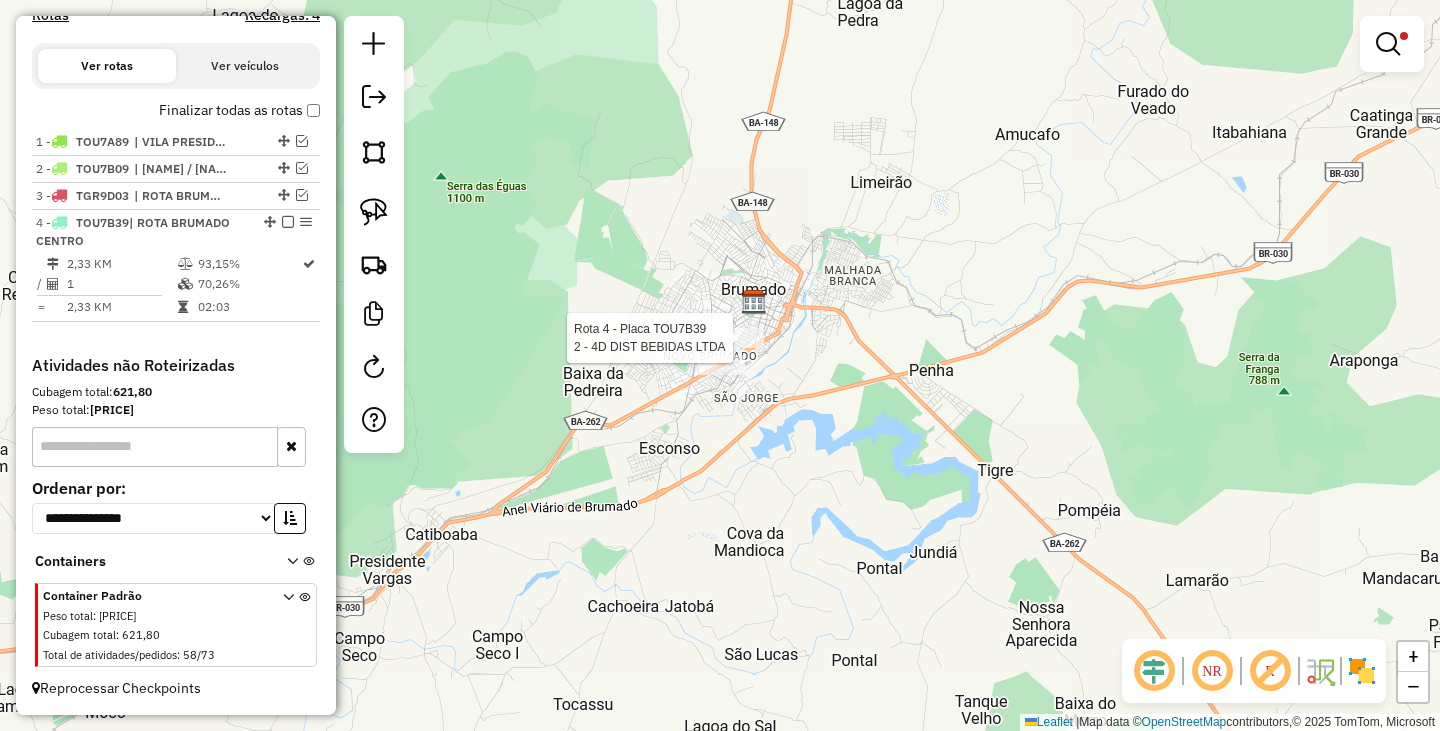 select on "**********" 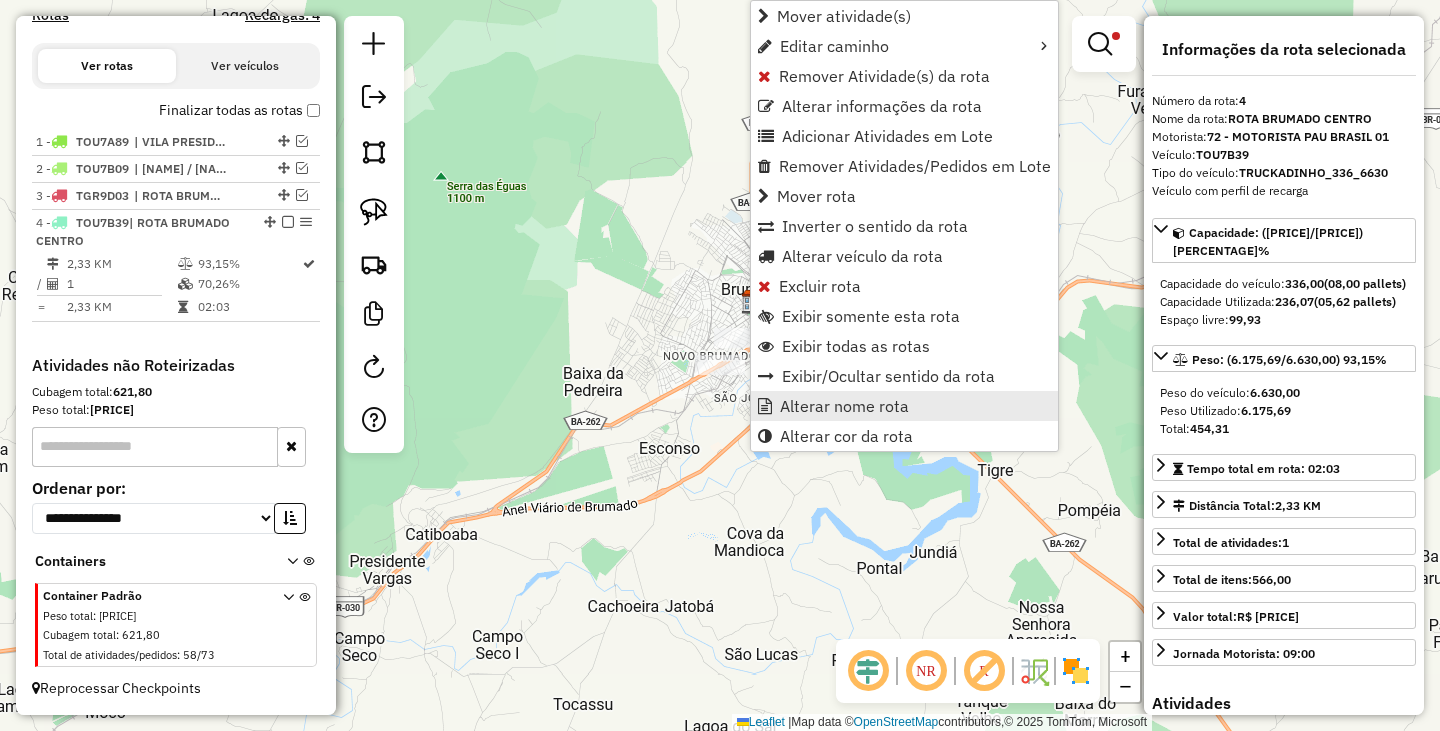 click on "Alterar nome rota" at bounding box center (844, 406) 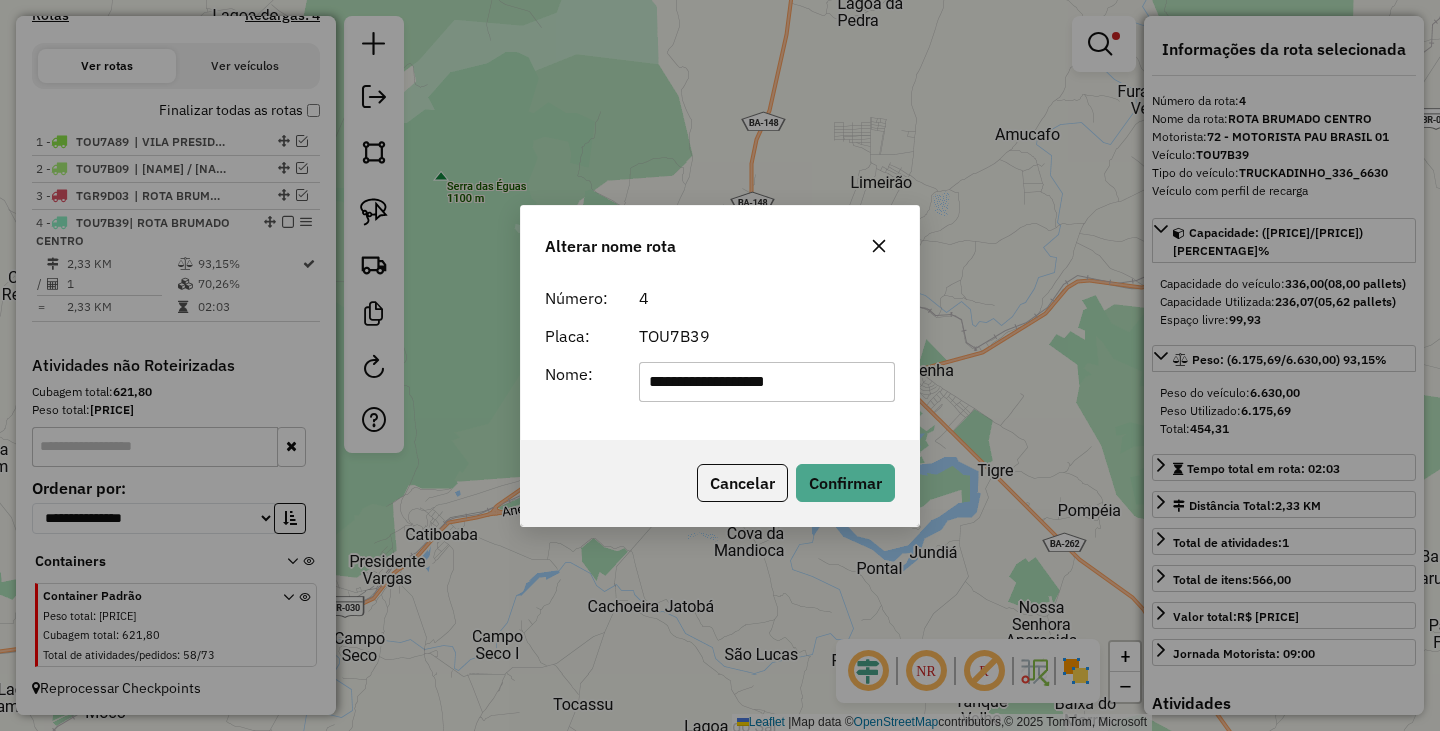 drag, startPoint x: 732, startPoint y: 368, endPoint x: 701, endPoint y: 364, distance: 31.257 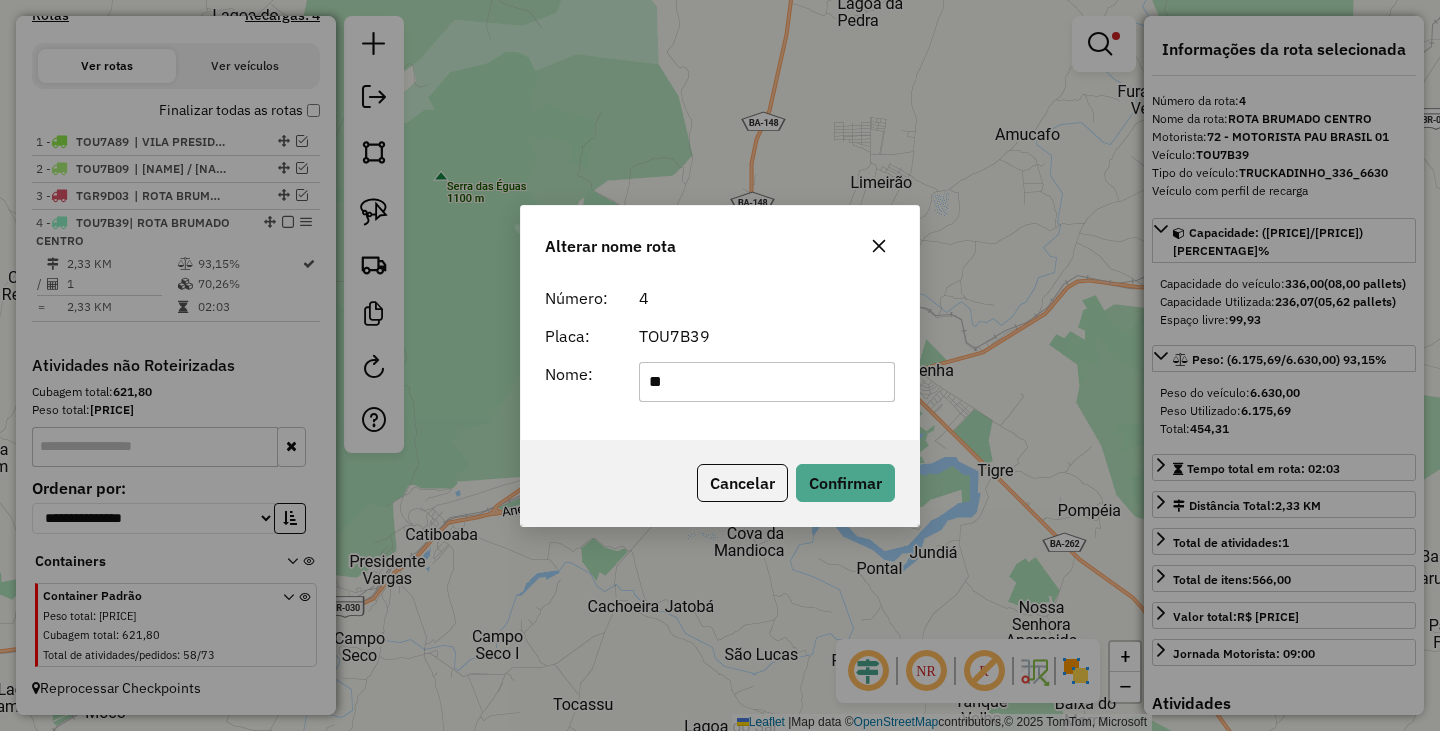type on "*" 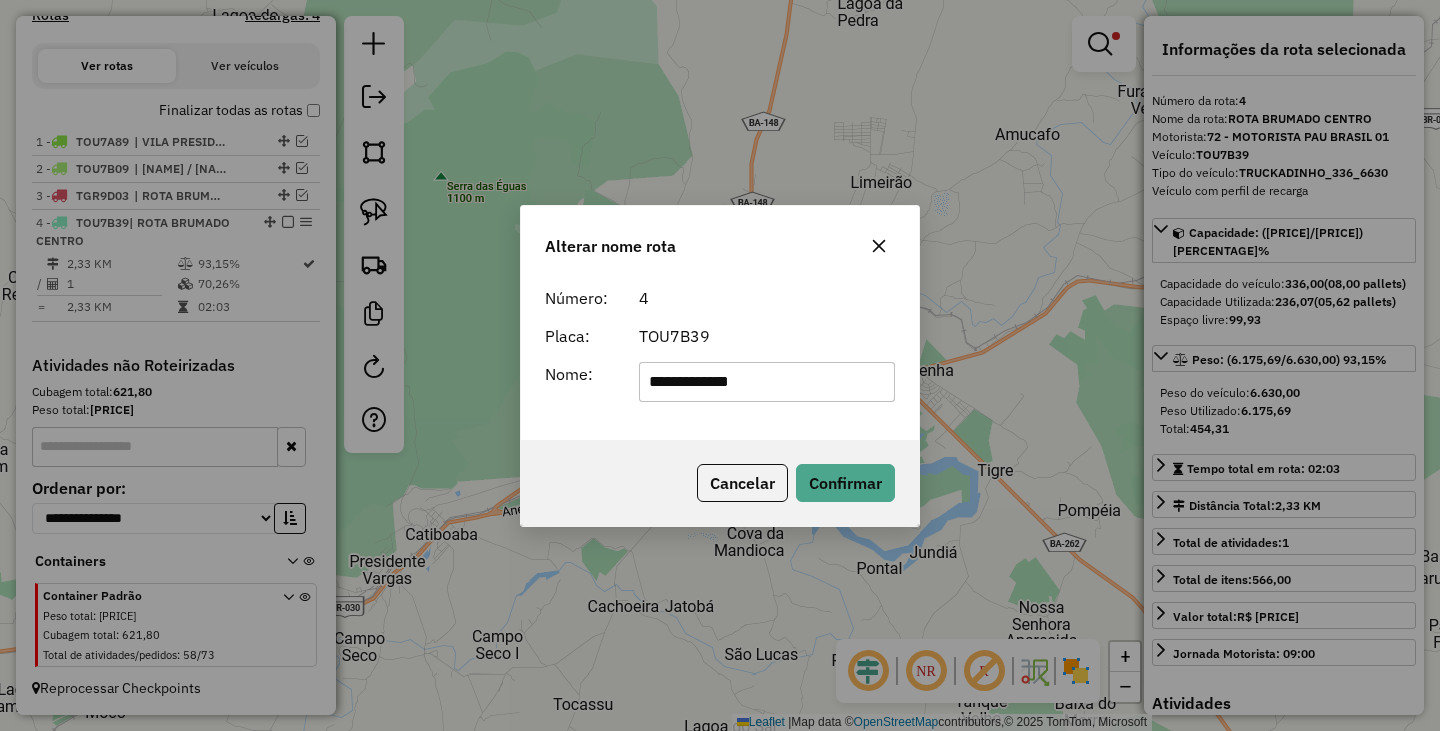 type on "**********" 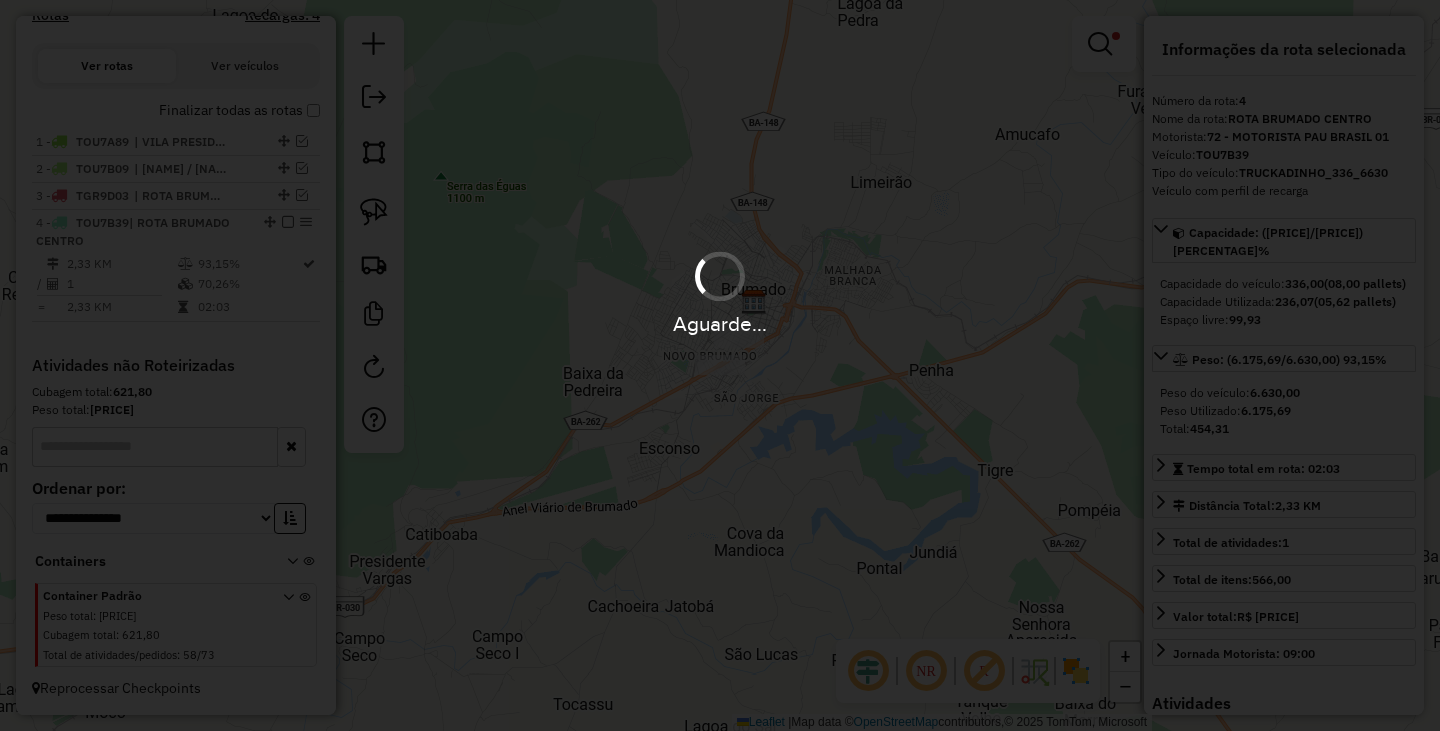 type 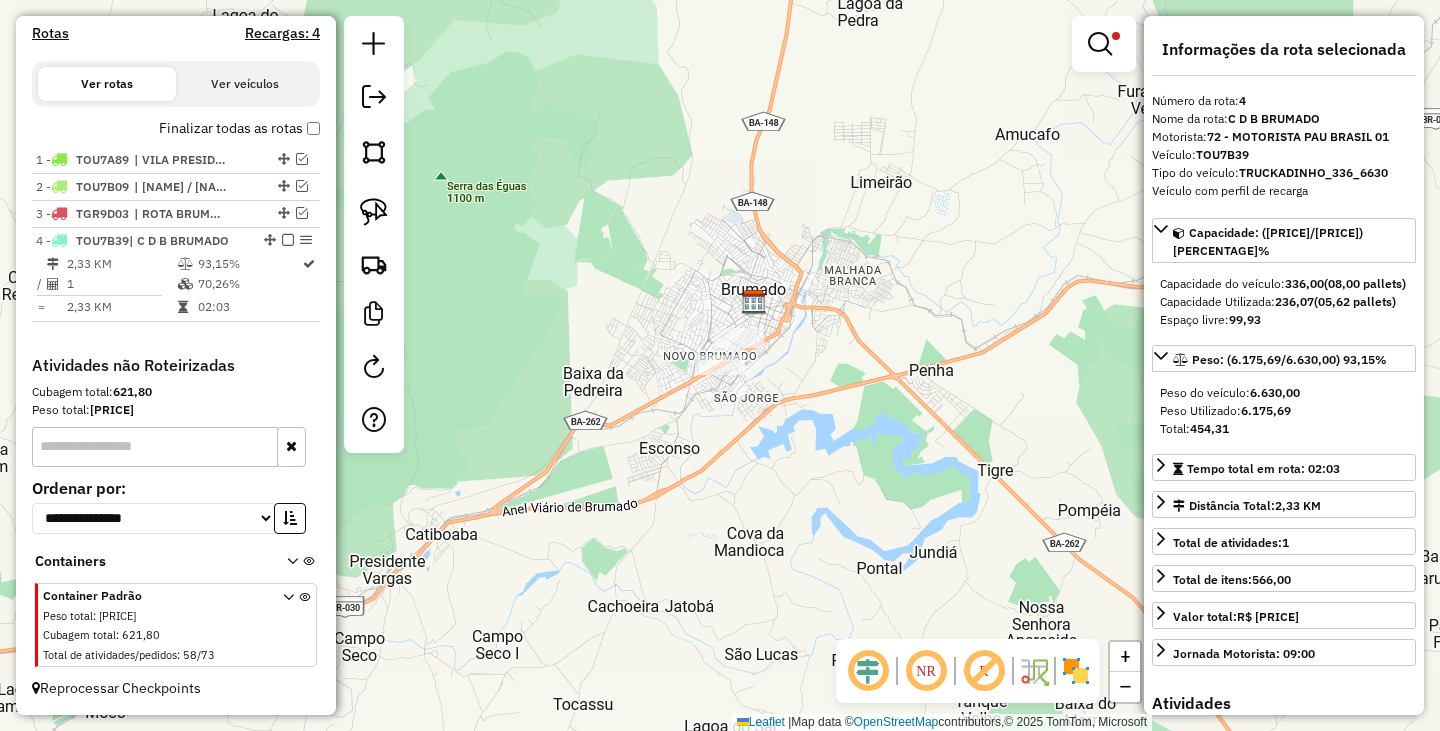 scroll, scrollTop: 552, scrollLeft: 0, axis: vertical 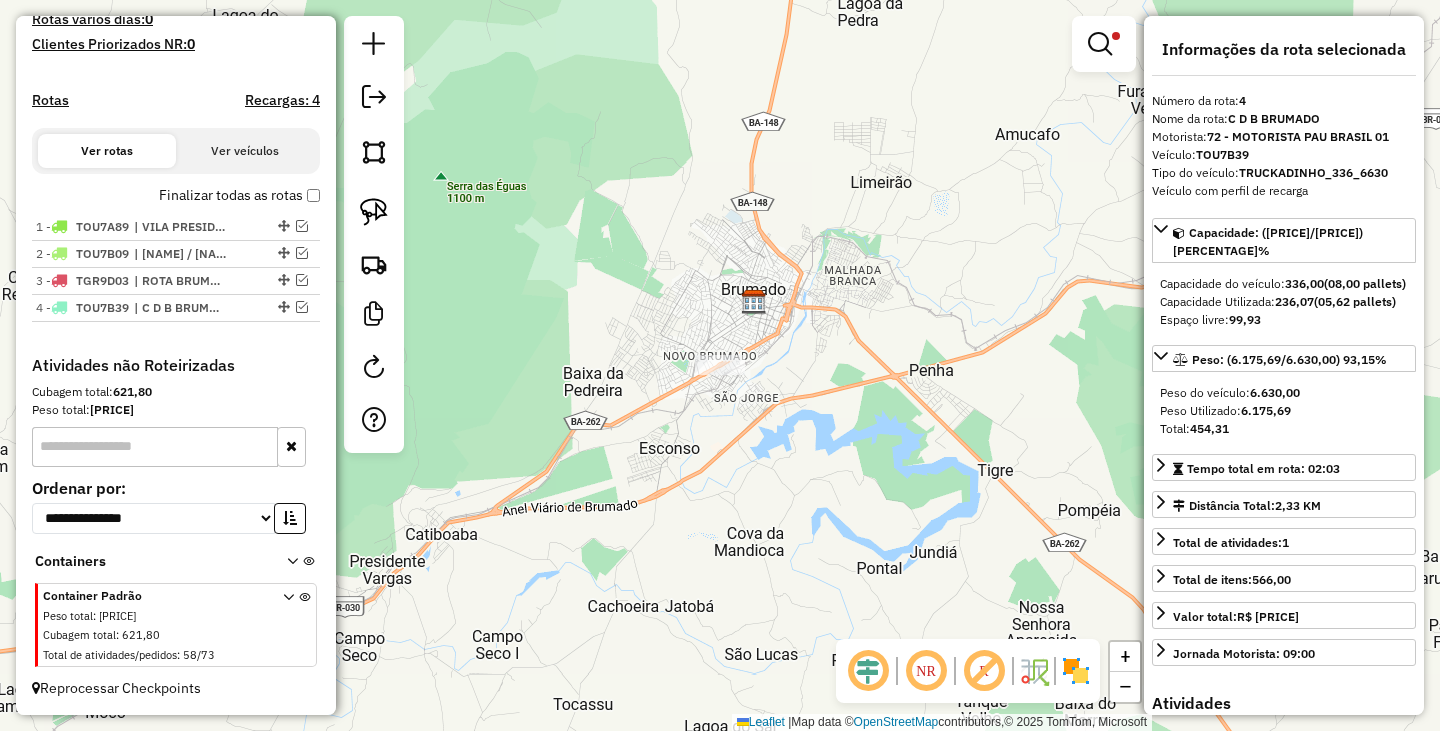 click at bounding box center (1104, 44) 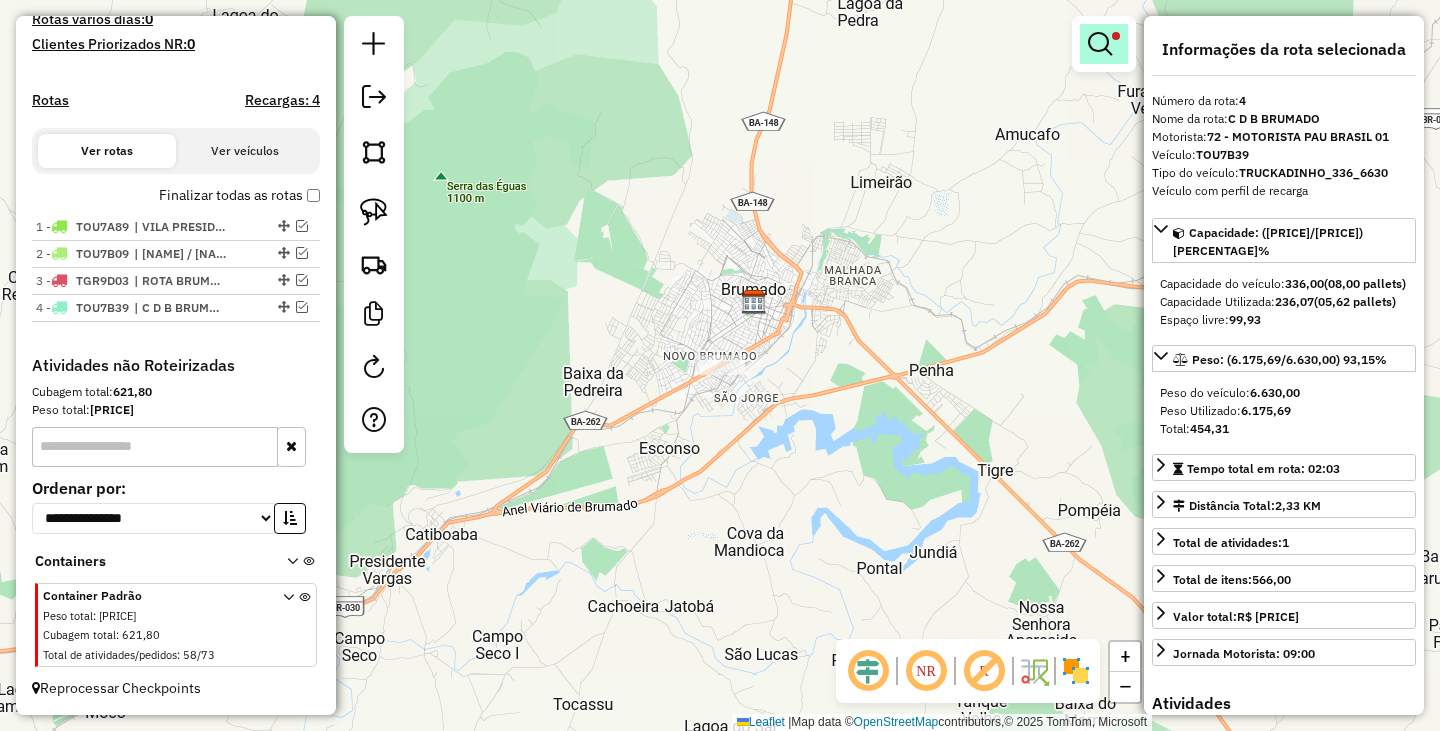 click at bounding box center [1100, 44] 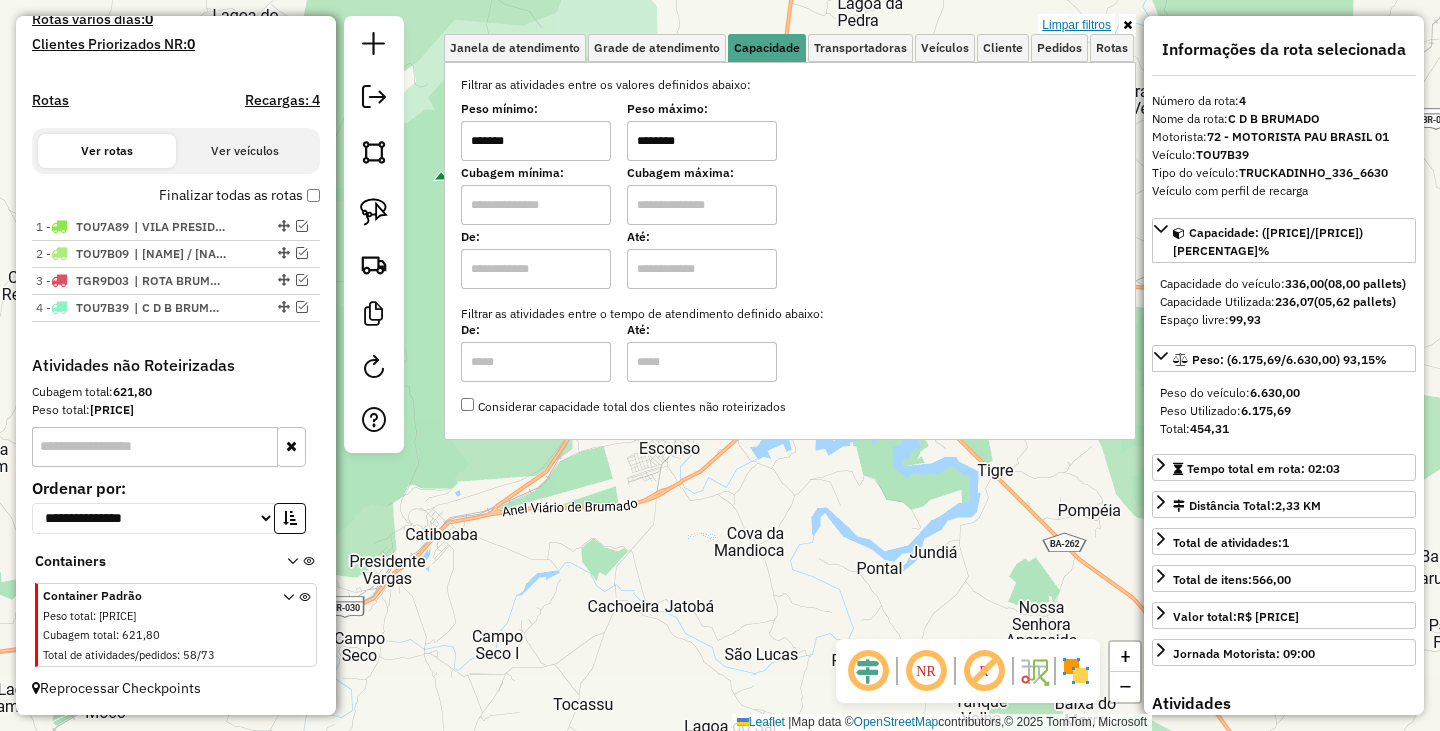 click on "Limpar filtros" at bounding box center (1076, 25) 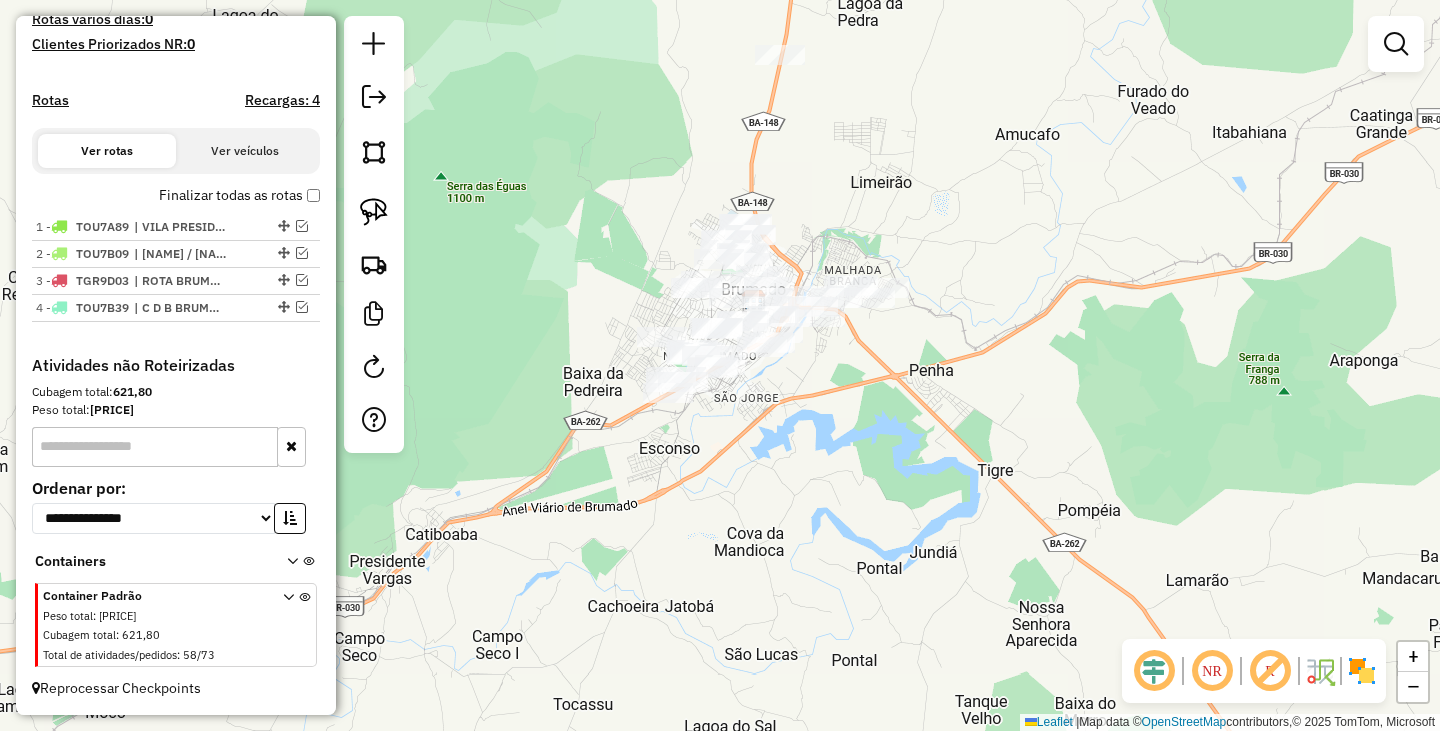 click on "Janela de atendimento Grade de atendimento Capacidade Transportadoras Veículos Cliente Pedidos  Rotas Selecione os dias de semana para filtrar as janelas de atendimento  Seg   Ter   Qua   Qui   Sex   Sáb   Dom  Informe o período da janela de atendimento: De: Até:  Filtrar exatamente a janela do cliente  Considerar janela de atendimento padrão  Selecione os dias de semana para filtrar as grades de atendimento  Seg   Ter   Qua   Qui   Sex   Sáb   Dom   Considerar clientes sem dia de atendimento cadastrado  Clientes fora do dia de atendimento selecionado Filtrar as atividades entre os valores definidos abaixo:  Peso mínimo:   Peso máximo:   Cubagem mínima:   Cubagem máxima:   De:   Até:  Filtrar as atividades entre o tempo de atendimento definido abaixo:  De:   Até:   Considerar capacidade total dos clientes não roteirizados Transportadora: Selecione um ou mais itens Tipo de veículo: Selecione um ou mais itens Veículo: Selecione um ou mais itens Motorista: Selecione um ou mais itens Nome: Rótulo:" 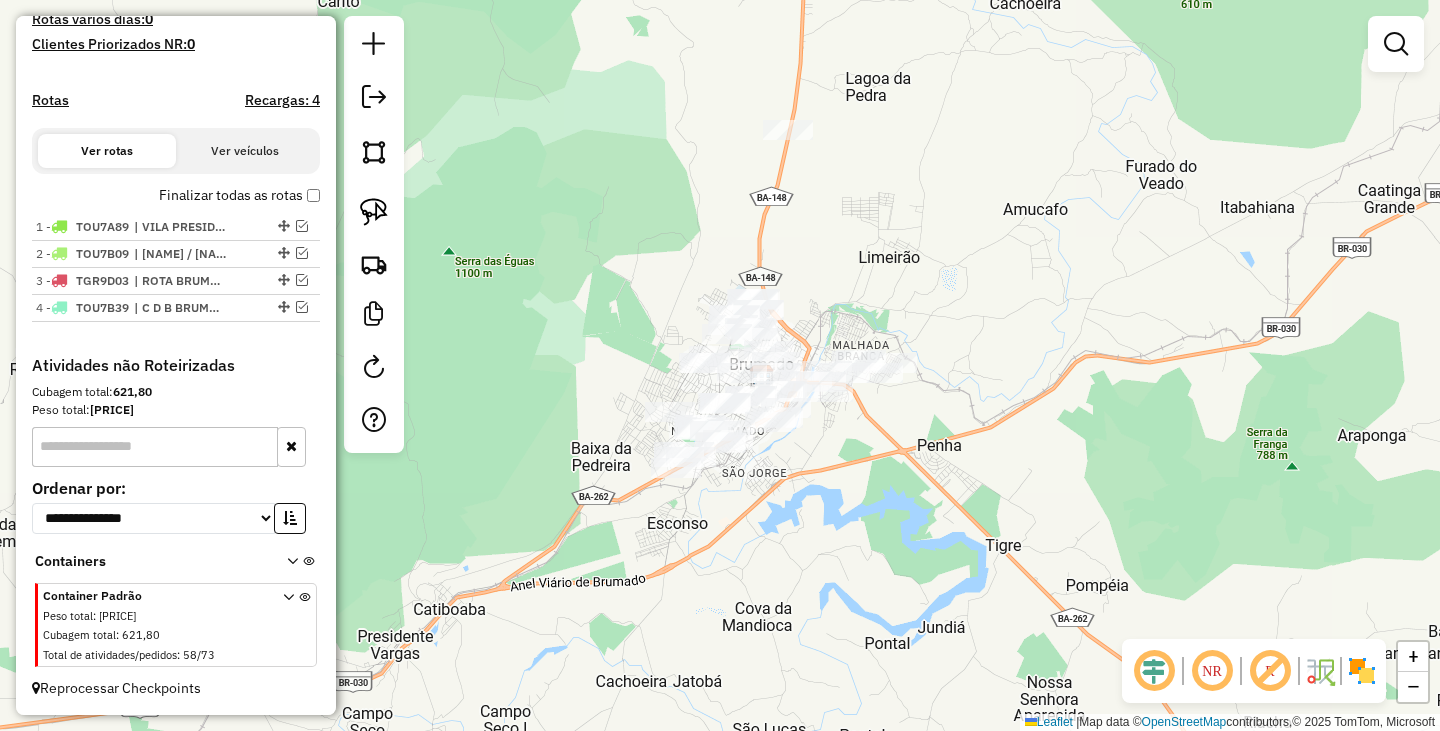 drag, startPoint x: 459, startPoint y: 227, endPoint x: 467, endPoint y: 384, distance: 157.20369 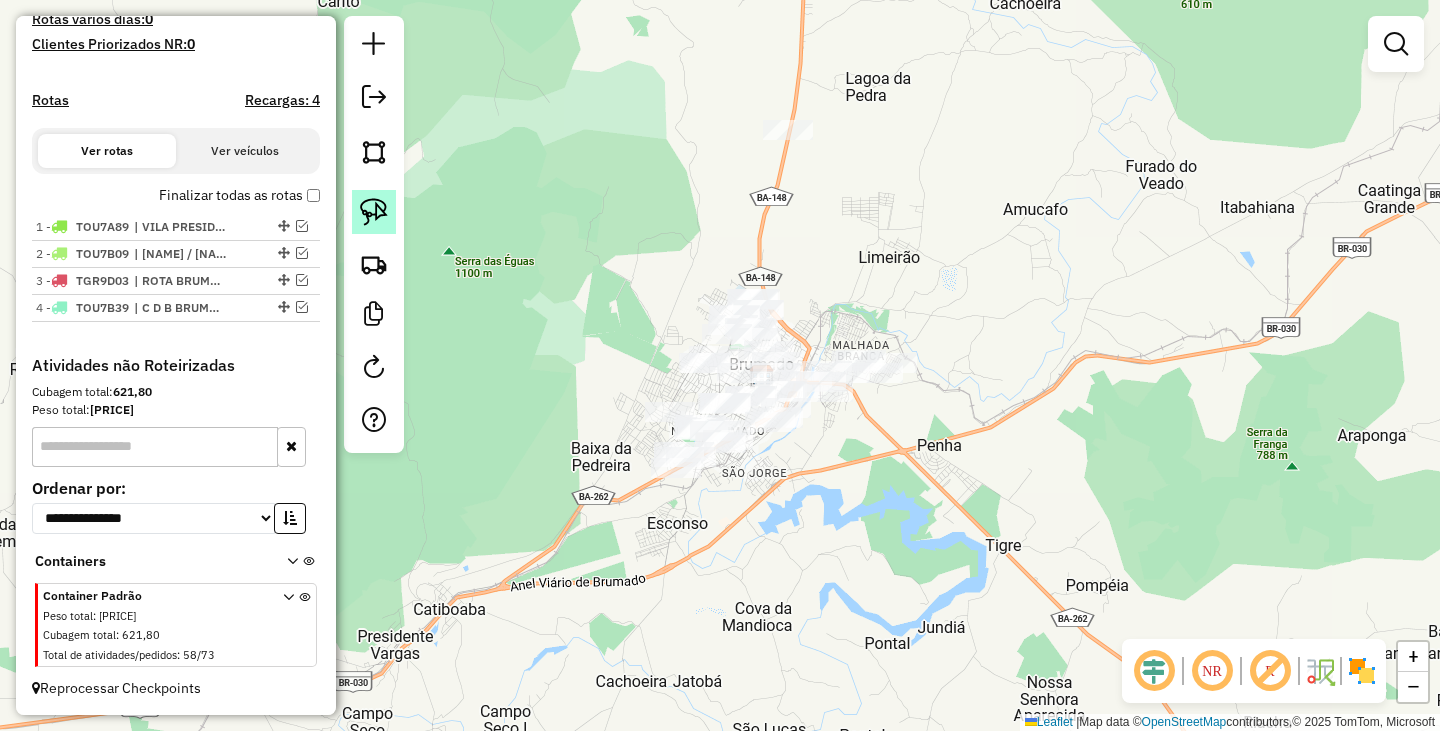 click 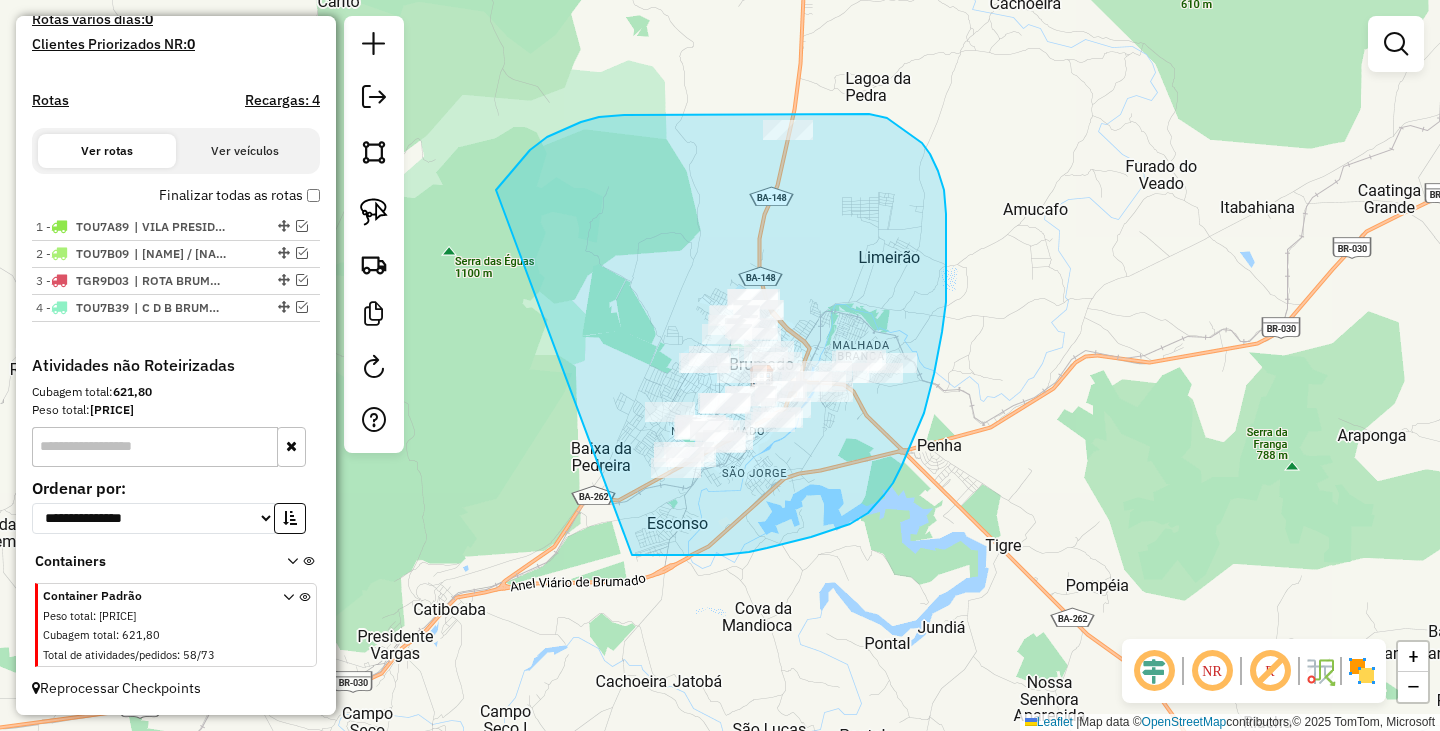 drag, startPoint x: 511, startPoint y: 173, endPoint x: 619, endPoint y: 554, distance: 396.01135 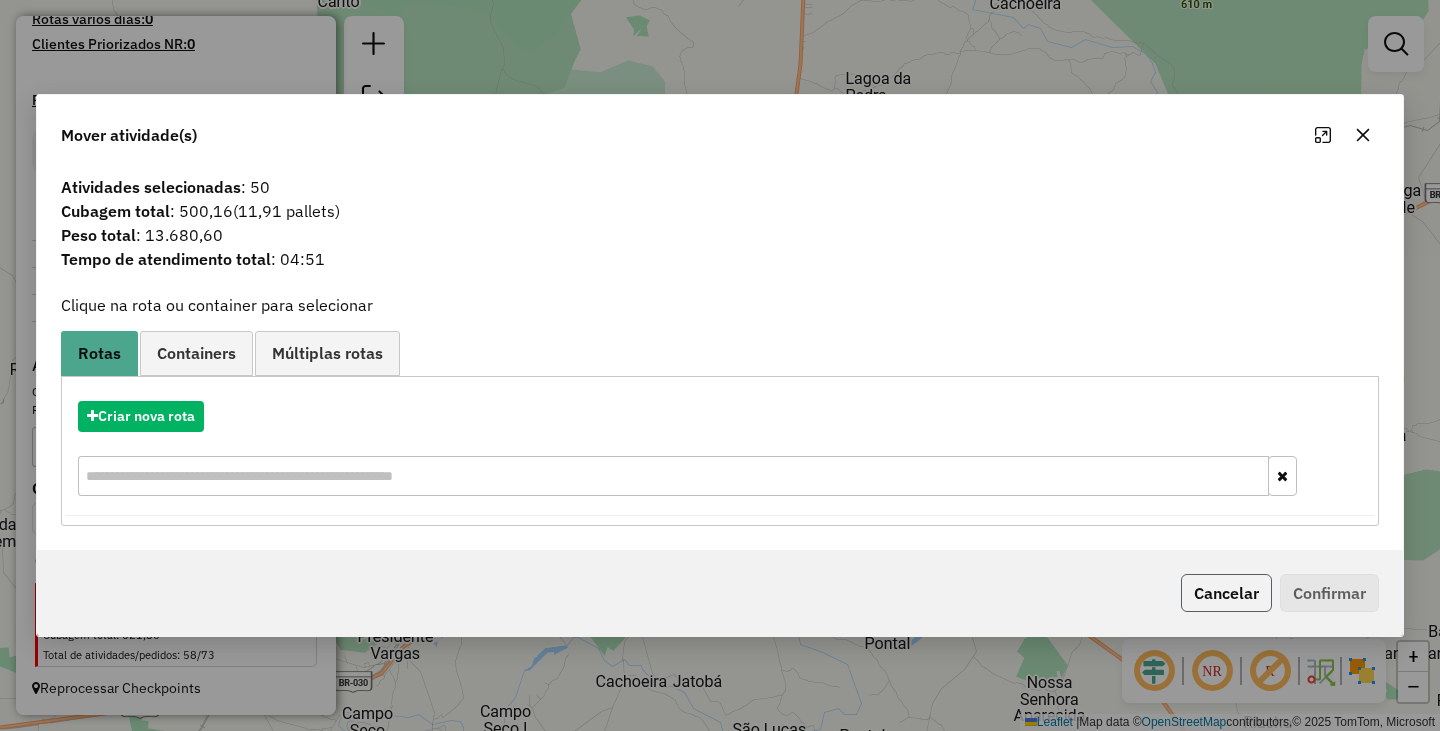 click on "Cancelar" 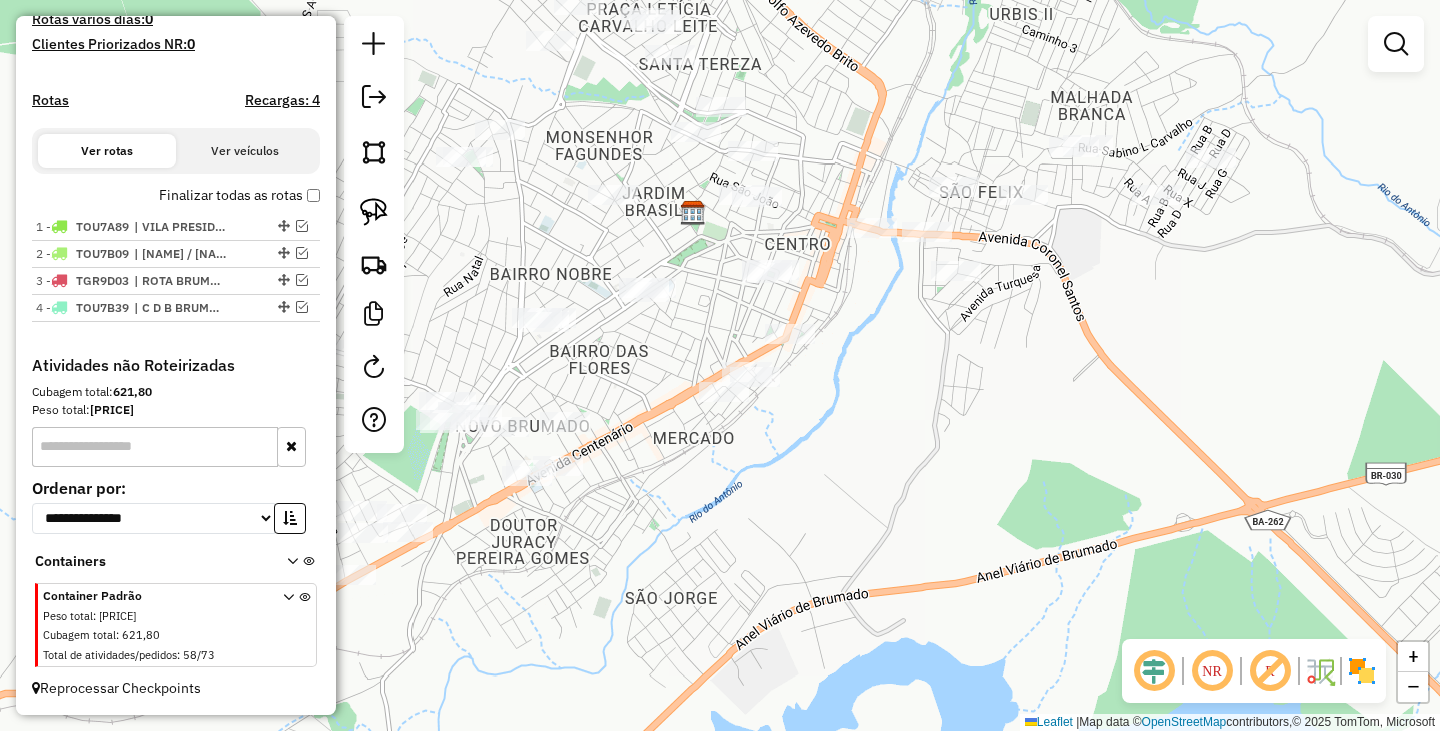 click on "Janela de atendimento Grade de atendimento Capacidade Transportadoras Veículos Cliente Pedidos  Rotas Selecione os dias de semana para filtrar as janelas de atendimento  Seg   Ter   Qua   Qui   Sex   Sáb   Dom  Informe o período da janela de atendimento: De: Até:  Filtrar exatamente a janela do cliente  Considerar janela de atendimento padrão  Selecione os dias de semana para filtrar as grades de atendimento  Seg   Ter   Qua   Qui   Sex   Sáb   Dom   Considerar clientes sem dia de atendimento cadastrado  Clientes fora do dia de atendimento selecionado Filtrar as atividades entre os valores definidos abaixo:  Peso mínimo:   Peso máximo:   Cubagem mínima:   Cubagem máxima:   De:   Até:  Filtrar as atividades entre o tempo de atendimento definido abaixo:  De:   Até:   Considerar capacidade total dos clientes não roteirizados Transportadora: Selecione um ou mais itens Tipo de veículo: Selecione um ou mais itens Veículo: Selecione um ou mais itens Motorista: Selecione um ou mais itens Nome: Rótulo:" 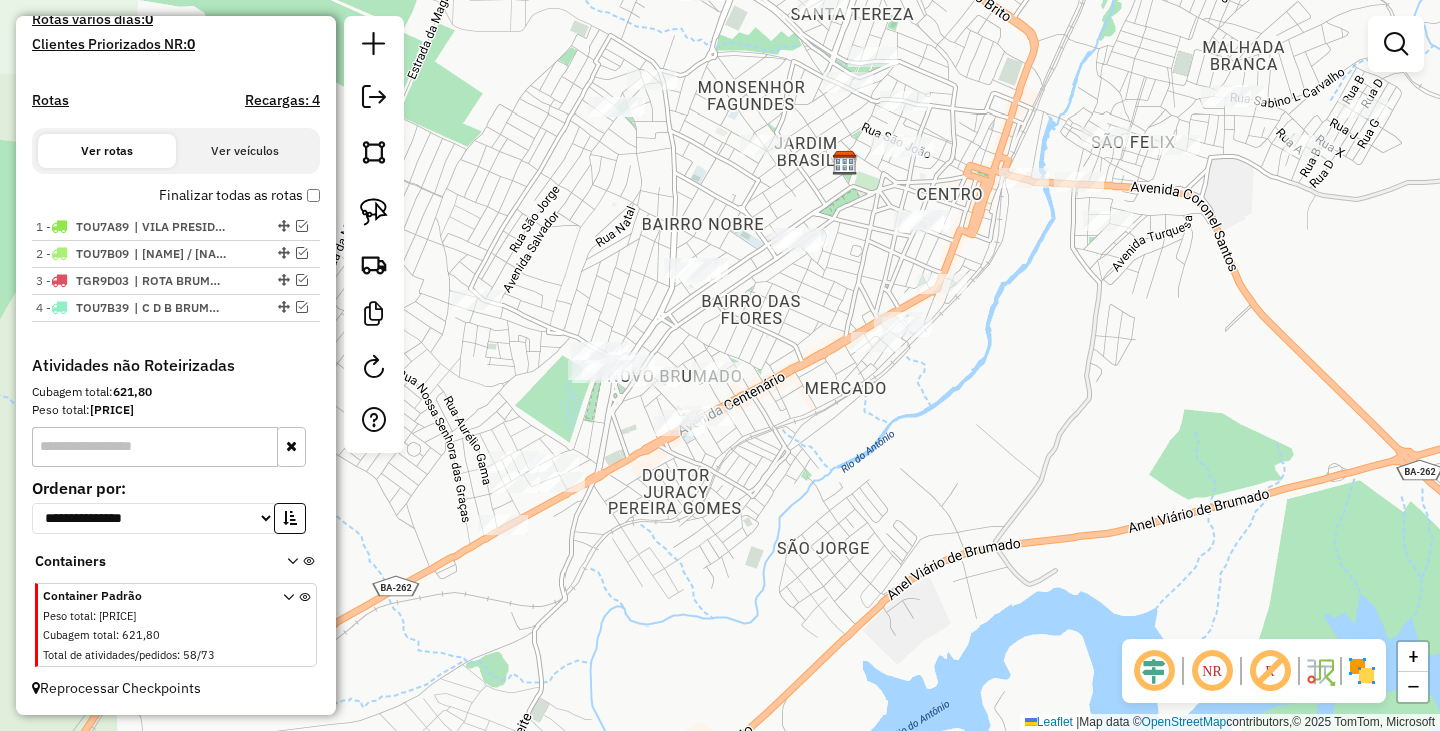drag, startPoint x: 879, startPoint y: 424, endPoint x: 1026, endPoint y: 383, distance: 152.61061 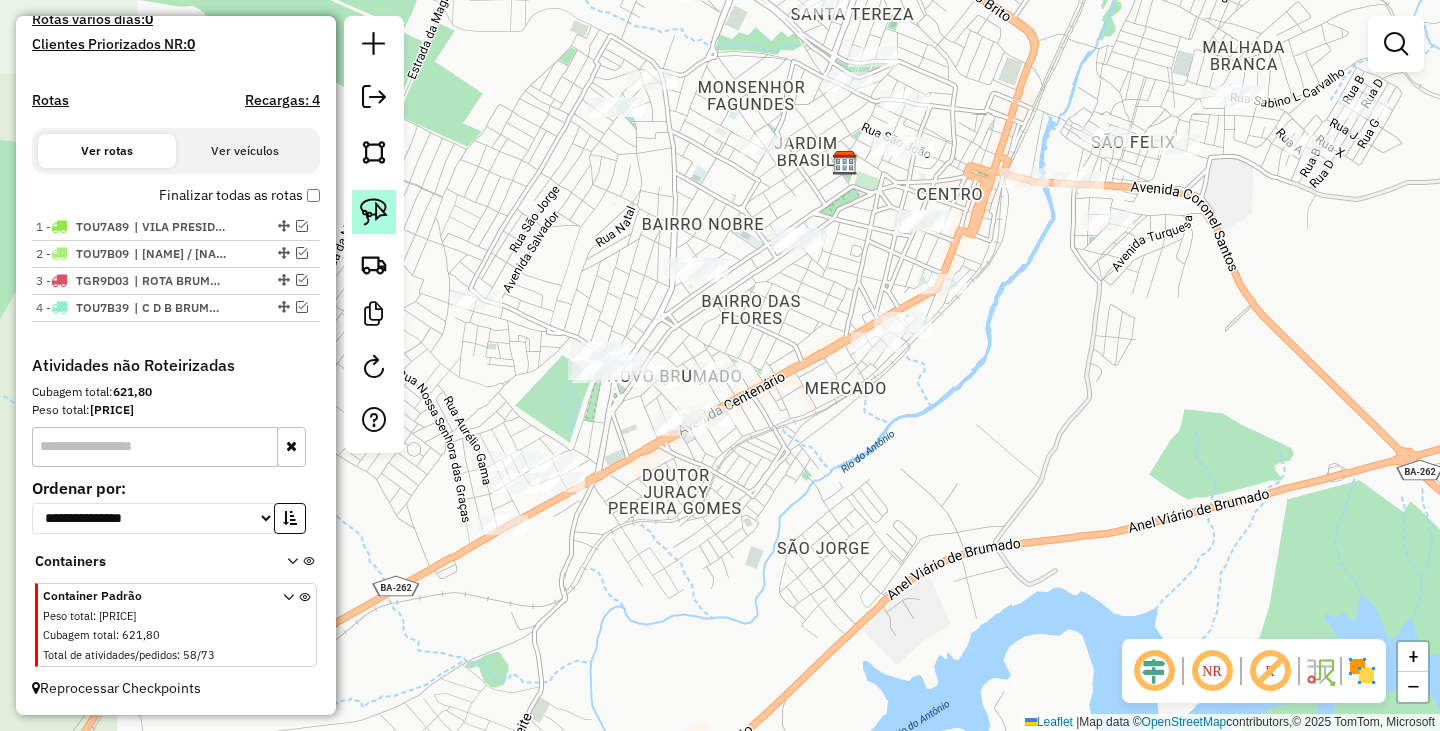 click 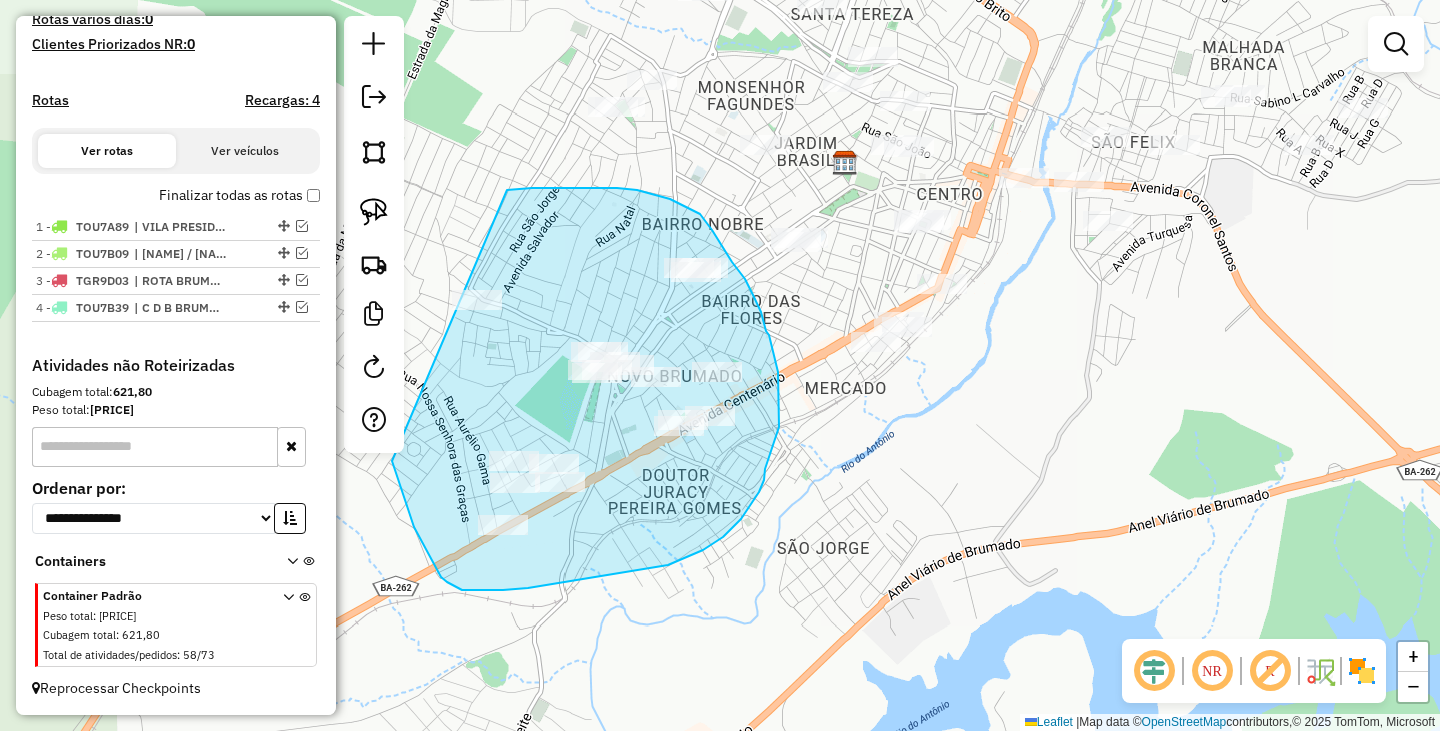 drag, startPoint x: 532, startPoint y: 188, endPoint x: 412, endPoint y: 293, distance: 159.4522 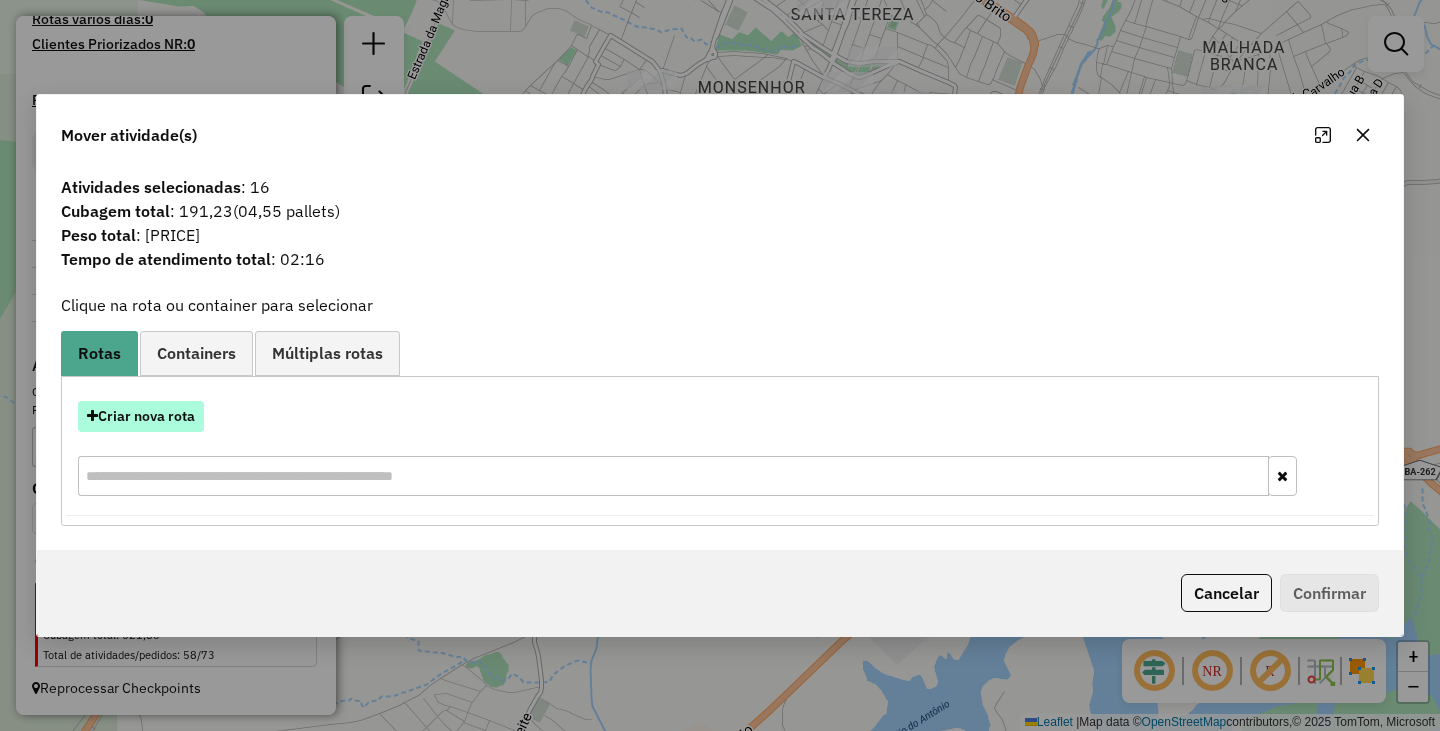 click on "Criar nova rota" at bounding box center [141, 416] 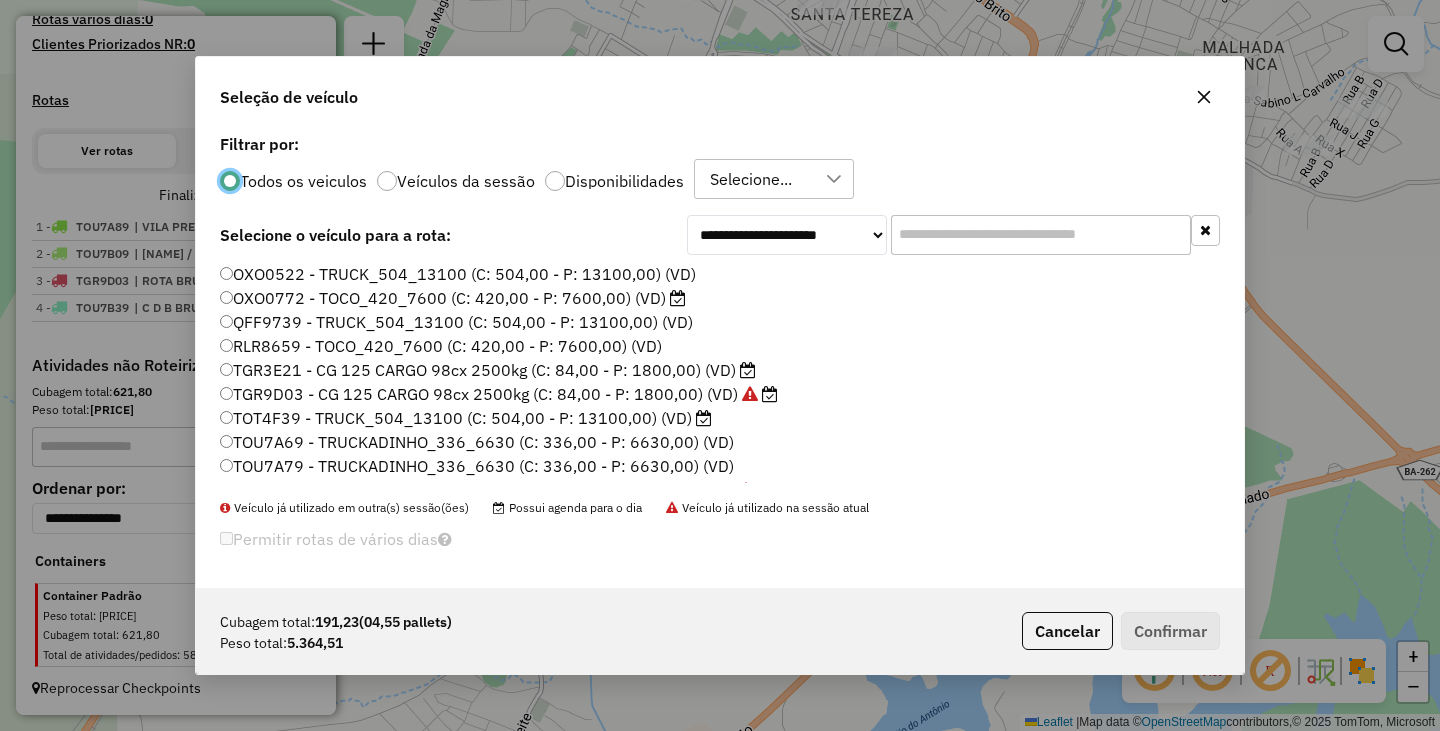 scroll, scrollTop: 11, scrollLeft: 6, axis: both 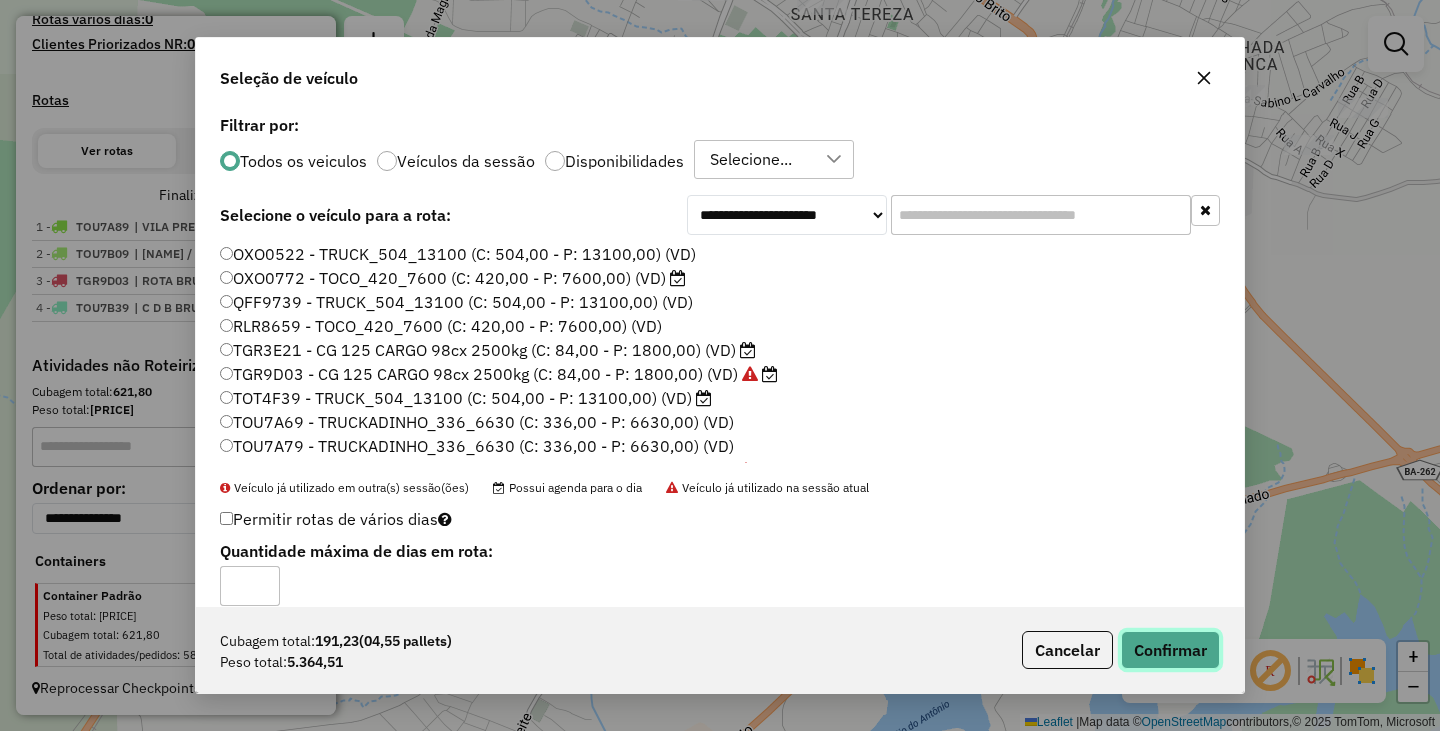 click on "Confirmar" 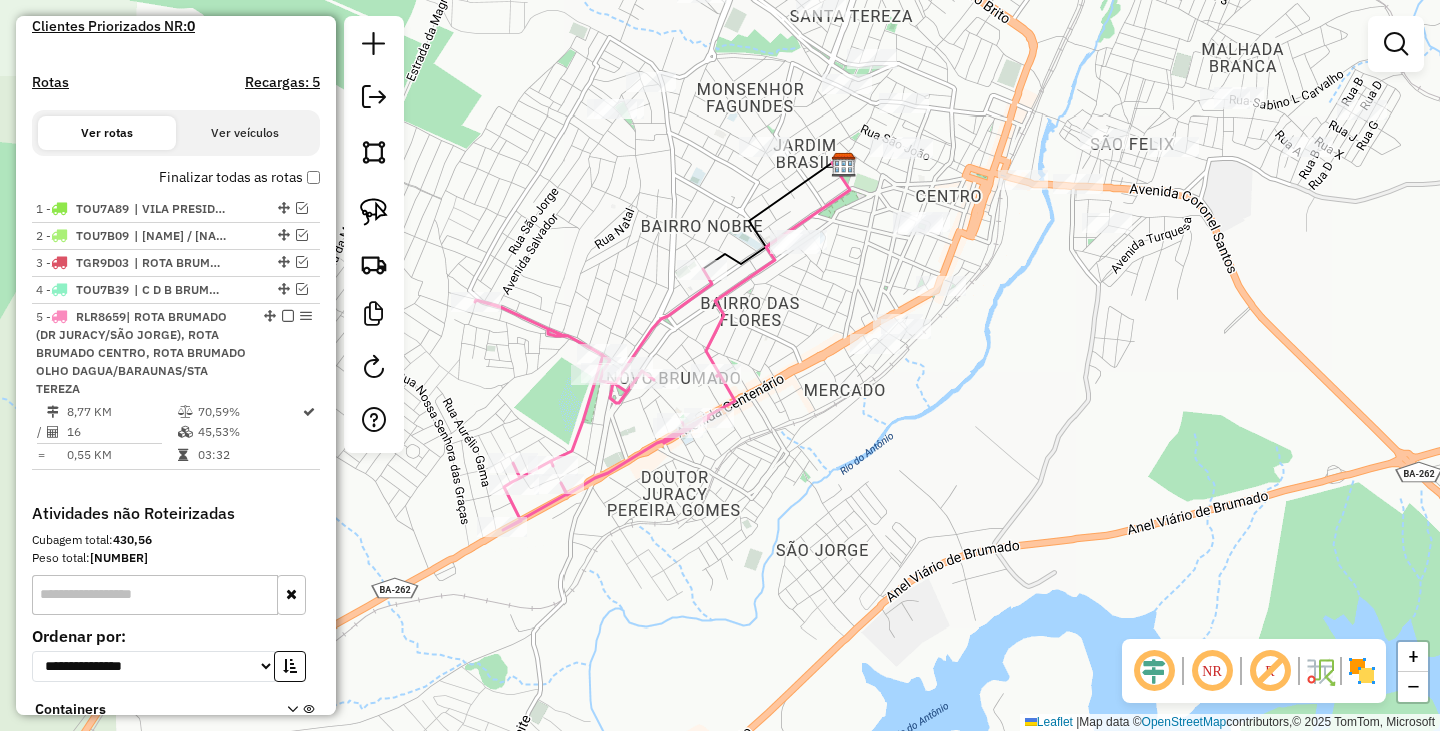 drag, startPoint x: 748, startPoint y: 335, endPoint x: 641, endPoint y: 363, distance: 110.60289 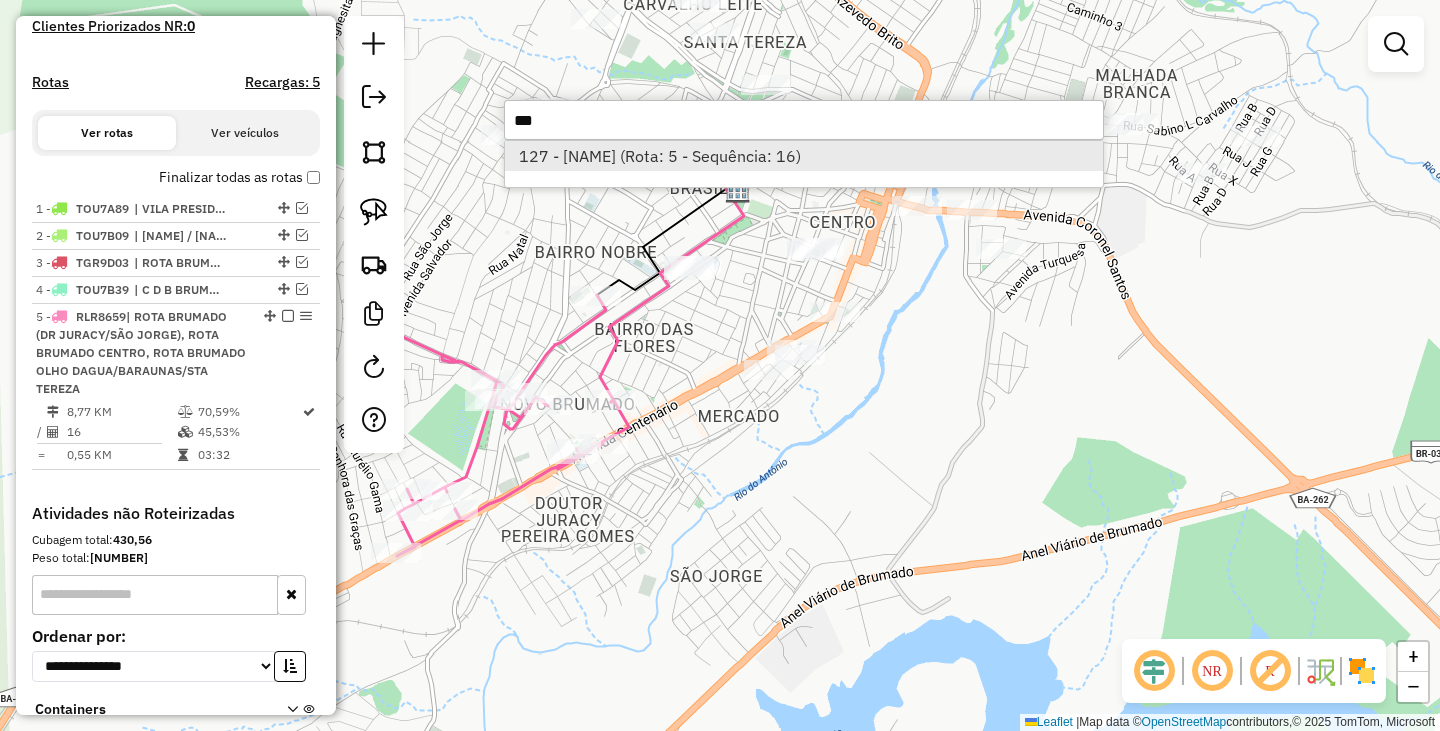 type on "***" 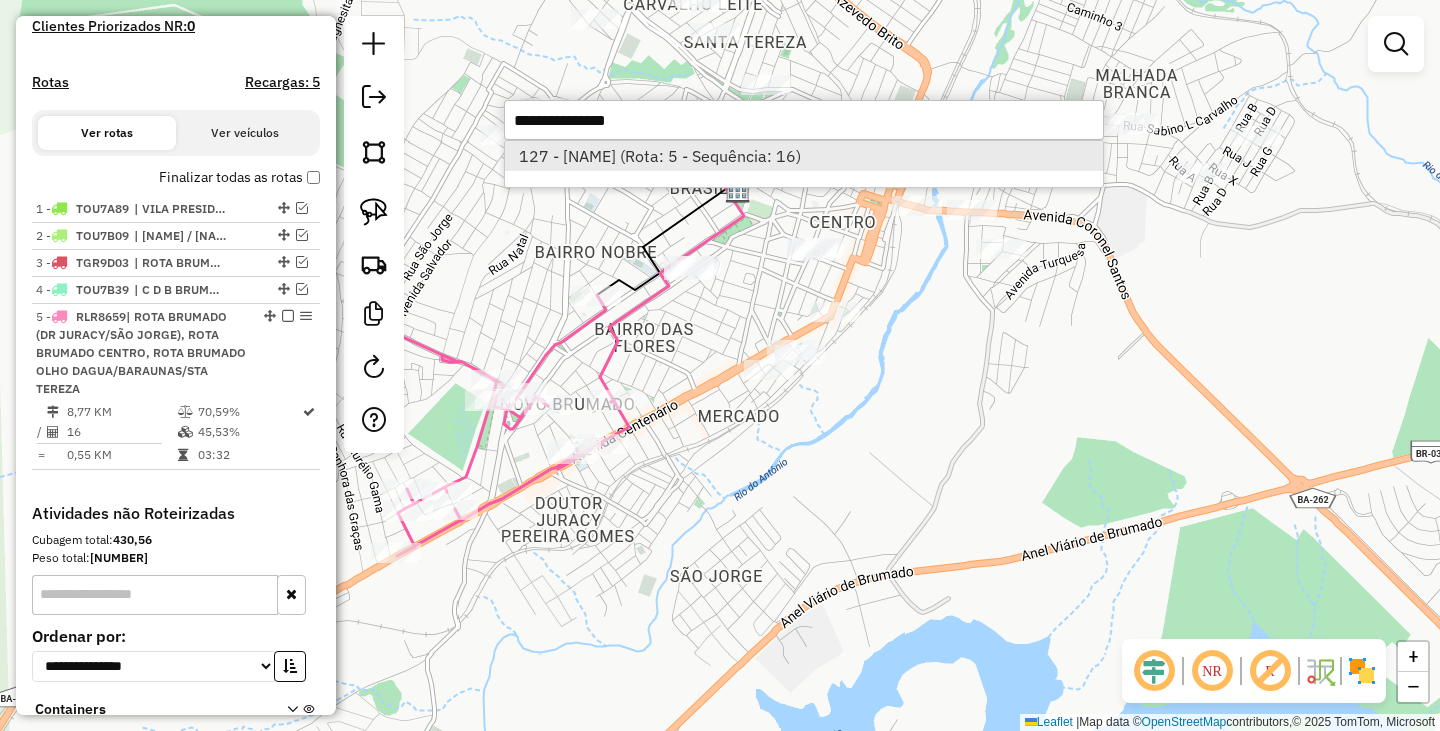 select on "**********" 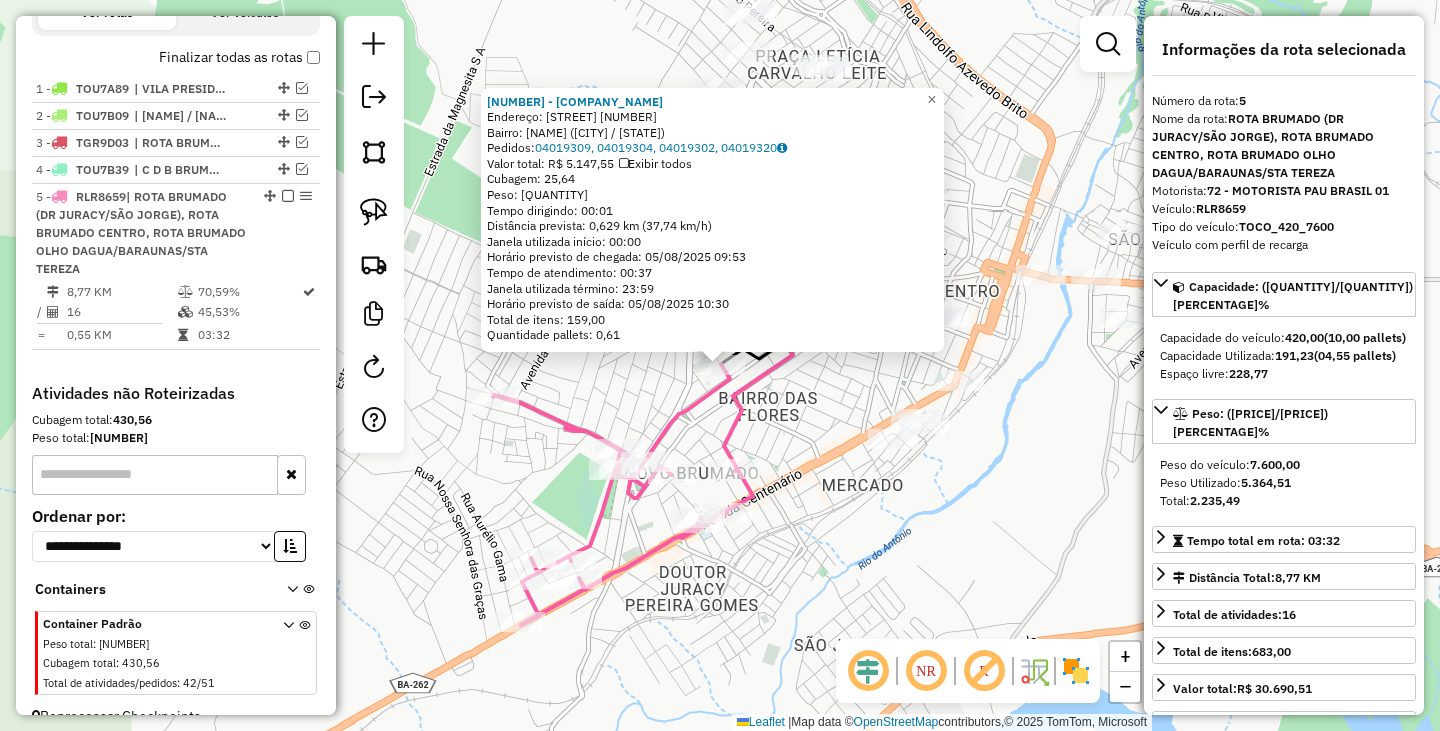 scroll, scrollTop: 718, scrollLeft: 0, axis: vertical 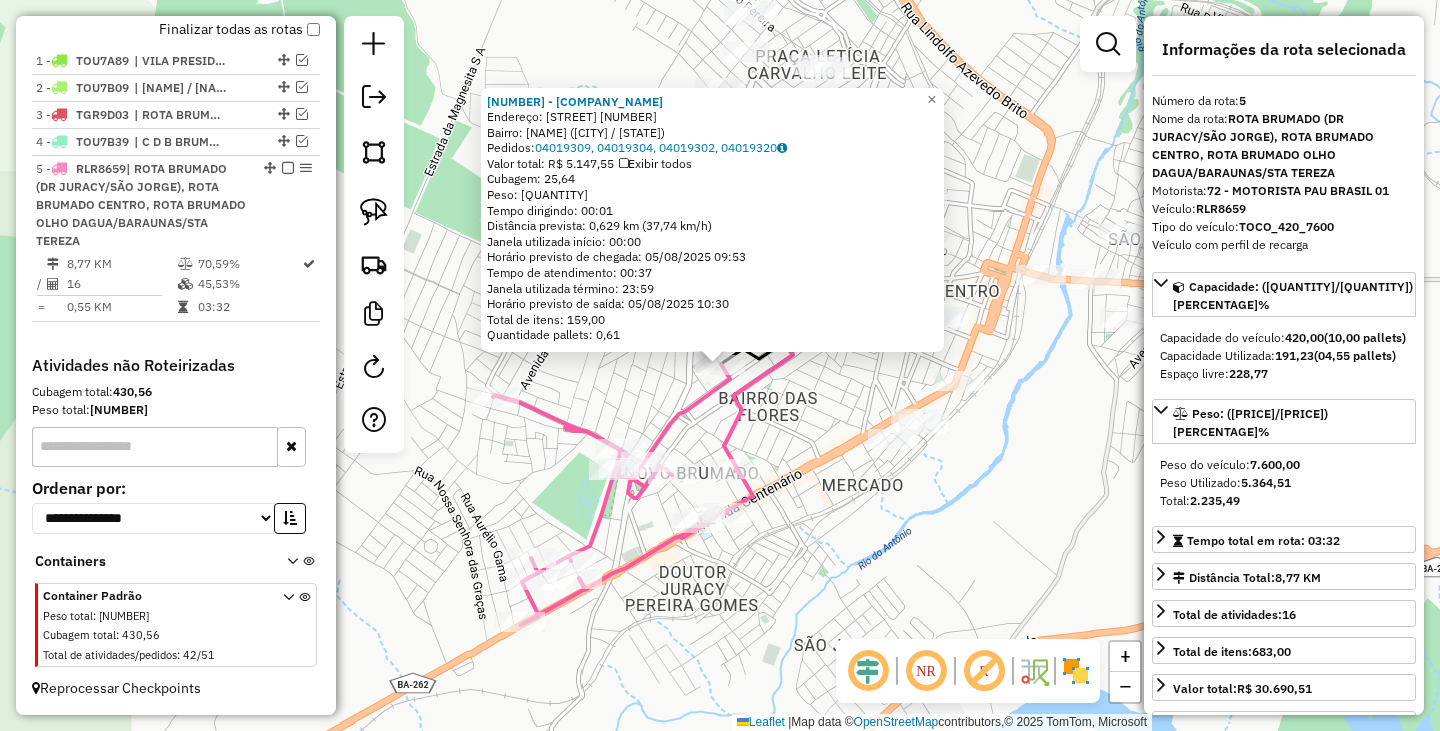 click 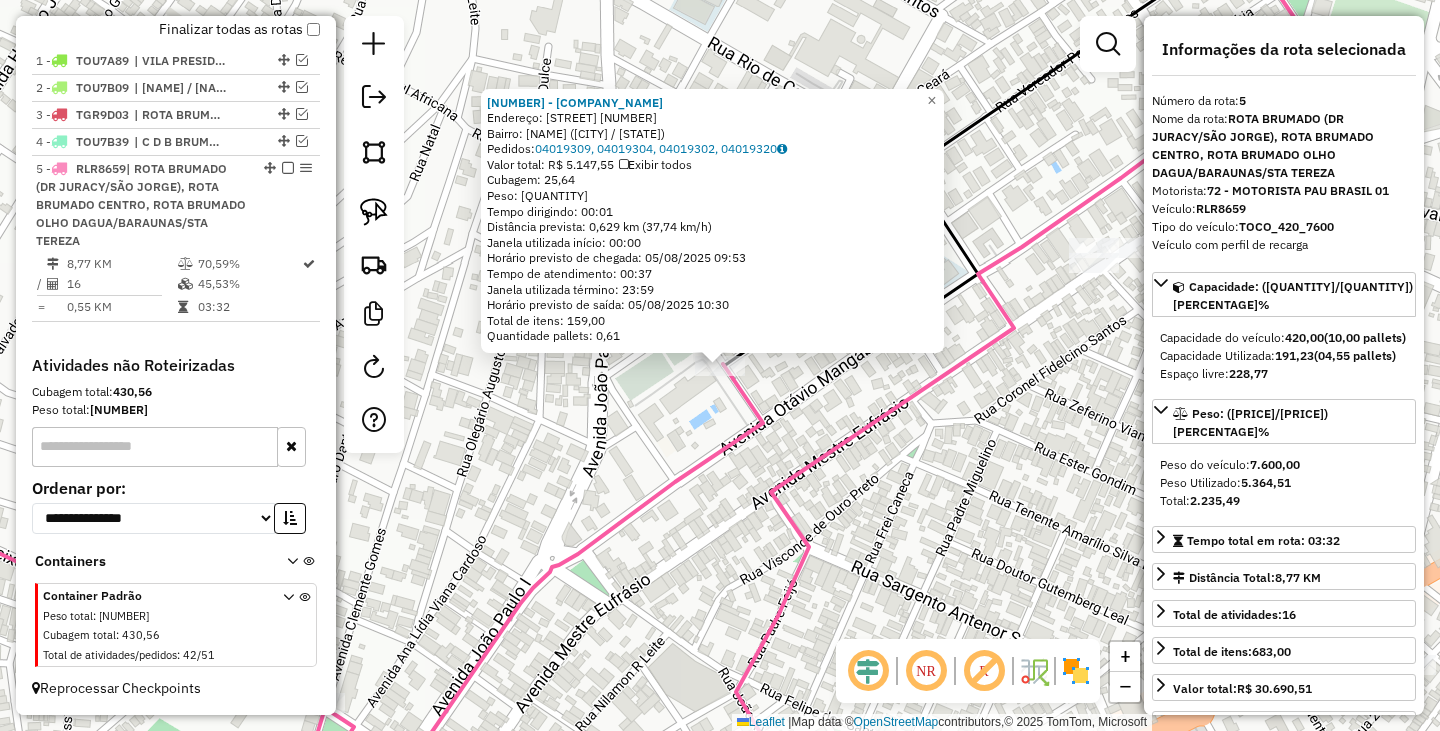click on "[NUMBER] - [NAME]  Endereço: Av [STREET] [NUMBER]   Bairro: [STREET] ([CITY] / [STATE])   Pedidos:  [ORDER_ID], [ORDER_ID], [ORDER_ID], [ORDER_ID]   Valor total: R$ [PRICE]   Exibir todos   Cubagem: [PRICE]  Peso: [PRICE]  Tempo dirigindo: [TIME]   Distância prevista: [DISTANCE] ([SPEED])   Janela utilizada início: [TIME]   Horário previsto de chegada: [DATE] [TIME]   Tempo de atendimento: [TIME]   Janela utilizada término: [TIME]   Horário previsto de saída: [DATE] [TIME]   Total de itens: [NUMBER]  Quantidade pallets: [PRICE]  × Janela de atendimento Grade de atendimento Capacidade Transportadoras Veículos Cliente Pedidos  Rotas Selecione os dias de semana para filtrar as janelas de atendimento  Seg   Ter   Qua   Qui   Sex   Sáb   Dom  Informe o período da janela de atendimento: De: Até:  Filtrar exatamente a janela do cliente  Considerar janela de atendimento padrão  Selecione os dias de semana para filtrar as grades de atendimento  Seg   Ter   Qua   Qui   Sex   Sáb   Dom   Peso mínimo:   Peso máximo:   De:" 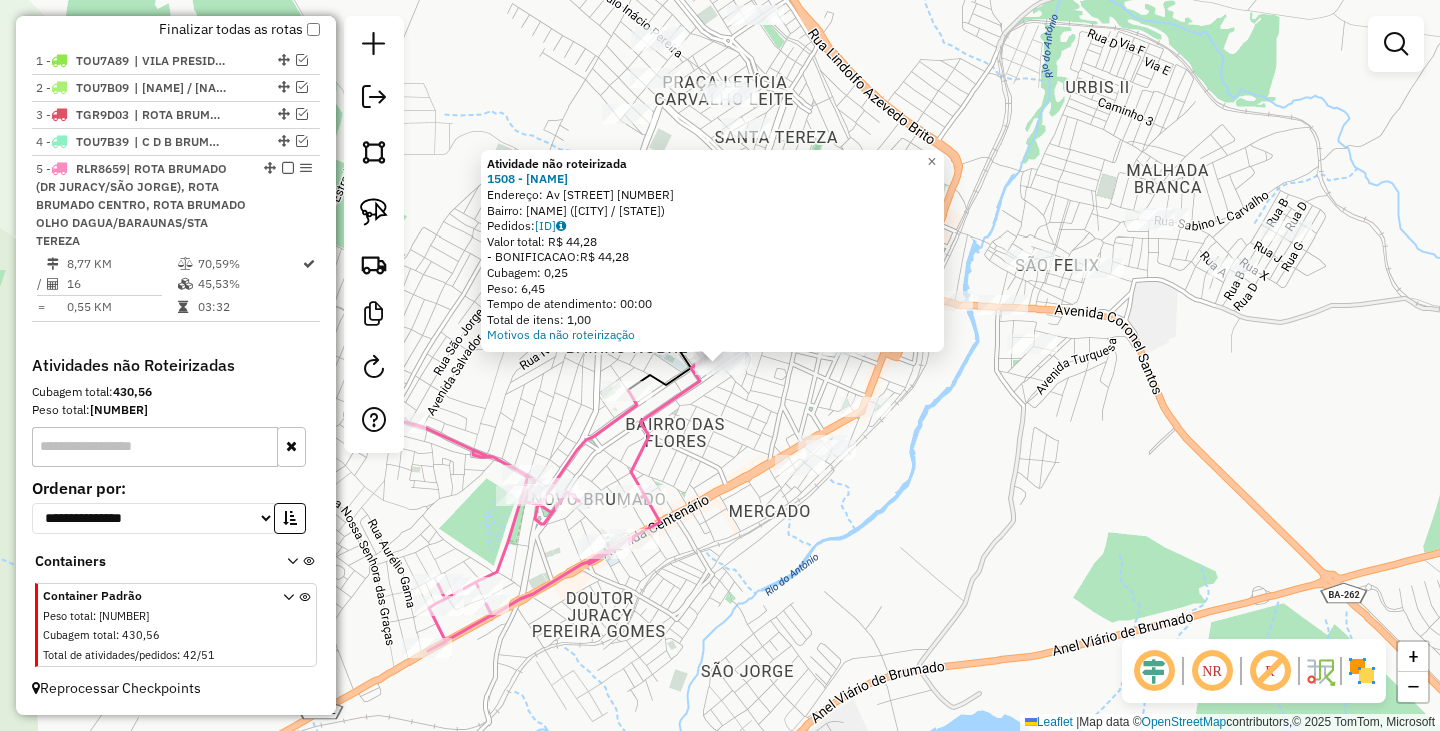 click on "Atividade não roteirizada [NUMBER] - [NAME] [NAME] [NAME]  Endereço: Av  [NAME]       [NUMBER]   Bairro: [NAME] ([CITY] / [STATE])   Pedidos:  [ID]   Valor total: R$ [PRICE]   -BONIFICACAO:  R$ [PRICE]   Cubagem: [QUANTITY]   Peso: [QUANTITY]   Tempo de atendimento: [TIME]   Total de itens: [QUANTITY]  Motivos da não roteirização × Janela de atendimento Grade de atendimento Capacidade Transportadoras Veículos Cliente Pedidos  Rotas Selecione os dias de semana para filtrar as janelas de atendimento  Seg   Ter   Qua   Qui   Sex   Sáb   Dom  Informe o período da janela de atendimento: De: Até:  Filtrar exatamente a janela do cliente  Considerar janela de atendimento padrão  Selecione os dias de semana para filtrar as grades de atendimento  Seg   Ter   Qua   Qui   Sex   Sáb   Dom   Considerar clientes sem dia de atendimento cadastrado  Clientes fora do dia de atendimento selecionado Filtrar as atividades entre os valores definidos abaixo:  Peso mínimo:   Peso máximo:   Cubagem mínima:   Cubagem máxima:   De:  +" 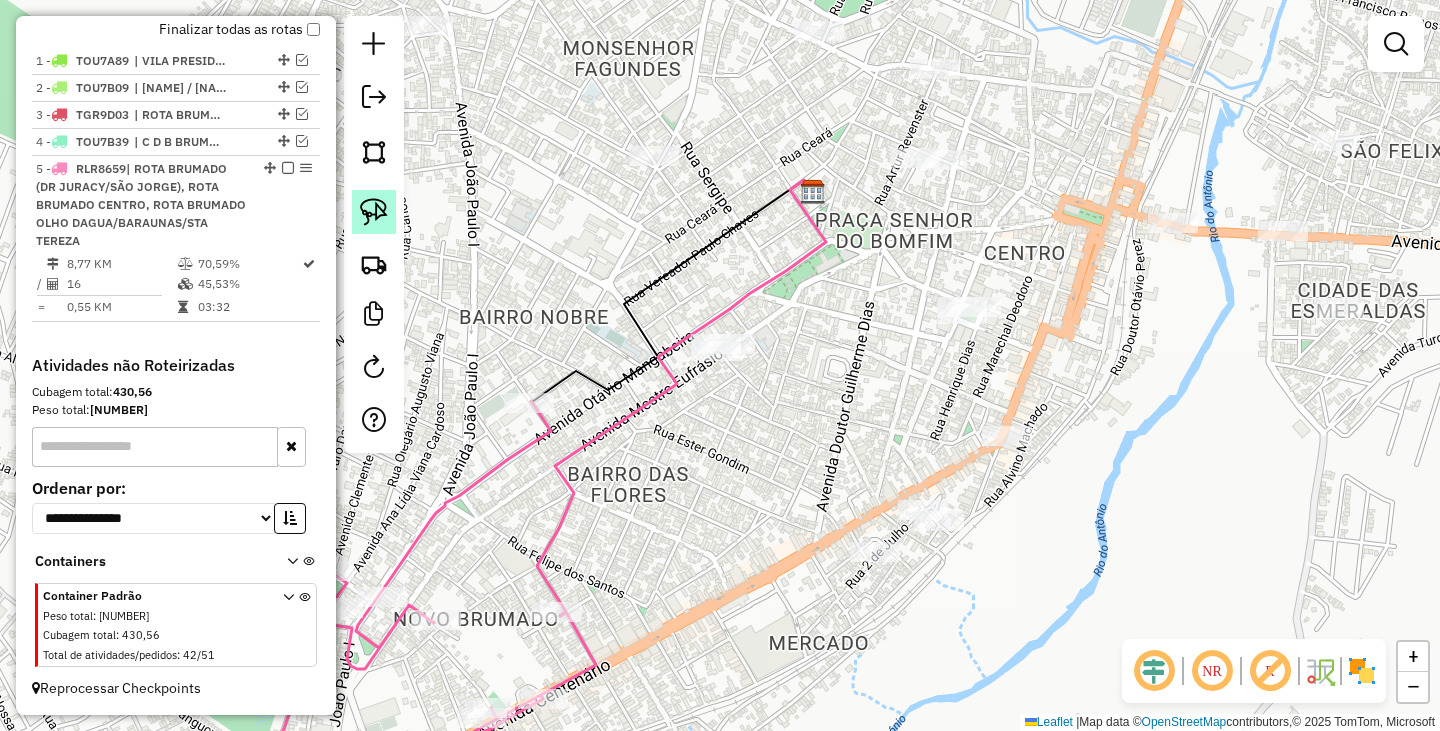 click 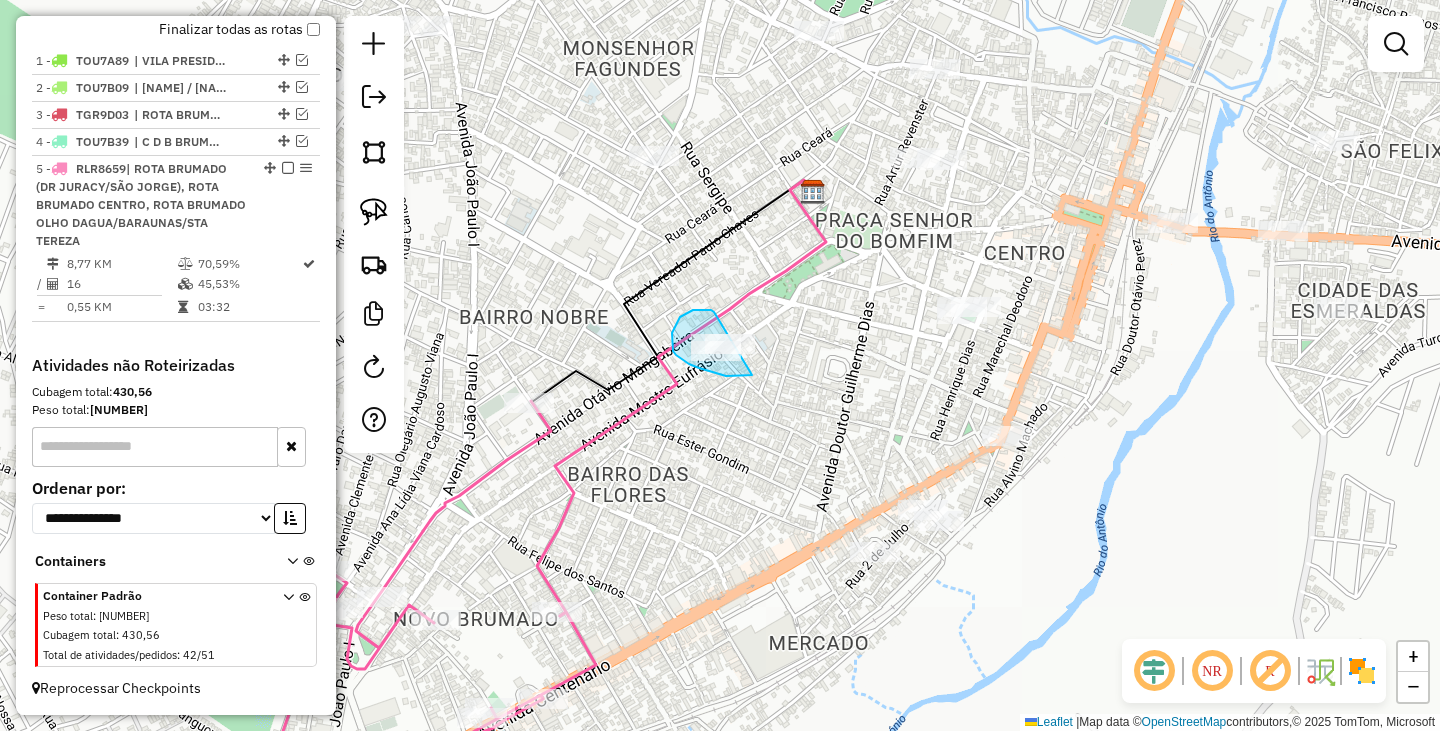 drag, startPoint x: 714, startPoint y: 312, endPoint x: 773, endPoint y: 352, distance: 71.281136 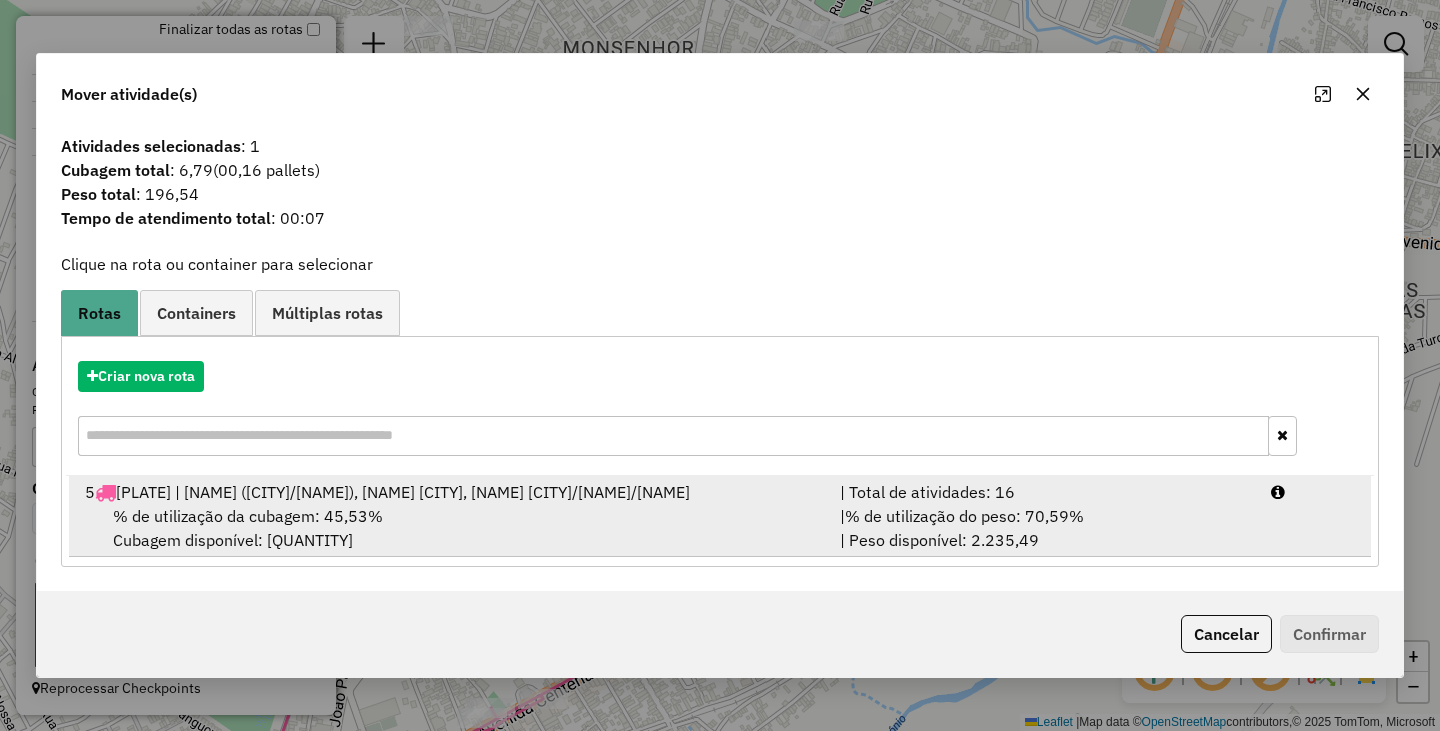 click on "% de utilização da cubagem: [PERCENTAGE]%  Cubagem disponível: [QUANTITY]" at bounding box center (450, 528) 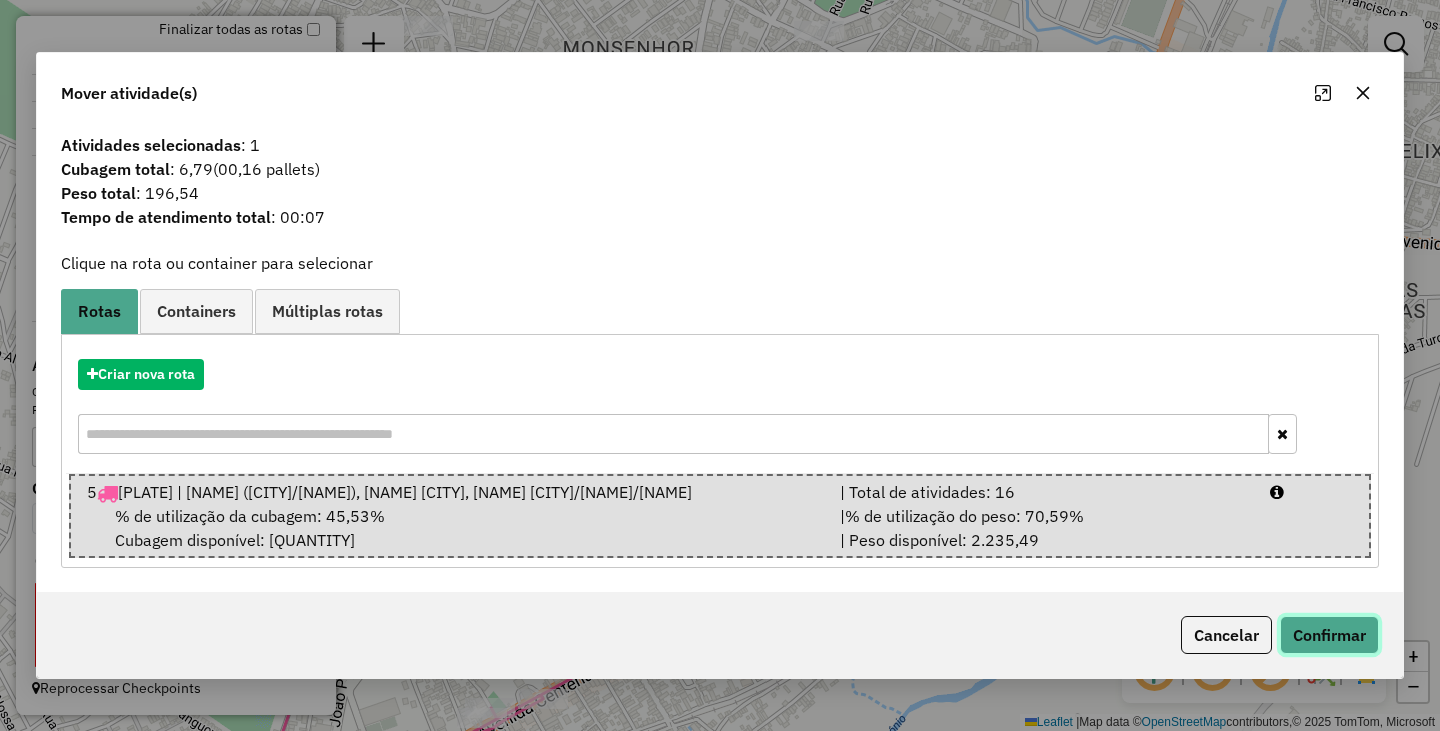 click on "Confirmar" 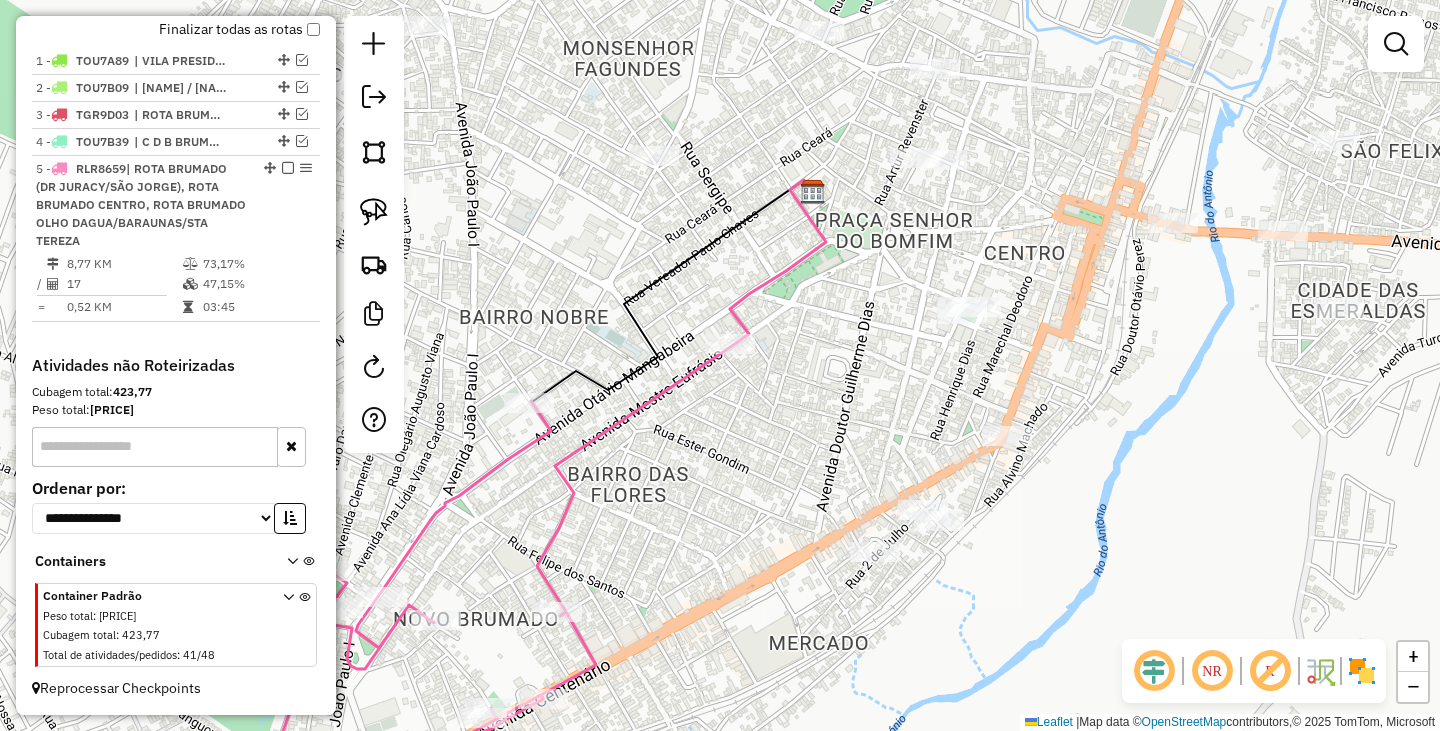 click on "Janela de atendimento Grade de atendimento Capacidade Transportadoras Veículos Cliente Pedidos  Rotas Selecione os dias de semana para filtrar as janelas de atendimento  Seg   Ter   Qua   Qui   Sex   Sáb   Dom  Informe o período da janela de atendimento: De: Até:  Filtrar exatamente a janela do cliente  Considerar janela de atendimento padrão  Selecione os dias de semana para filtrar as grades de atendimento  Seg   Ter   Qua   Qui   Sex   Sáb   Dom   Considerar clientes sem dia de atendimento cadastrado  Clientes fora do dia de atendimento selecionado Filtrar as atividades entre os valores definidos abaixo:  Peso mínimo:   Peso máximo:   Cubagem mínima:   Cubagem máxima:   De:   Até:  Filtrar as atividades entre o tempo de atendimento definido abaixo:  De:   Até:   Considerar capacidade total dos clientes não roteirizados Transportadora: Selecione um ou mais itens Tipo de veículo: Selecione um ou mais itens Veículo: Selecione um ou mais itens Motorista: Selecione um ou mais itens Nome: Rótulo:" 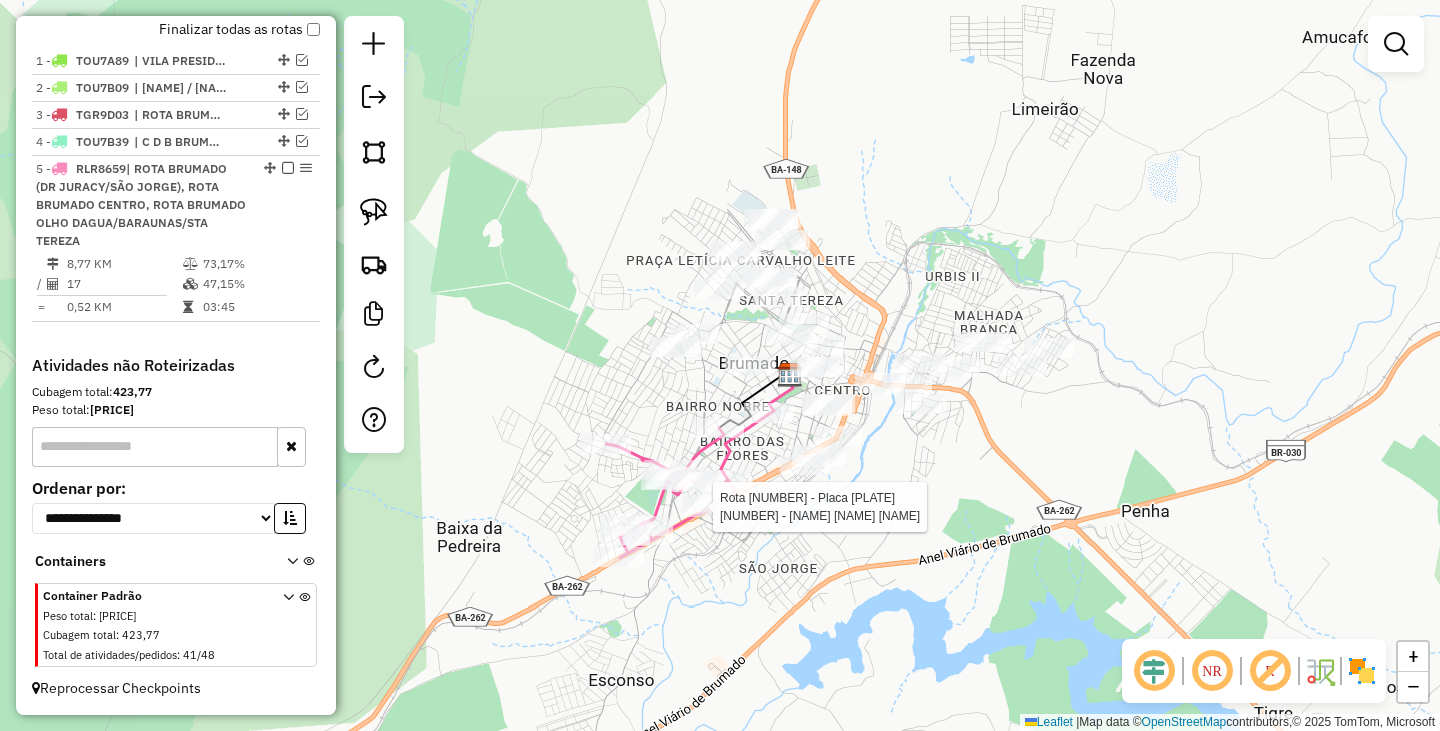 select on "**********" 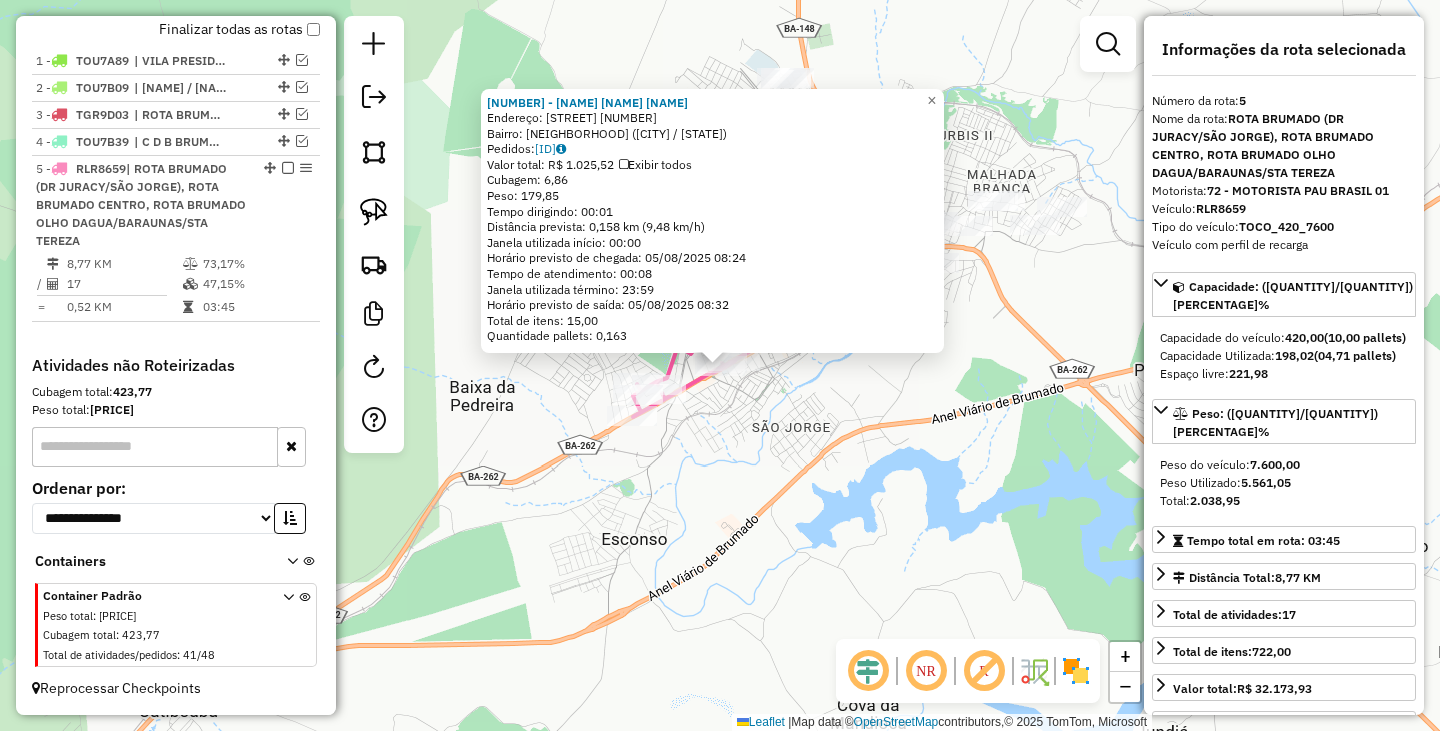 click on "[NUMBER] - [NAME]  Endereço: R [STREET] [NUMBER]   Bairro: [STREET] ([CITY] / [STATE])   Pedidos:  [ORDER_ID]   Valor total: R$ [PRICE]   Exibir todos   Cubagem: [PRICE]  Peso: [PRICE]  Tempo dirigindo: [TIME]   Distância prevista: [DISTANCE] ([SPEED])   Janela utilizada início: [TIME]   Horário previsto de chegada: [DATE] [TIME]   Tempo de atendimento: [TIME]   Janela utilizada término: [TIME]   Horário previsto de saída: [DATE] [TIME]   Total de itens: [NUMBER]   Quantidade pallets: [PRICE]  × Janela de atendimento Grade de atendimento Capacidade Transportadoras Veículos Cliente Pedidos  Rotas Selecione os dias de semana para filtrar as janelas de atendimento  Seg   Ter   Qua   Qui   Sex   Sáb   Dom  Informe o período da janela de atendimento: De: Até:  Filtrar exatamente a janela do cliente  Considerar janela de atendimento padrão   Seg   Ter   Qua   Qui   Sex   Sáb  +" 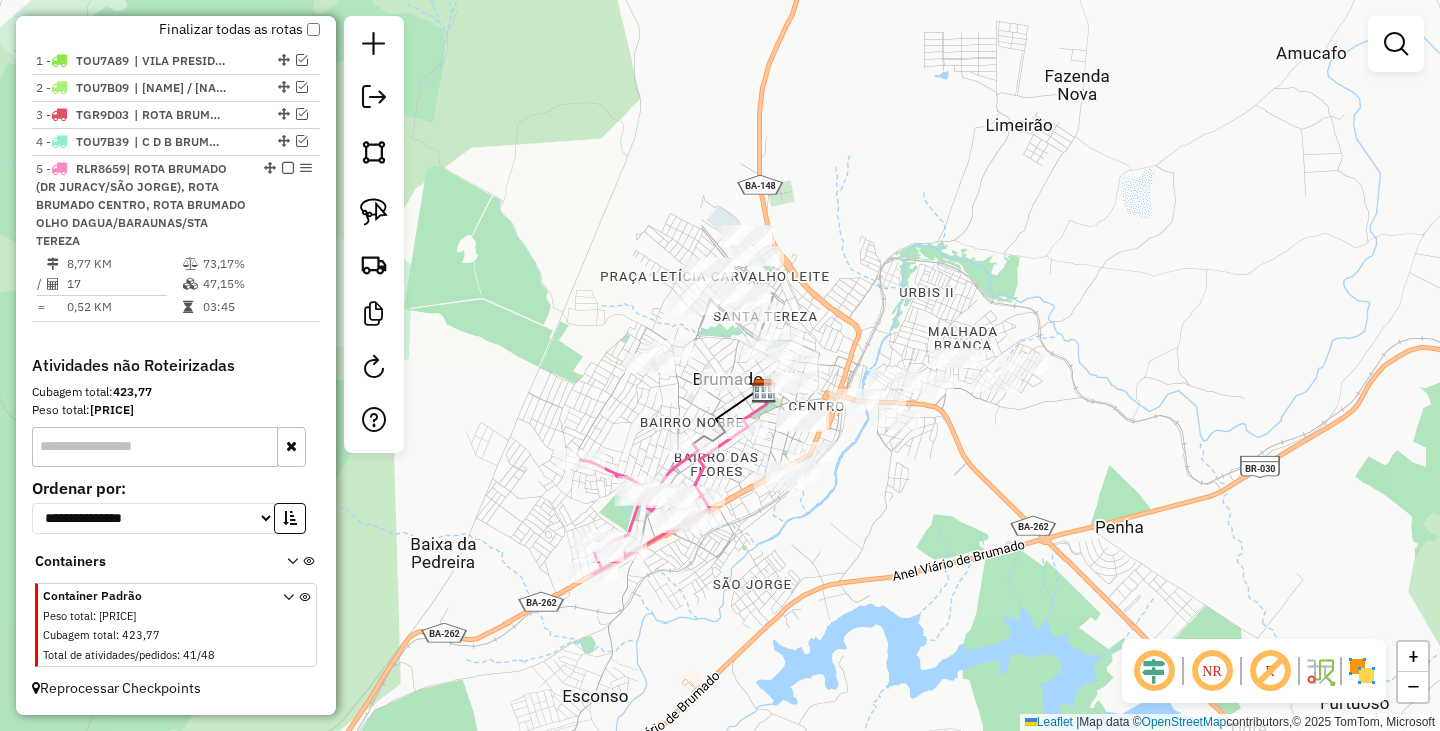 drag, startPoint x: 847, startPoint y: 490, endPoint x: 834, endPoint y: 510, distance: 23.853722 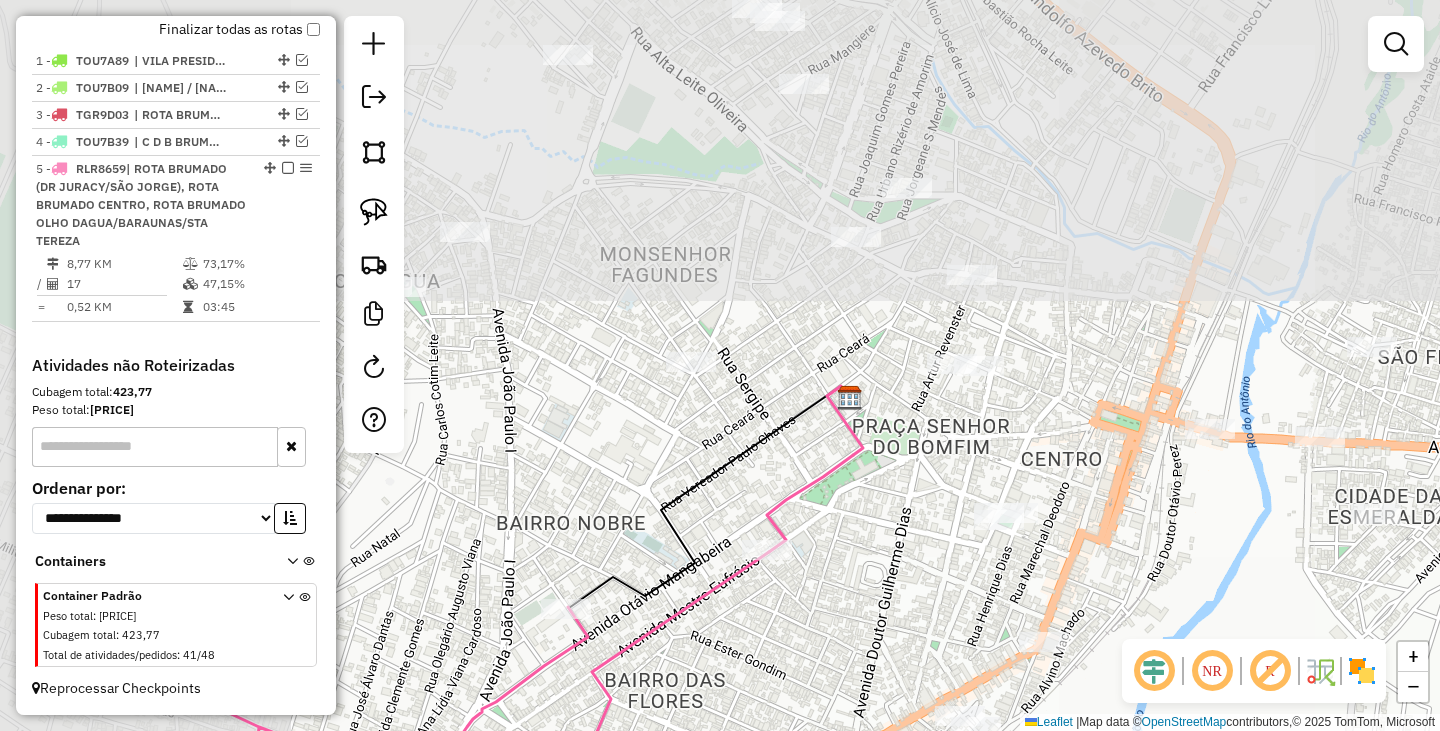 drag, startPoint x: 673, startPoint y: 365, endPoint x: 884, endPoint y: 612, distance: 324.85382 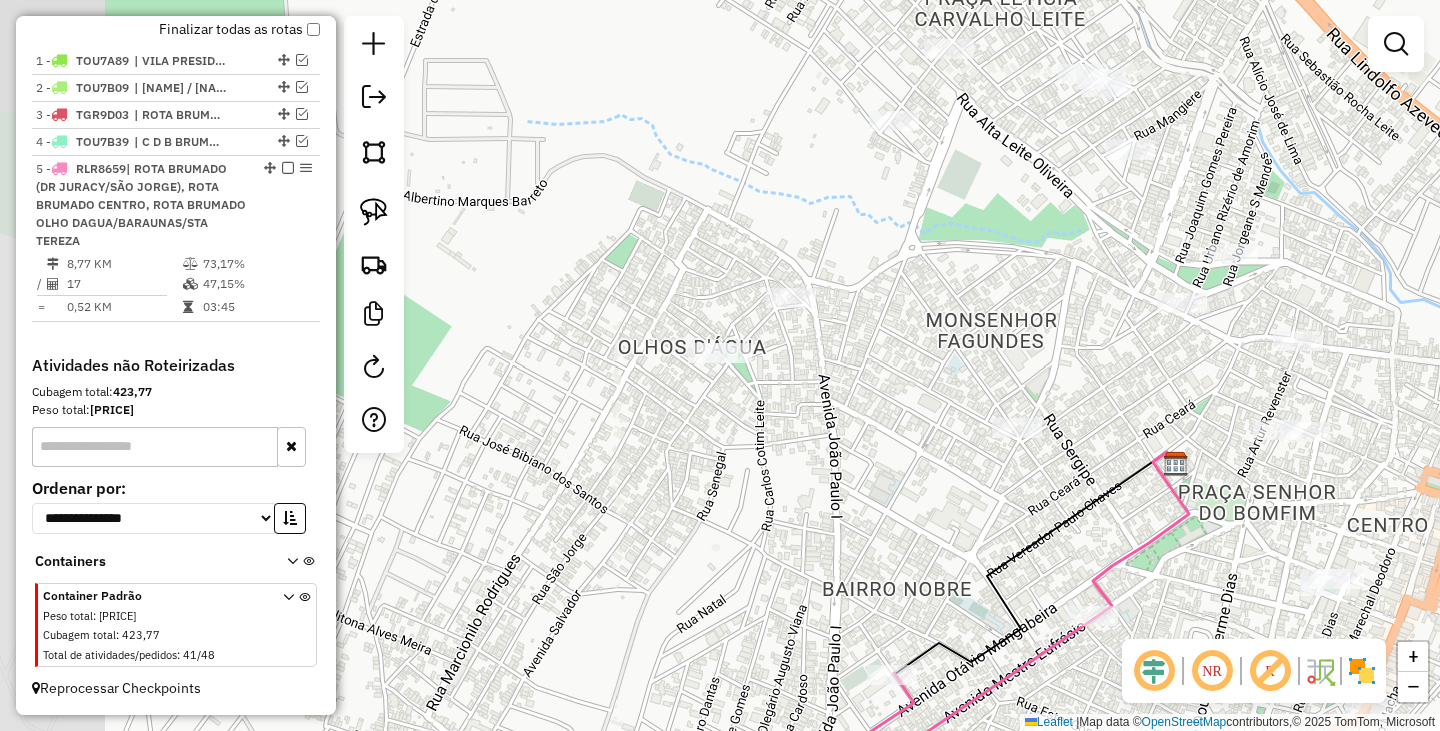drag, startPoint x: 587, startPoint y: 446, endPoint x: 913, endPoint y: 509, distance: 332.03162 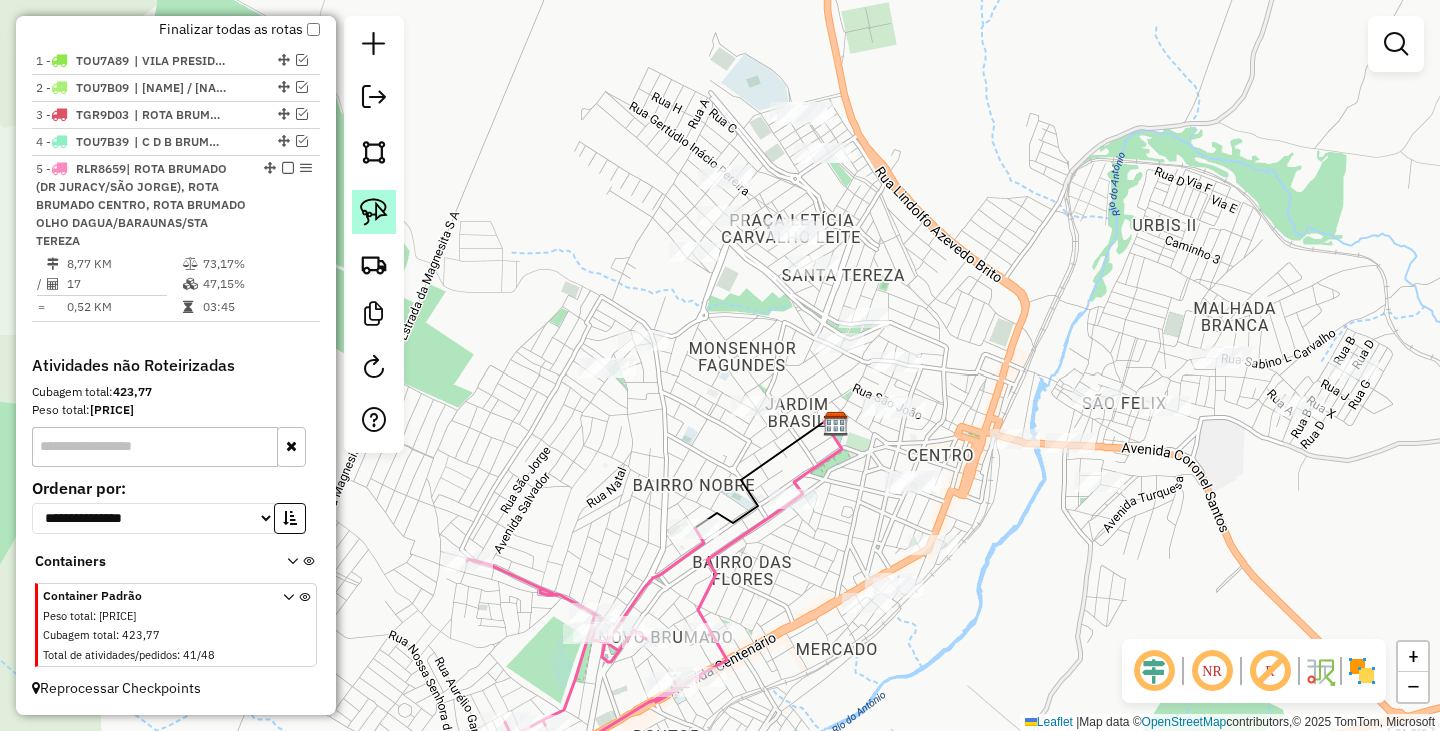 click 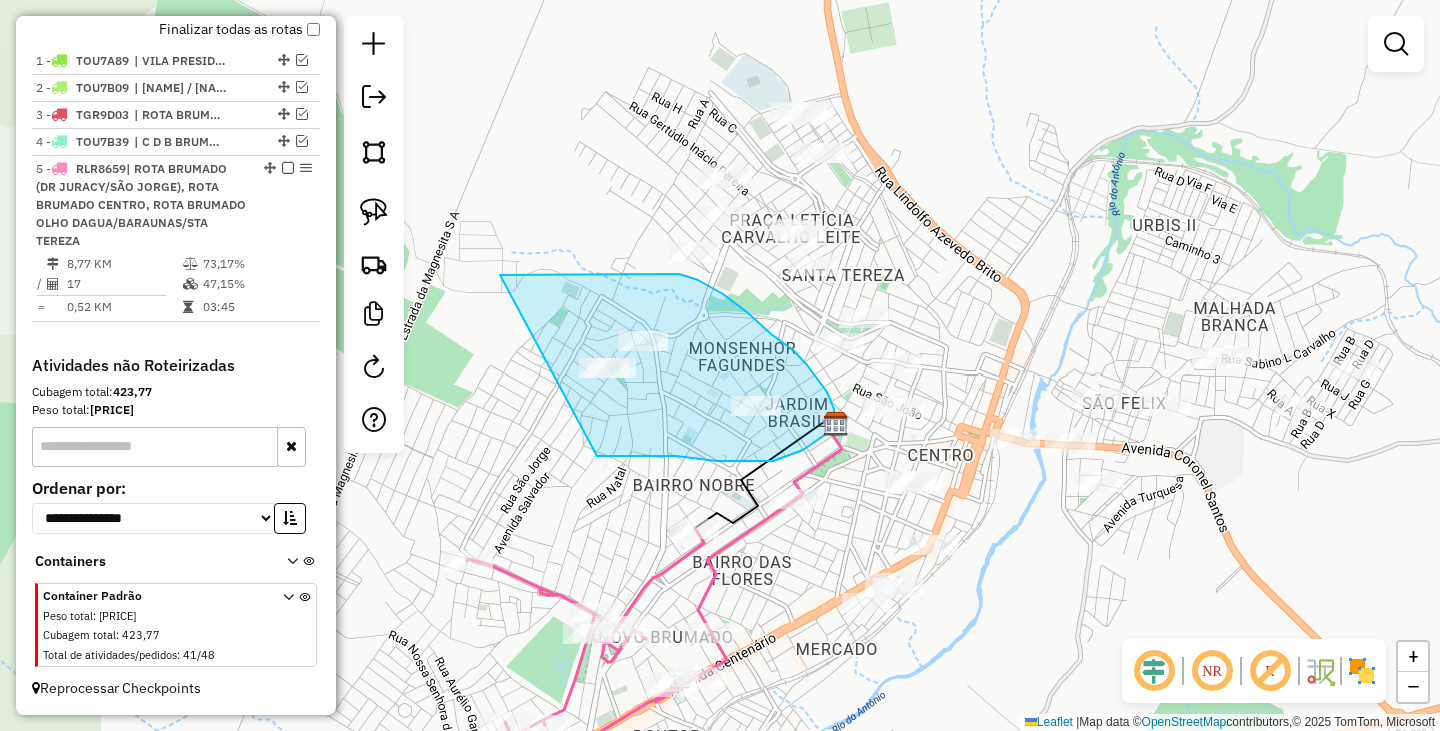 drag, startPoint x: 555, startPoint y: 274, endPoint x: 593, endPoint y: 457, distance: 186.90372 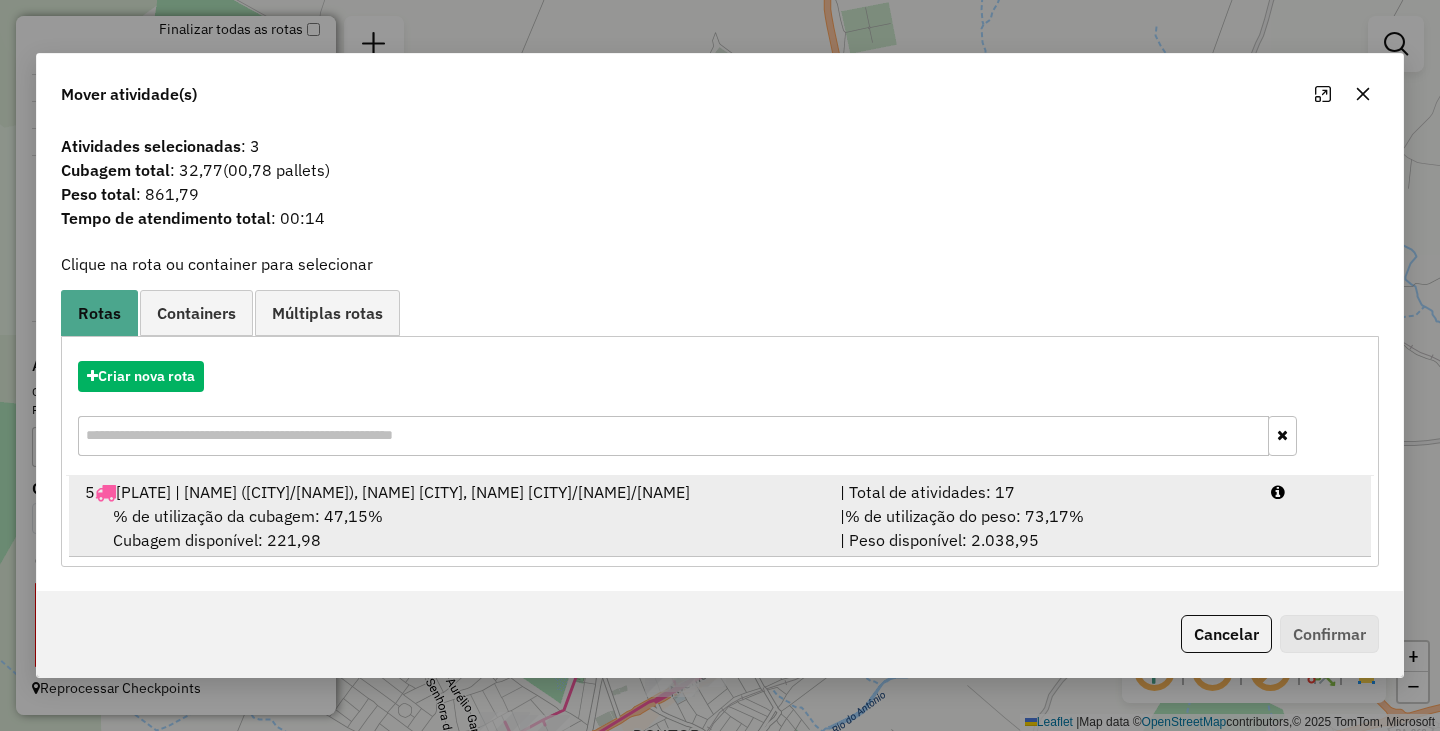 click on "[NUMBER] [PLATE] | ROTA [CITY] ([AREA]/[AREA]), ROTA [CITY] [AREA]/[AREA]/[AREA]" at bounding box center [450, 492] 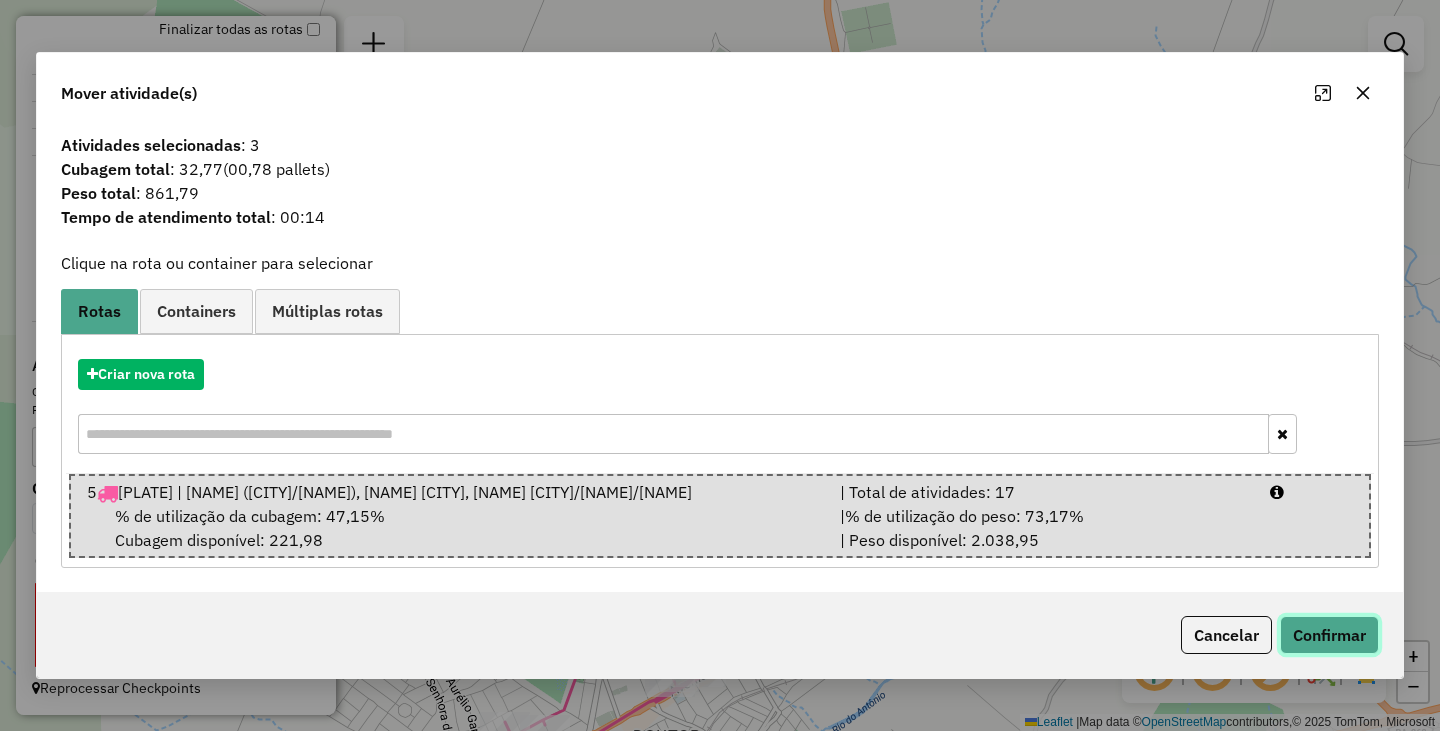 click on "Confirmar" 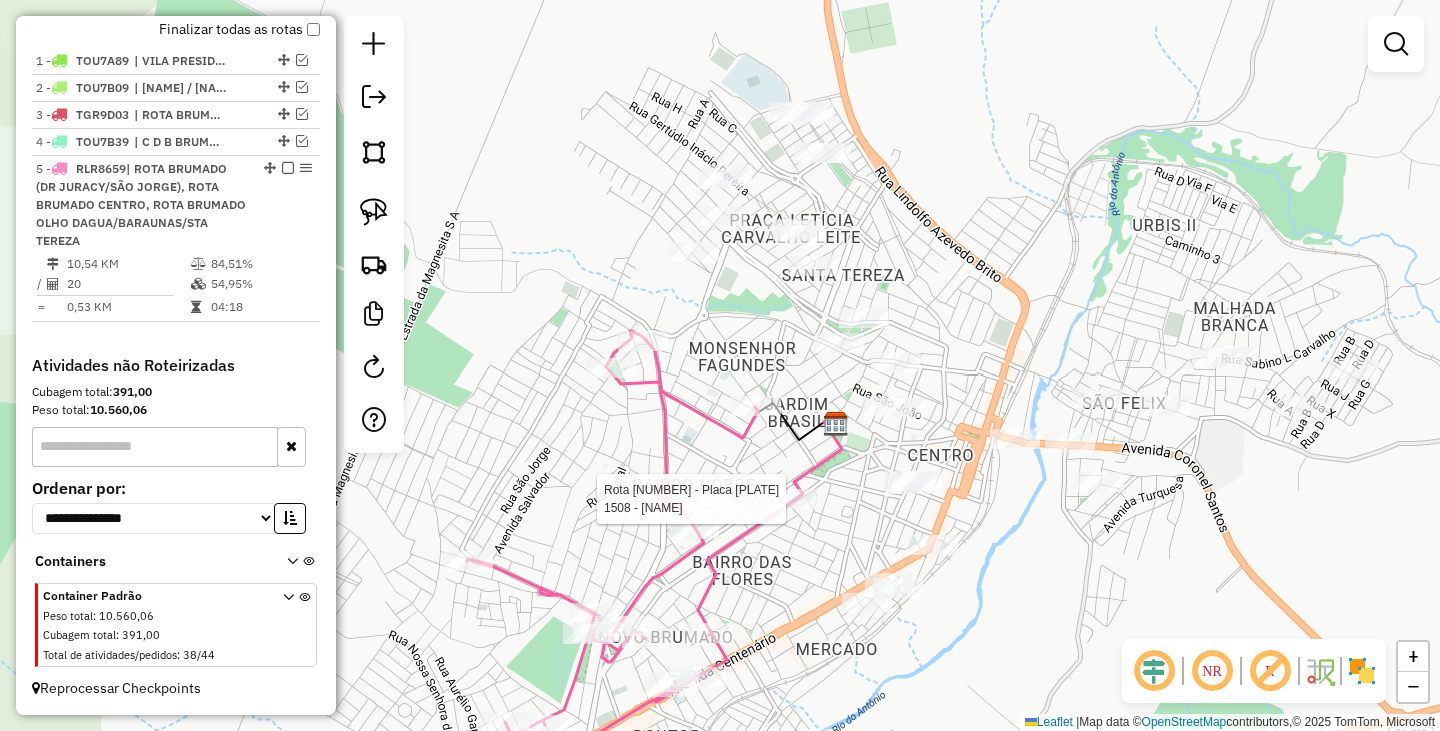 select on "**********" 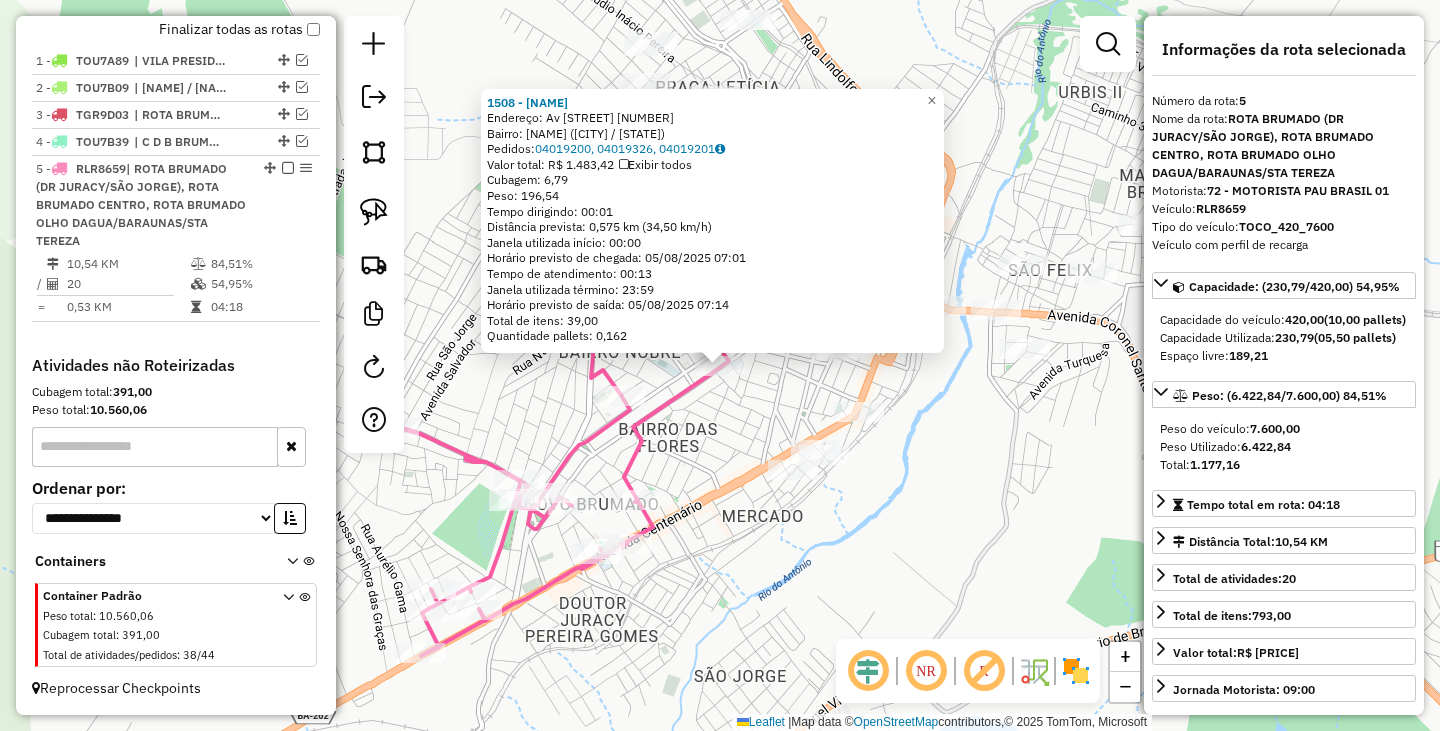 click on "1508 - [NAME]  Endereço: Av  AVENIDA MESTRE EUFRASIO       160   Bairro: CENTRO ([CITY] / [STATE])   Pedidos:  04019200, 04019326, 04019201   Valor total: R$ 1.483,42   Exibir todos   Cubagem: 6,79  Peso: 196,54  Tempo dirigindo: 00:01   Distância prevista: 0,575 km (34,50 km/h)   Janela utilizada início: 00:00   Horário previsto de chegada: 05/08/2025 07:01   Tempo de atendimento: 00:13   Janela utilizada término: 23:59   Horário previsto de saída: 05/08/2025 07:14   Total de itens: 39,00   Quantidade pallets: 0,162  × Janela de atendimento Grade de atendimento Capacidade Transportadoras Veículos Cliente Pedidos  Rotas Selecione os dias de semana para filtrar as janelas de atendimento  Seg   Ter   Qua   Qui   Sex   Sáb   Dom   Considerar janela de atendimento padrão  Selecione os dias de semana para filtrar as grades de atendimento  Seg   Ter   Qua   Qui   Sex   Sáb   Dom   Peso mínimo:  De:" 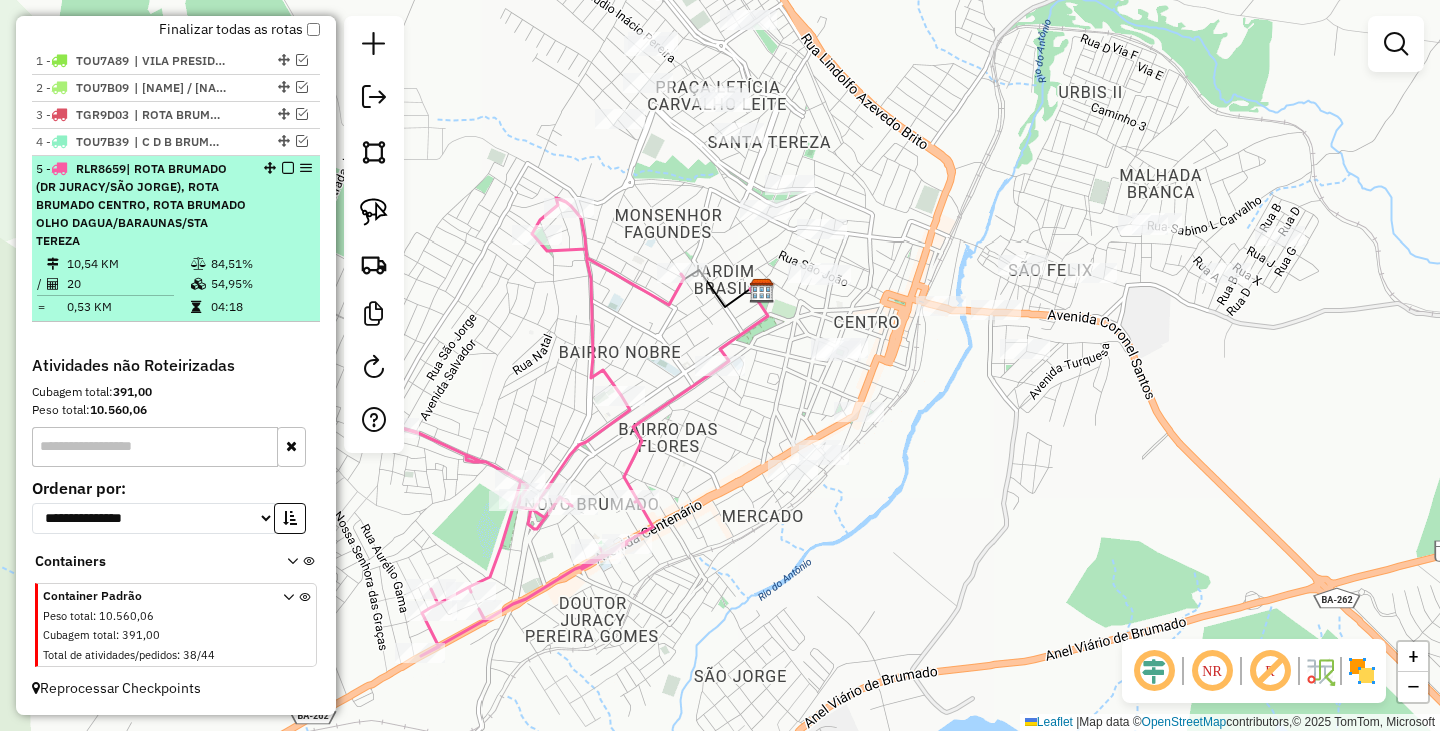 click at bounding box center [282, 168] 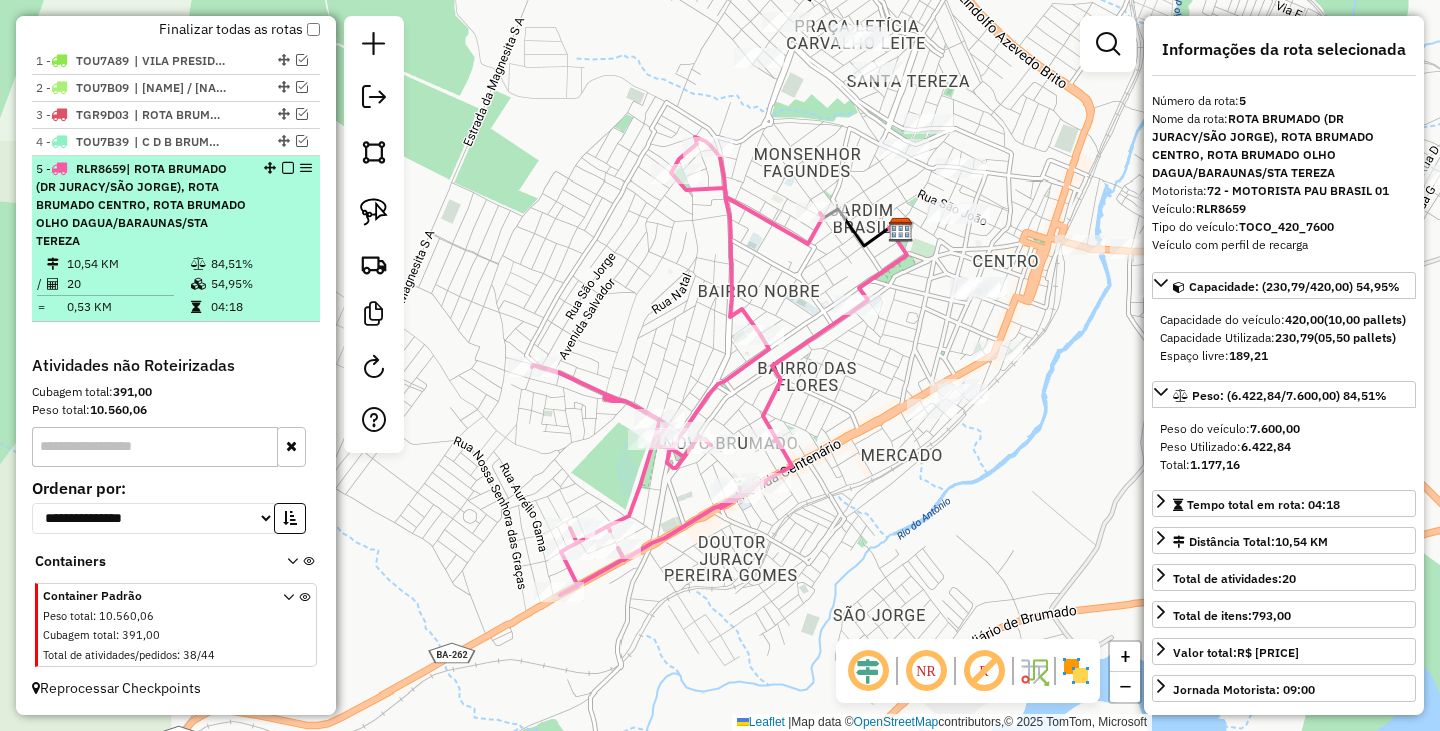 click at bounding box center [288, 168] 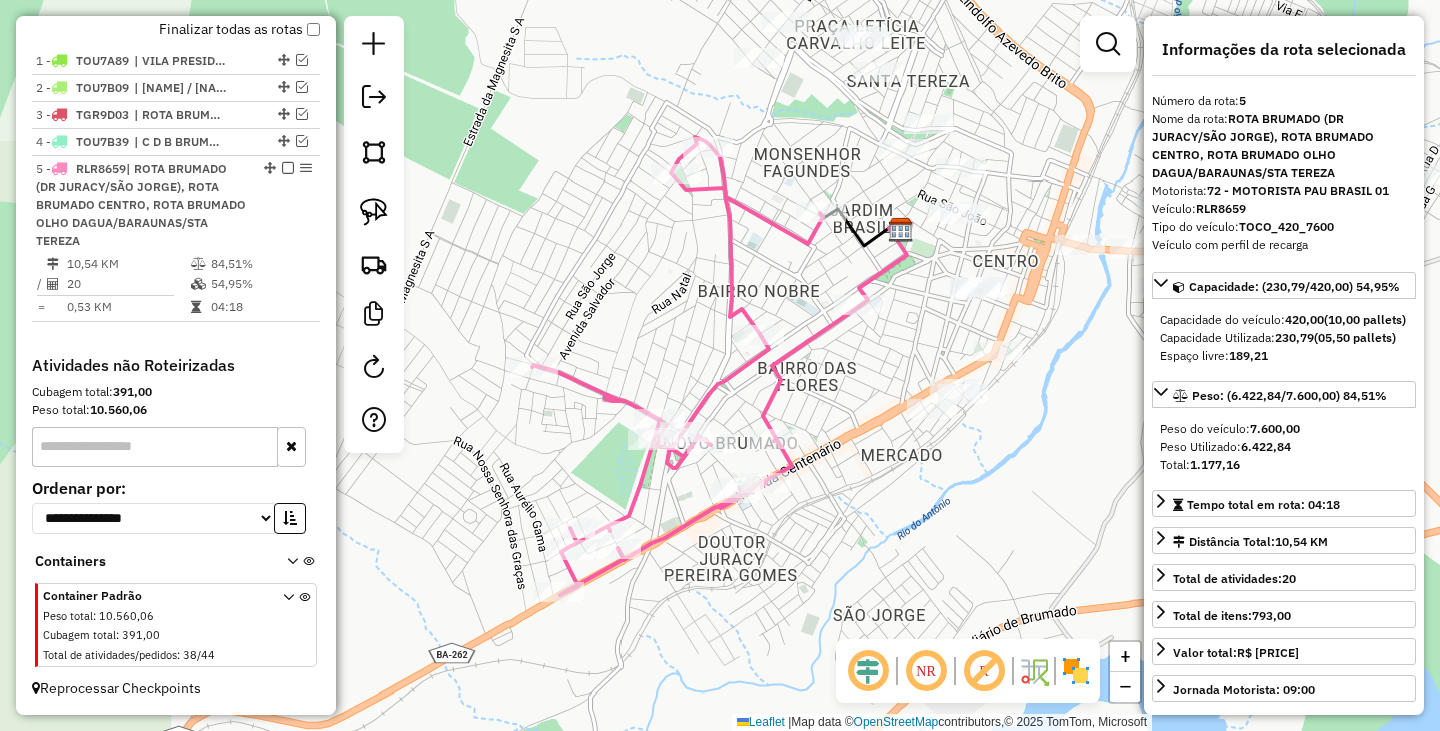 scroll, scrollTop: 579, scrollLeft: 0, axis: vertical 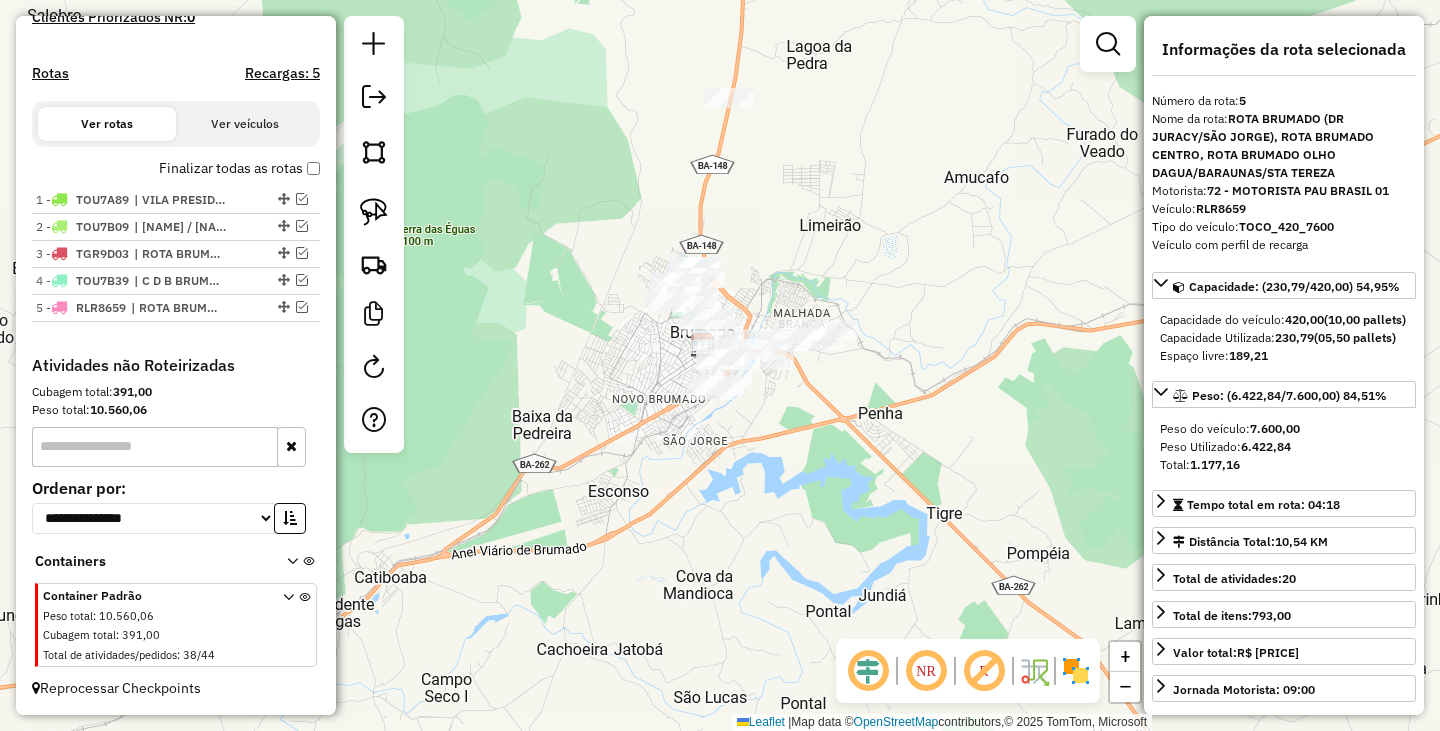 drag, startPoint x: 759, startPoint y: 313, endPoint x: 615, endPoint y: 446, distance: 196.02296 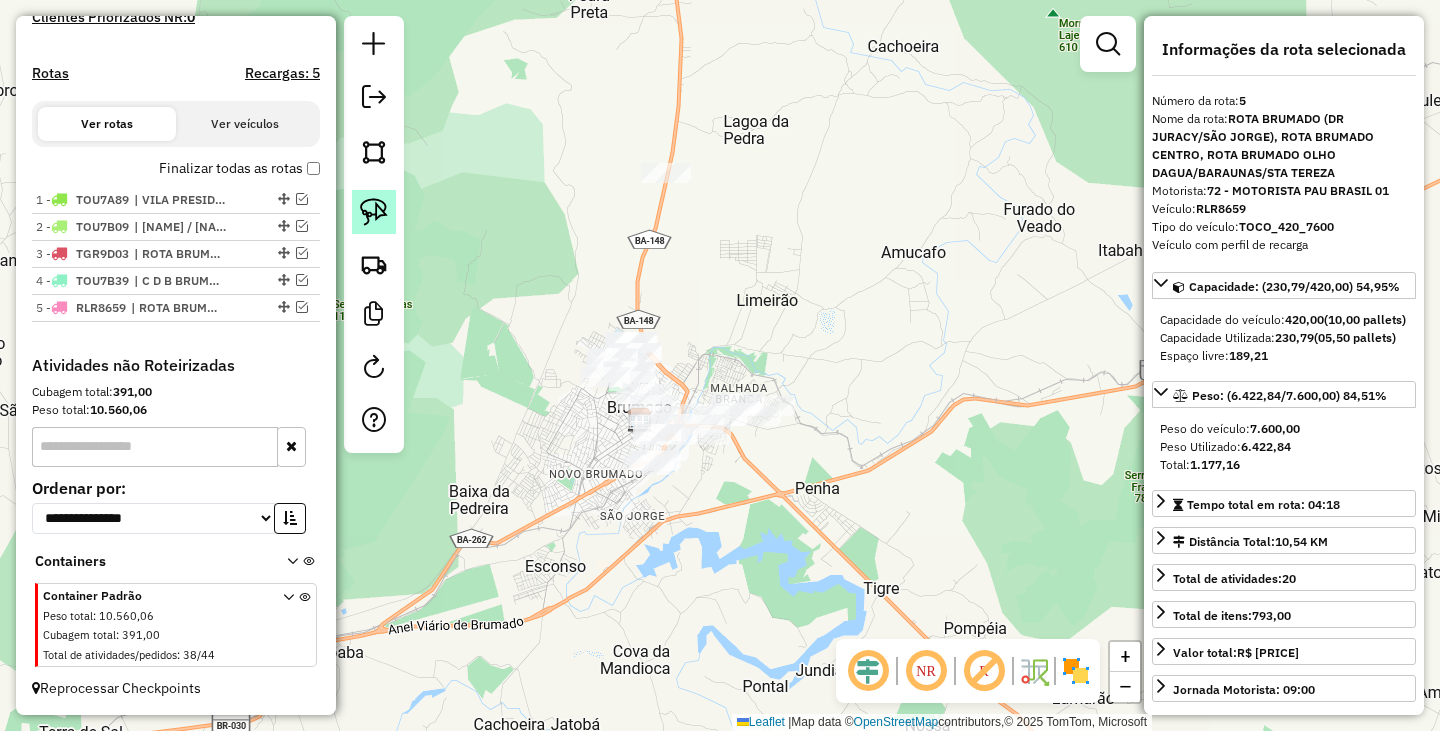 click 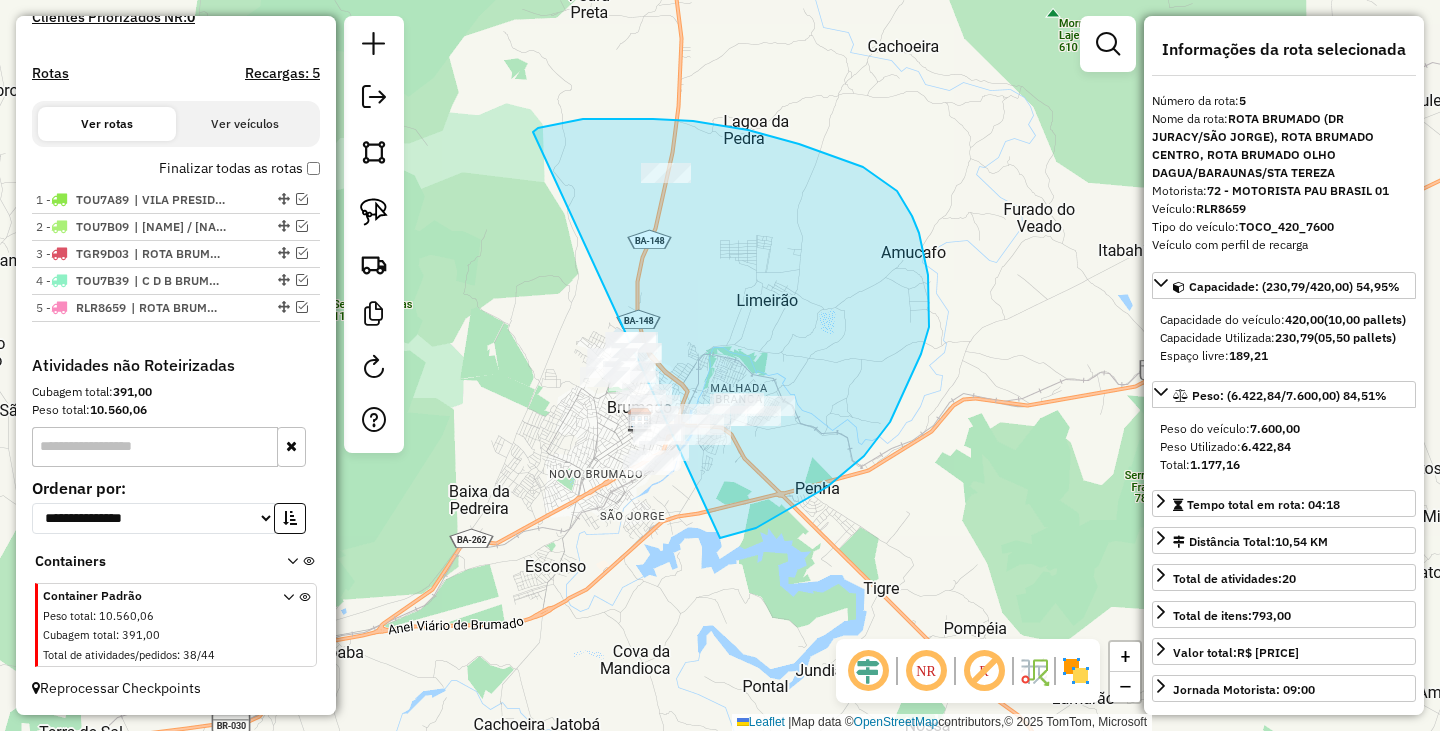 drag, startPoint x: 538, startPoint y: 128, endPoint x: 432, endPoint y: 516, distance: 402.21884 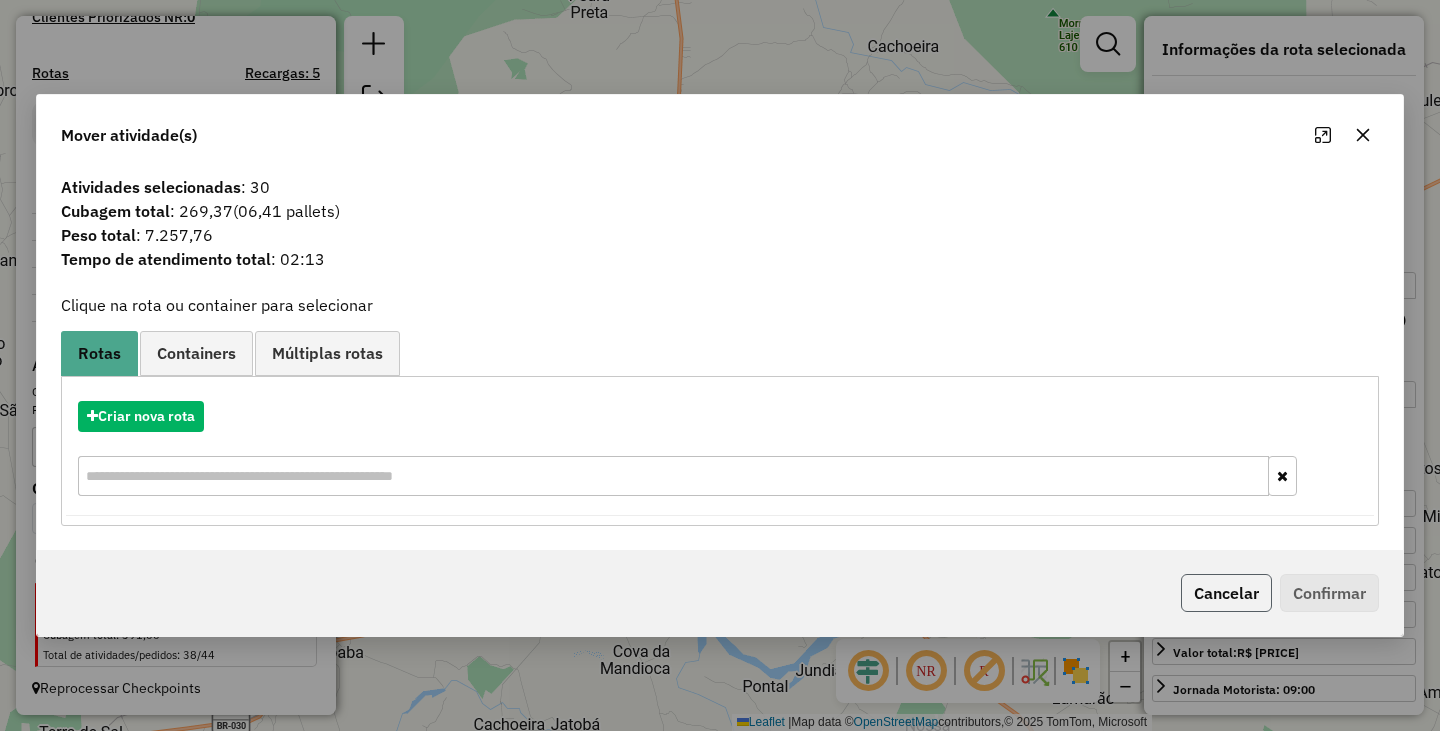 click on "Cancelar" 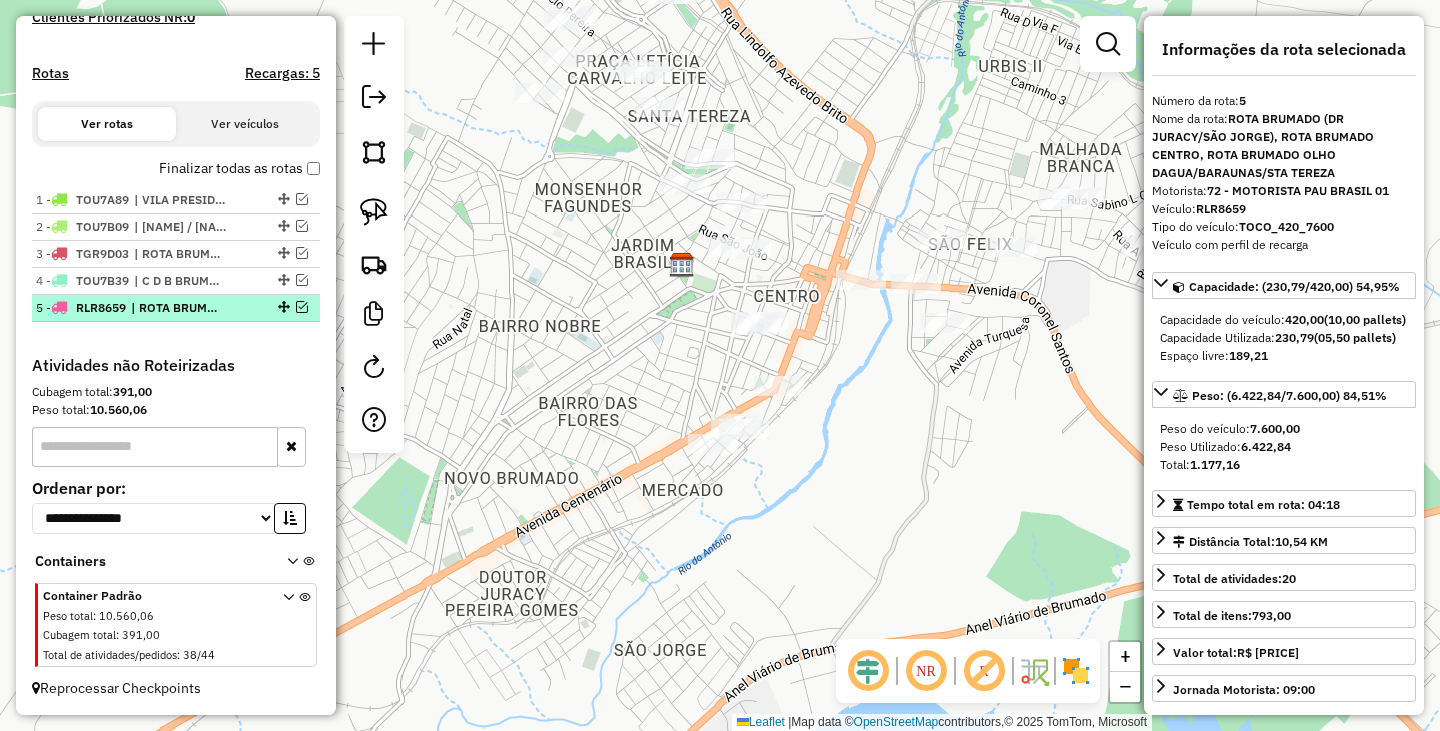 click at bounding box center [302, 307] 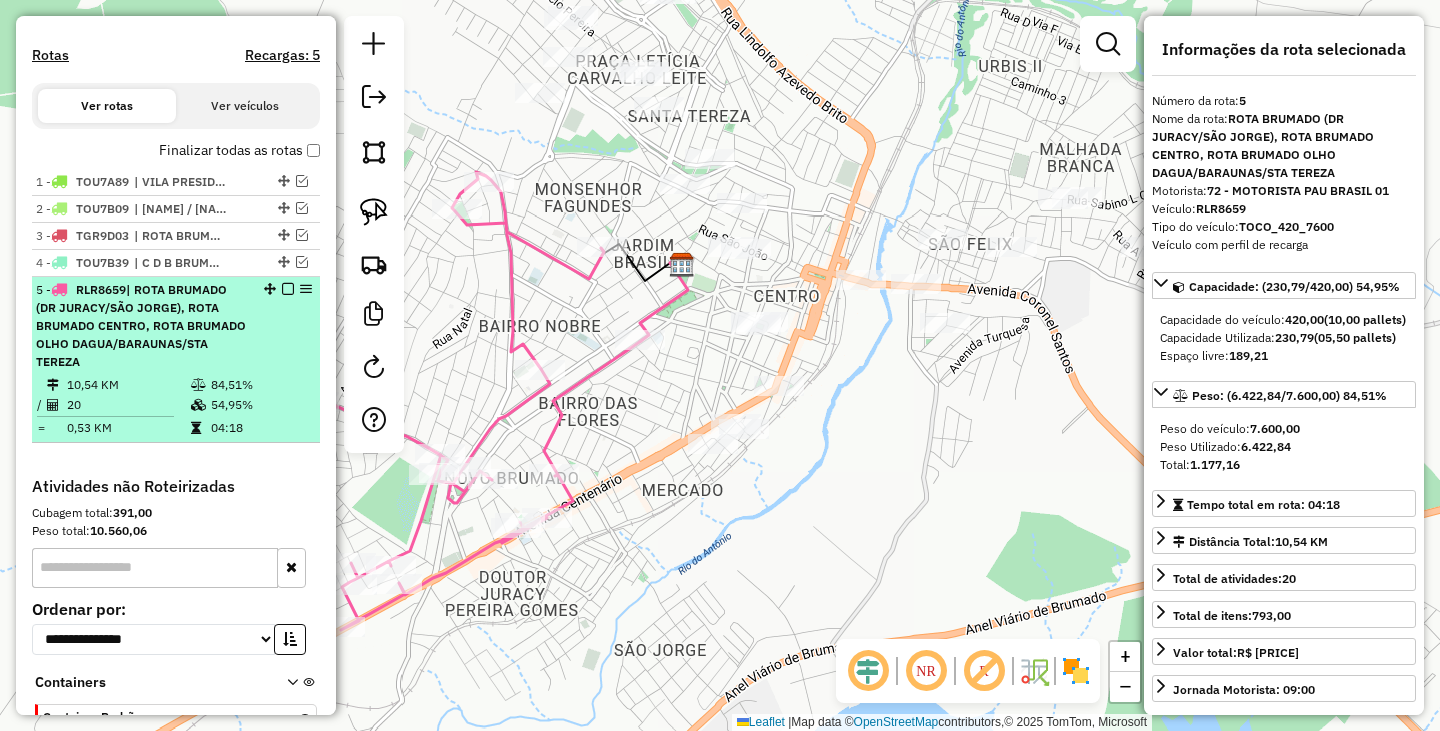 scroll, scrollTop: 718, scrollLeft: 0, axis: vertical 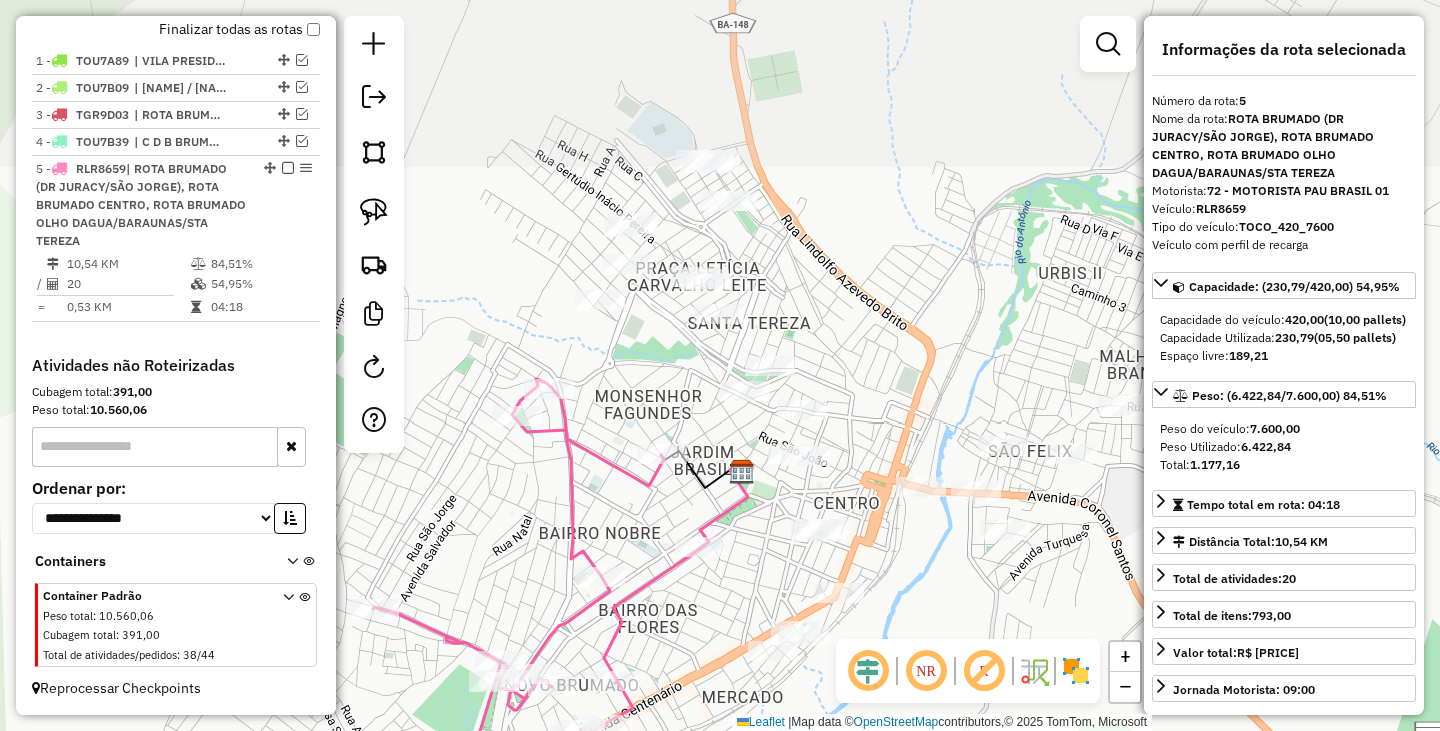 drag, startPoint x: 595, startPoint y: 203, endPoint x: 639, endPoint y: 396, distance: 197.95201 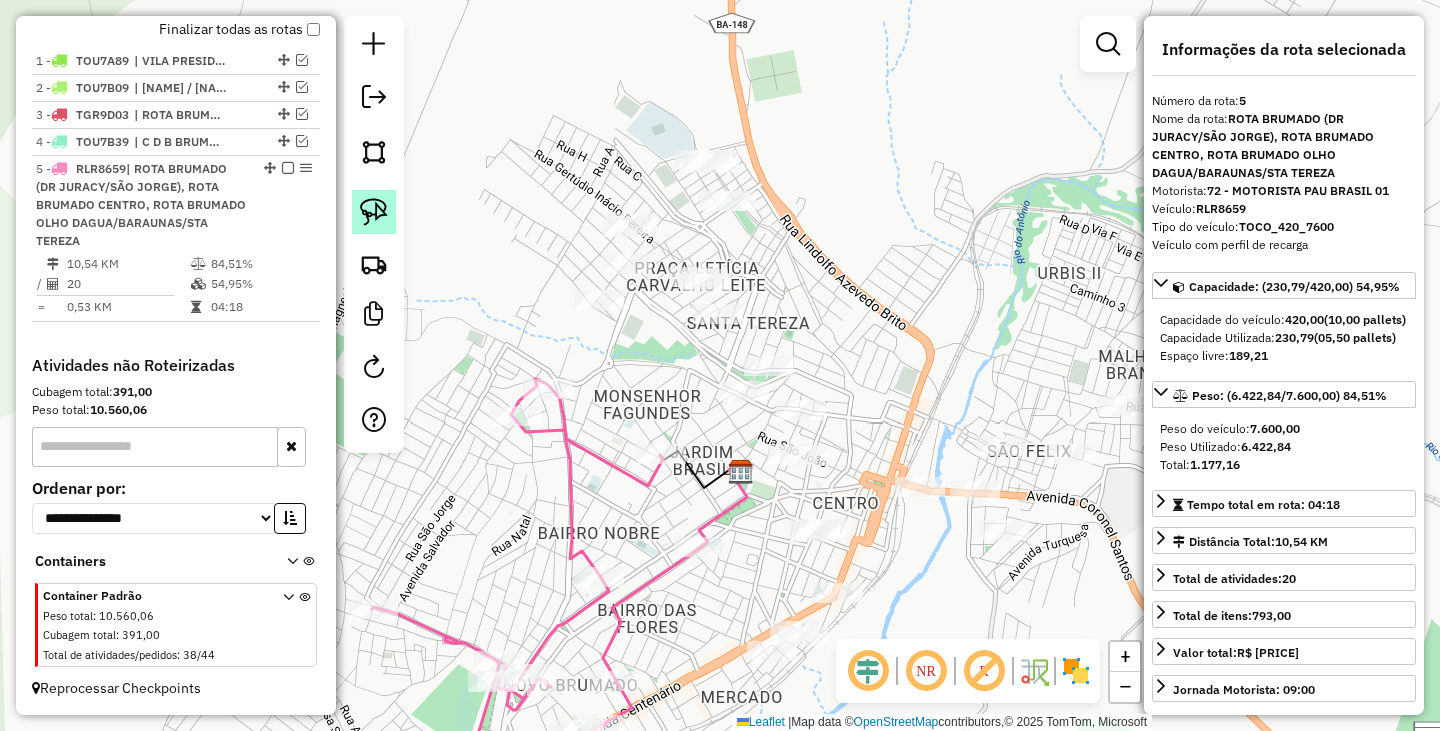 click 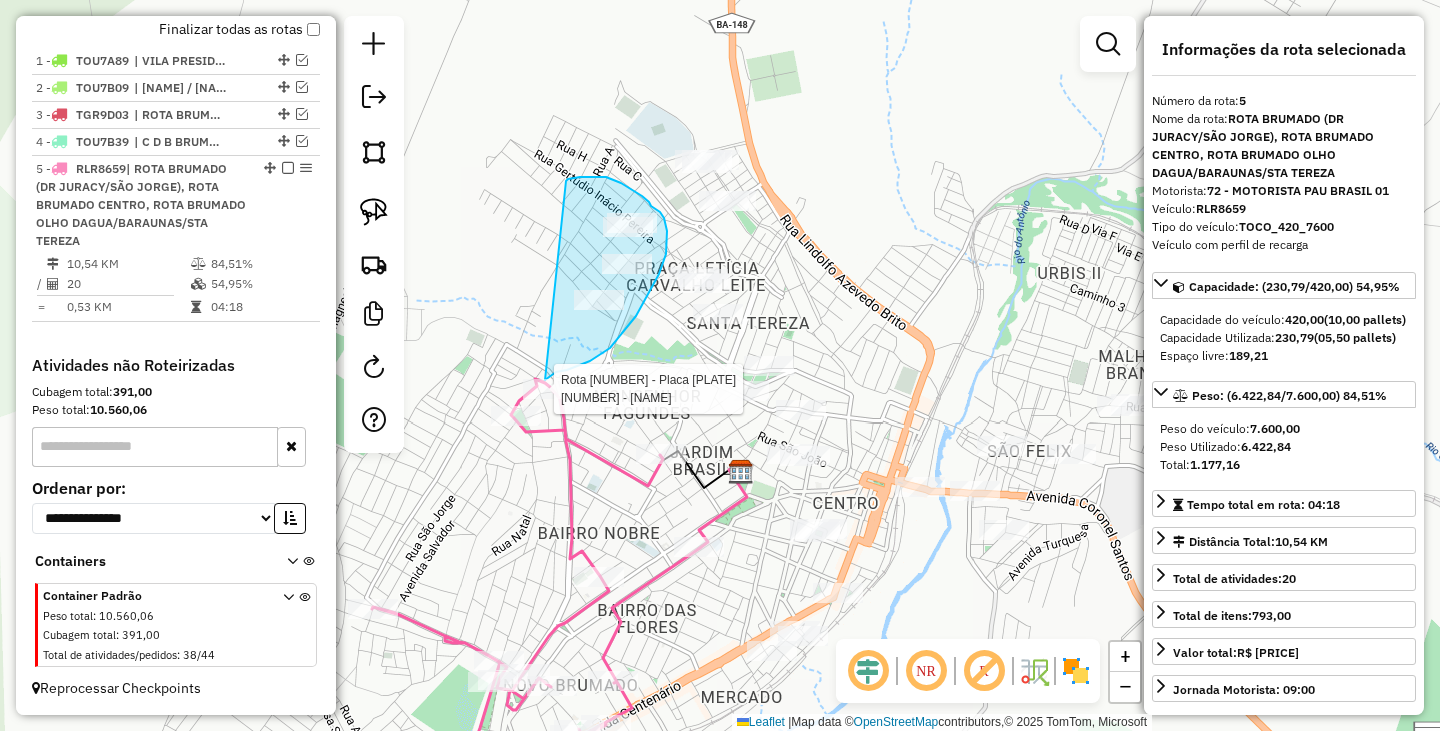 click on "Rota [NUMBER] - Placa [PLATE] [NUMBER] - [NAME] Janela de atendimento Grade de atendimento Capacidade Transportadoras Veículos Cliente Pedidos  Rotas Selecione os dias de semana para filtrar as janelas de atendimento  Seg   Ter   Qua   Qui   Sex   Sáb   Dom  Informe o período da janela de atendimento: De: Até:  Filtrar exatamente a janela do cliente  Considerar janela de atendimento padrão  Selecione os dias de semana para filtrar as grades de atendimento  Seg   Ter   Qua   Qui   Sex   Sáb   Dom   Considerar clientes sem dia de atendimento cadastrado  Clientes fora do dia de atendimento selecionado Filtrar as atividades entre os valores definidos abaixo:  Peso mínimo:   Peso máximo:   Cubagem mínima:   Cubagem máxima:   De:   Até:  Filtrar as atividades entre o tempo de atendimento definido abaixo:  De:   Até:   Considerar capacidade total dos clientes não roteirizados Transportadora: Selecione um ou mais itens Tipo de veículo: Selecione um ou mais itens Veículo: Selecione um ou mais itens Nome:" 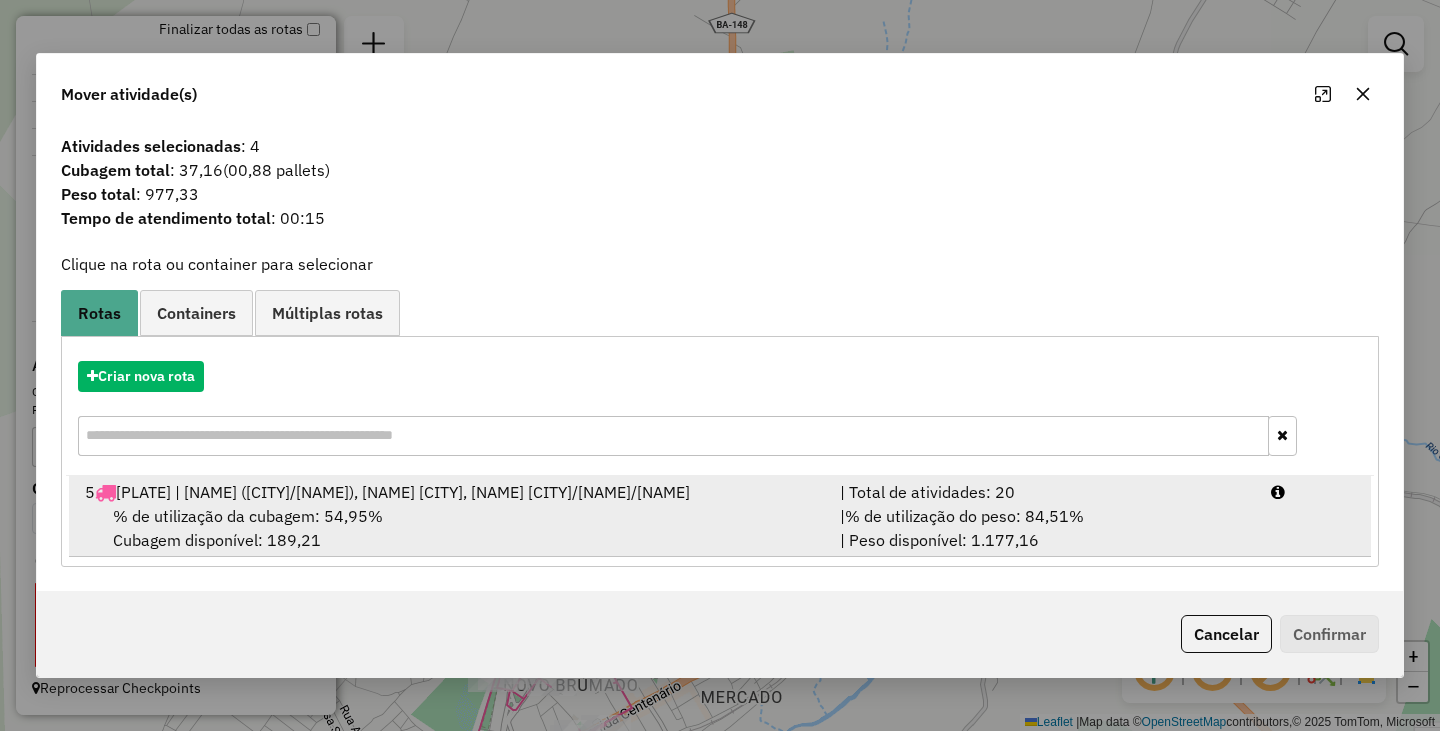 click on "[NUMBER] [PLATE] | ROTA [CITY] ([AREA]/[AREA]), ROTA [CITY] [AREA]/[AREA]/[AREA]" at bounding box center [450, 492] 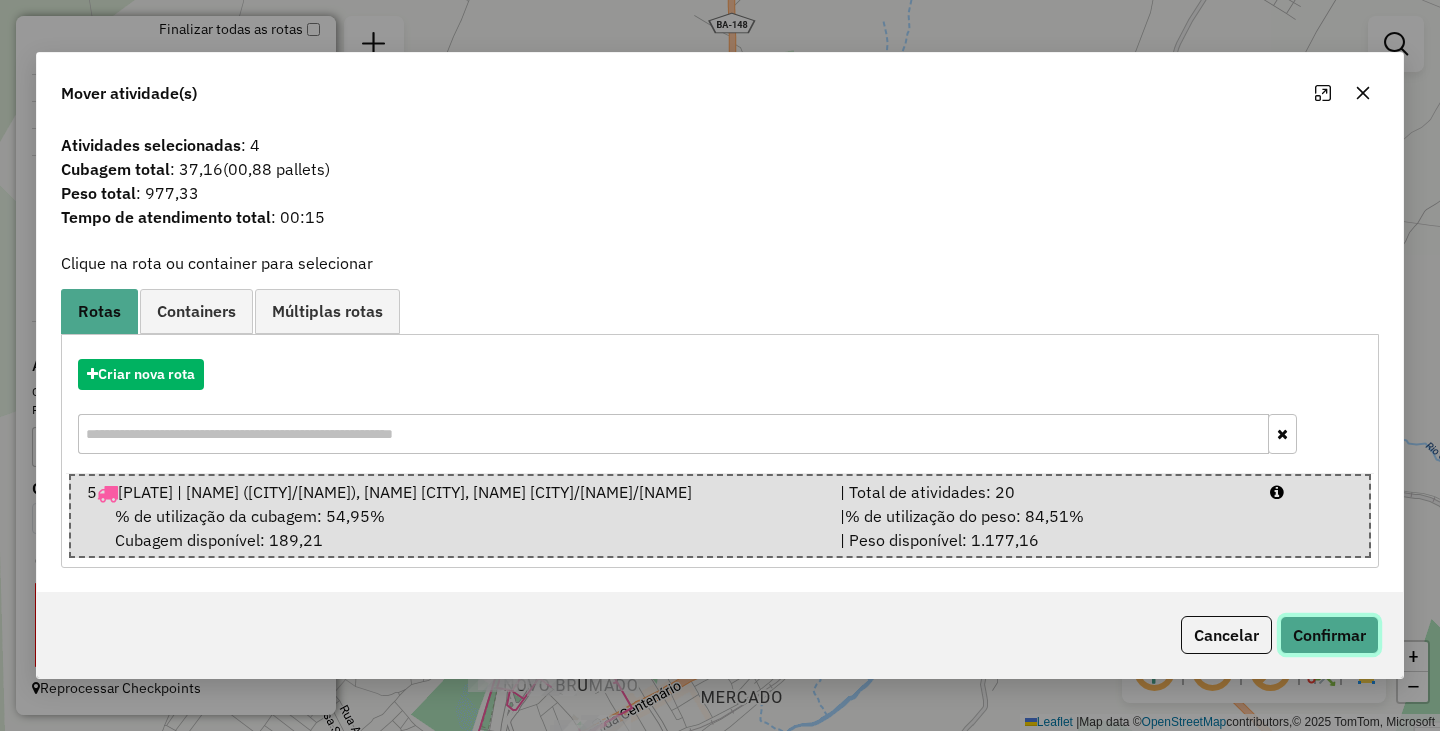 click on "Confirmar" 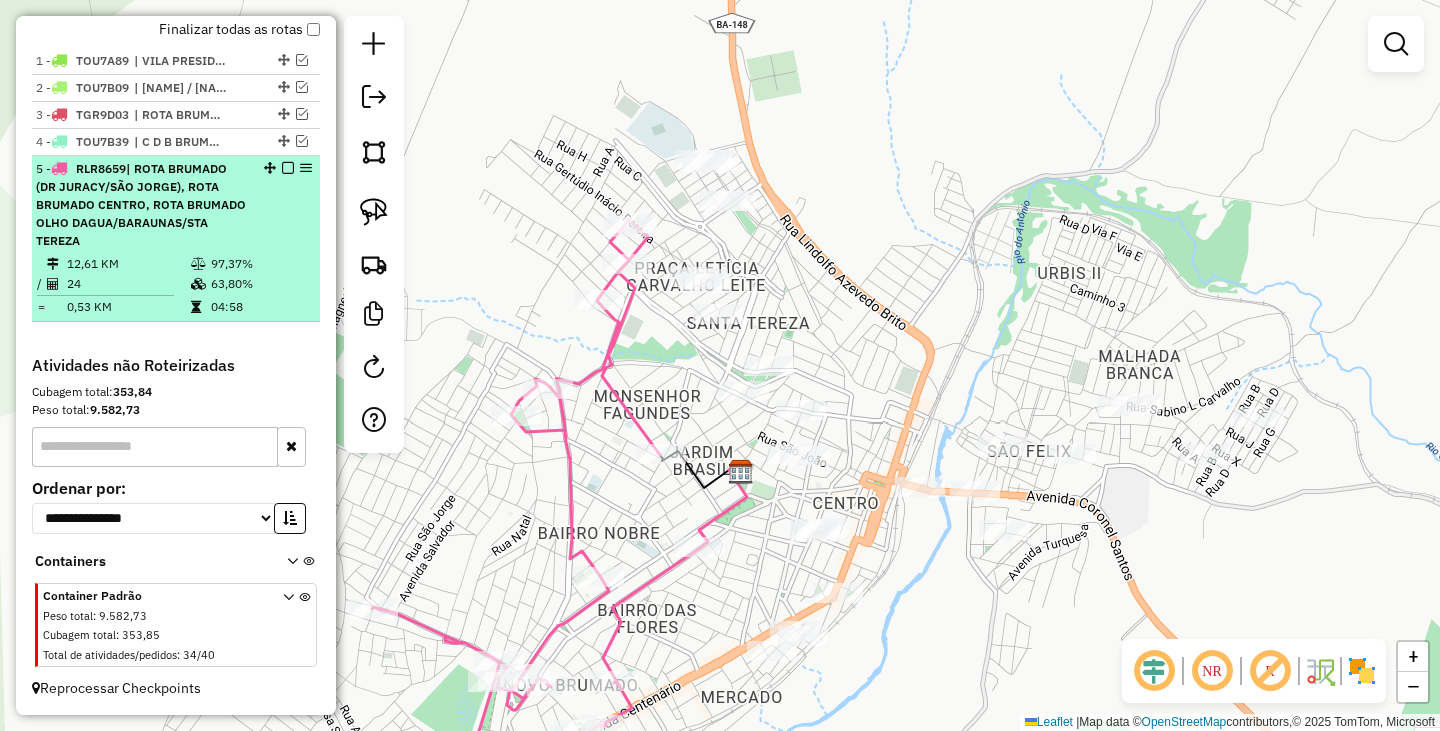 click at bounding box center [282, 168] 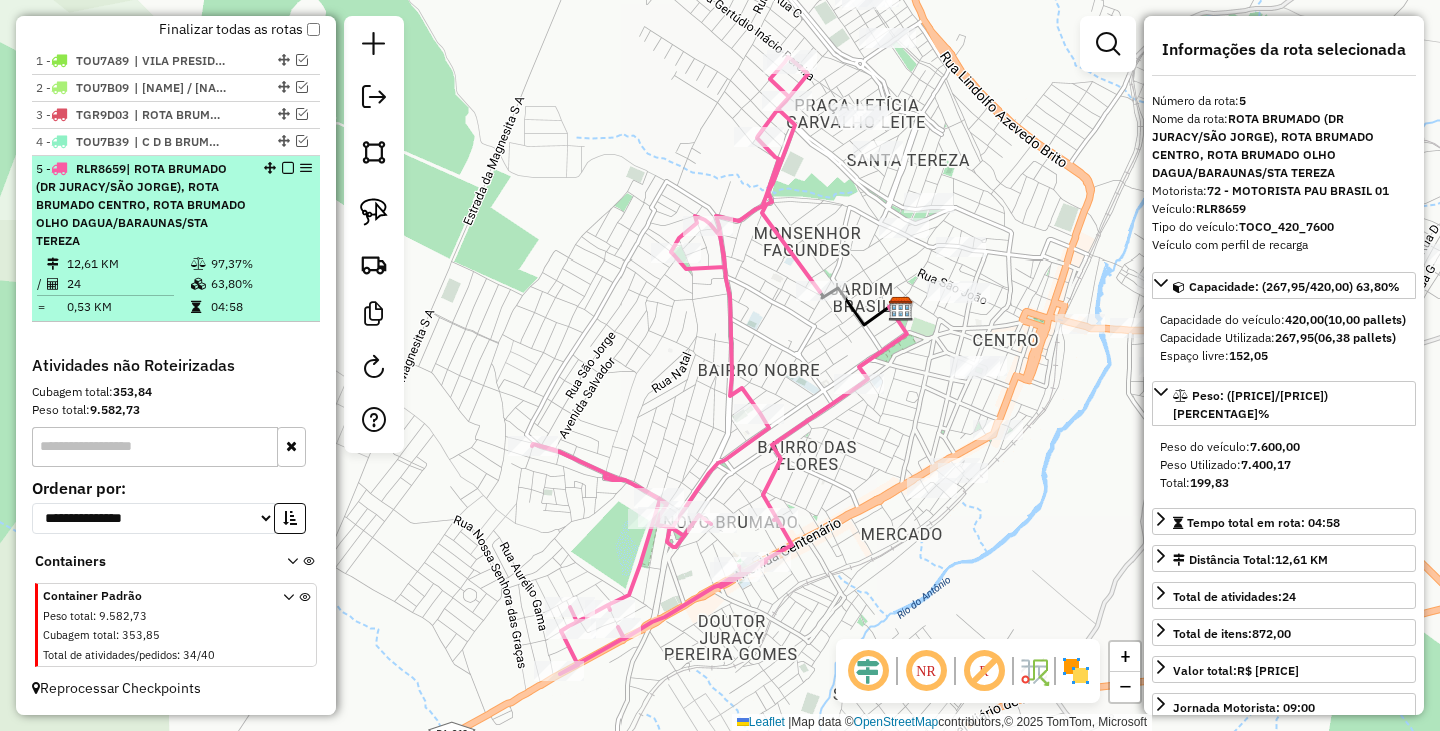 click at bounding box center (288, 168) 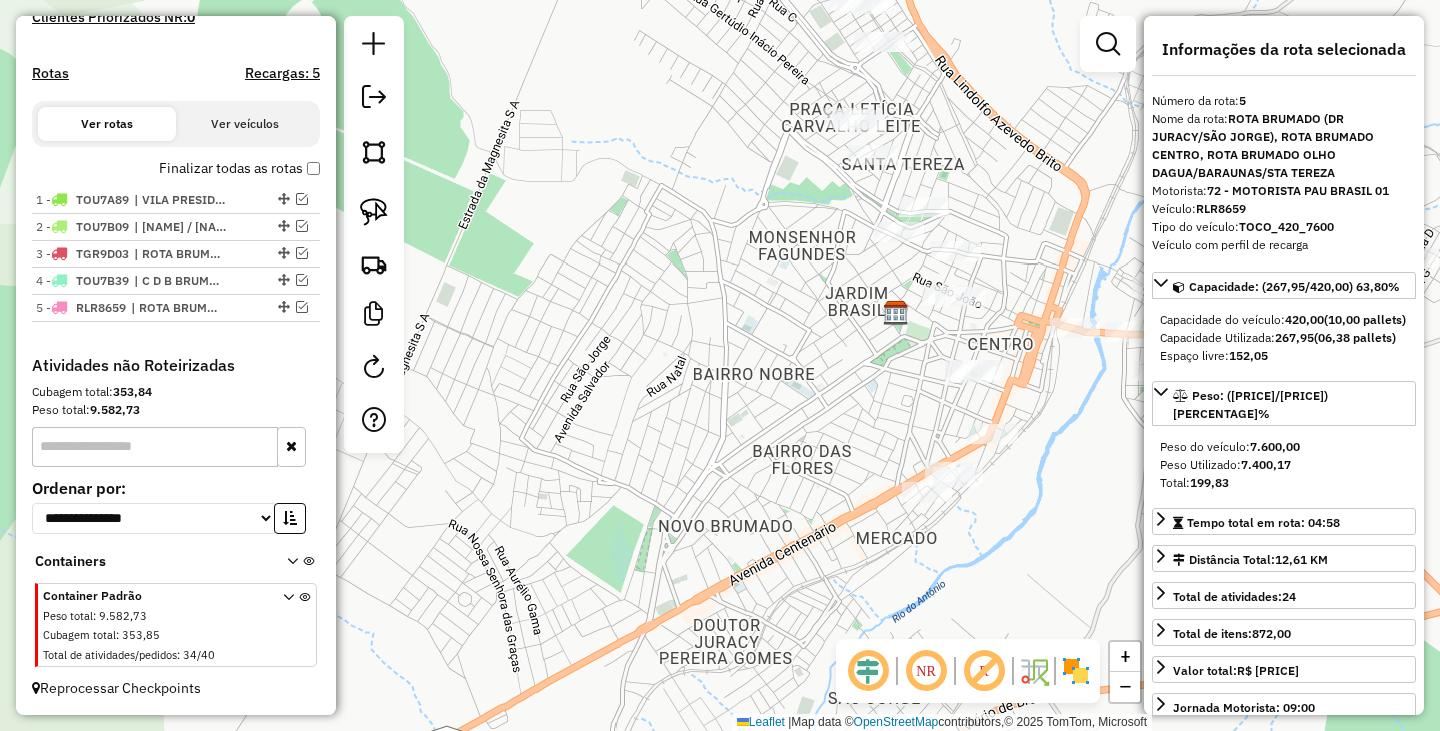 drag, startPoint x: 795, startPoint y: 243, endPoint x: 561, endPoint y: 395, distance: 279.03406 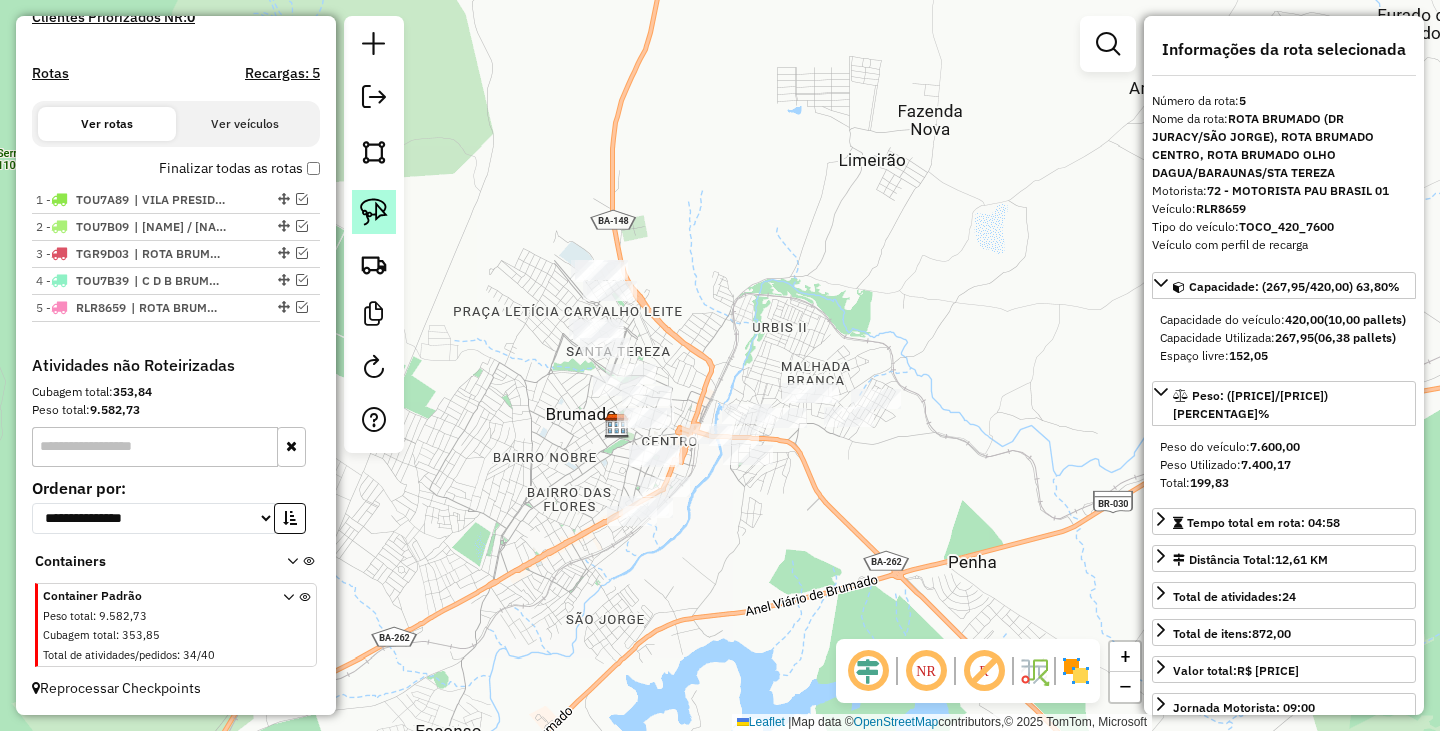 click 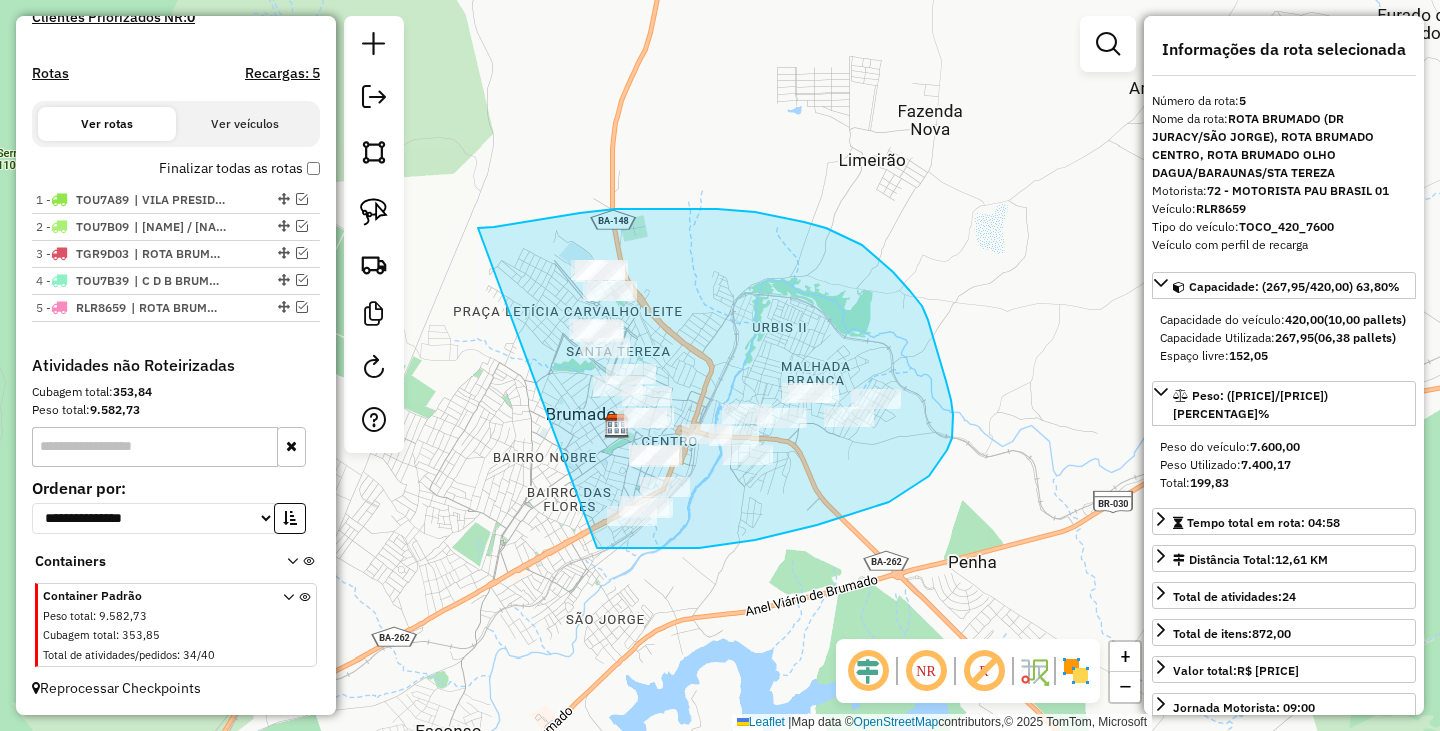 drag, startPoint x: 500, startPoint y: 226, endPoint x: 597, endPoint y: 548, distance: 336.29303 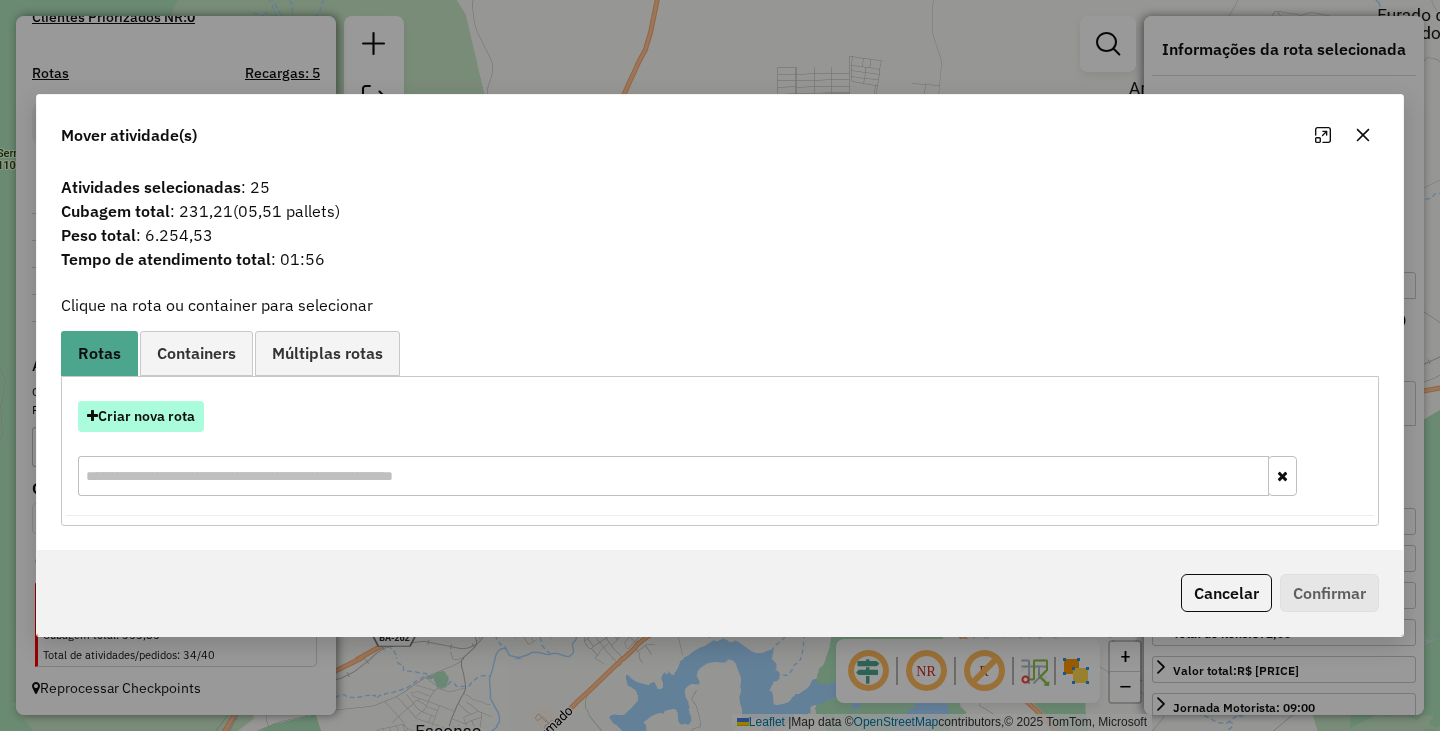 click on "Criar nova rota" at bounding box center (141, 416) 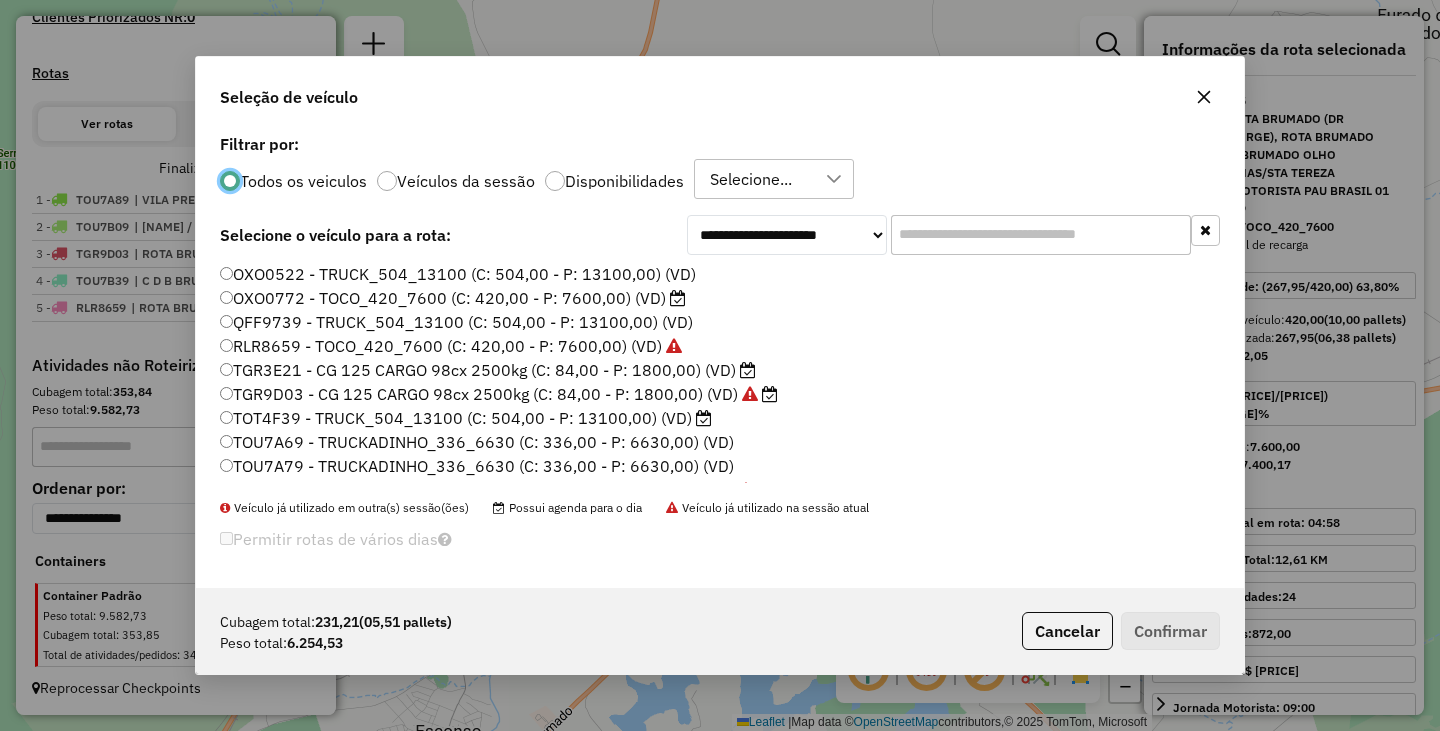 scroll, scrollTop: 11, scrollLeft: 6, axis: both 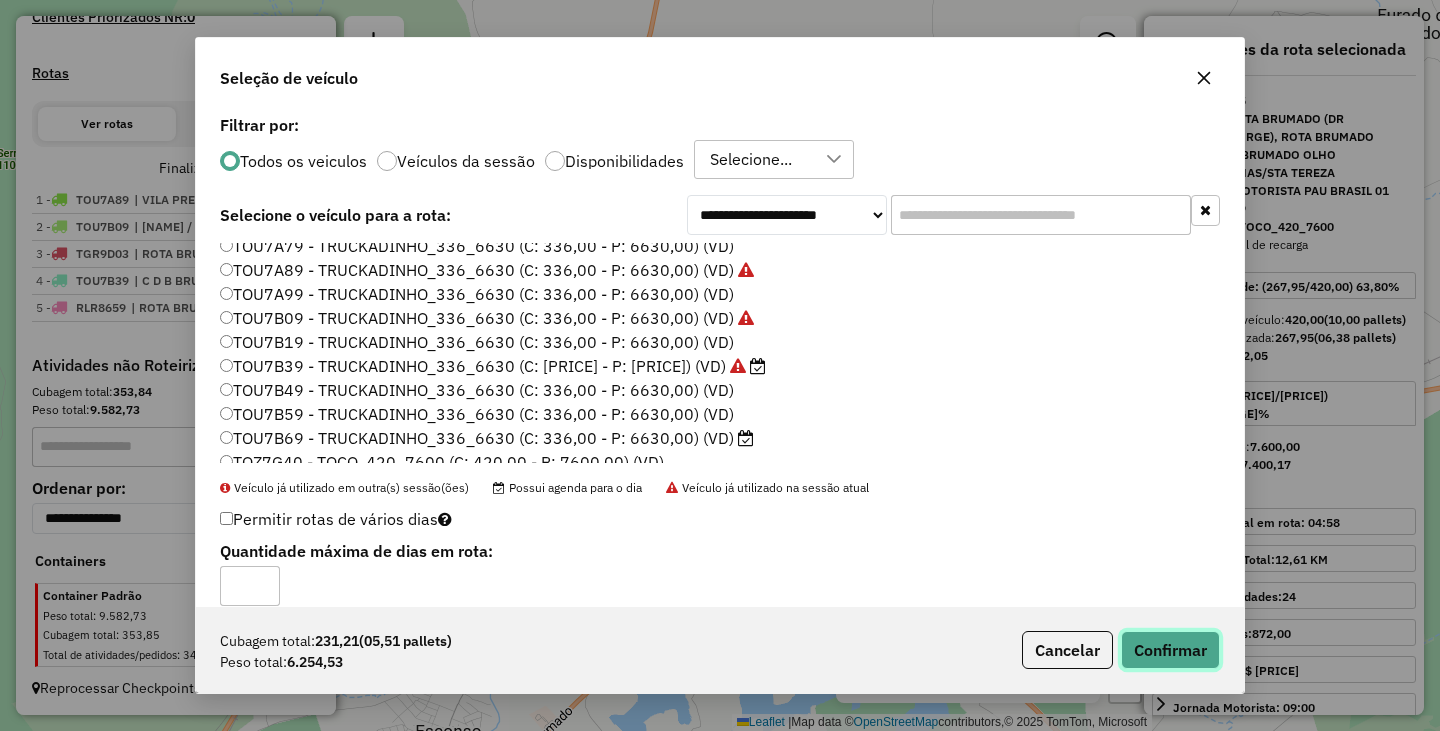 click on "Confirmar" 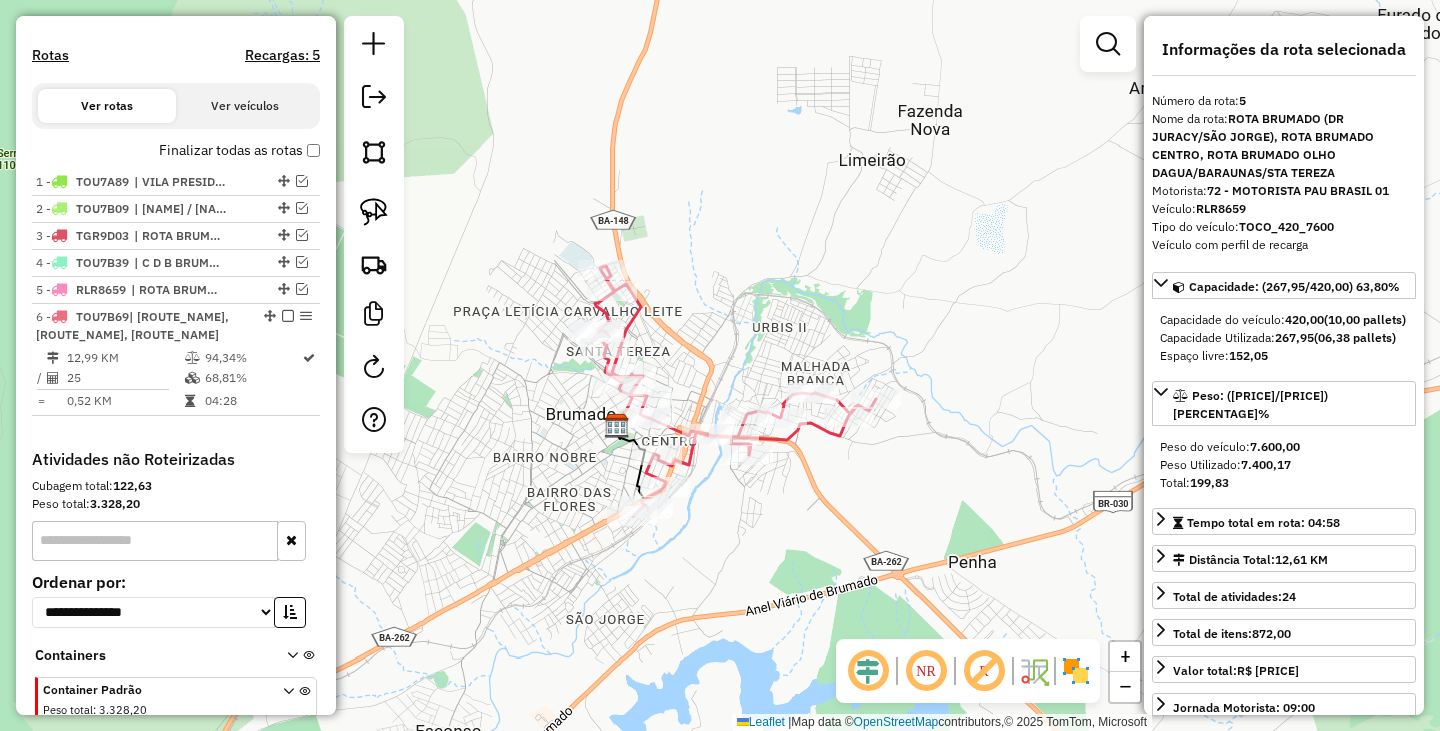 scroll, scrollTop: 745, scrollLeft: 0, axis: vertical 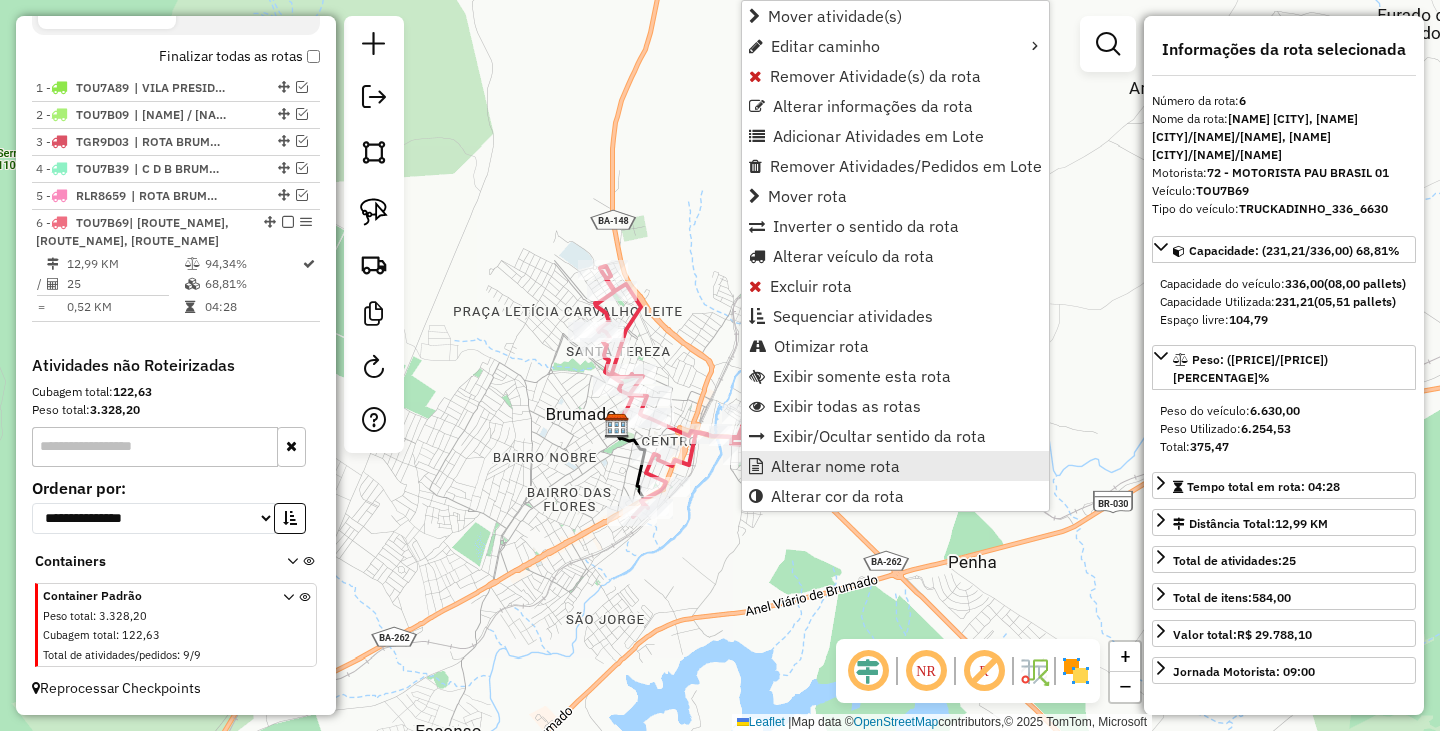 click on "Alterar nome rota" at bounding box center [835, 466] 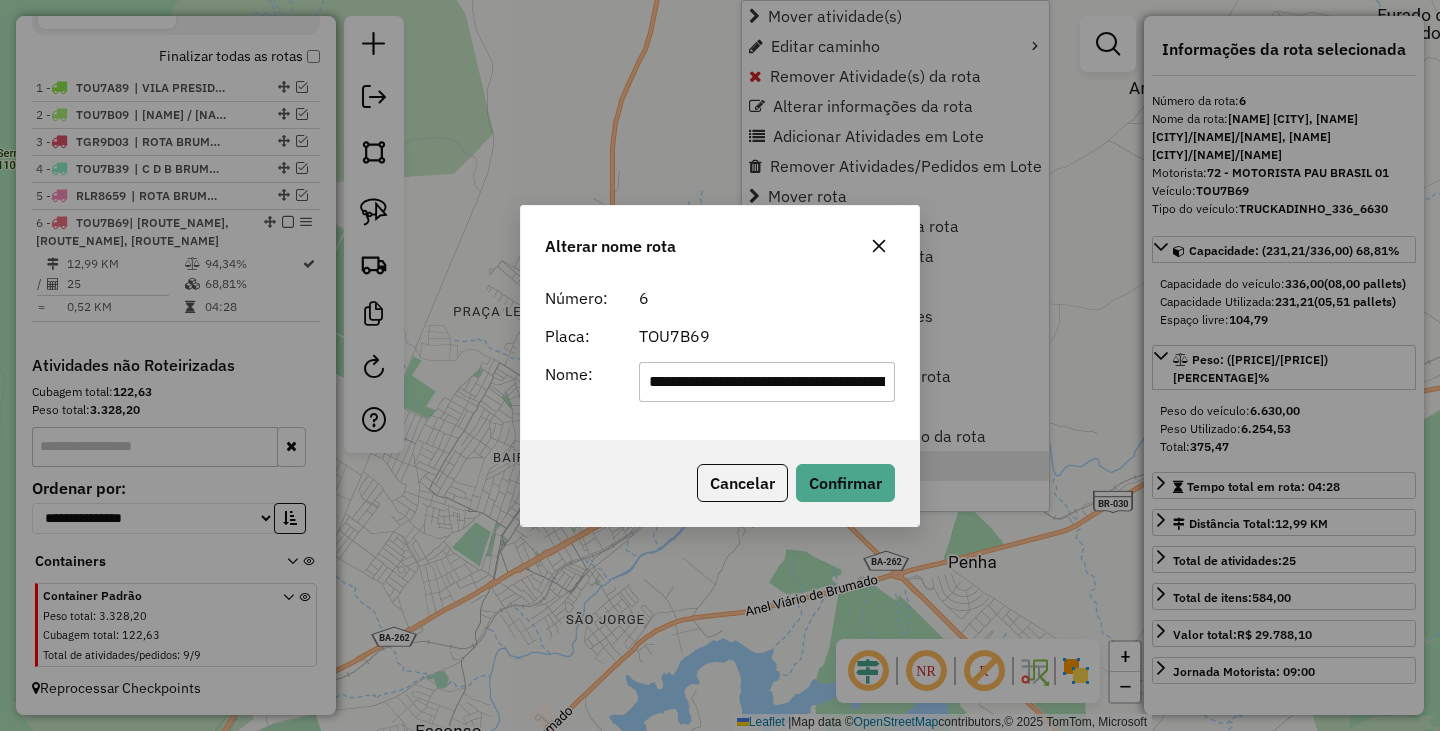 scroll, scrollTop: 0, scrollLeft: 646, axis: horizontal 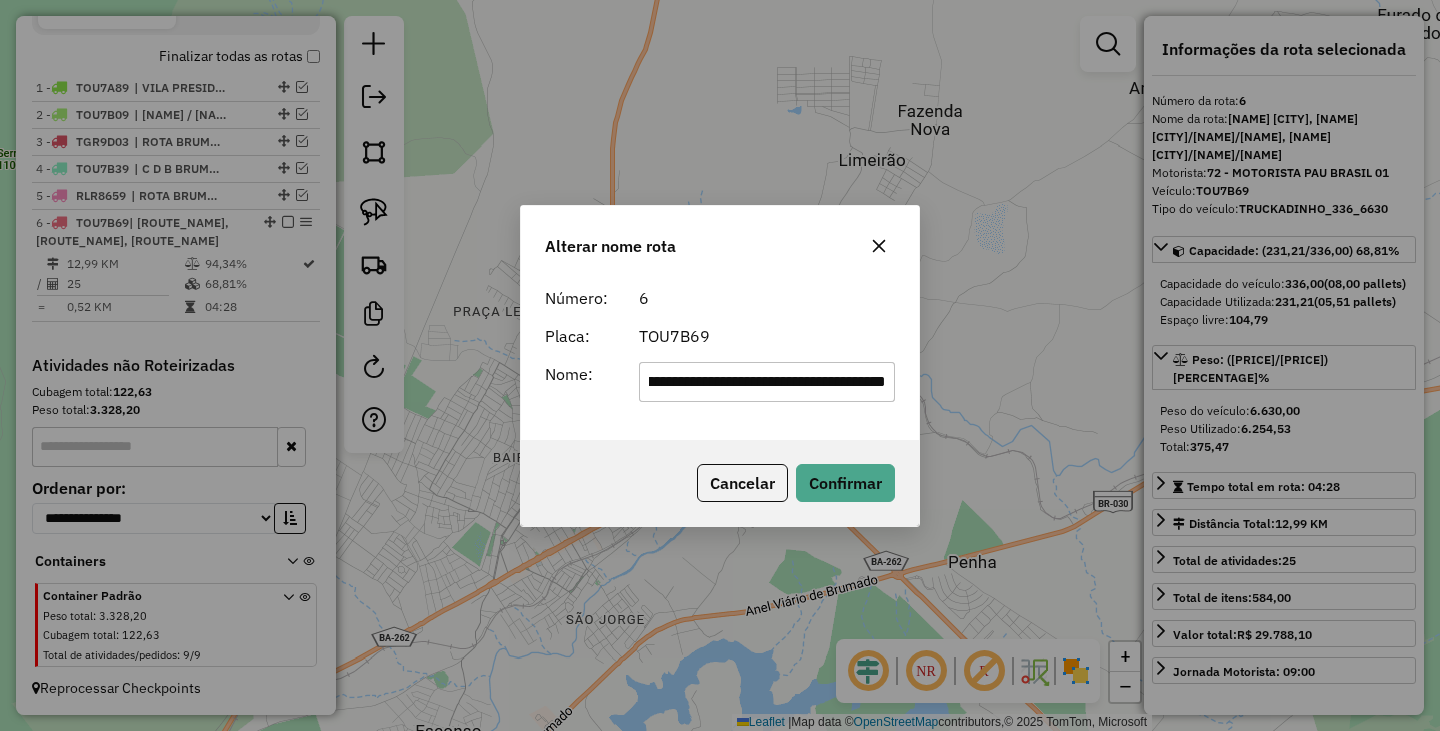 click on "**********" 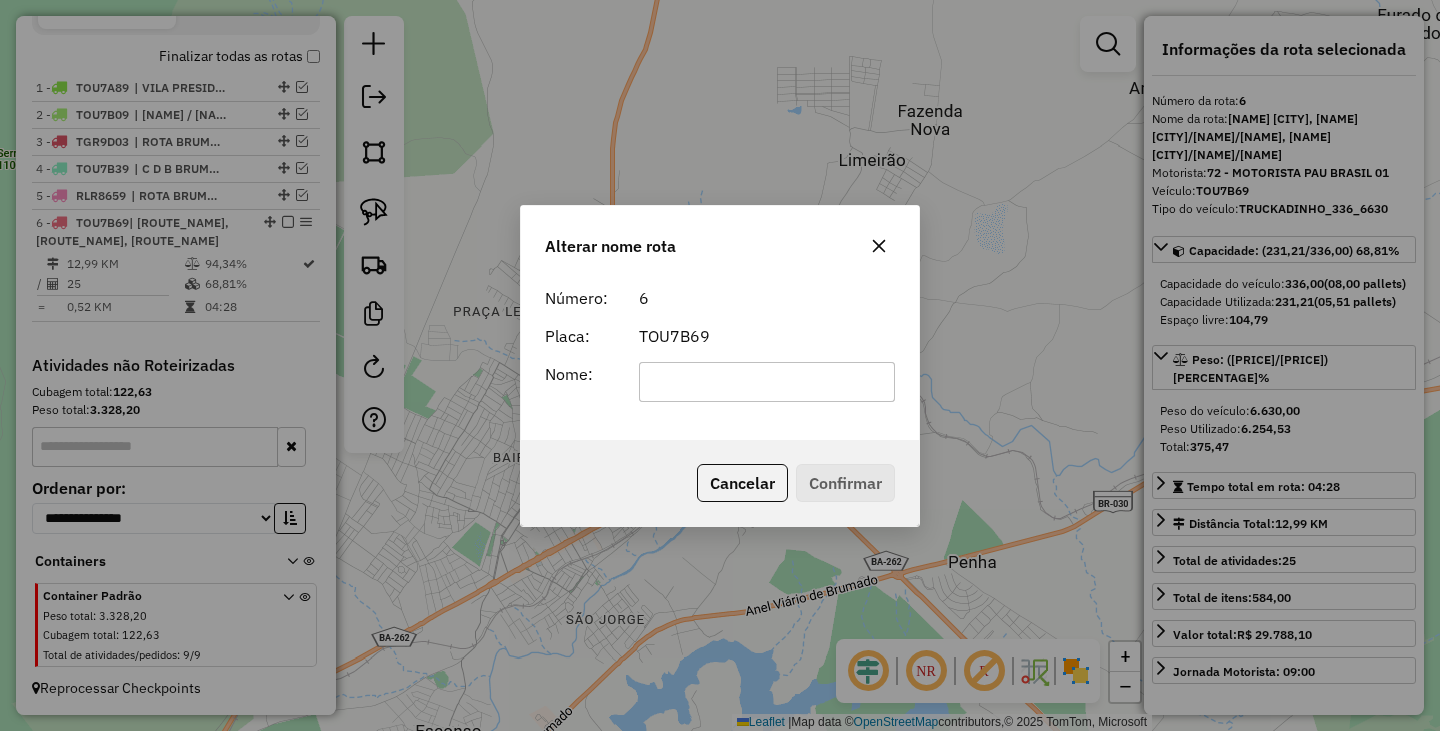 scroll, scrollTop: 0, scrollLeft: 0, axis: both 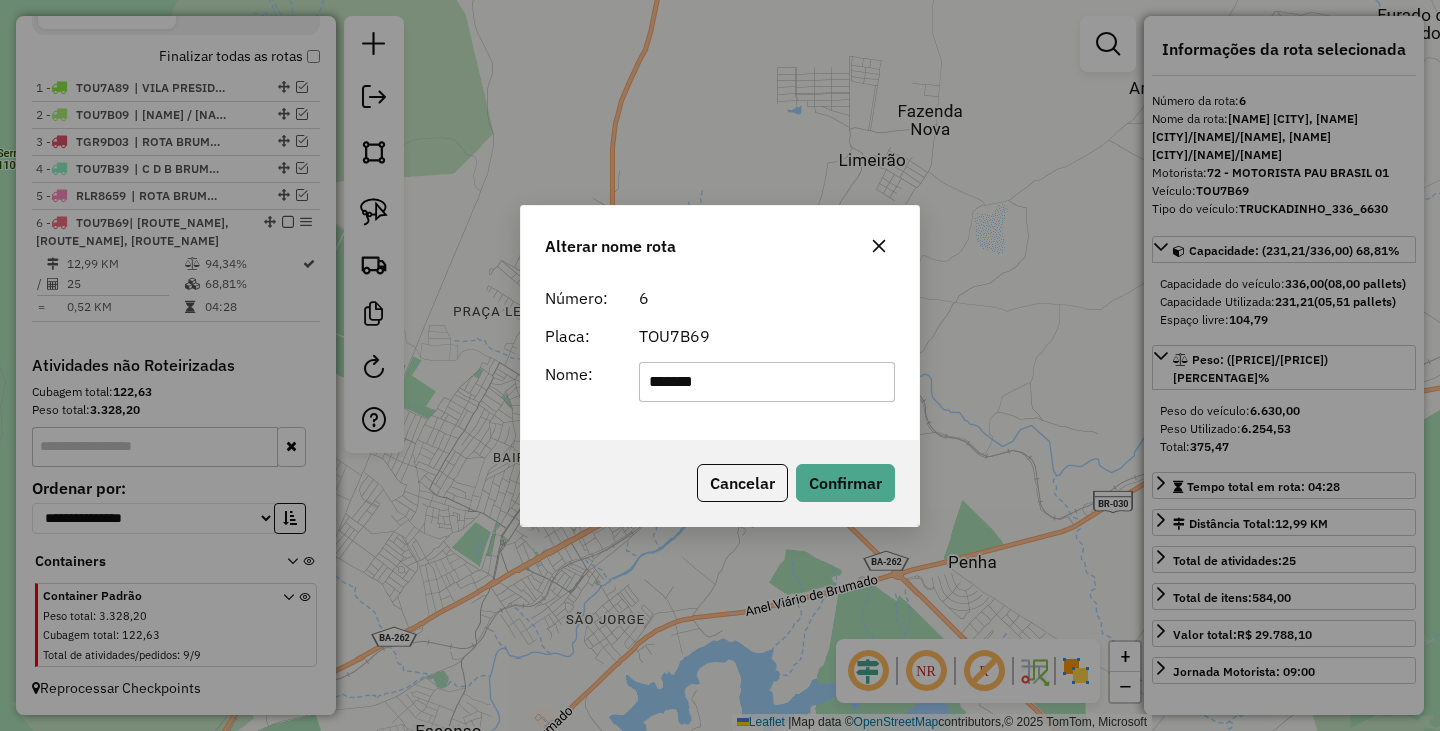 type on "*******" 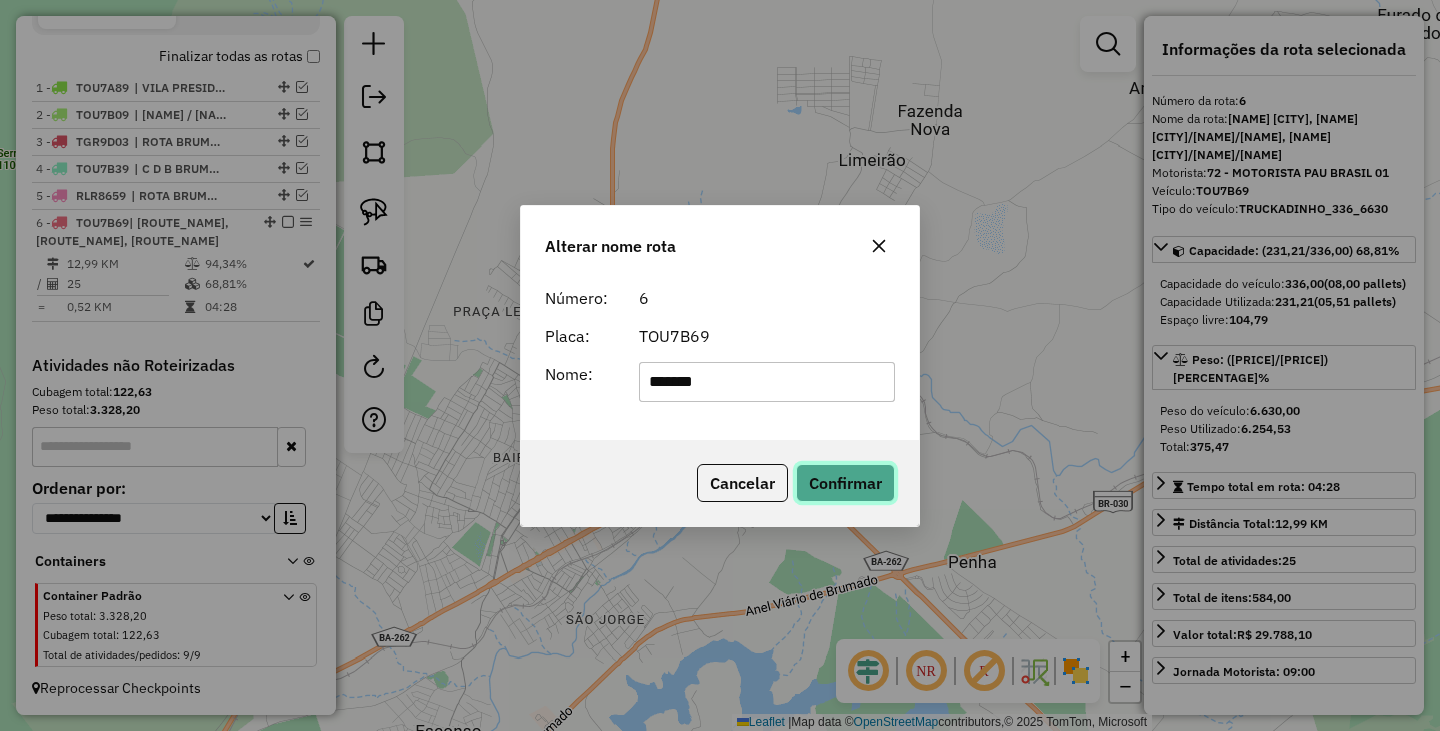 click on "Confirmar" 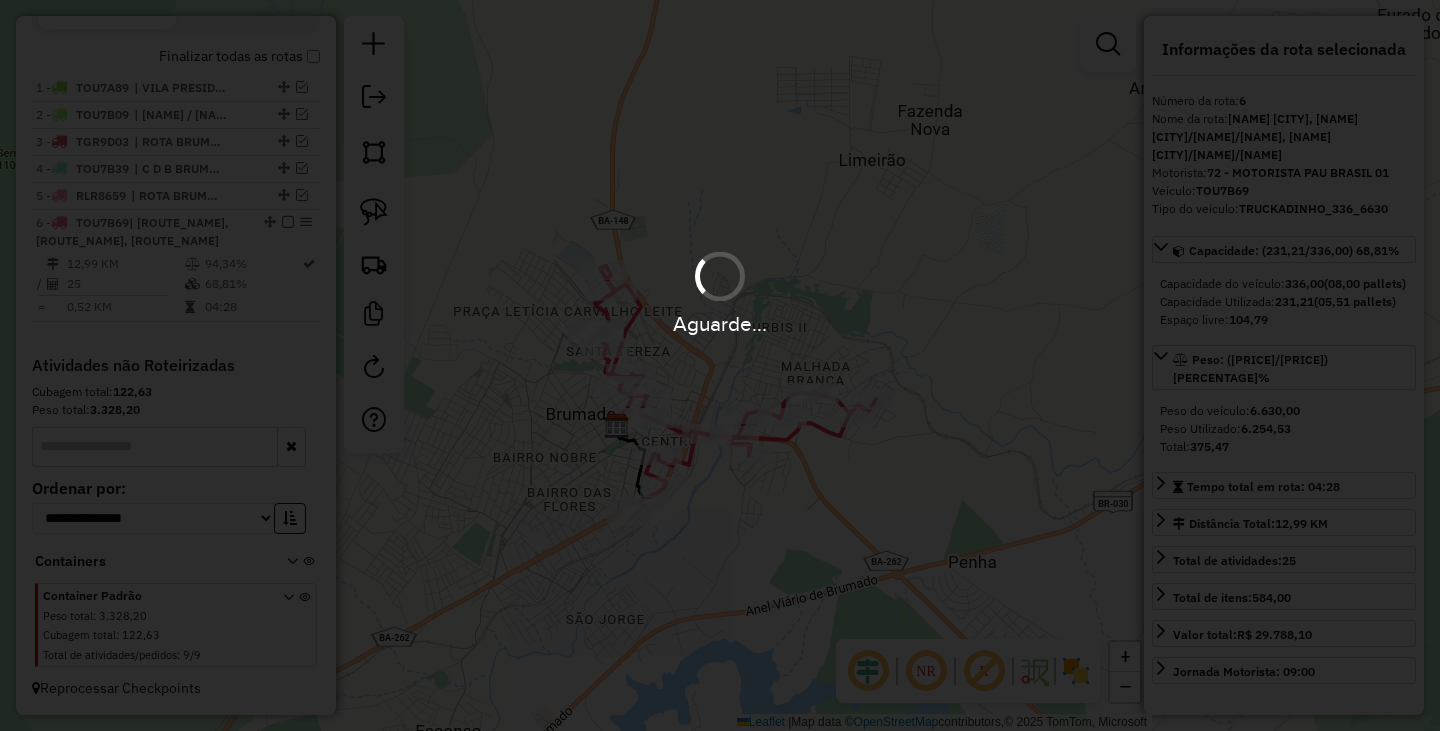 type 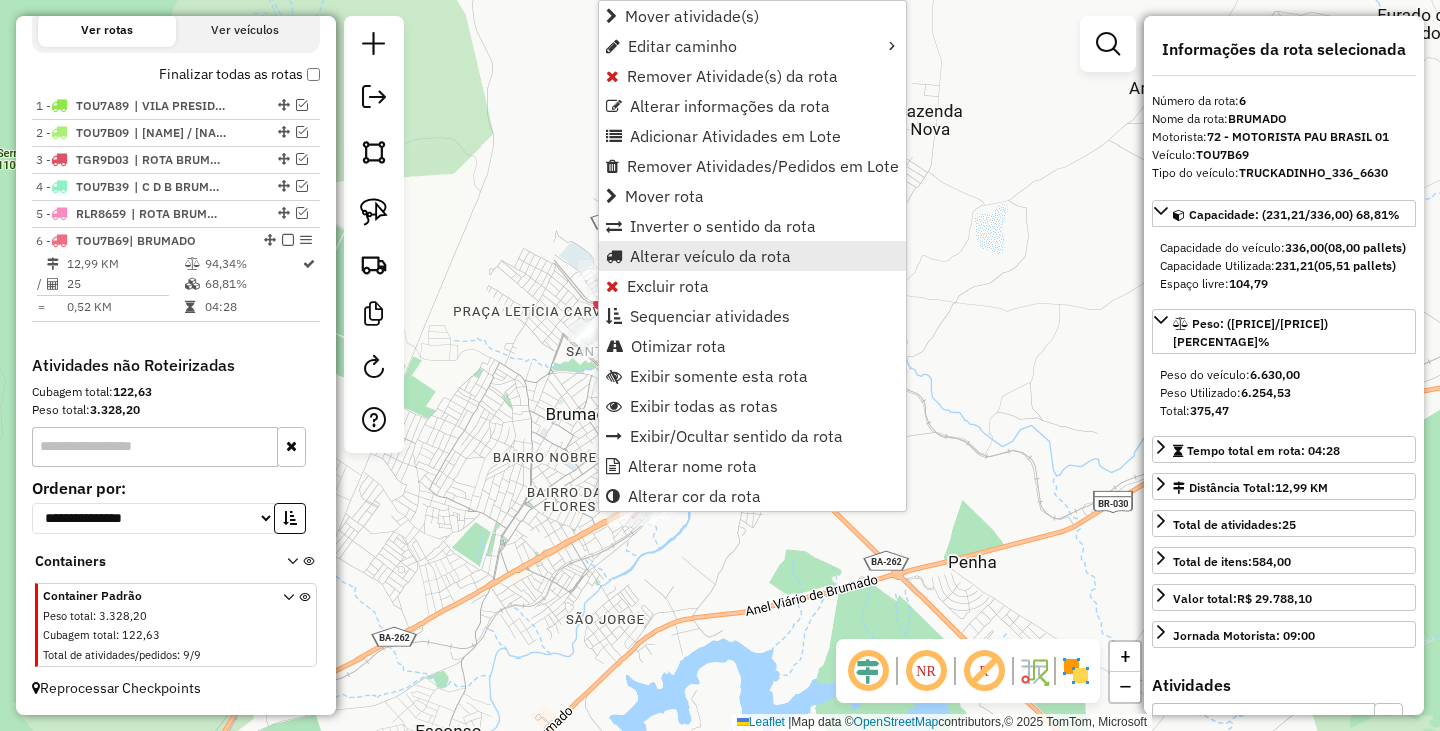drag, startPoint x: 669, startPoint y: 463, endPoint x: 713, endPoint y: 255, distance: 212.60292 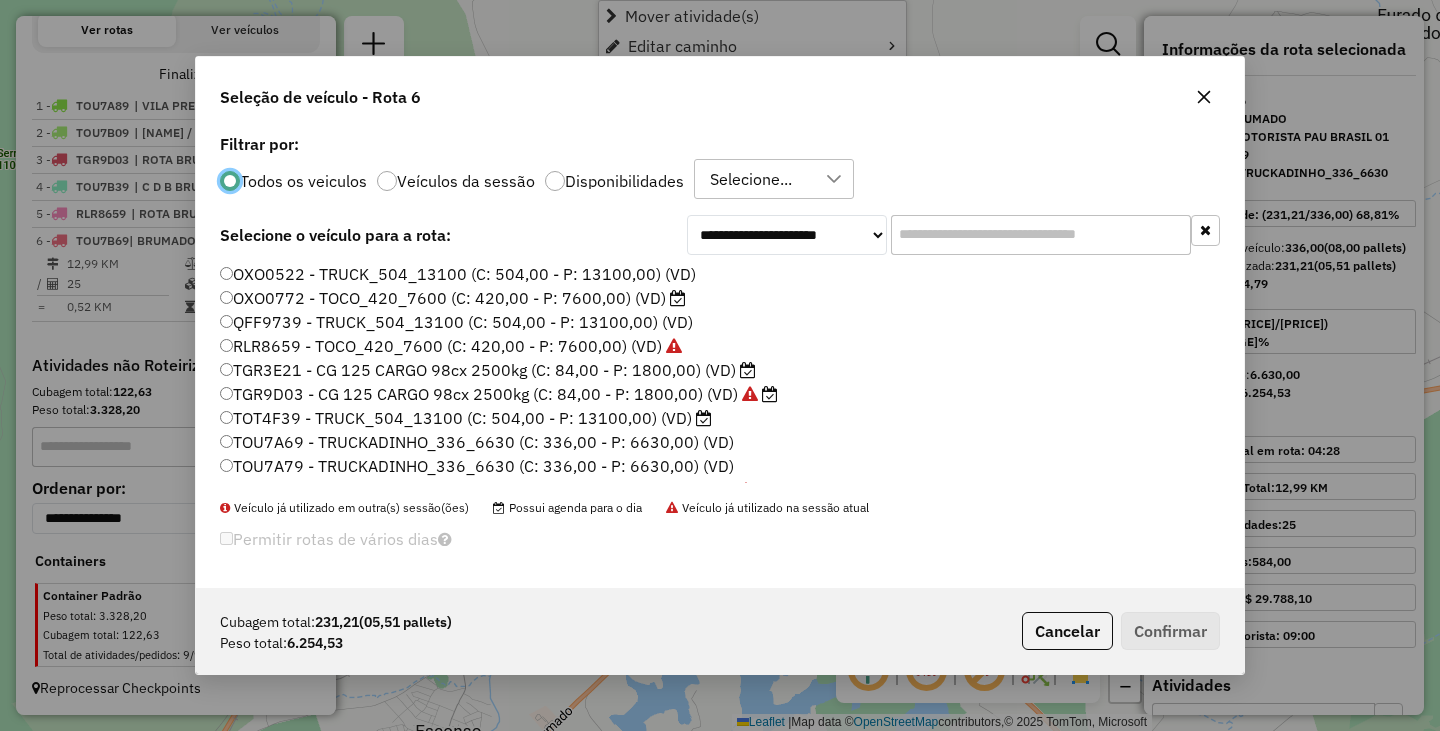 scroll, scrollTop: 11, scrollLeft: 6, axis: both 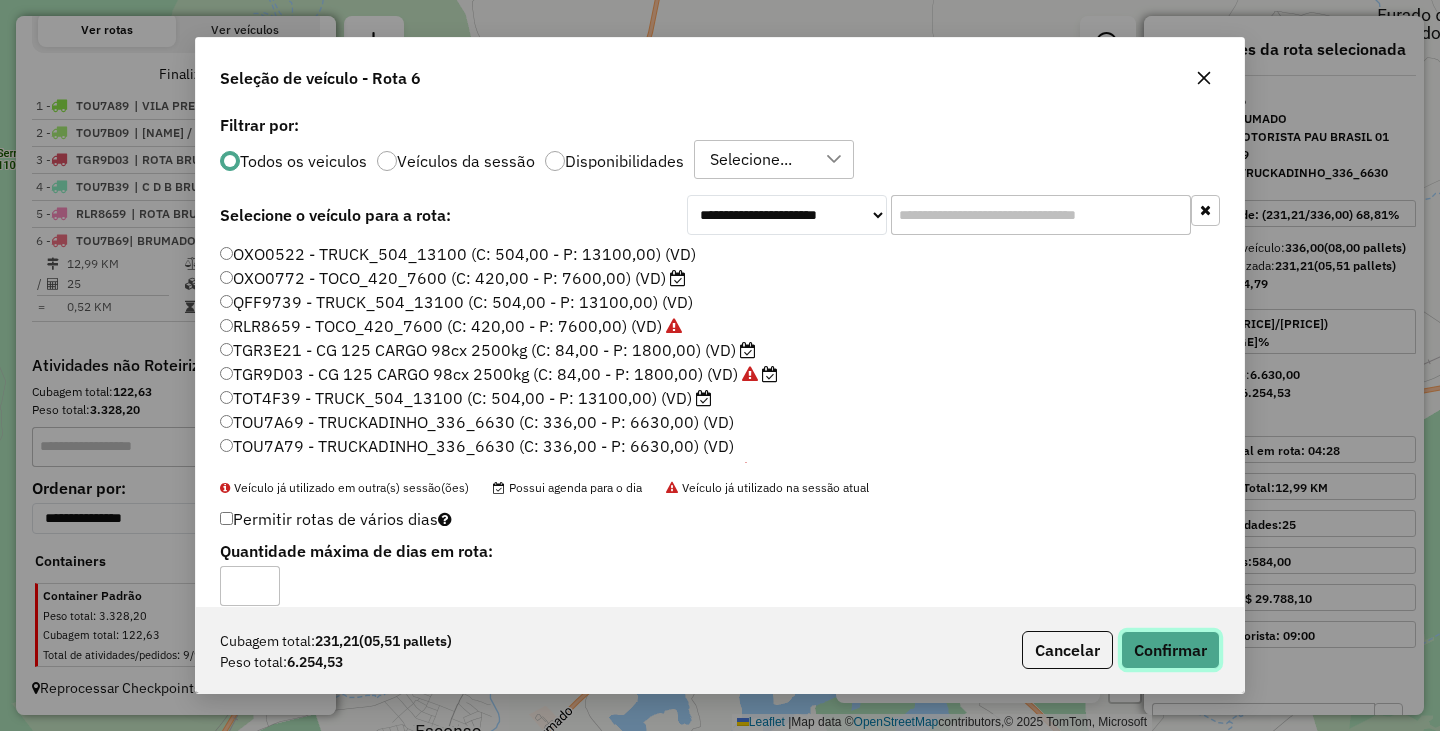 click on "Confirmar" 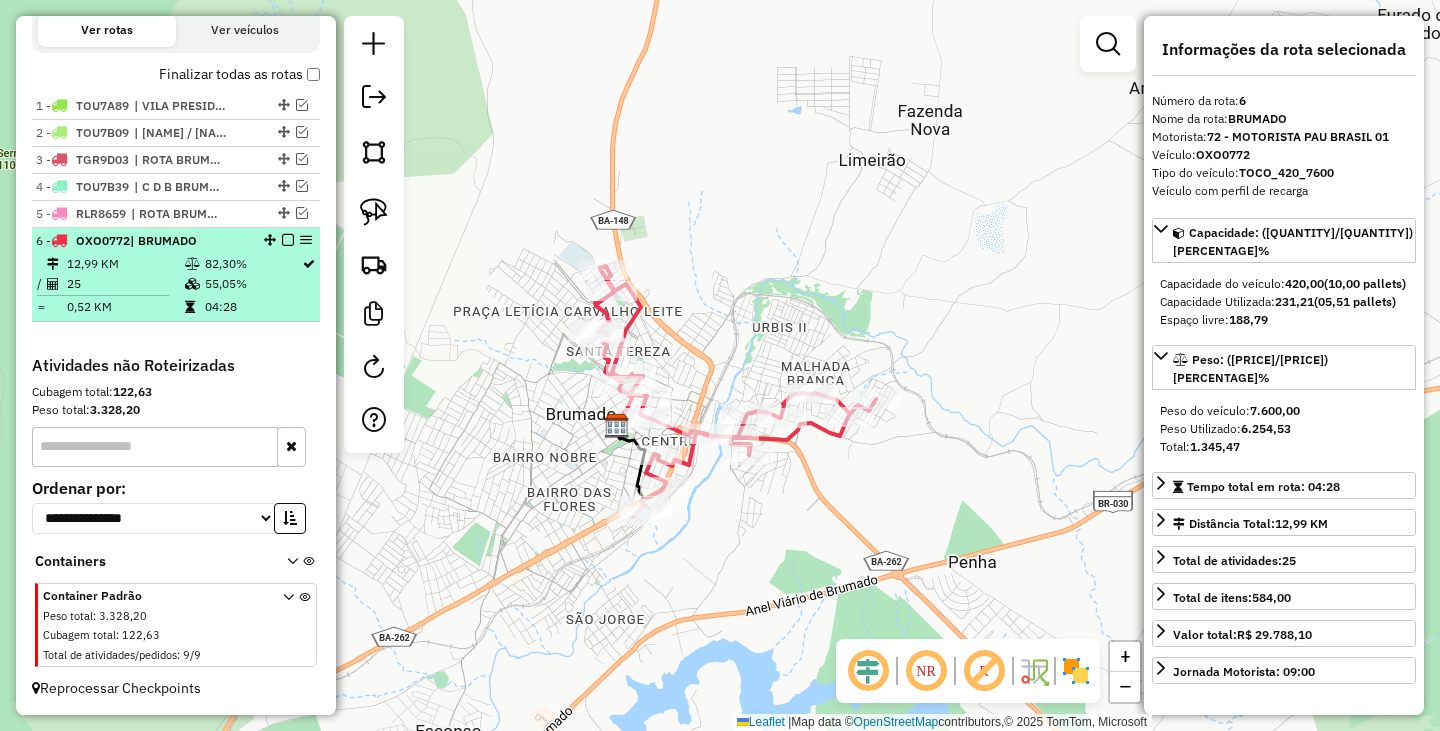 click at bounding box center [288, 240] 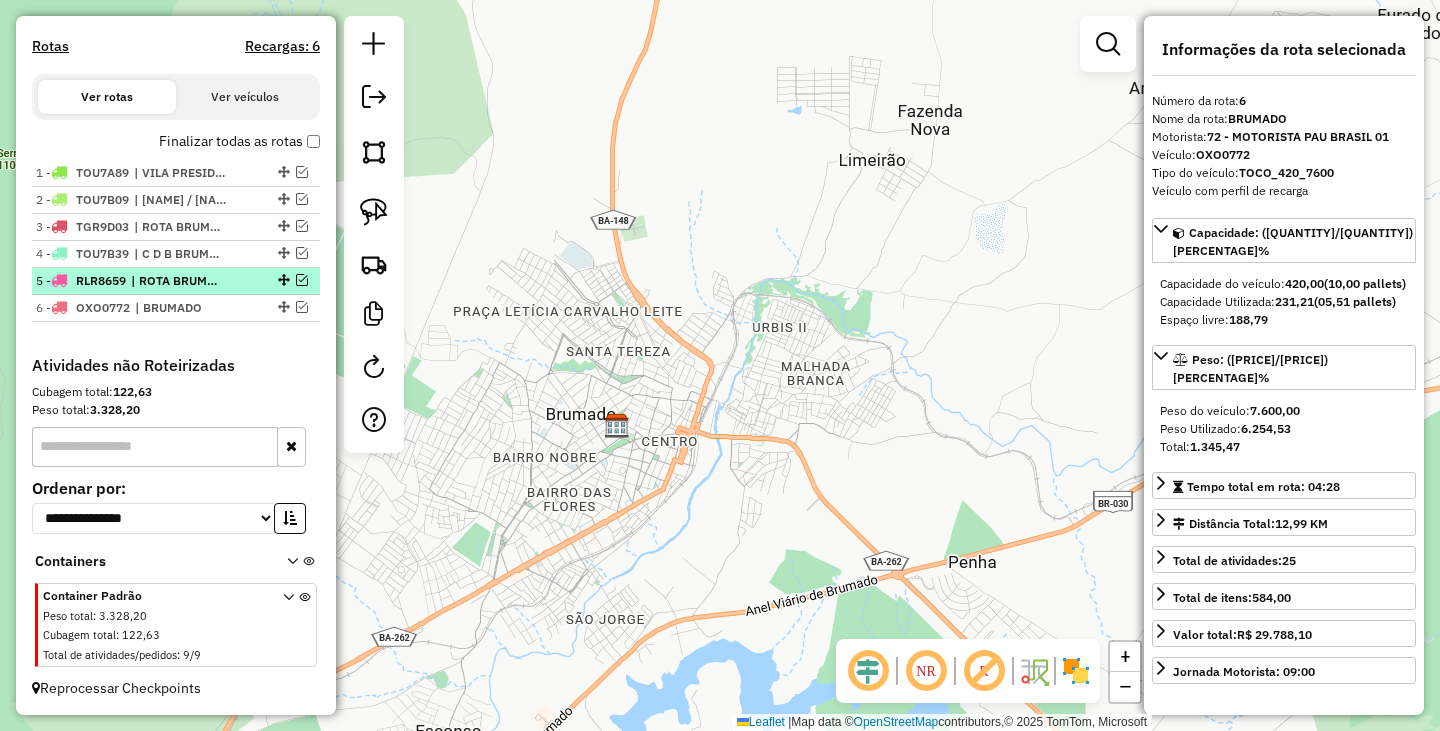 click at bounding box center [302, 280] 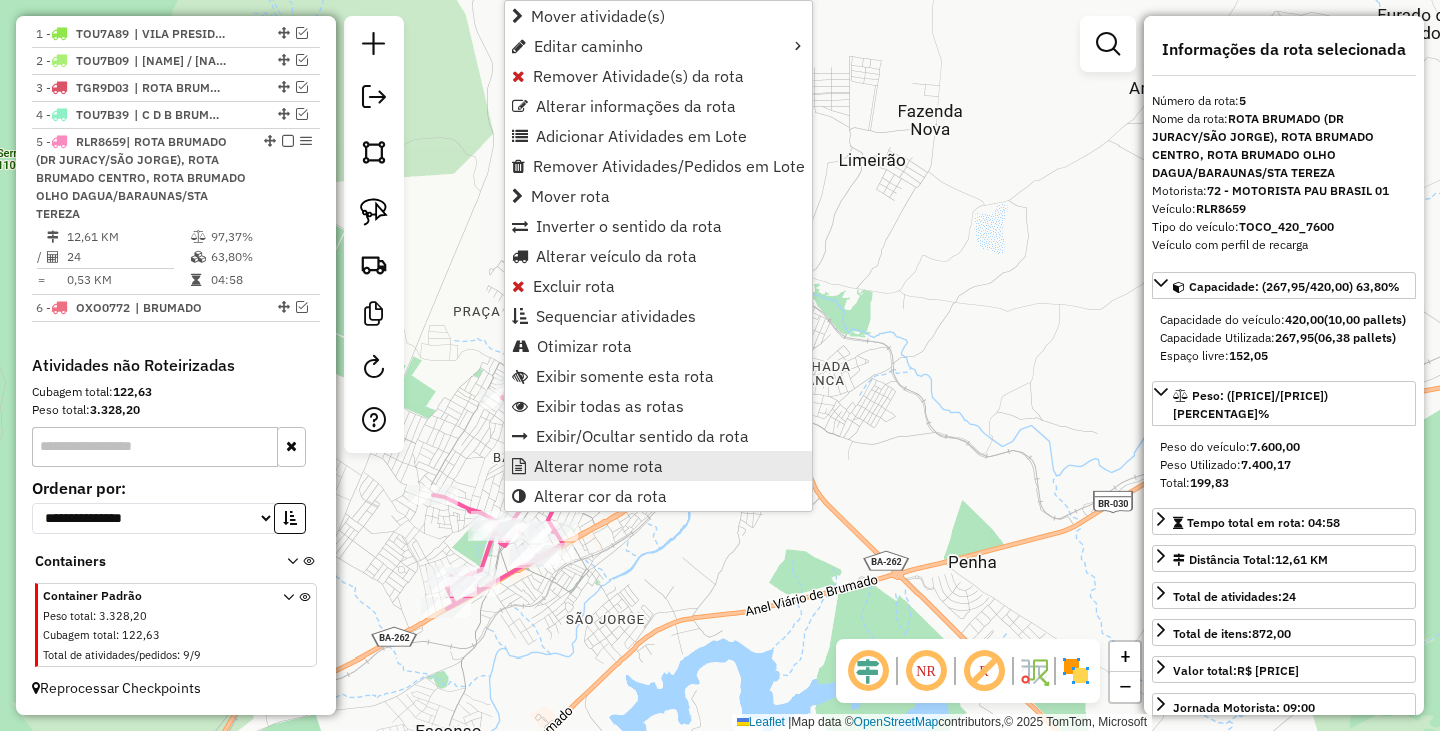 click on "Alterar nome rota" at bounding box center [598, 466] 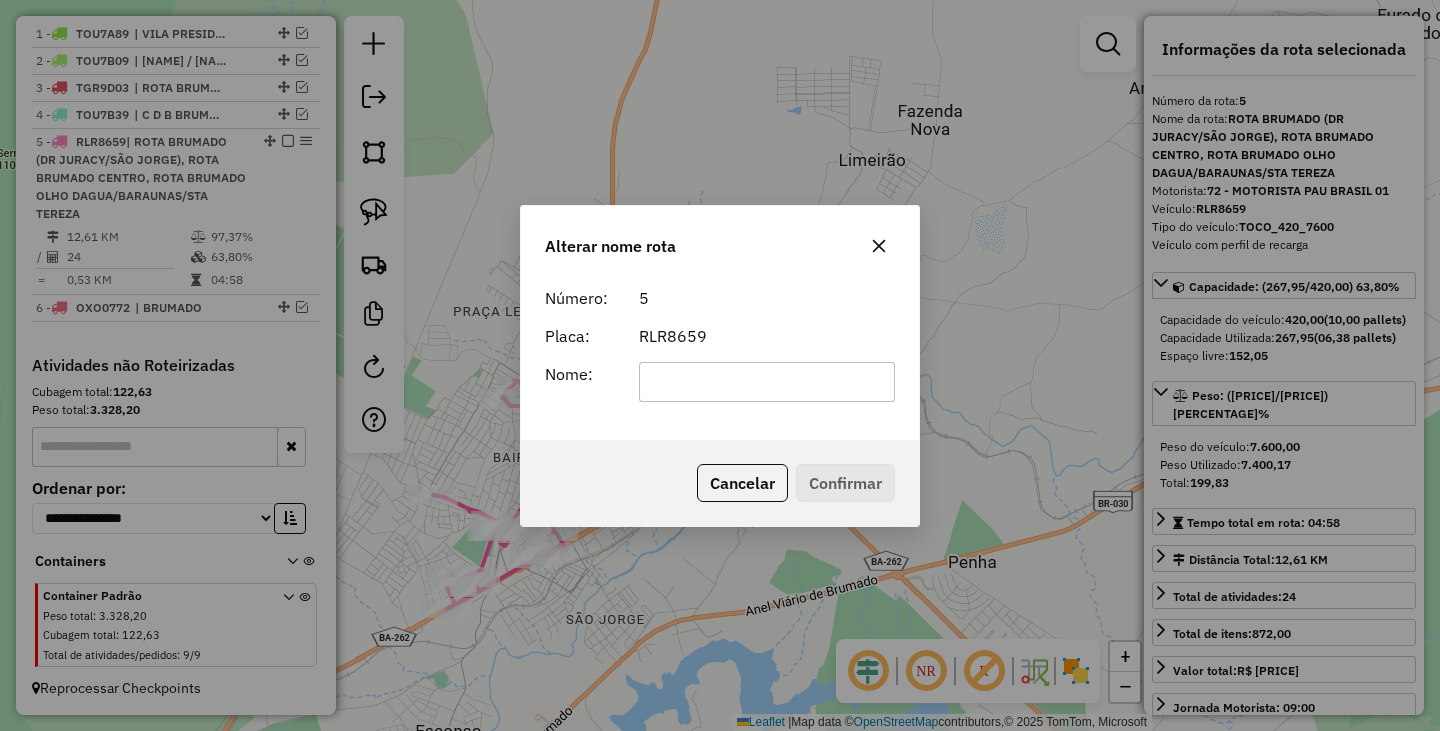scroll, scrollTop: 0, scrollLeft: 0, axis: both 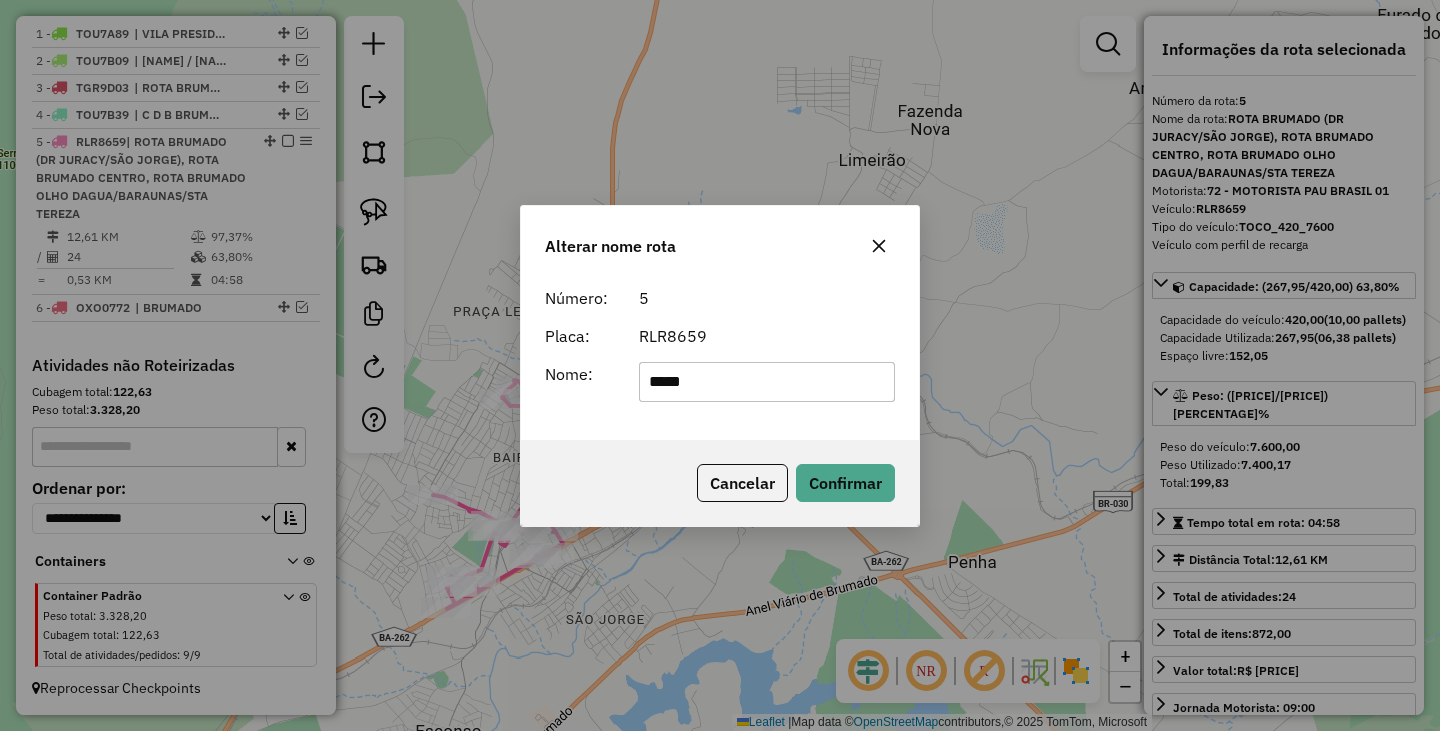 type on "*********" 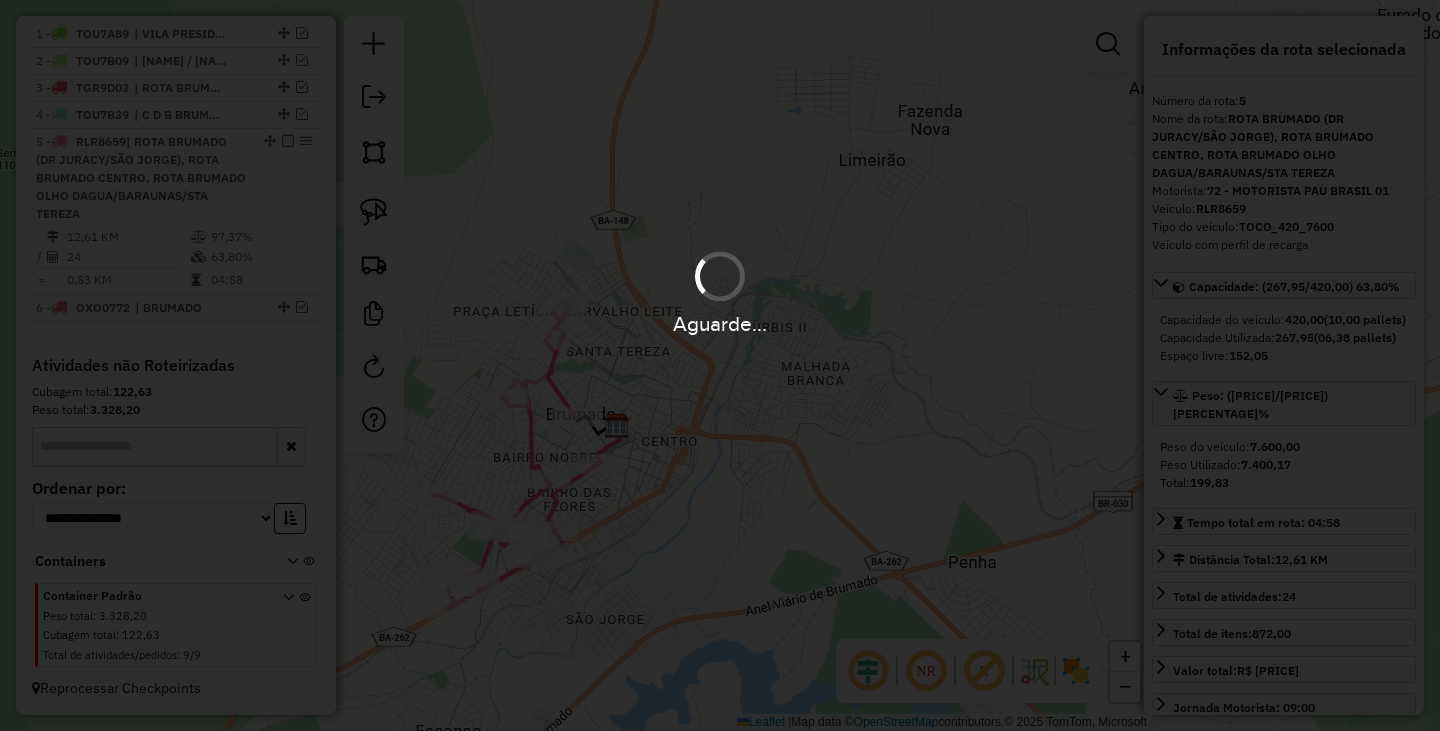 type 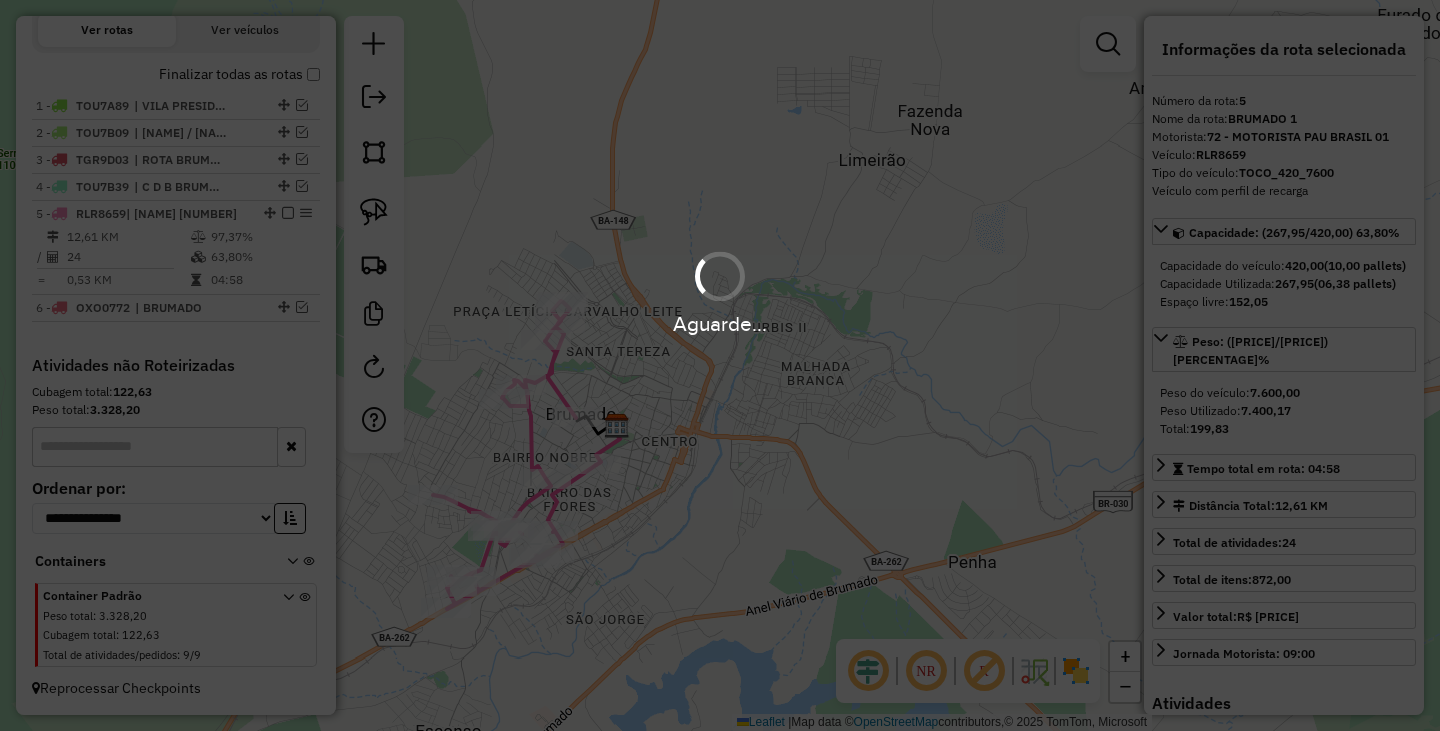 scroll, scrollTop: 673, scrollLeft: 0, axis: vertical 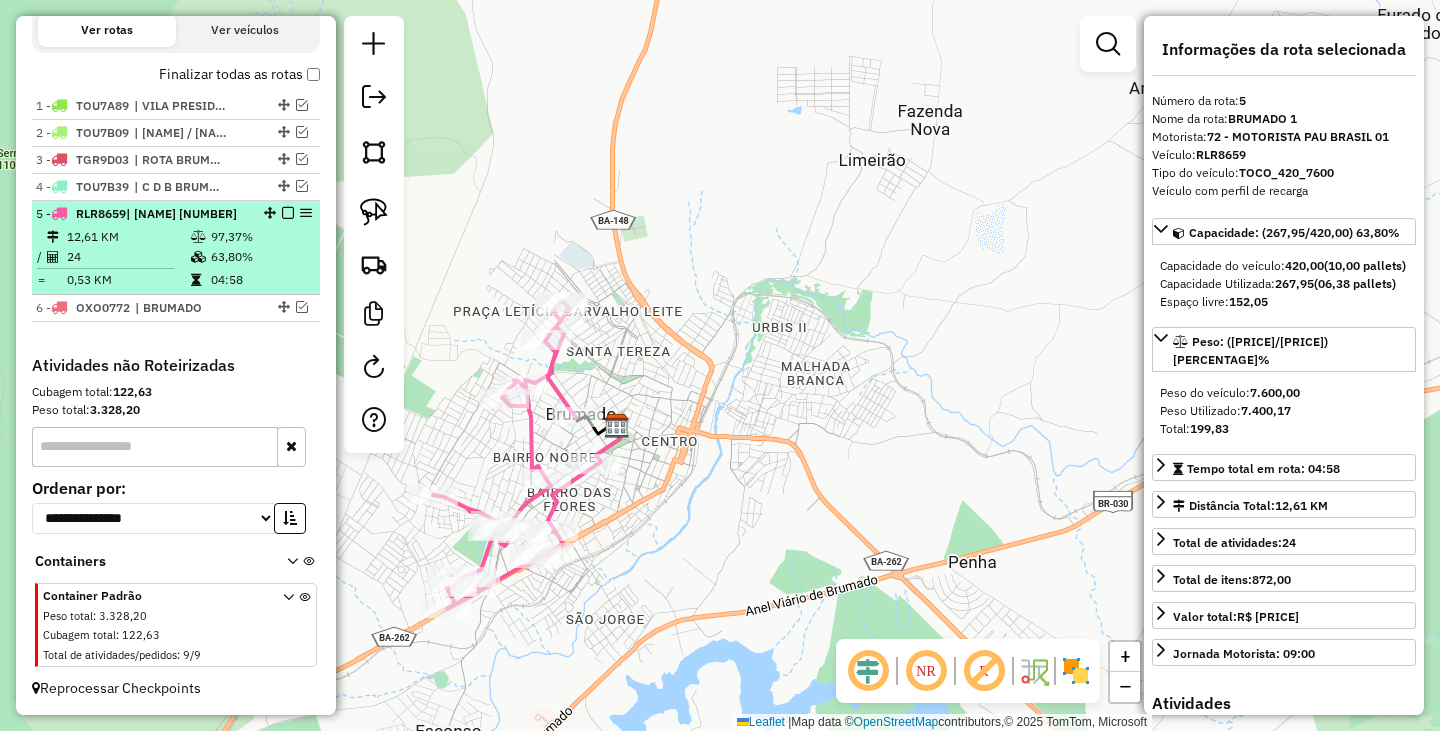 click at bounding box center [288, 213] 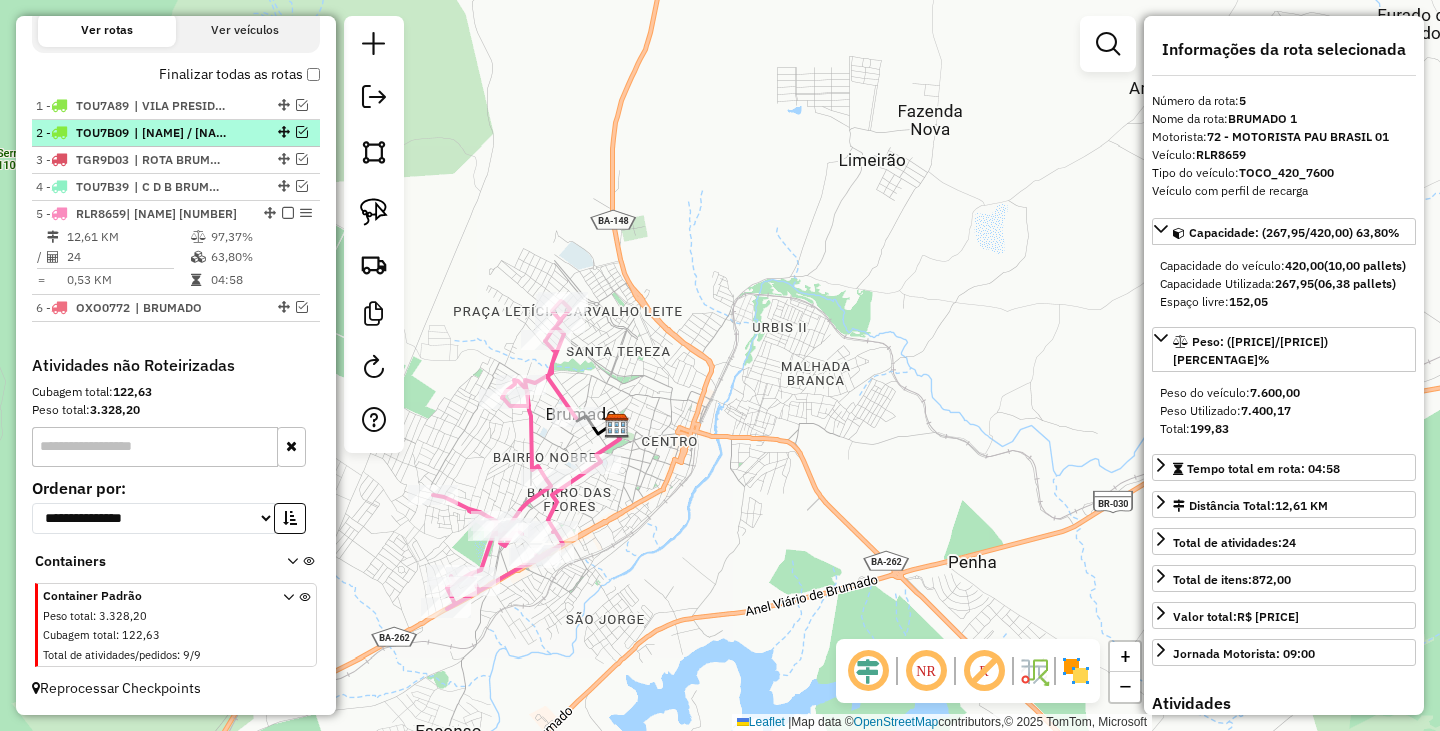 scroll, scrollTop: 606, scrollLeft: 0, axis: vertical 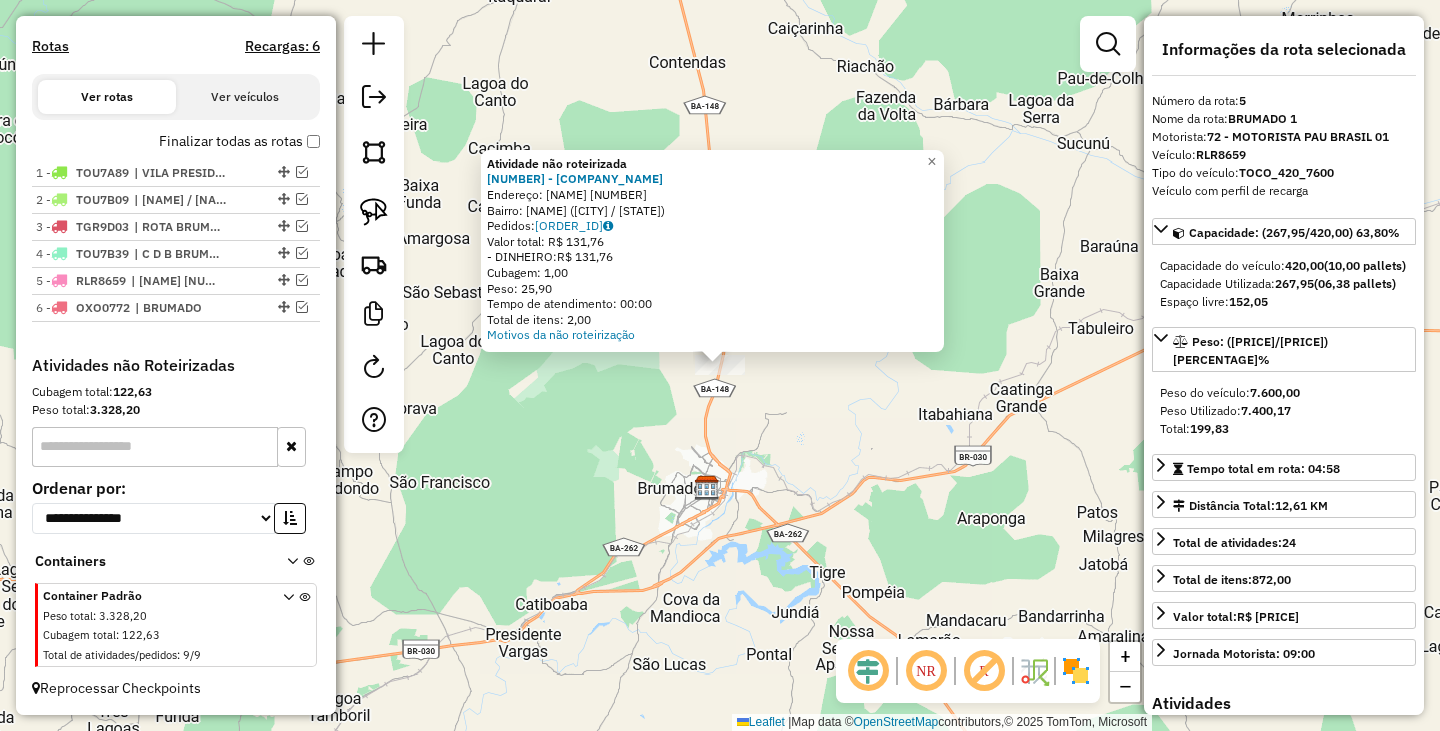 click on "Atividade não roteirizada [NUMBER] - [COMPANY_NAME]  Endereço:  [STREET] [NUMBER]   Bairro: [NEIGHBORHOOD] ([CITY] / [STATE])   Pedidos:  [ORDER_ID]   Valor total: [CURRENCY] [PRICE]   - DINHEIRO:  [CURRENCY] [PRICE]   Cubagem: [PRICE]   Peso: [PRICE]   Tempo de atendimento: [TIME]   Total de itens: [PRICE]  Motivos da não roteirização × Janela de atendimento Grade de atendimento Capacidade Transportadoras Veículos Cliente Pedidos  Rotas Selecione os dias de semana para filtrar as janelas de atendimento  Seg   Ter   Qua   Qui   Sex   Sáb   Dom  Informe o período da janela de atendimento: De: Até:  Filtrar exatamente a janela do cliente  Considerar janela de atendimento padrão  Selecione os dias de semana para filtrar as grades de atendimento  Seg   Ter   Qua   Qui   Sex   Sáb   Dom   Considerar clientes sem dia de atendimento cadastrado  Clientes fora do dia de atendimento selecionado Filtrar as atividades entre os valores definidos abaixo:  Peso mínimo:   Peso máximo:   Cubagem mínima:   Cubagem máxima:   De:   Até:   De:  De:" 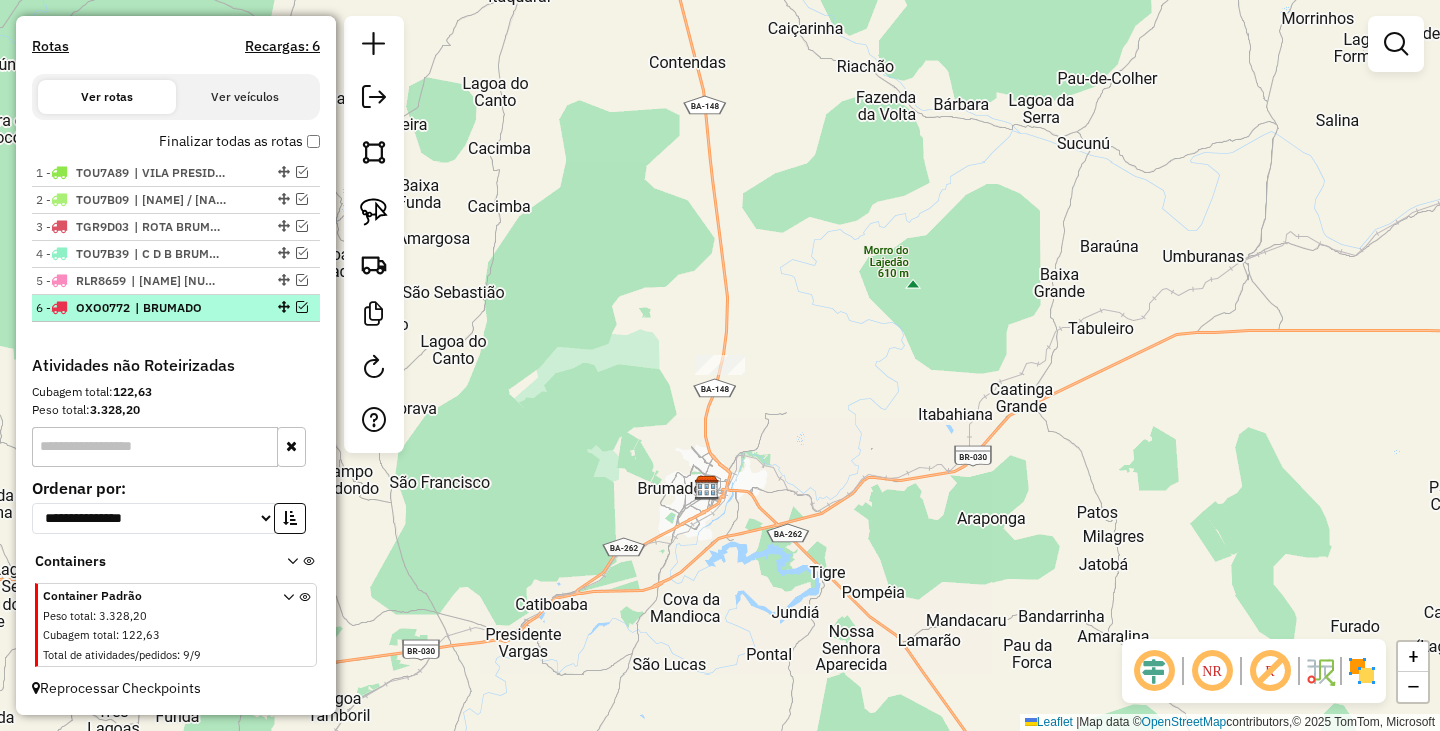 click on "| BRUMADO" at bounding box center [181, 308] 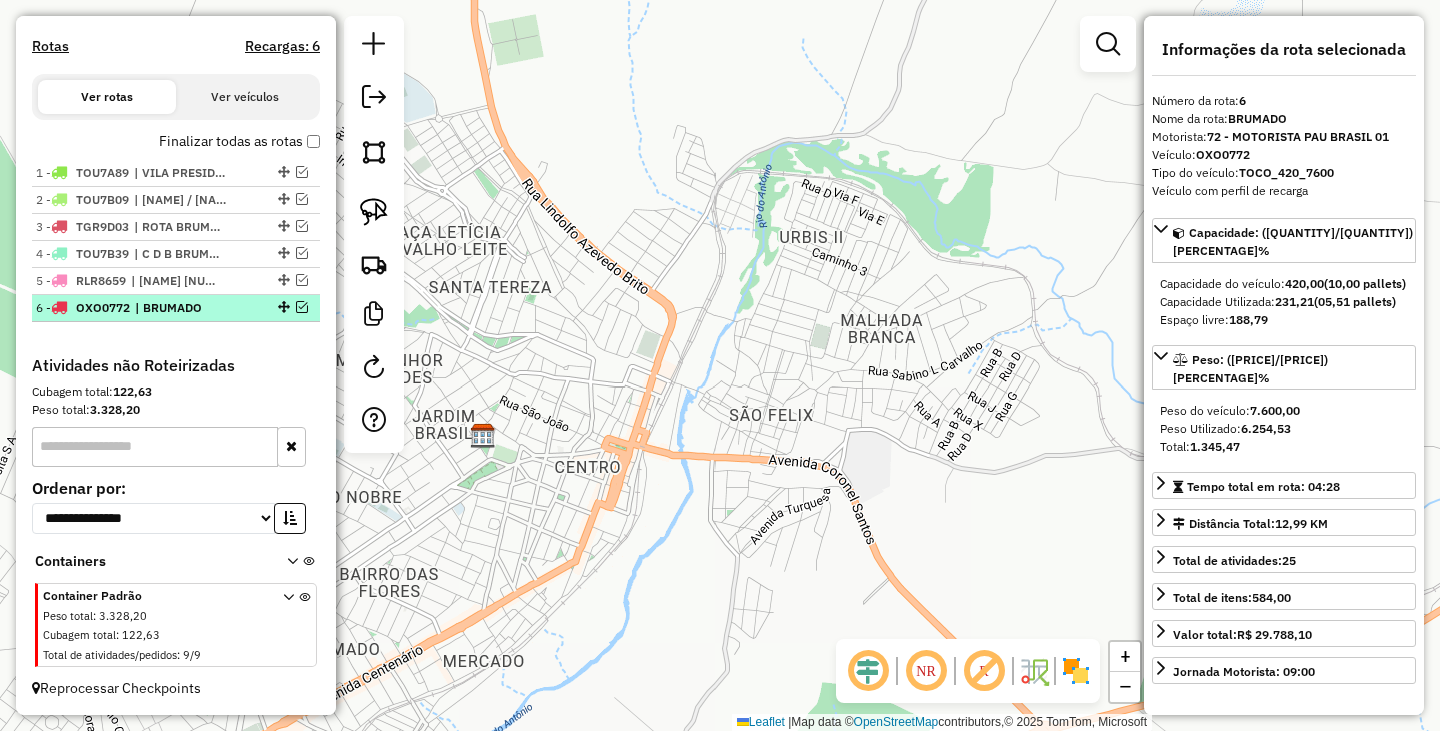 click at bounding box center (302, 307) 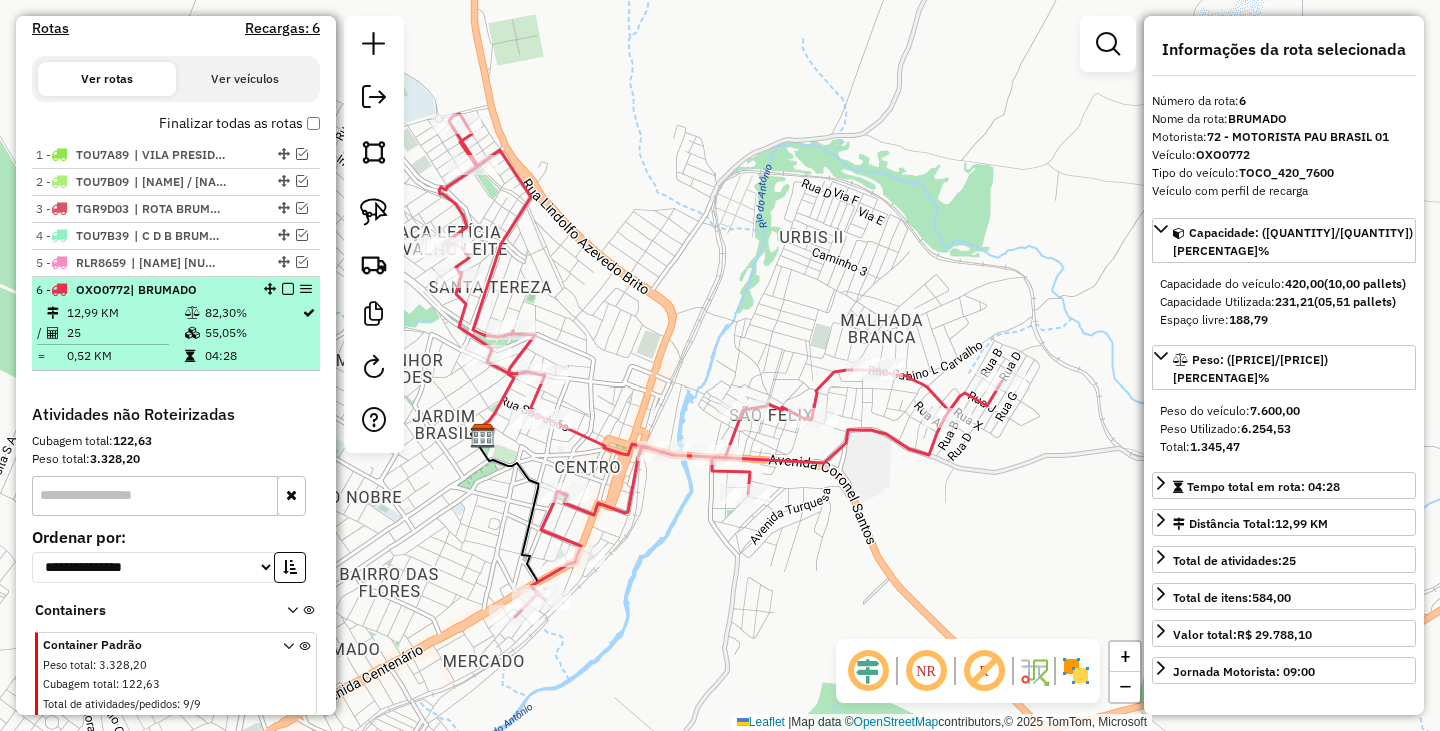 scroll, scrollTop: 673, scrollLeft: 0, axis: vertical 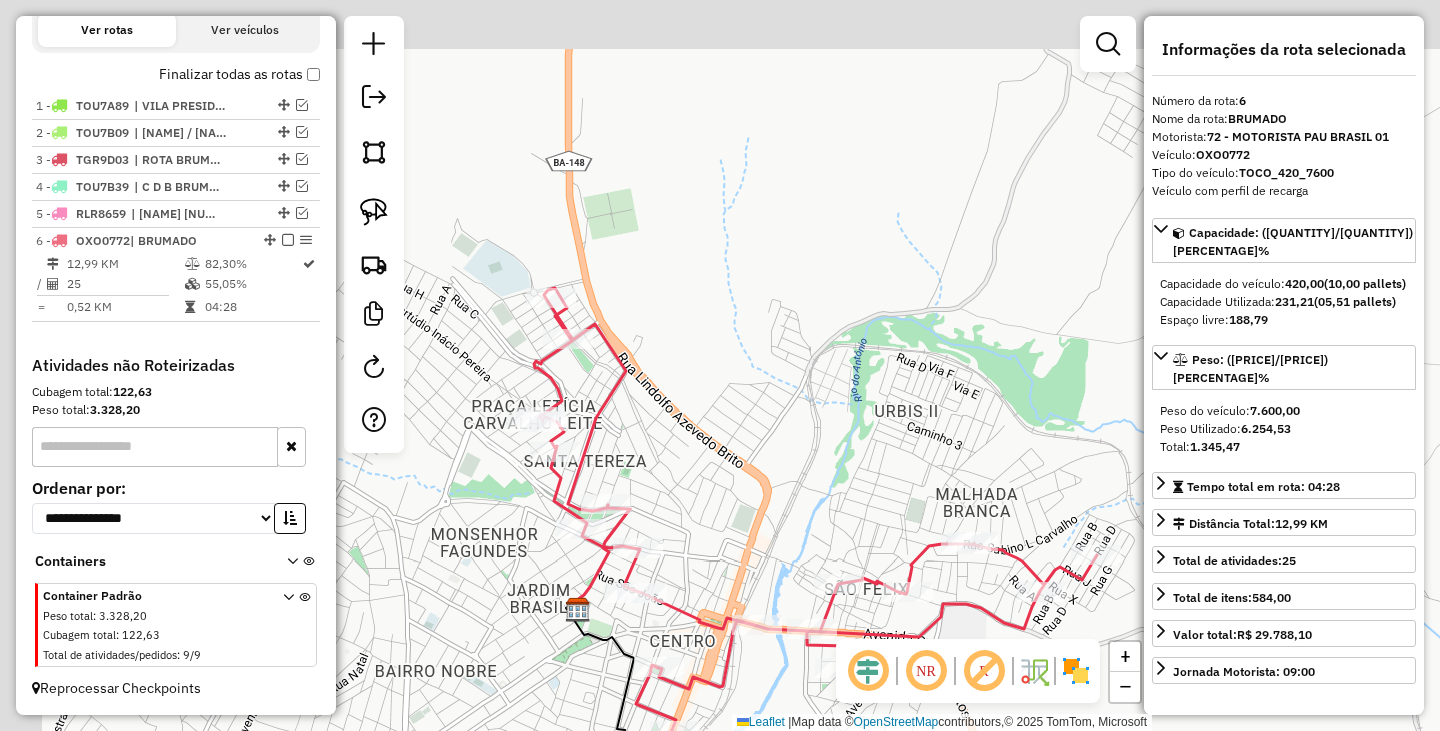 drag, startPoint x: 600, startPoint y: 294, endPoint x: 686, endPoint y: 454, distance: 181.64801 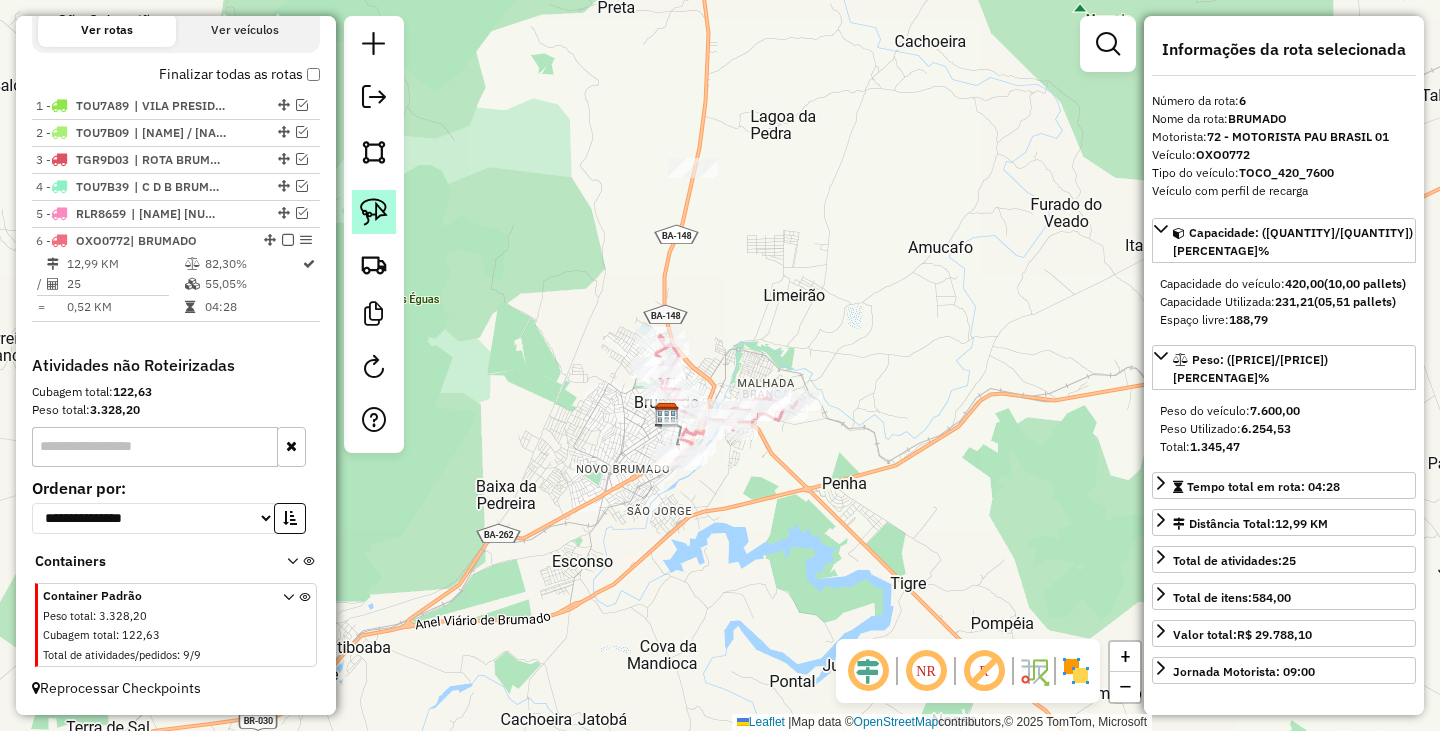 click 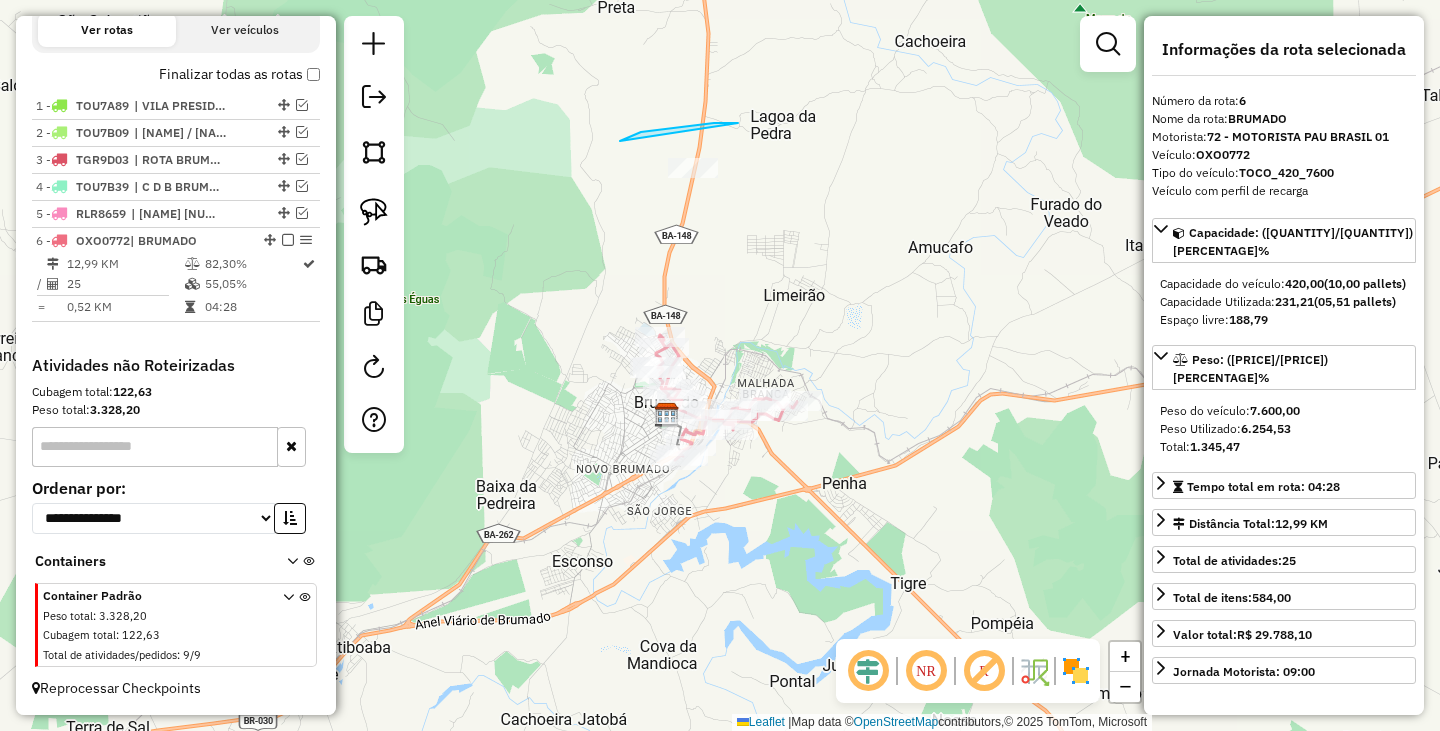 drag, startPoint x: 620, startPoint y: 141, endPoint x: 724, endPoint y: 207, distance: 123.174675 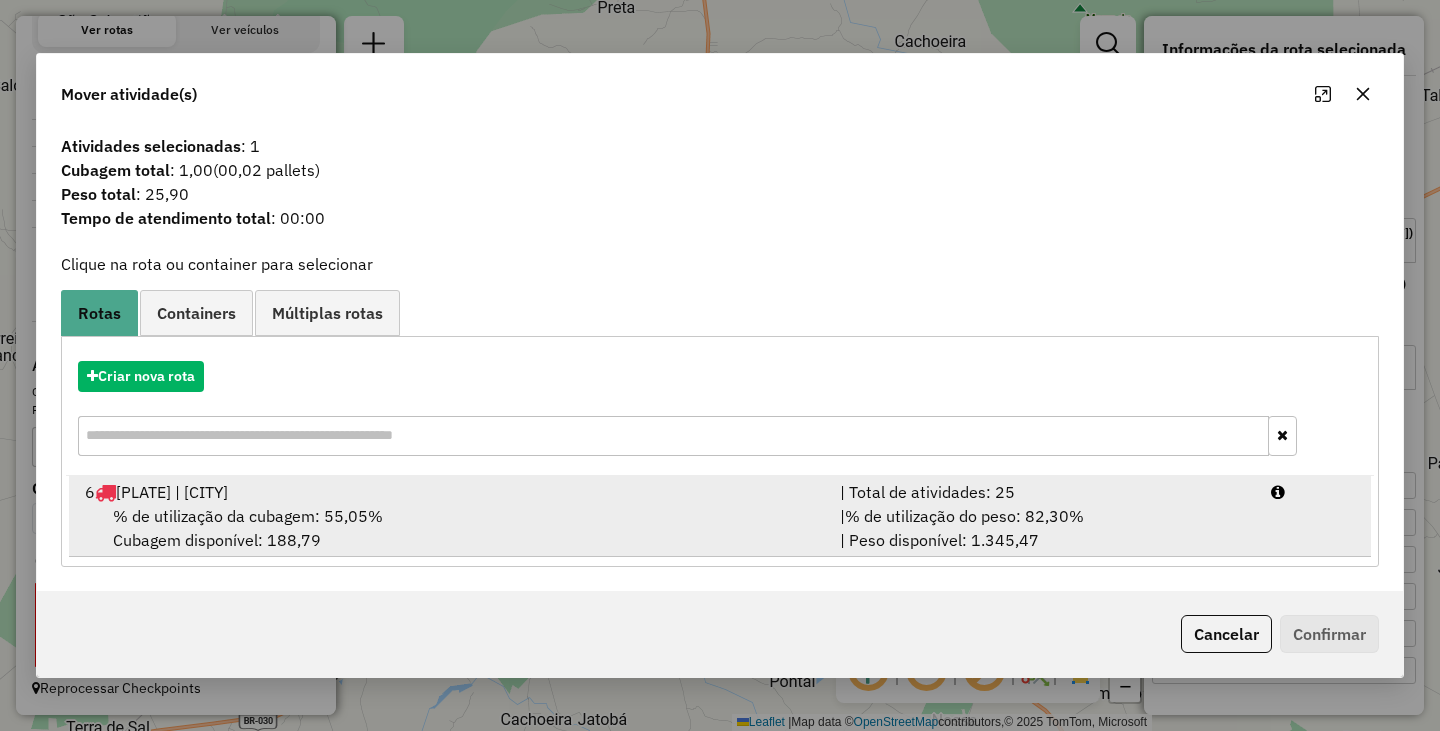 click on "% de utilização da cubagem: [PERCENTAGE]%  Cubagem disponível: [QUANTITY]" at bounding box center [450, 528] 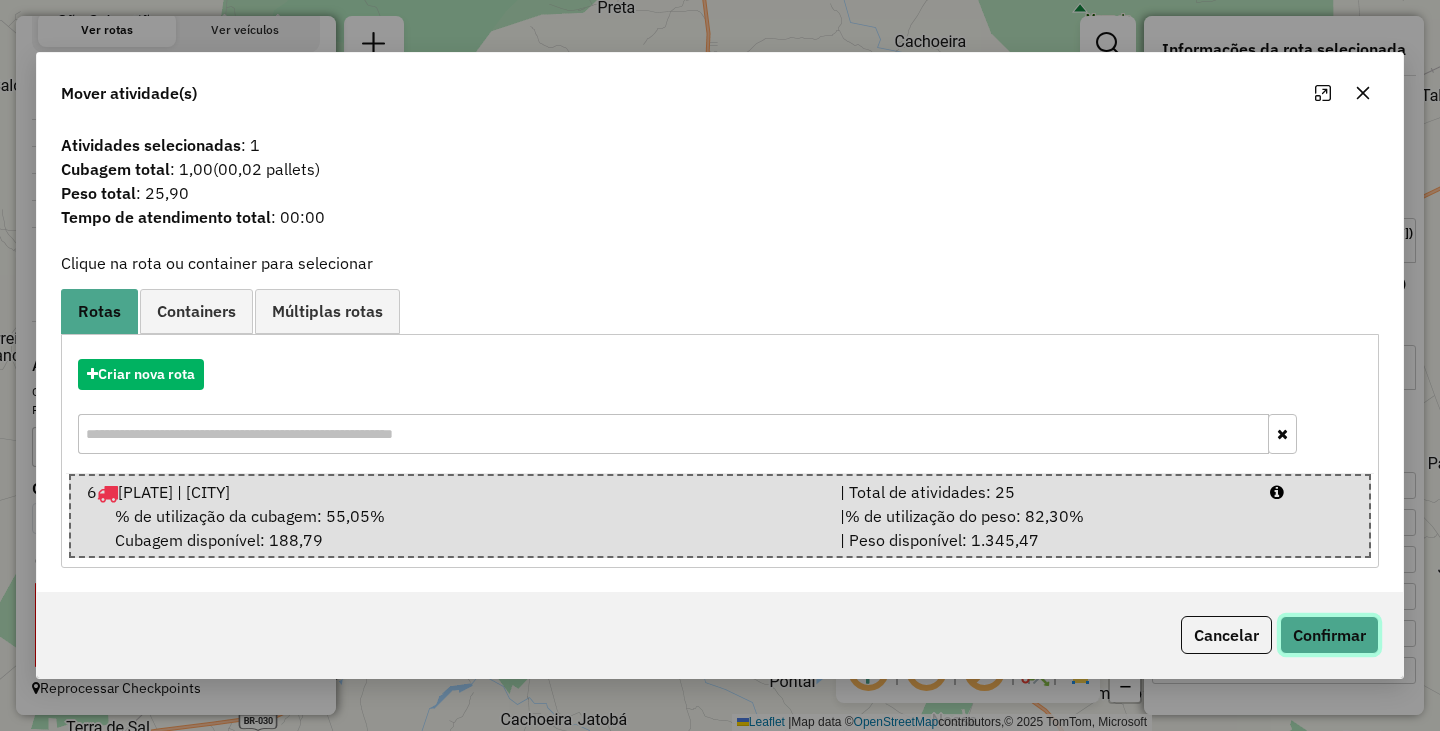 click on "Confirmar" 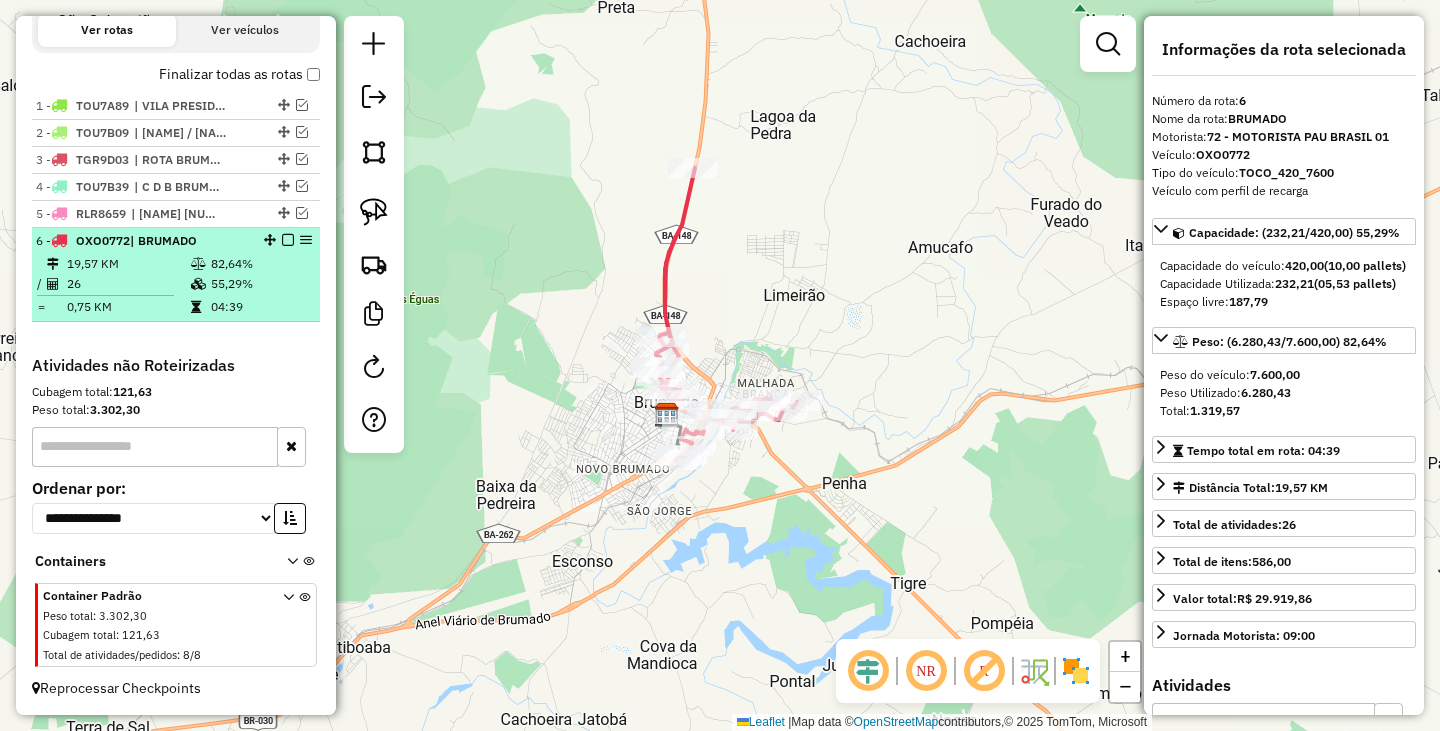 click at bounding box center (288, 240) 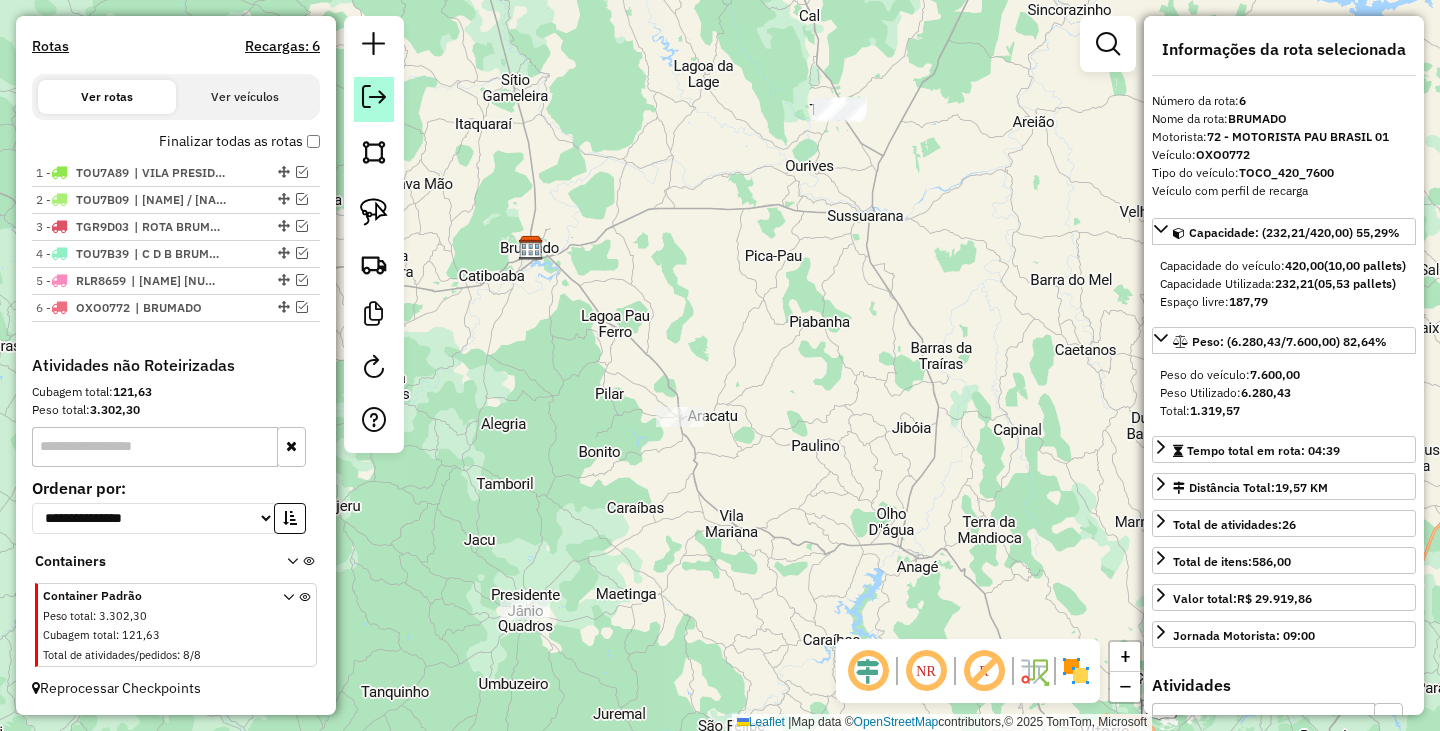 click 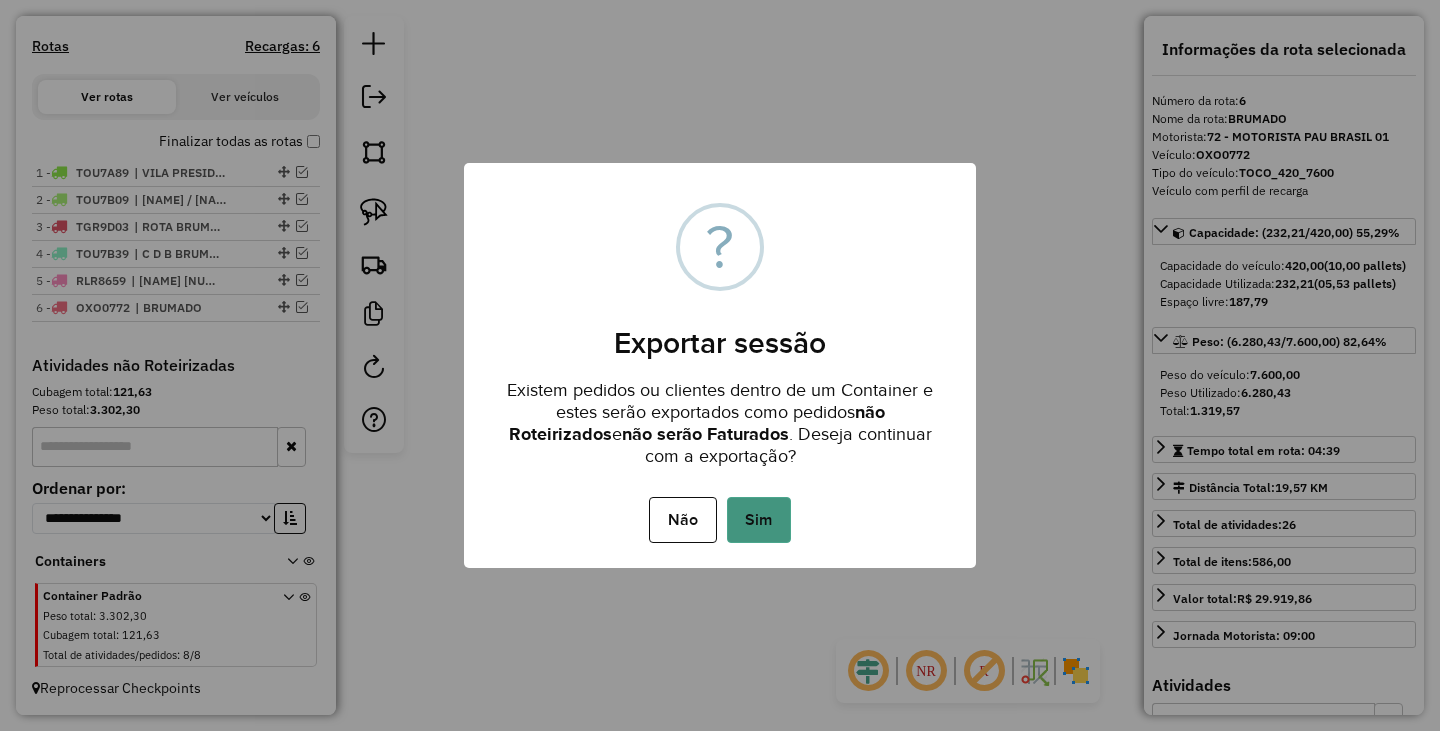 click on "Sim" at bounding box center [759, 520] 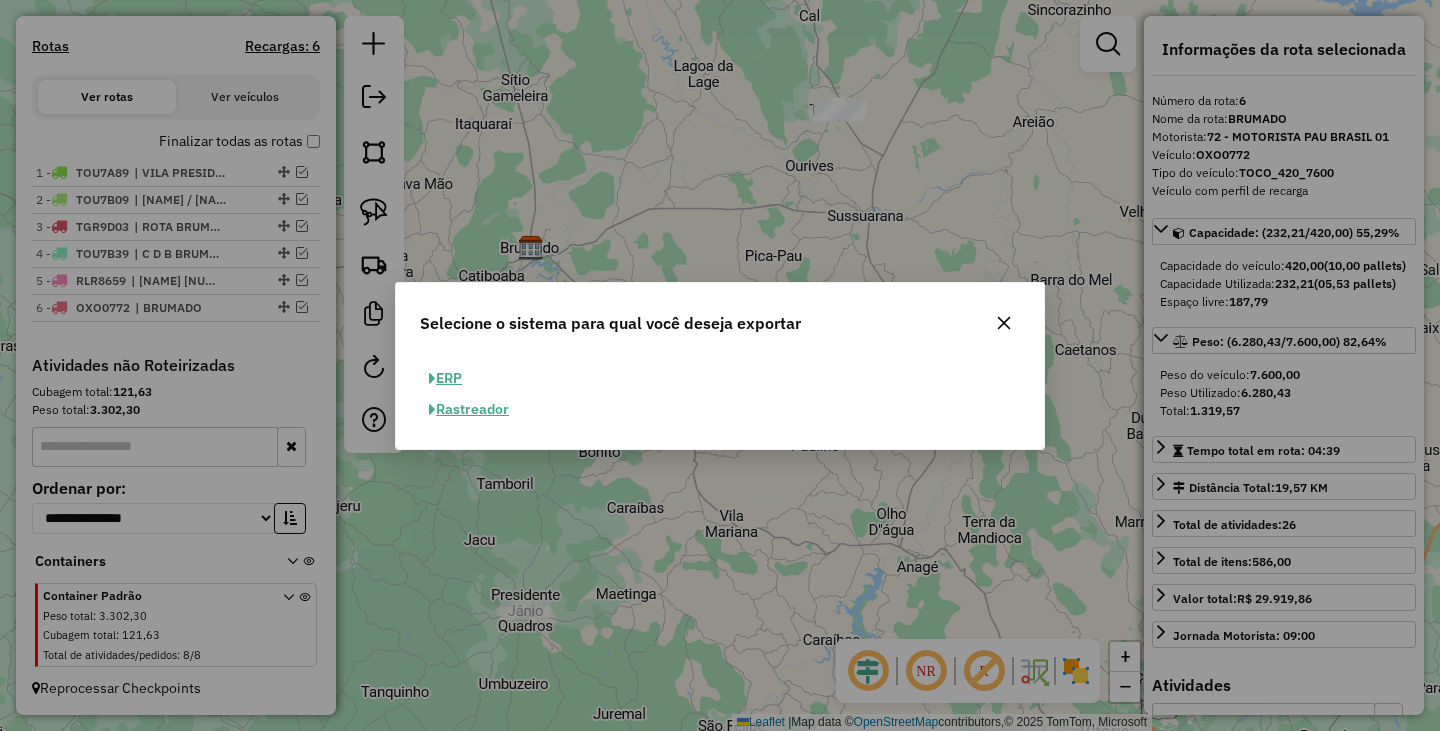 click on "ERP" 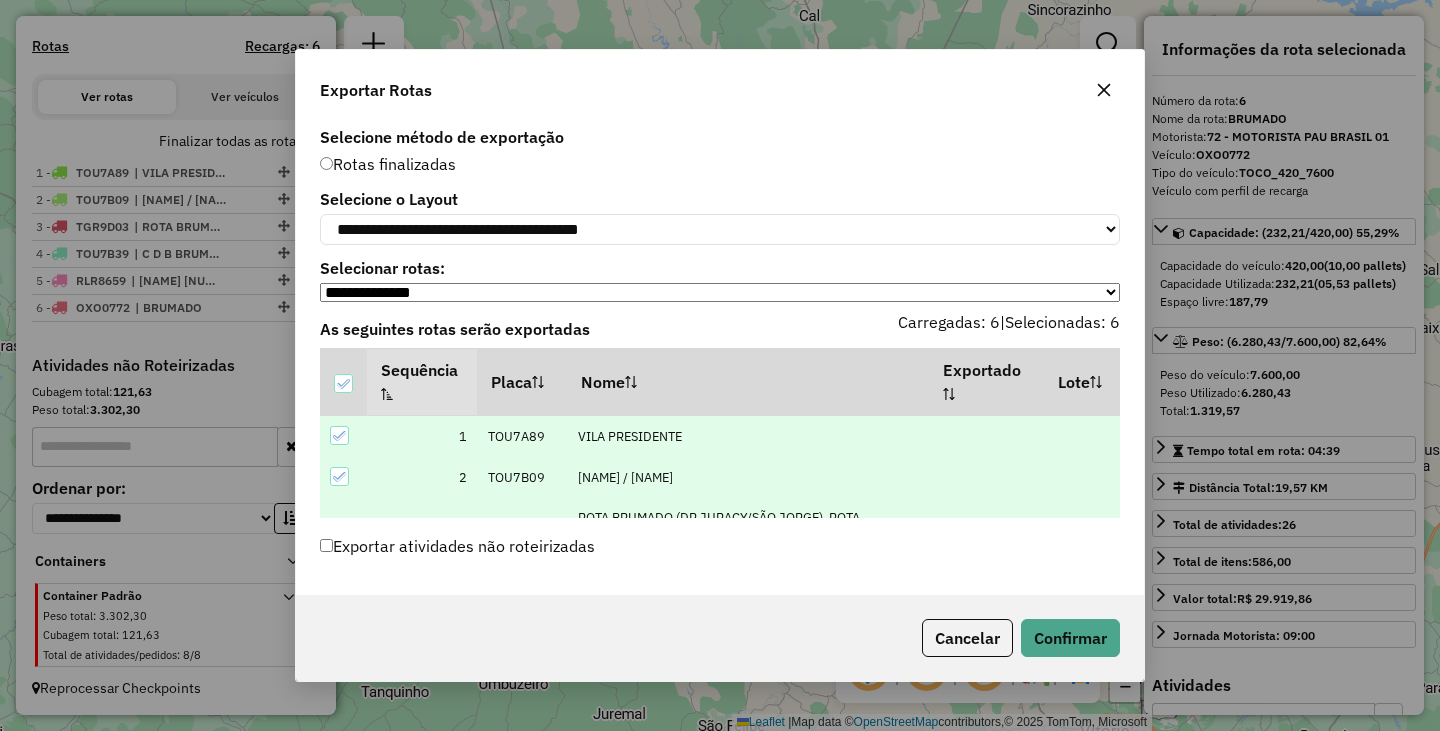 scroll, scrollTop: 182, scrollLeft: 0, axis: vertical 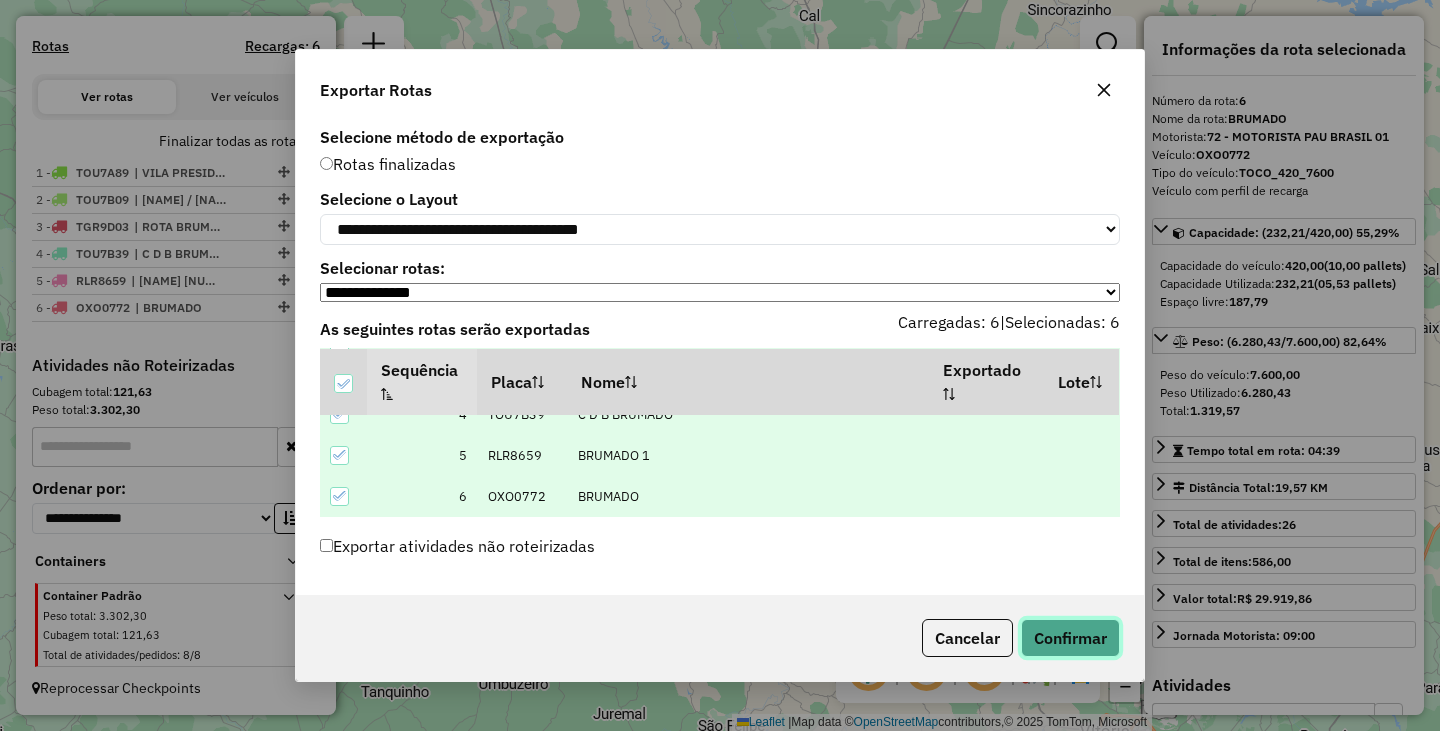 click on "Confirmar" 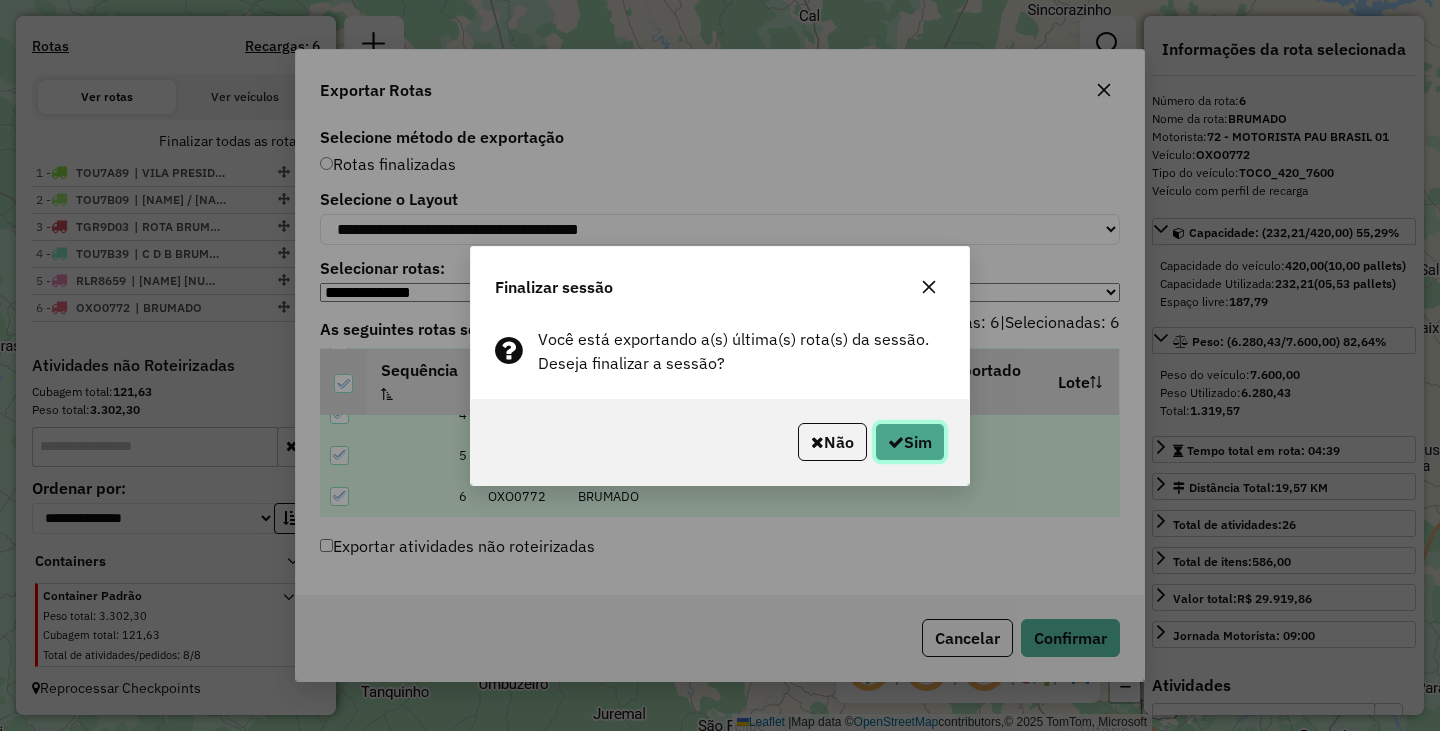 click on "Sim" 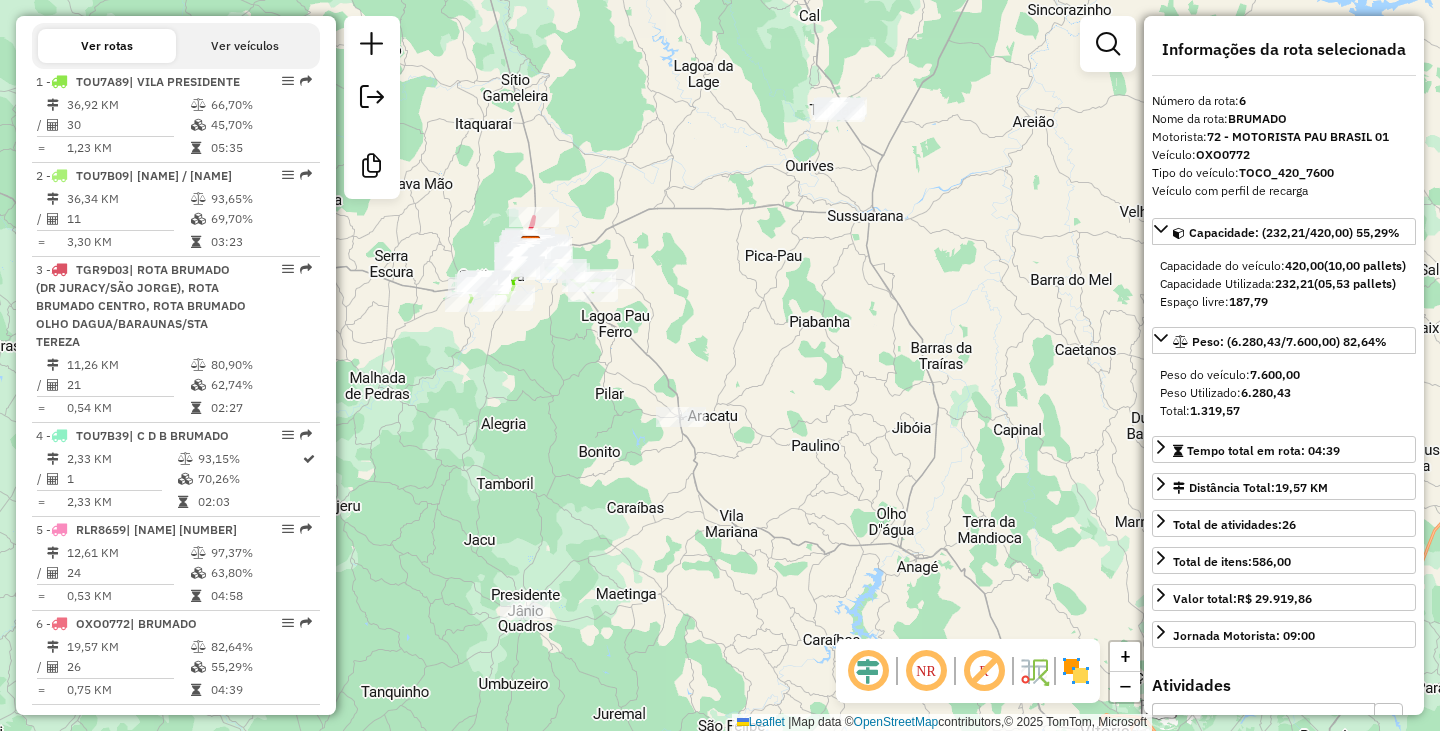 scroll, scrollTop: 0, scrollLeft: 0, axis: both 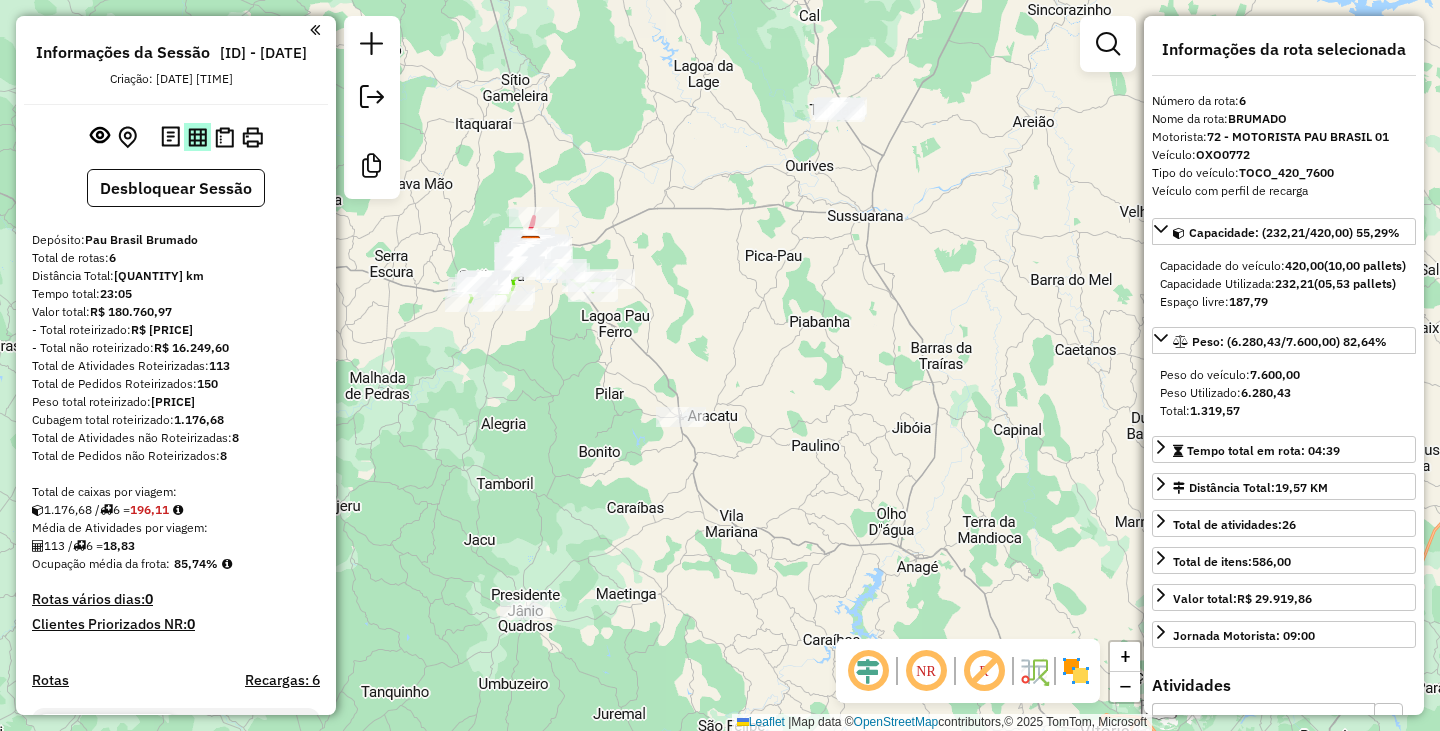 click at bounding box center [197, 136] 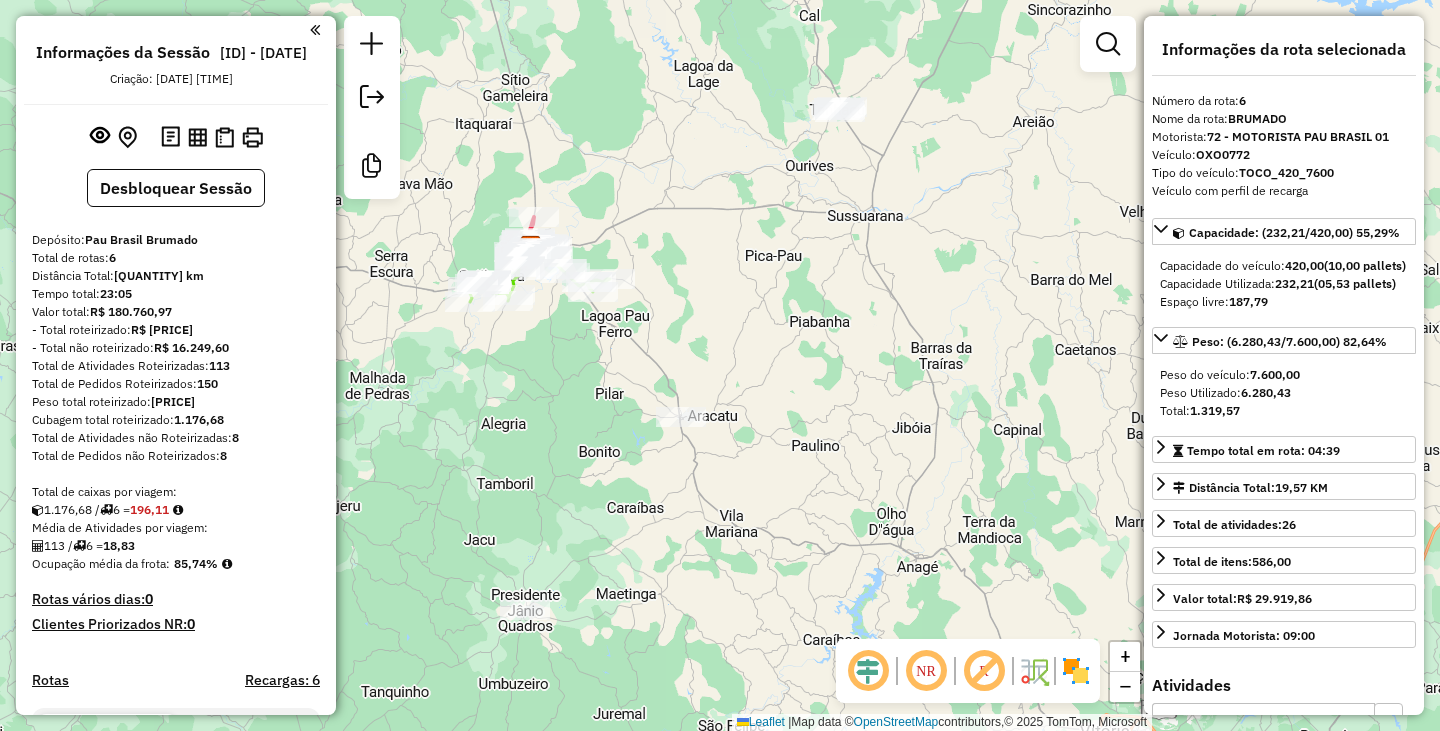 click on "Janela de atendimento Grade de atendimento Capacidade Transportadoras Veículos Cliente Pedidos  Rotas Selecione os dias de semana para filtrar as janelas de atendimento  Seg   Ter   Qua   Qui   Sex   Sáb   Dom  Informe o período da janela de atendimento: De: Até:  Filtrar exatamente a janela do cliente  Considerar janela de atendimento padrão  Selecione os dias de semana para filtrar as grades de atendimento  Seg   Ter   Qua   Qui   Sex   Sáb   Dom   Considerar clientes sem dia de atendimento cadastrado  Clientes fora do dia de atendimento selecionado Filtrar as atividades entre os valores definidos abaixo:  Peso mínimo:   Peso máximo:   Cubagem mínima:   Cubagem máxima:   De:   Até:  Filtrar as atividades entre o tempo de atendimento definido abaixo:  De:   Até:   Considerar capacidade total dos clientes não roteirizados Transportadora: Selecione um ou mais itens Tipo de veículo: Selecione um ou mais itens Veículo: Selecione um ou mais itens Motorista: Selecione um ou mais itens Nome: Rótulo:" 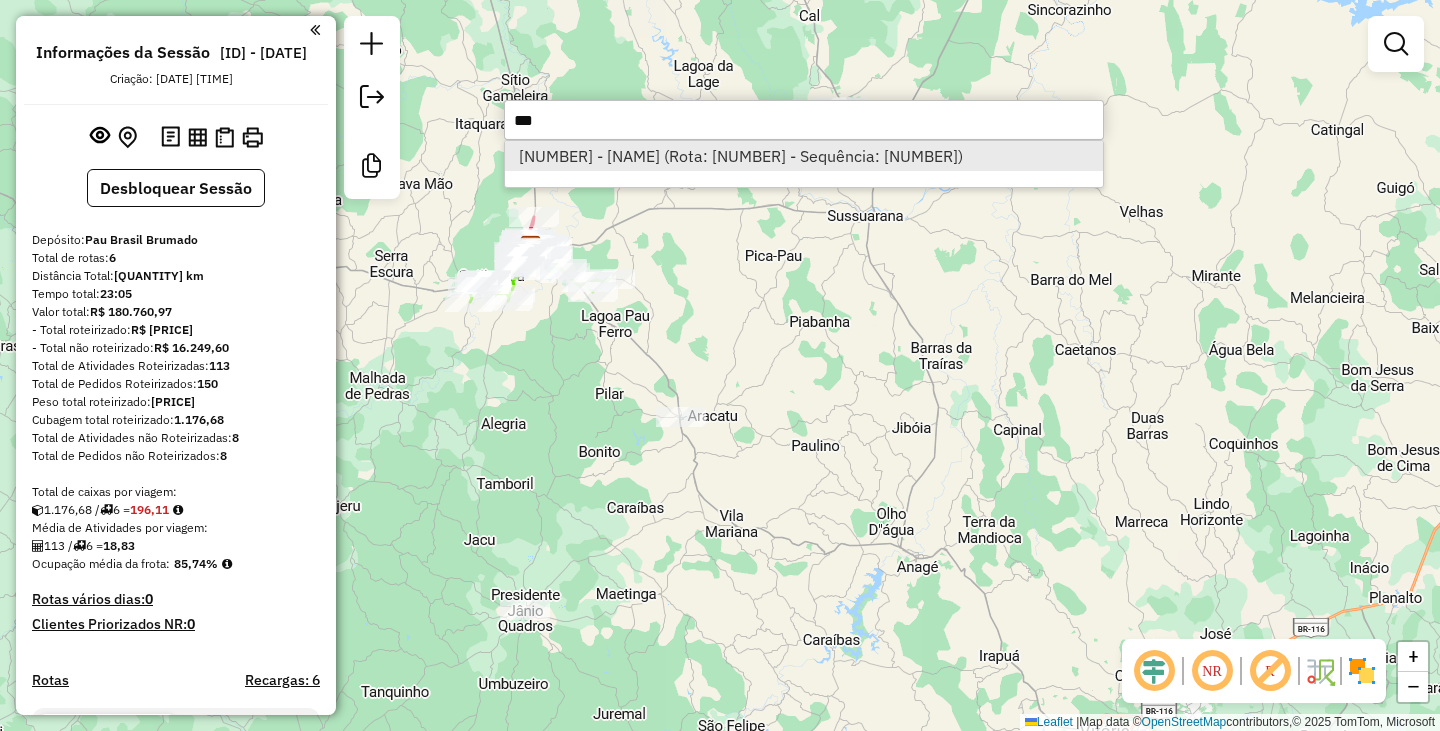 type on "***" 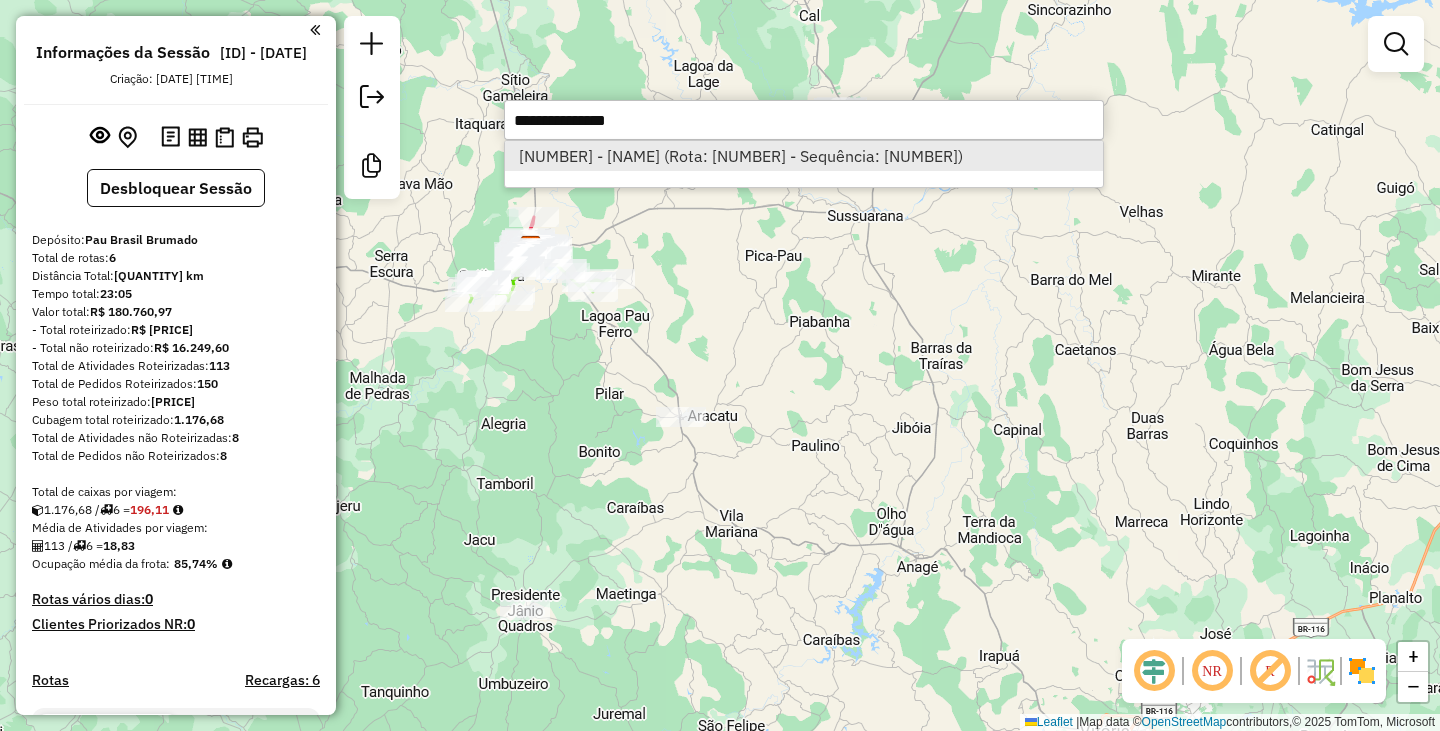 select on "**********" 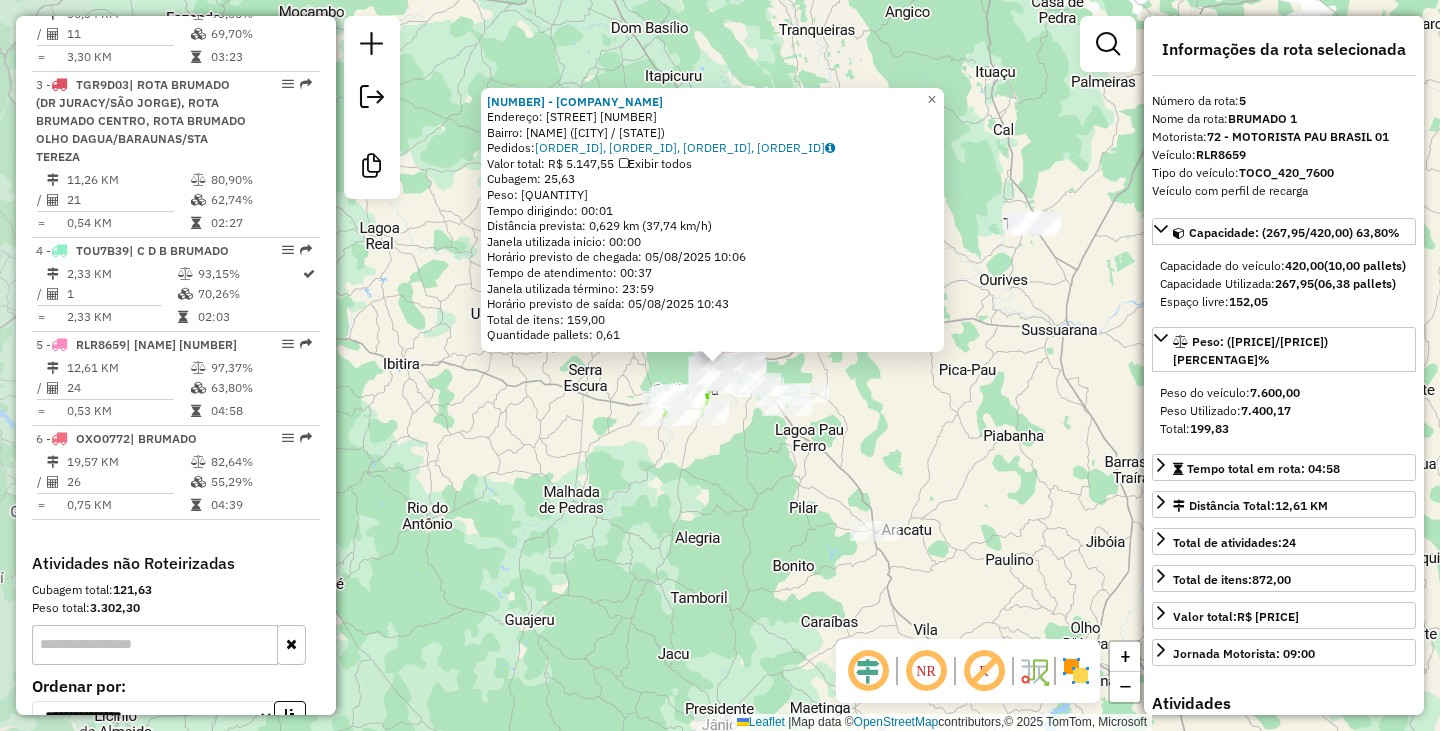 scroll, scrollTop: 1085, scrollLeft: 0, axis: vertical 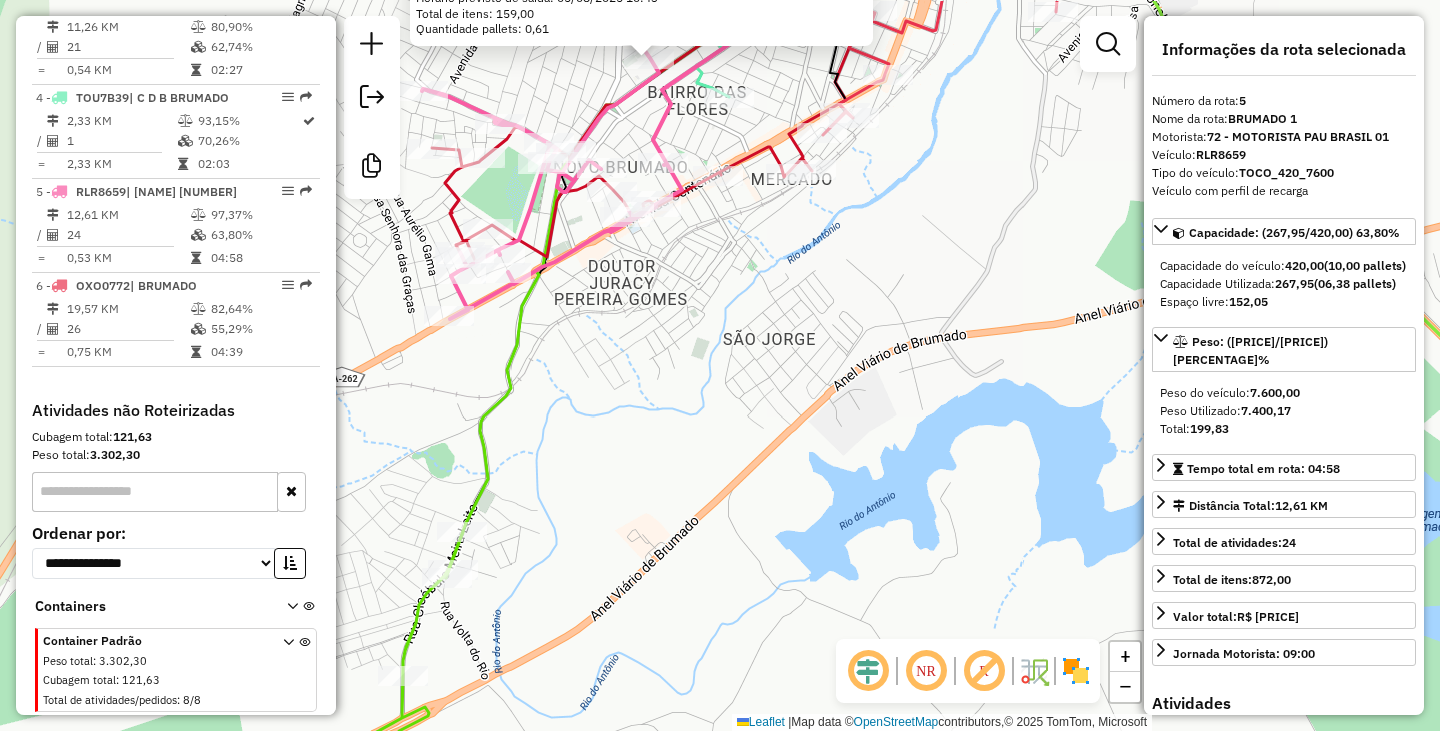 drag, startPoint x: 711, startPoint y: 271, endPoint x: 730, endPoint y: 592, distance: 321.56183 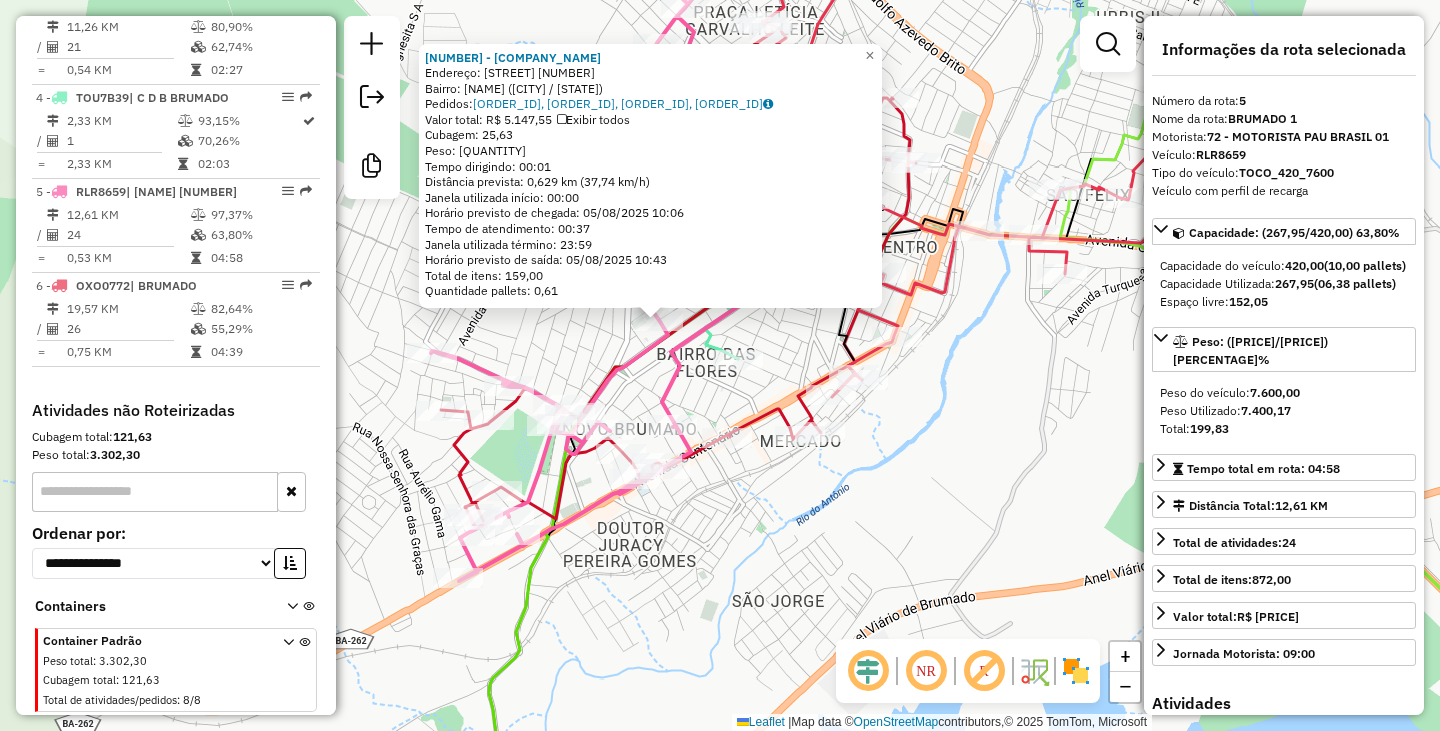 click 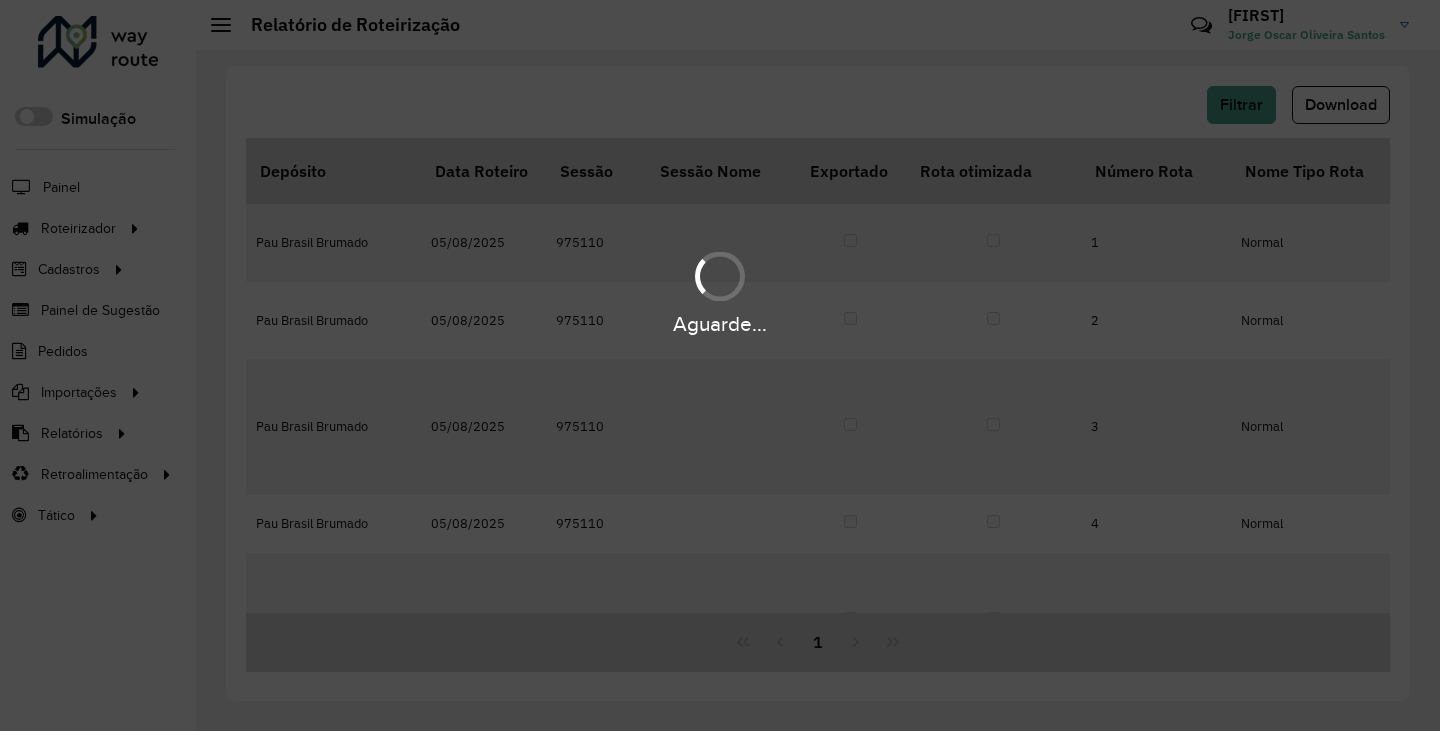 scroll, scrollTop: 0, scrollLeft: 0, axis: both 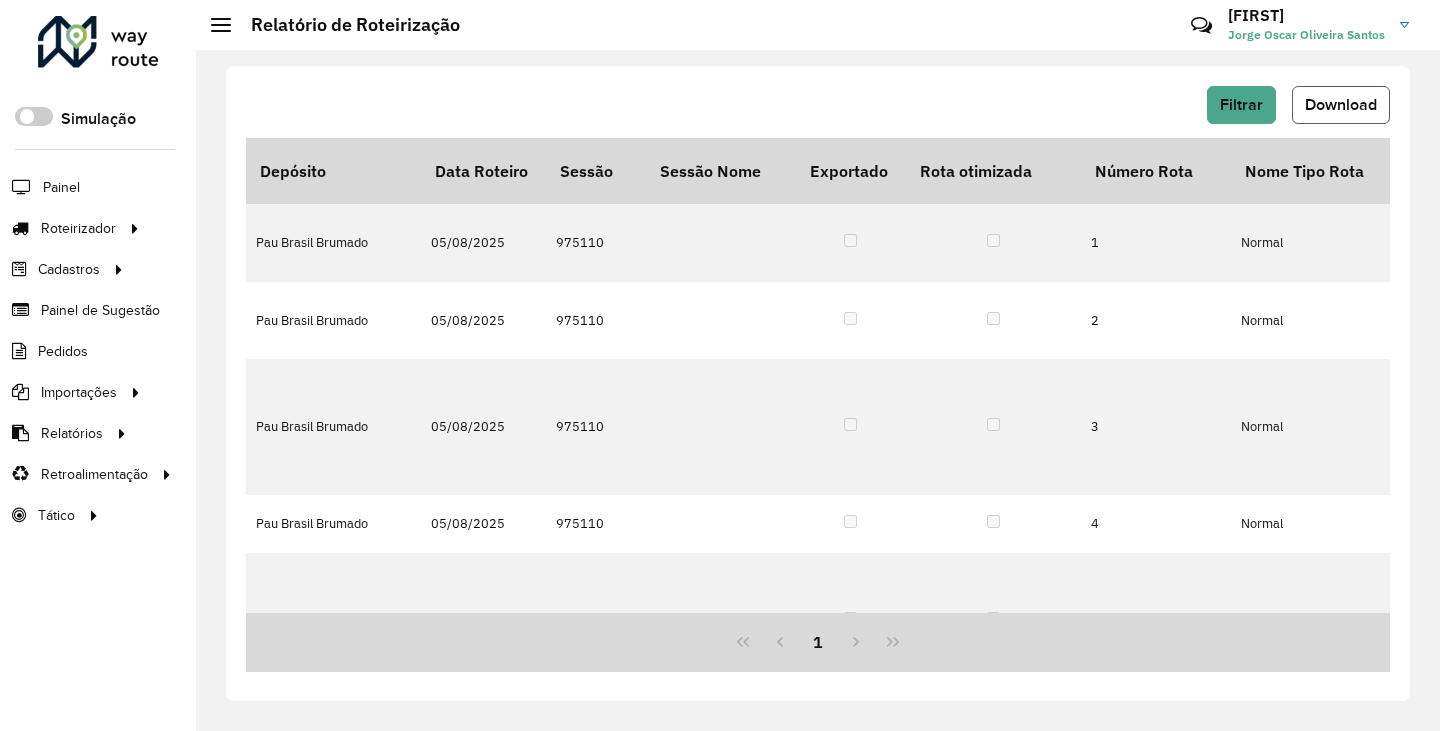 click on "Download" 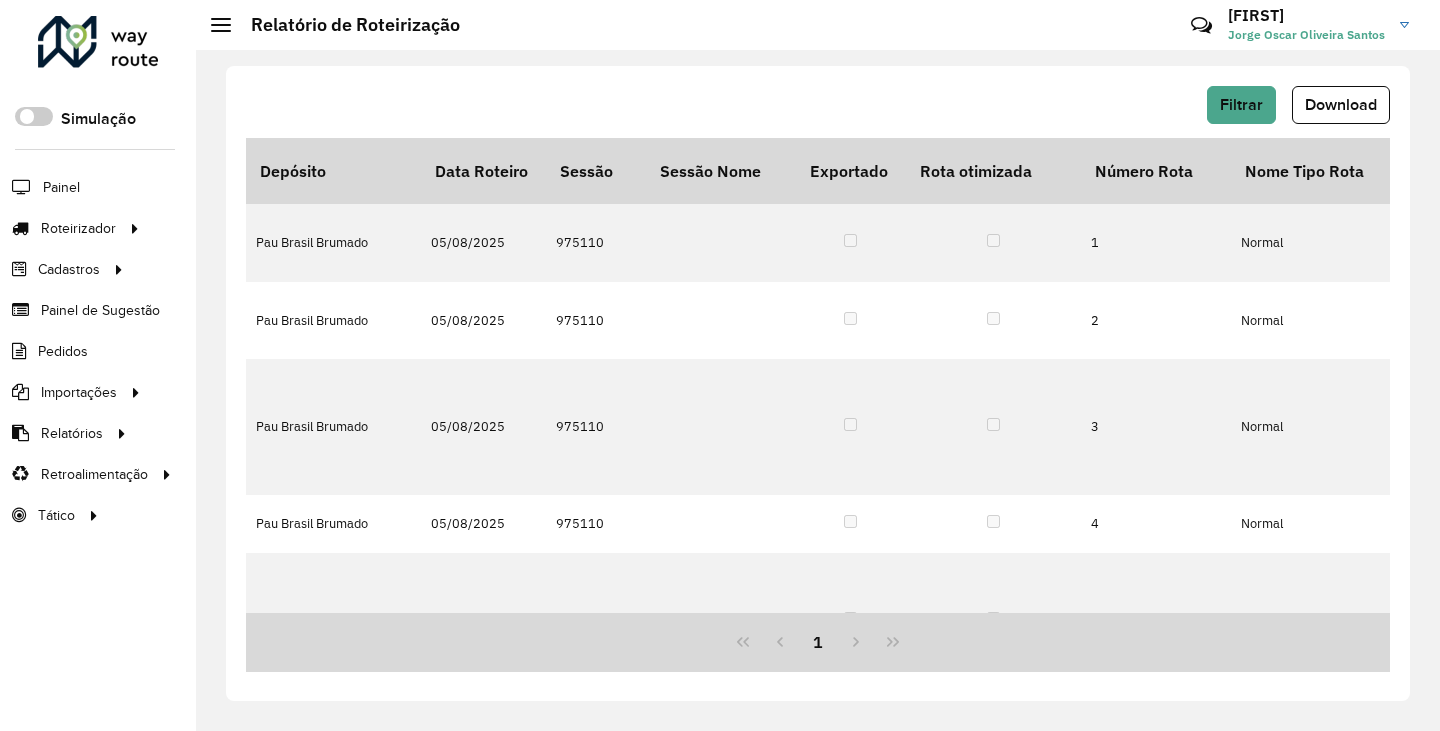 click on "1" at bounding box center (818, 642) 